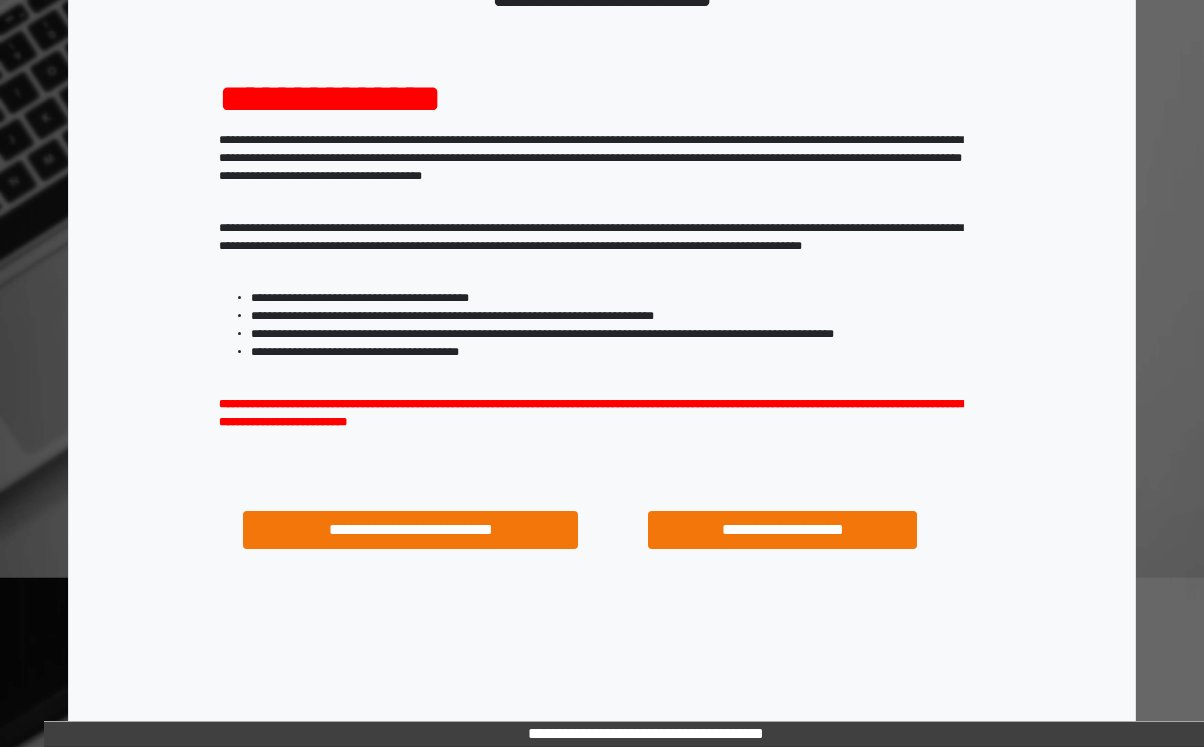 scroll, scrollTop: 181, scrollLeft: 0, axis: vertical 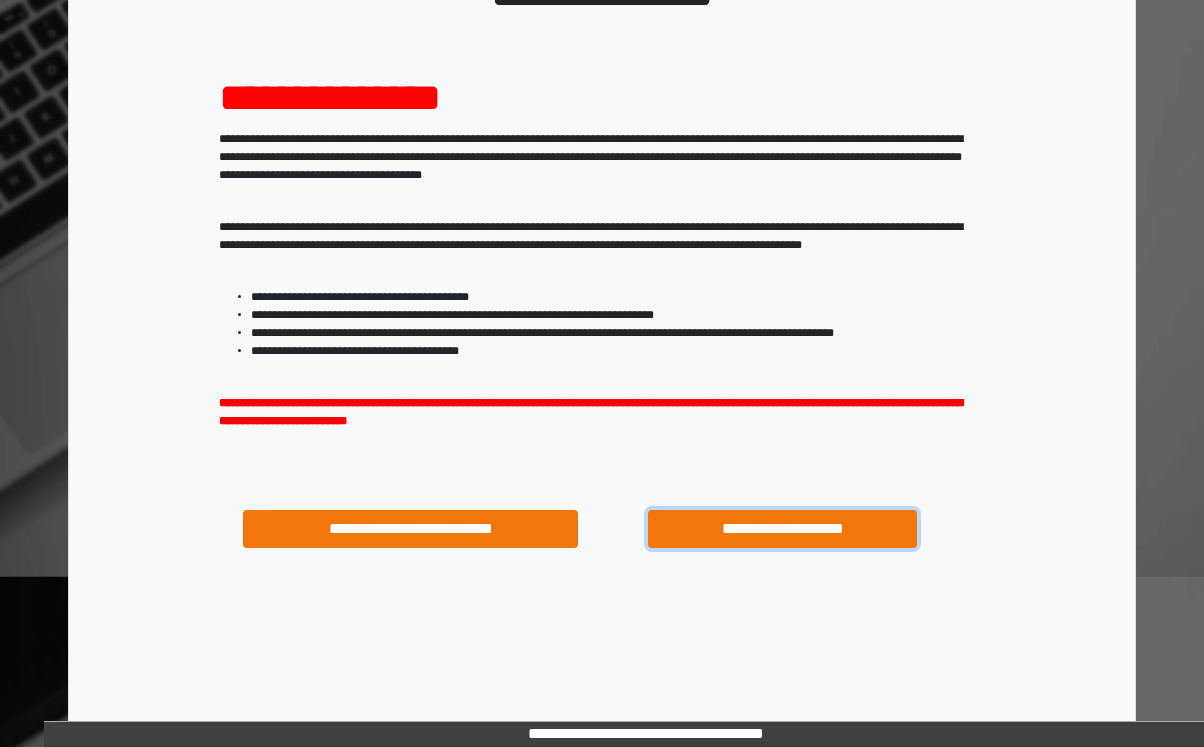 click on "**********" at bounding box center (782, 529) 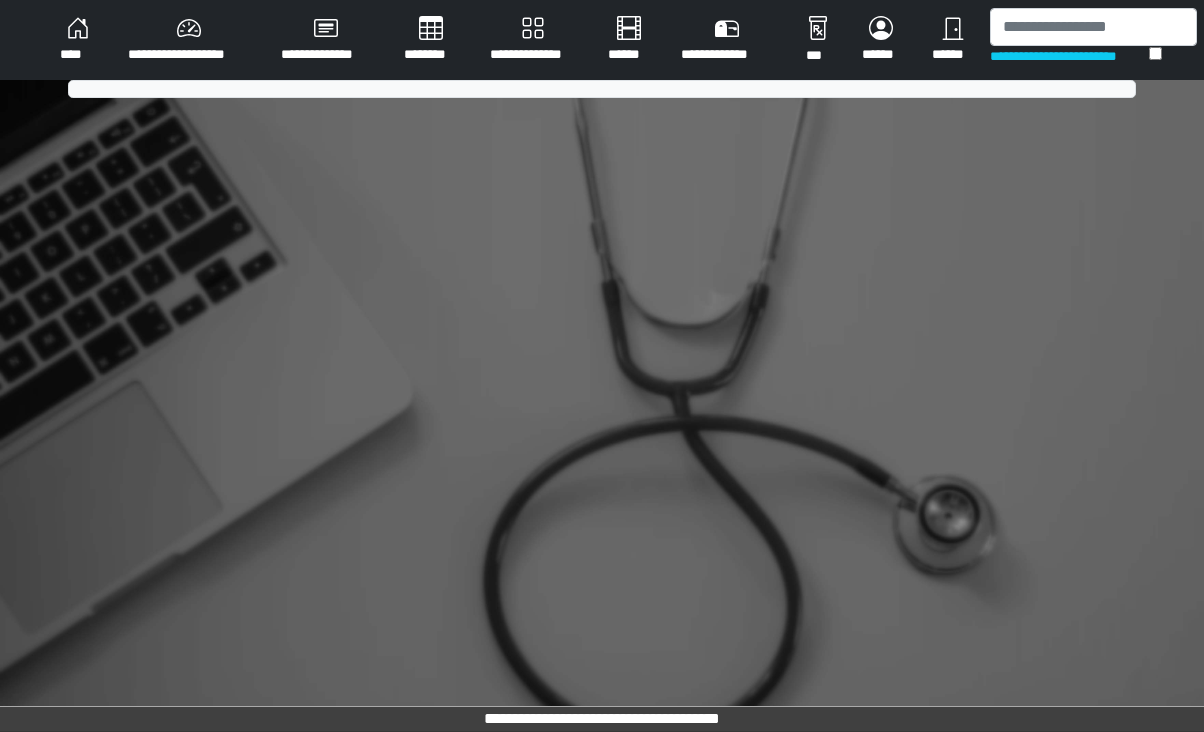scroll, scrollTop: 0, scrollLeft: 0, axis: both 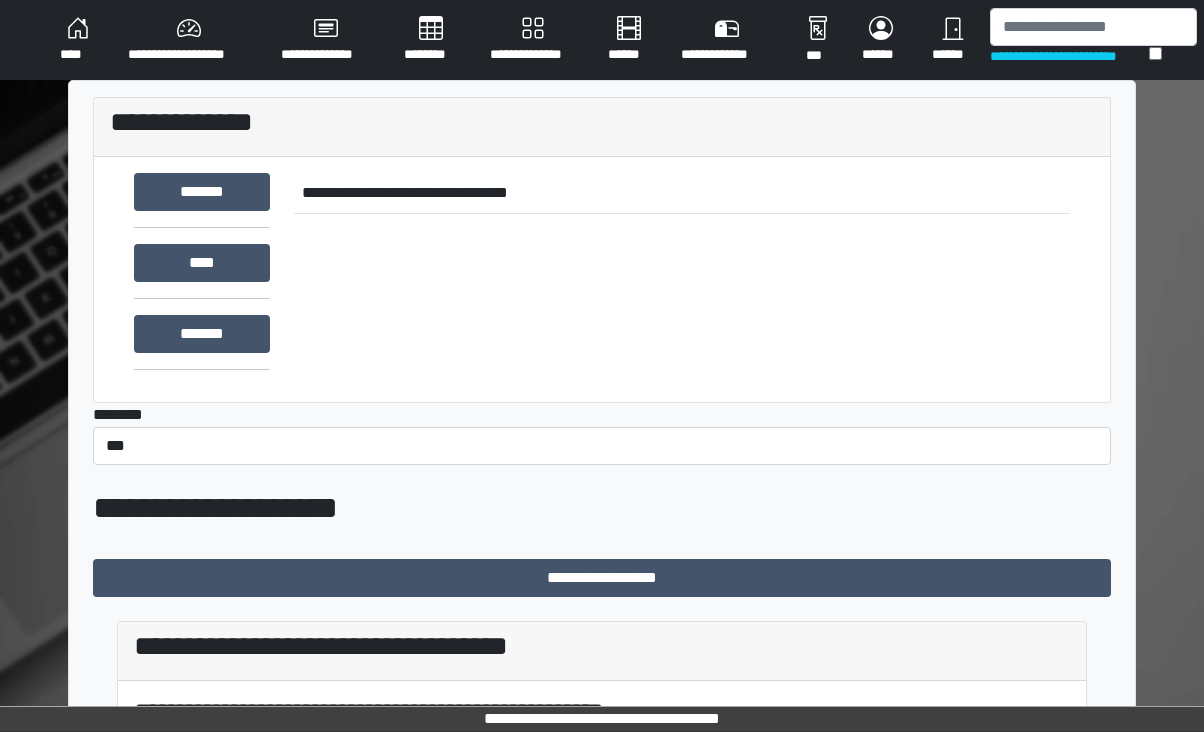click on "**********" at bounding box center [188, 40] 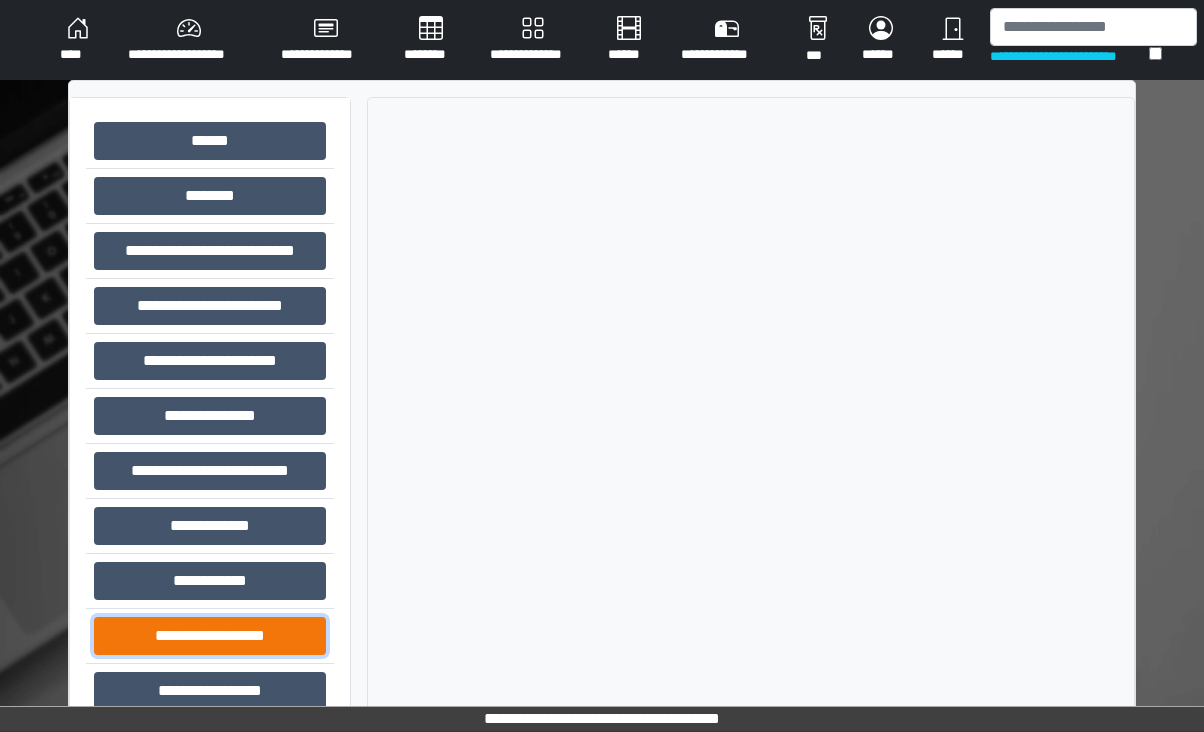 click on "**********" at bounding box center [210, 636] 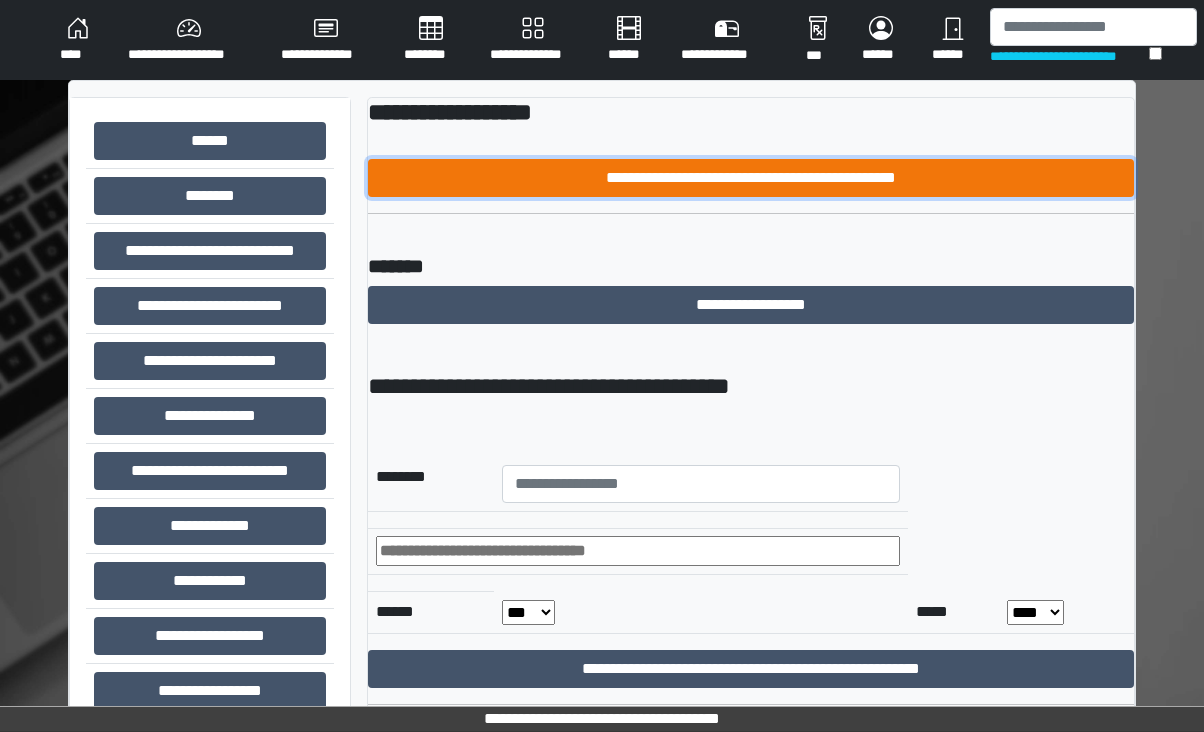 click on "**********" at bounding box center (751, 178) 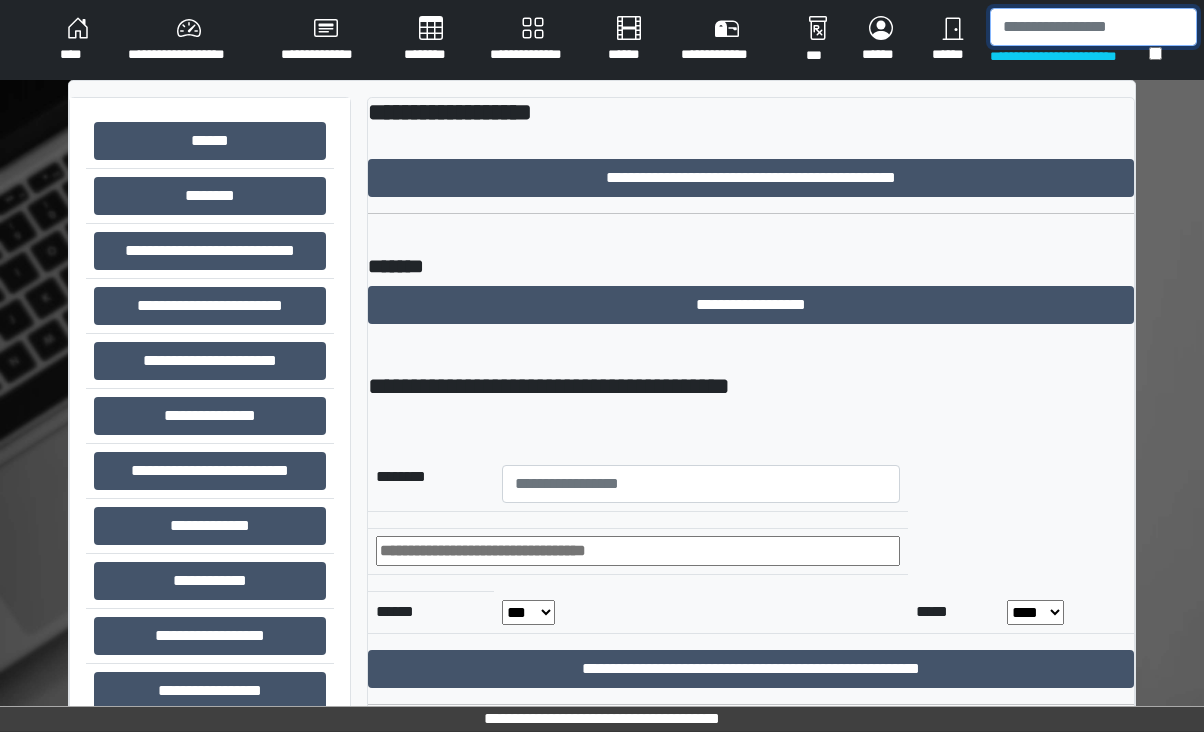 click at bounding box center (1093, 27) 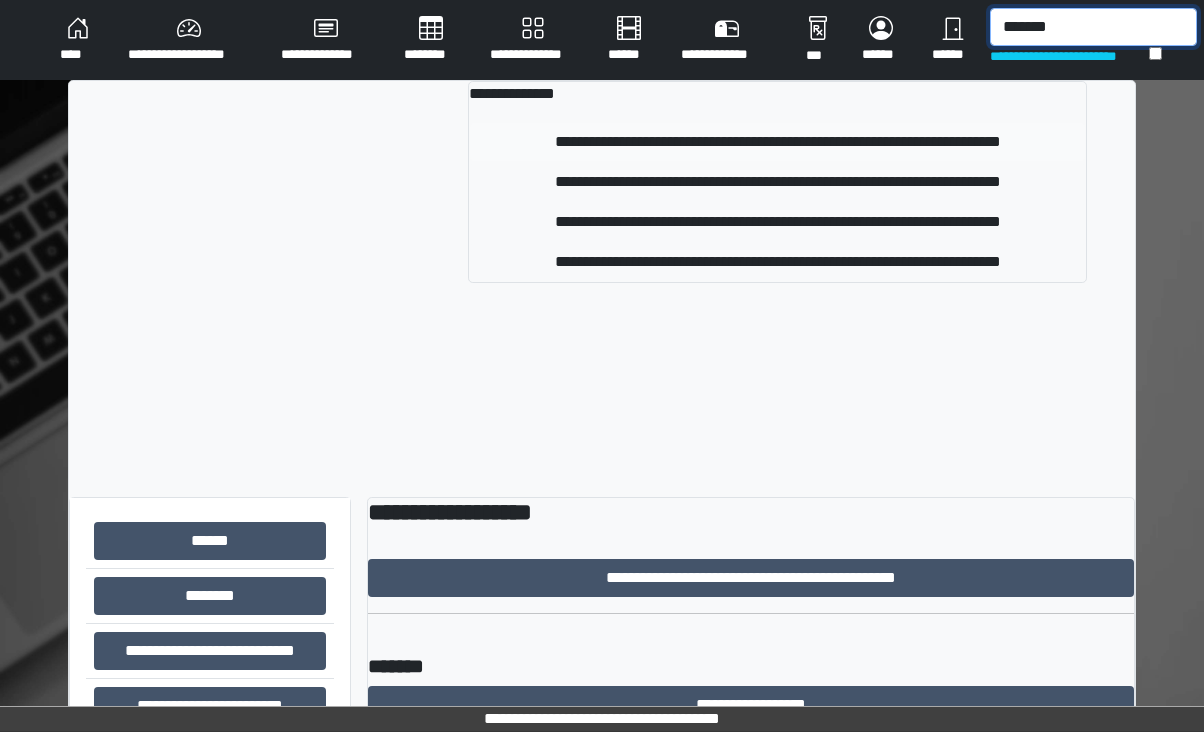 type on "*******" 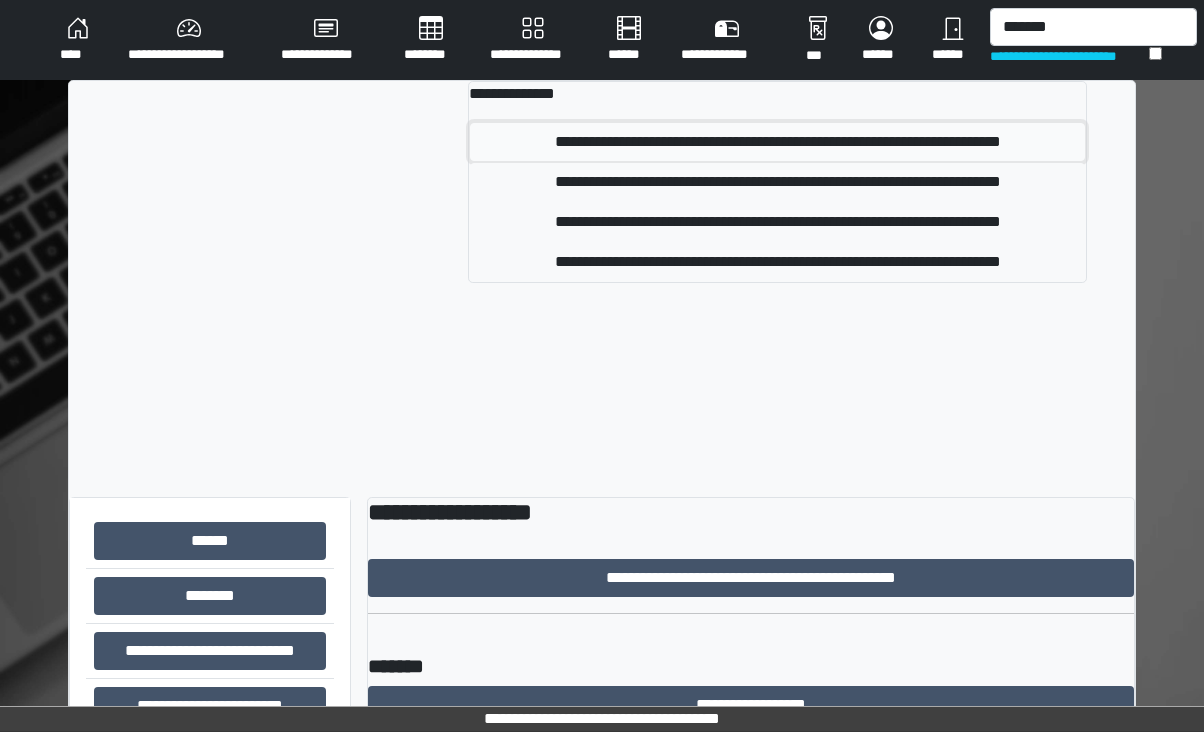 click on "**********" at bounding box center (777, 142) 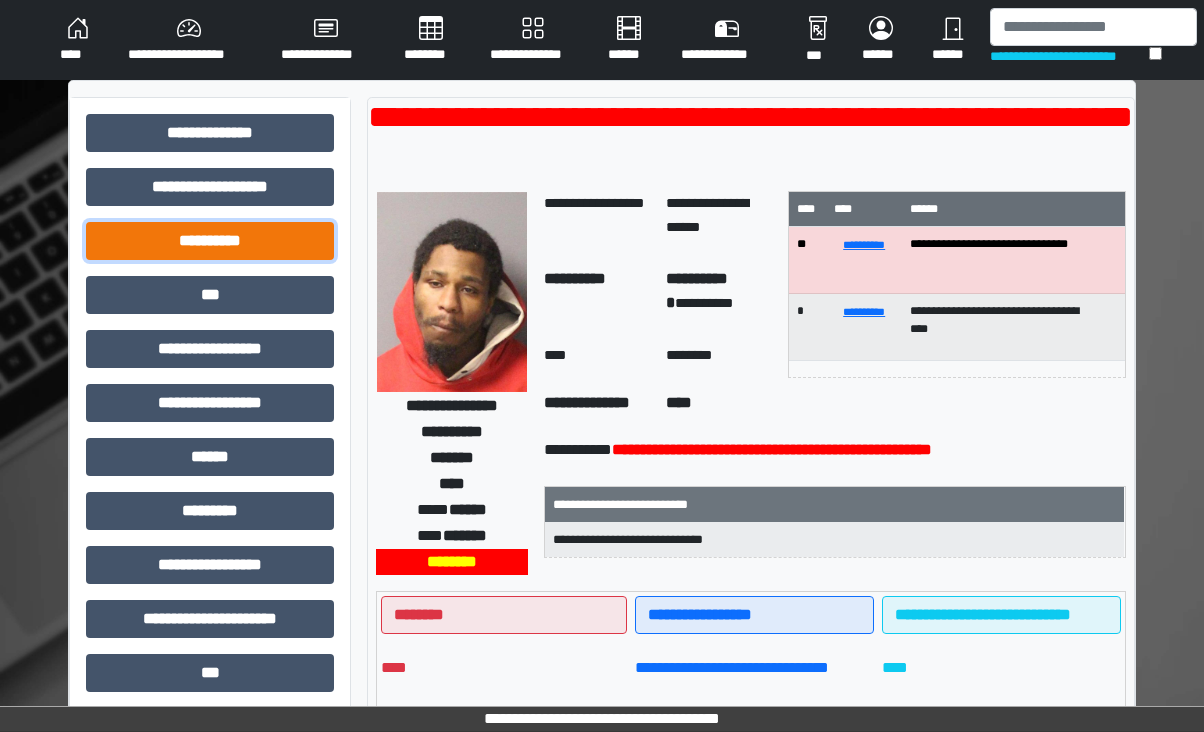 click on "**********" at bounding box center [210, 241] 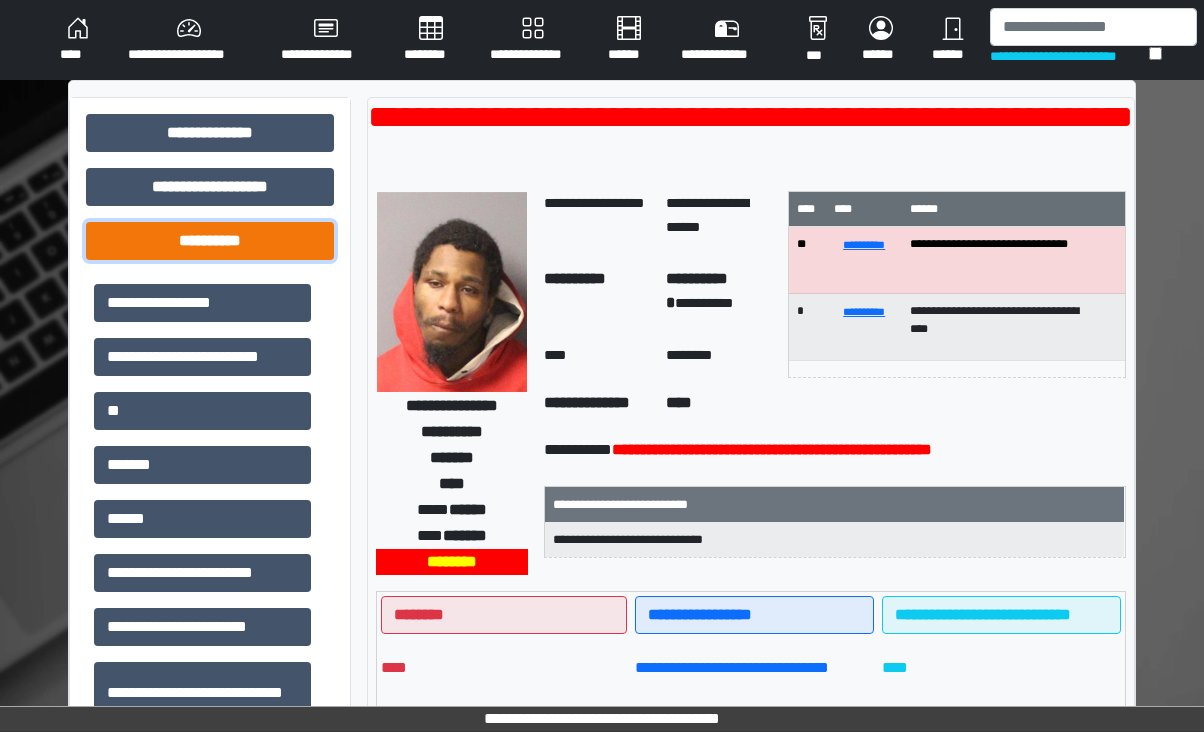 click on "**********" at bounding box center [210, 241] 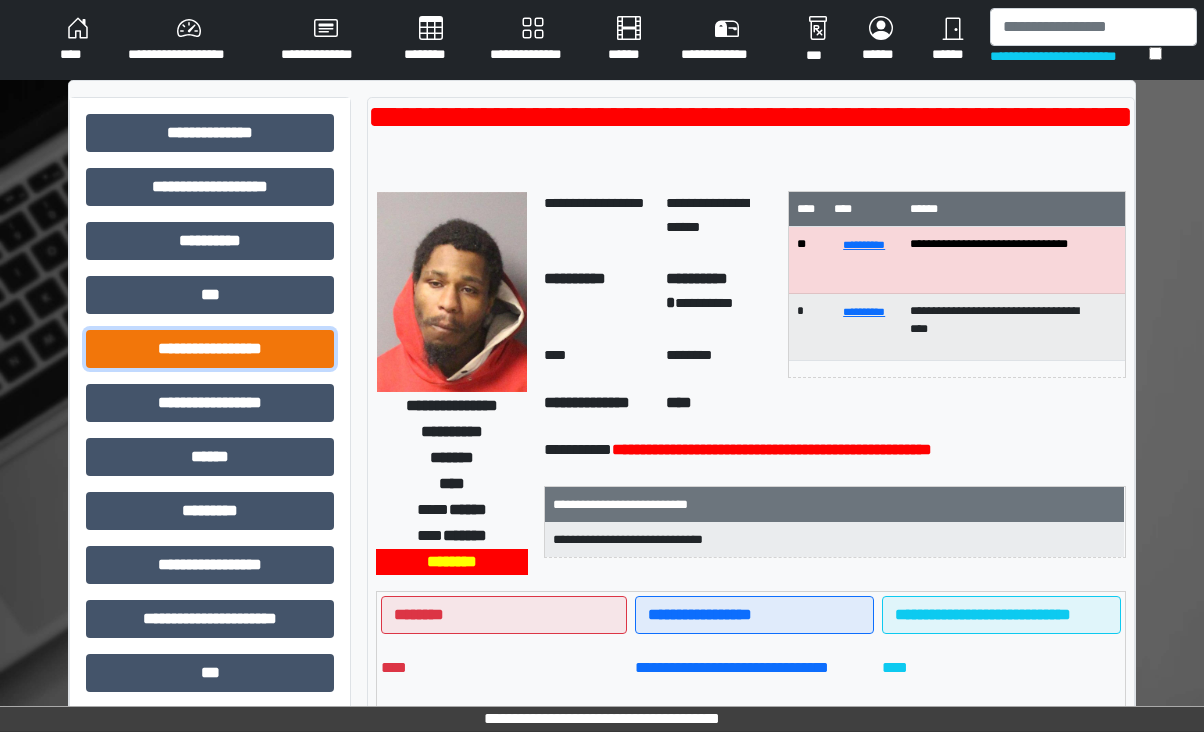 click on "**********" at bounding box center (210, 349) 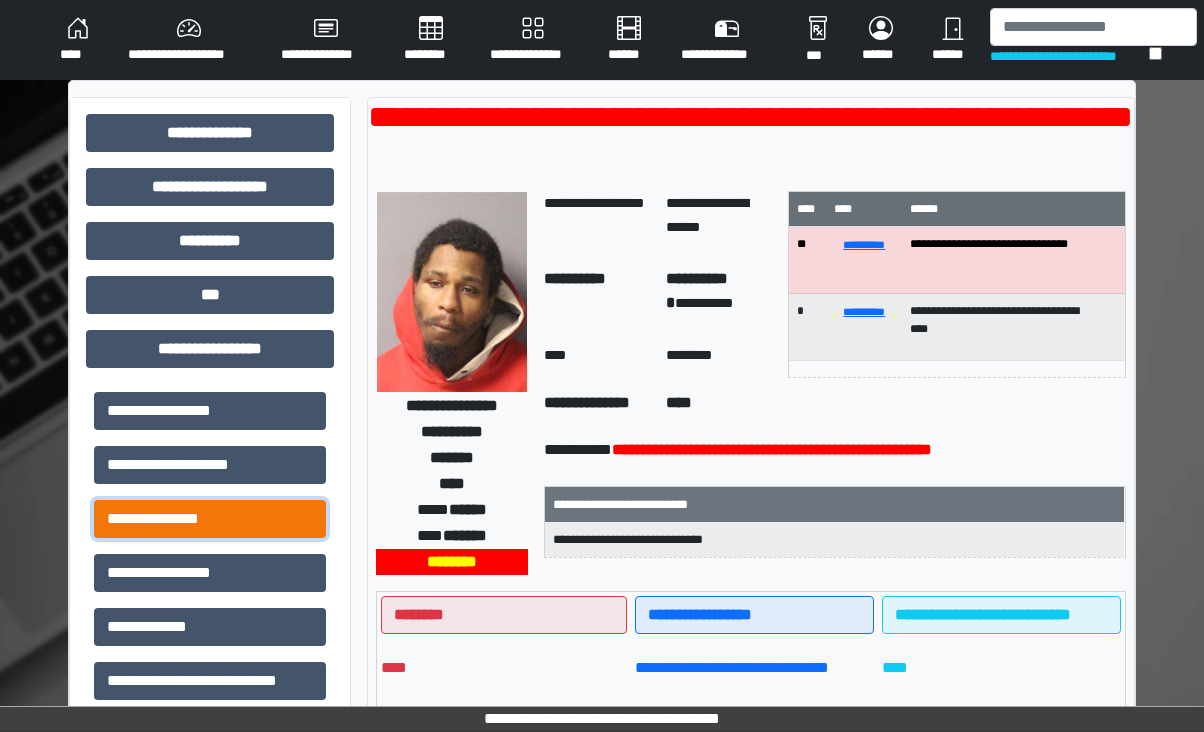 click on "**********" at bounding box center (210, 519) 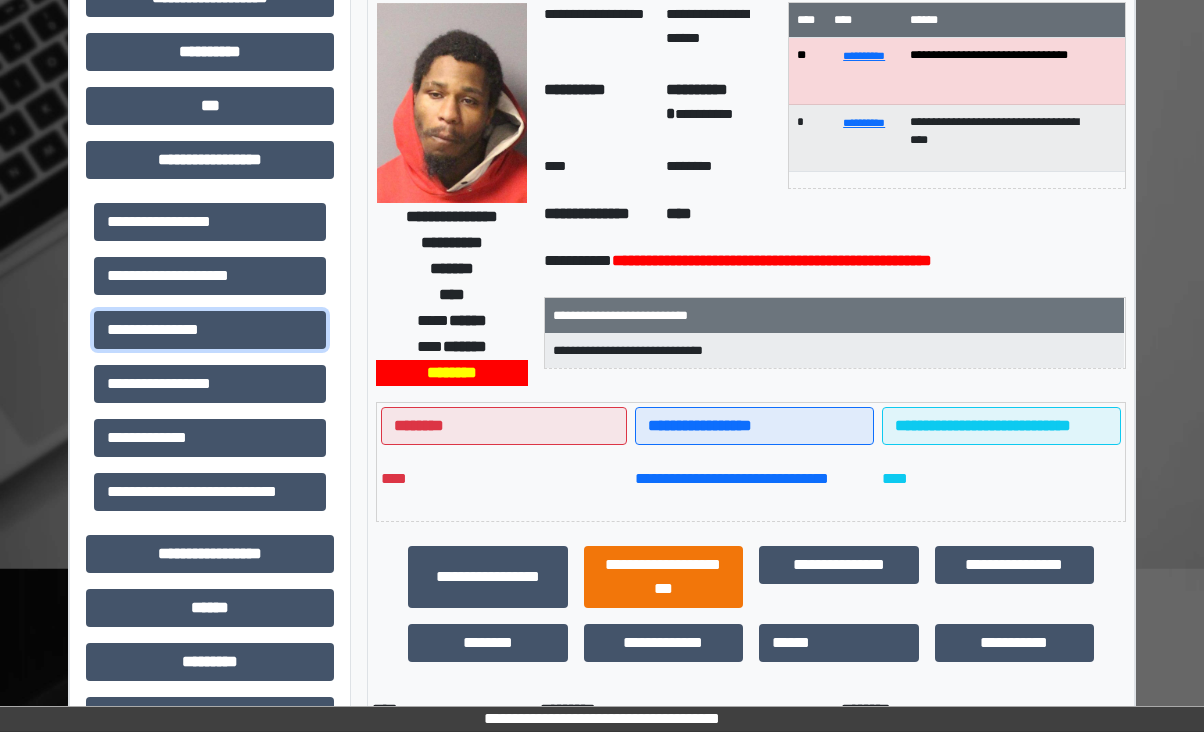 scroll, scrollTop: 400, scrollLeft: 0, axis: vertical 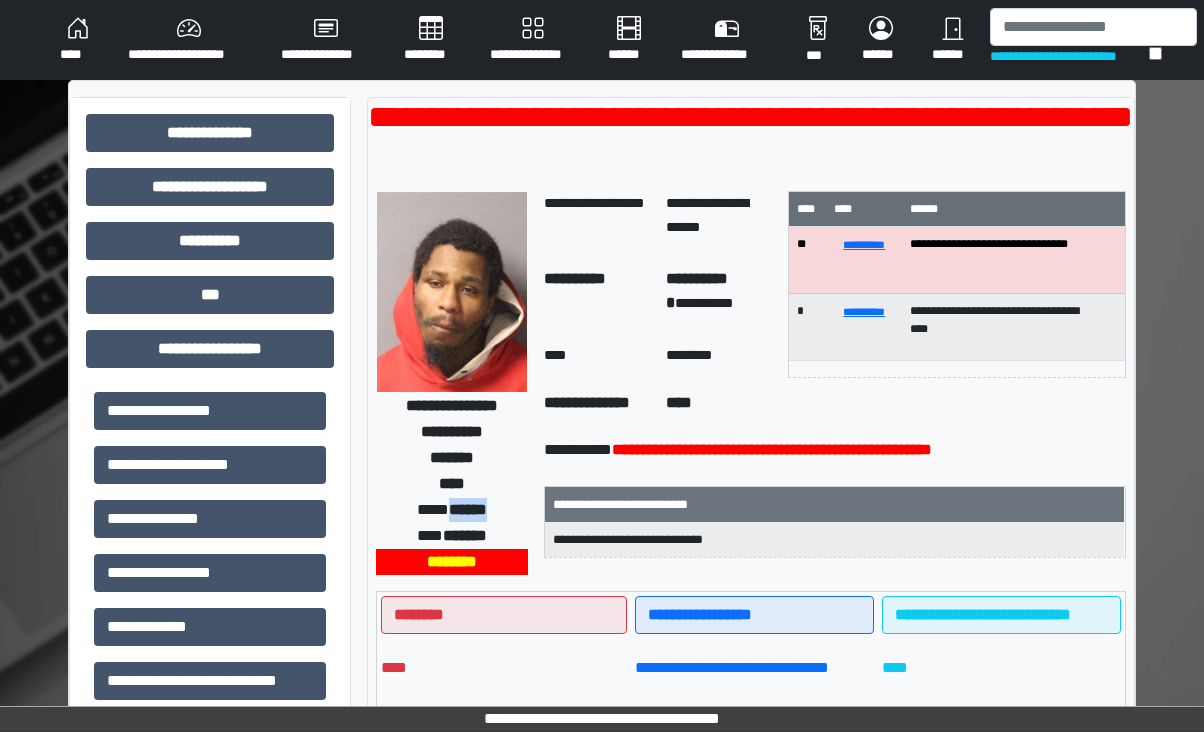 drag, startPoint x: 506, startPoint y: 507, endPoint x: 441, endPoint y: 516, distance: 65.62012 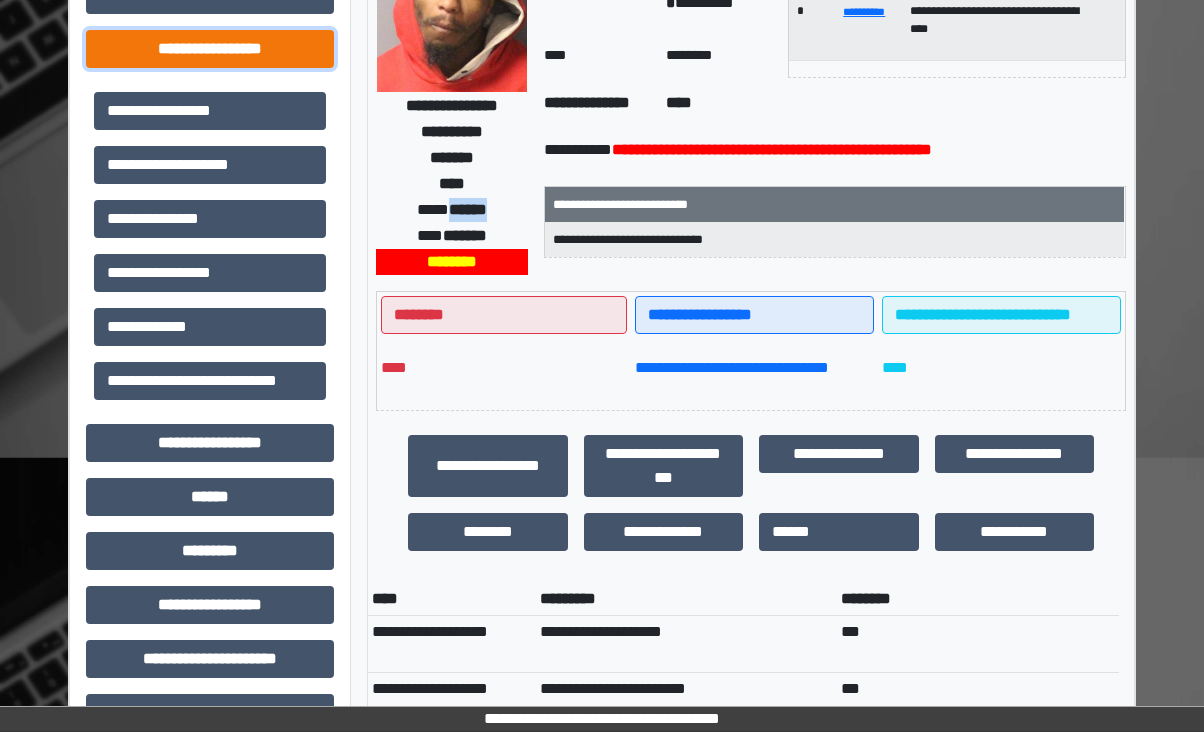 click on "**********" at bounding box center (210, 49) 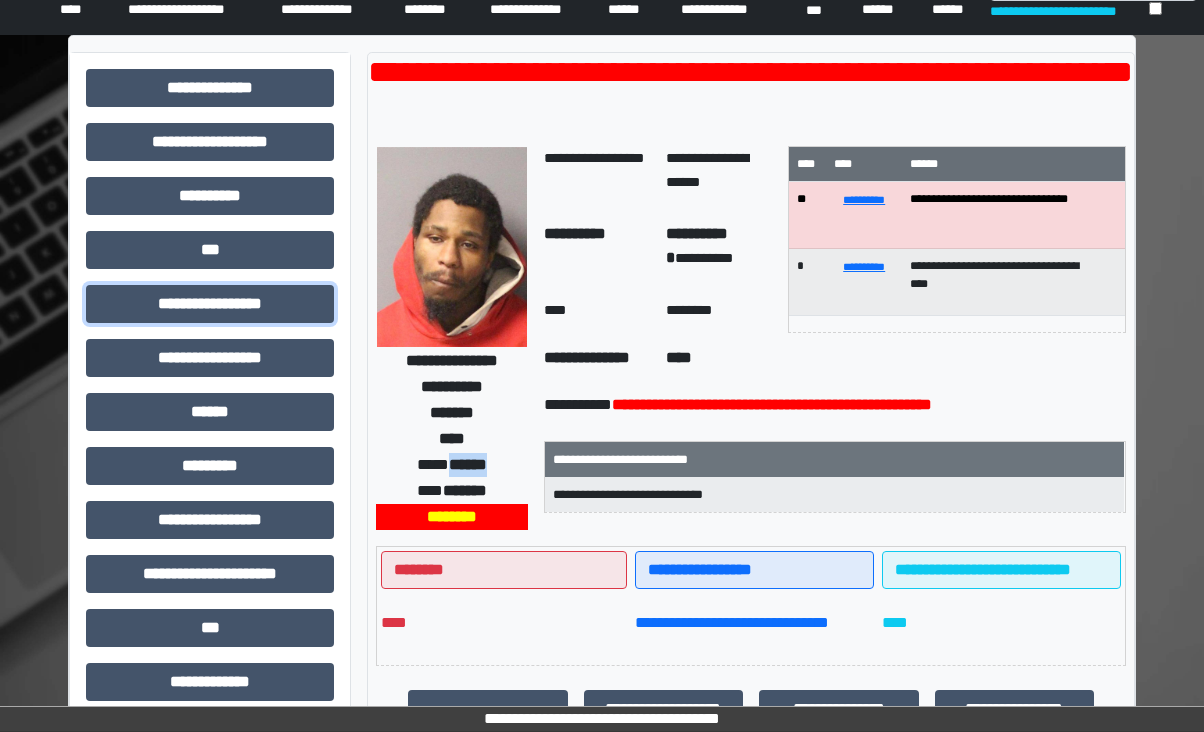 scroll, scrollTop: 0, scrollLeft: 0, axis: both 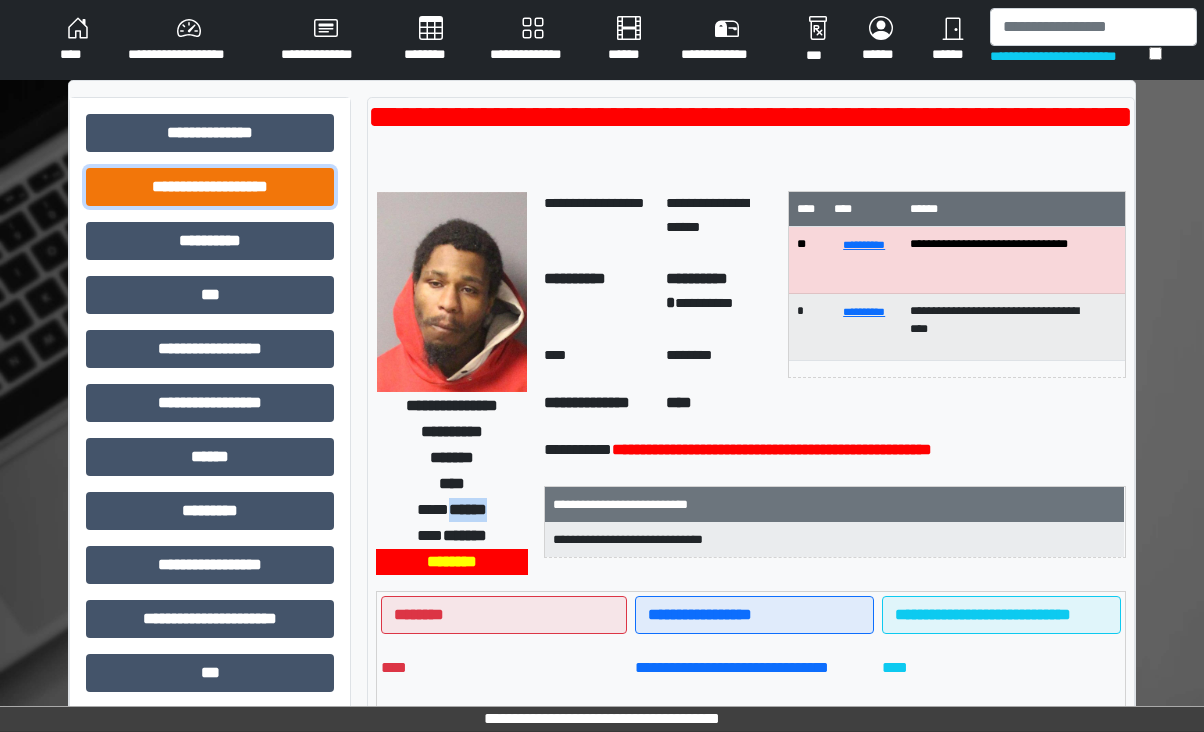 click on "**********" at bounding box center [210, 187] 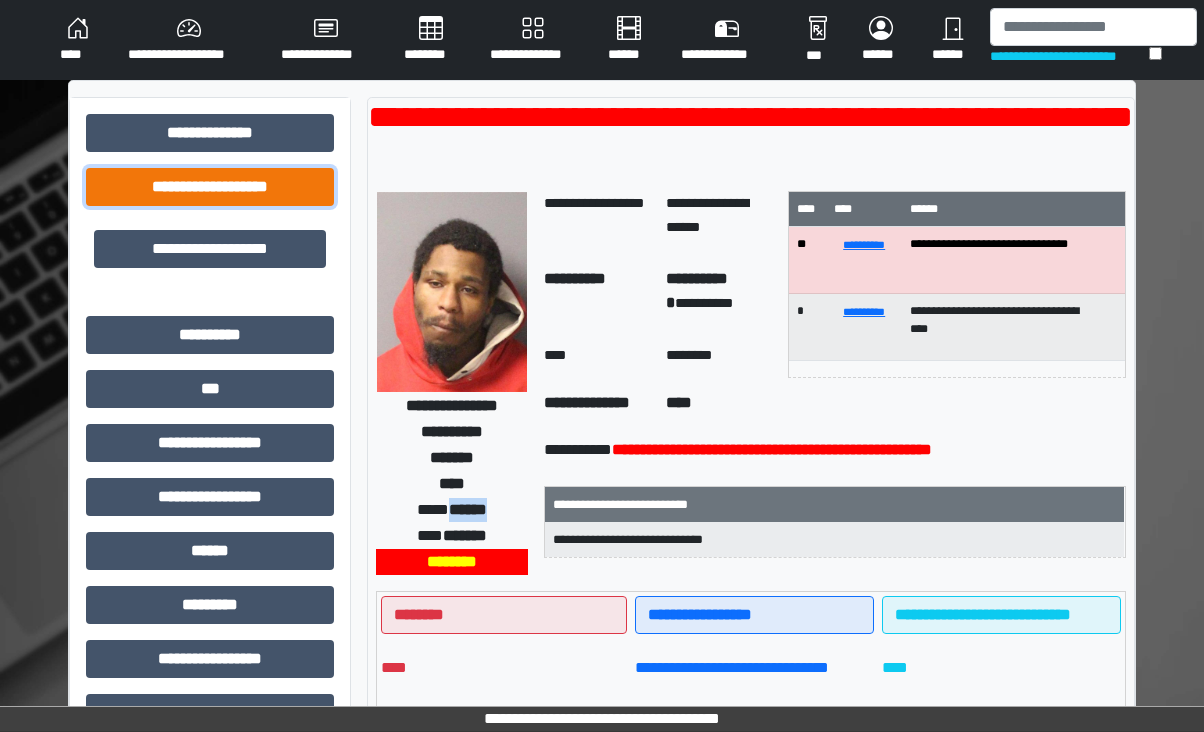 click on "**********" at bounding box center [210, 187] 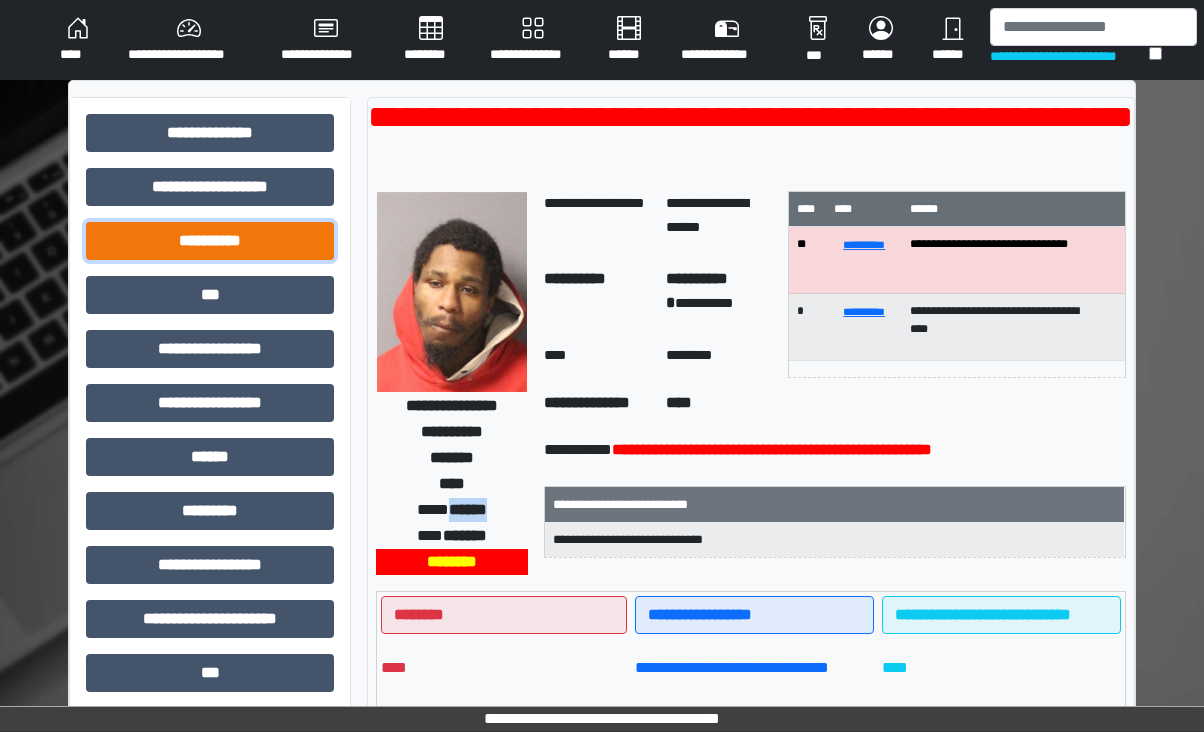 click on "**********" at bounding box center (210, 241) 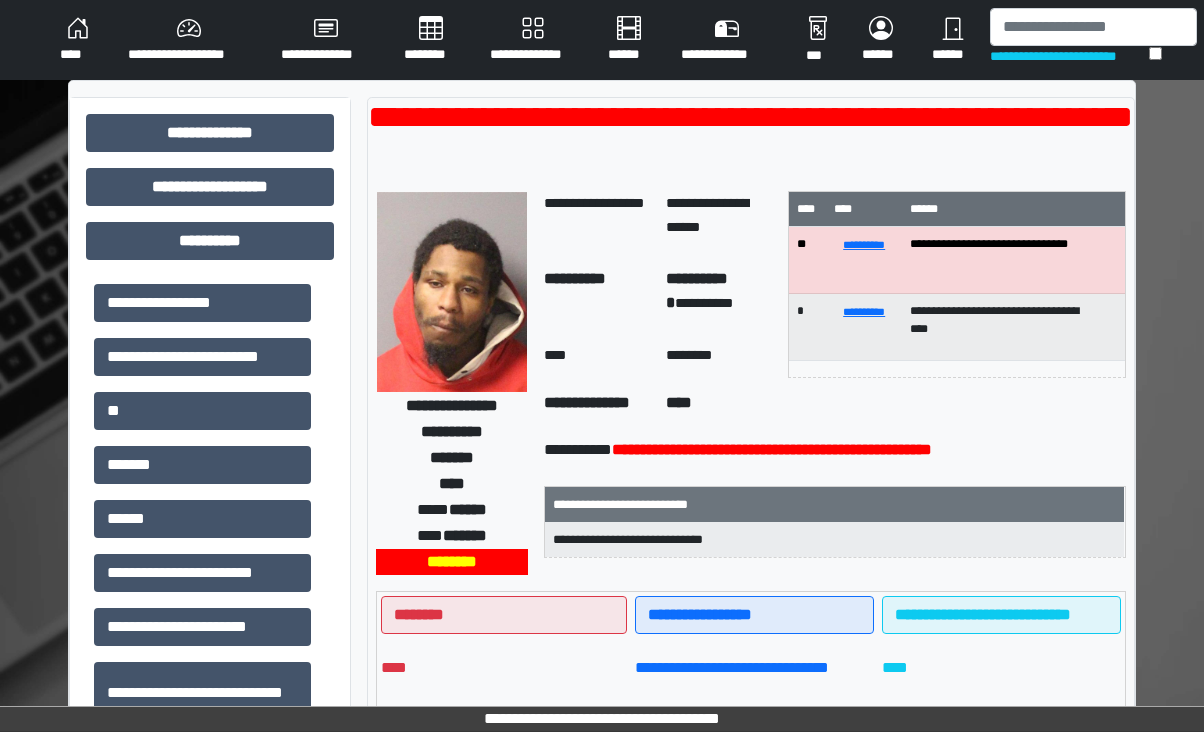 click on "******" at bounding box center [202, 519] 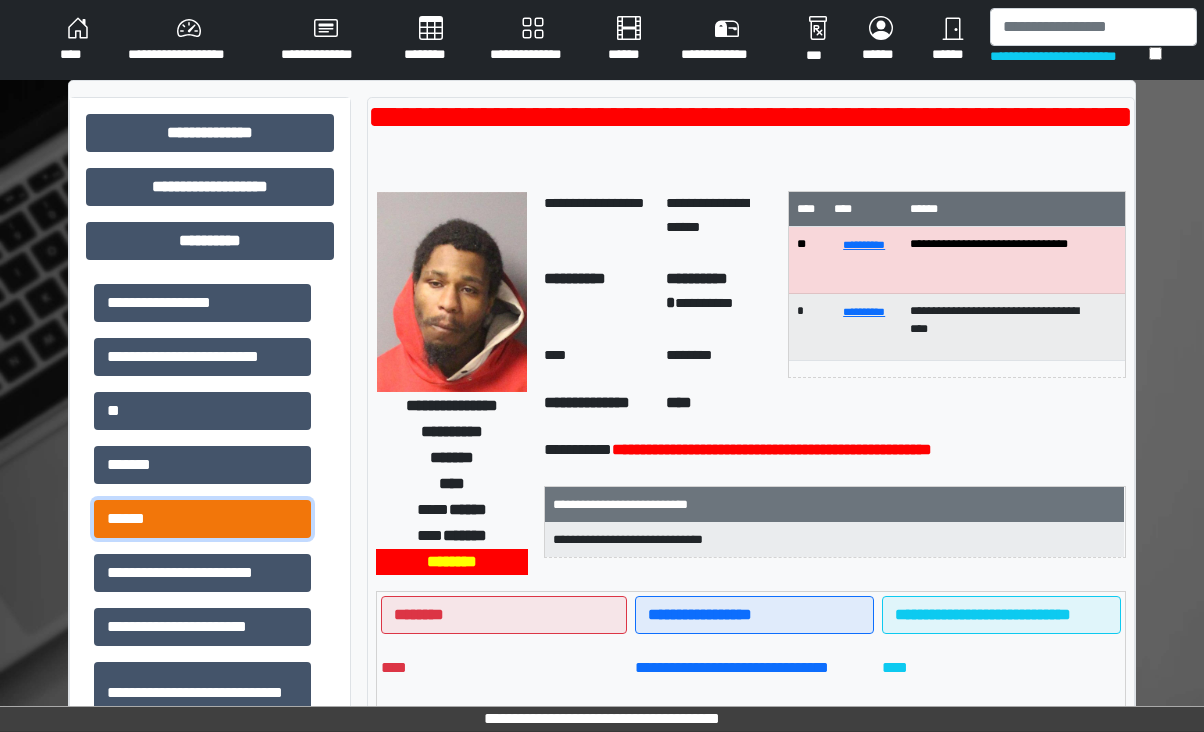 click on "******" at bounding box center (202, 519) 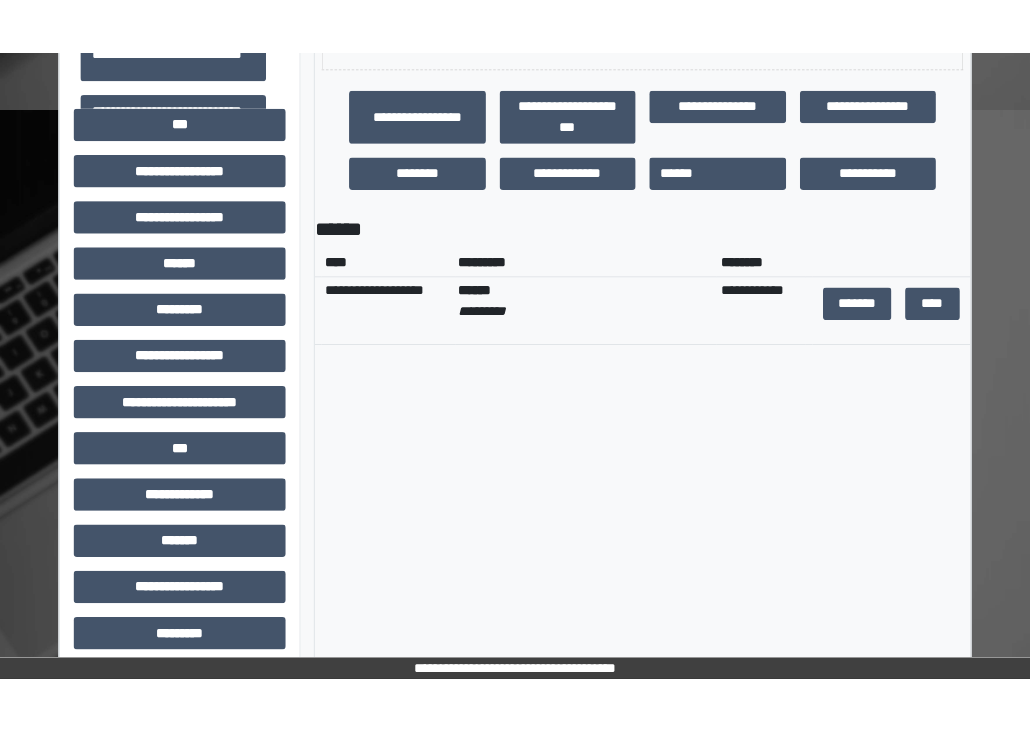 scroll, scrollTop: 700, scrollLeft: 0, axis: vertical 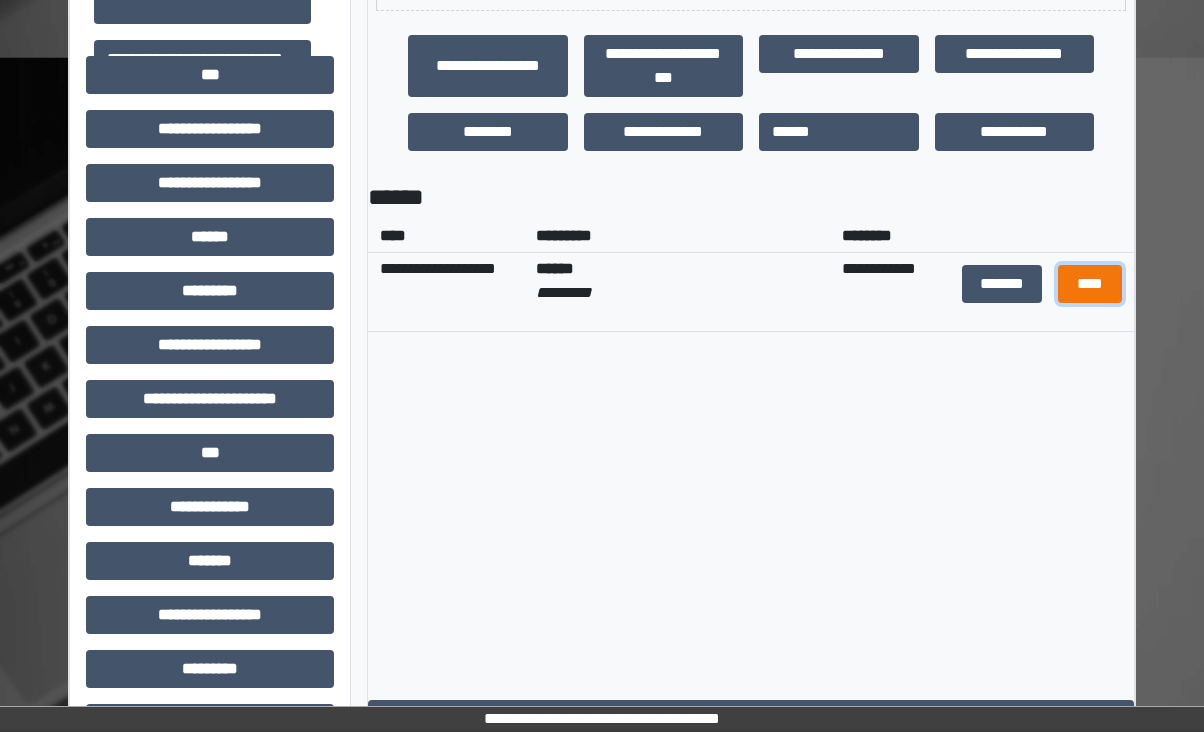 click on "****" at bounding box center (1090, 284) 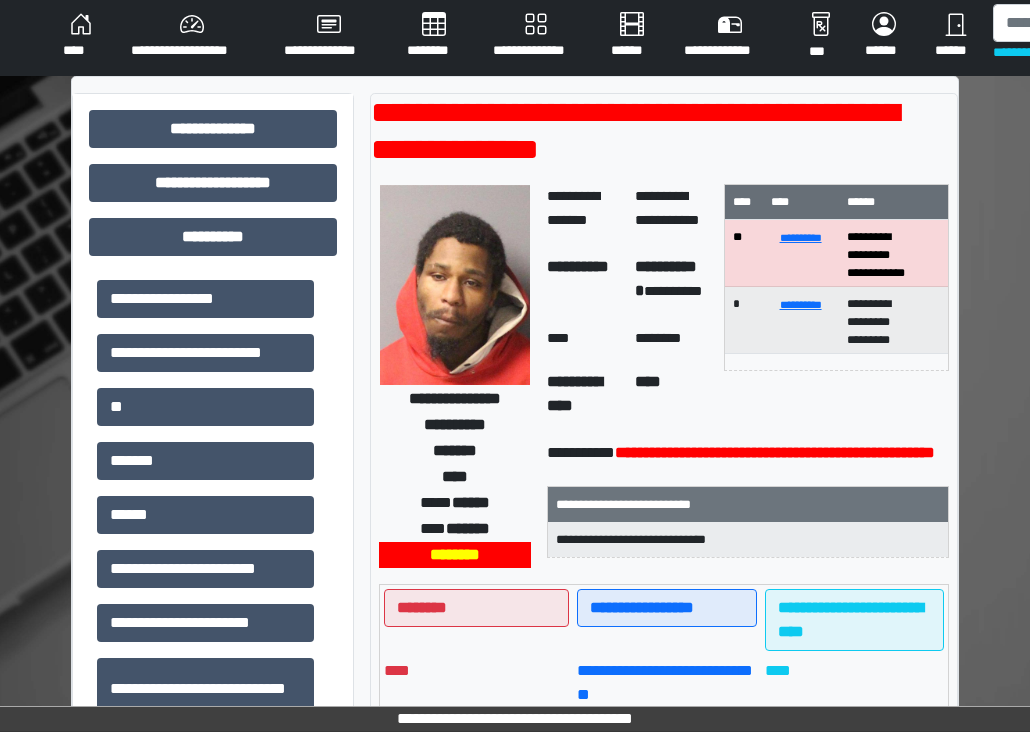 scroll, scrollTop: 0, scrollLeft: 0, axis: both 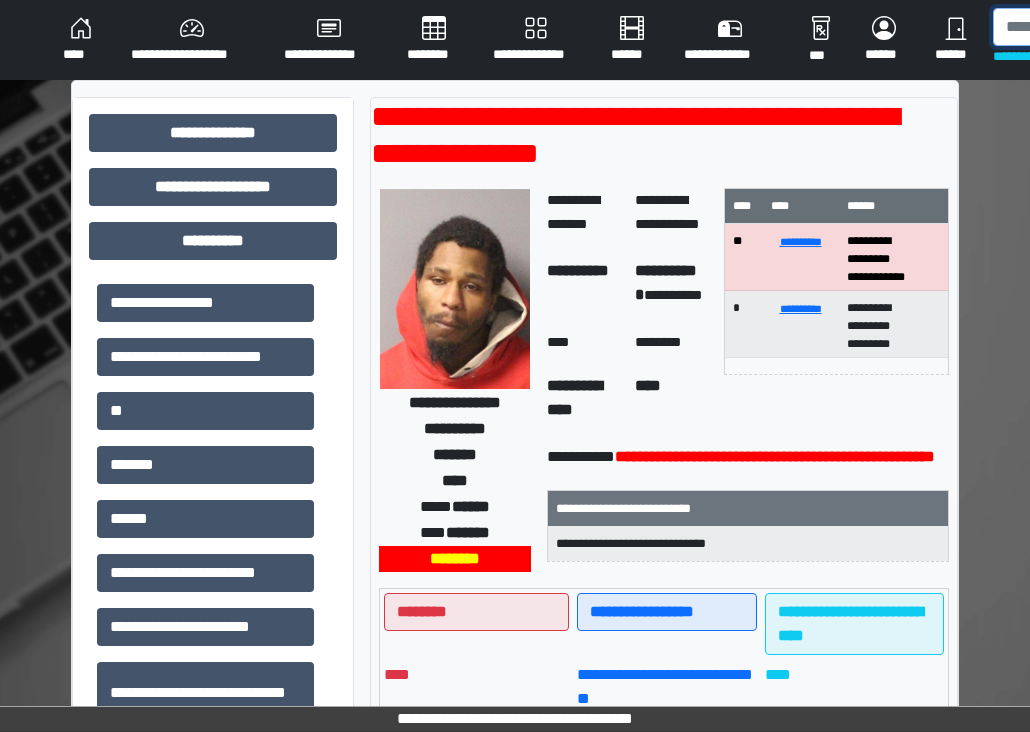 click at bounding box center (1096, 27) 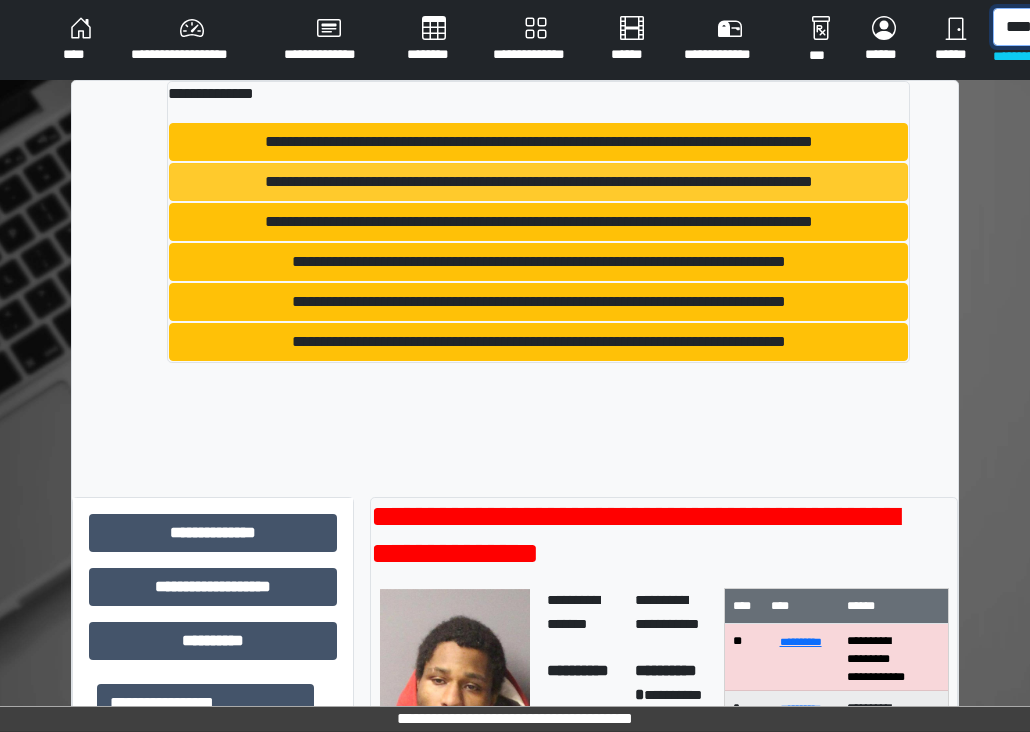 type on "****" 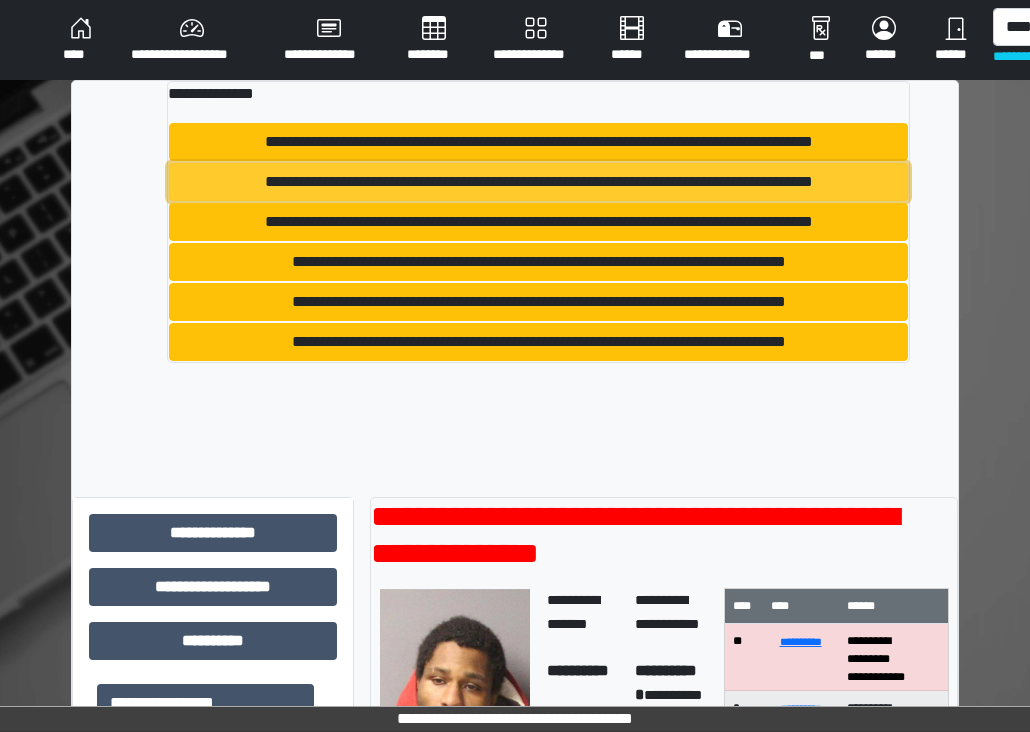 click on "**********" at bounding box center [538, 182] 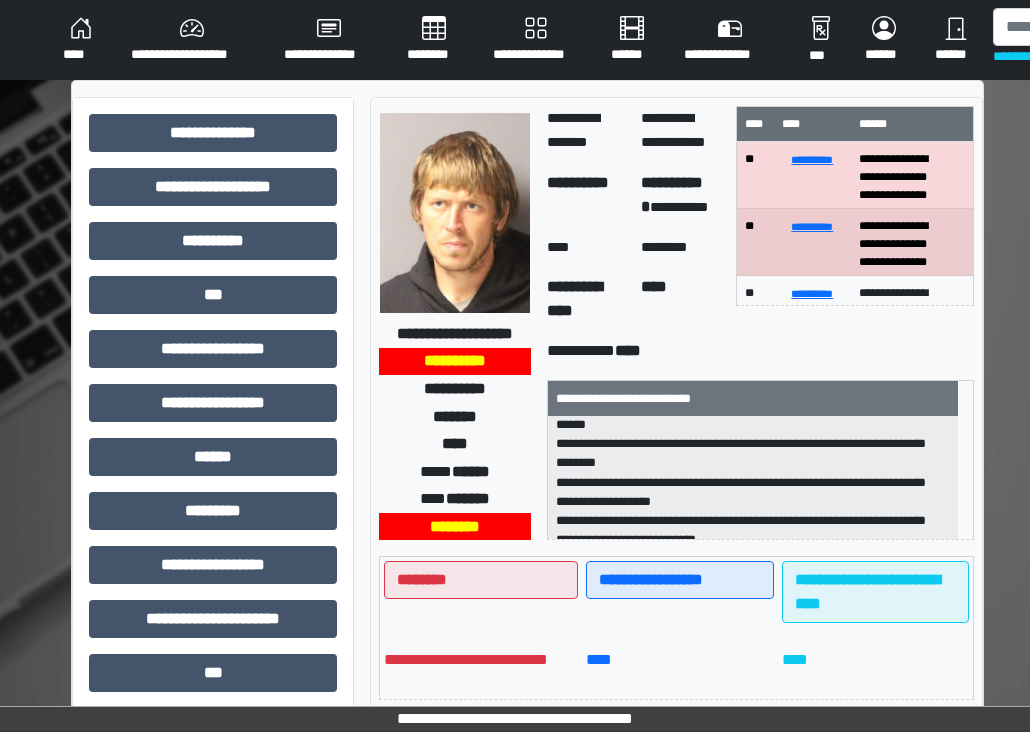 scroll, scrollTop: 44, scrollLeft: 0, axis: vertical 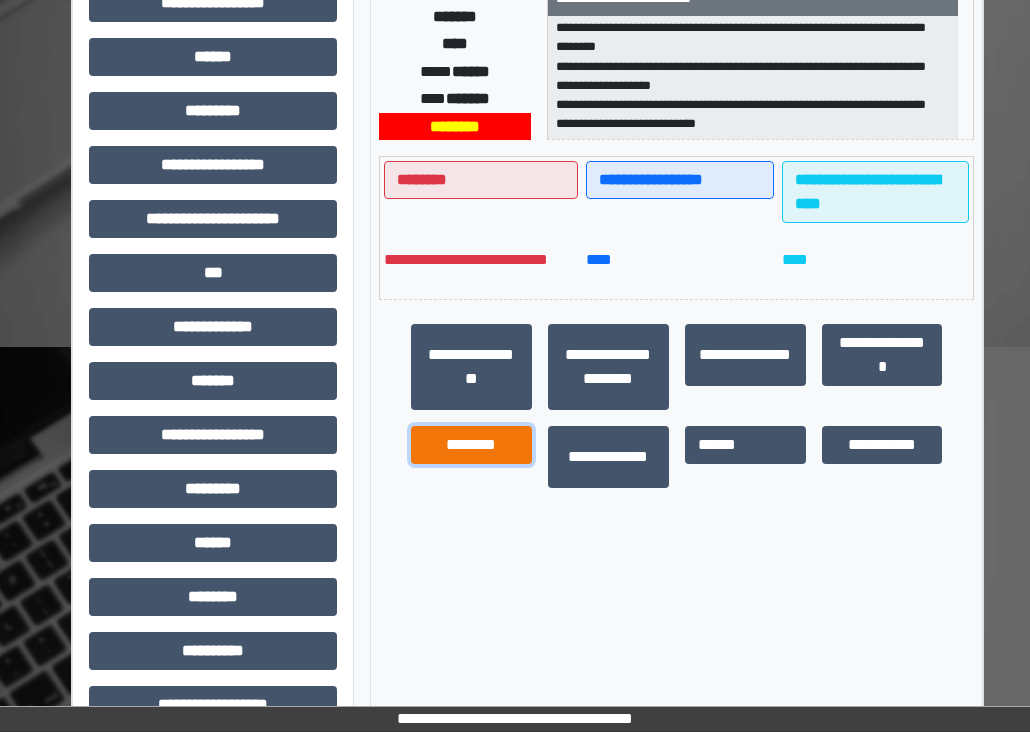 click on "********" at bounding box center [471, 445] 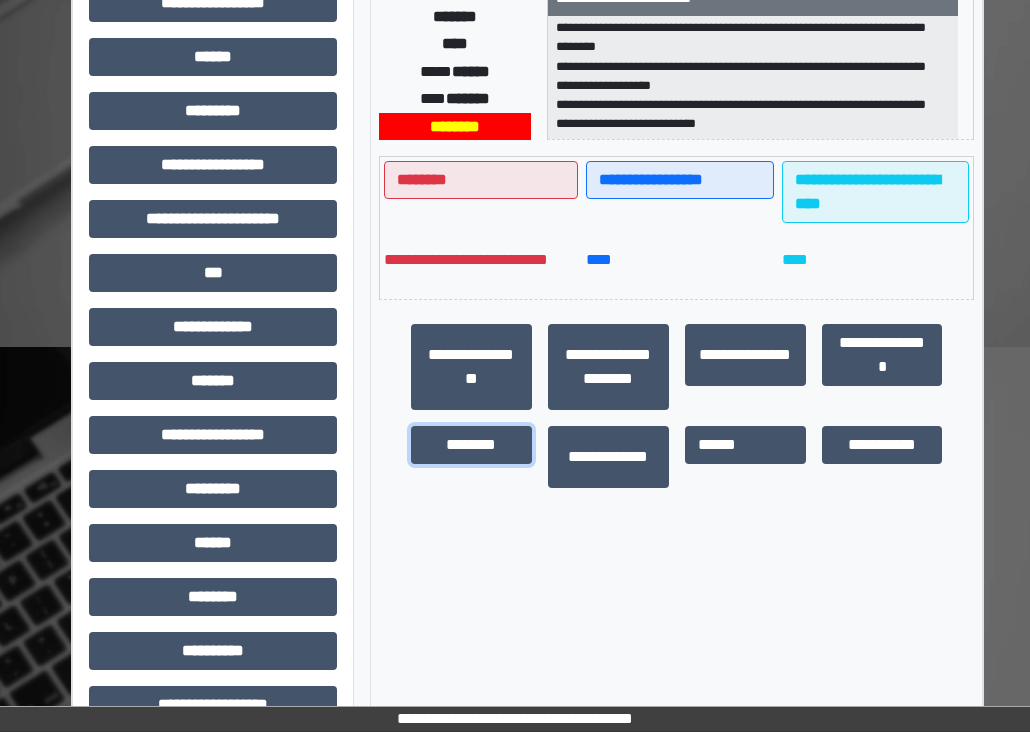 scroll, scrollTop: 0, scrollLeft: 0, axis: both 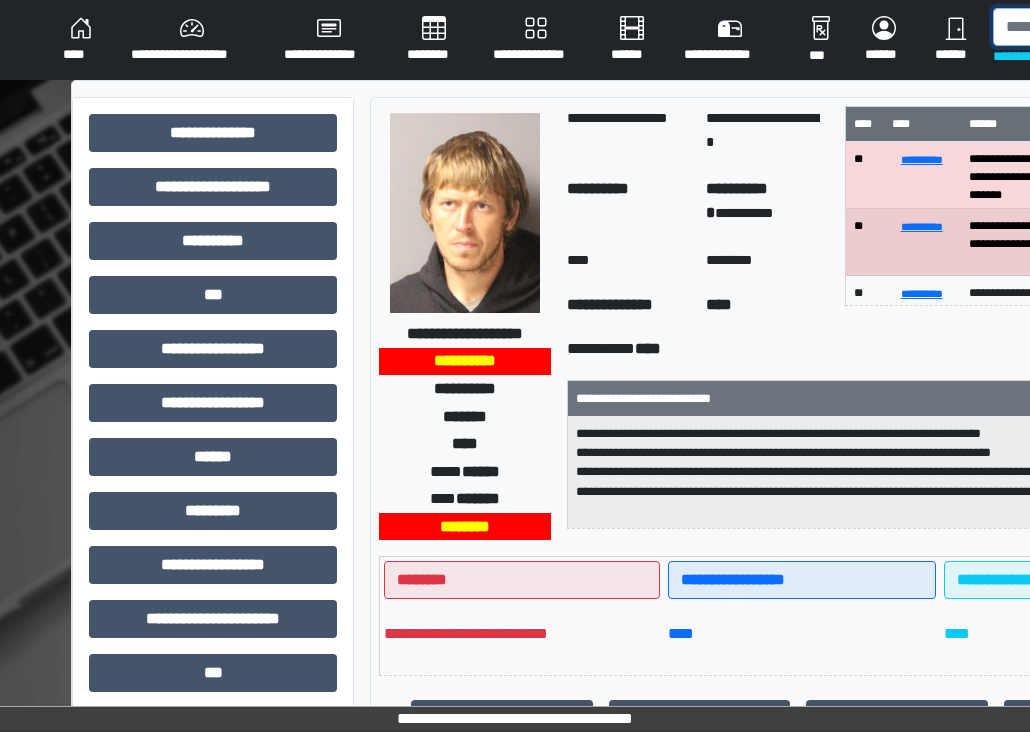 click at bounding box center [1096, 27] 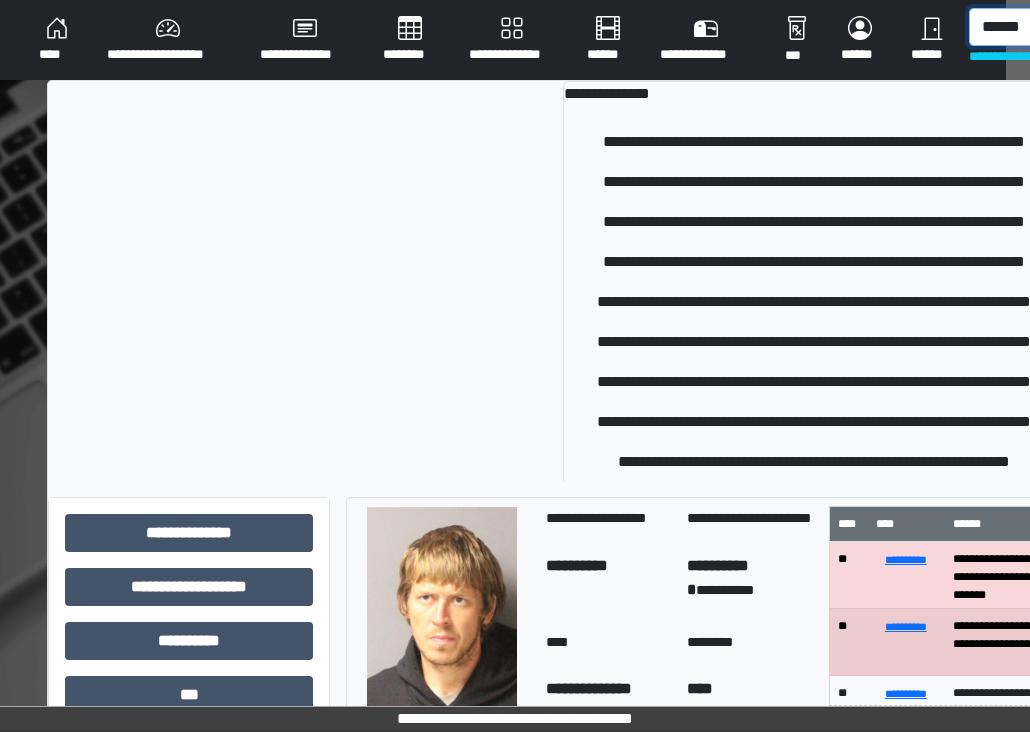 scroll, scrollTop: 0, scrollLeft: 31, axis: horizontal 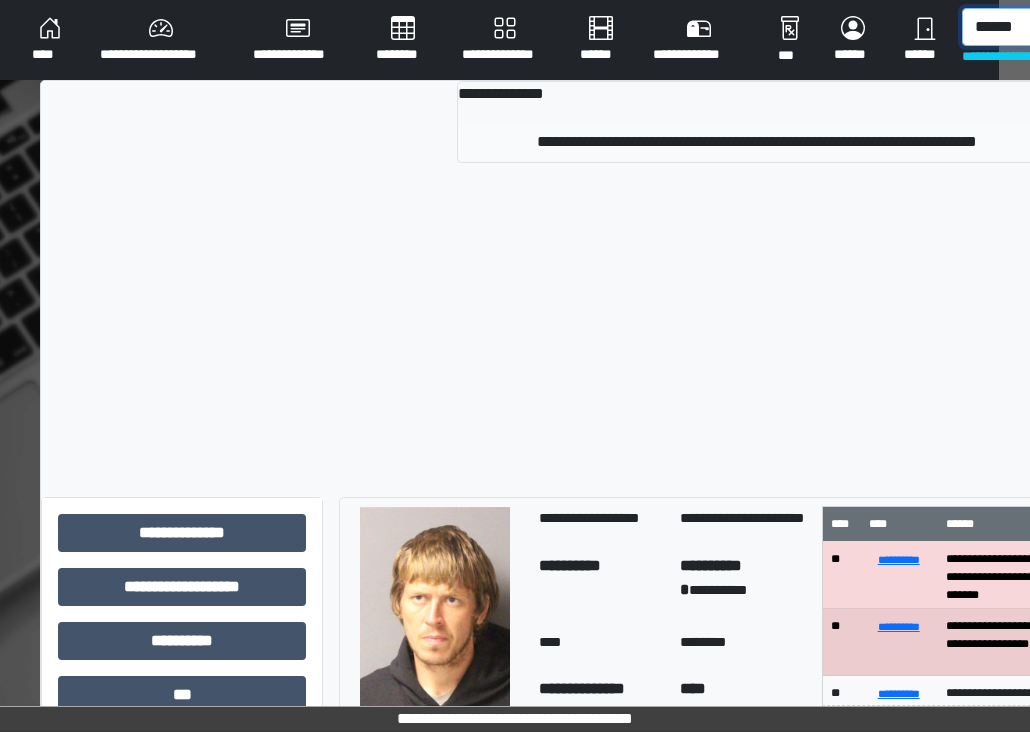 type on "******" 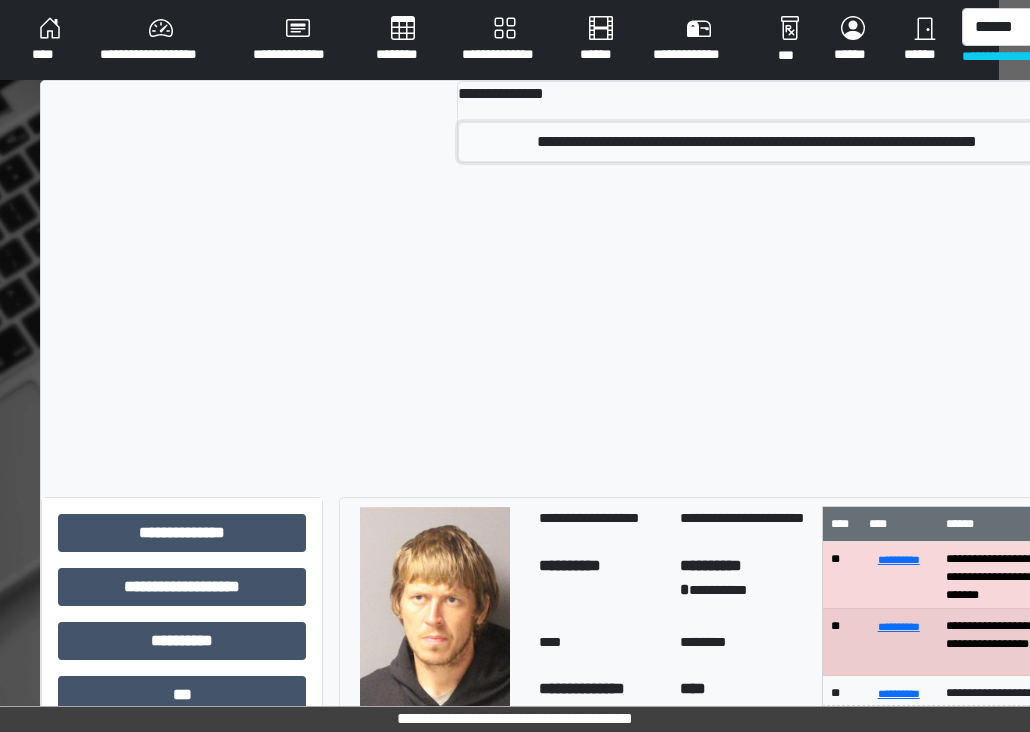click on "**********" at bounding box center (757, 142) 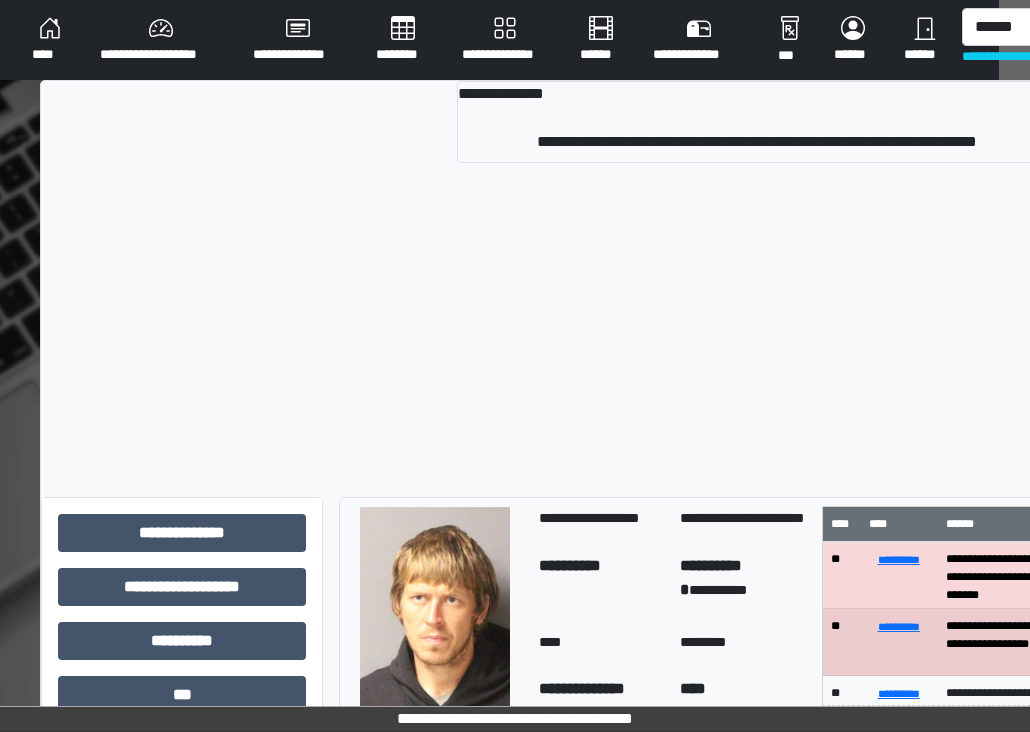 type 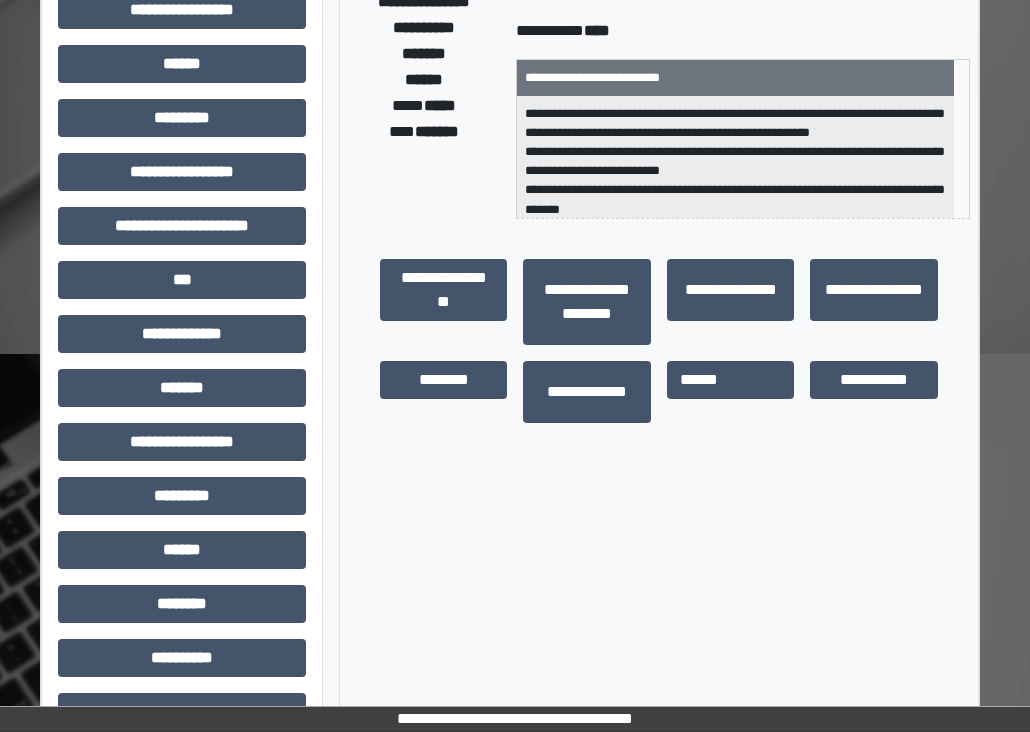 scroll, scrollTop: 400, scrollLeft: 31, axis: both 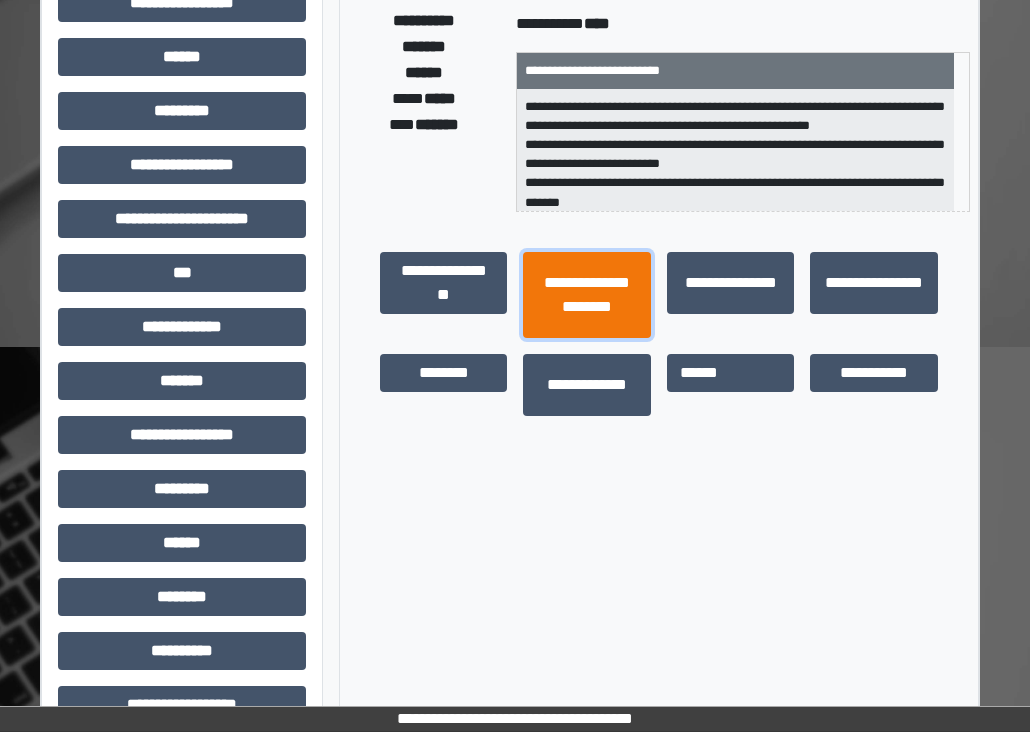 click on "**********" at bounding box center (586, 295) 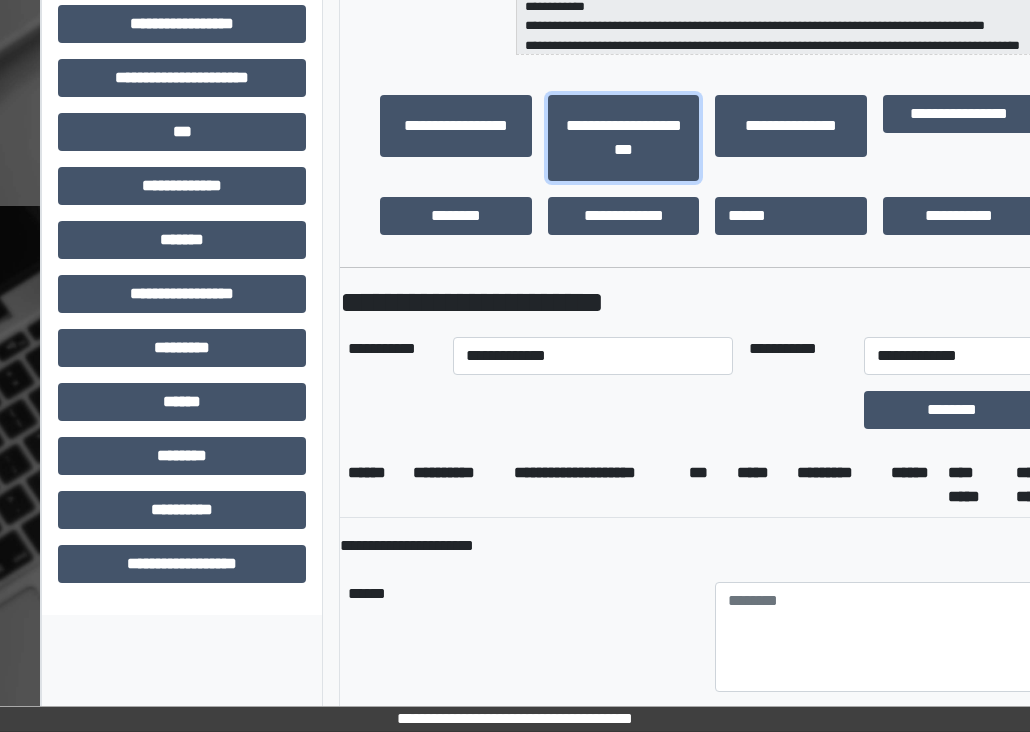 scroll, scrollTop: 542, scrollLeft: 31, axis: both 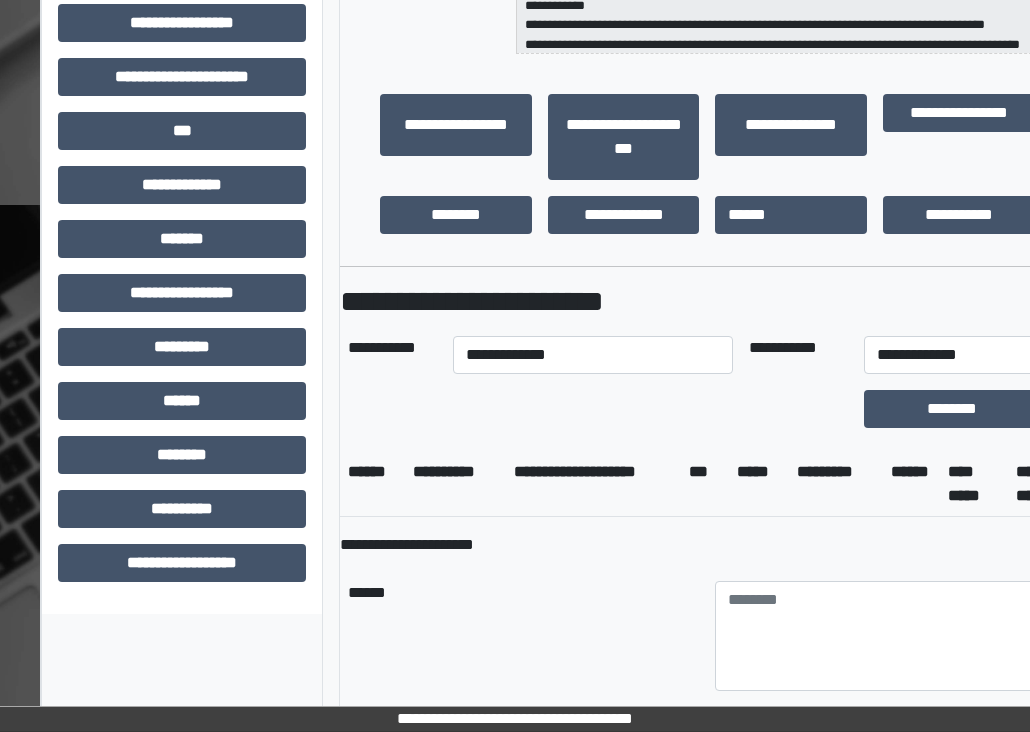click on "**********" at bounding box center (593, 355) 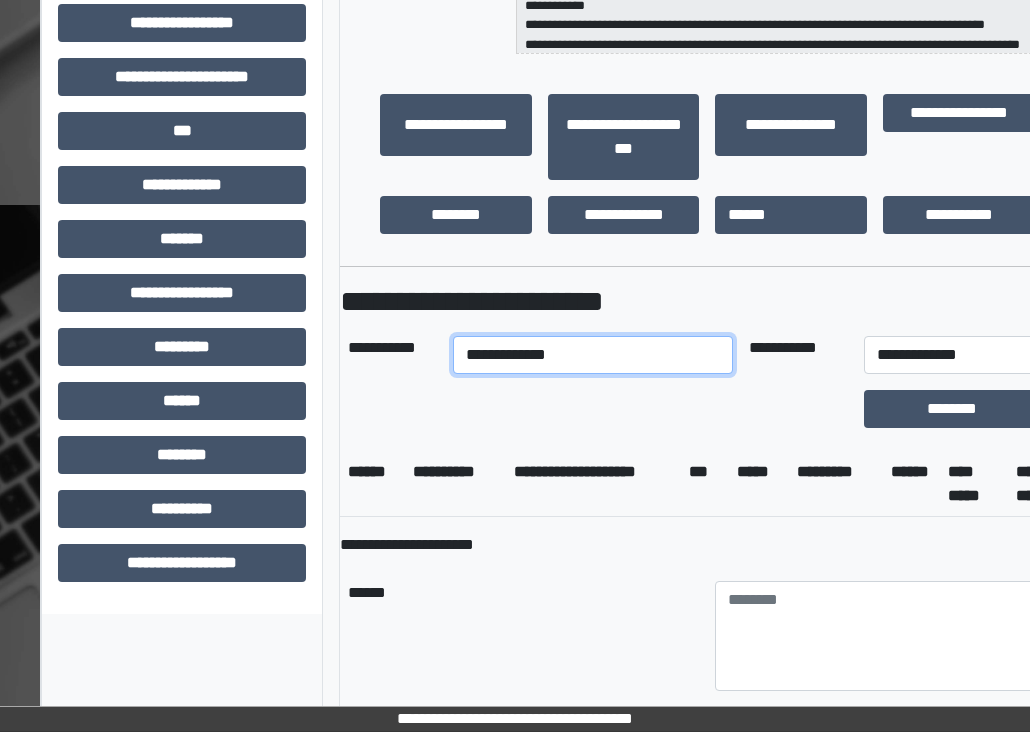 click on "**********" at bounding box center (593, 355) 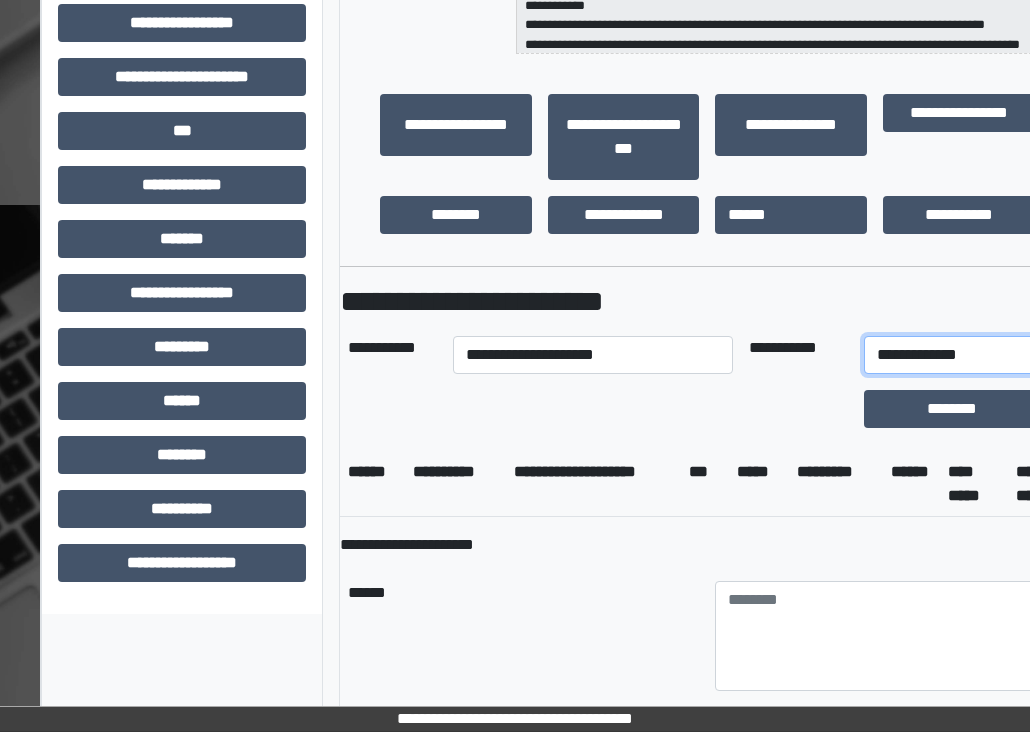 click on "**********" at bounding box center (965, 355) 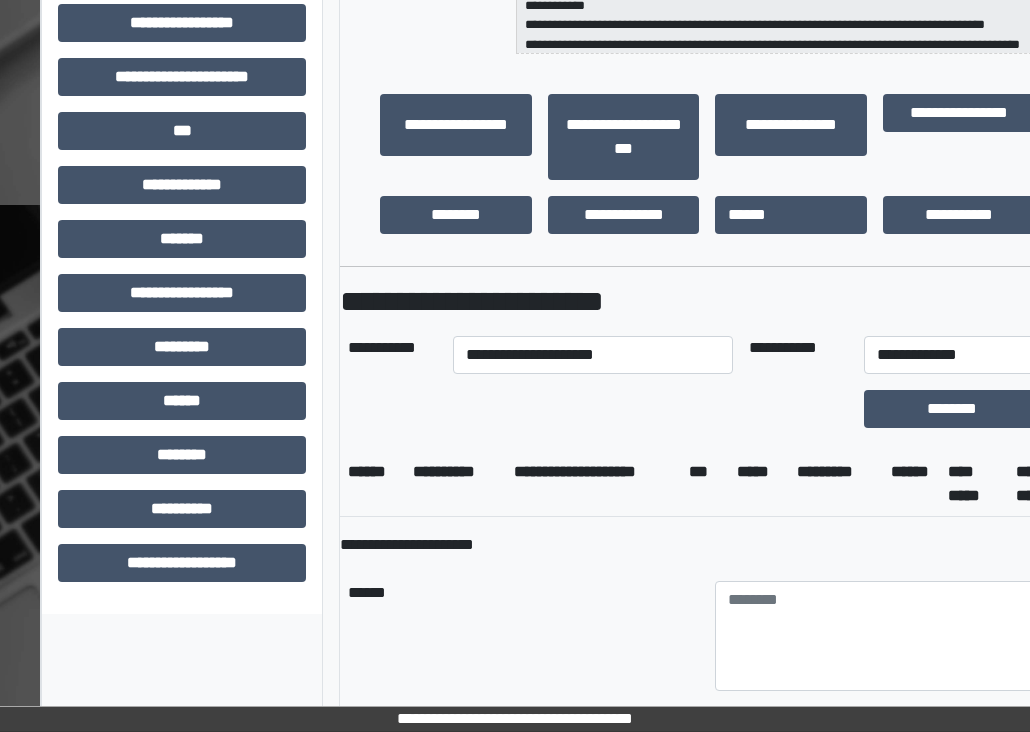 click on "*****" at bounding box center [759, 484] 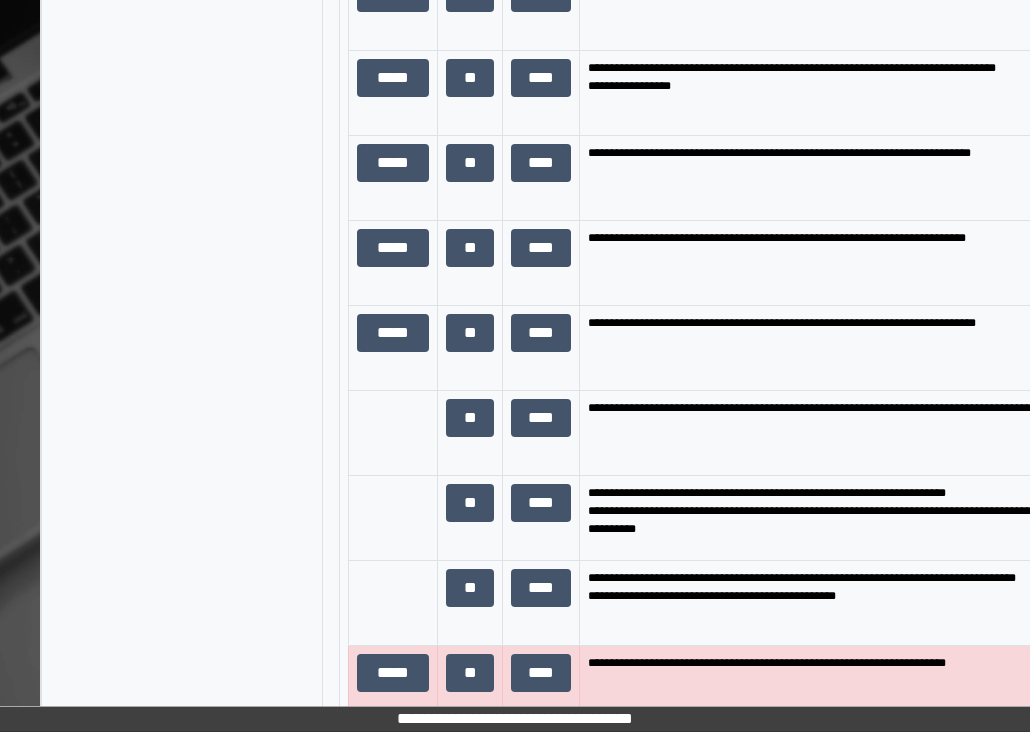 scroll, scrollTop: 2142, scrollLeft: 31, axis: both 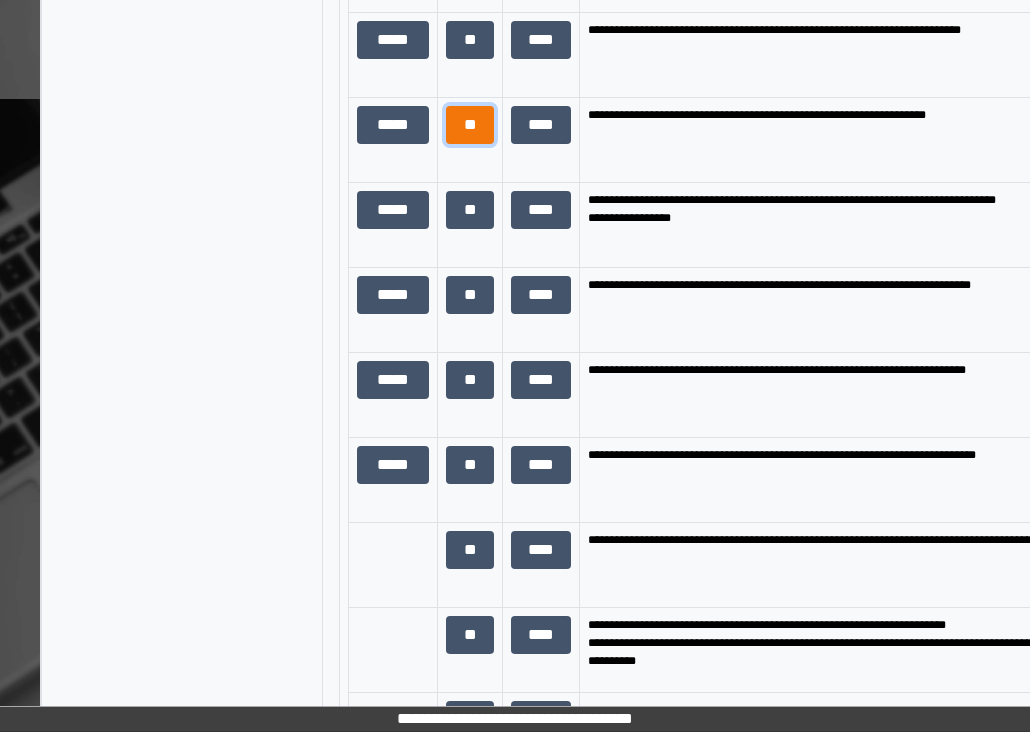 click on "**" at bounding box center [469, 125] 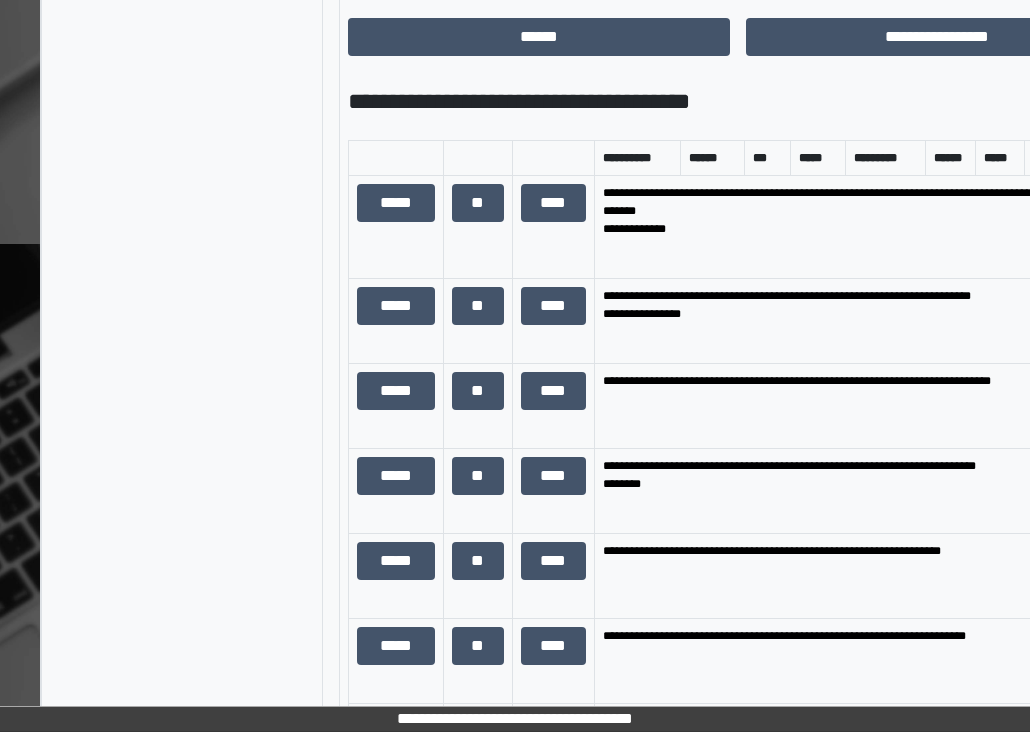 scroll, scrollTop: 1242, scrollLeft: 31, axis: both 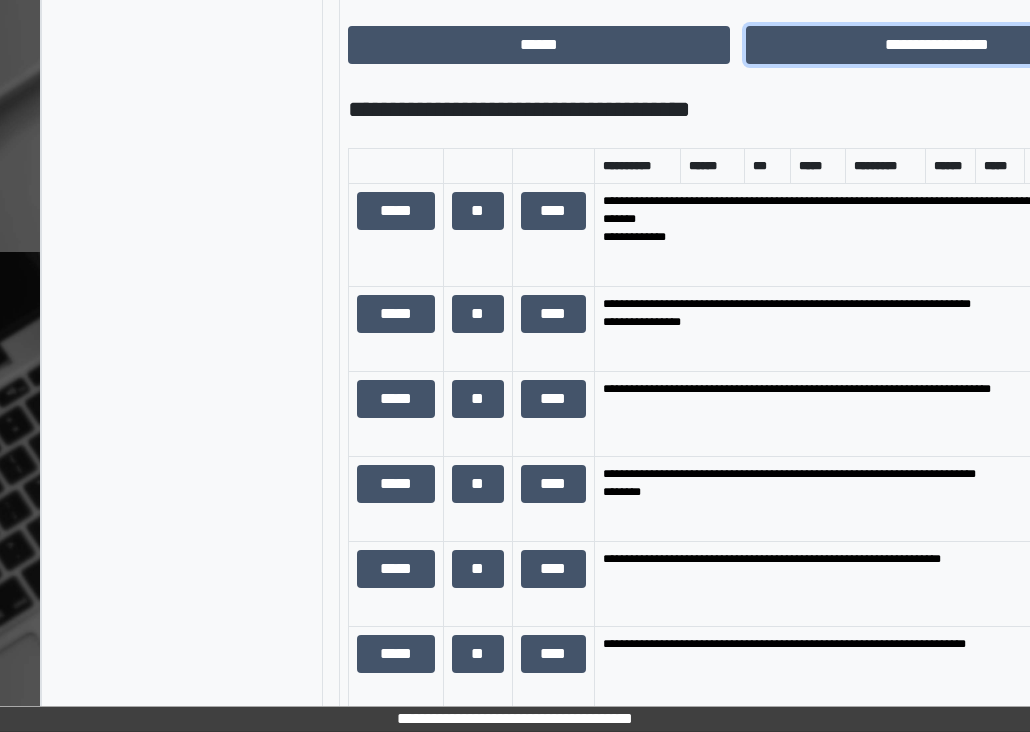 drag, startPoint x: 770, startPoint y: 303, endPoint x: 896, endPoint y: 51, distance: 281.74457 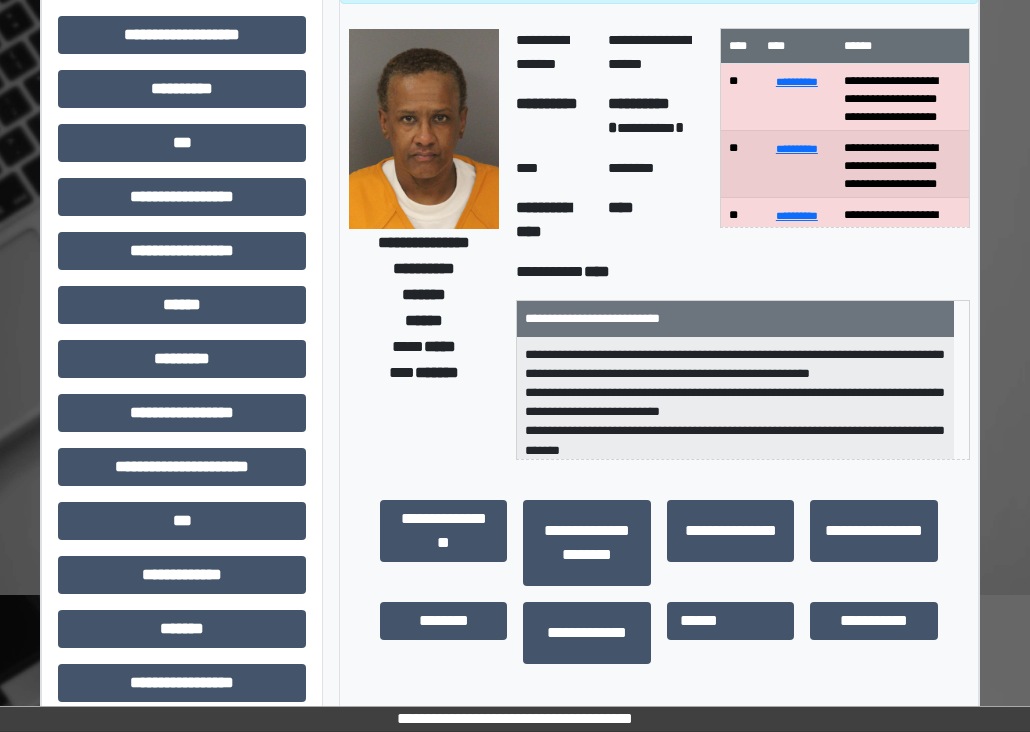 scroll, scrollTop: 0, scrollLeft: 31, axis: horizontal 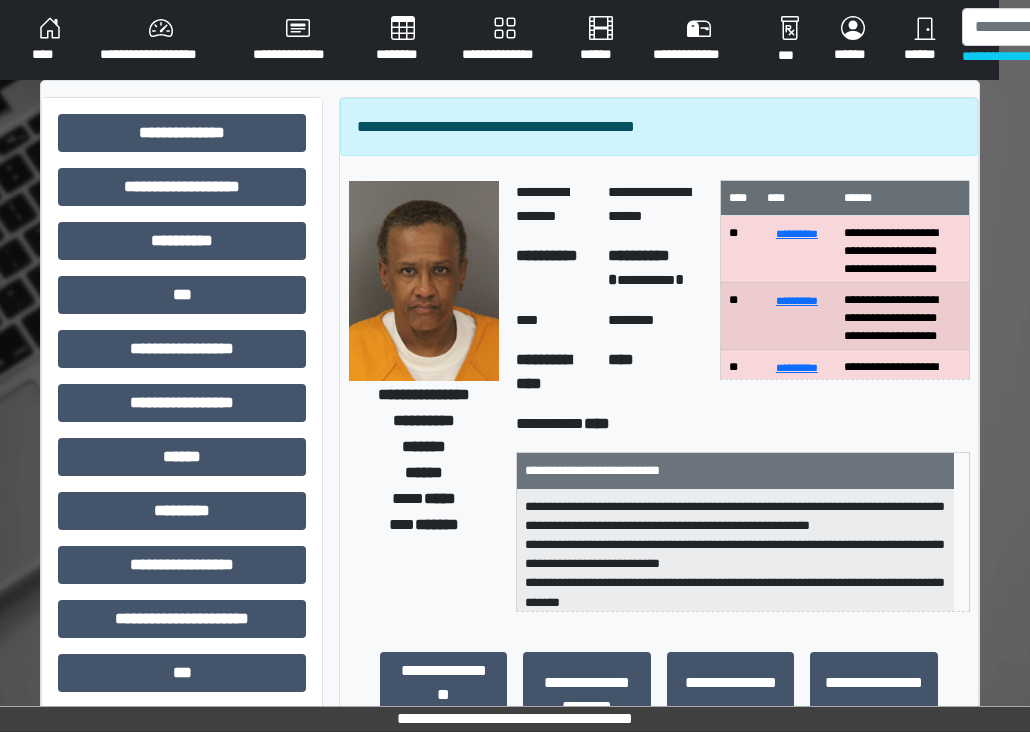 click on "****" at bounding box center (50, 40) 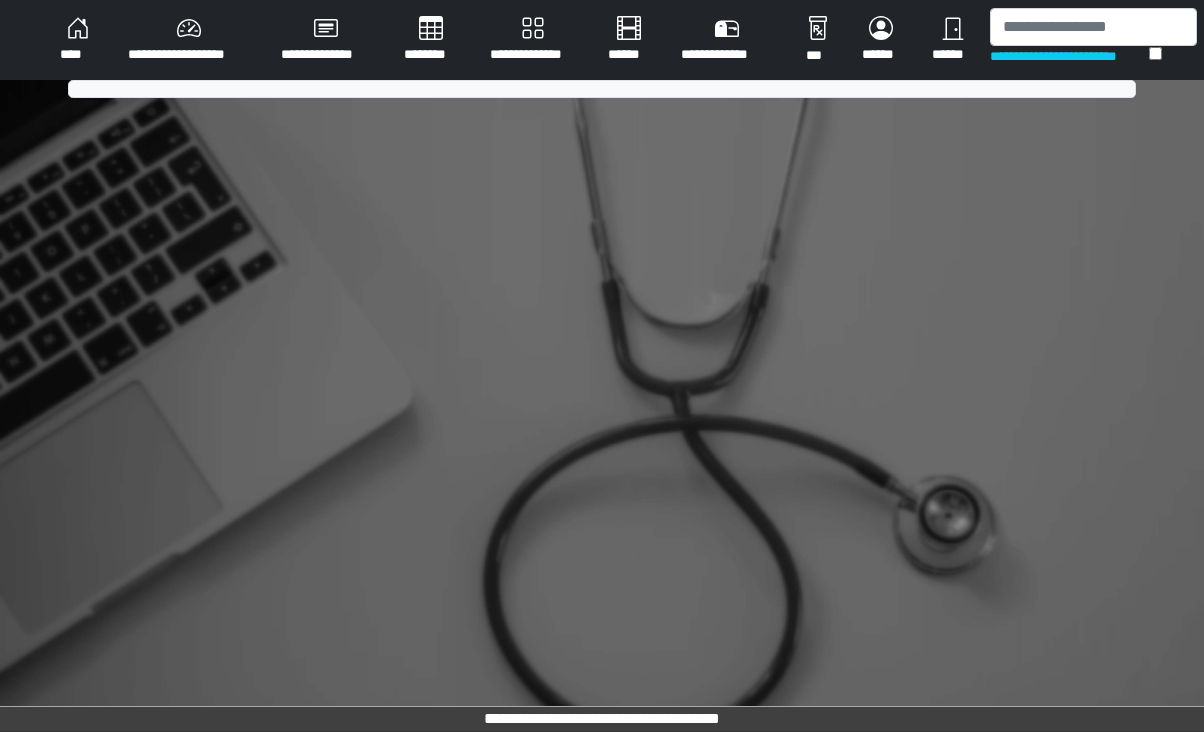 scroll, scrollTop: 0, scrollLeft: 0, axis: both 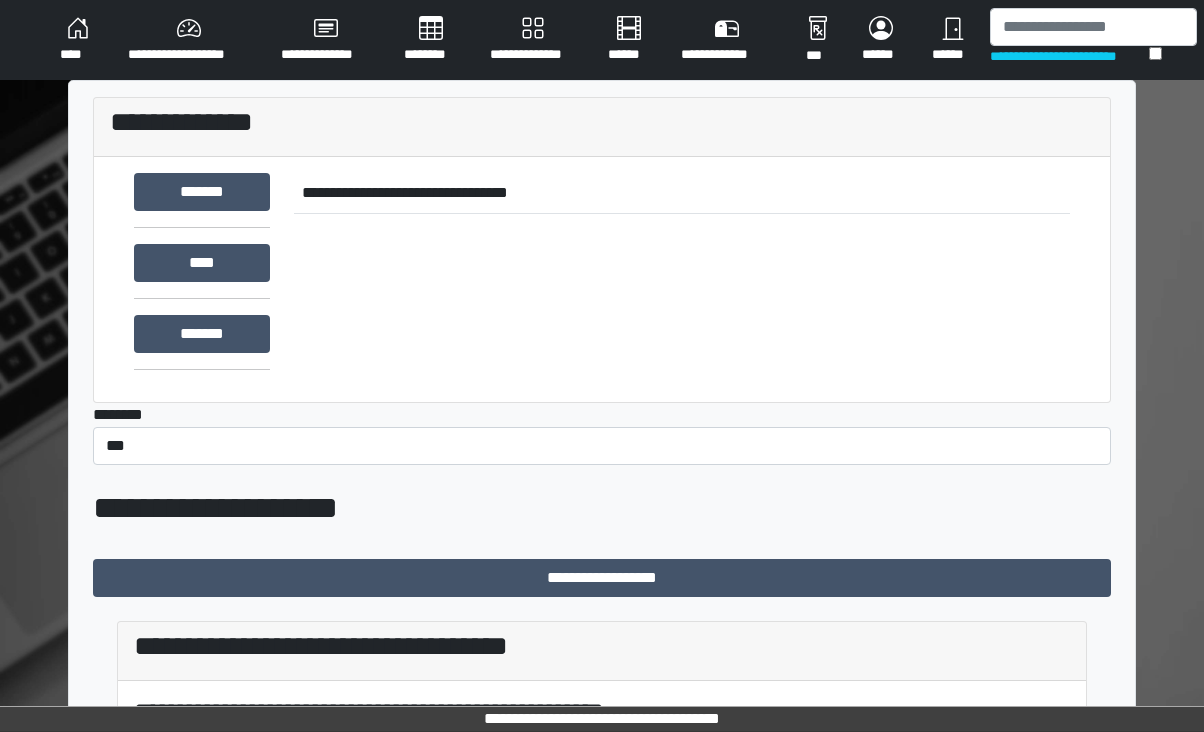 click on "**********" at bounding box center (602, 740) 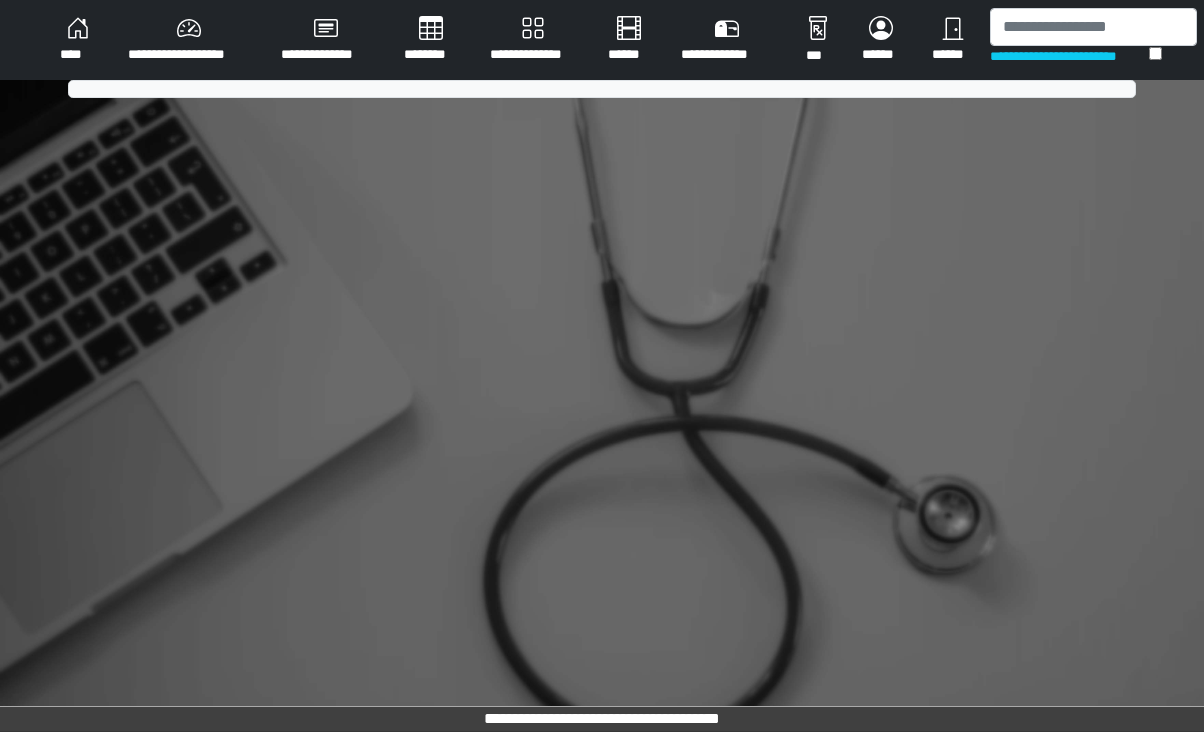 scroll, scrollTop: 0, scrollLeft: 0, axis: both 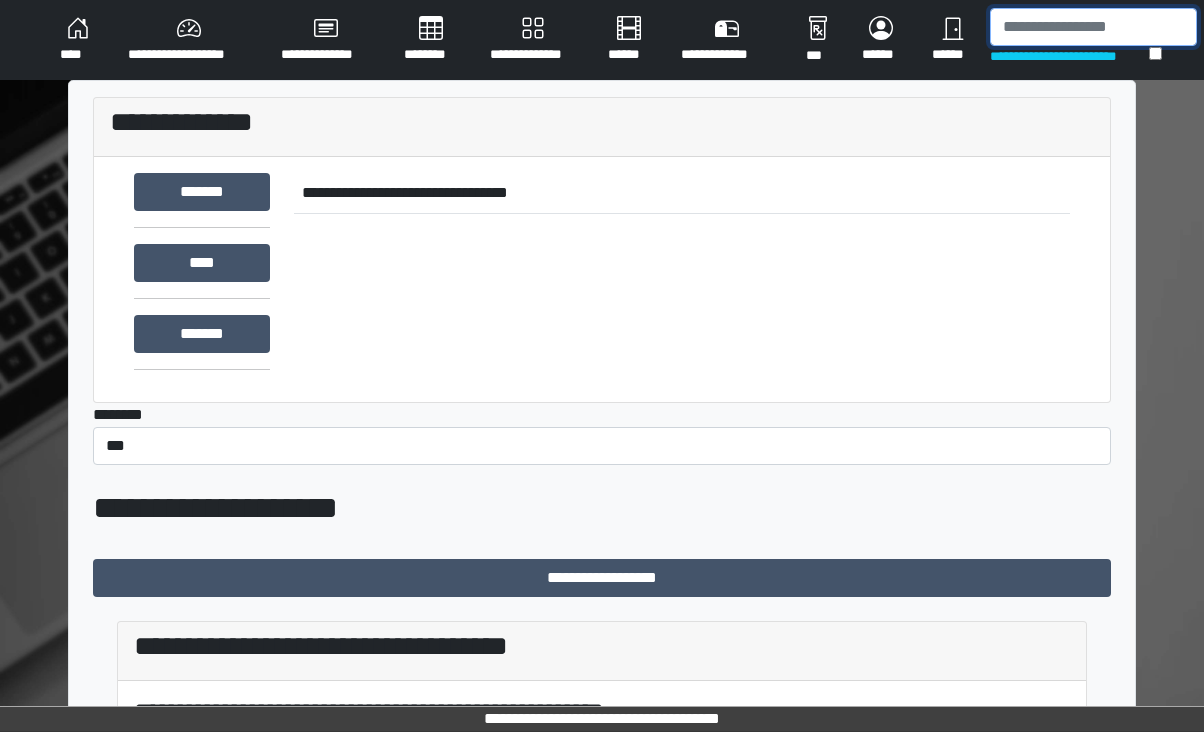 click at bounding box center [1093, 27] 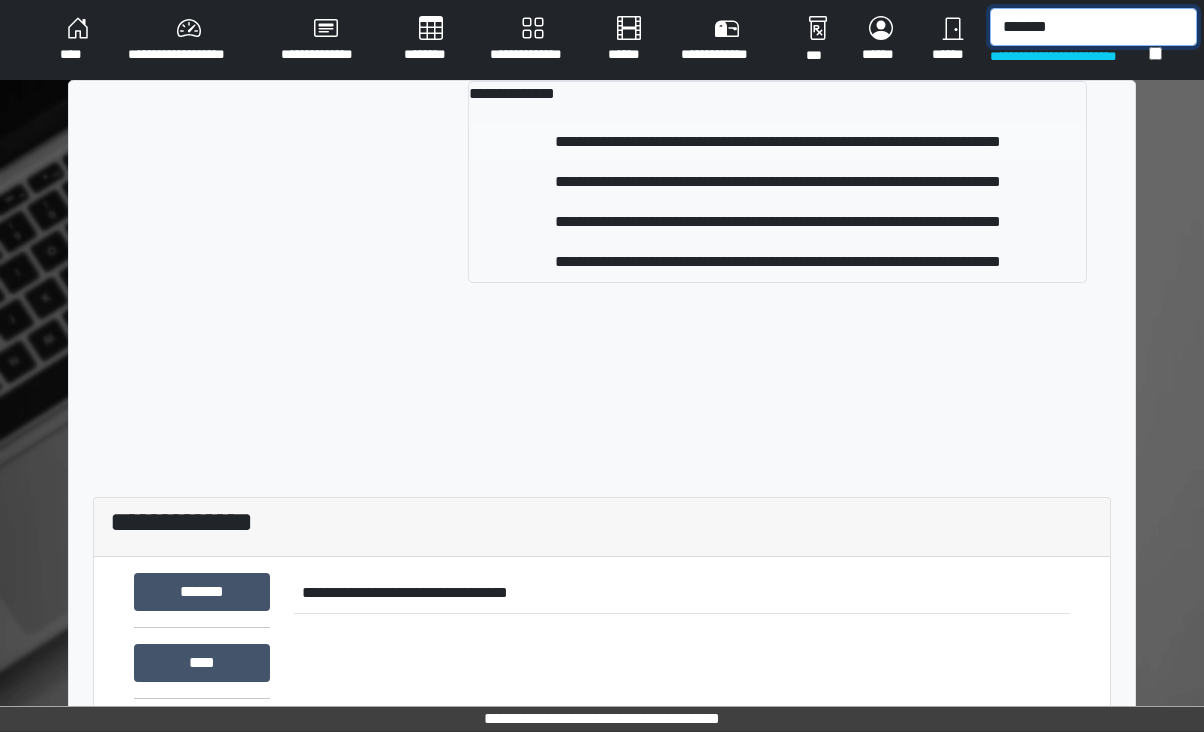 type on "*******" 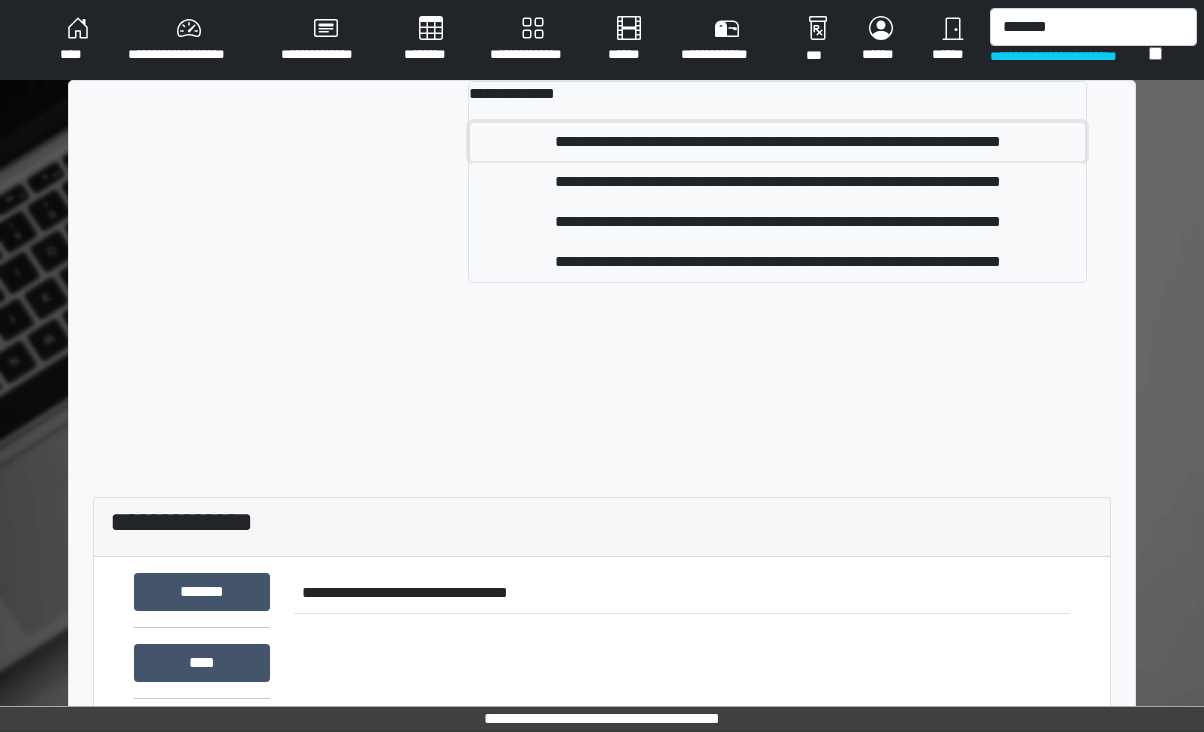 click on "**********" at bounding box center (777, 142) 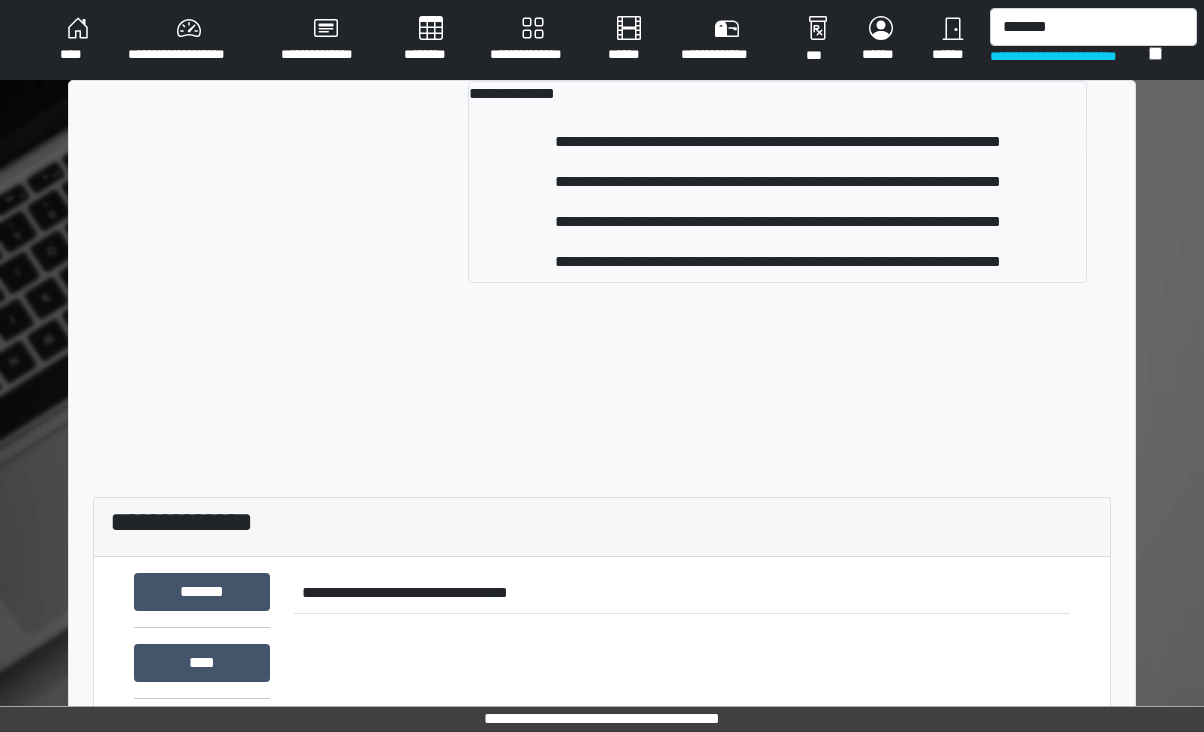 type 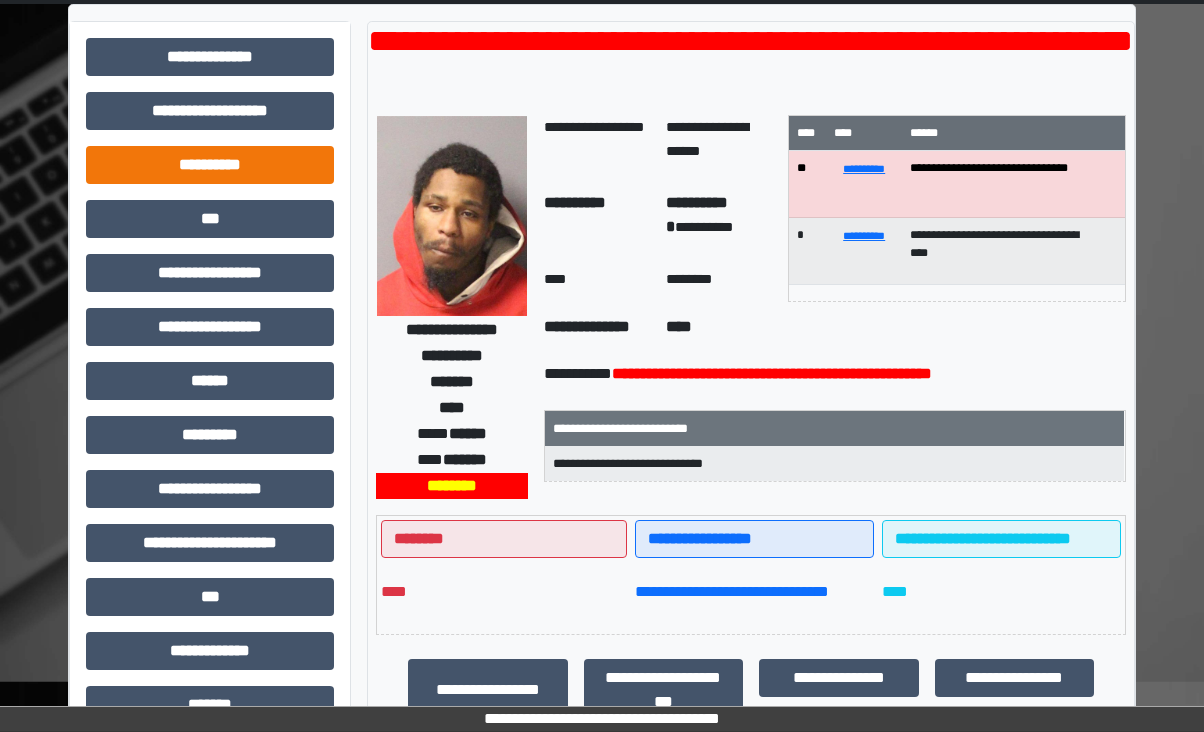 scroll, scrollTop: 0, scrollLeft: 0, axis: both 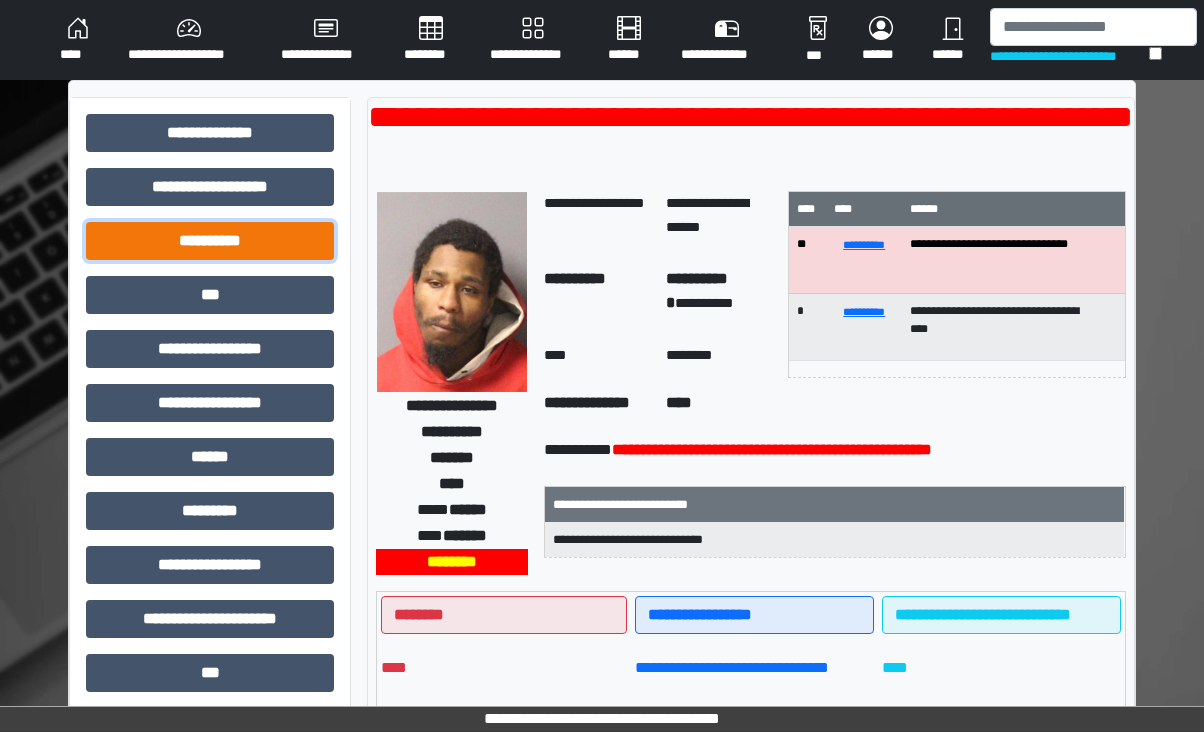 click on "**********" at bounding box center [210, 241] 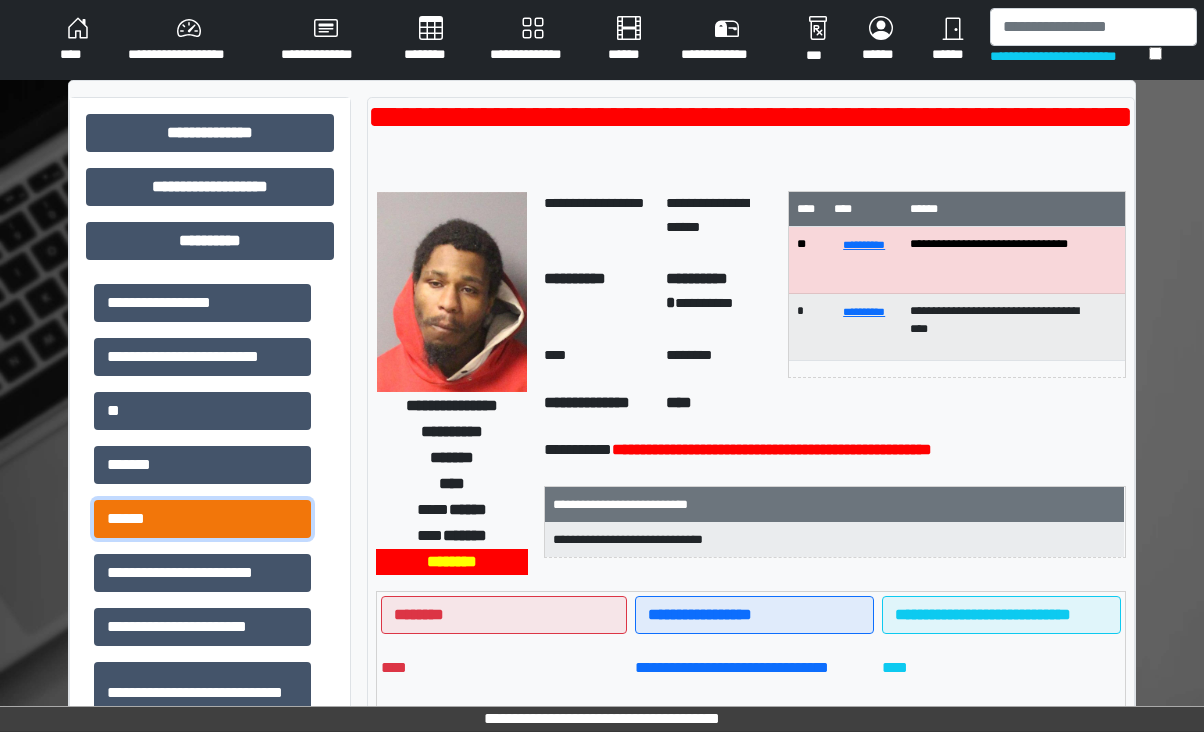 click on "******" at bounding box center [202, 519] 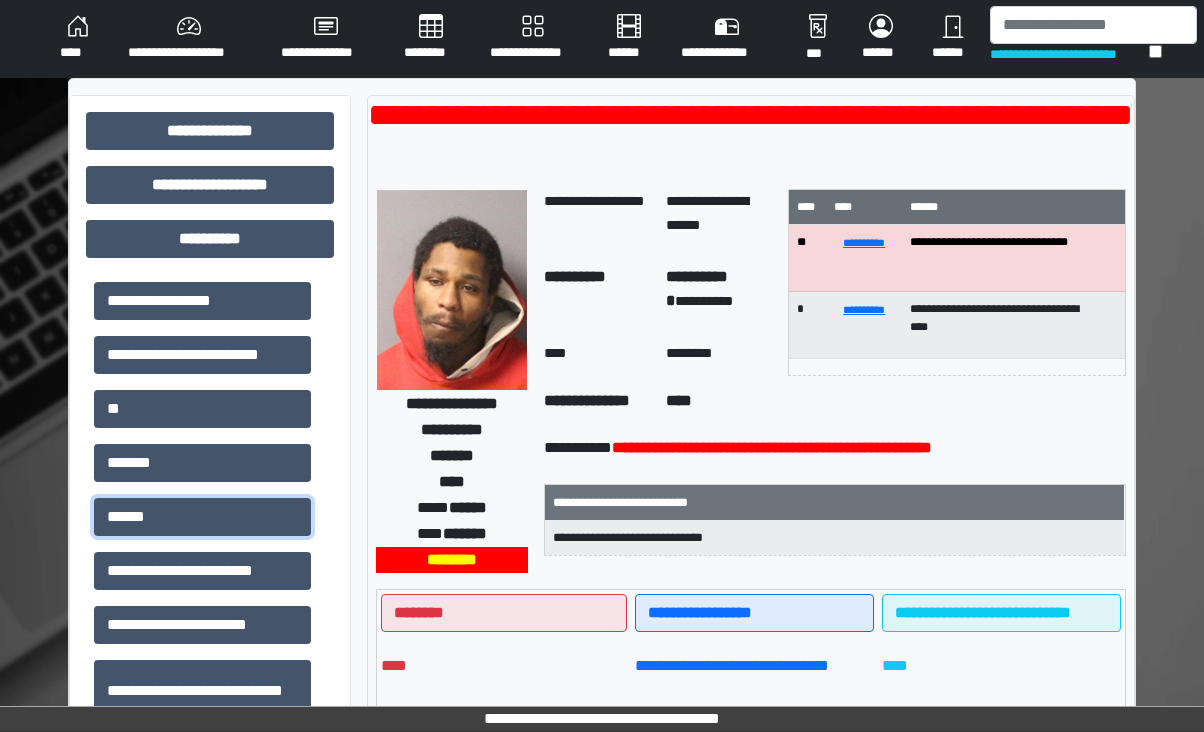 scroll, scrollTop: 0, scrollLeft: 0, axis: both 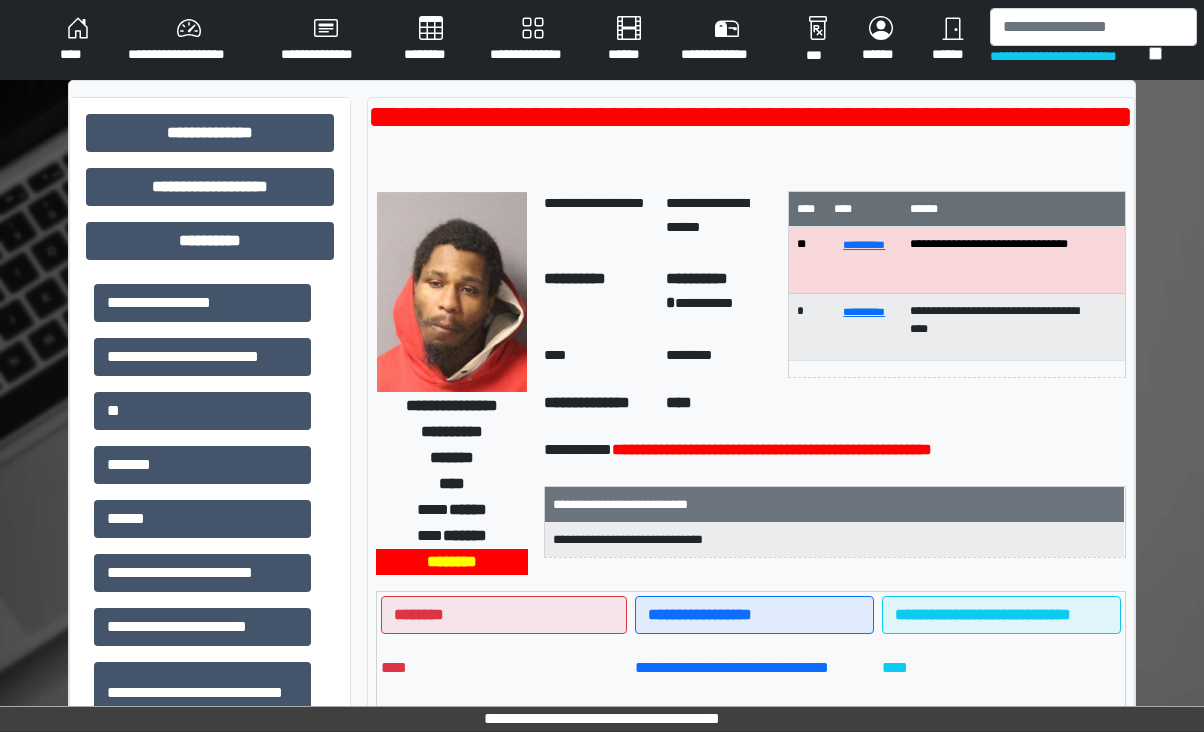 click on "****" at bounding box center [78, 40] 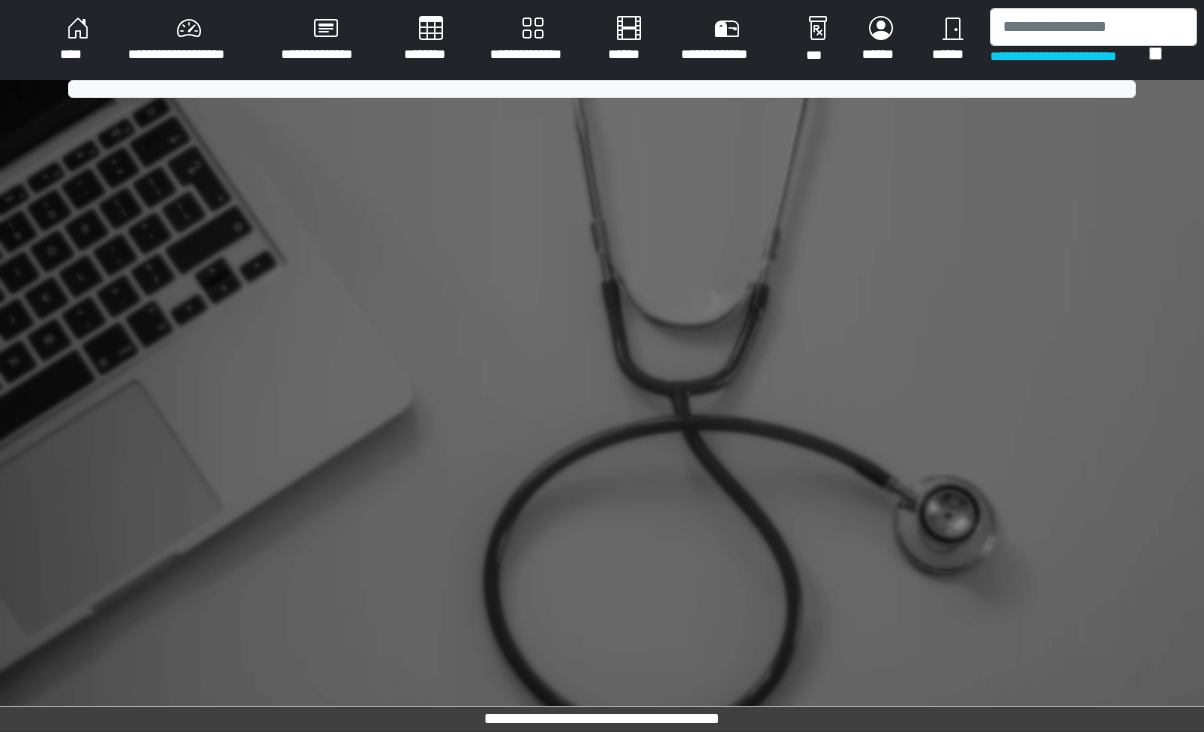 scroll, scrollTop: 0, scrollLeft: 0, axis: both 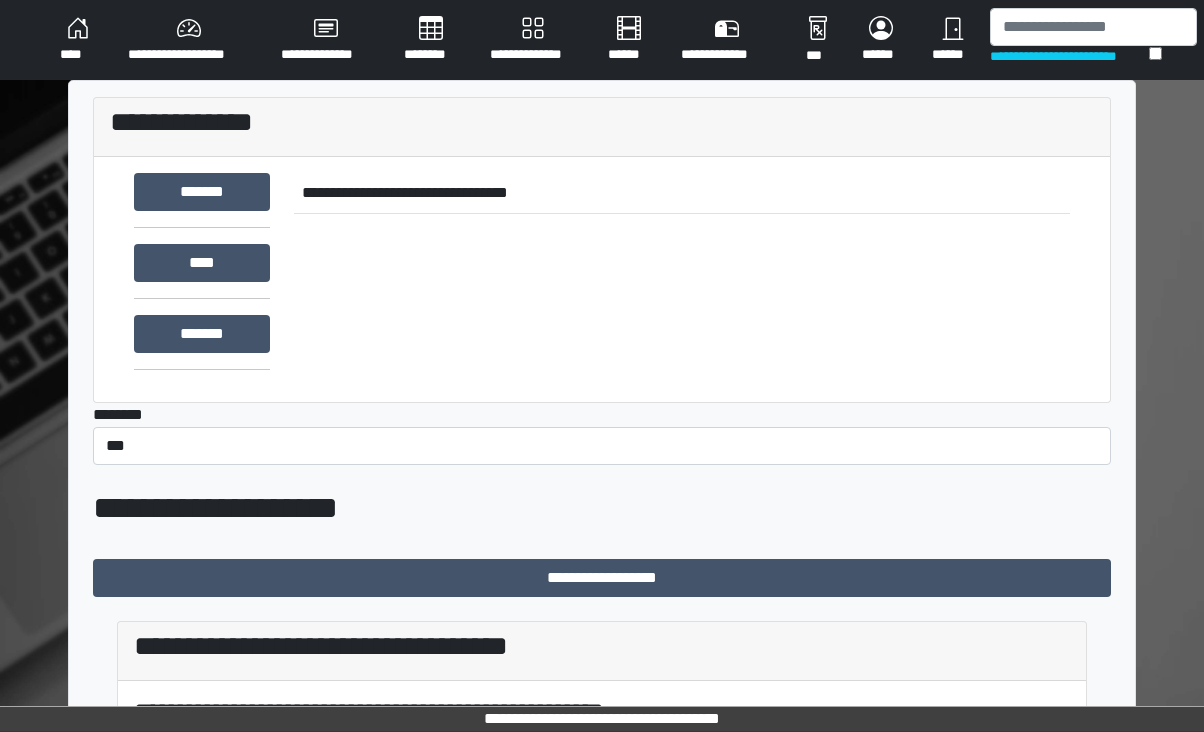 click on "**********" at bounding box center [188, 40] 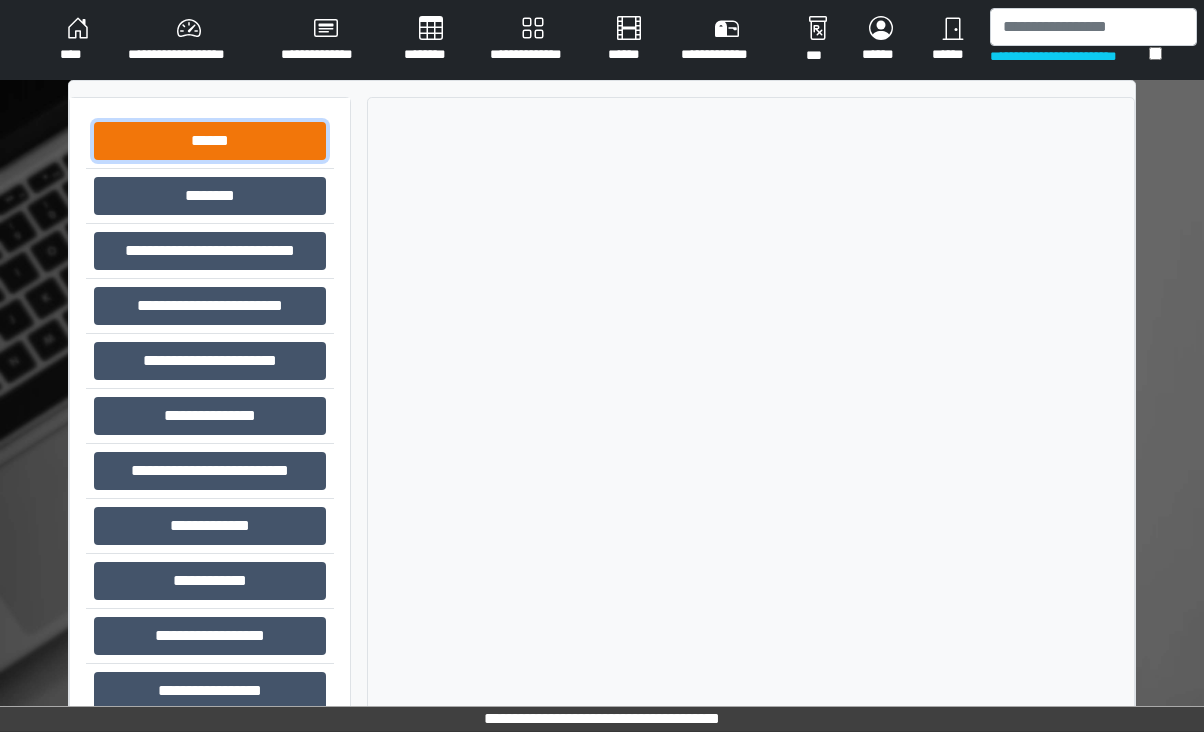 click on "******" at bounding box center (210, 141) 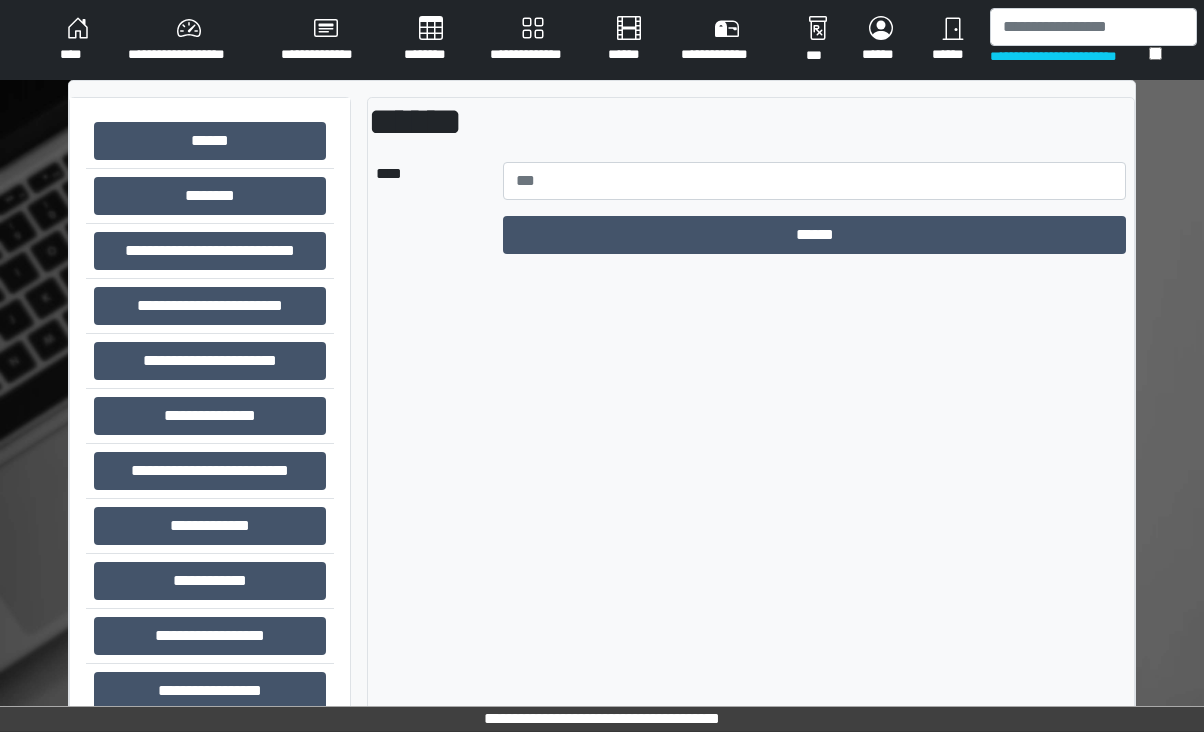 click at bounding box center [814, 181] 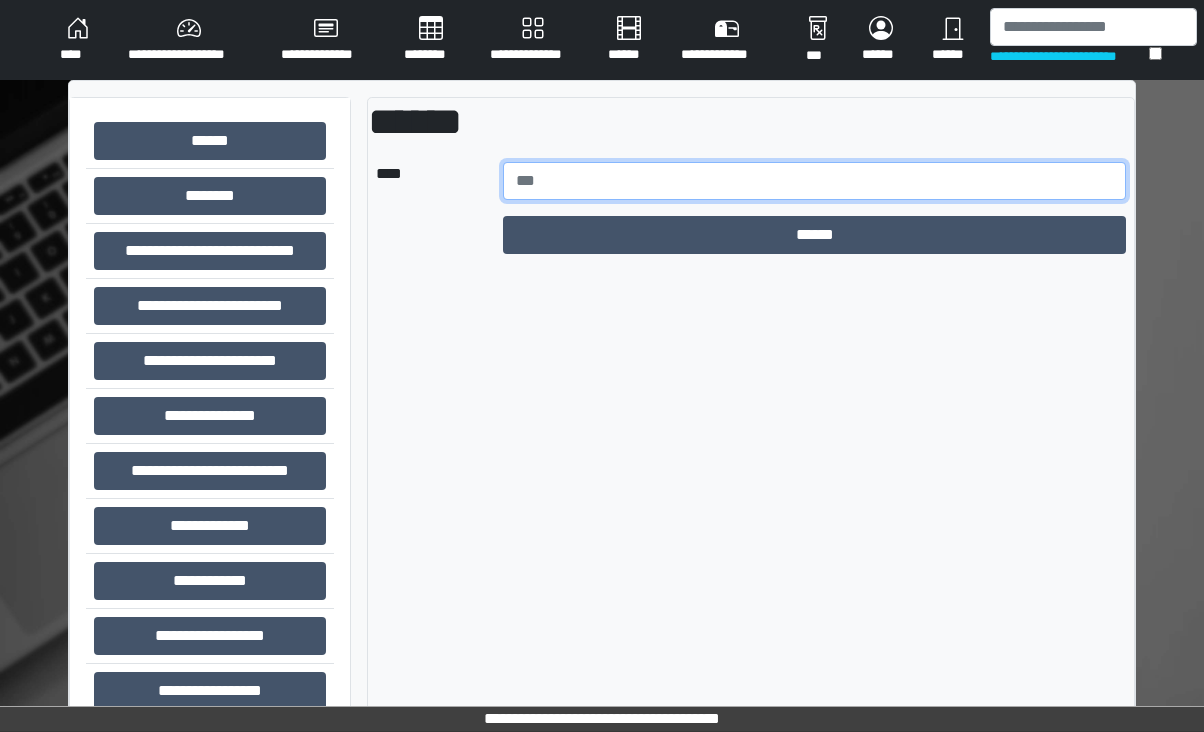 click at bounding box center (814, 181) 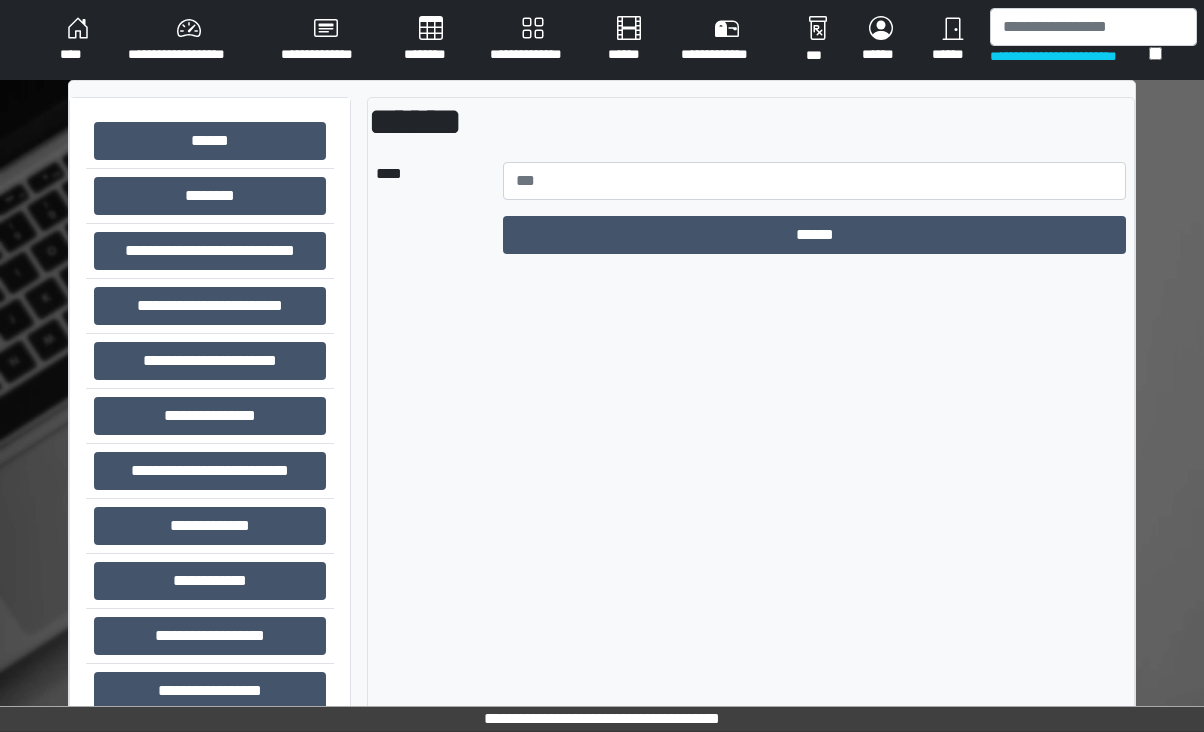 click on "******" at bounding box center (814, 235) 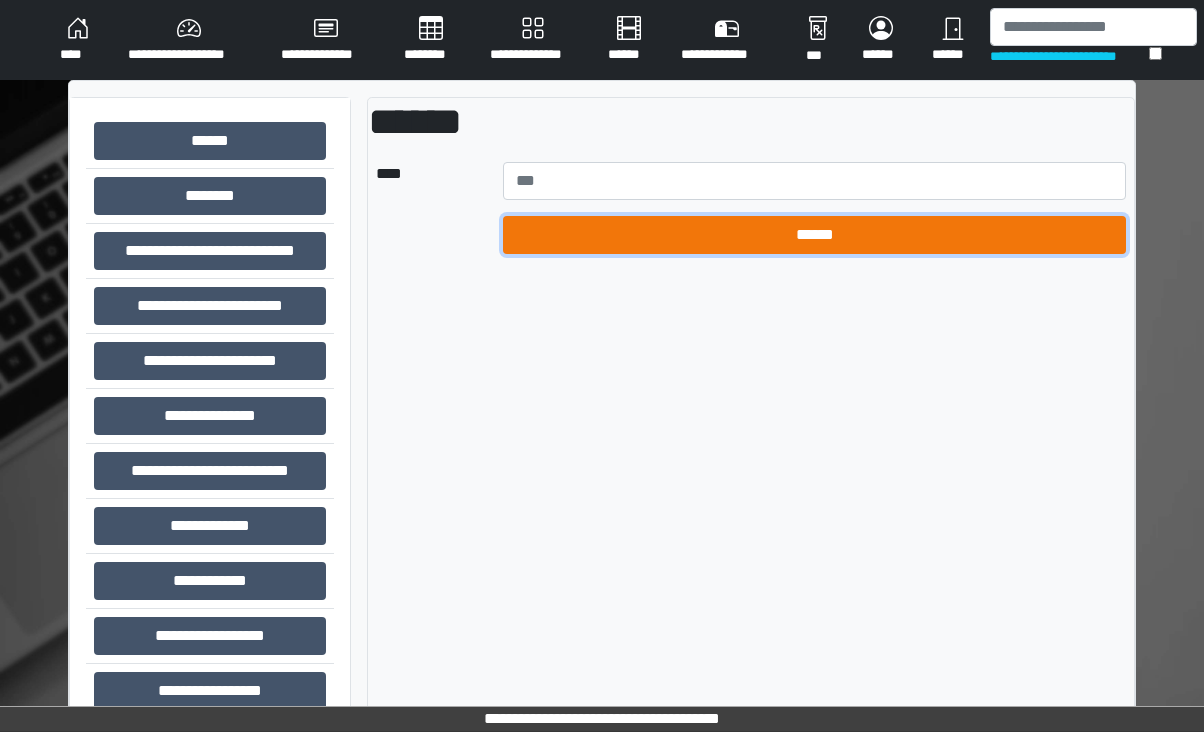 click on "******" at bounding box center (814, 235) 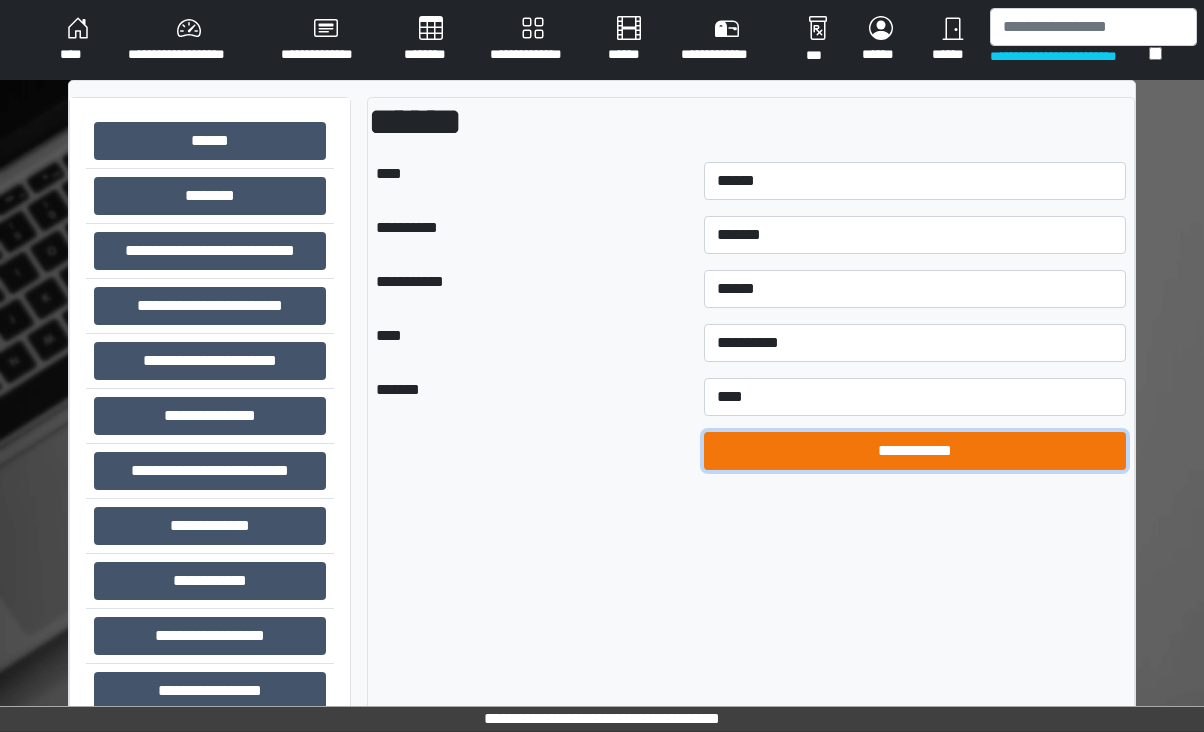 click on "**********" at bounding box center [915, 451] 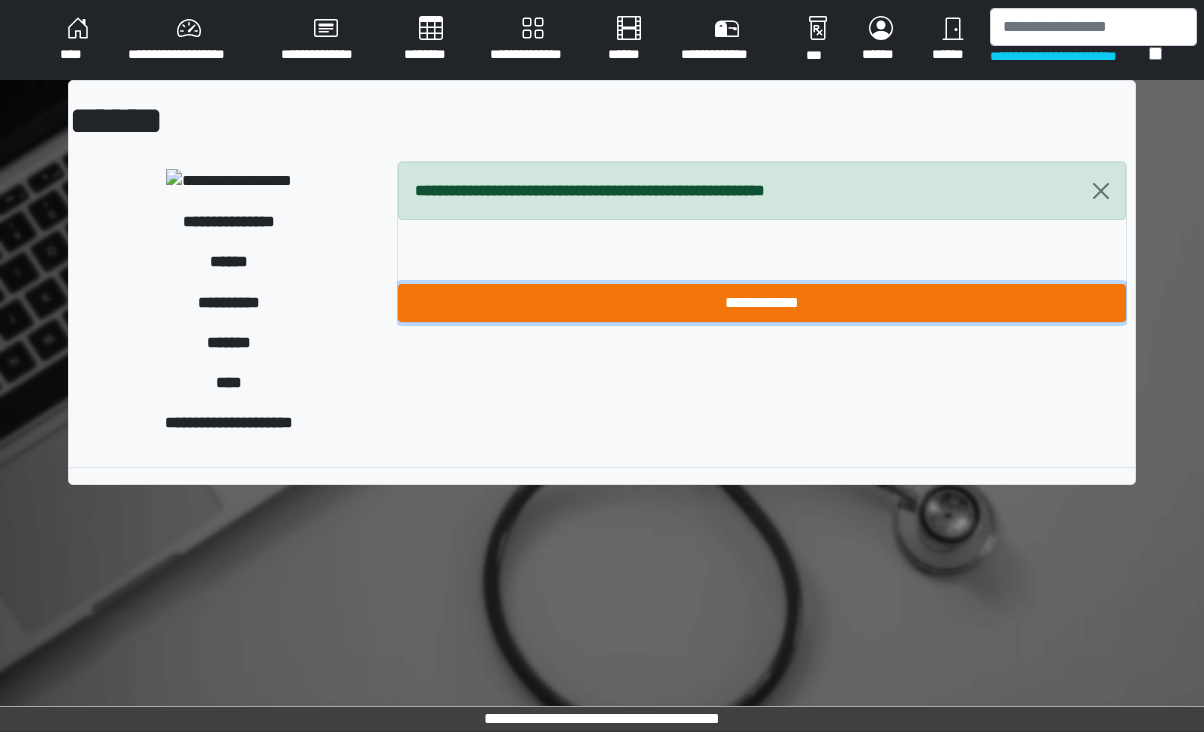 click on "**********" at bounding box center (762, 303) 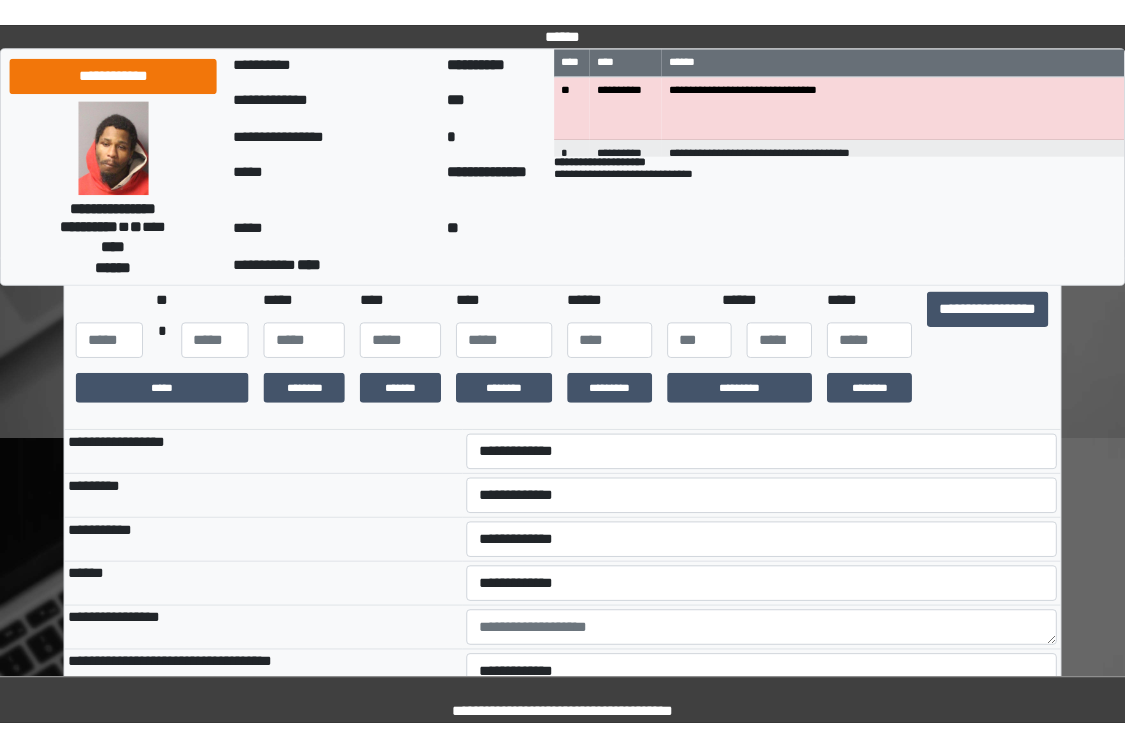 scroll, scrollTop: 200, scrollLeft: 0, axis: vertical 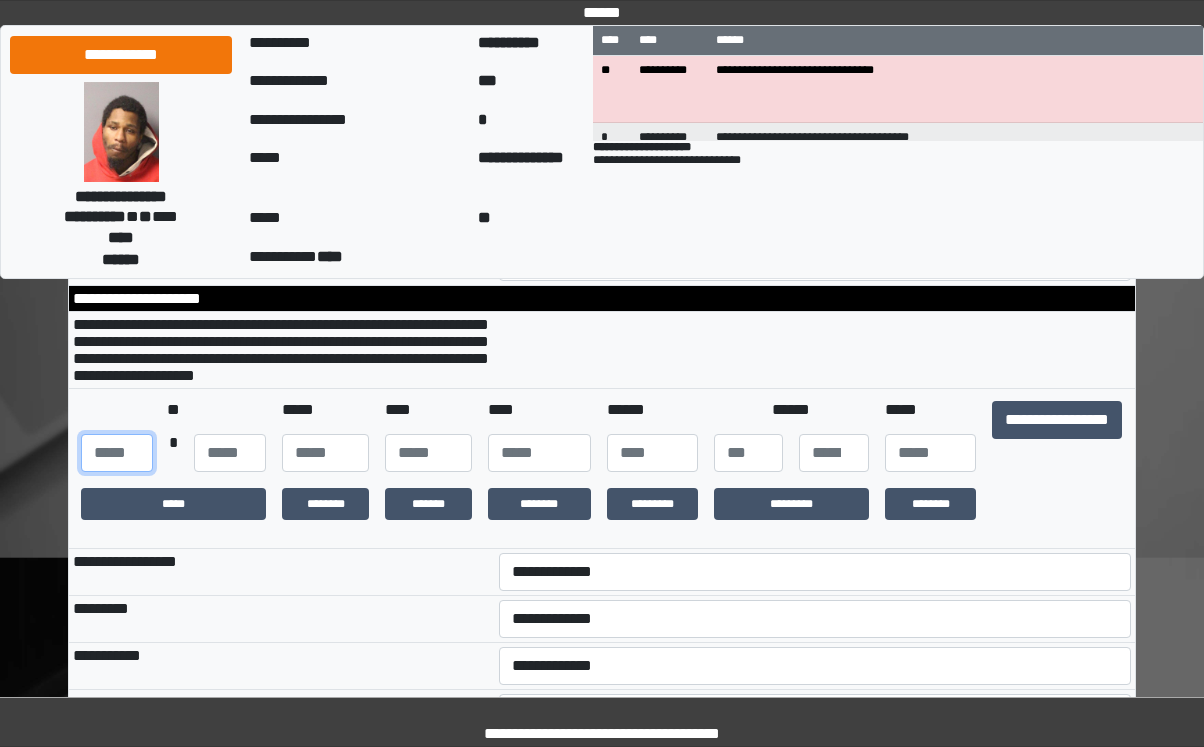 click at bounding box center [117, 453] 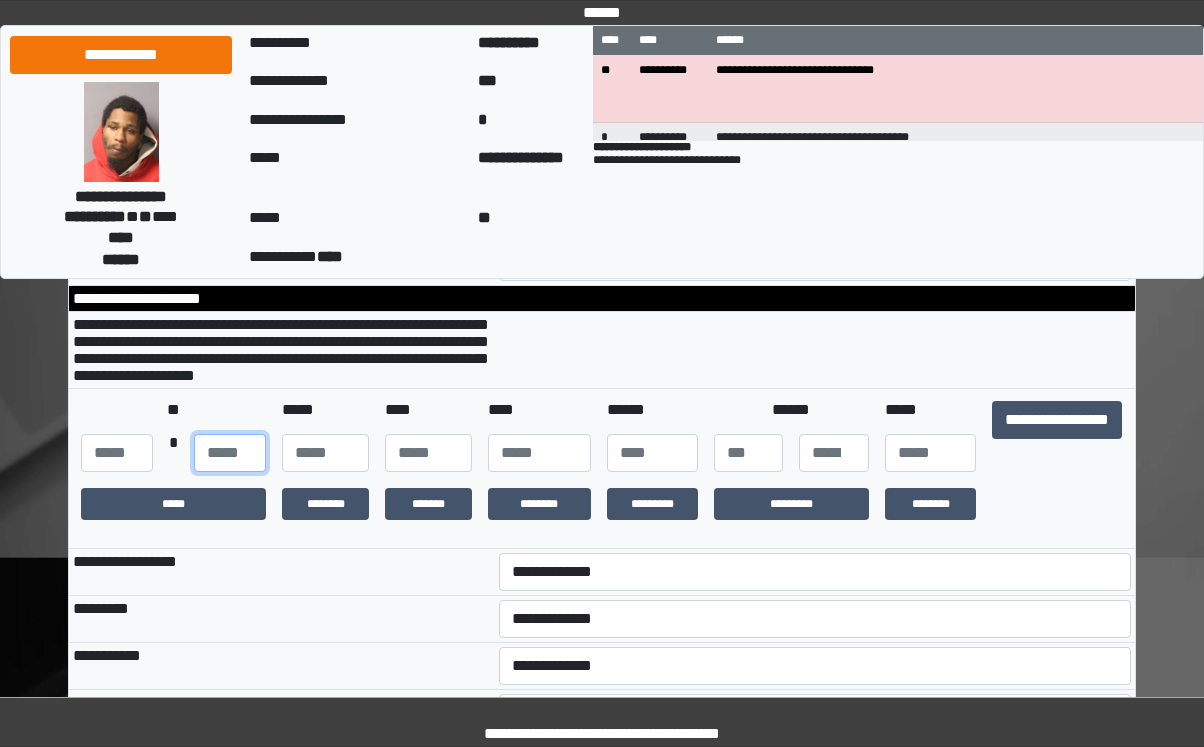 type on "**" 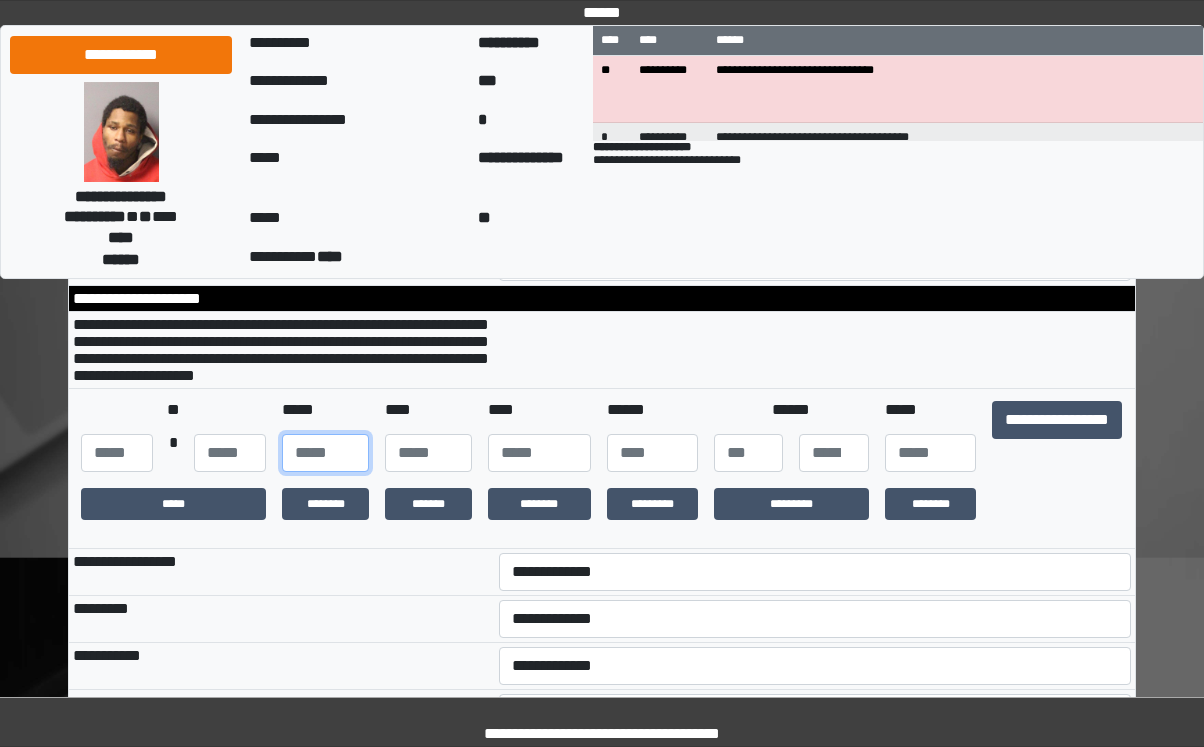 type on "**" 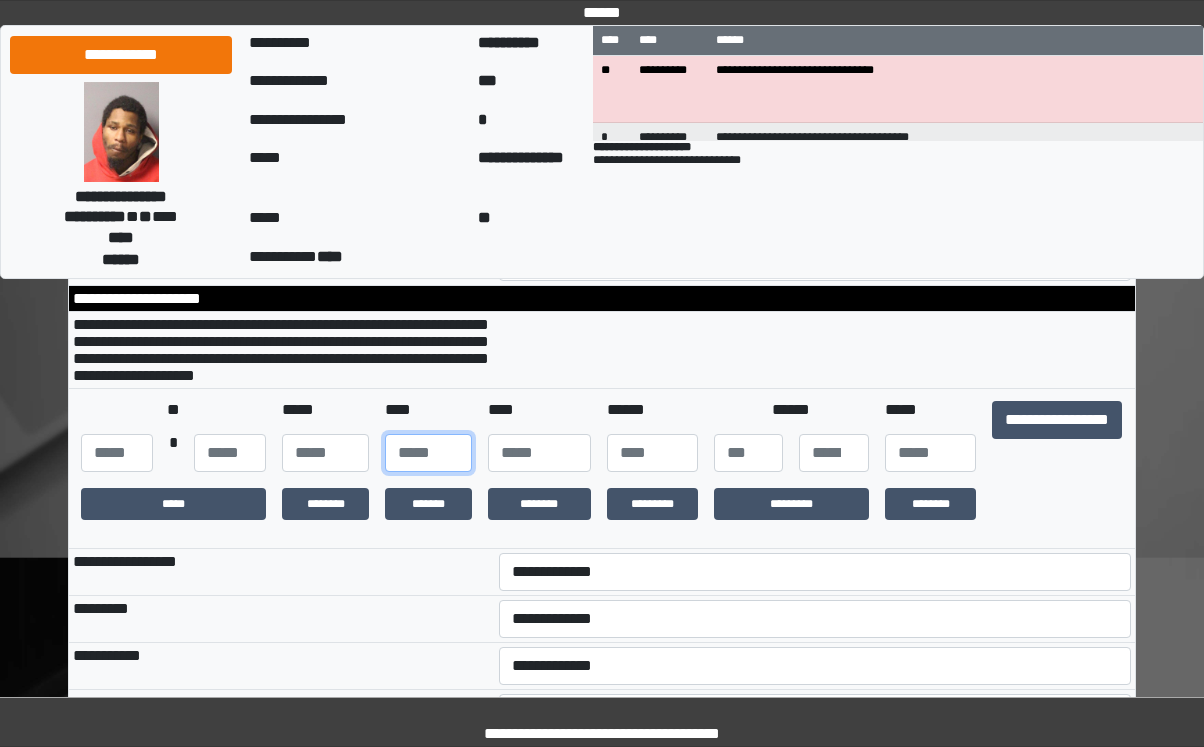type on "**" 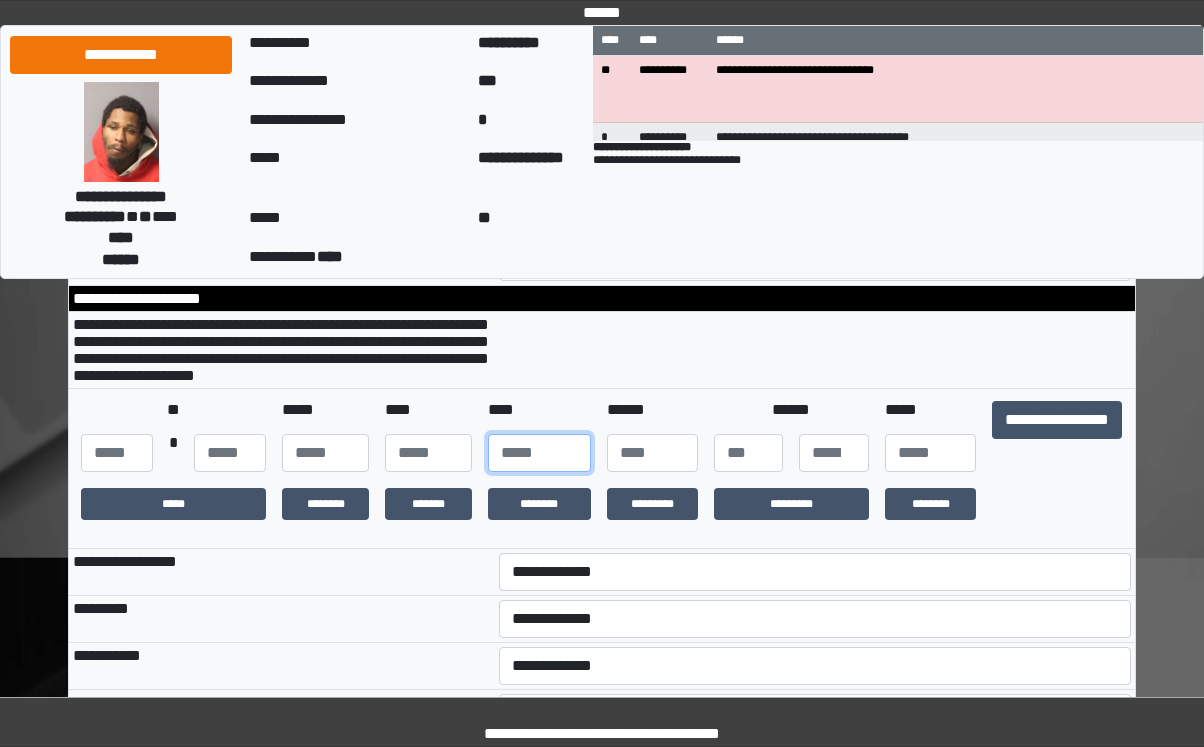 type on "****" 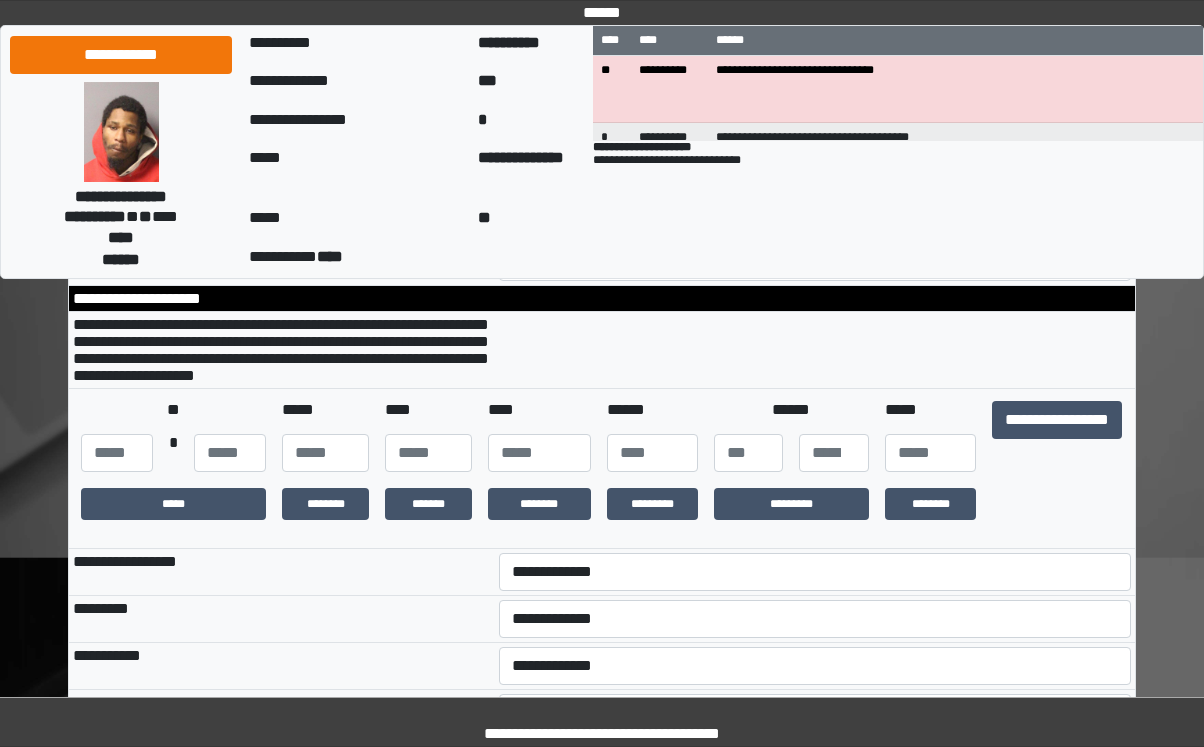 click on "**********" at bounding box center [602, 7933] 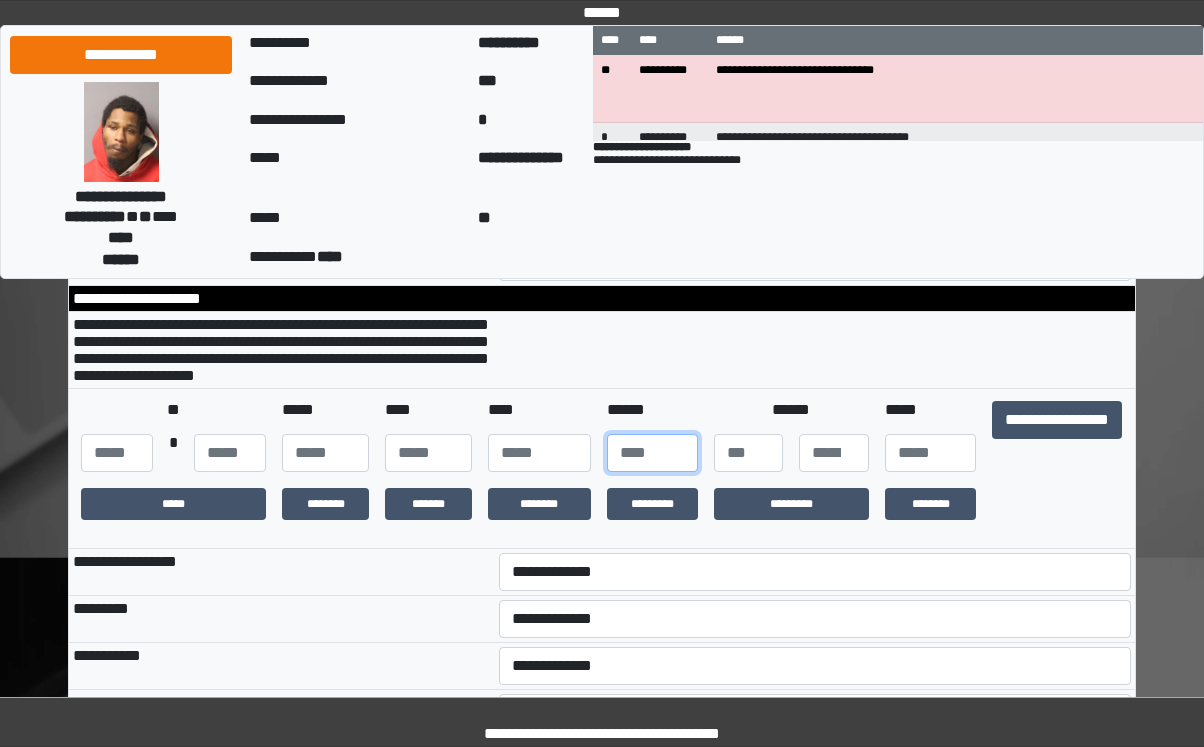 click at bounding box center (652, 453) 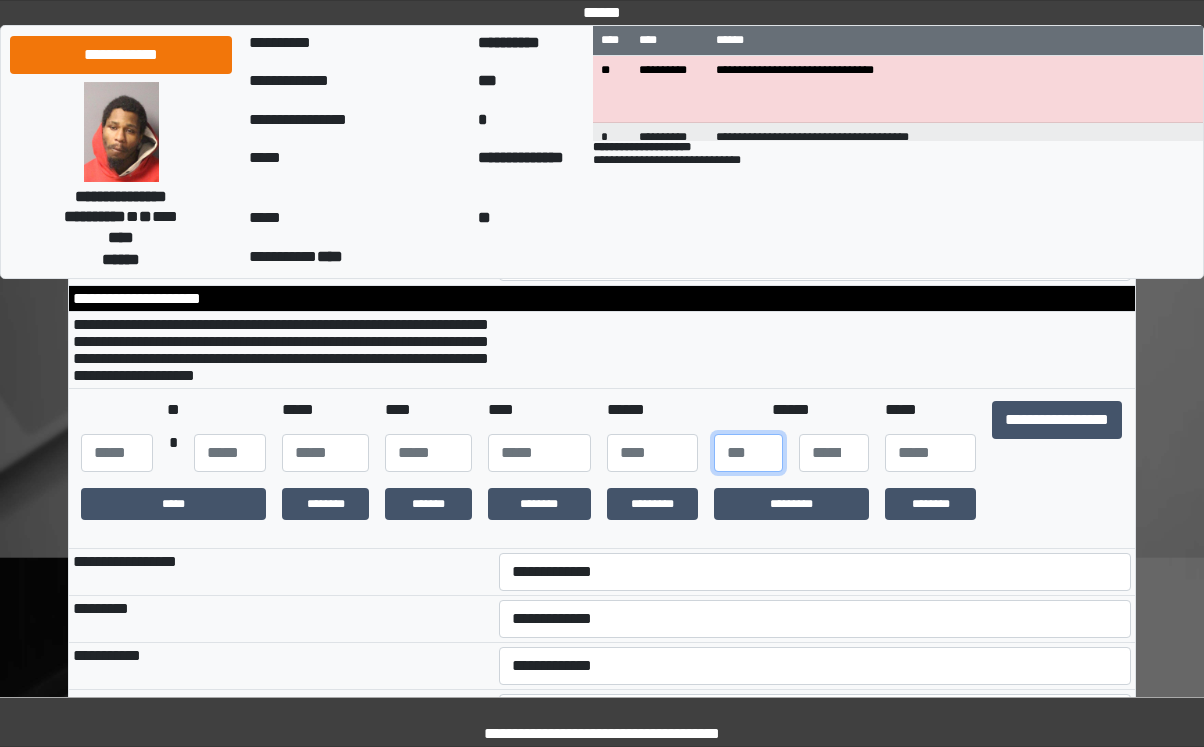 click at bounding box center (749, 453) 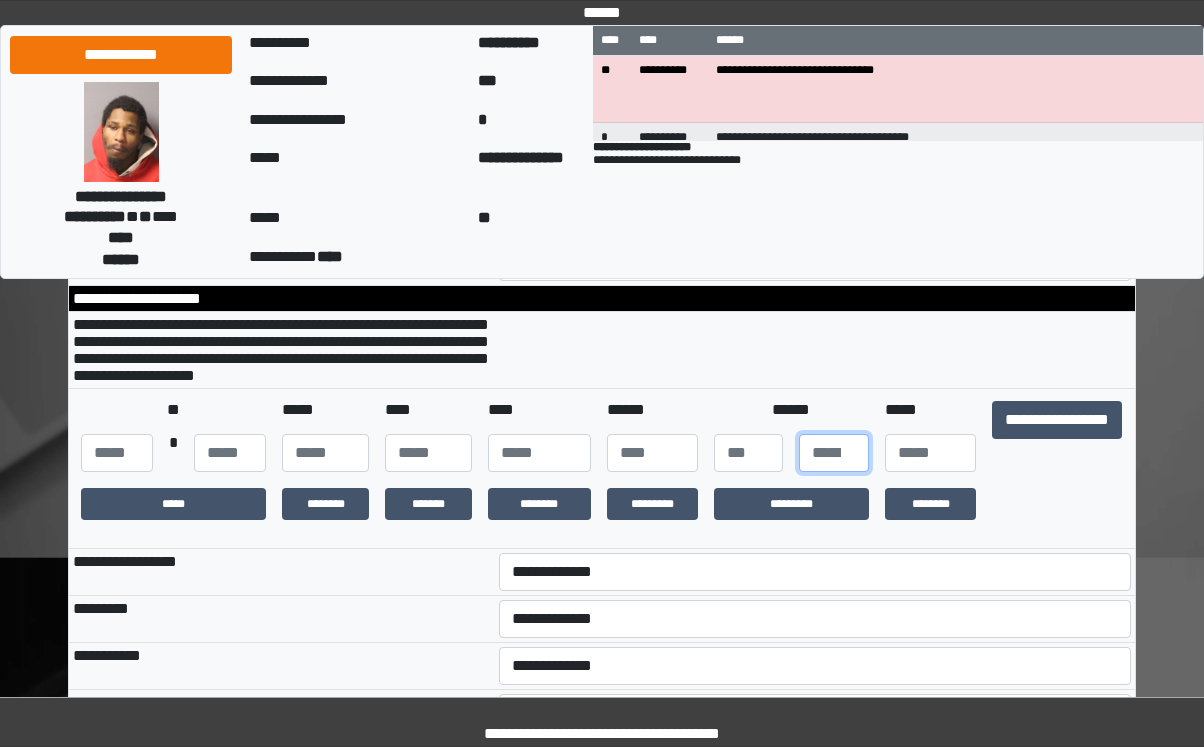 type on "*" 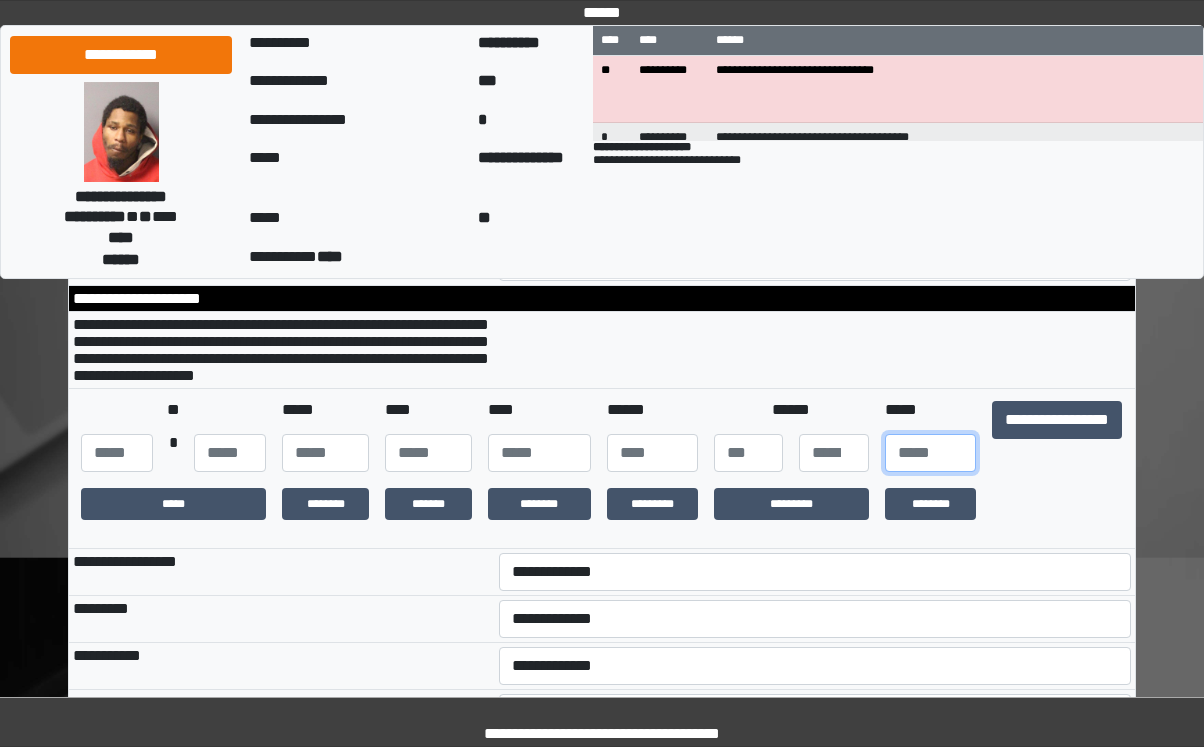 type on "***" 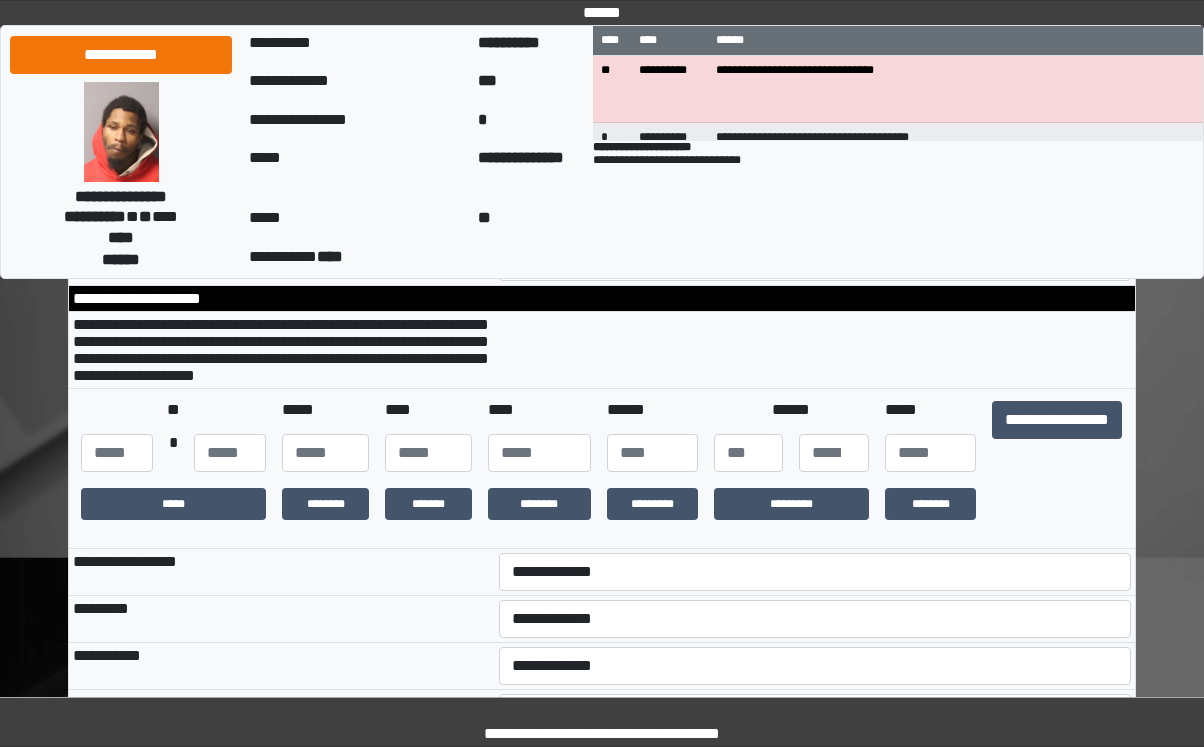 click on "**********" at bounding box center (417, 259) 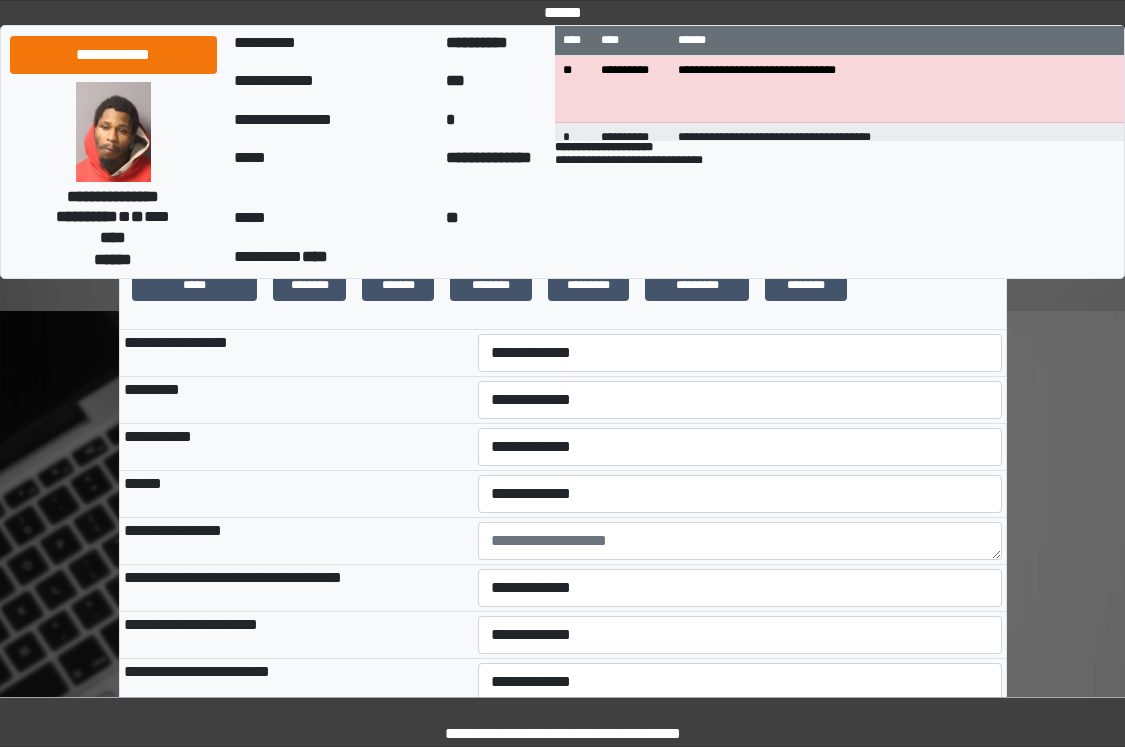 scroll, scrollTop: 500, scrollLeft: 0, axis: vertical 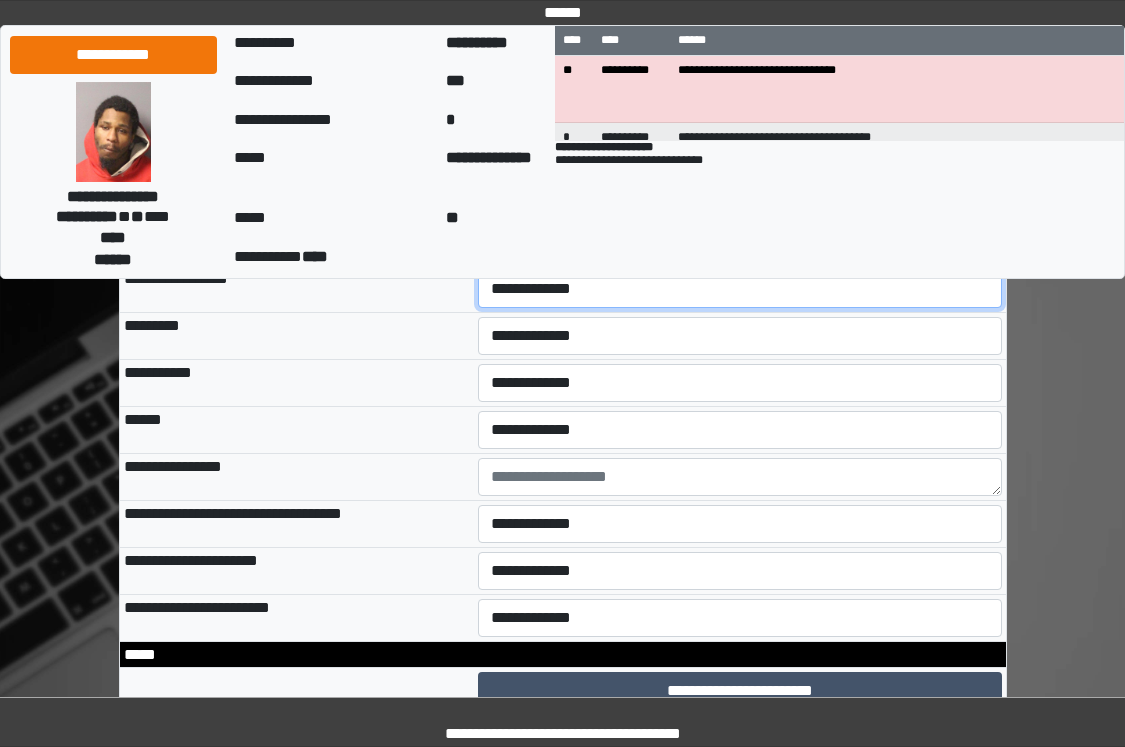 click on "**********" at bounding box center [740, 289] 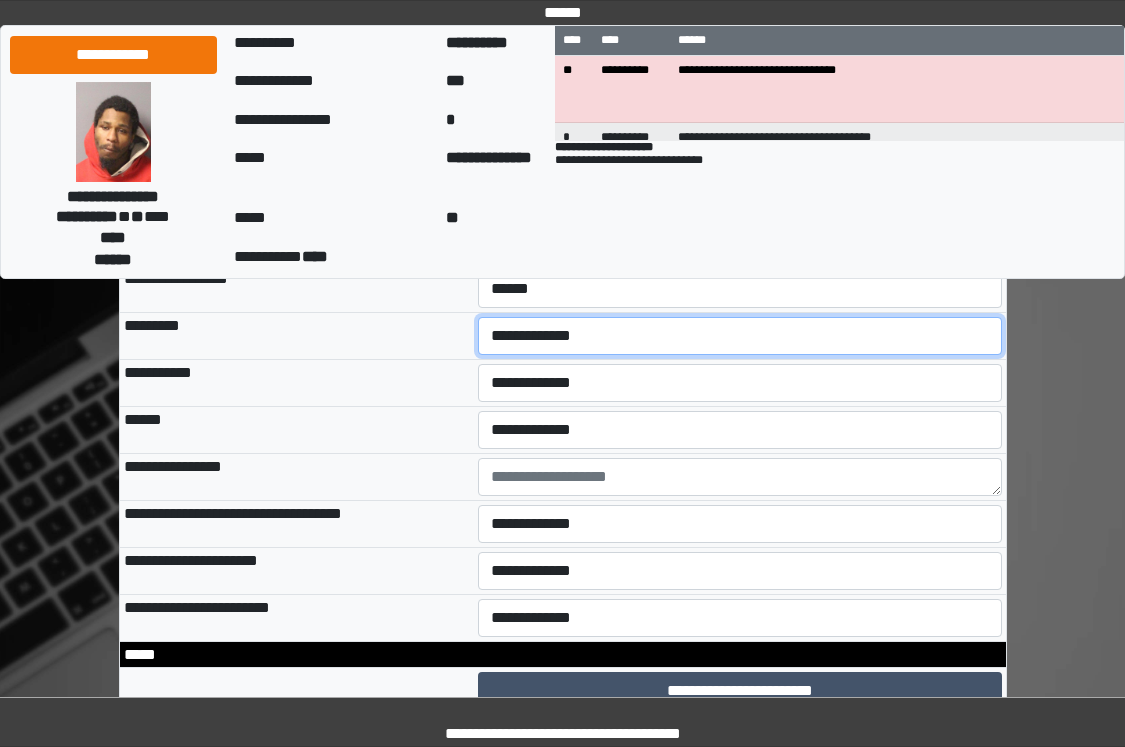 click on "**********" at bounding box center (740, 336) 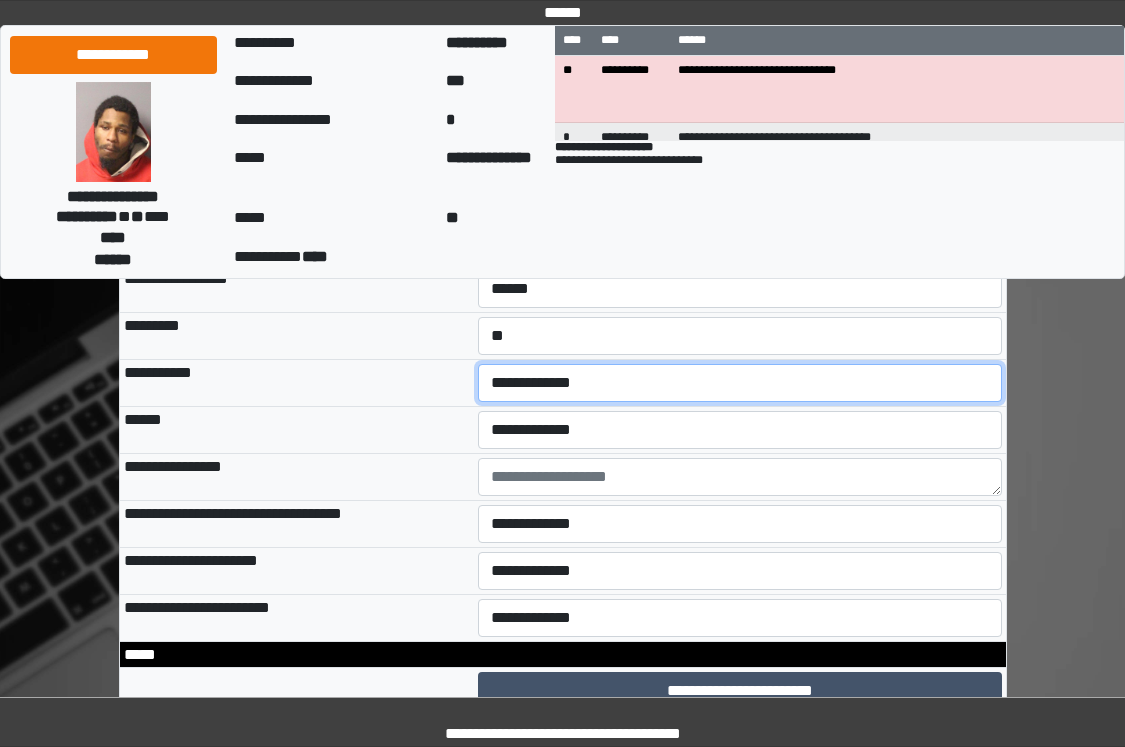 click on "**********" at bounding box center (740, 383) 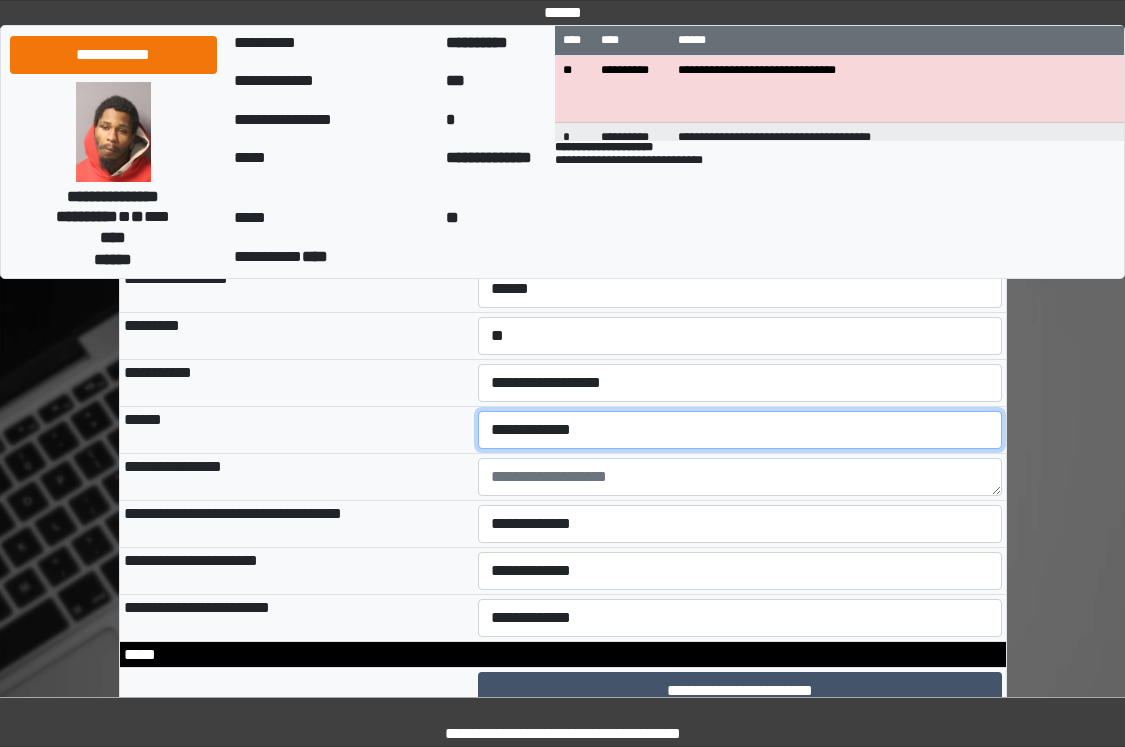 click on "**********" at bounding box center (740, 430) 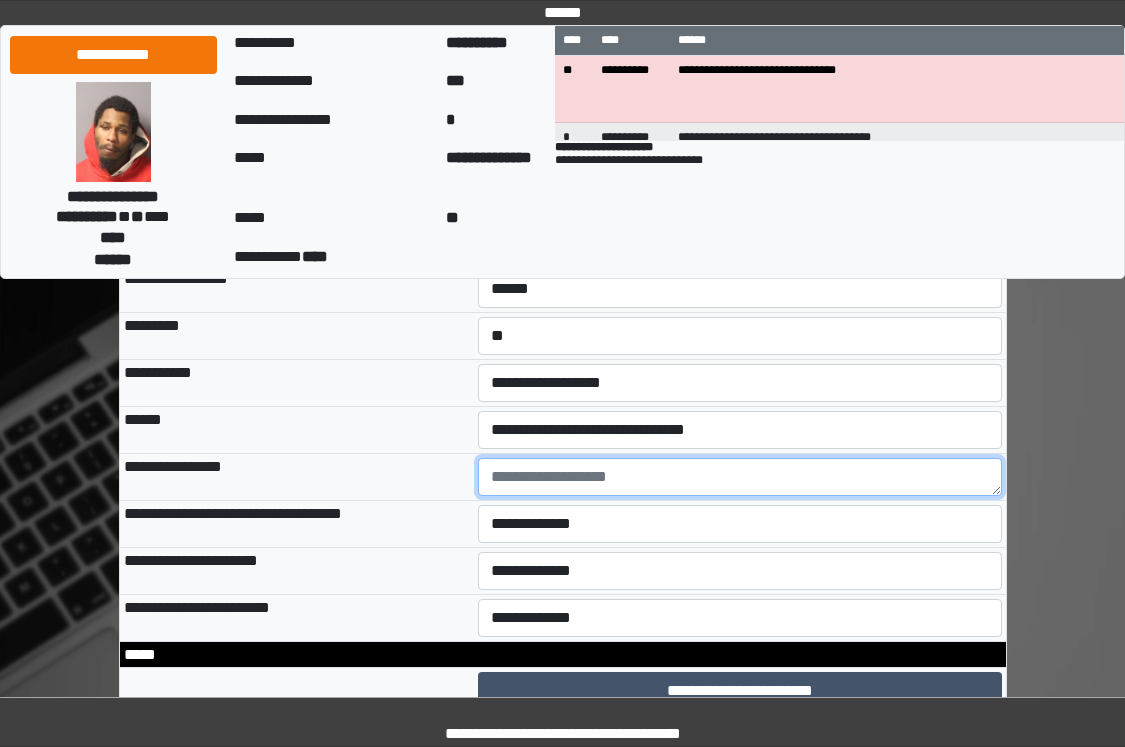 click at bounding box center (740, 477) 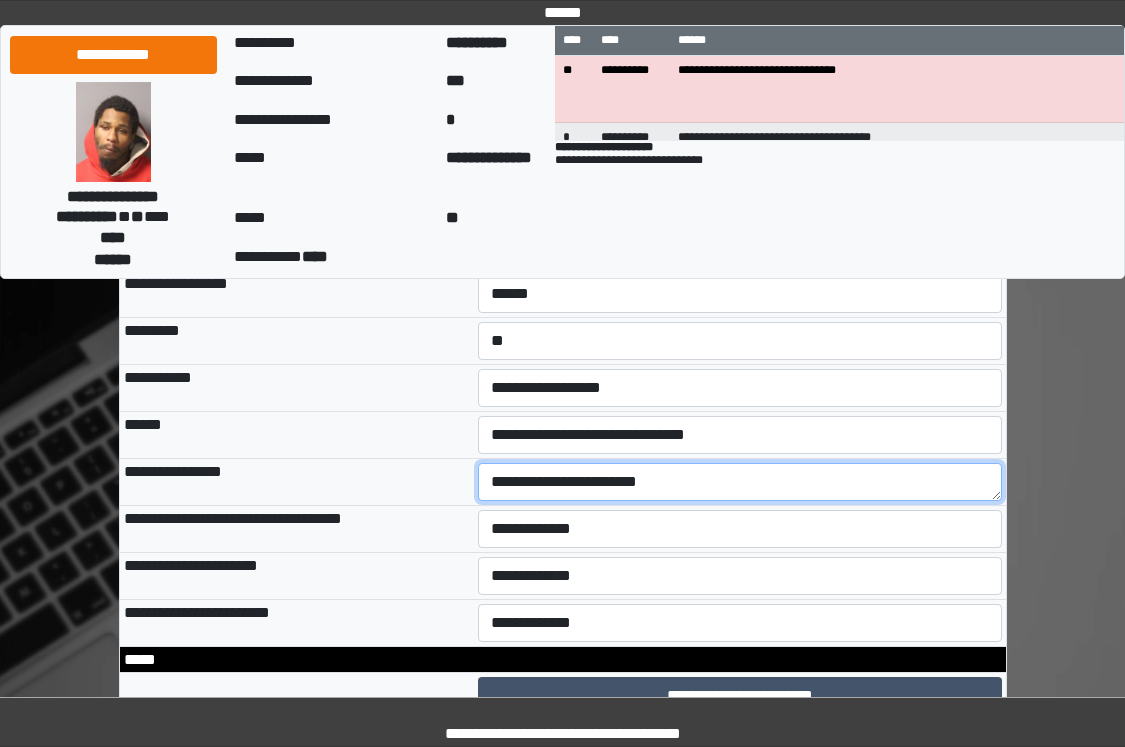 scroll, scrollTop: 600, scrollLeft: 0, axis: vertical 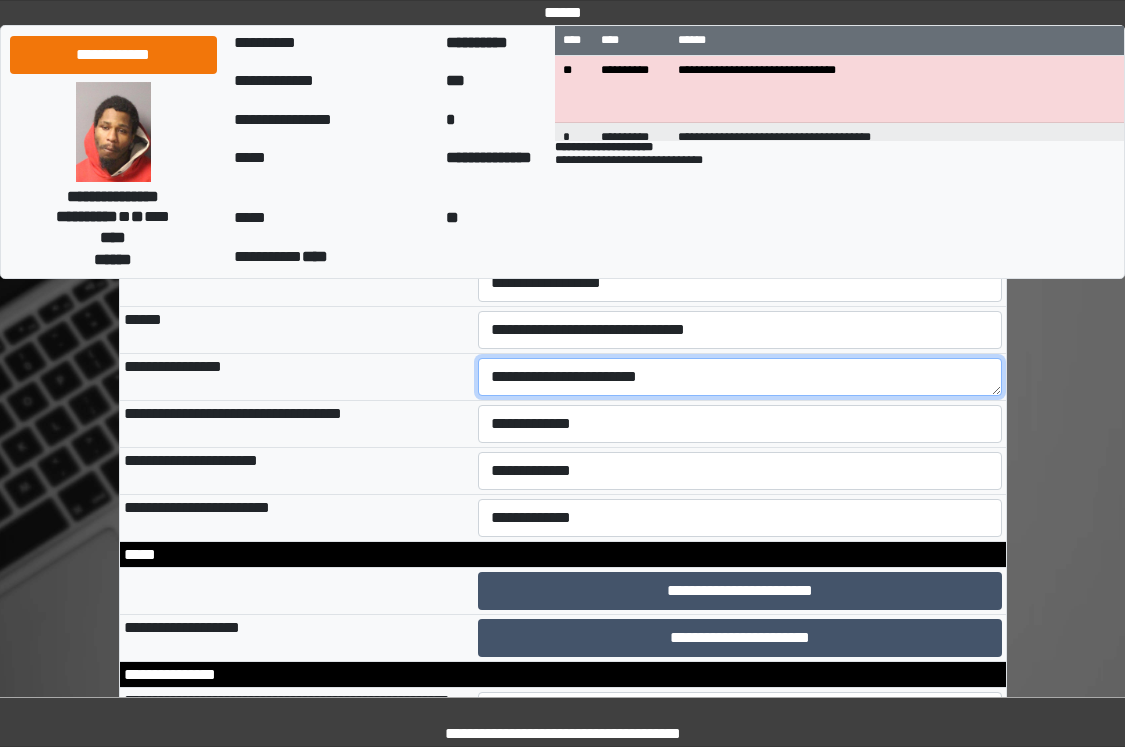 type on "**********" 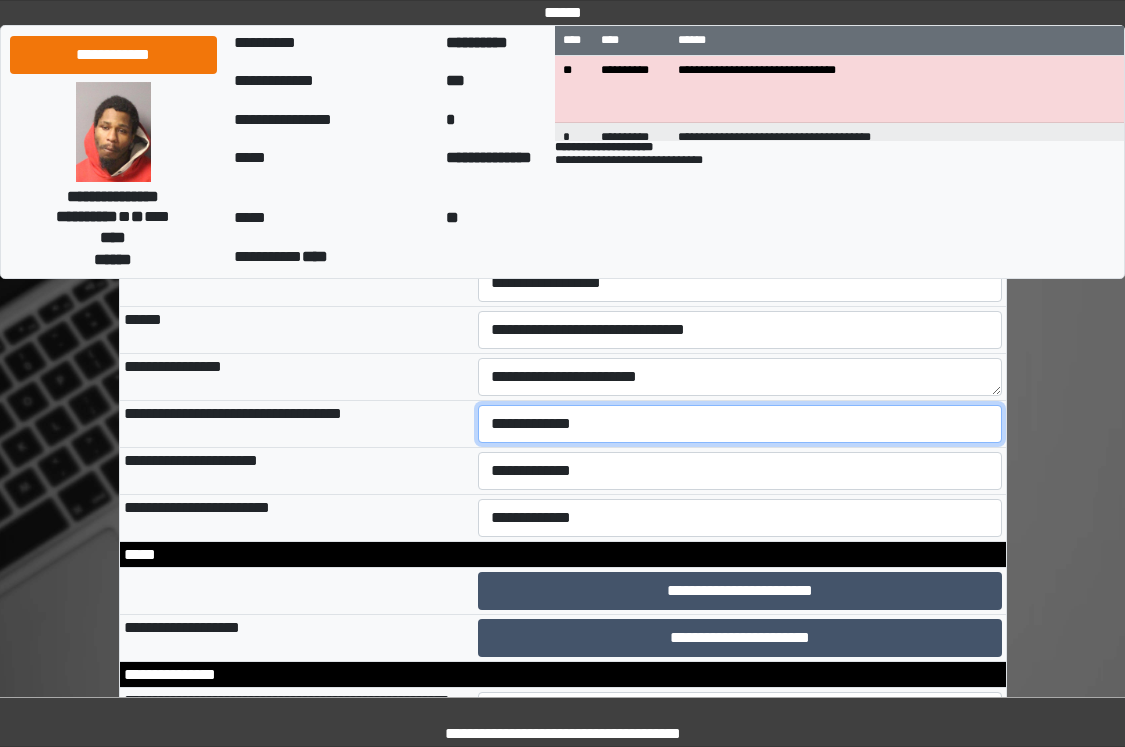 click on "**********" at bounding box center (740, 424) 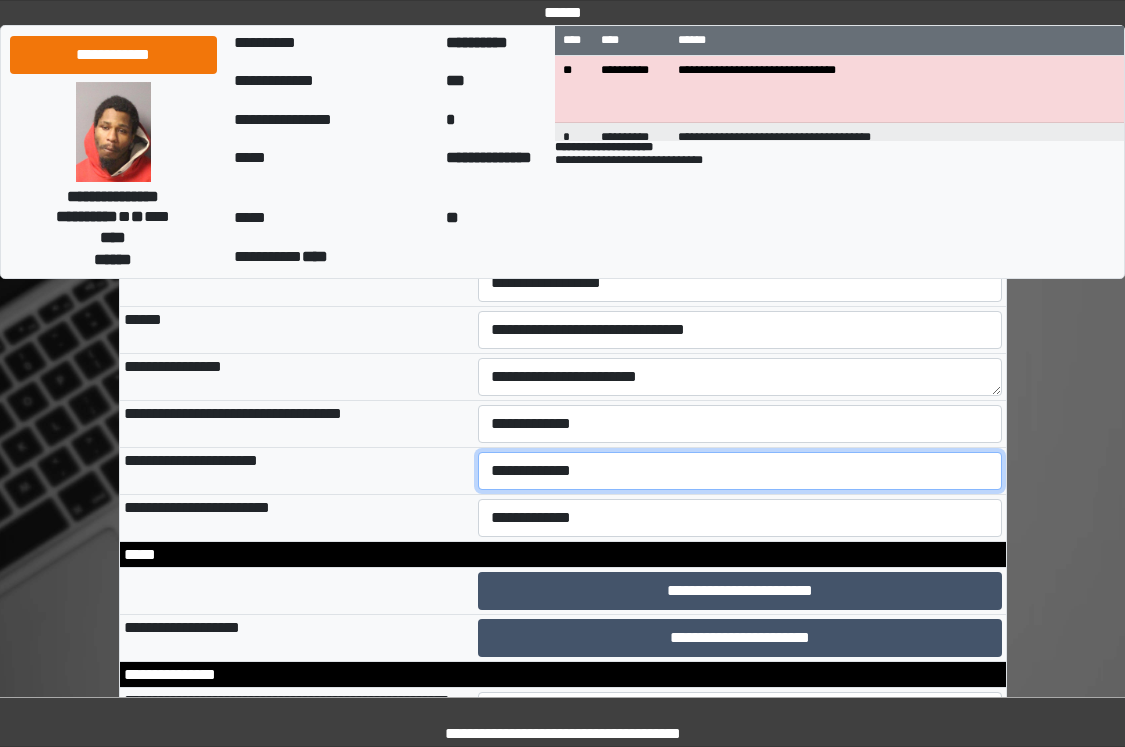 click on "**********" at bounding box center [740, 471] 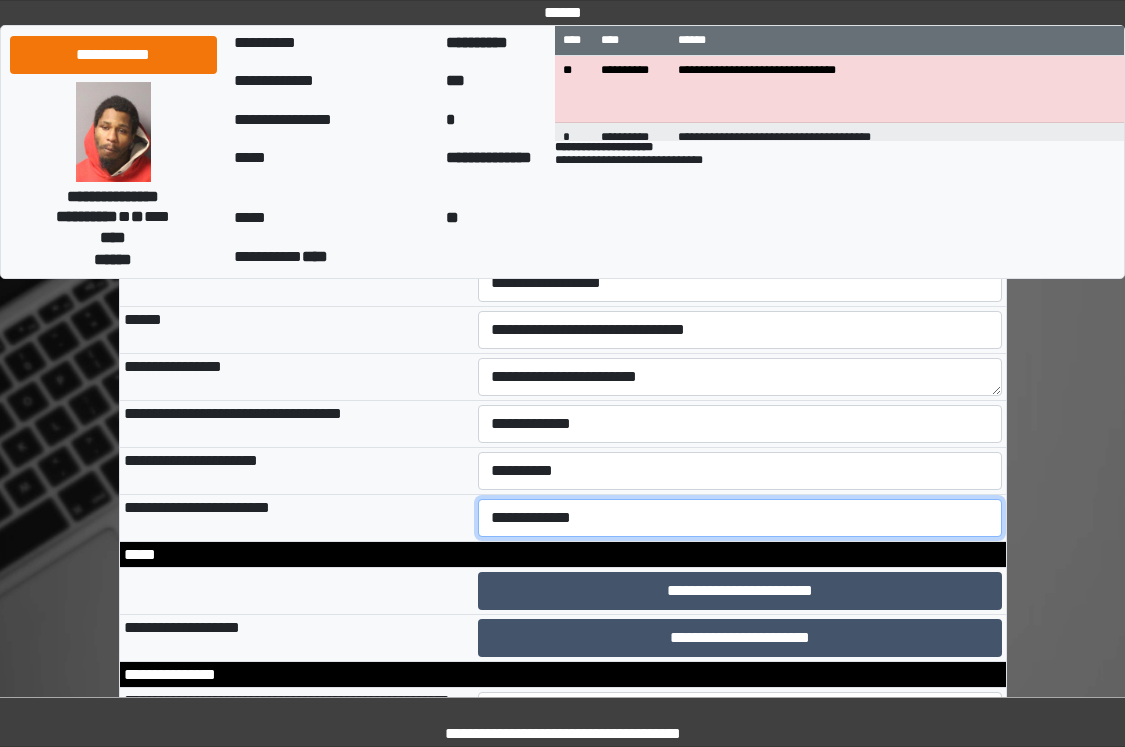 click on "**********" at bounding box center [740, 518] 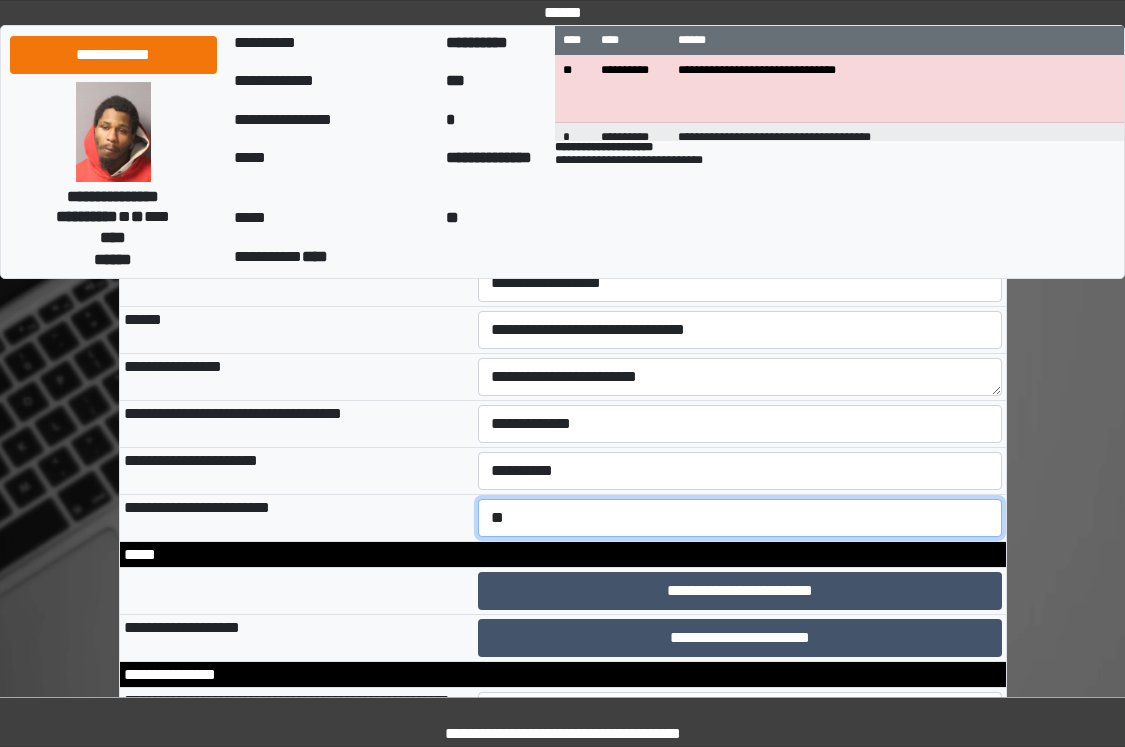 click on "**********" at bounding box center (740, 518) 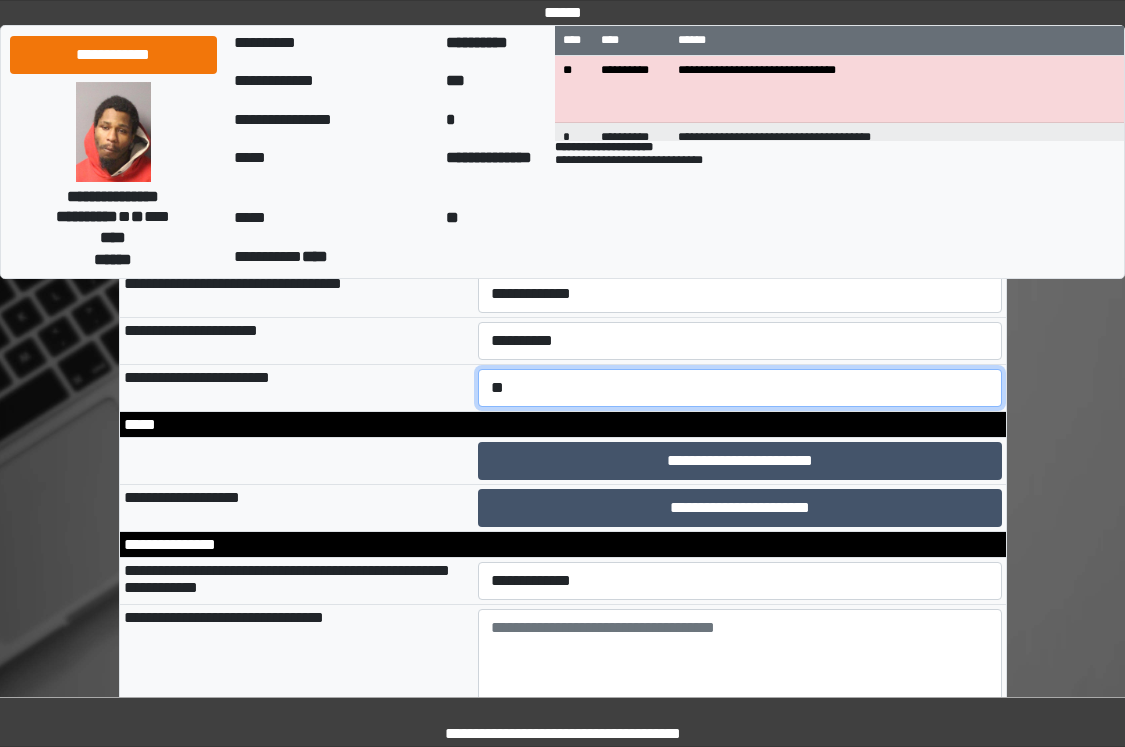 scroll, scrollTop: 900, scrollLeft: 0, axis: vertical 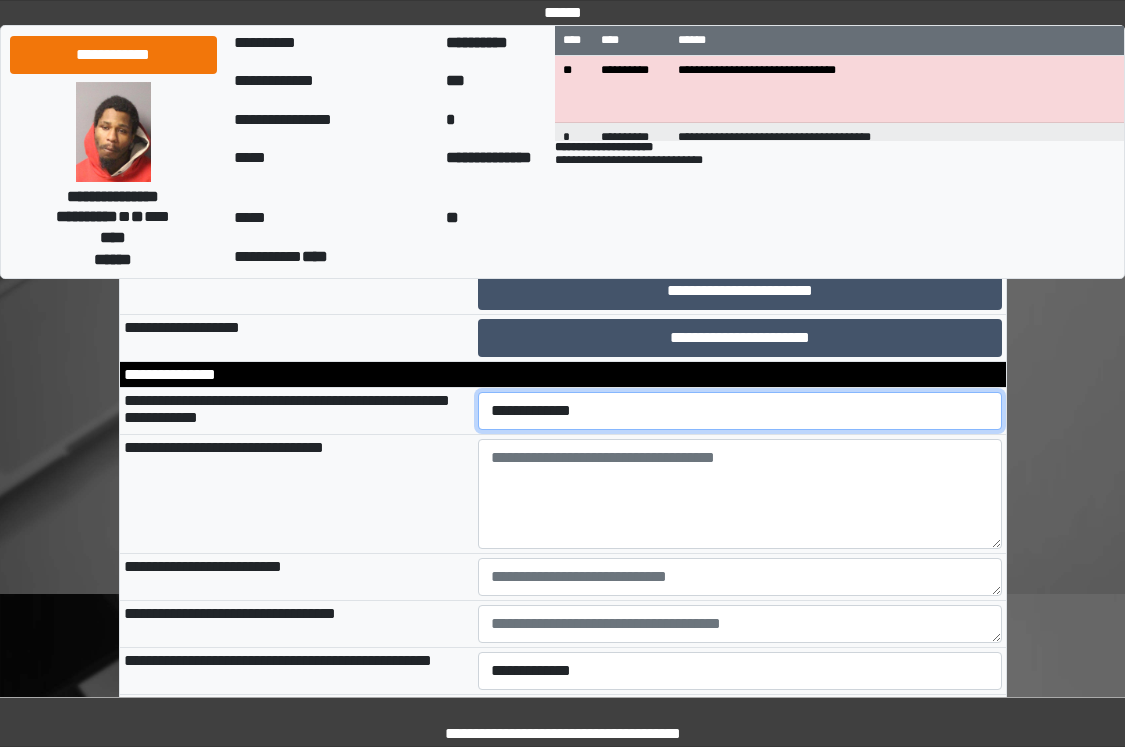 click on "**********" at bounding box center (740, 411) 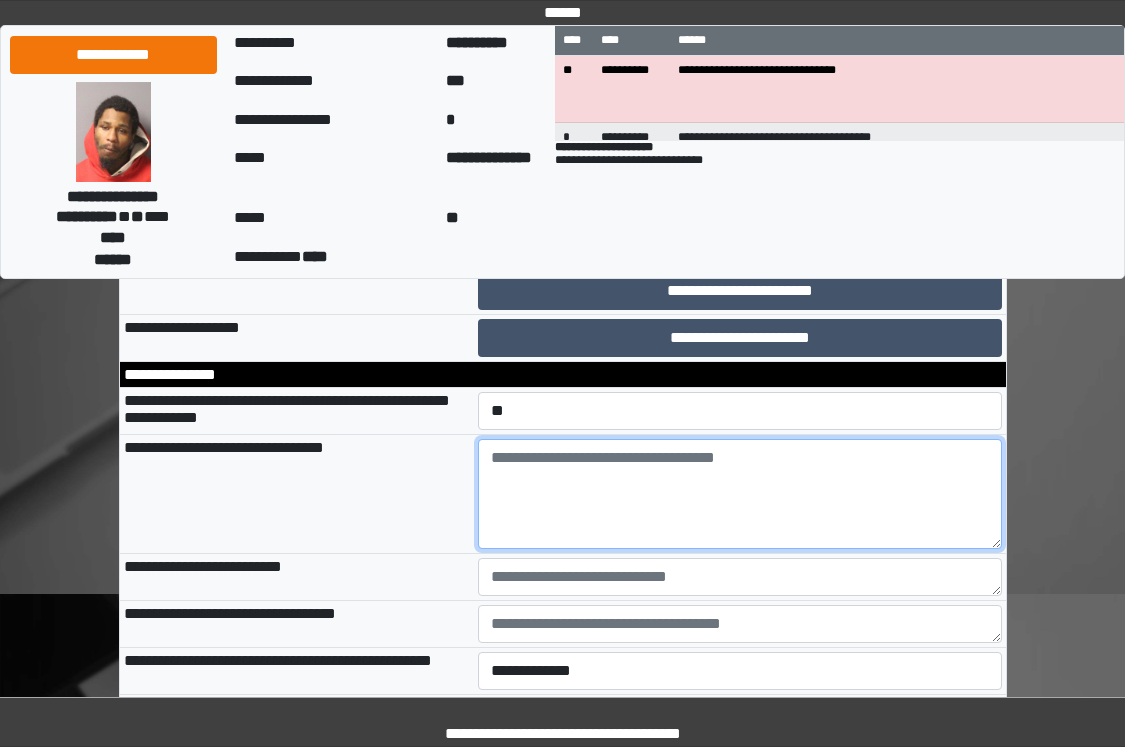 click at bounding box center [740, 494] 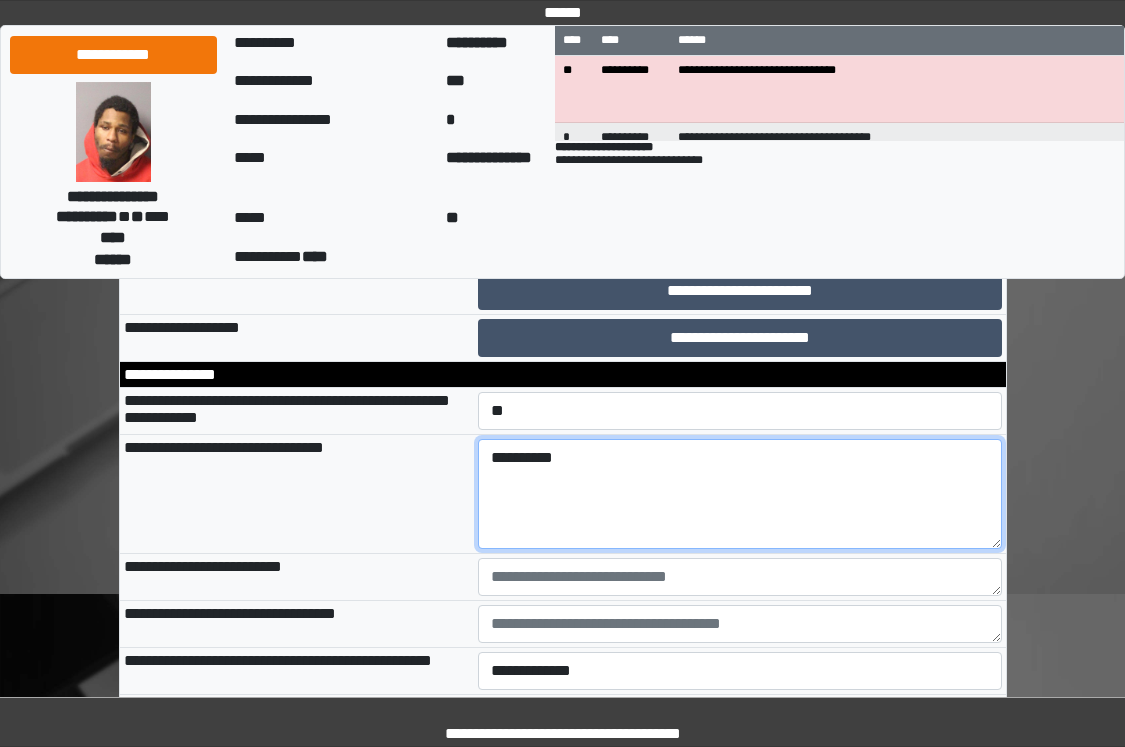 scroll, scrollTop: 1100, scrollLeft: 0, axis: vertical 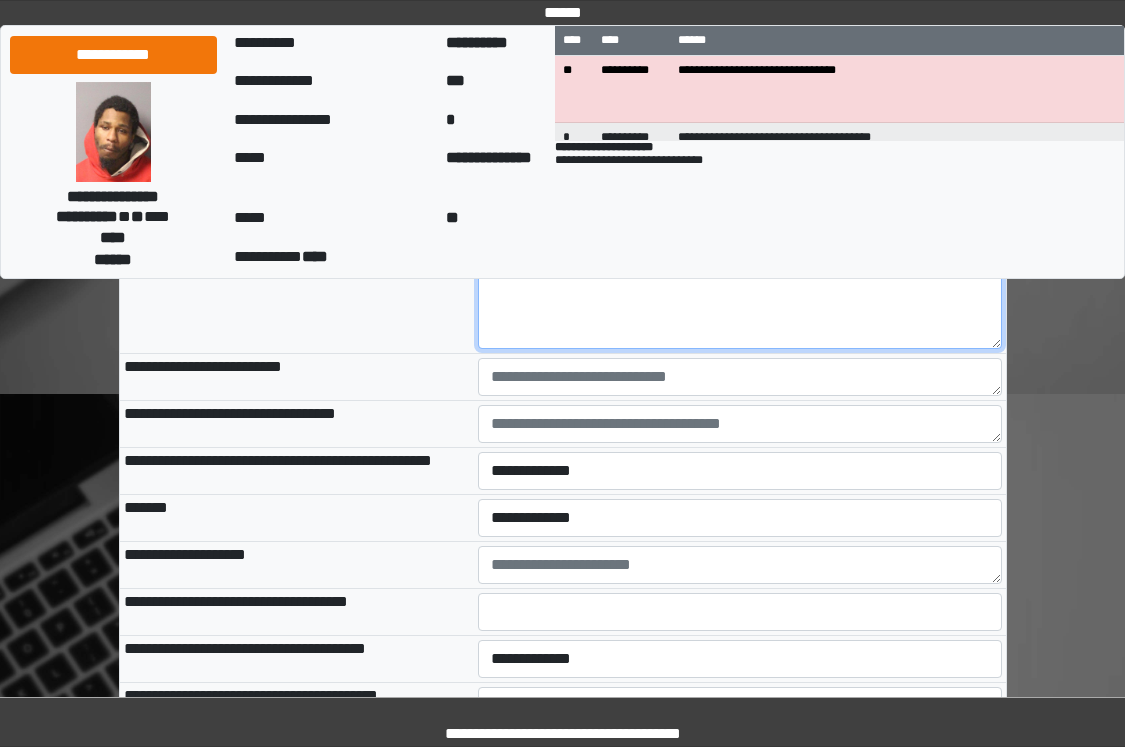 type on "*********" 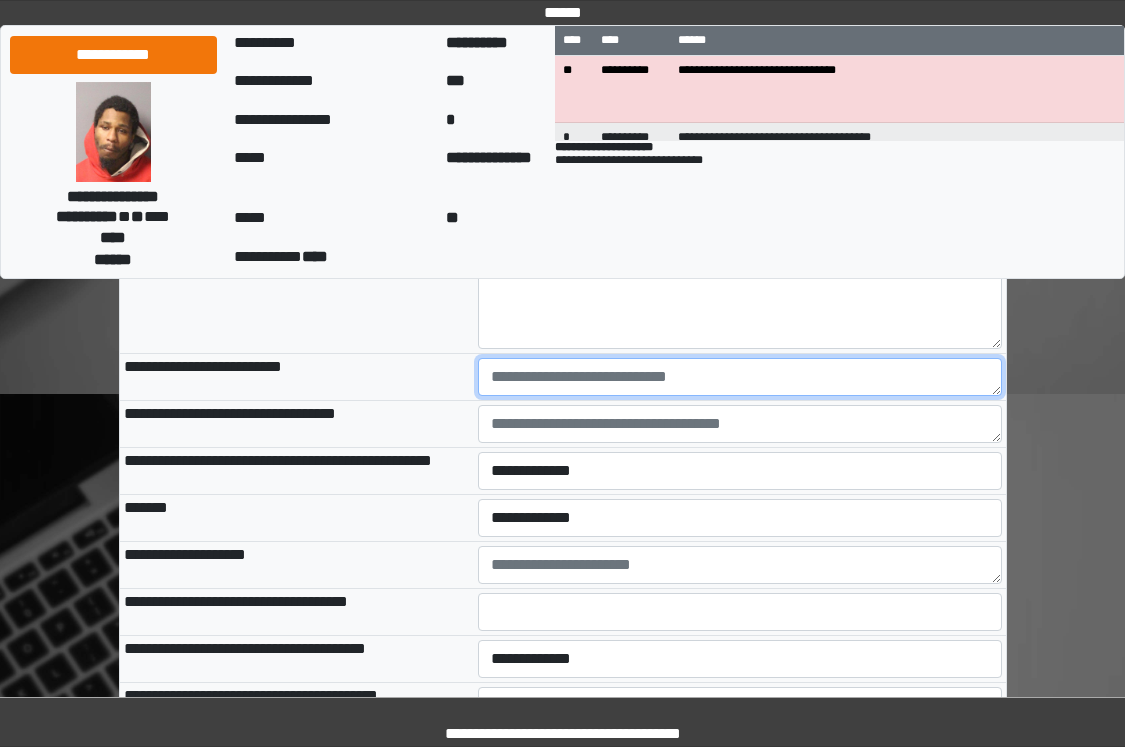 click at bounding box center [740, 377] 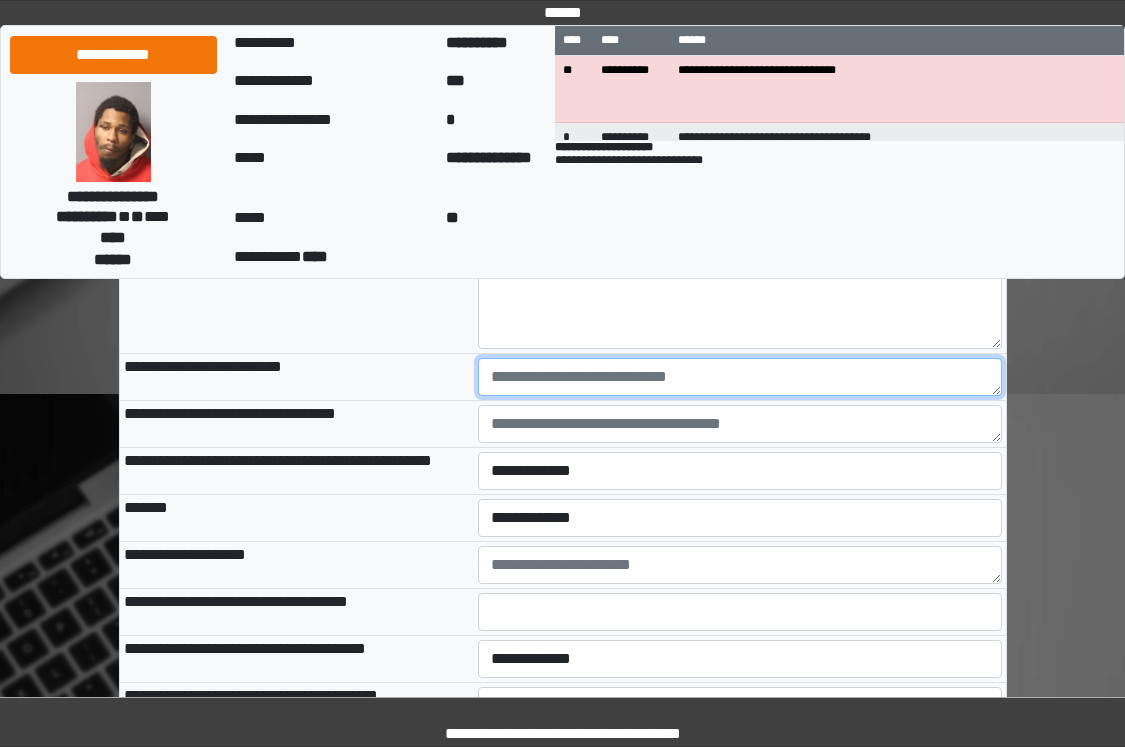 type on "*" 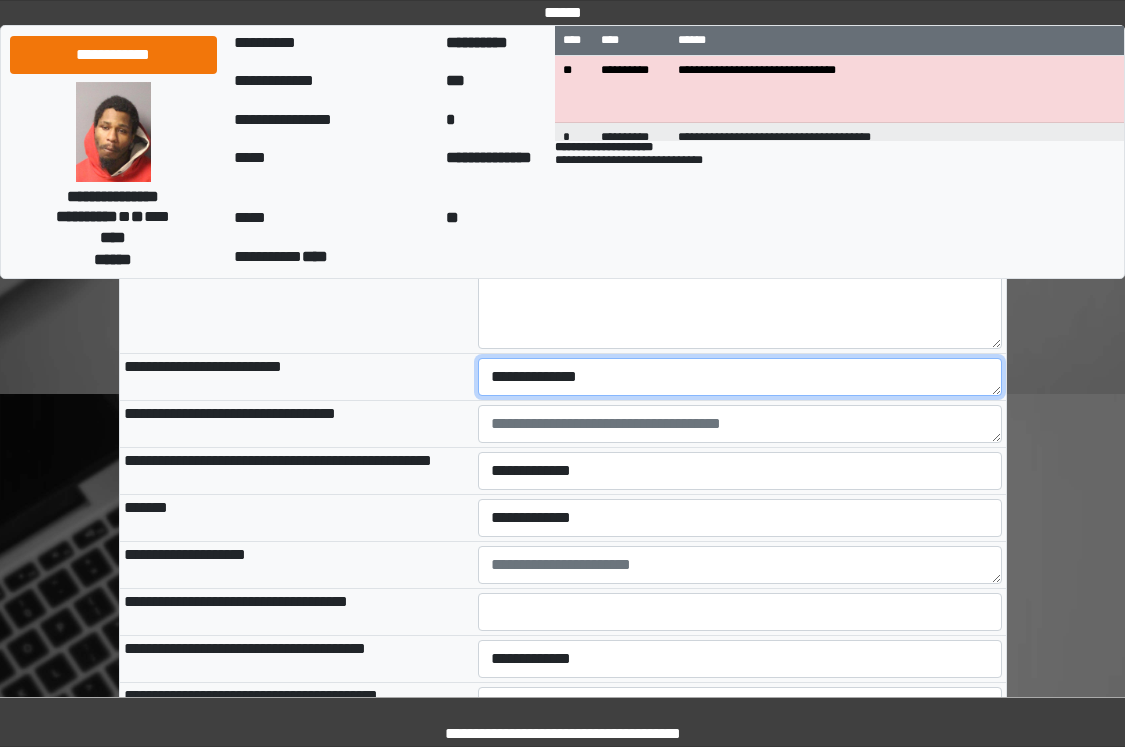 type on "**********" 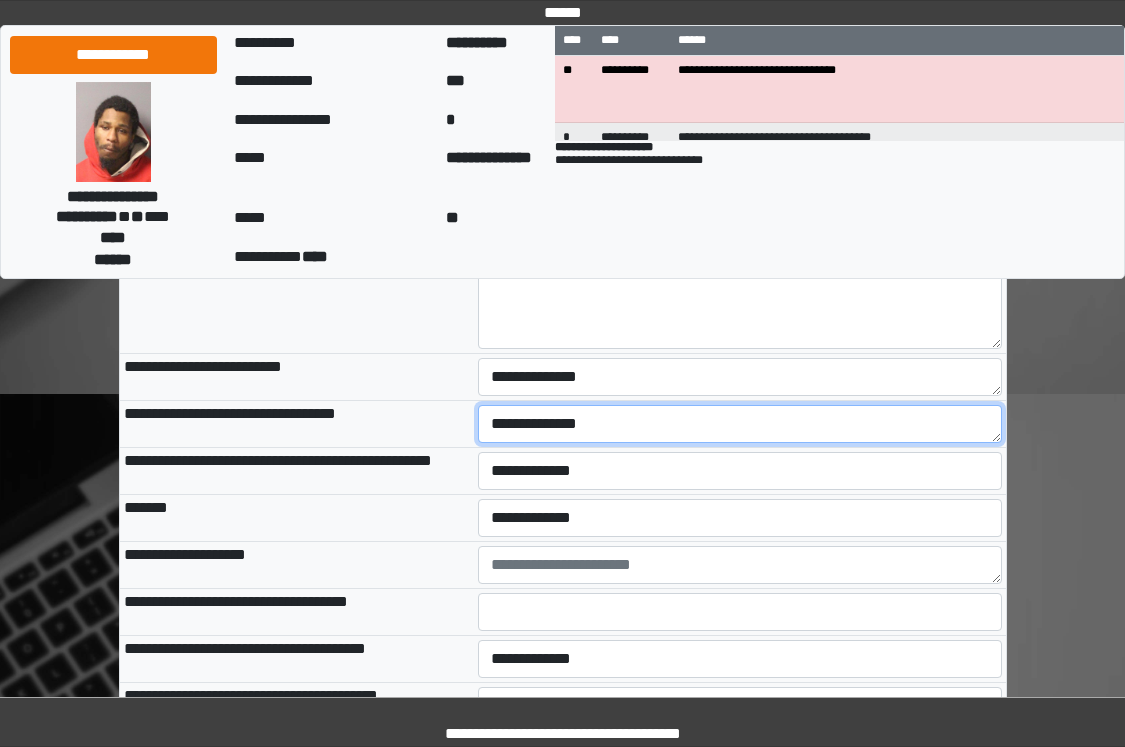 type on "**********" 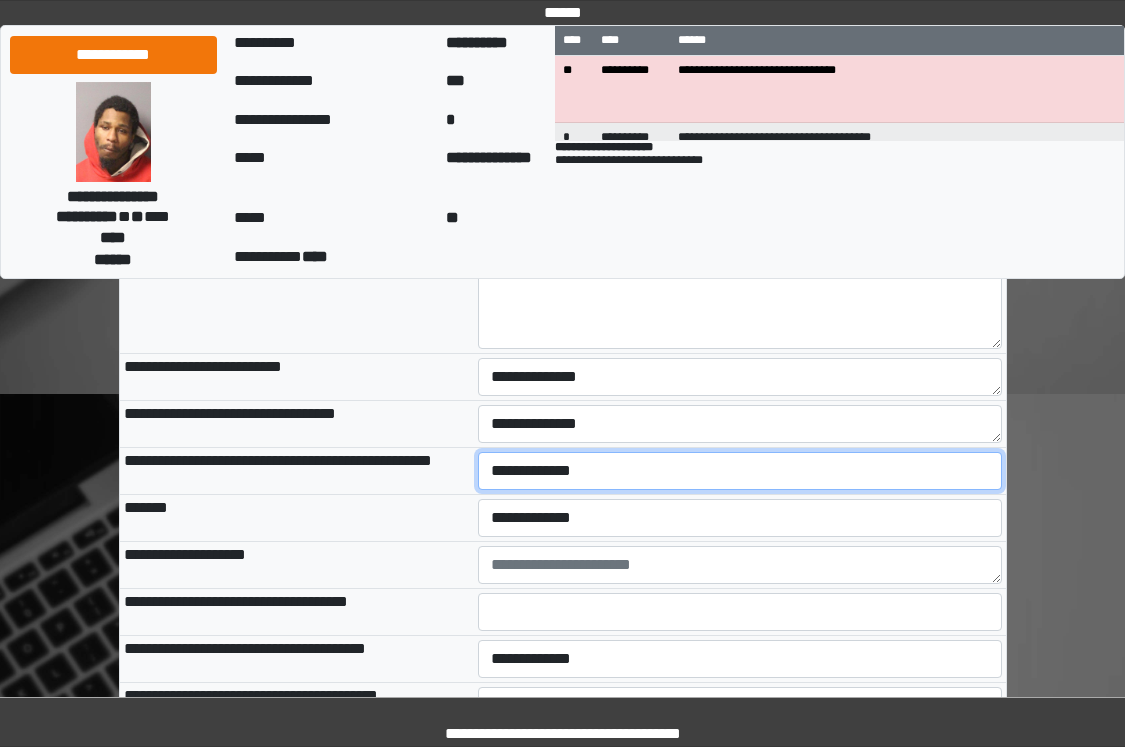 select on "*" 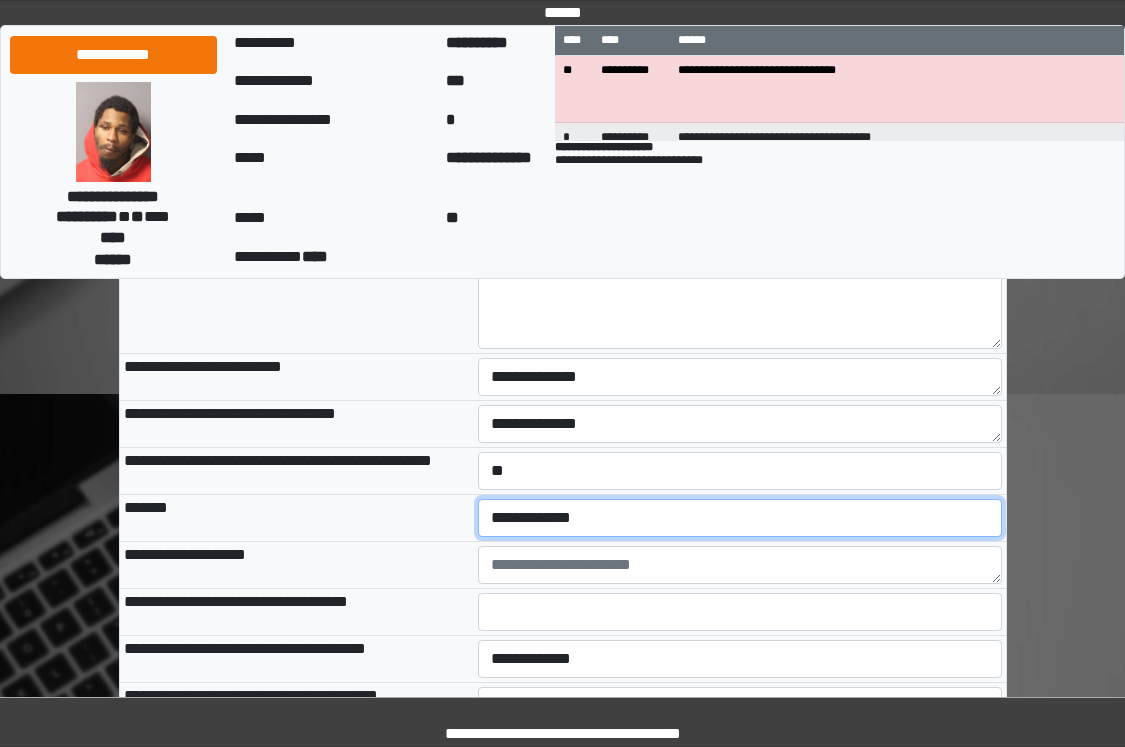 select on "*" 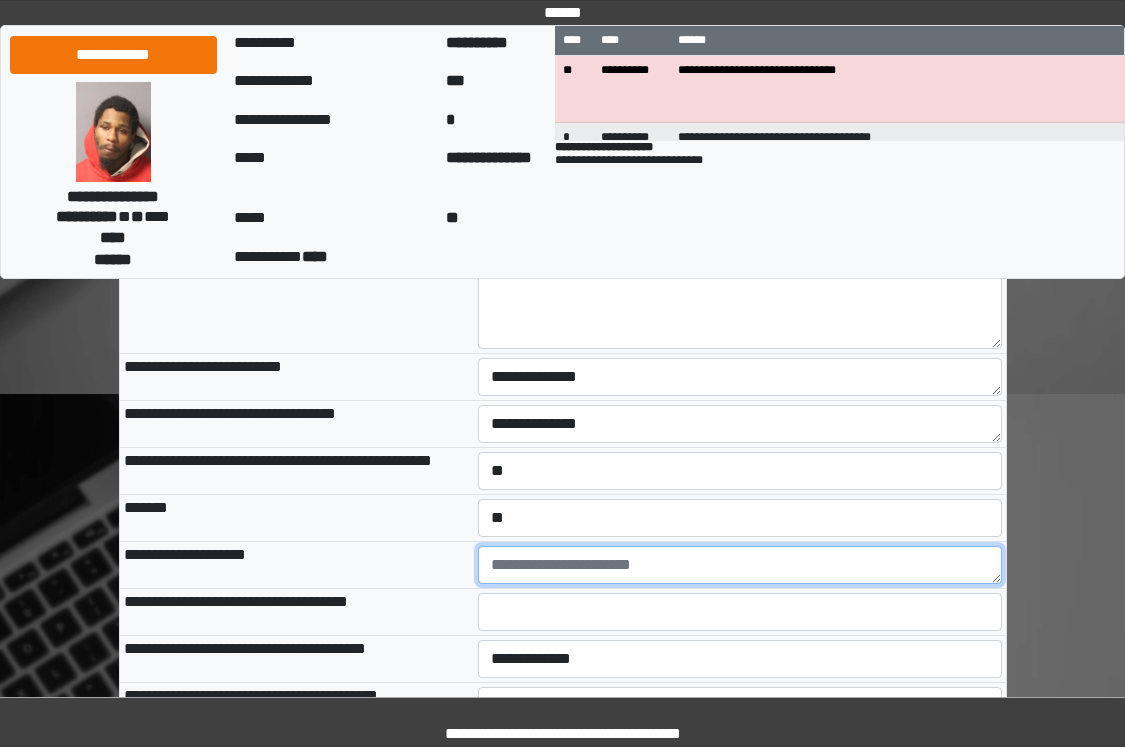 type on "*" 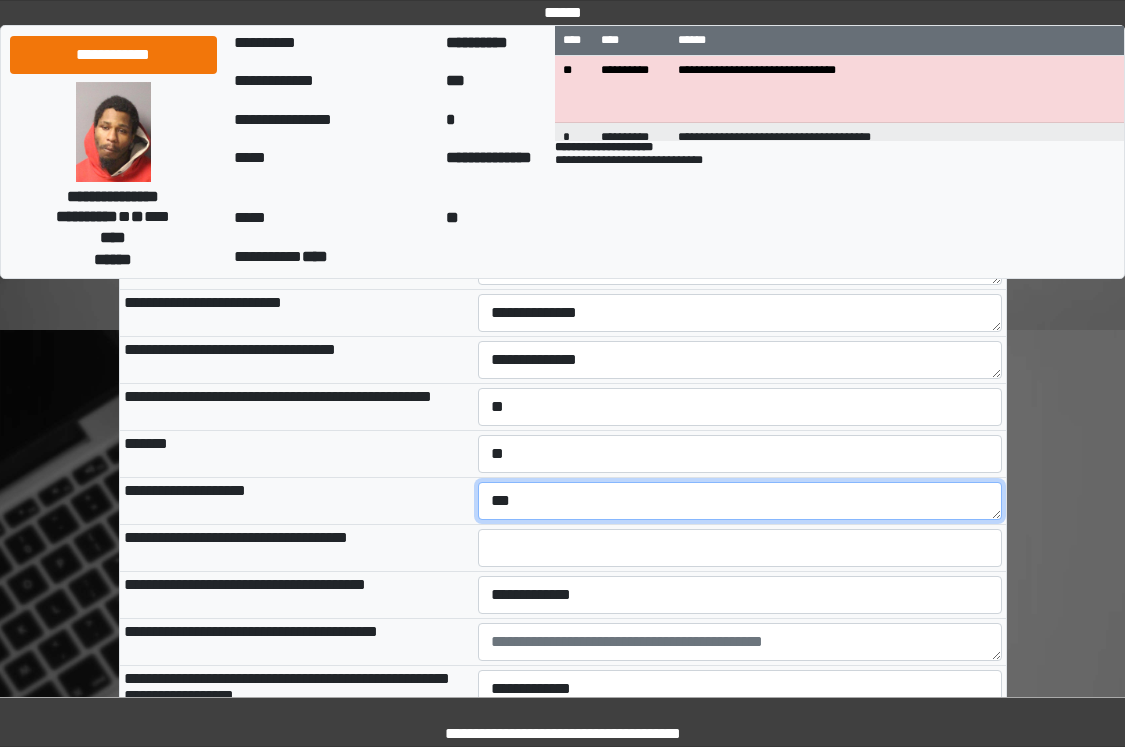 scroll, scrollTop: 1200, scrollLeft: 0, axis: vertical 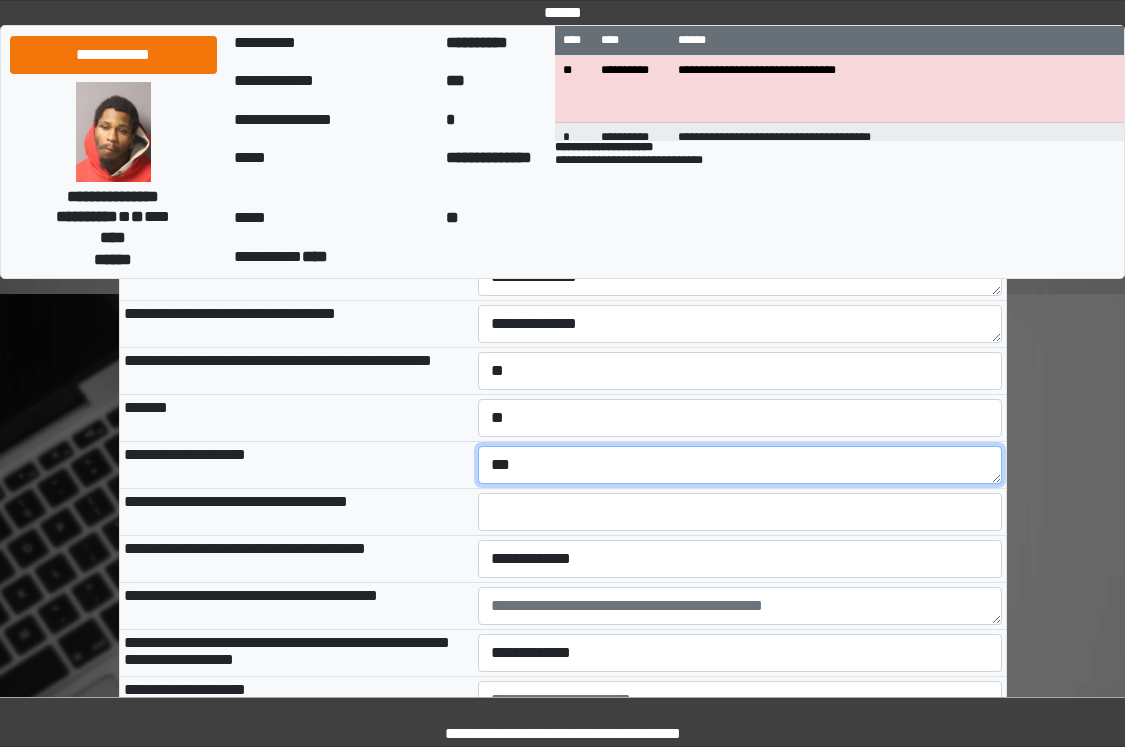 type on "***" 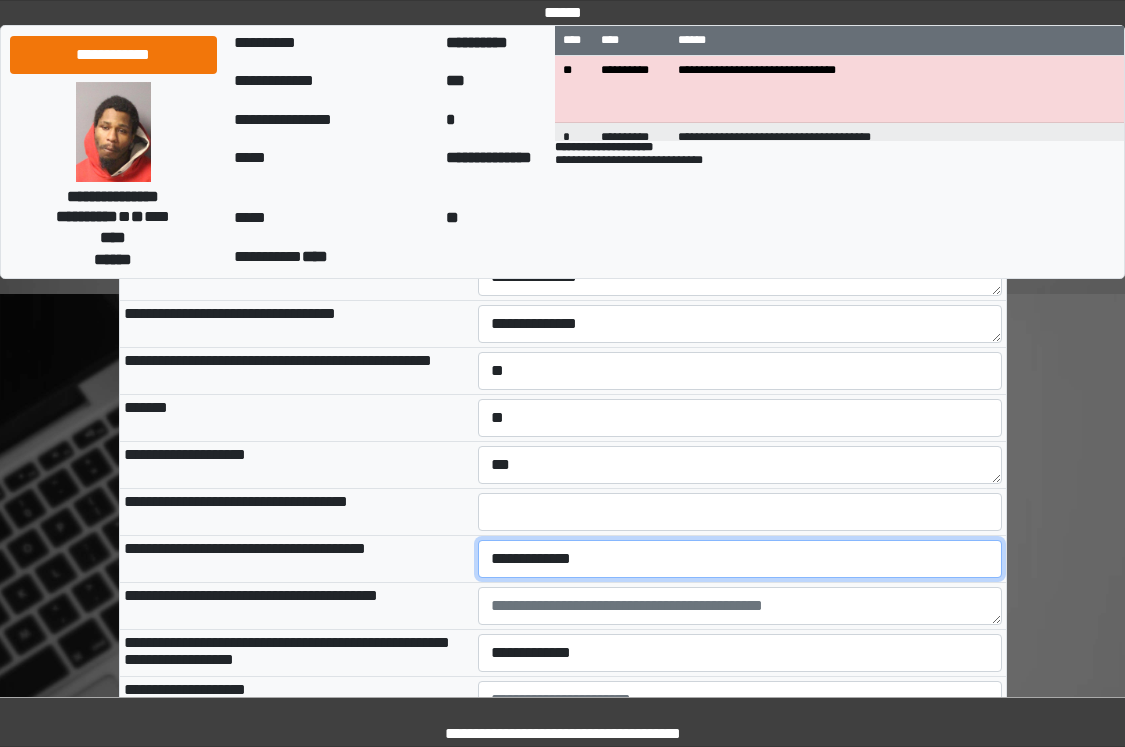 click on "**********" at bounding box center (740, 559) 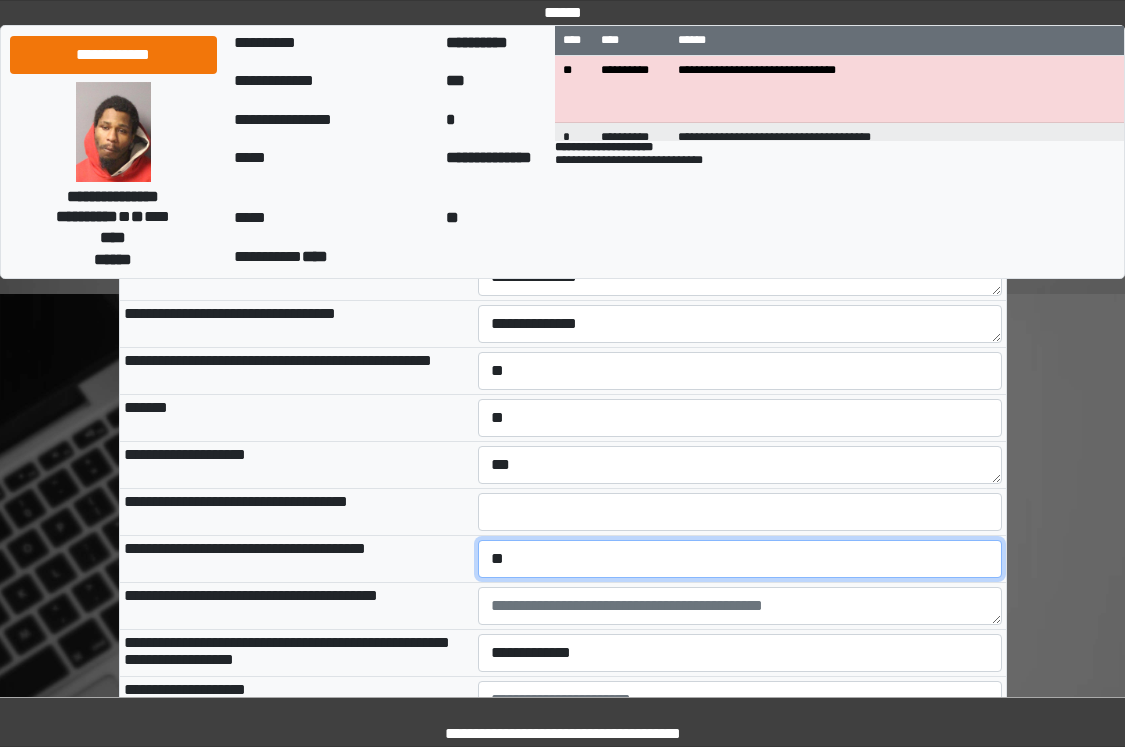 scroll, scrollTop: 1400, scrollLeft: 0, axis: vertical 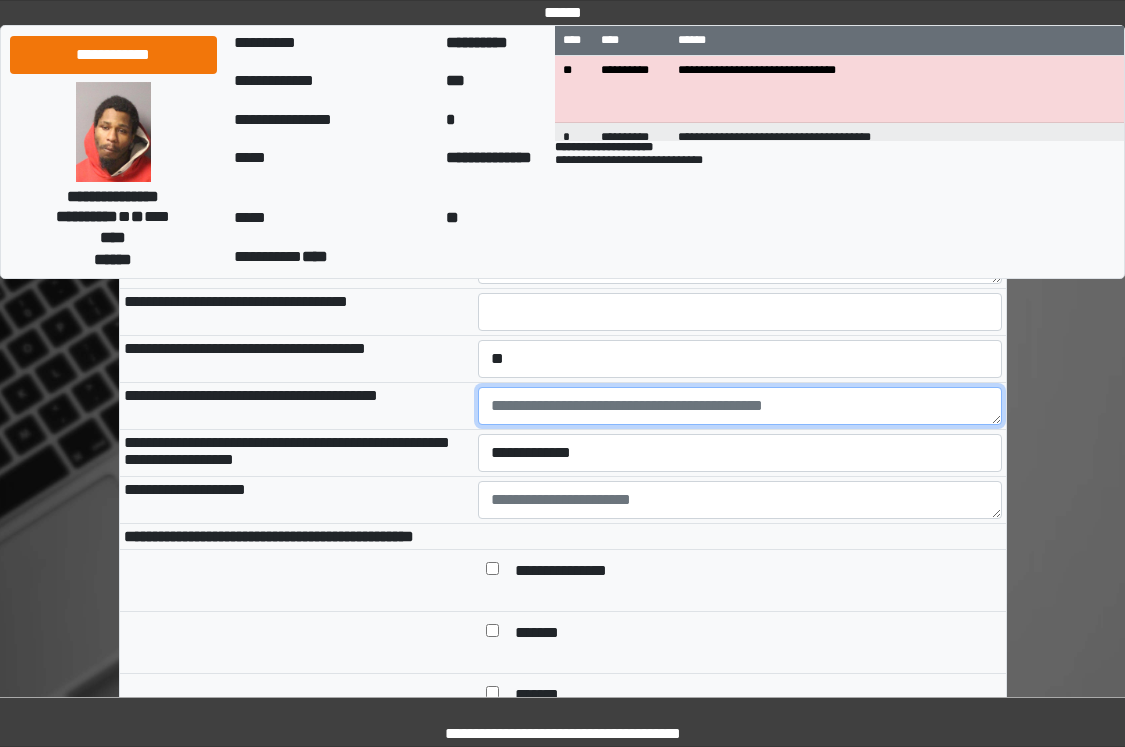 click at bounding box center [740, 406] 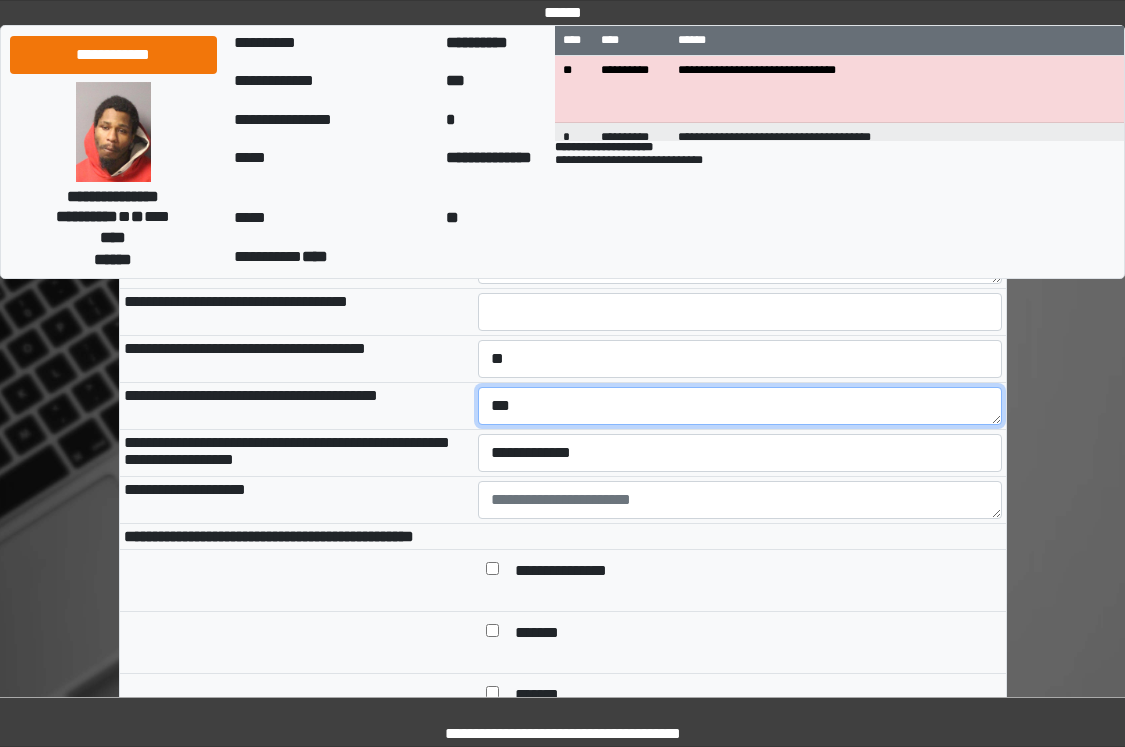 type on "***" 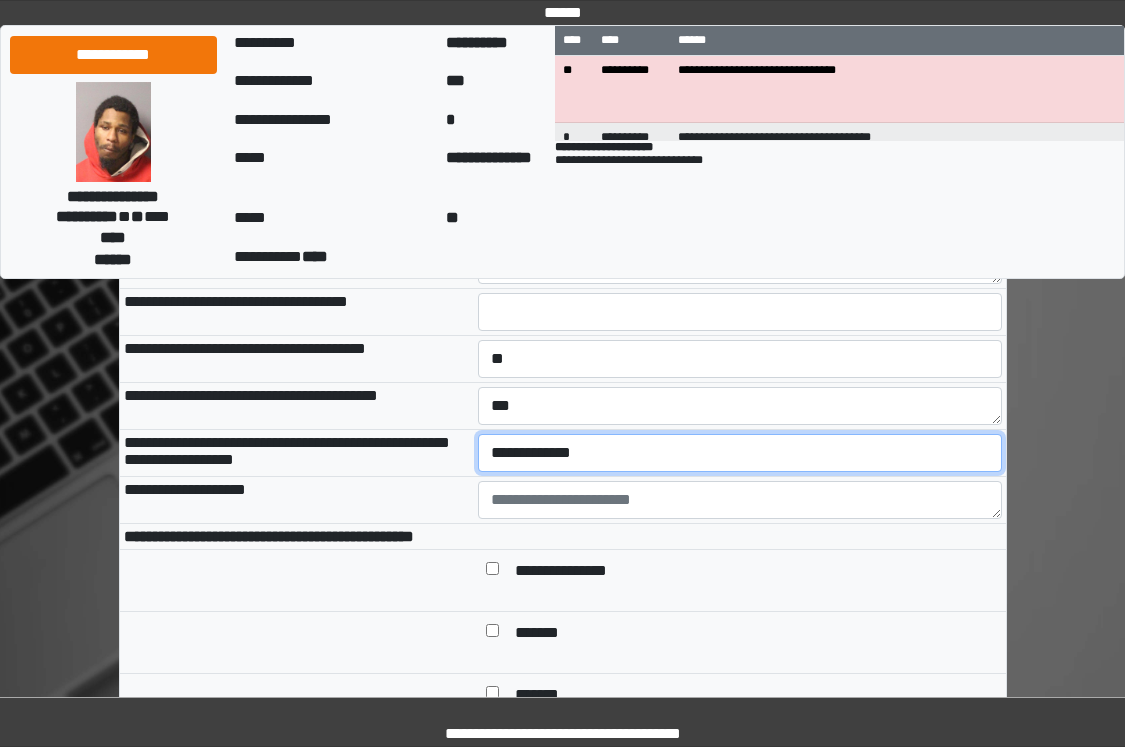 click on "**********" at bounding box center (740, 453) 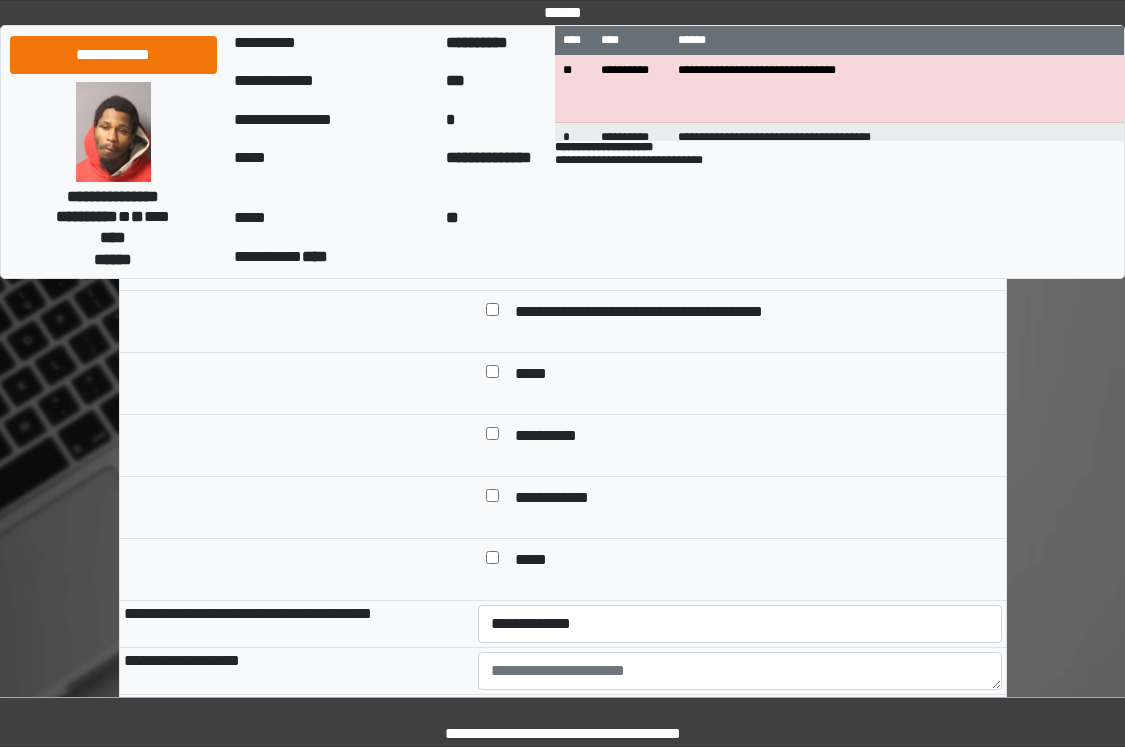 scroll, scrollTop: 2400, scrollLeft: 0, axis: vertical 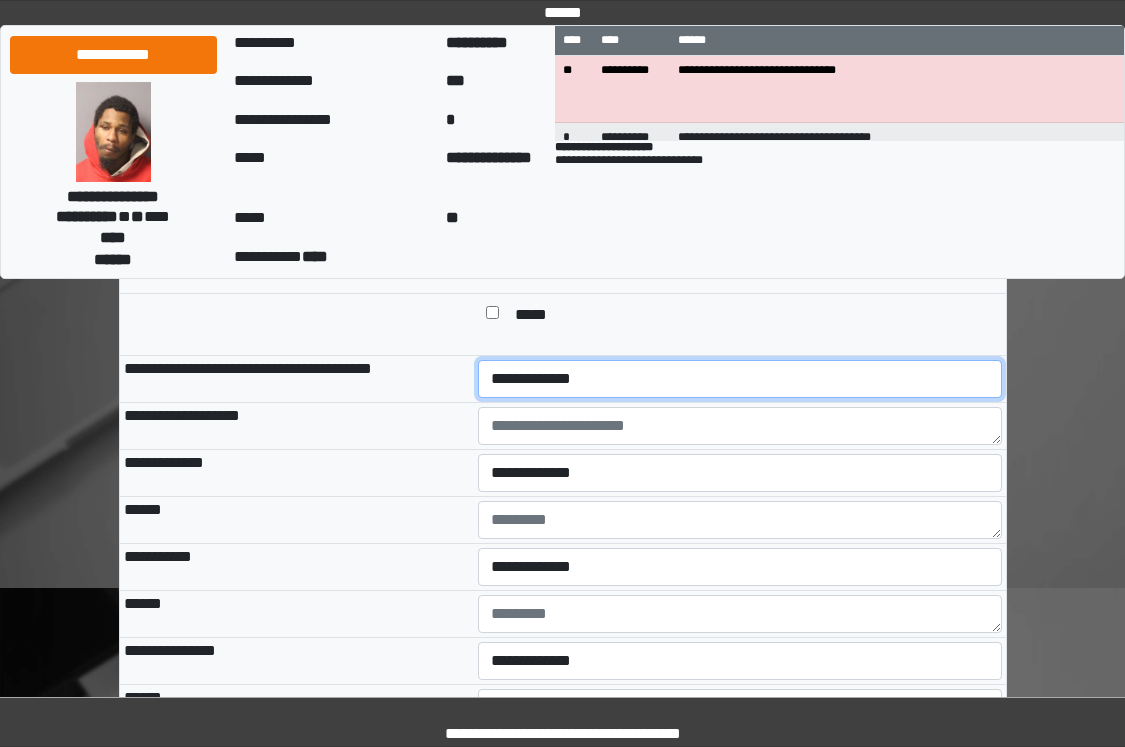 click on "**********" at bounding box center [740, 379] 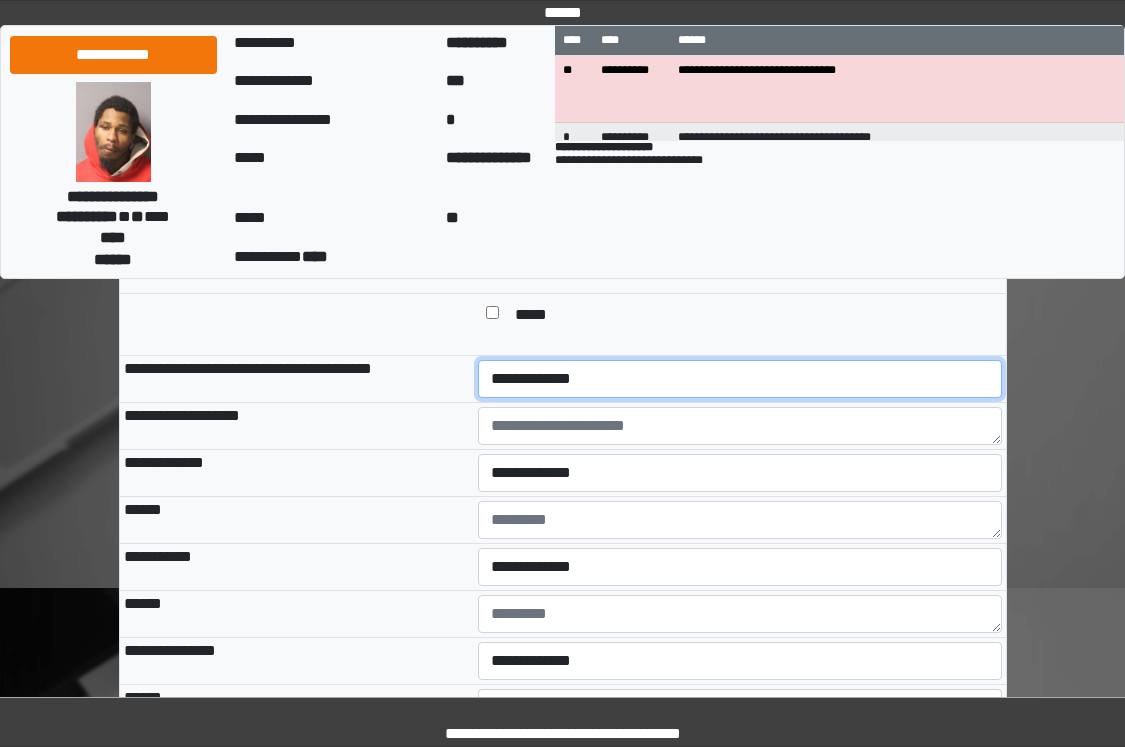 select on "*" 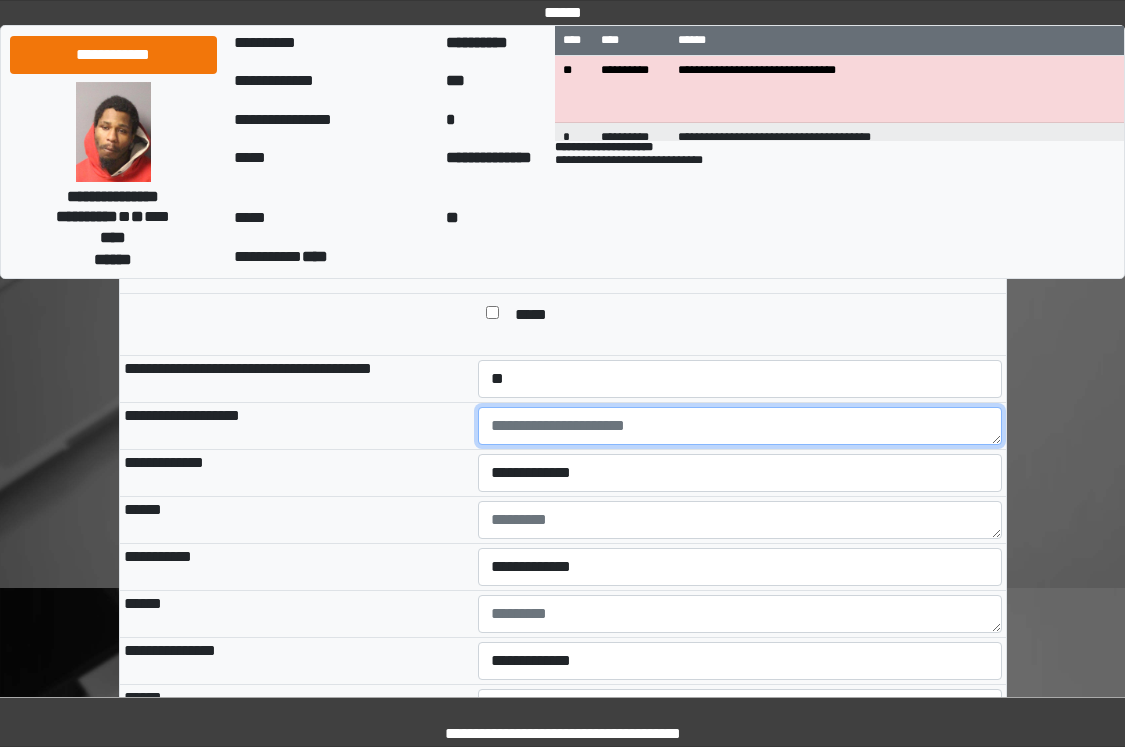 click at bounding box center (740, 426) 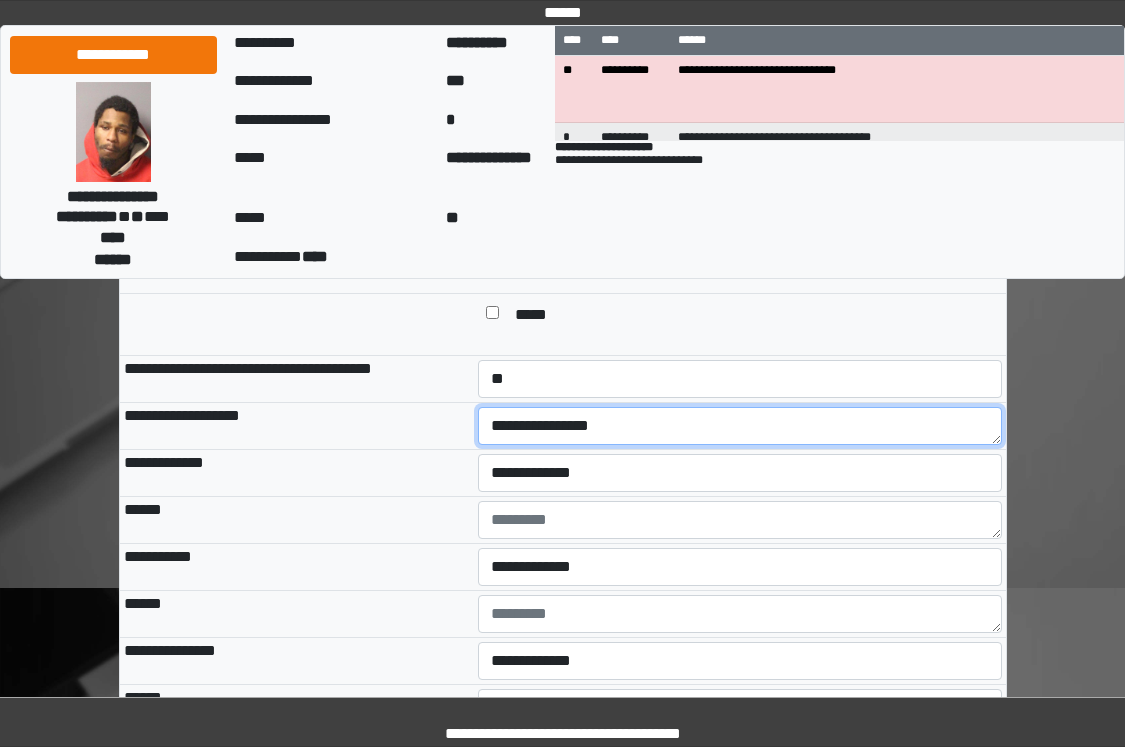 click on "**********" at bounding box center (740, 426) 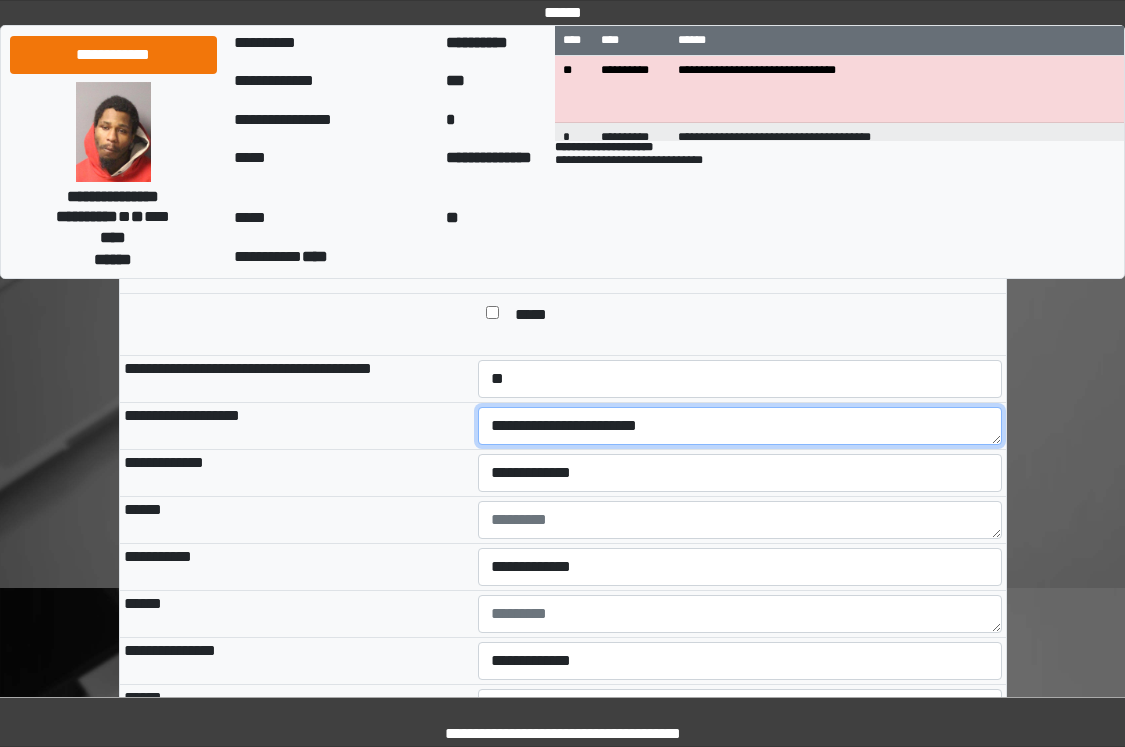 click on "**********" at bounding box center (740, 426) 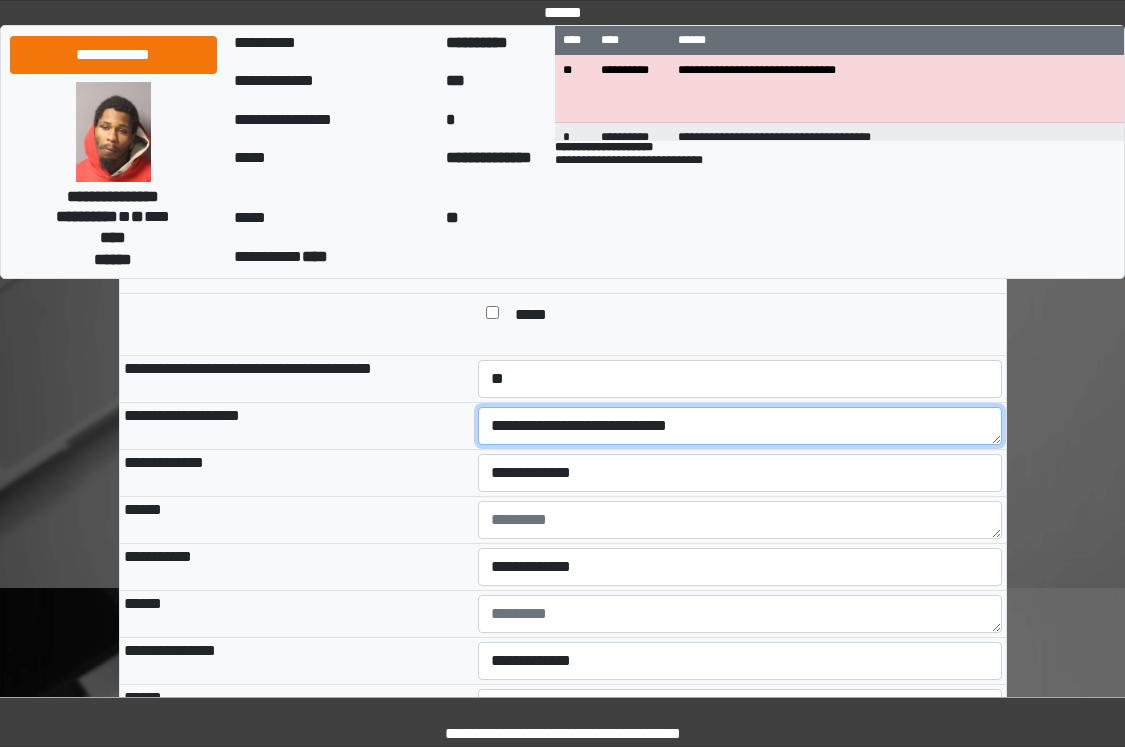 type on "**********" 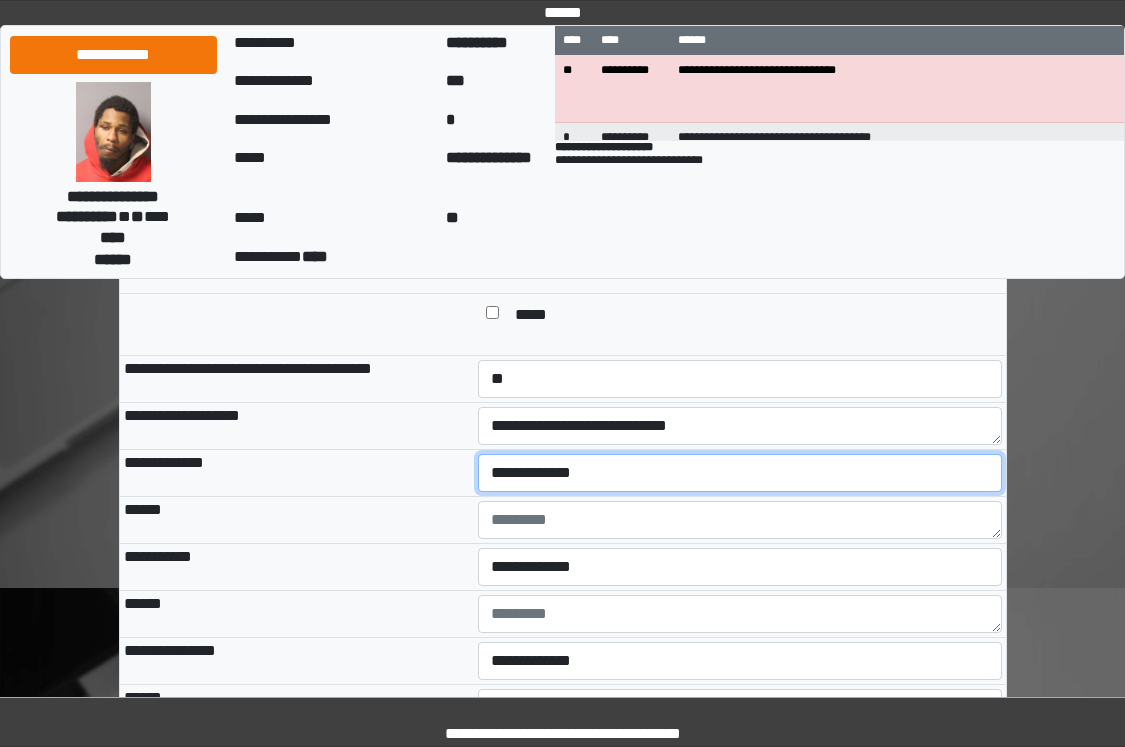 click on "**********" at bounding box center (740, 473) 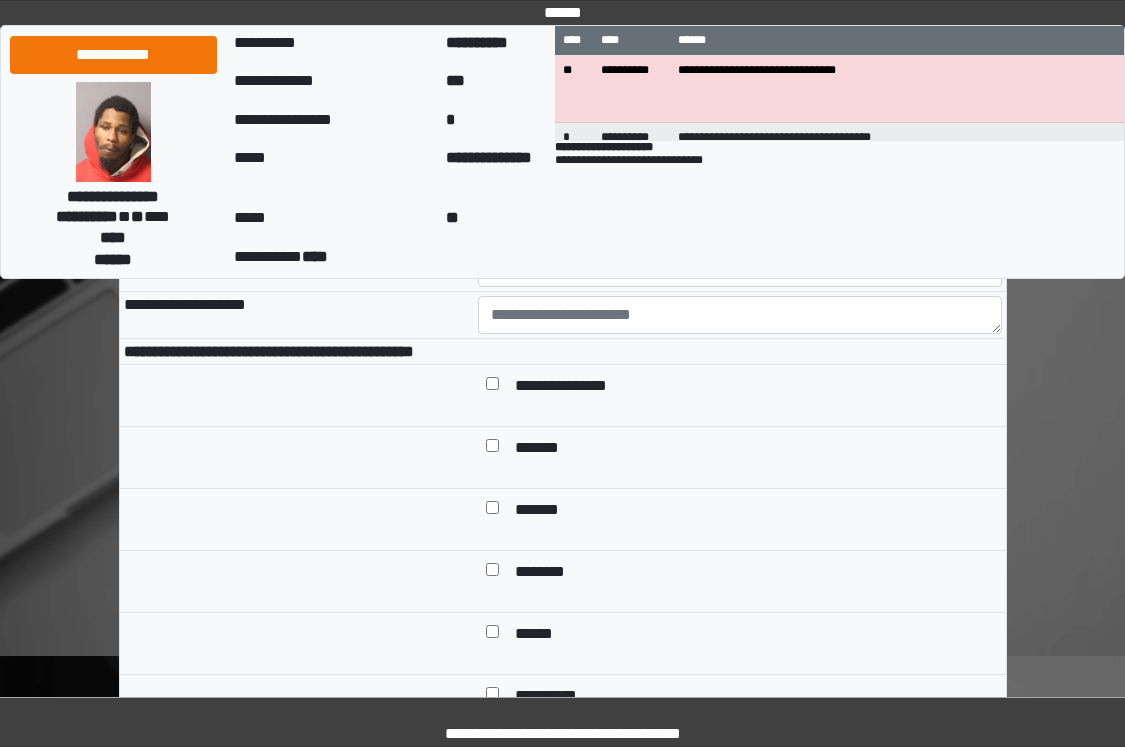 scroll, scrollTop: 1500, scrollLeft: 0, axis: vertical 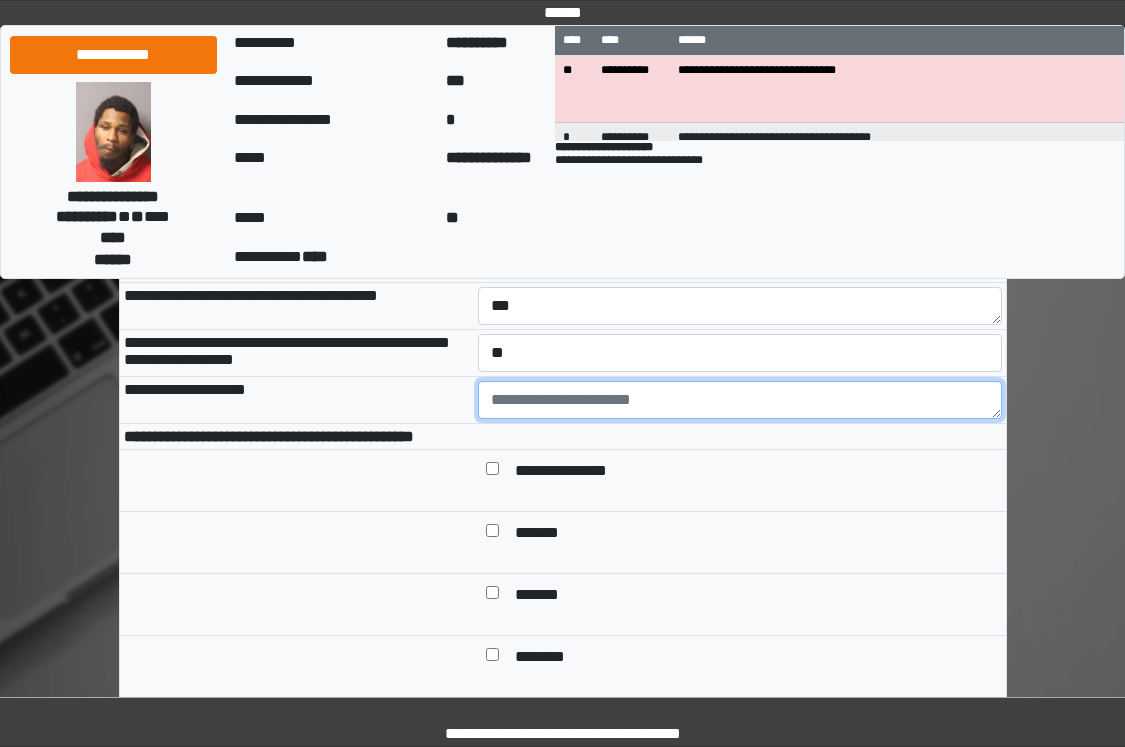 click at bounding box center (740, 400) 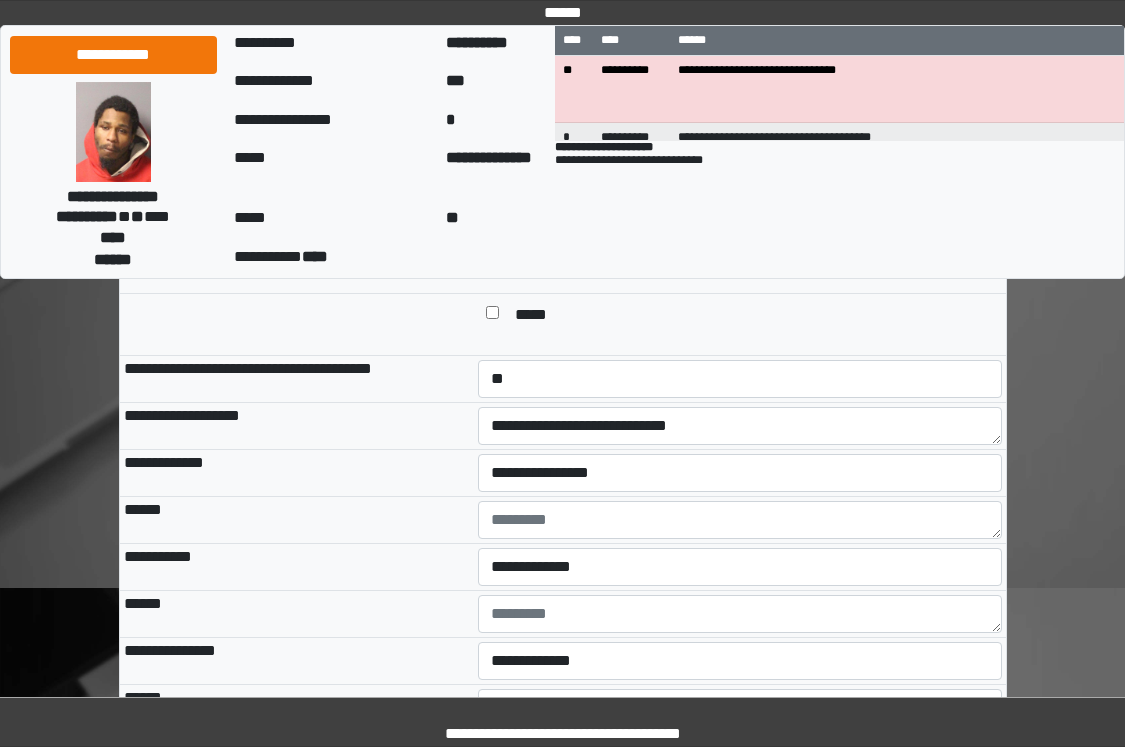scroll, scrollTop: 2600, scrollLeft: 0, axis: vertical 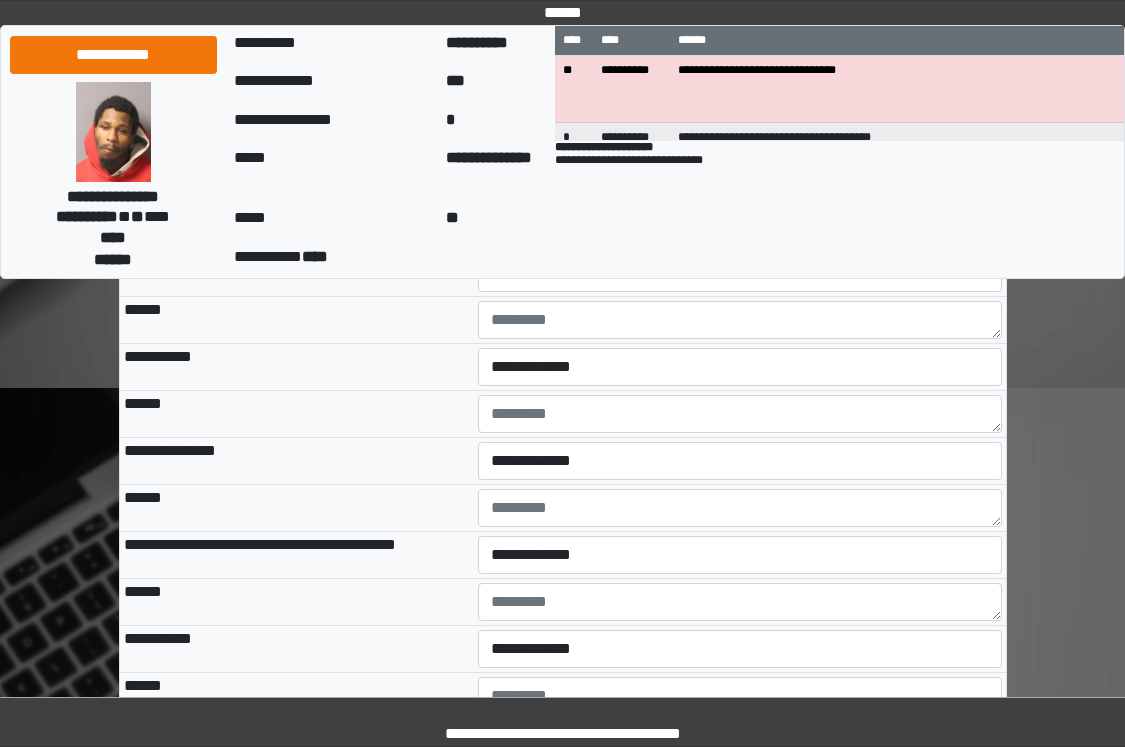 type on "***" 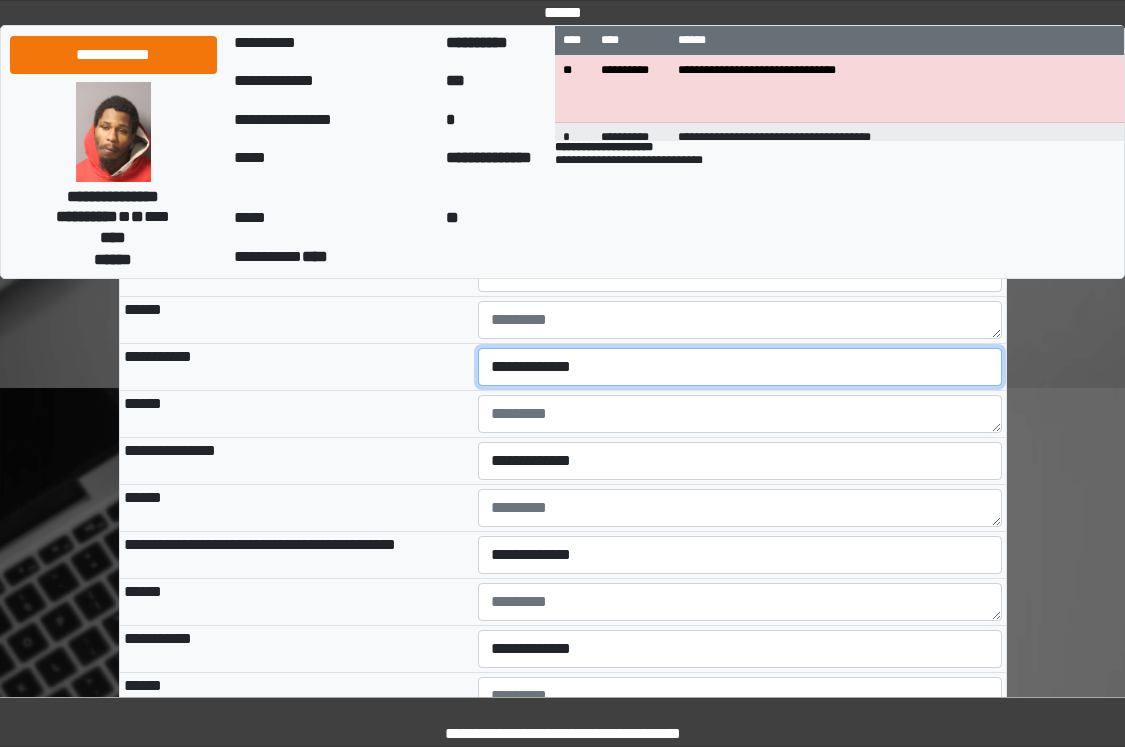 click on "**********" at bounding box center (740, 367) 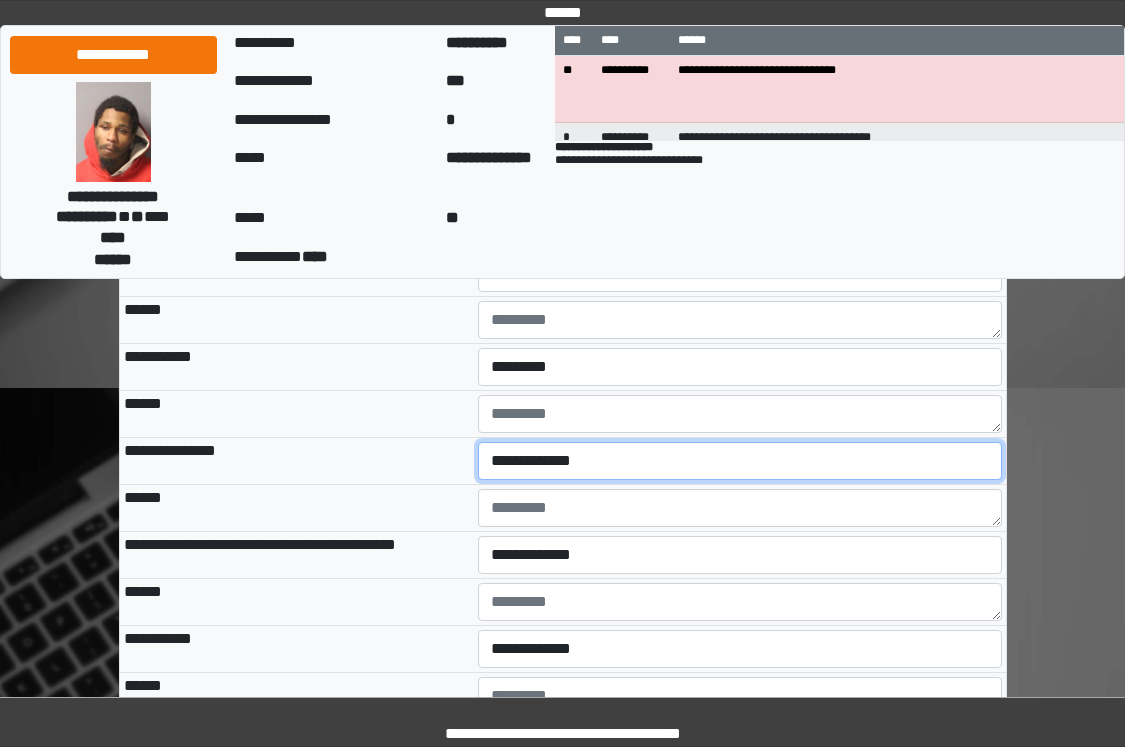 click on "**********" at bounding box center [740, 461] 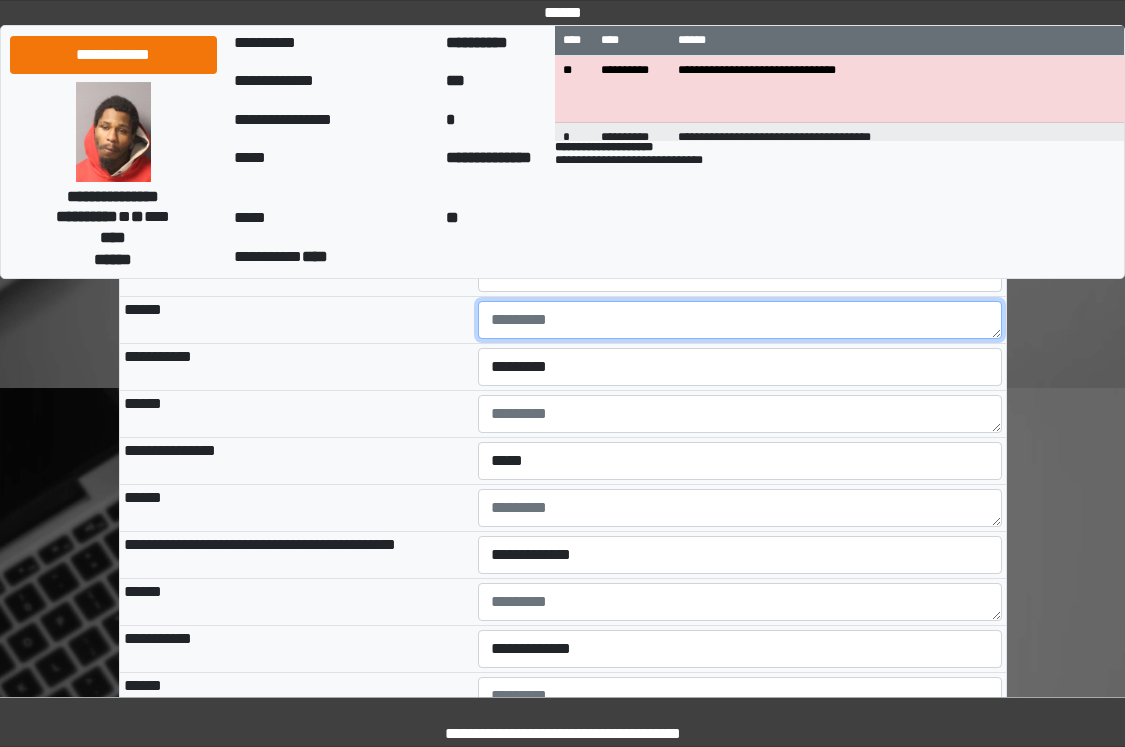 click at bounding box center (740, 320) 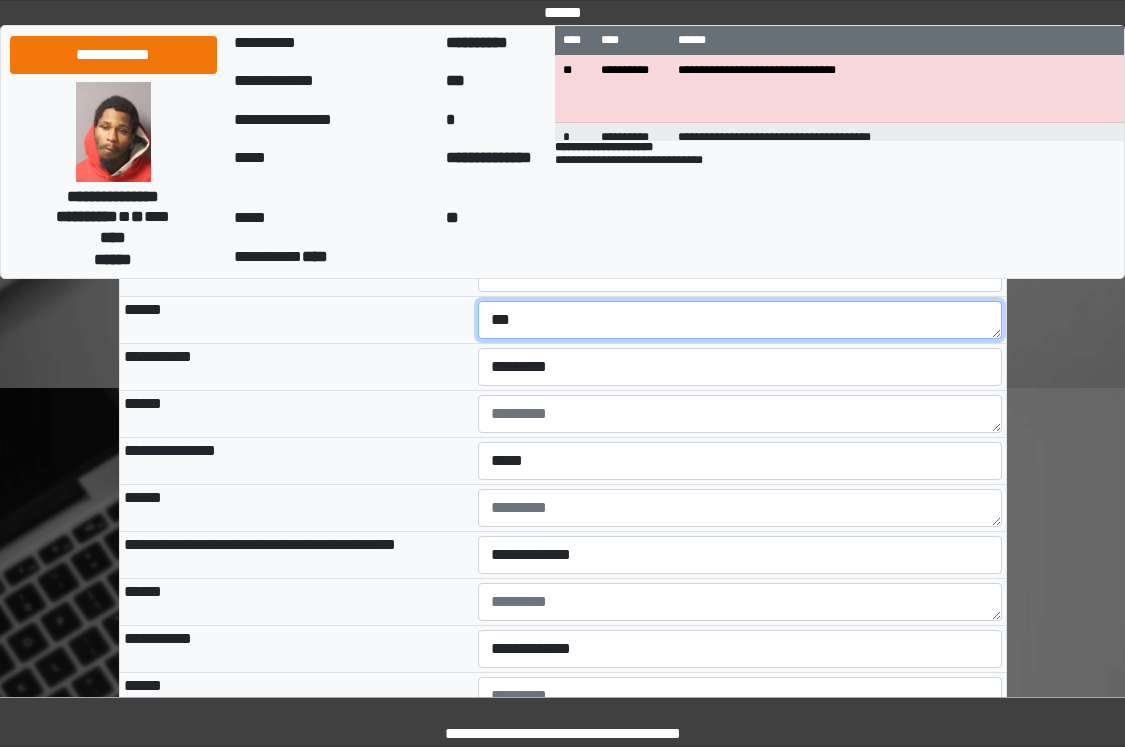type on "***" 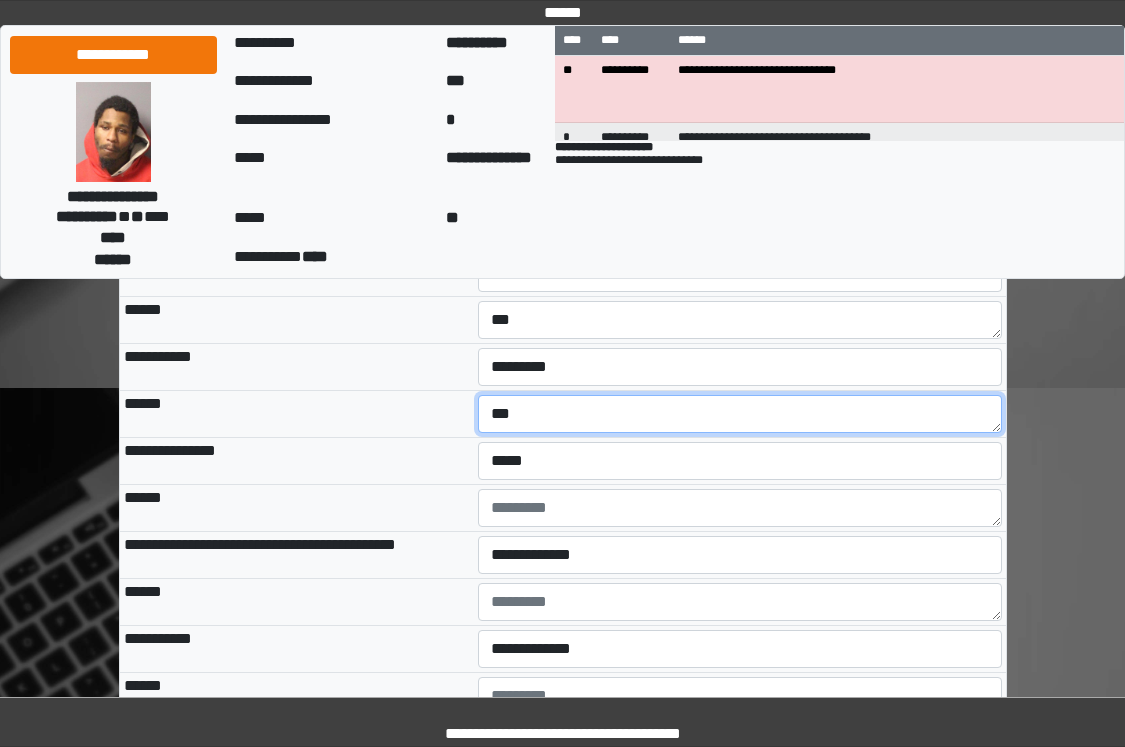 type on "***" 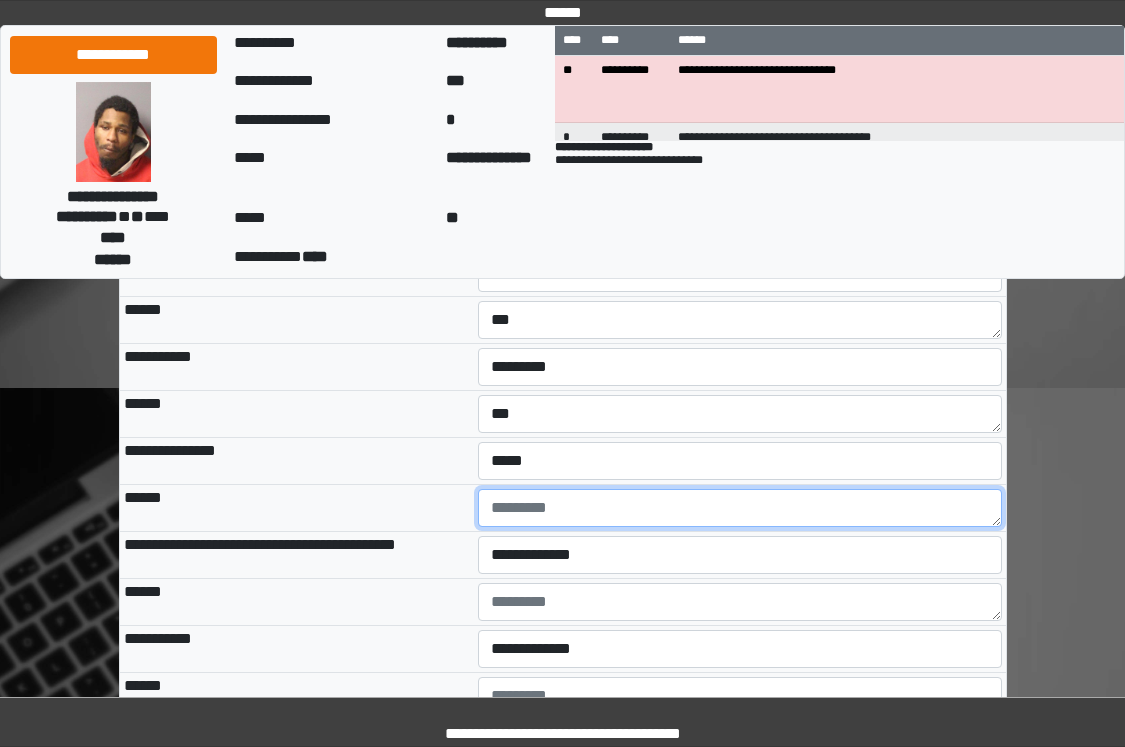 type on "*" 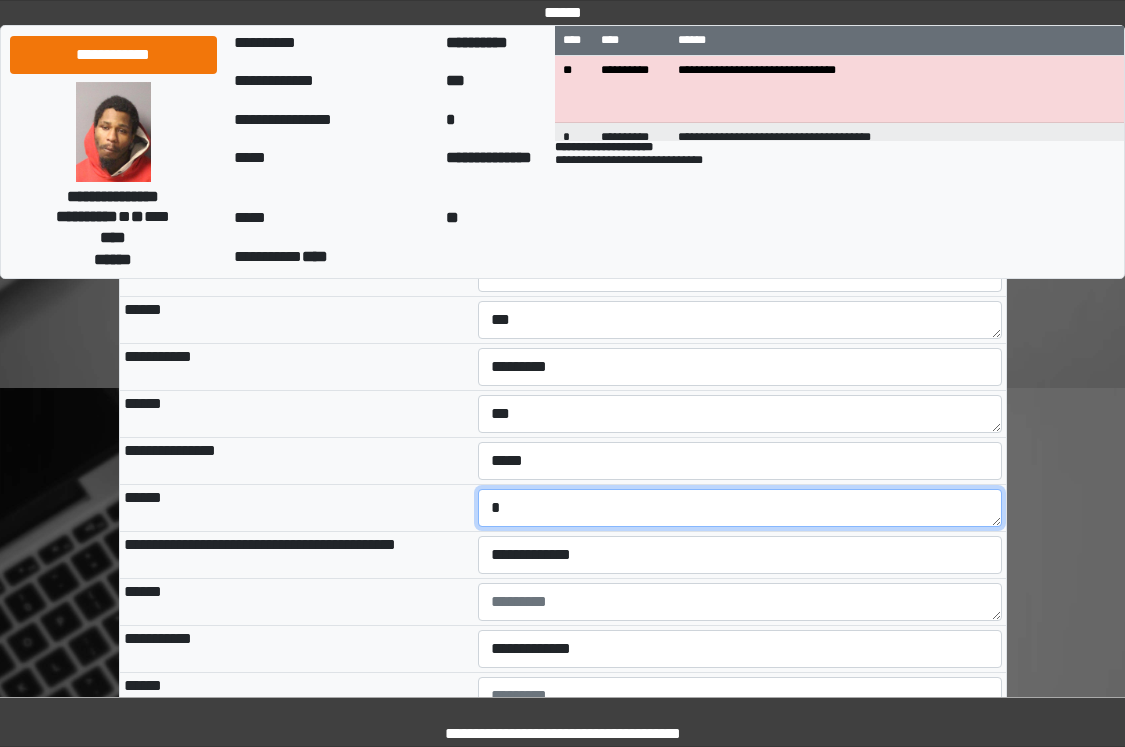 click on "*" at bounding box center (740, 508) 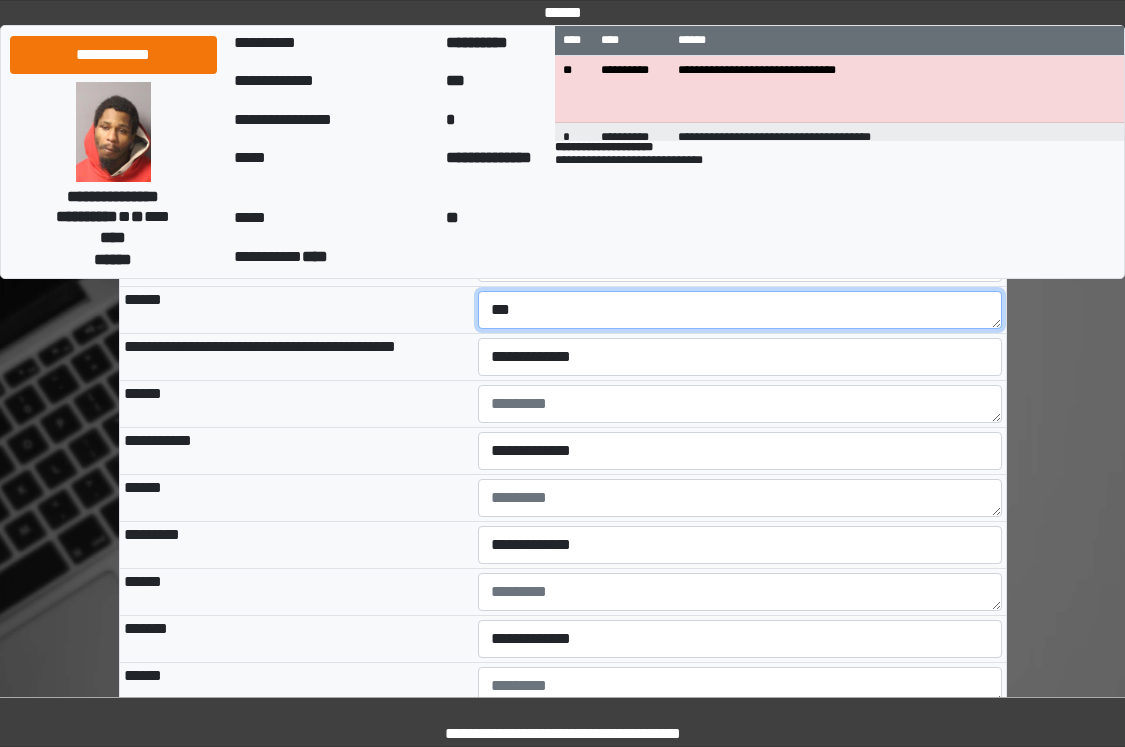 scroll, scrollTop: 2800, scrollLeft: 0, axis: vertical 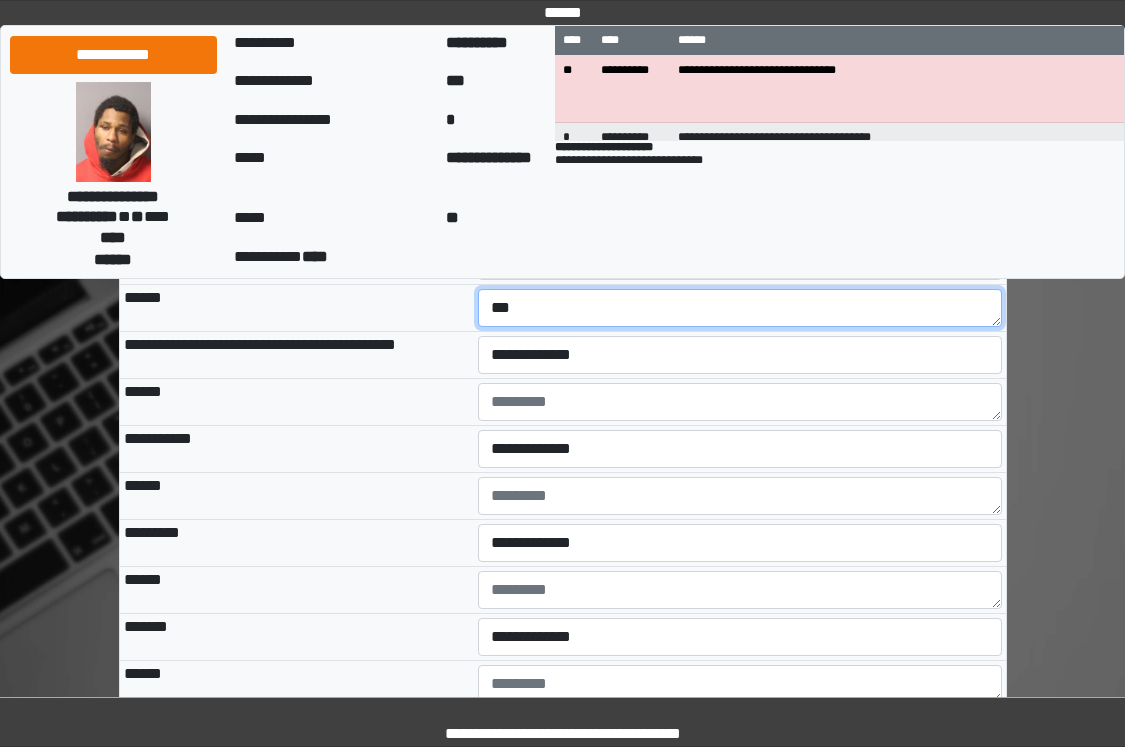 type on "***" 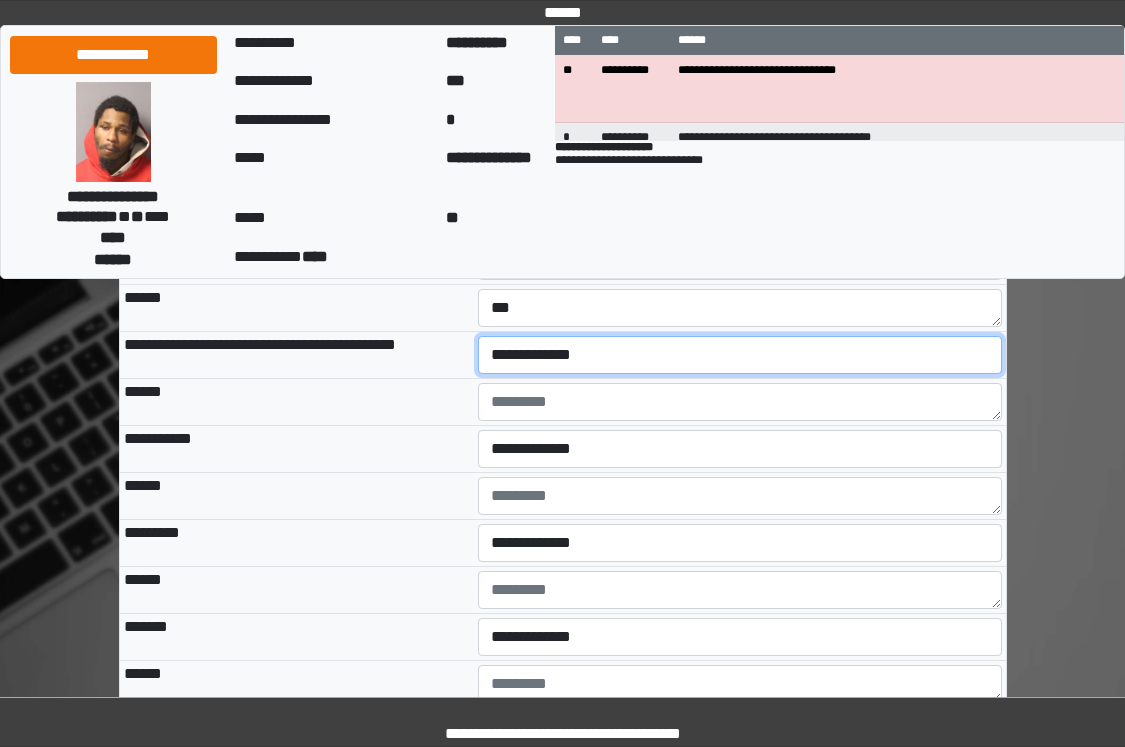 click on "**********" at bounding box center (740, 355) 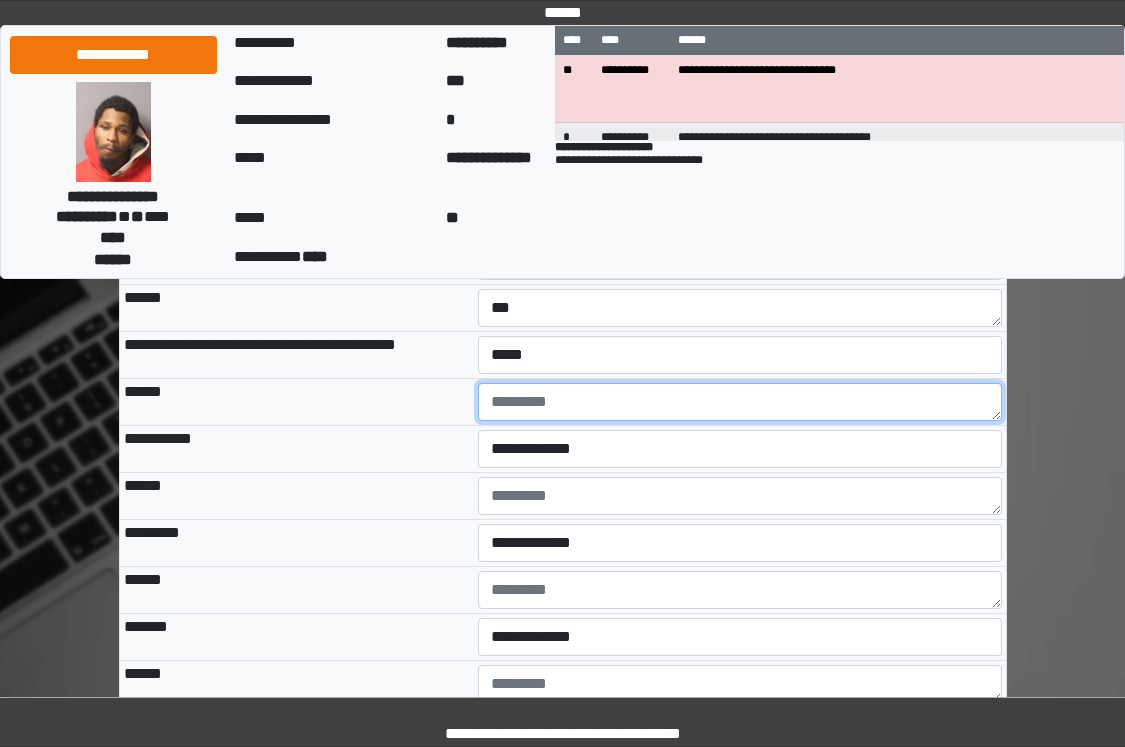 click at bounding box center (740, 402) 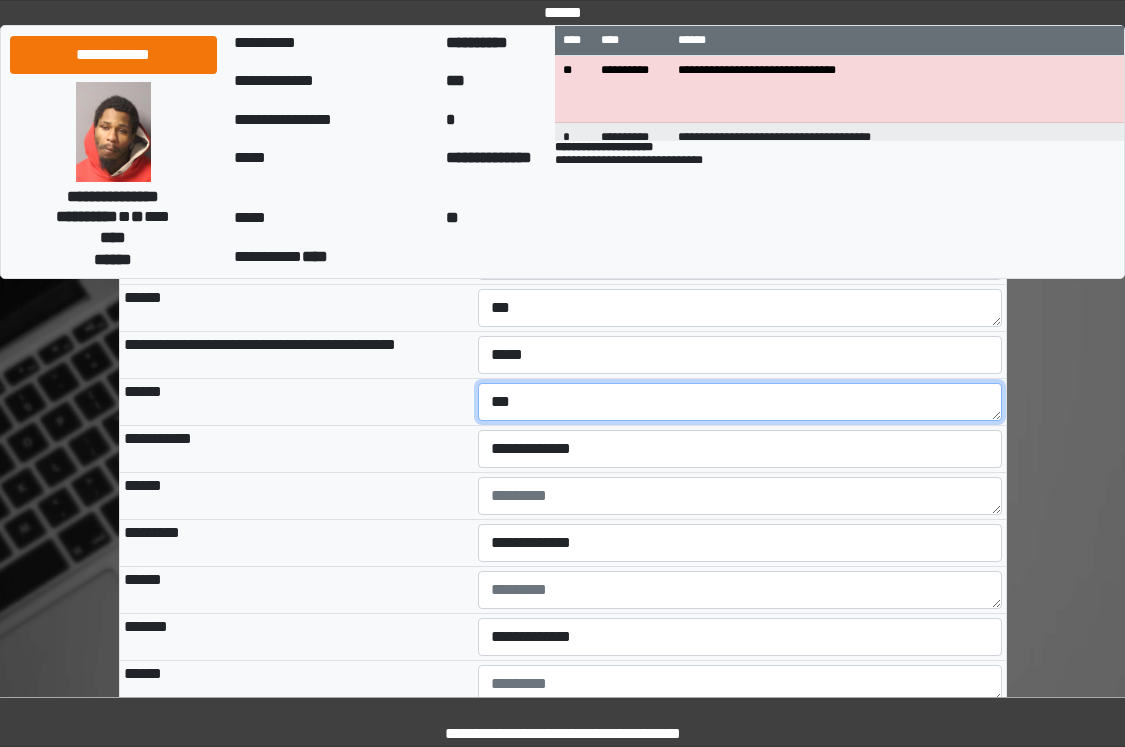 type on "***" 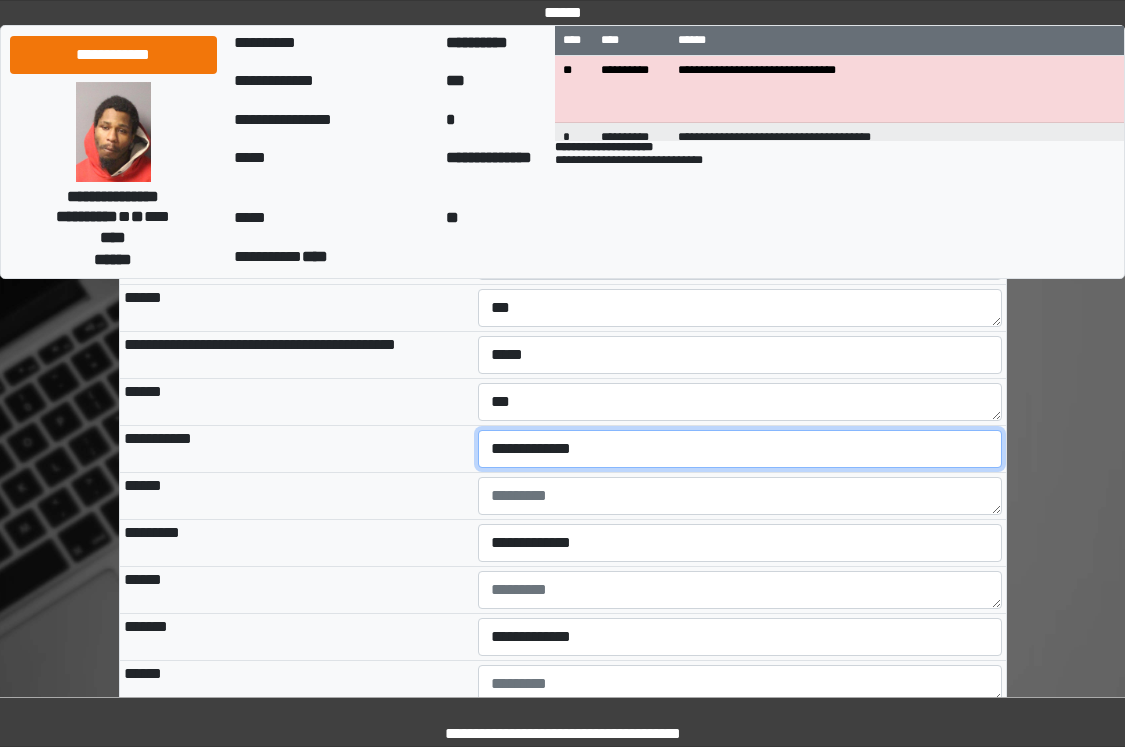 click on "**********" at bounding box center (740, 449) 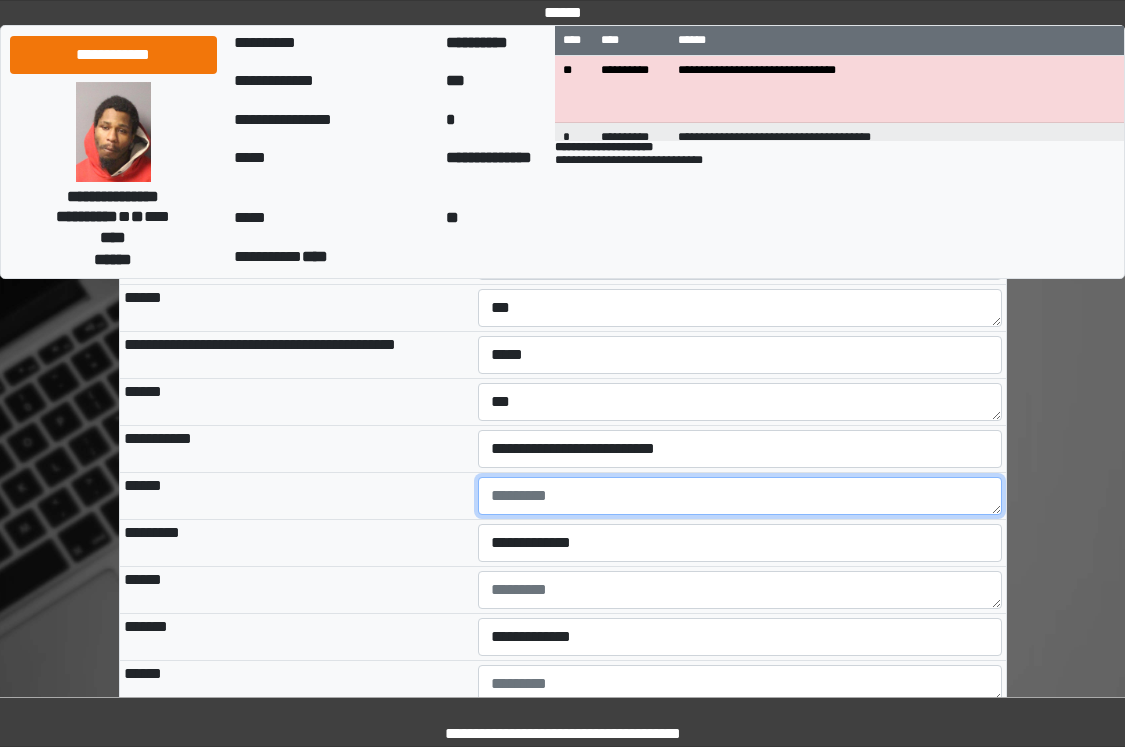 click at bounding box center [740, 496] 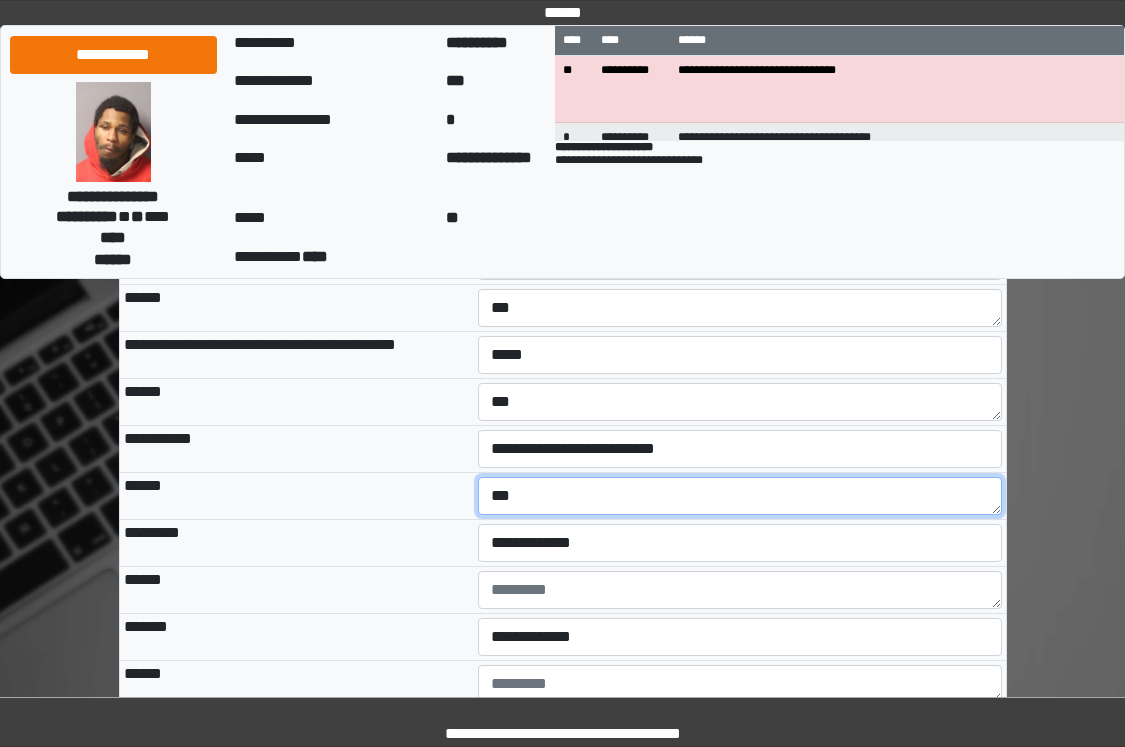 type on "***" 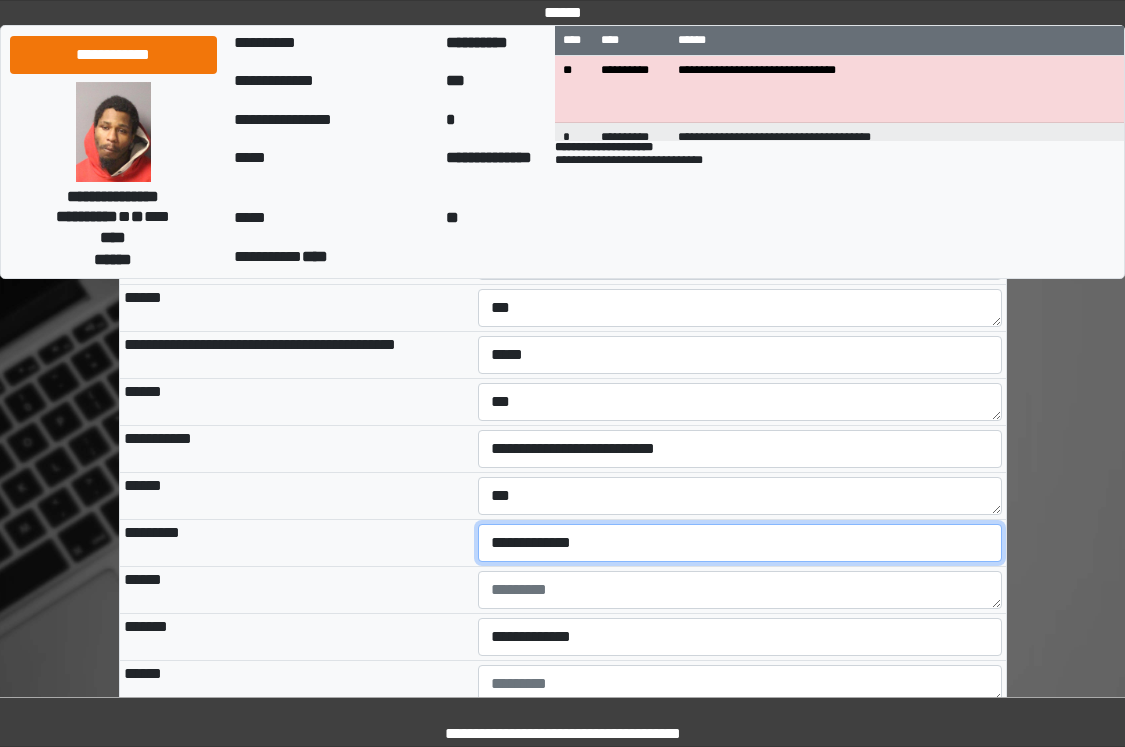 click on "**********" at bounding box center (740, 543) 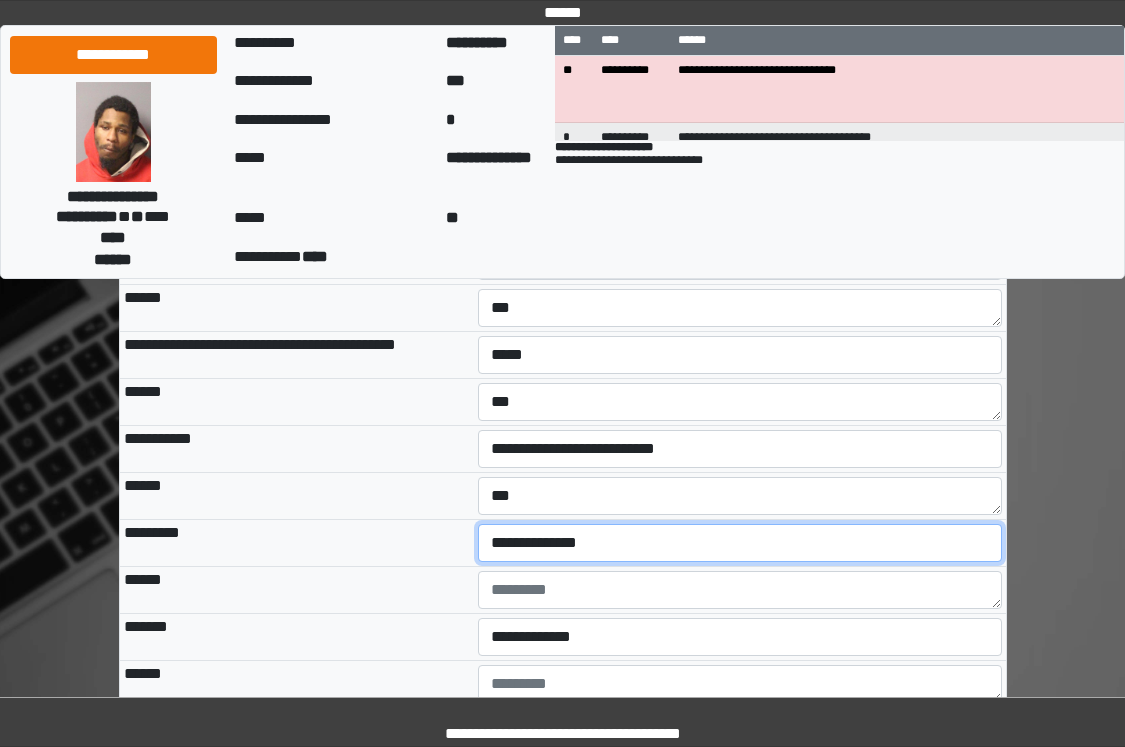 click on "**********" at bounding box center (740, 543) 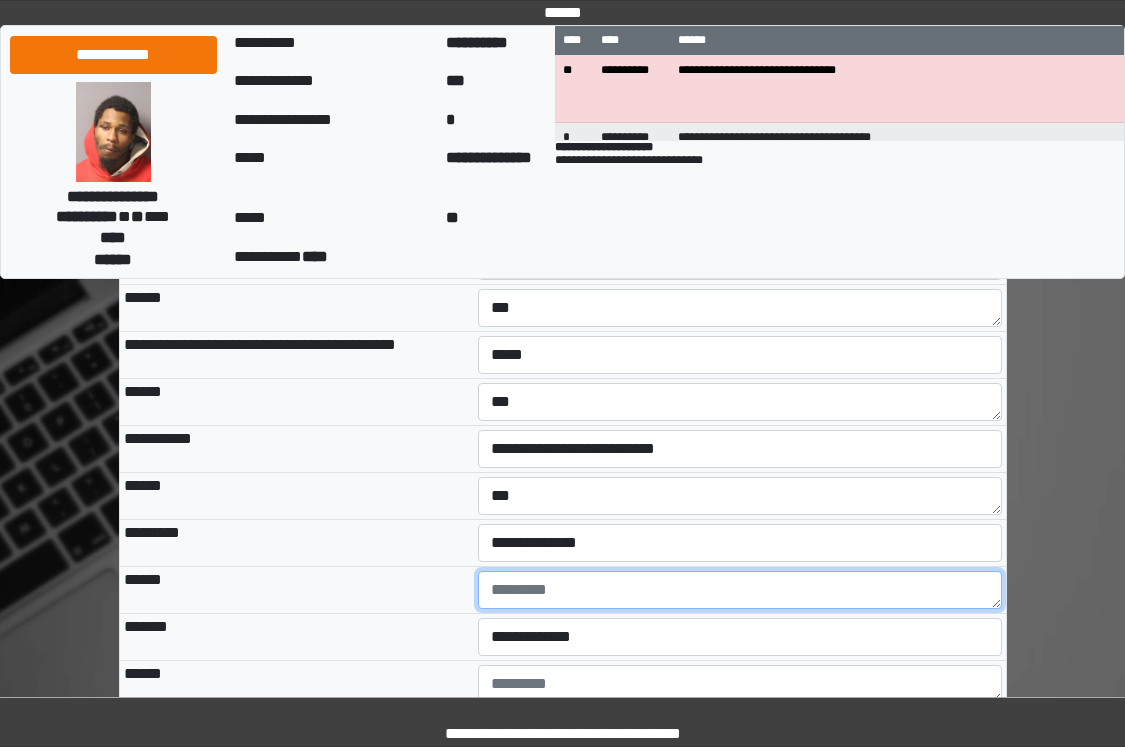 click at bounding box center [740, 590] 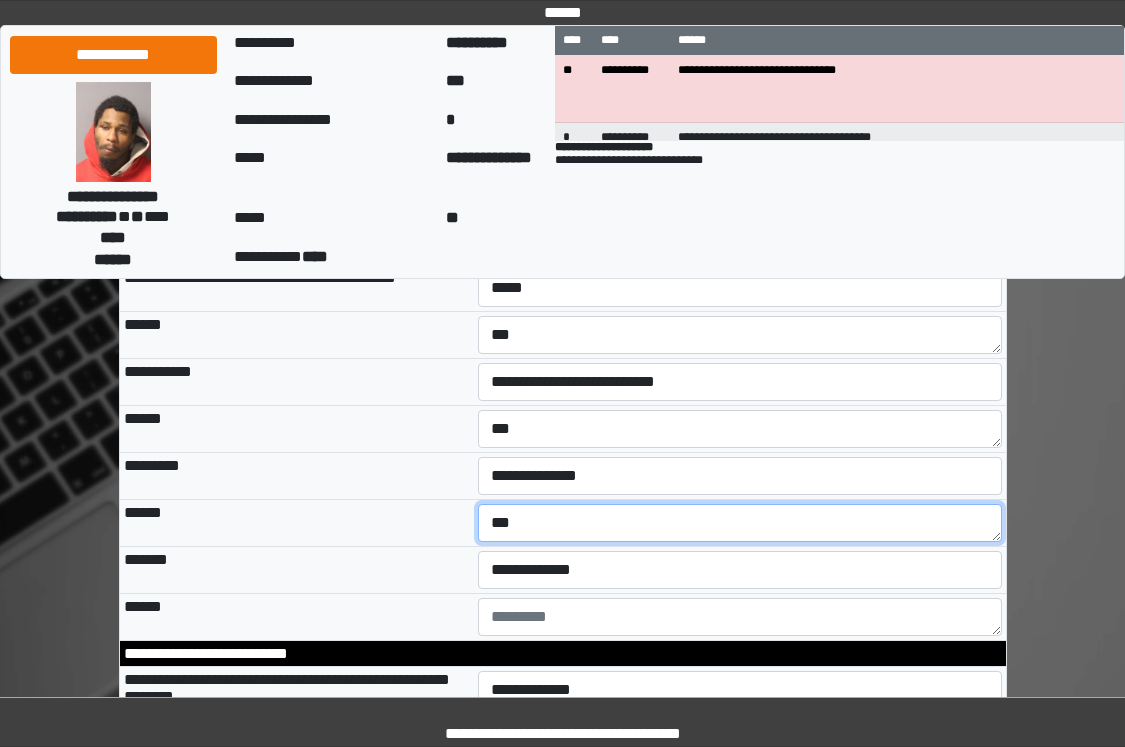 scroll, scrollTop: 3000, scrollLeft: 0, axis: vertical 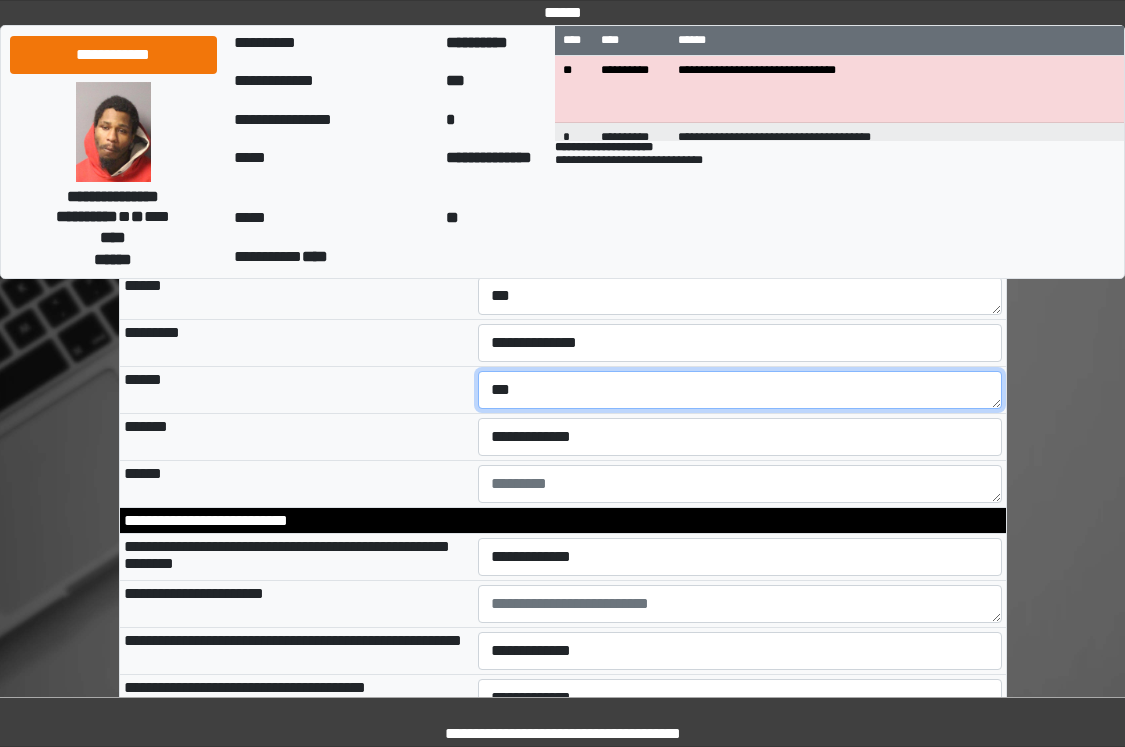 type on "***" 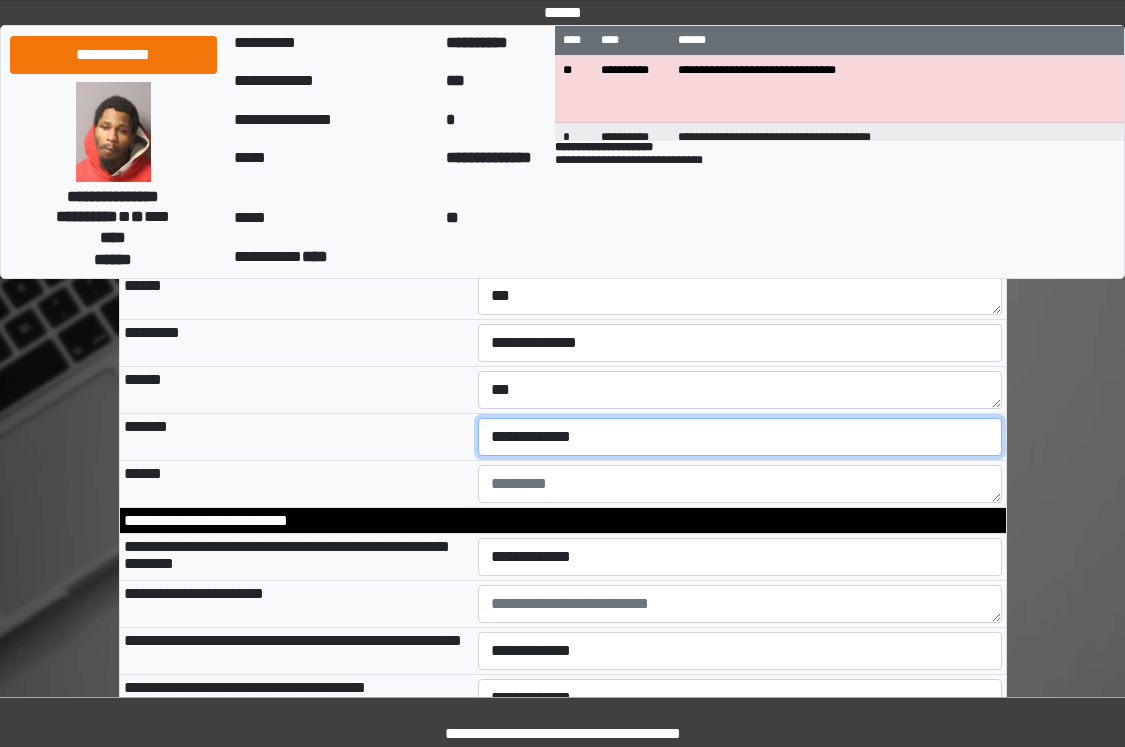 click on "**********" at bounding box center (740, 437) 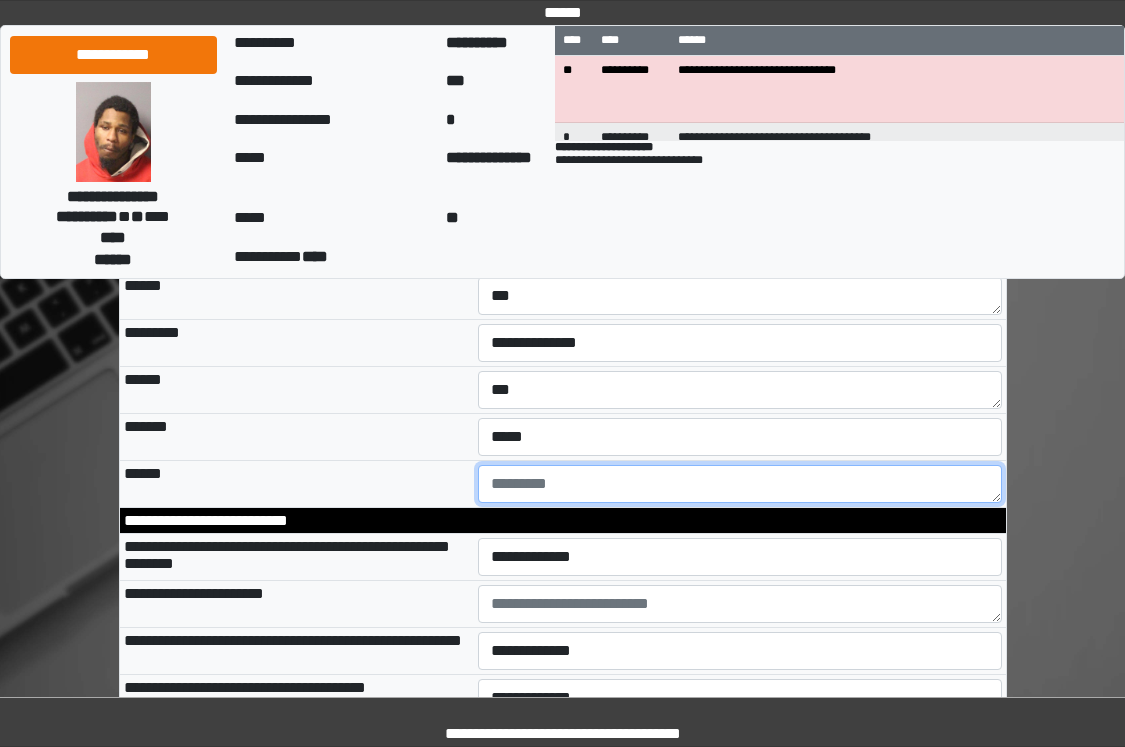 click at bounding box center (740, 484) 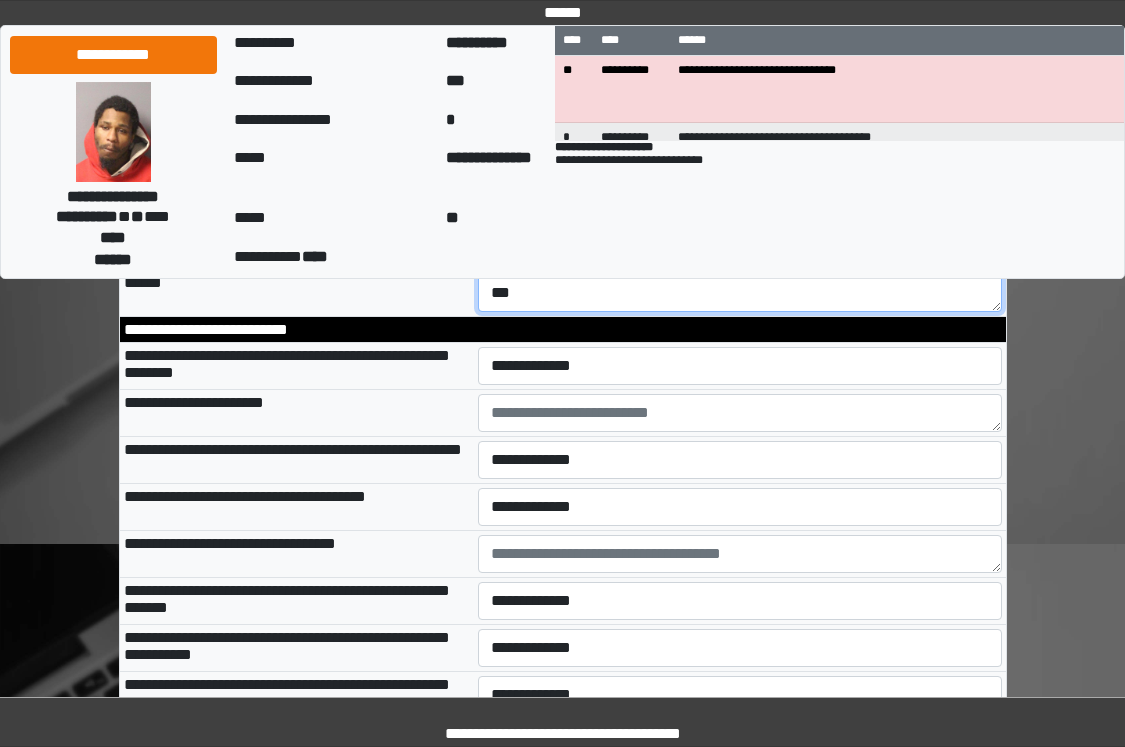 scroll, scrollTop: 3200, scrollLeft: 0, axis: vertical 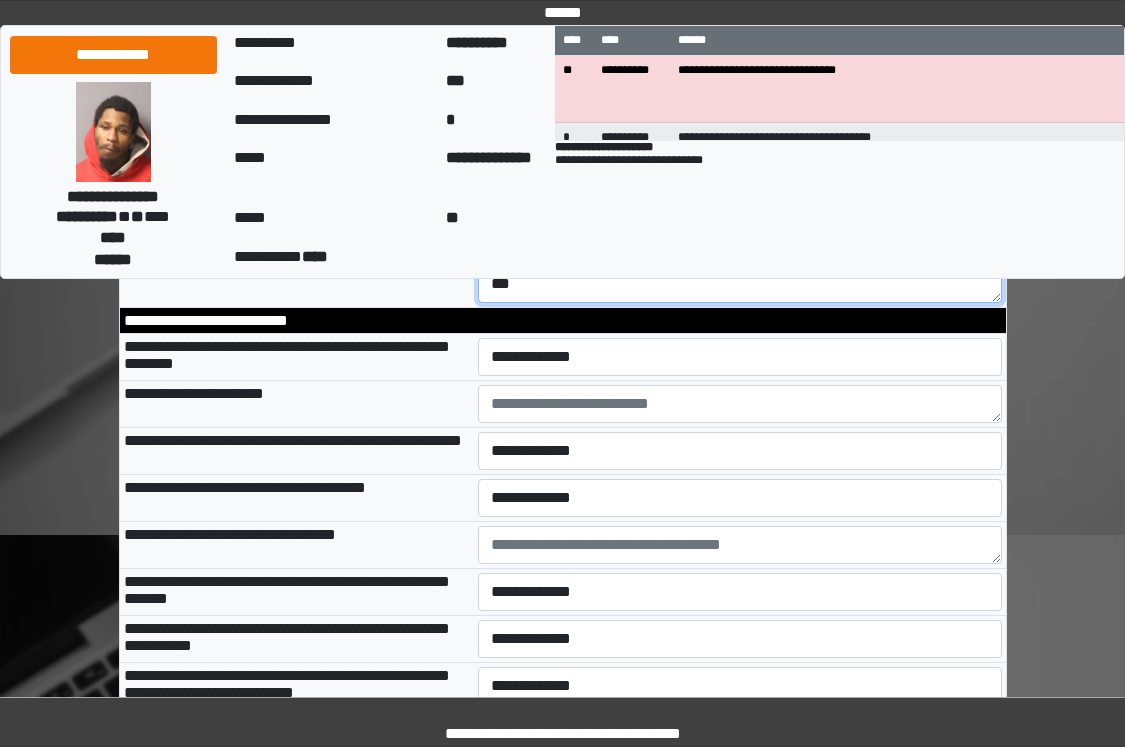 type on "***" 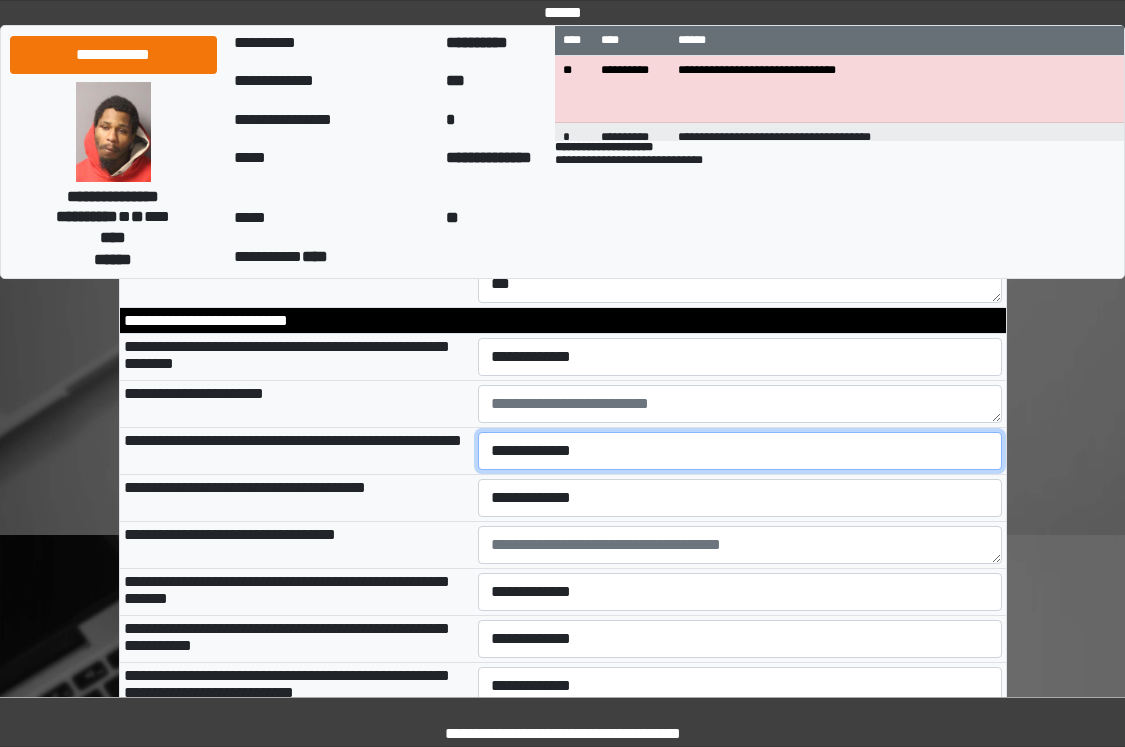 click on "**********" at bounding box center [740, 451] 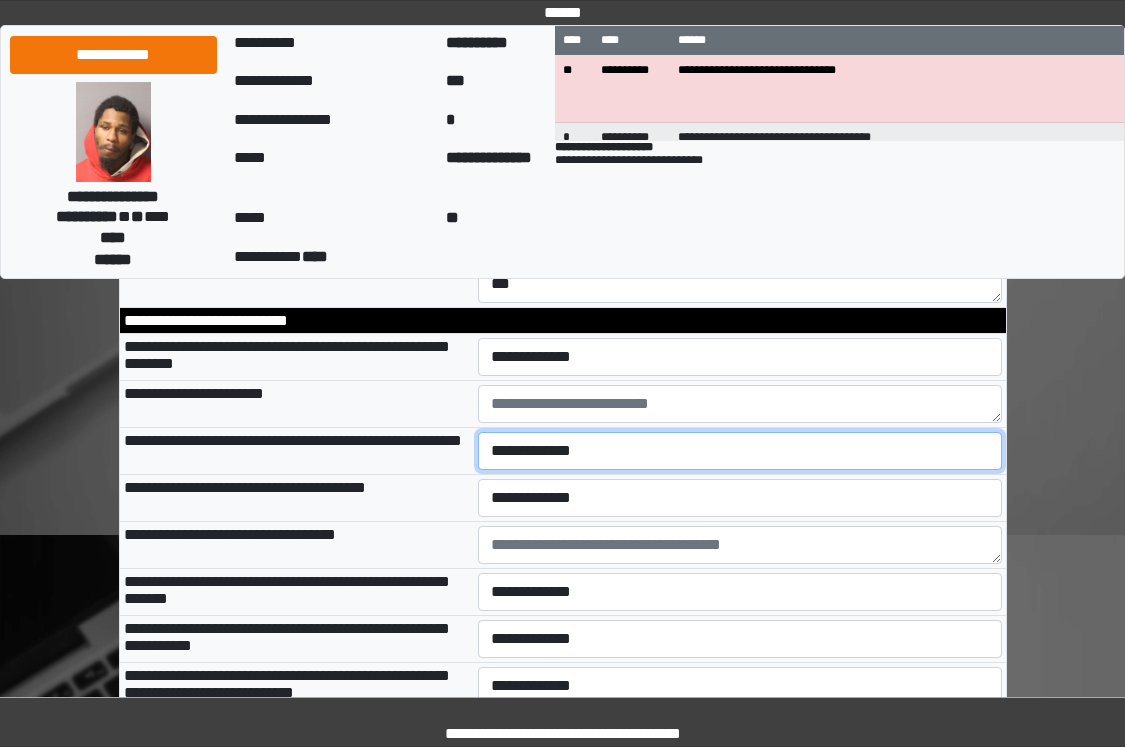 select on "*" 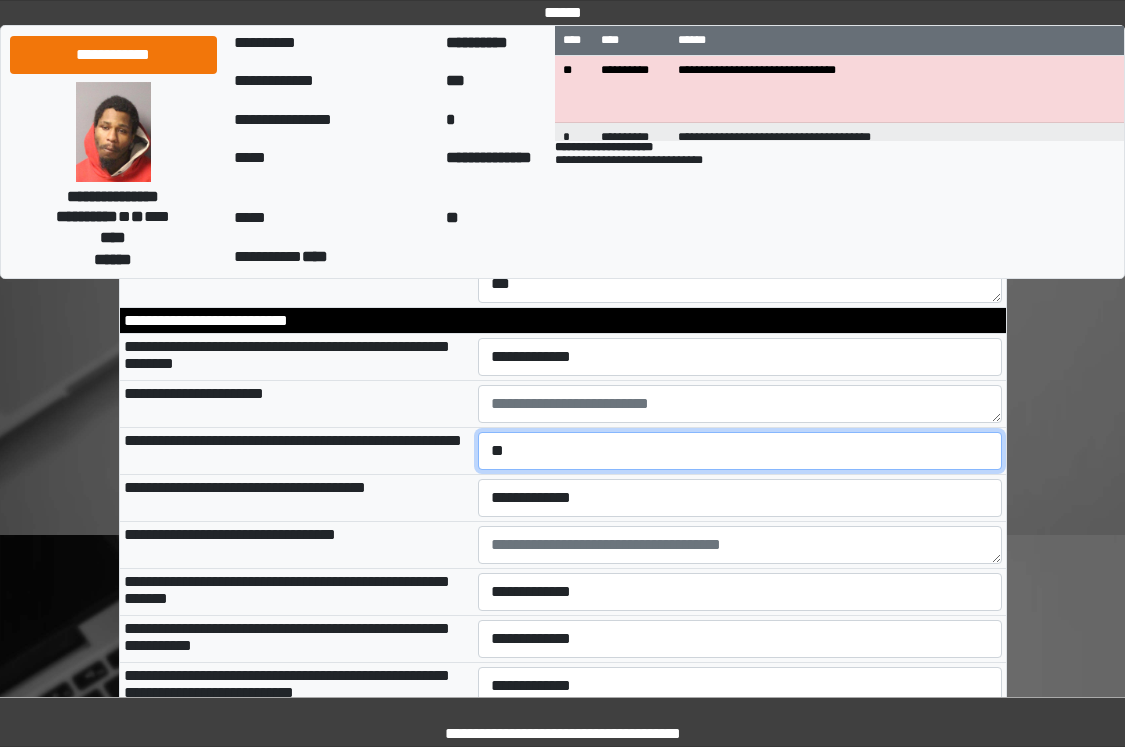 click on "**********" at bounding box center (740, 451) 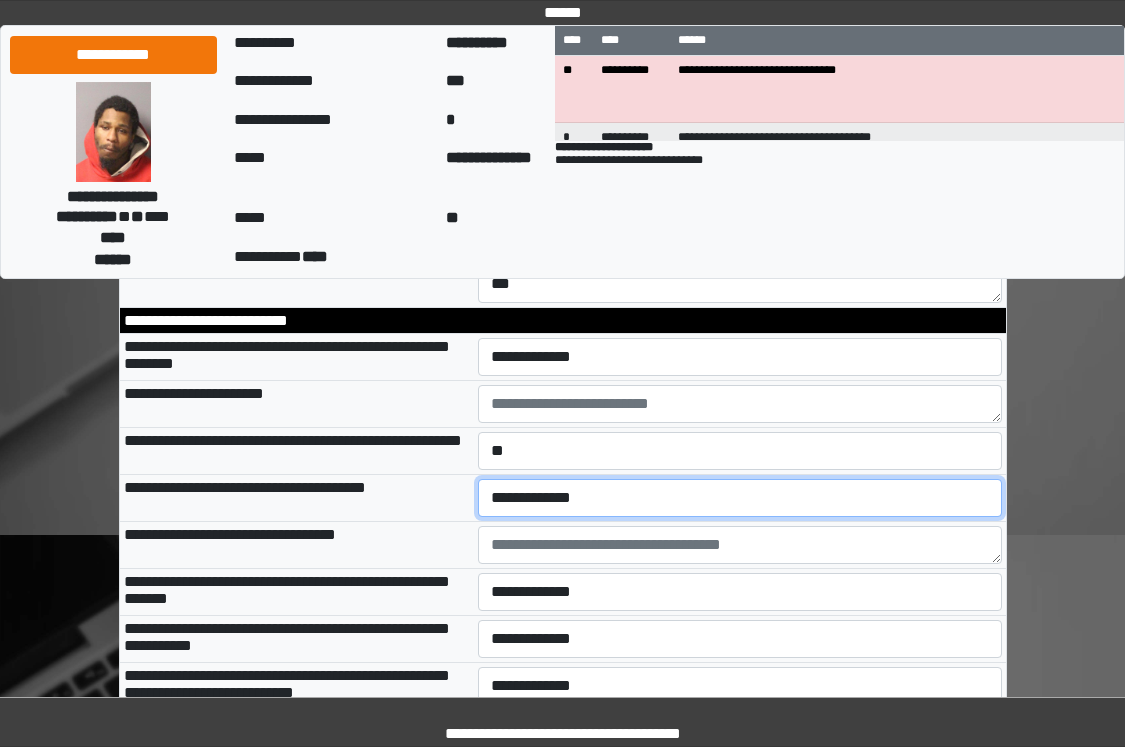 click on "**********" at bounding box center (740, 498) 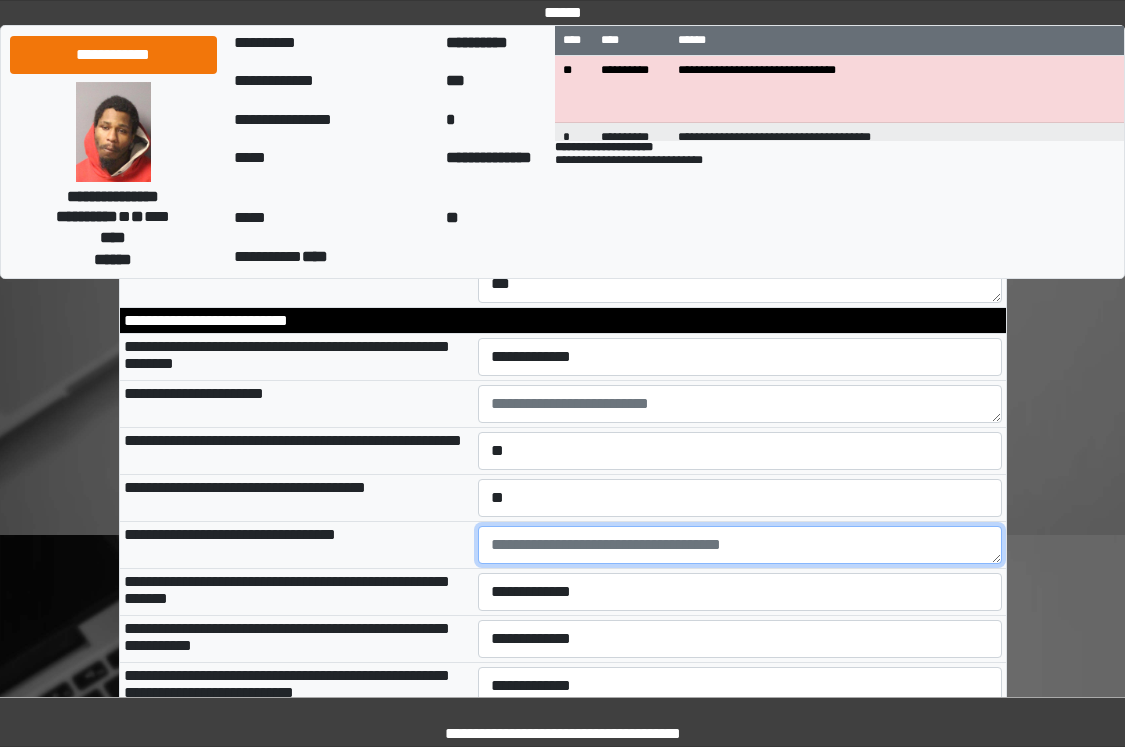 click at bounding box center (740, 545) 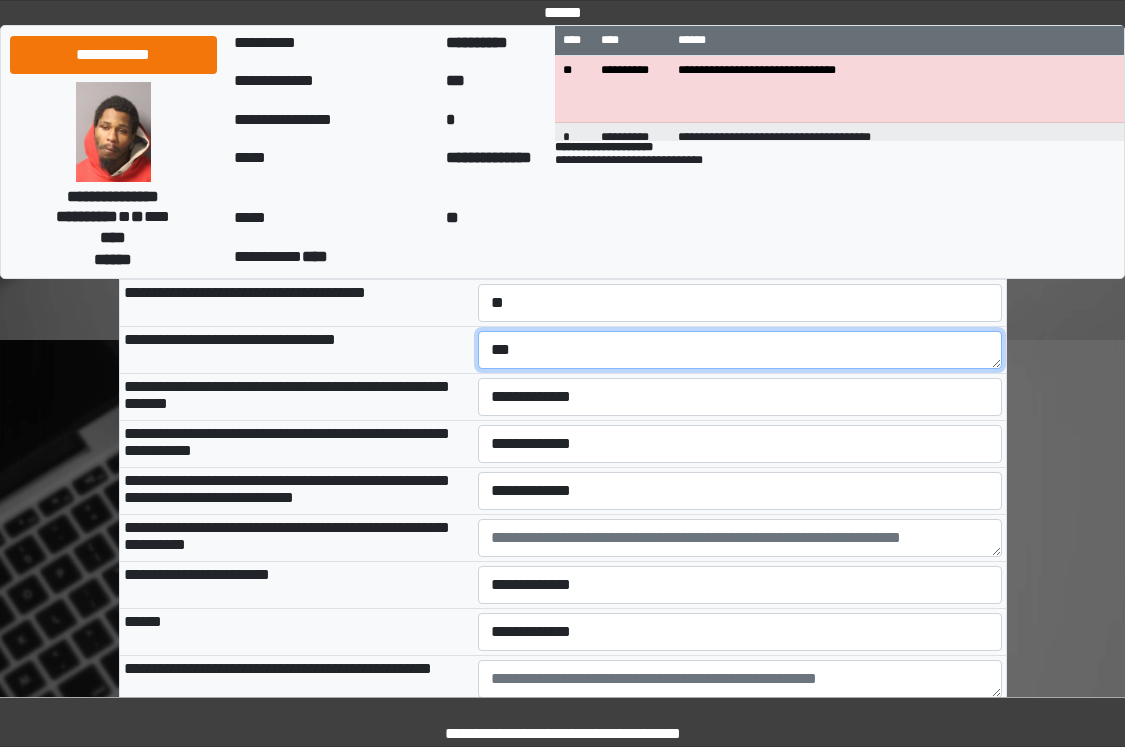 scroll, scrollTop: 3400, scrollLeft: 0, axis: vertical 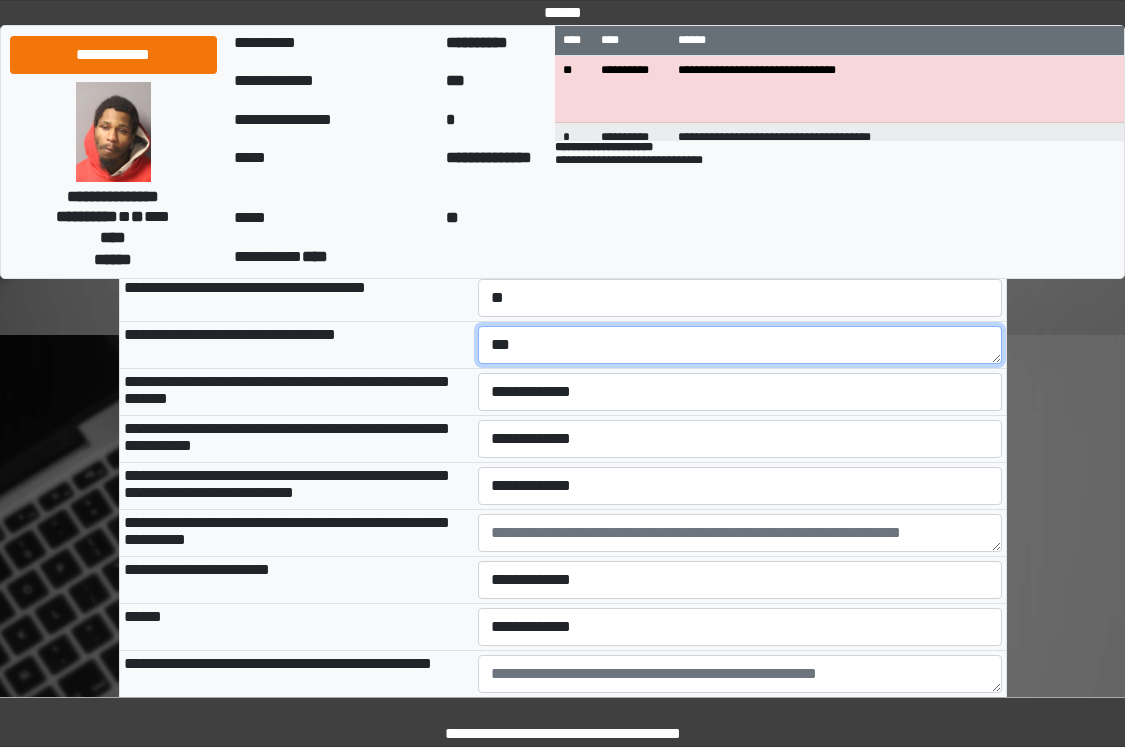 type on "***" 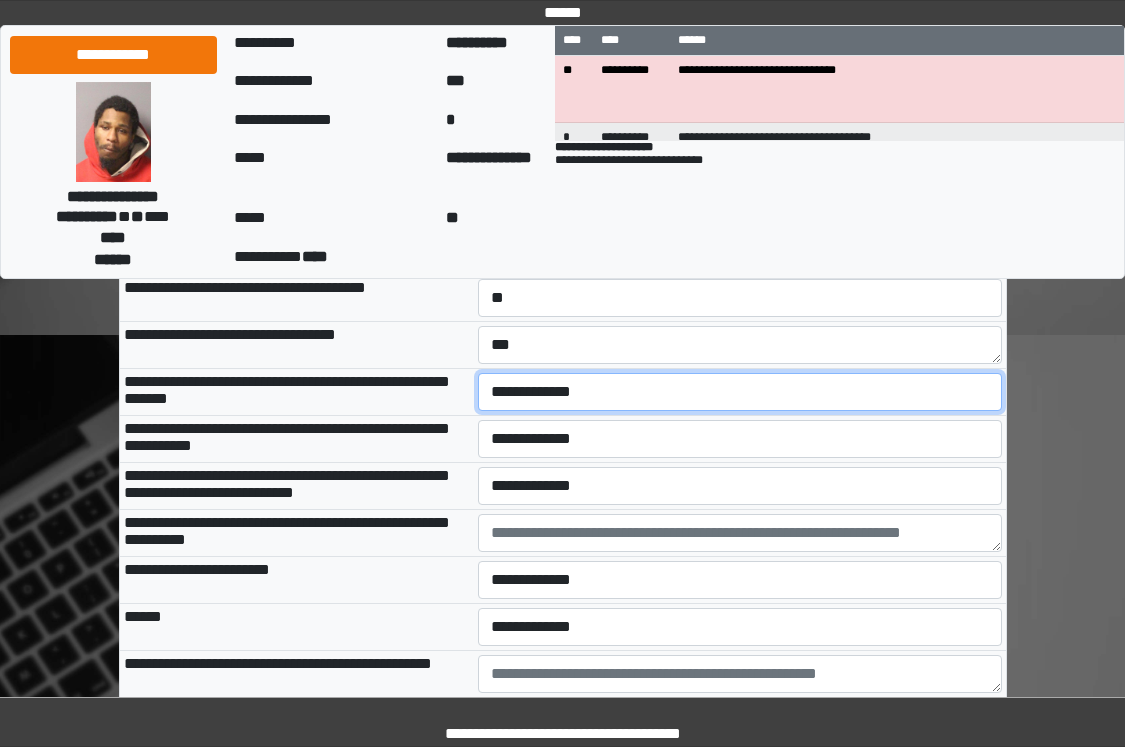 click on "**********" at bounding box center (740, 392) 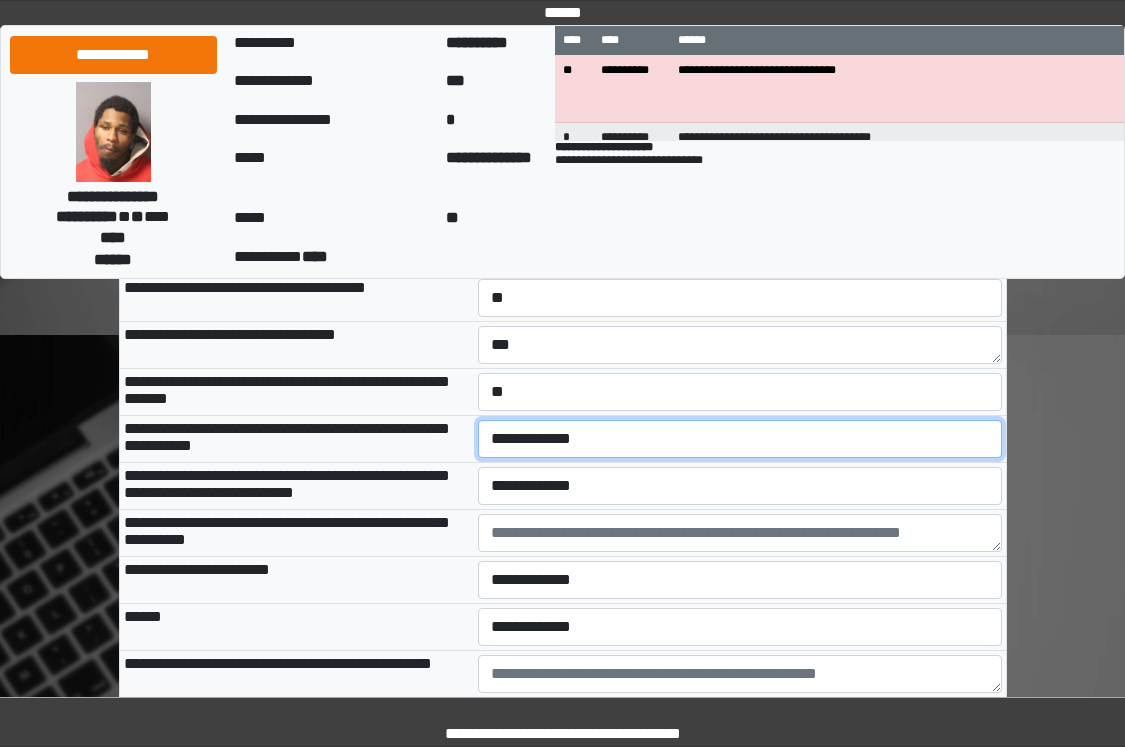 click on "**********" at bounding box center (740, 439) 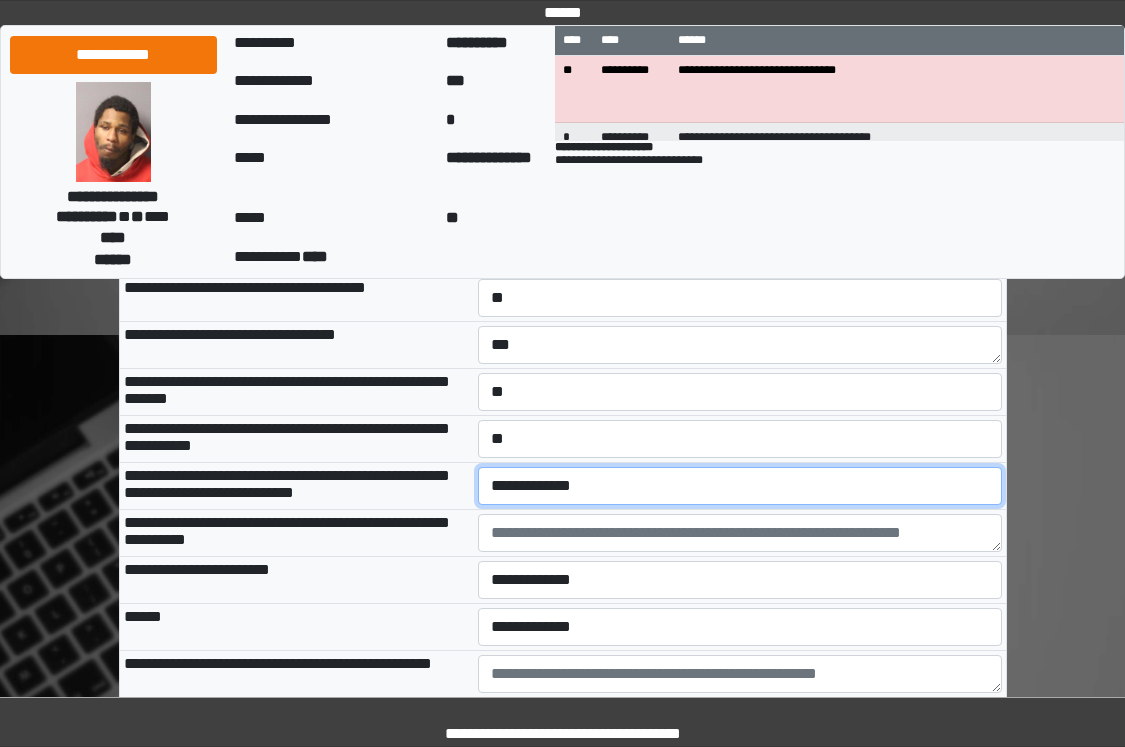 click on "**********" at bounding box center [740, 486] 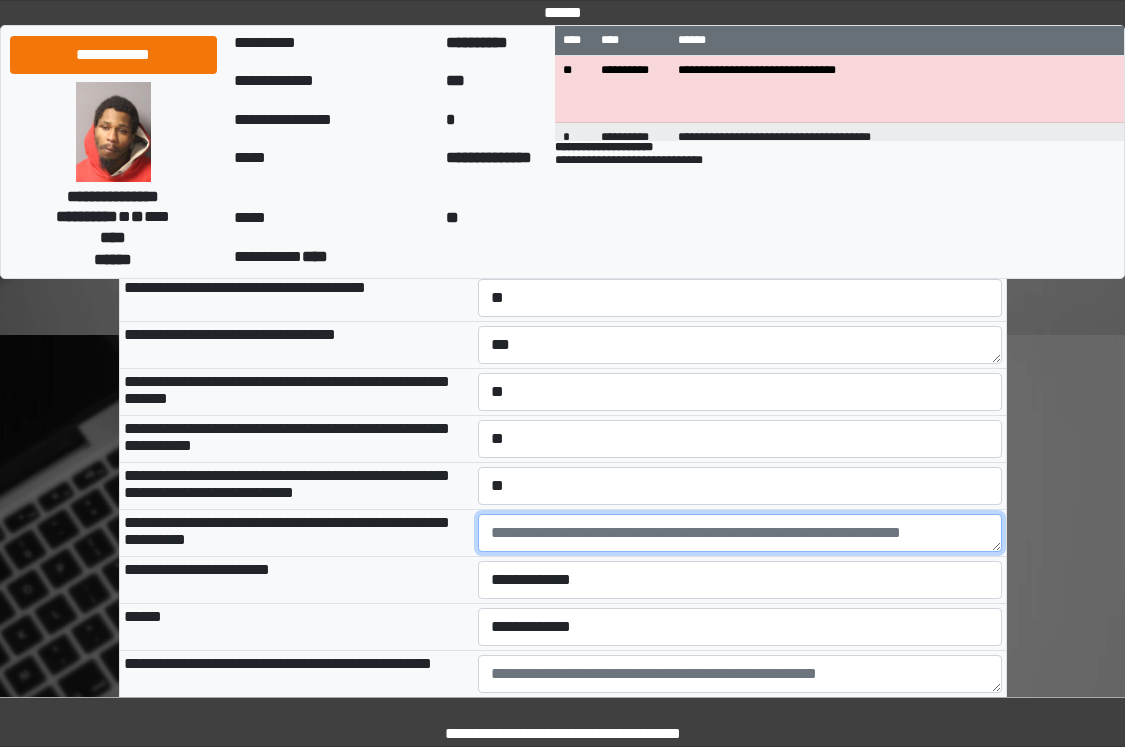 click at bounding box center (740, 533) 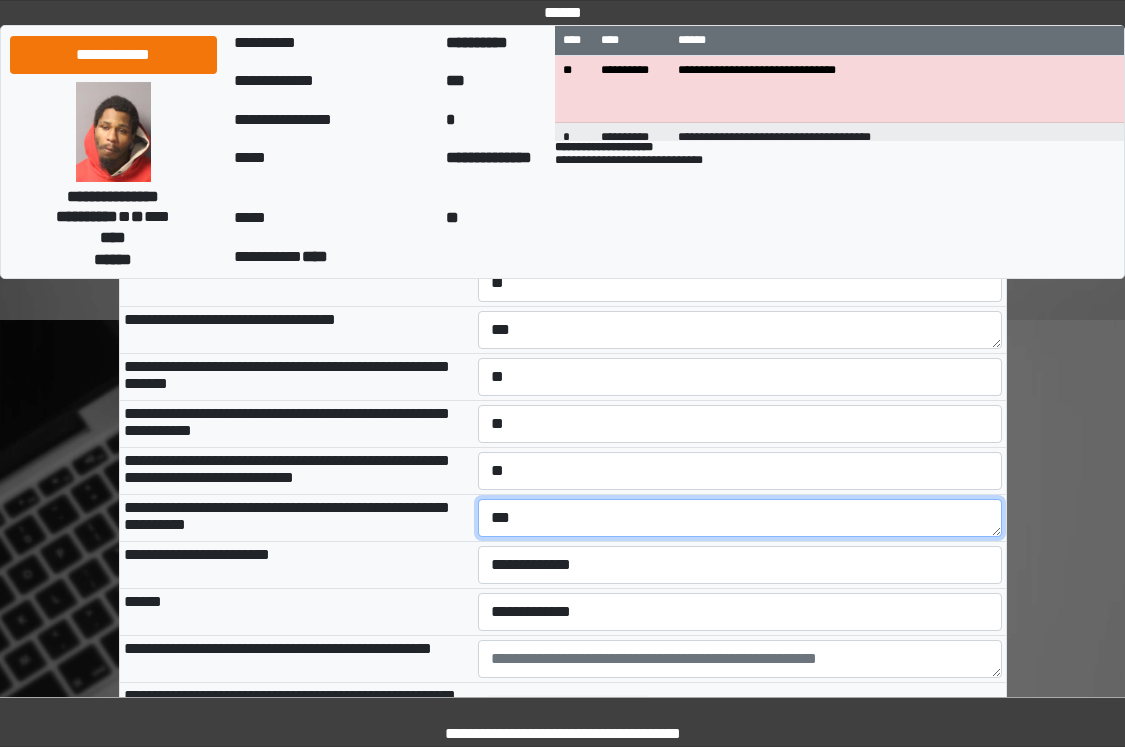 scroll, scrollTop: 3600, scrollLeft: 0, axis: vertical 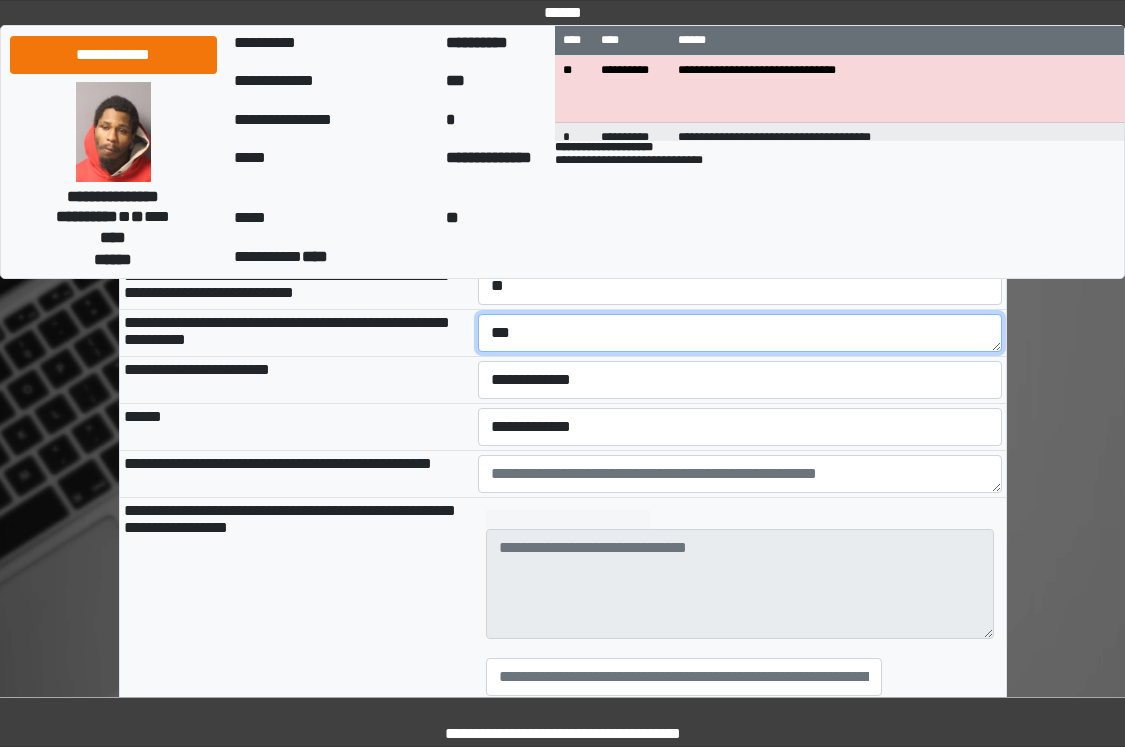 type on "***" 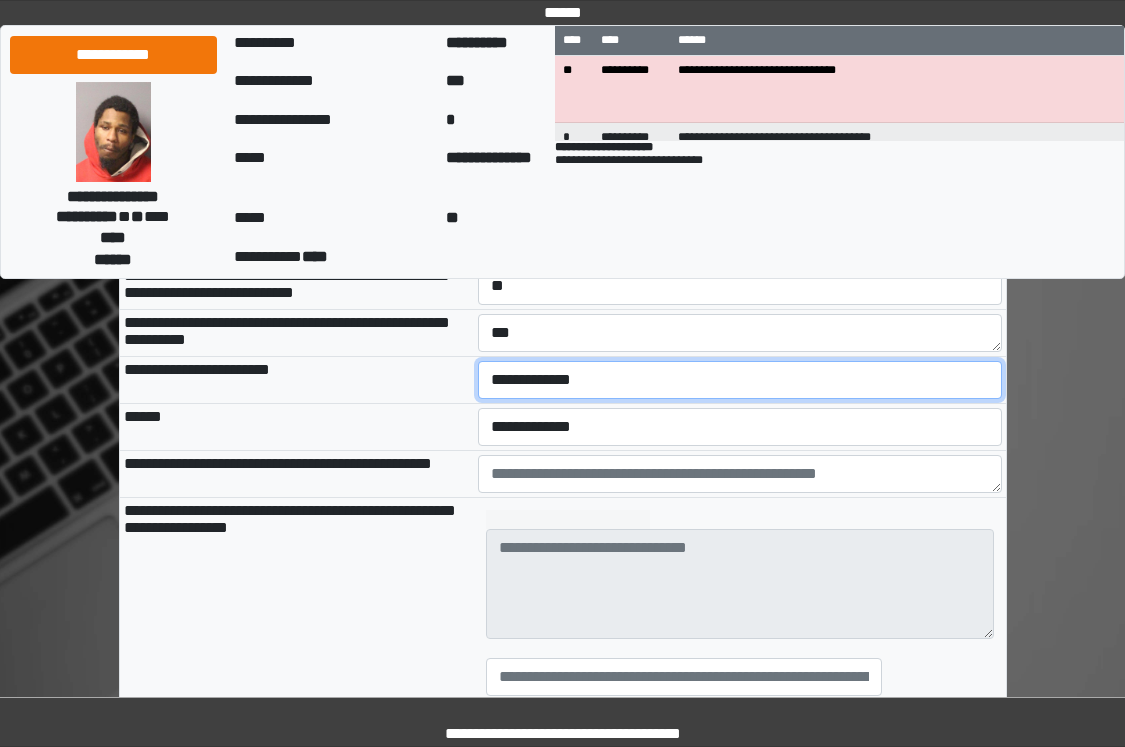 click on "**********" at bounding box center [740, 380] 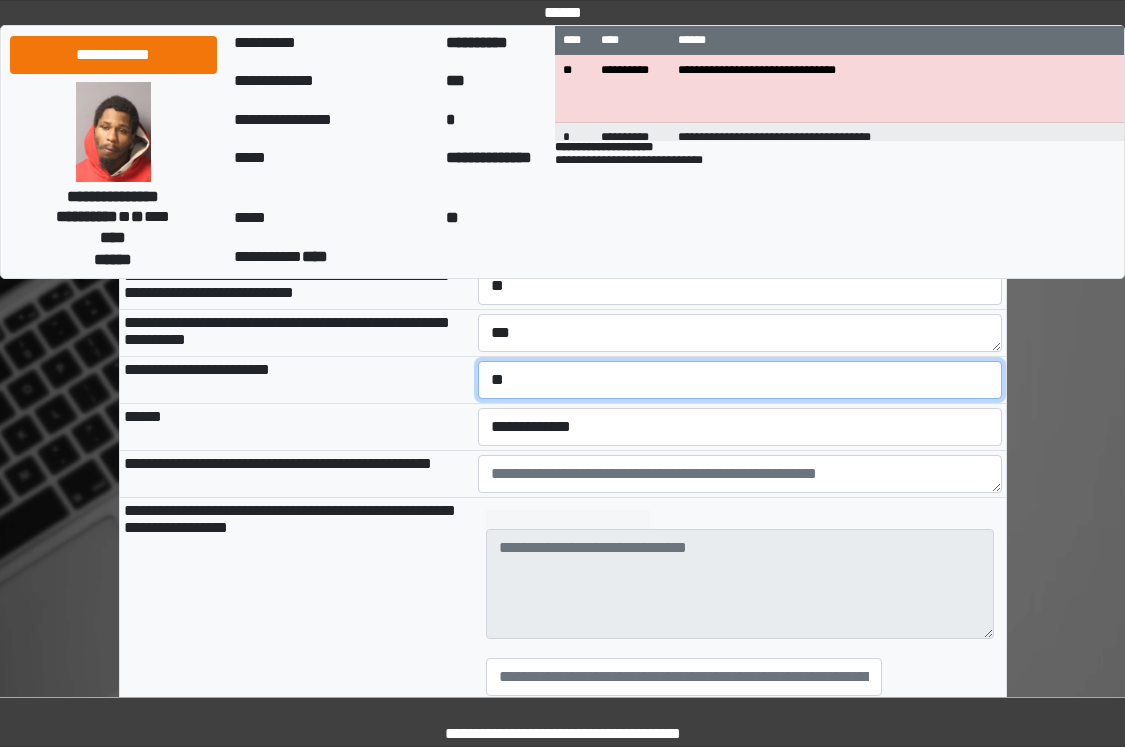 click on "**********" at bounding box center [740, 380] 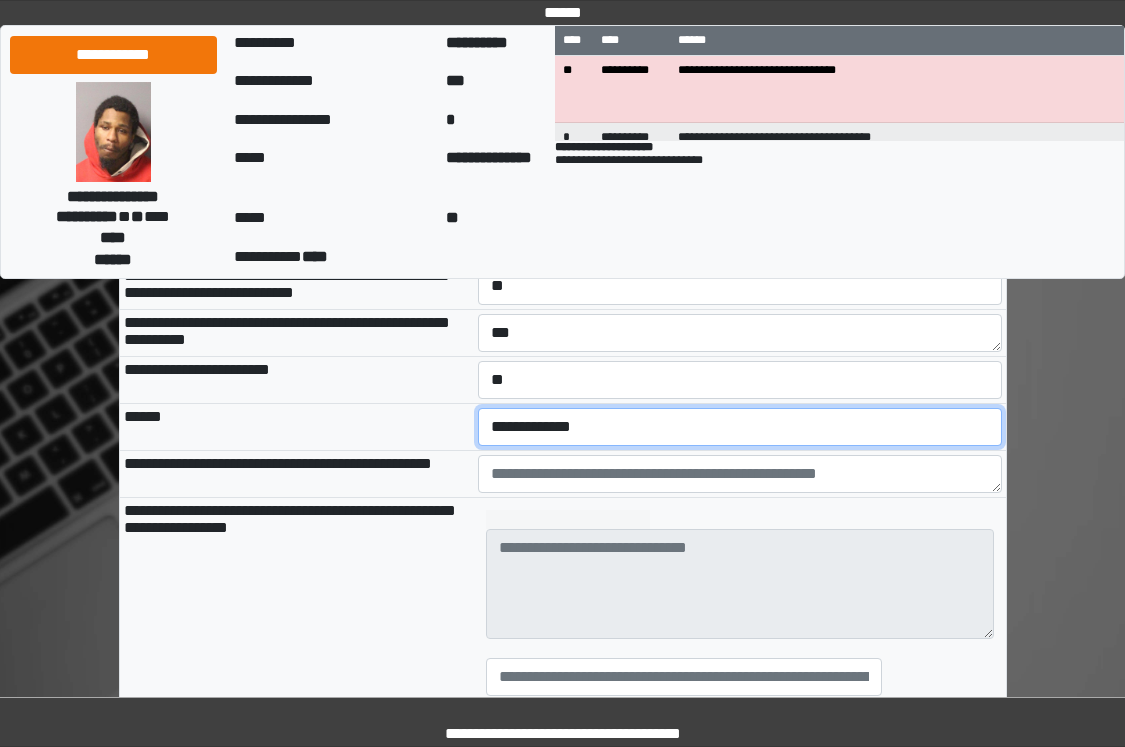 click on "**********" at bounding box center [740, 427] 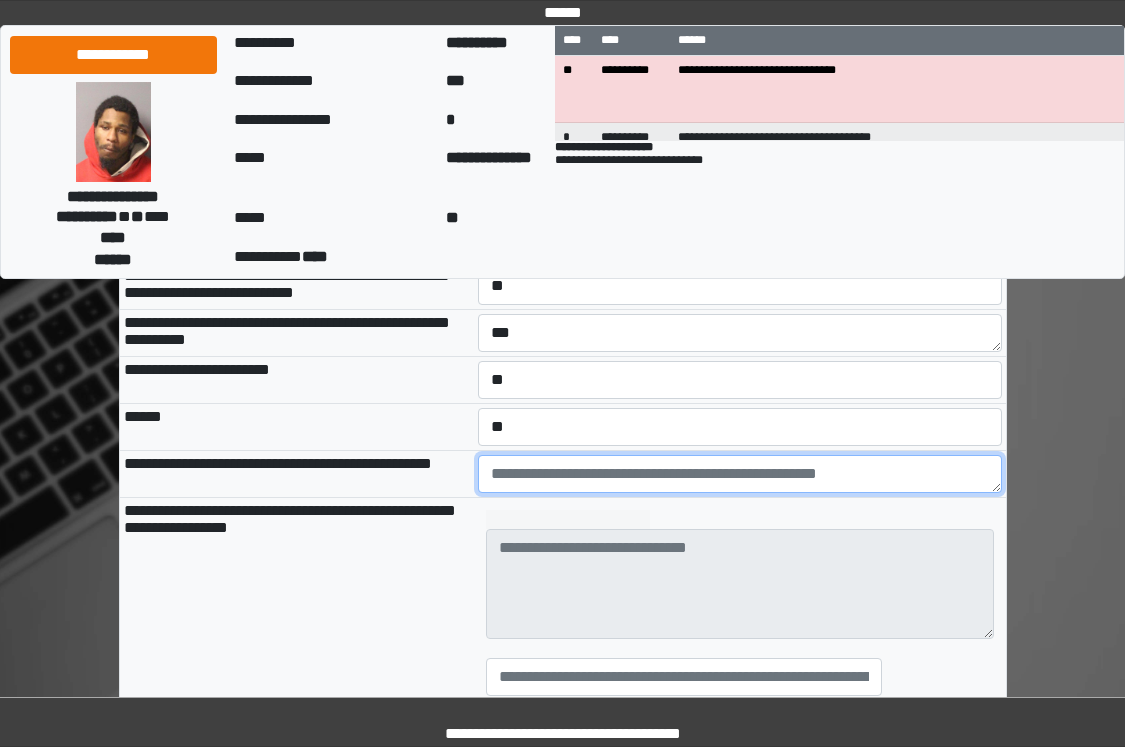 click at bounding box center (740, 474) 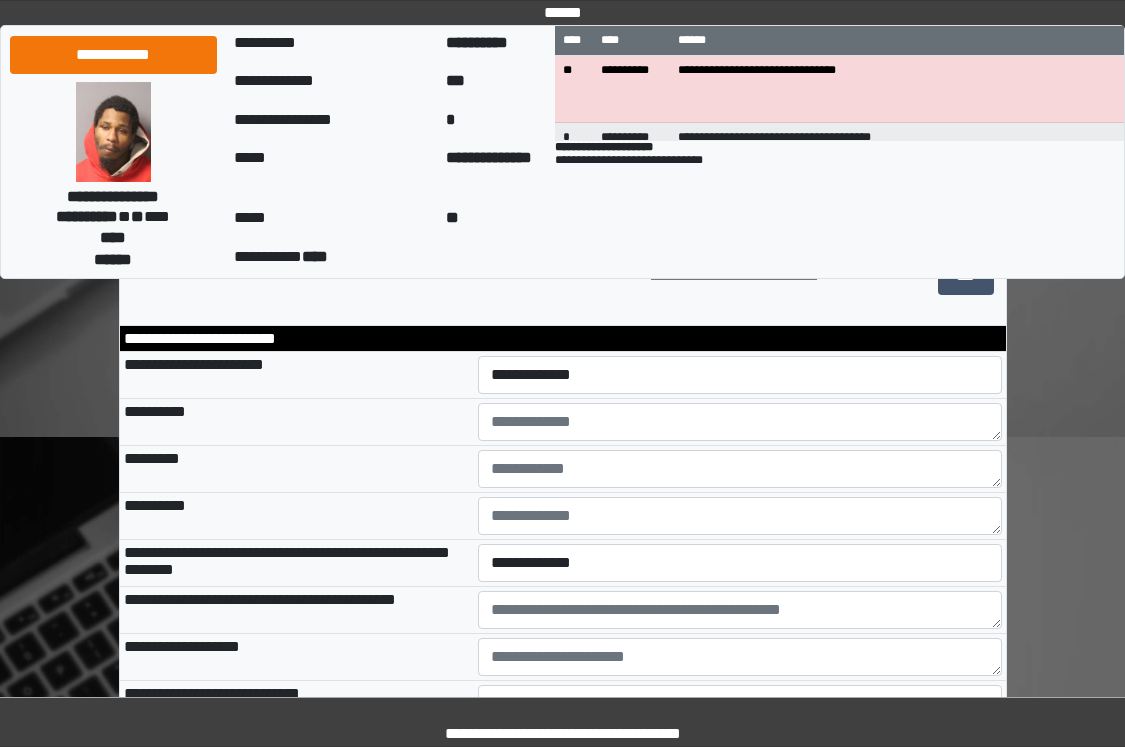 scroll, scrollTop: 4800, scrollLeft: 0, axis: vertical 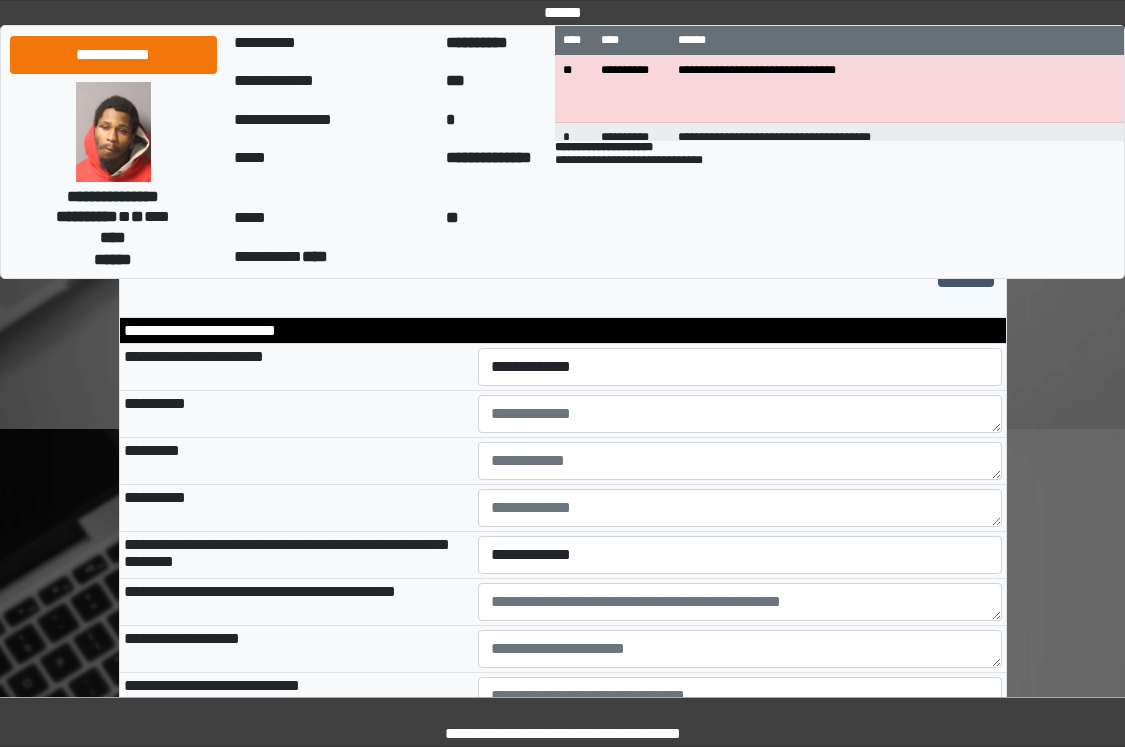 type on "***" 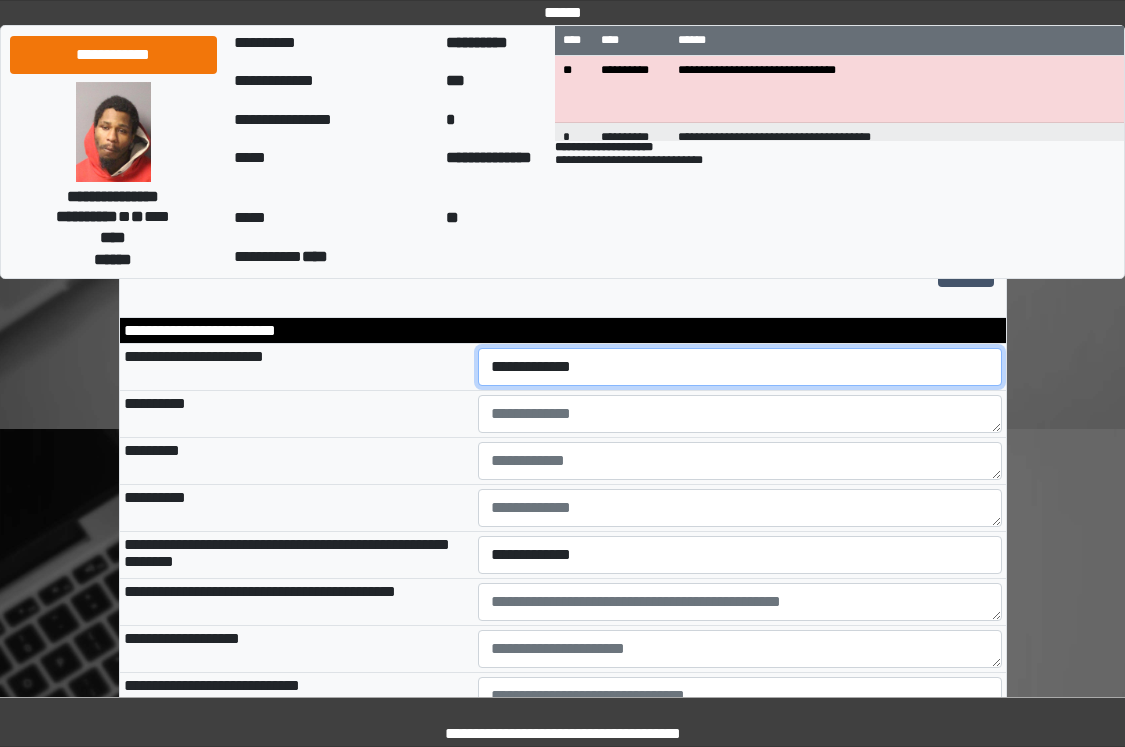 drag, startPoint x: 562, startPoint y: 479, endPoint x: 569, endPoint y: 494, distance: 16.552946 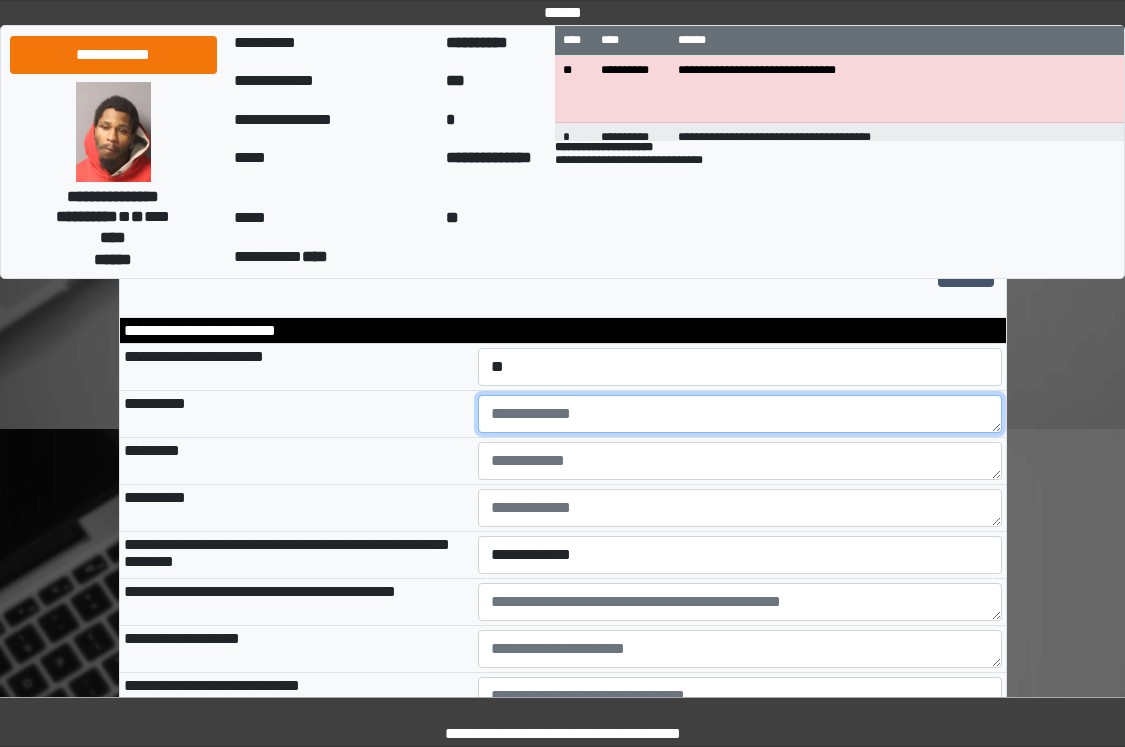 click at bounding box center (740, 414) 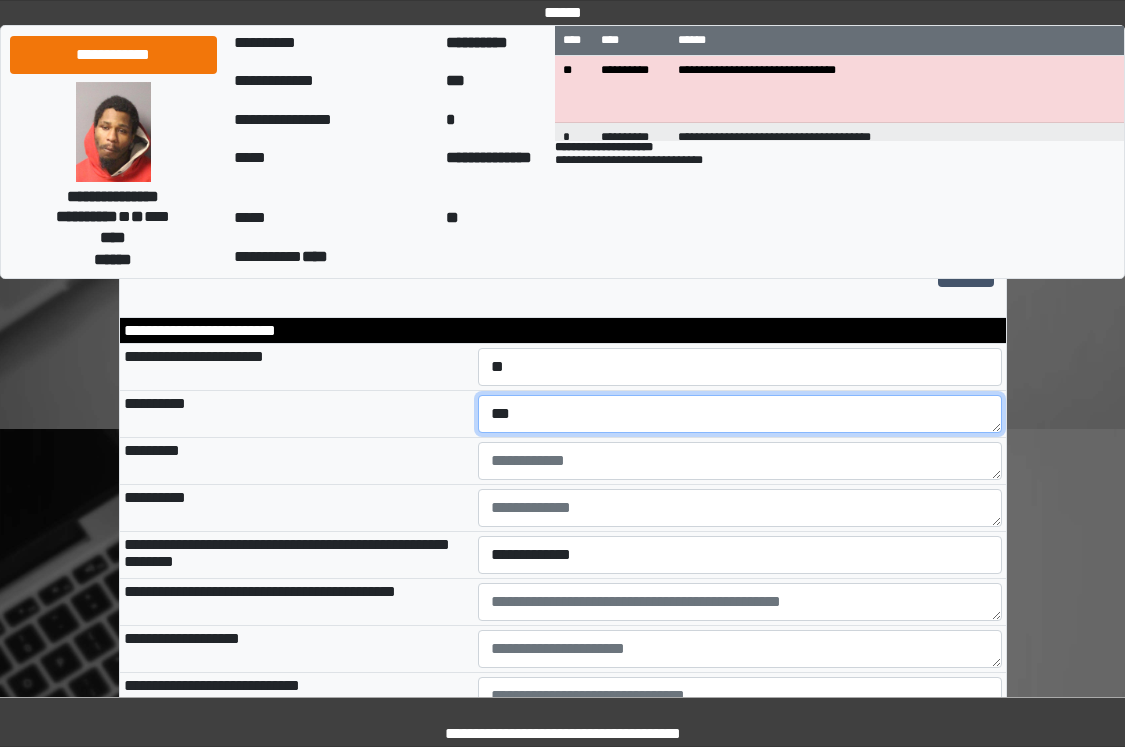 drag, startPoint x: 593, startPoint y: 527, endPoint x: 449, endPoint y: 525, distance: 144.01389 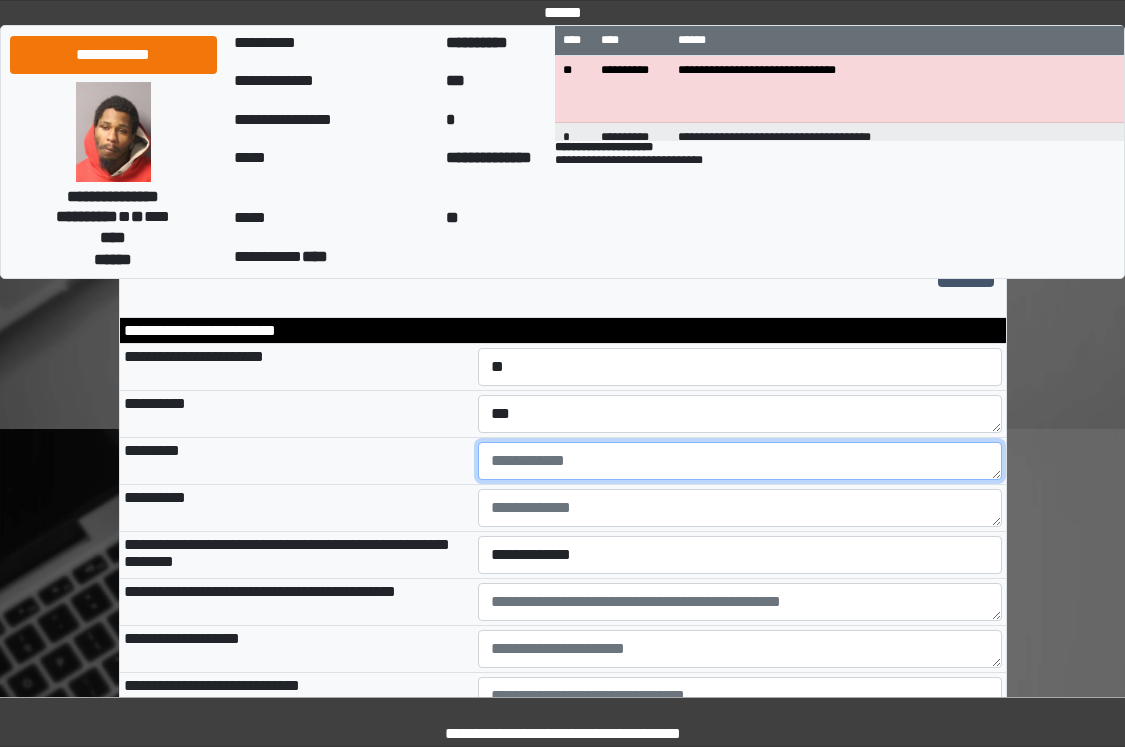 click at bounding box center [740, 461] 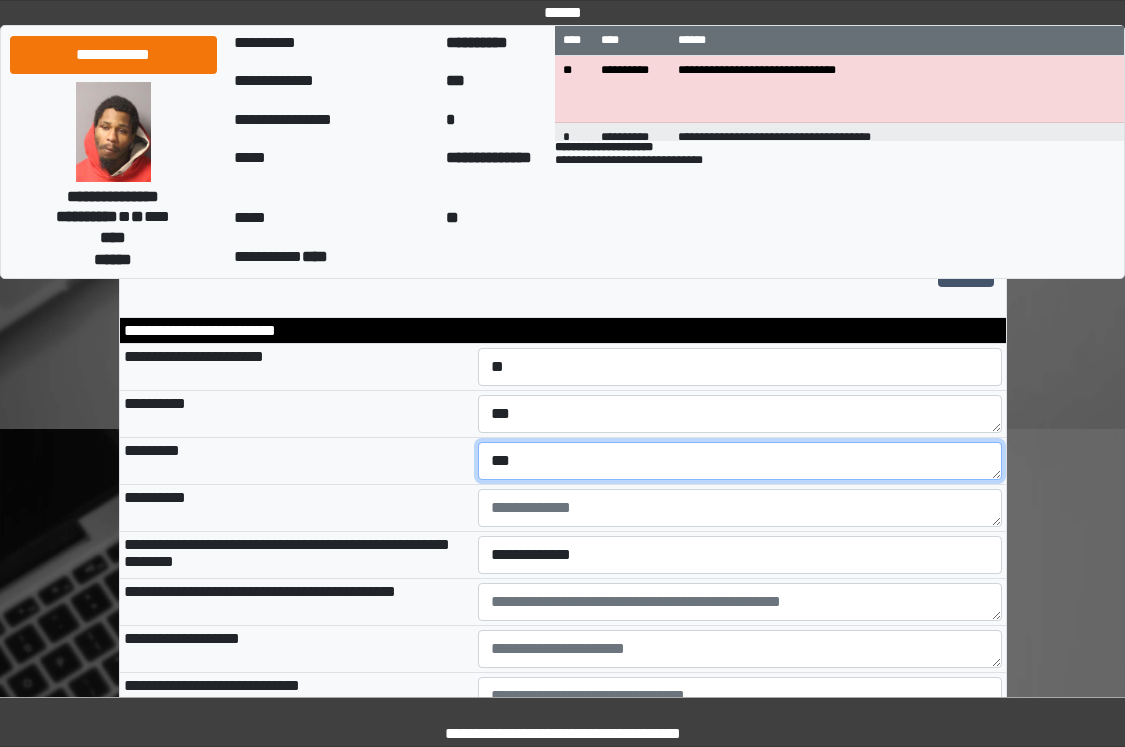 type on "***" 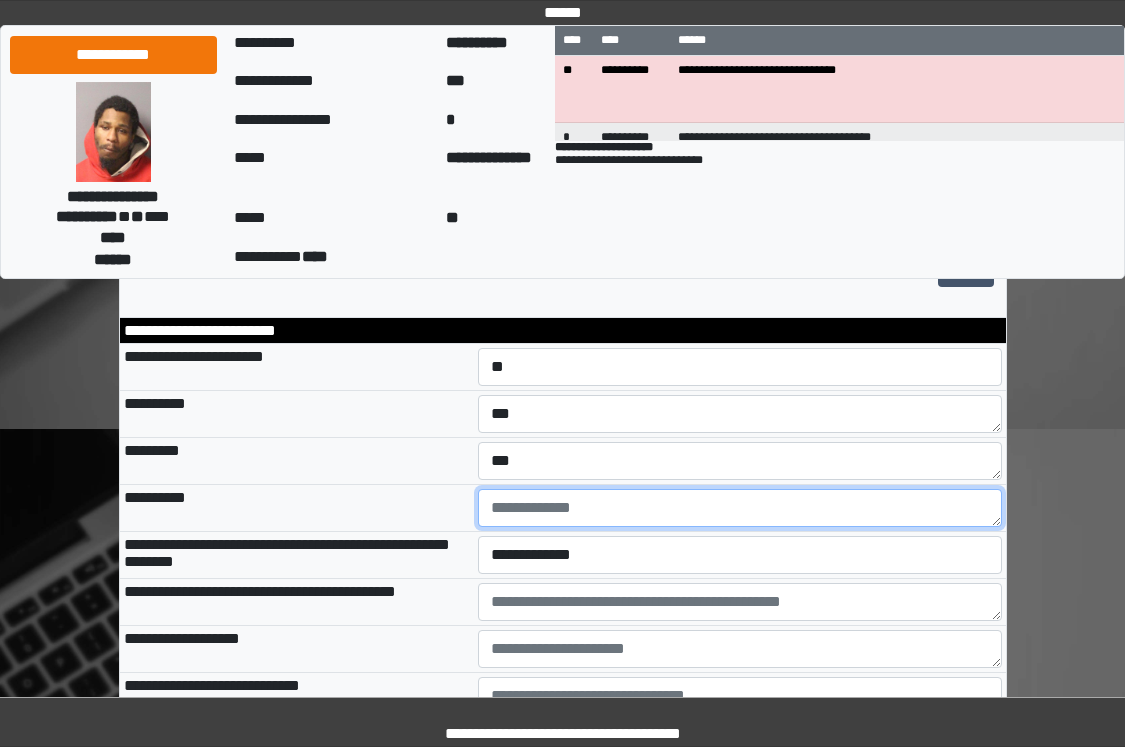 click at bounding box center (740, 508) 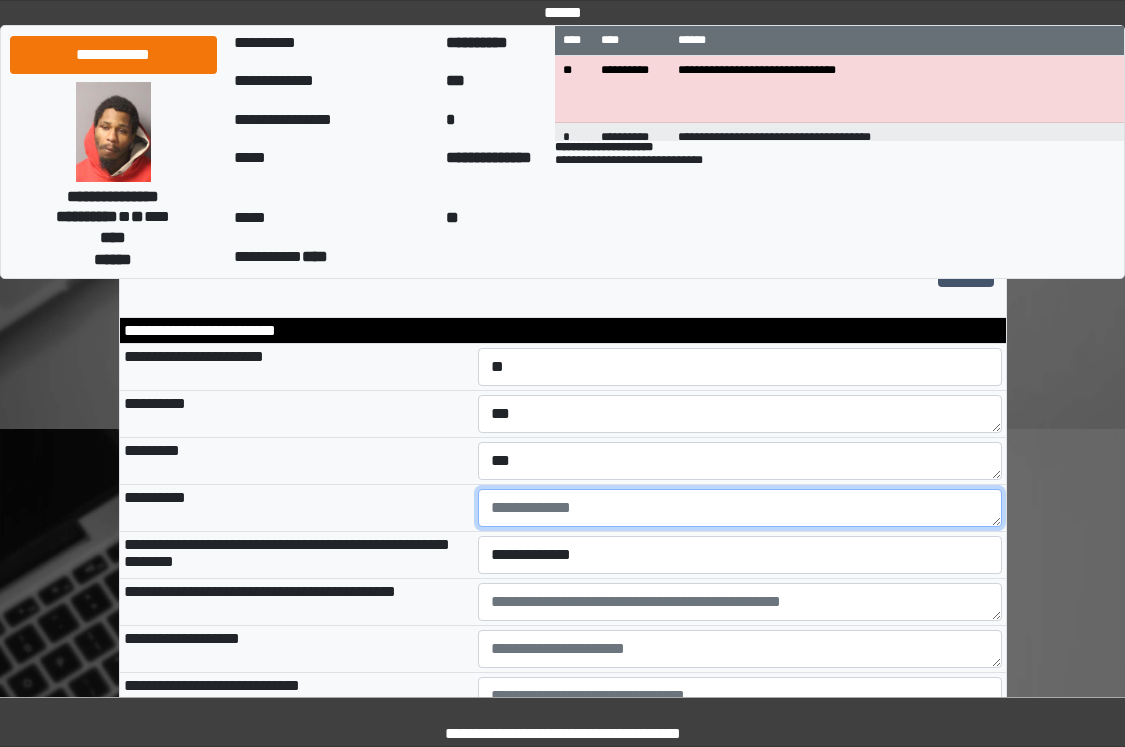 paste on "***" 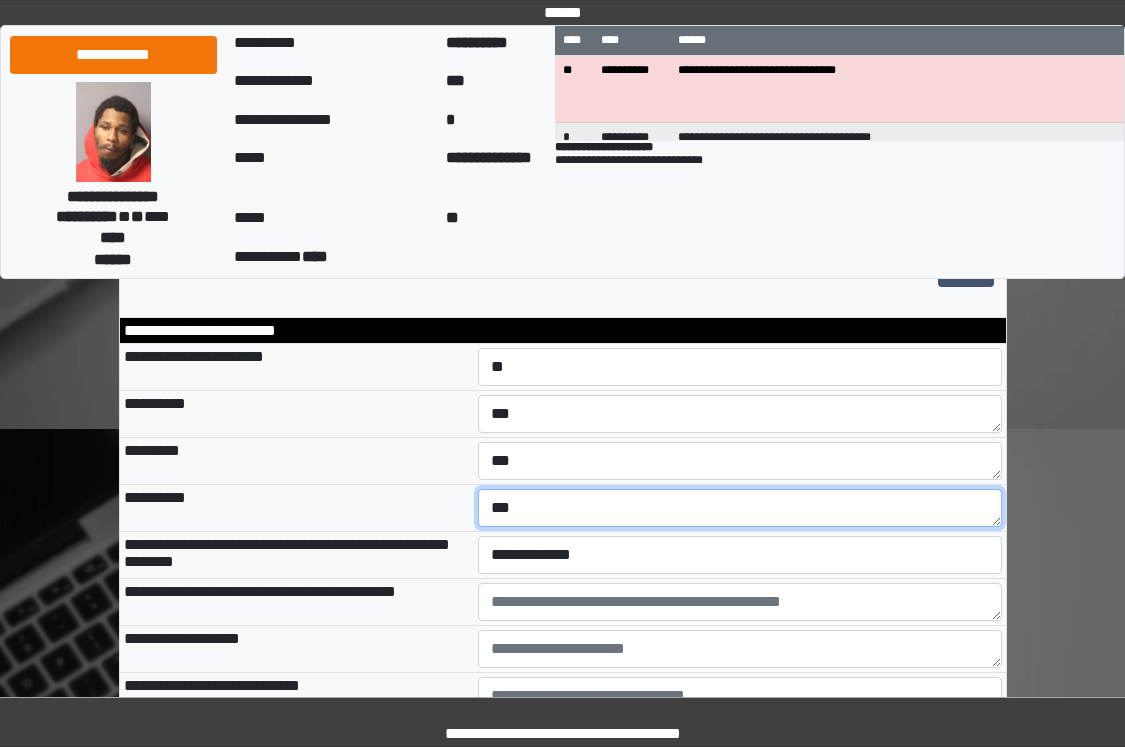 type on "***" 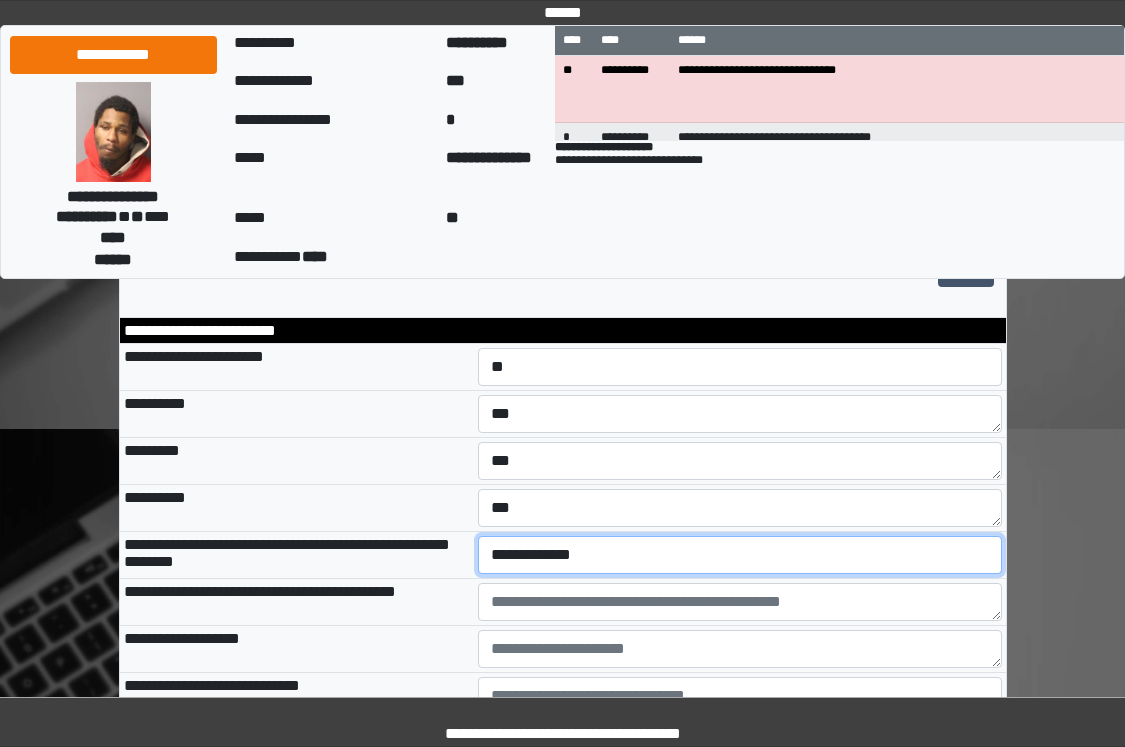 click on "**********" at bounding box center [740, 555] 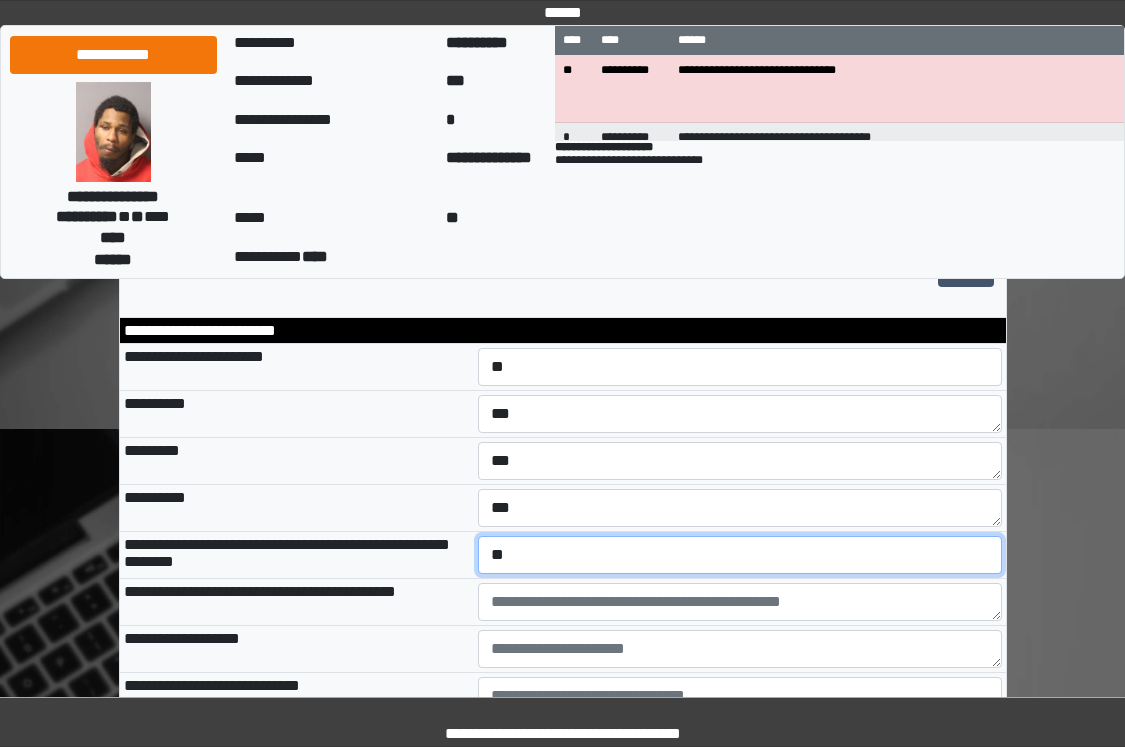 click on "**********" at bounding box center (740, 555) 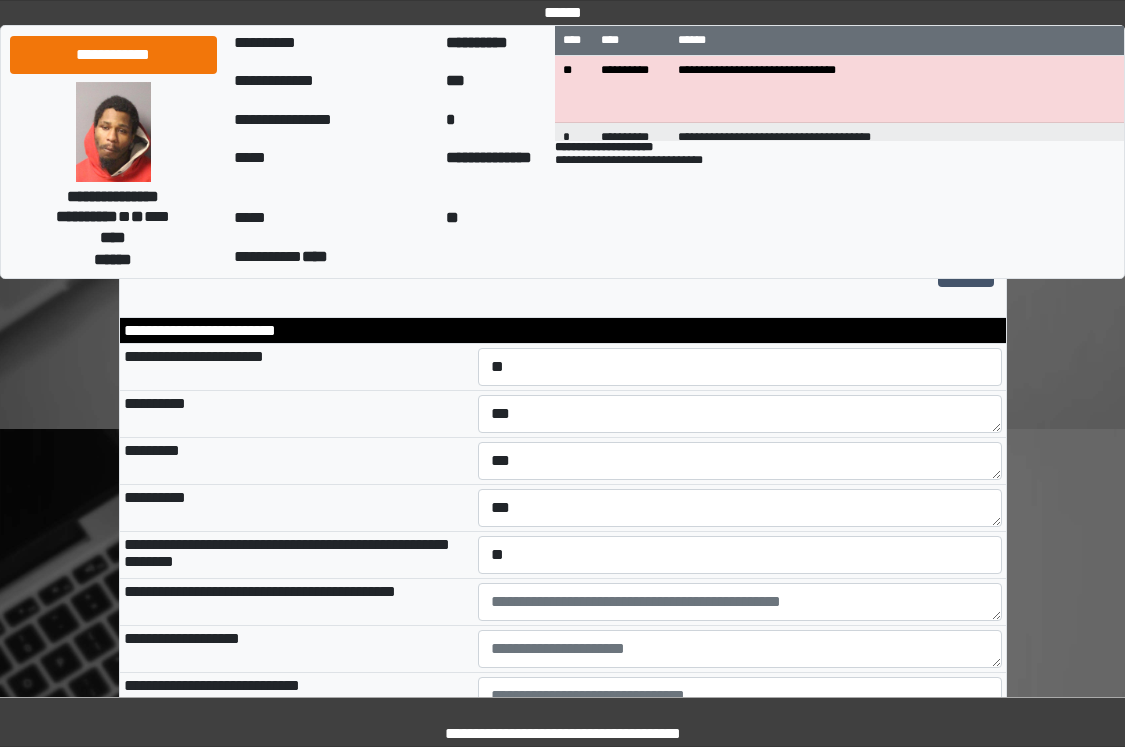 click on "**********" at bounding box center (297, 507) 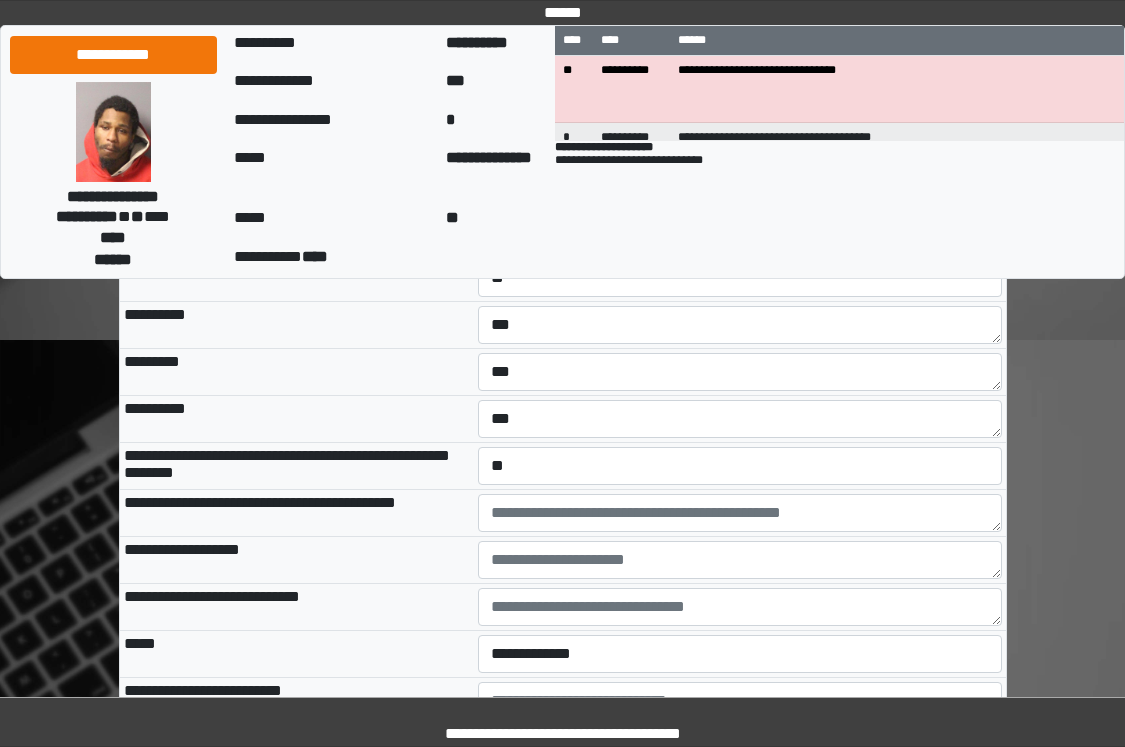 scroll, scrollTop: 5000, scrollLeft: 0, axis: vertical 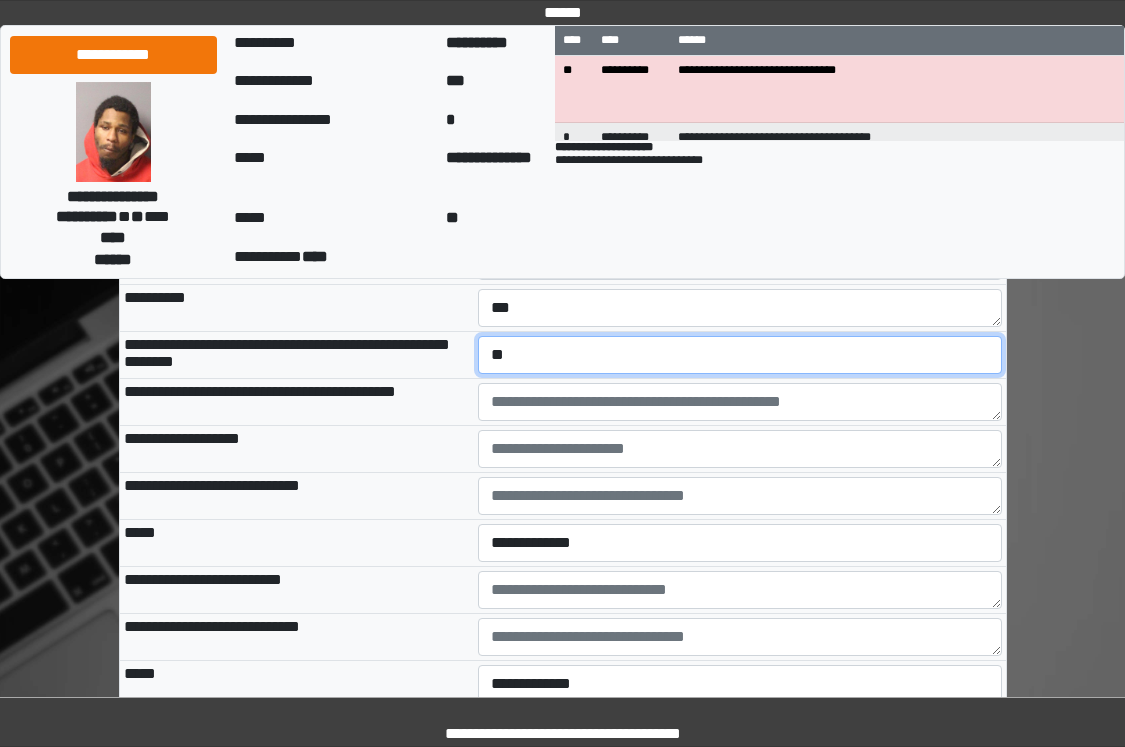 click on "**********" at bounding box center (740, 355) 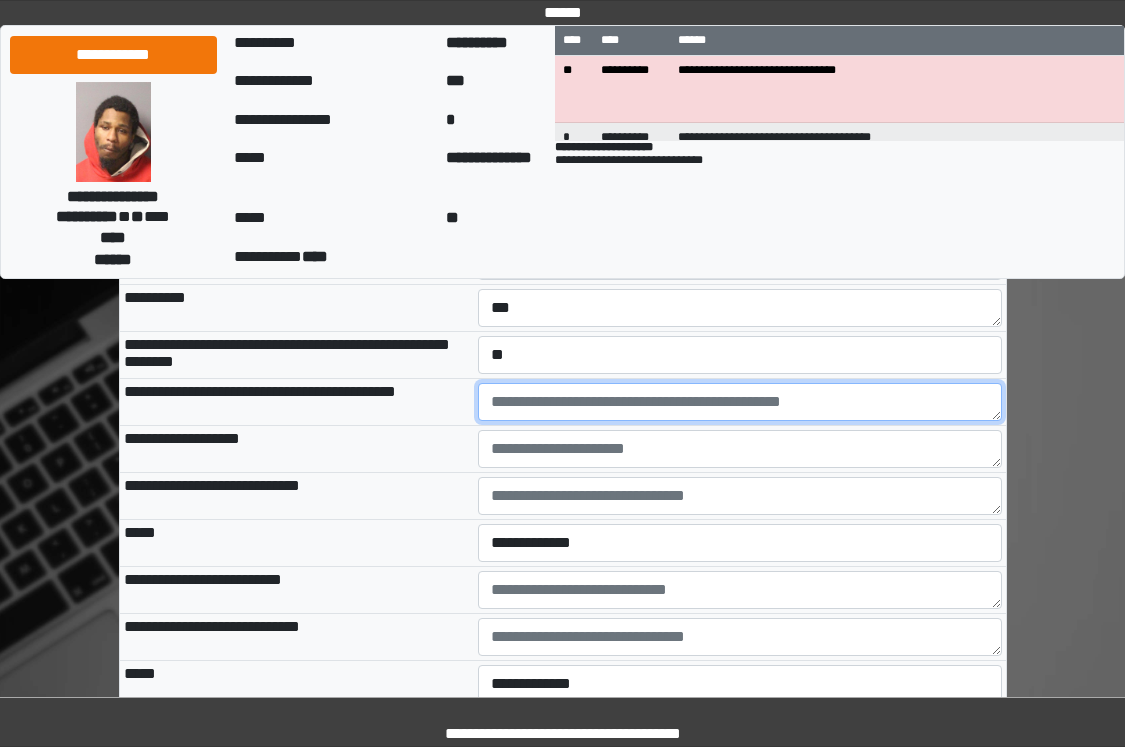 click at bounding box center [740, 402] 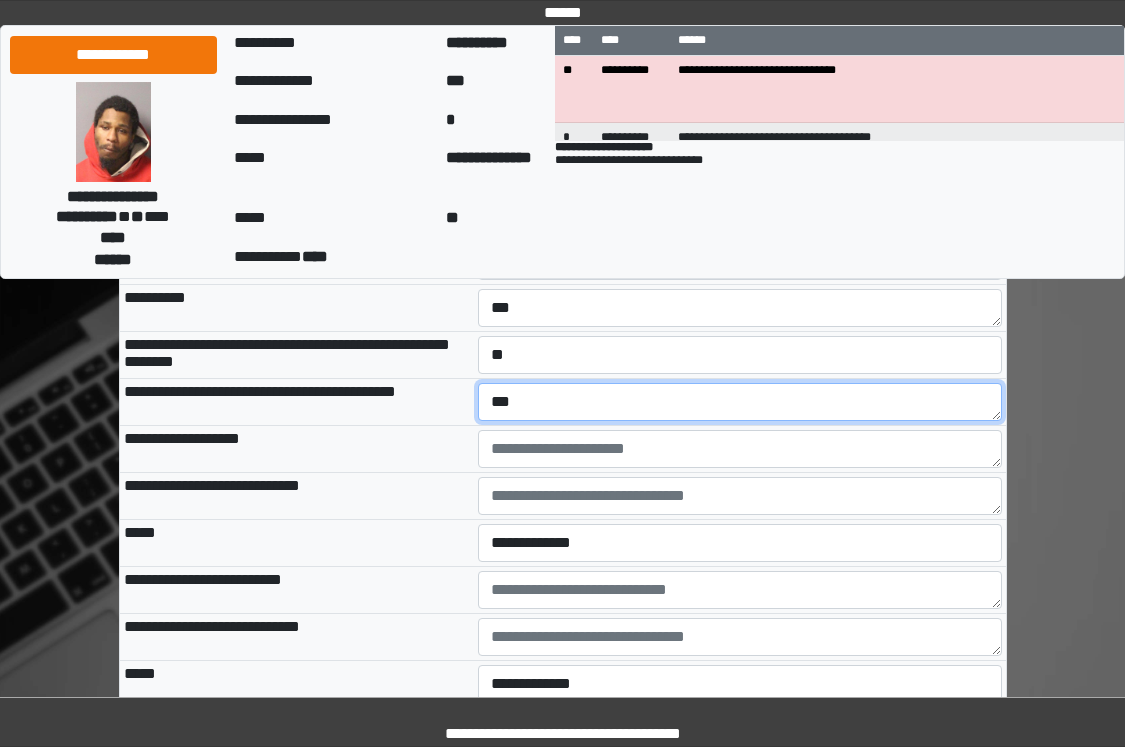 type on "***" 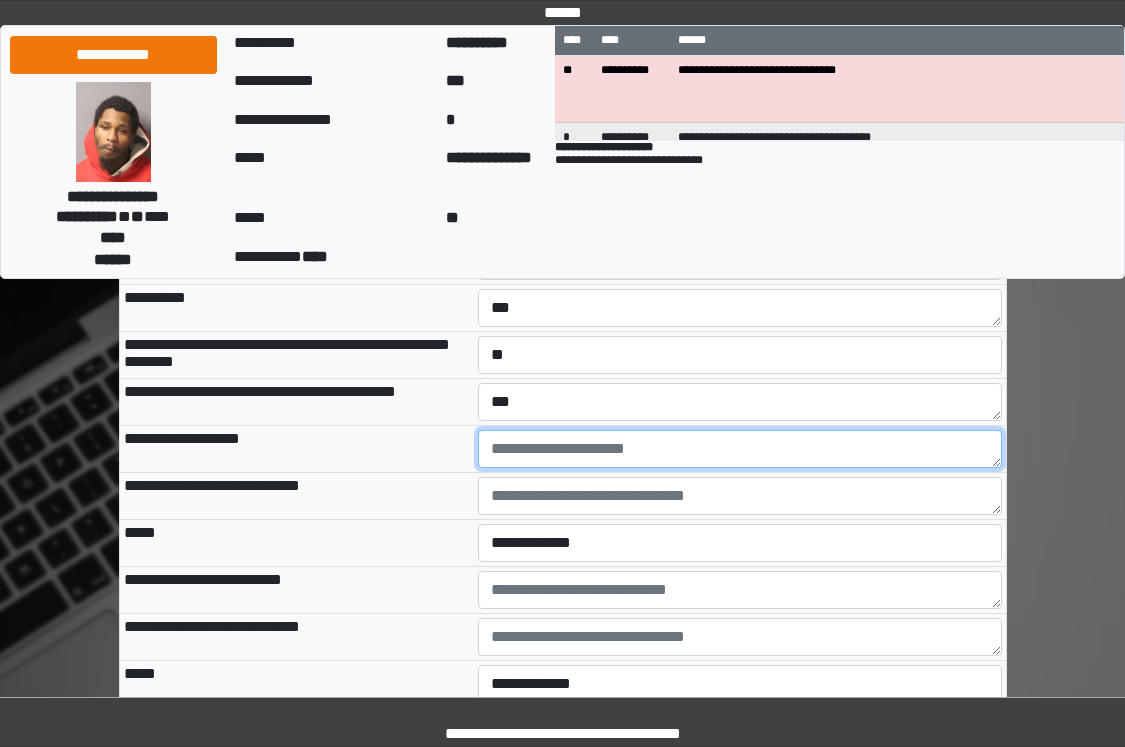 click at bounding box center (740, 449) 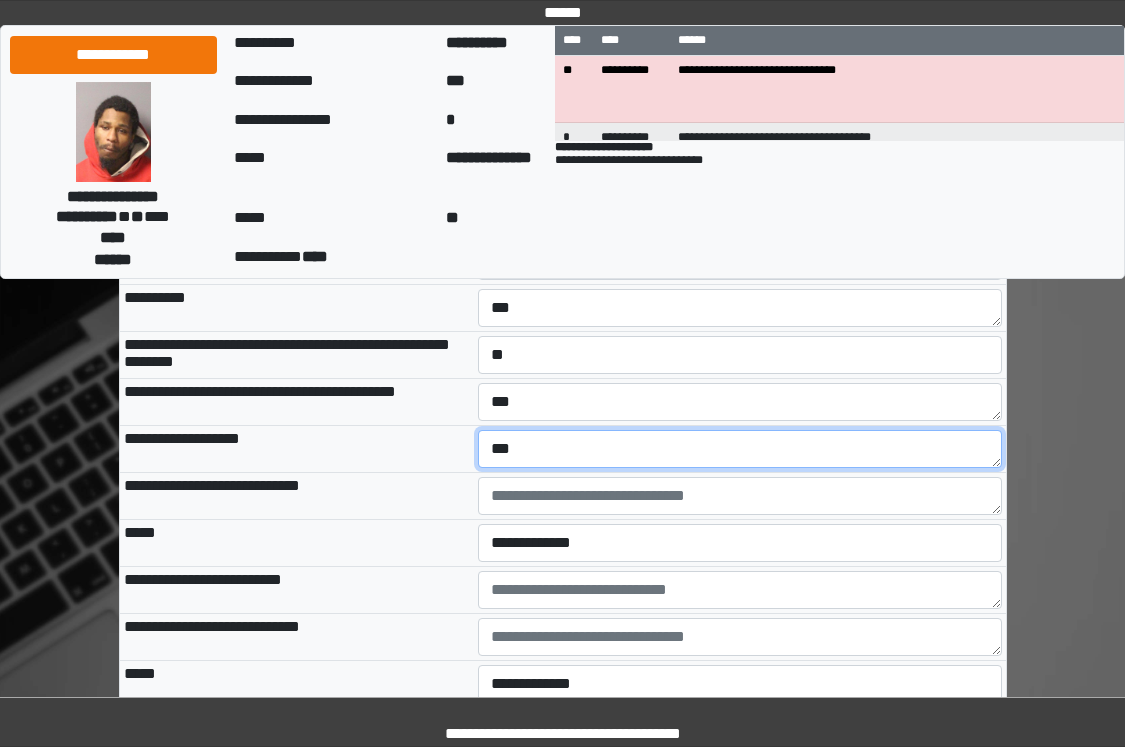 type on "***" 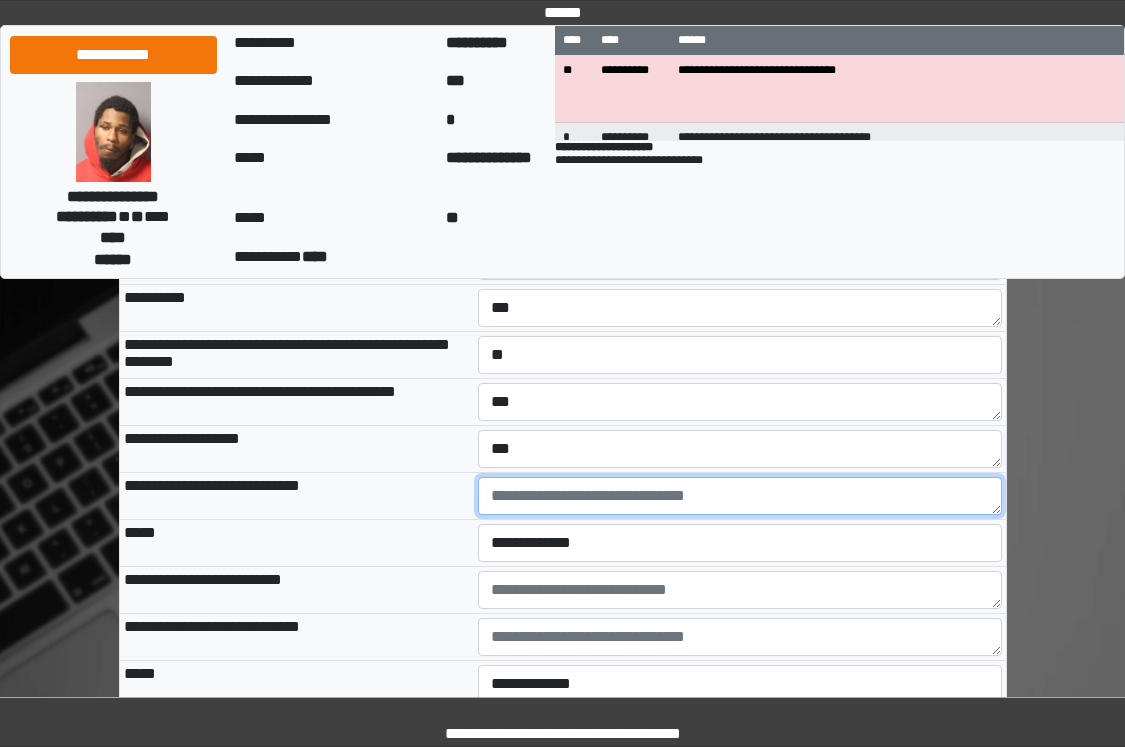 click at bounding box center [740, 496] 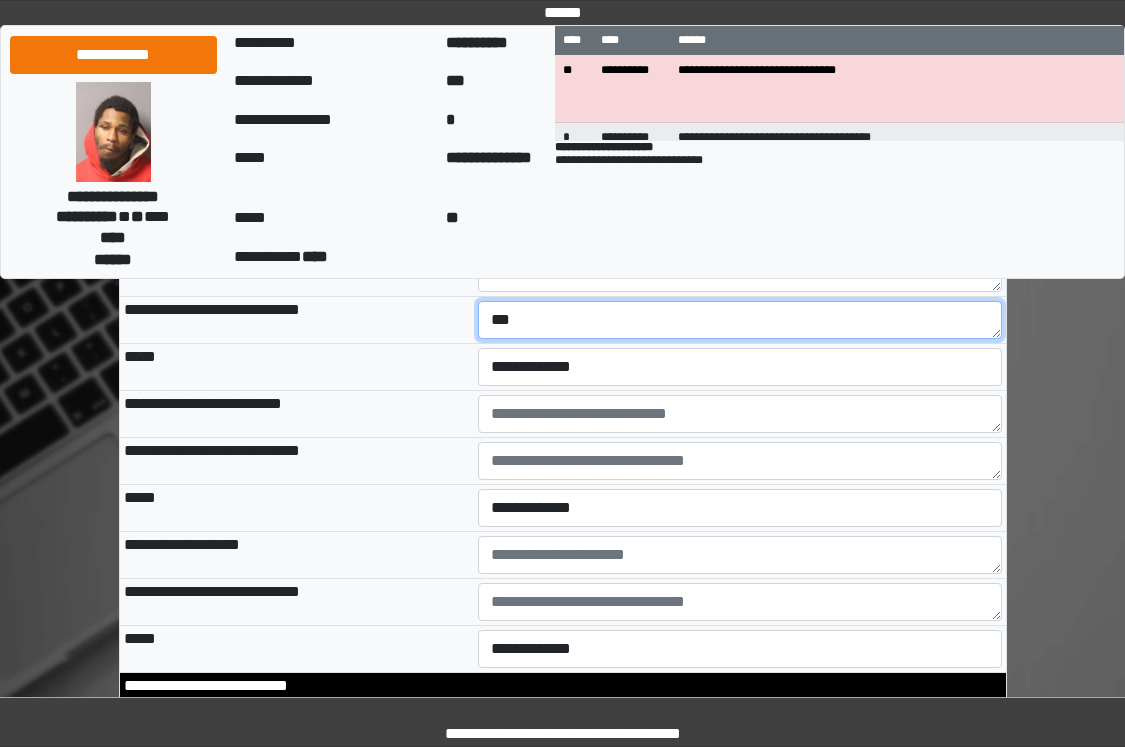 scroll, scrollTop: 5200, scrollLeft: 0, axis: vertical 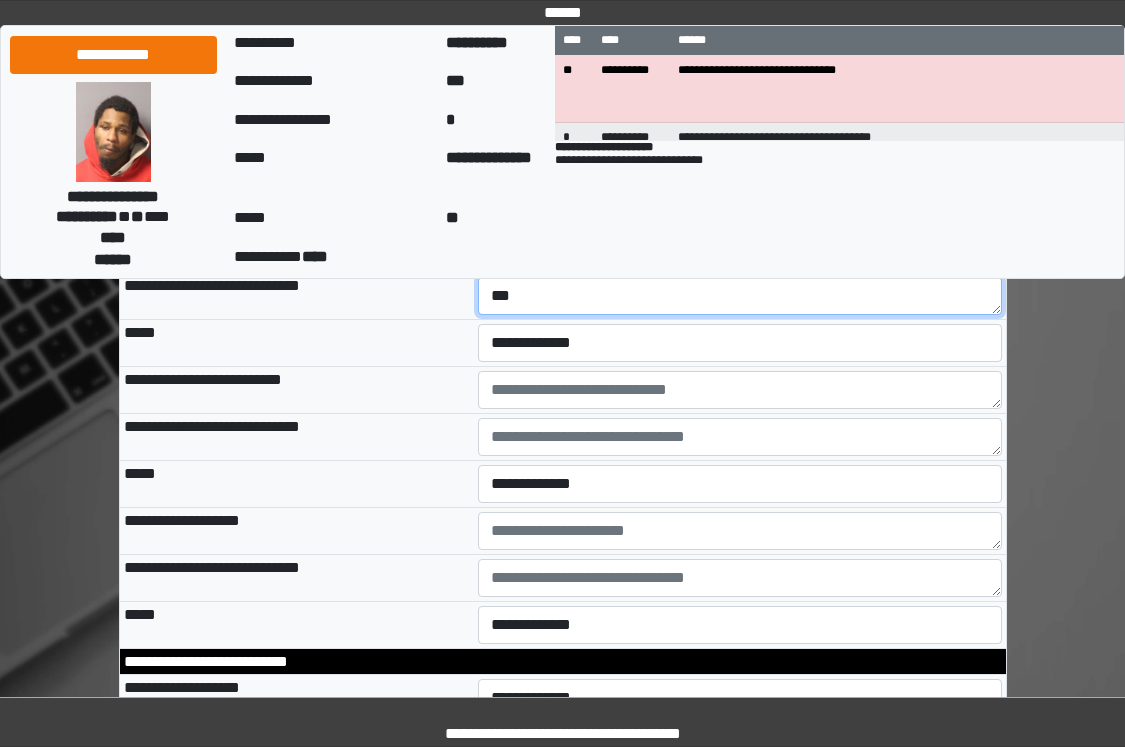 type on "***" 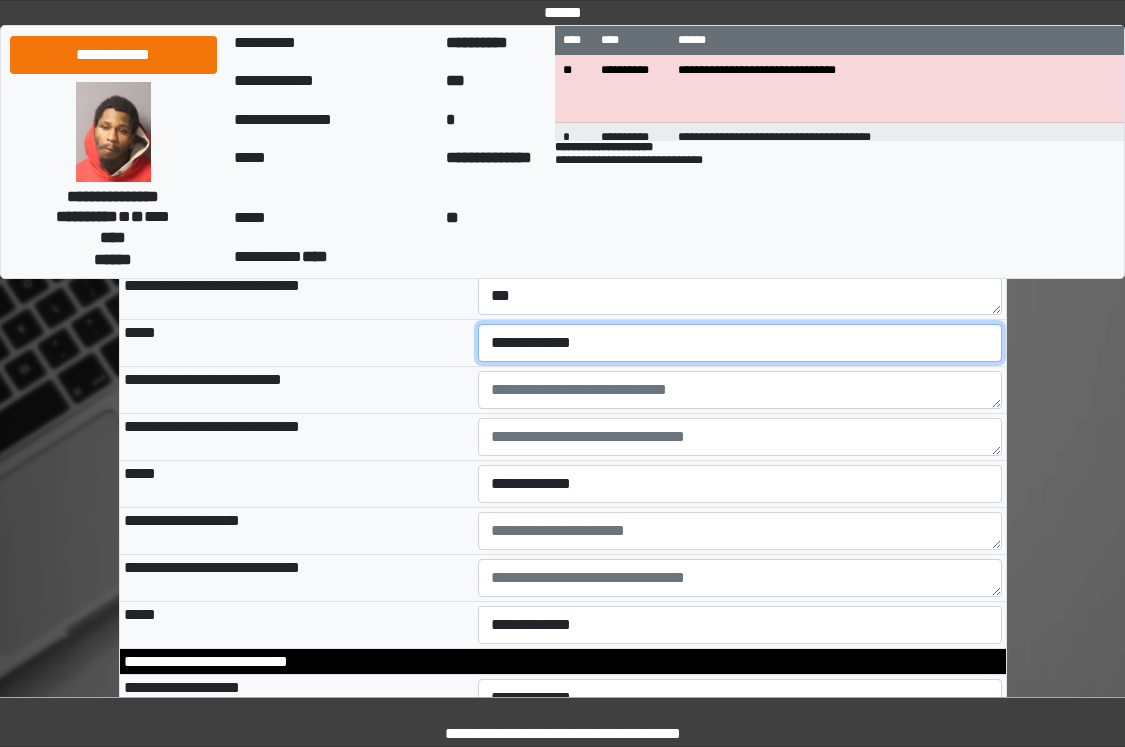 click on "**********" at bounding box center (740, 343) 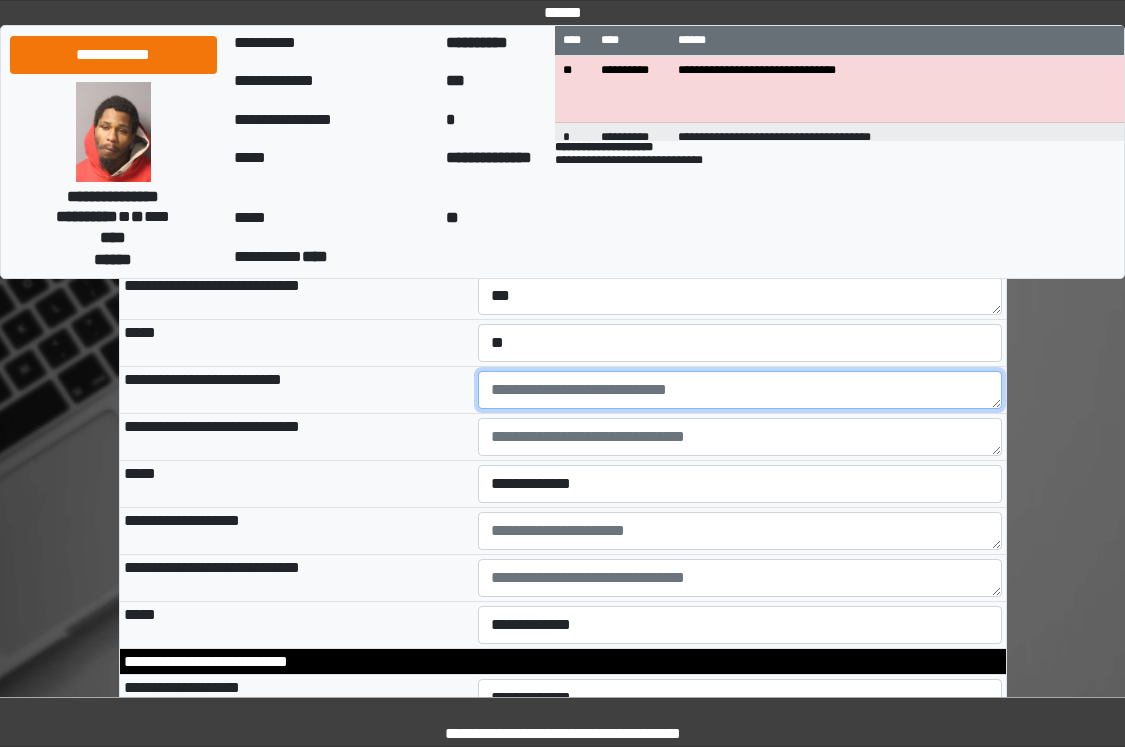 click at bounding box center [740, 390] 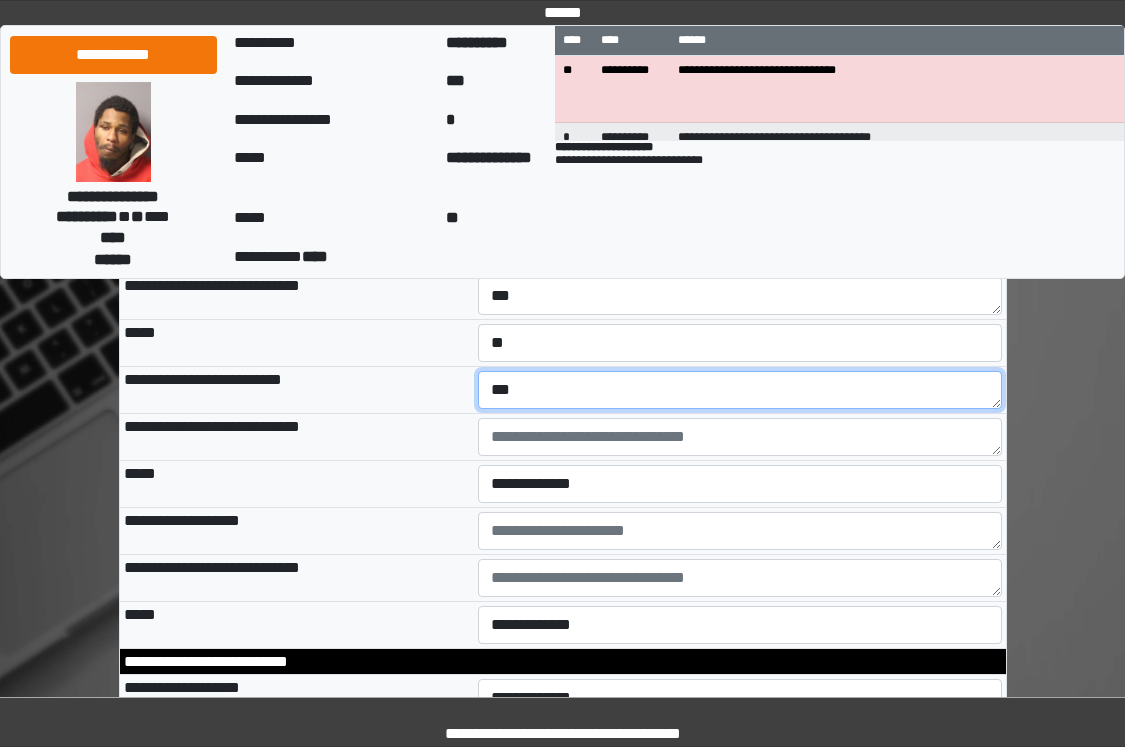 type on "***" 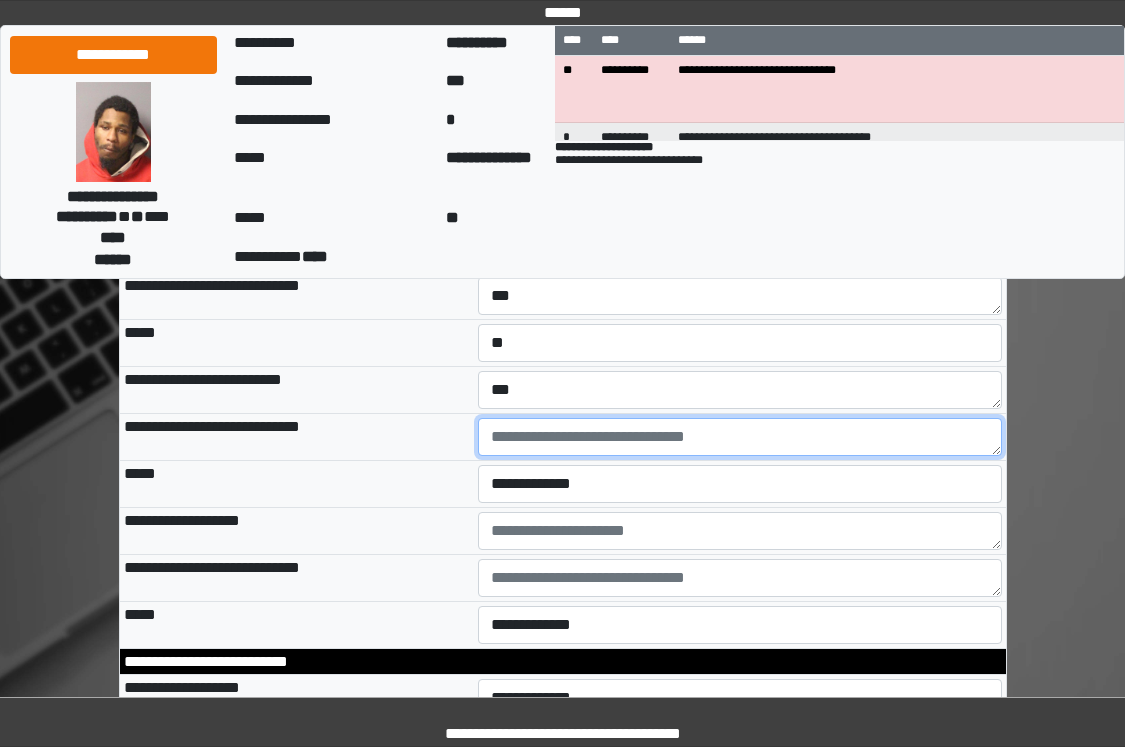 click at bounding box center (740, 437) 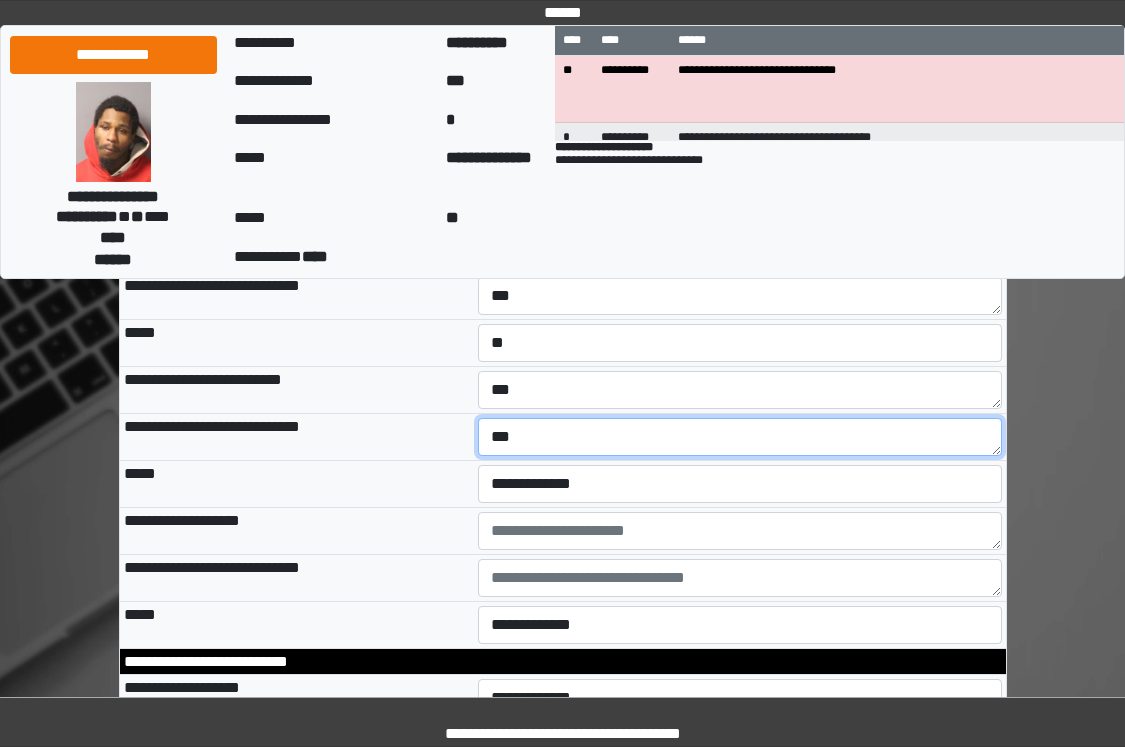 type on "***" 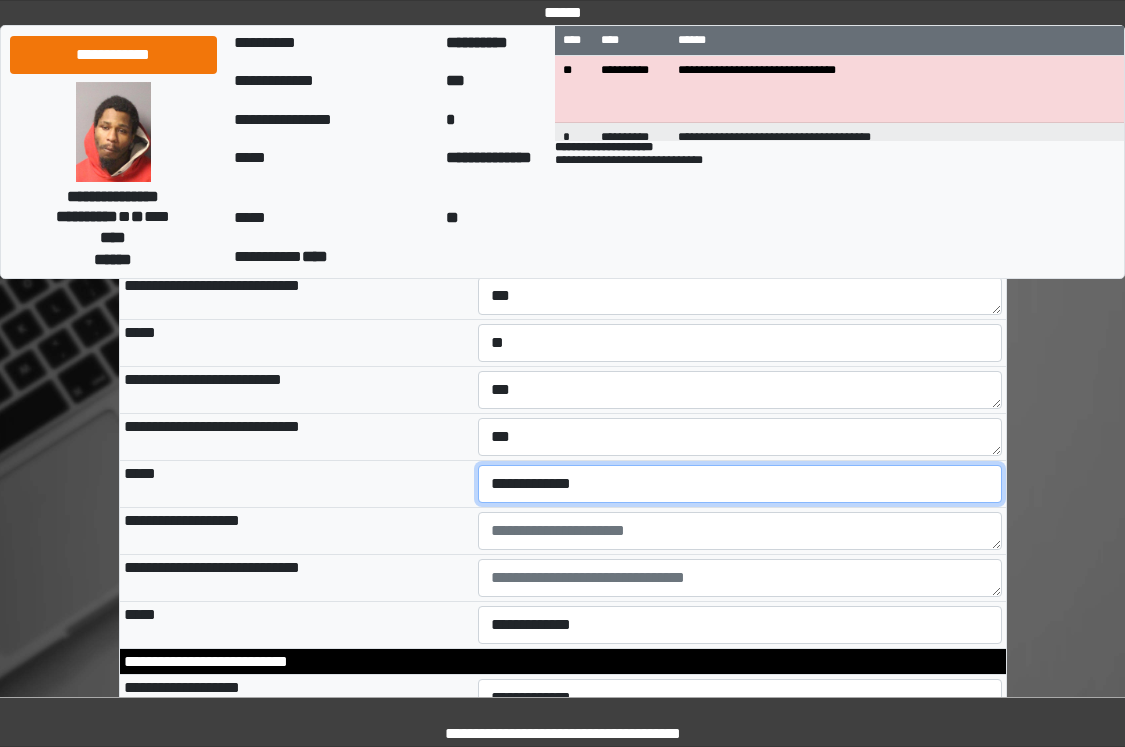 click on "**********" at bounding box center (740, 484) 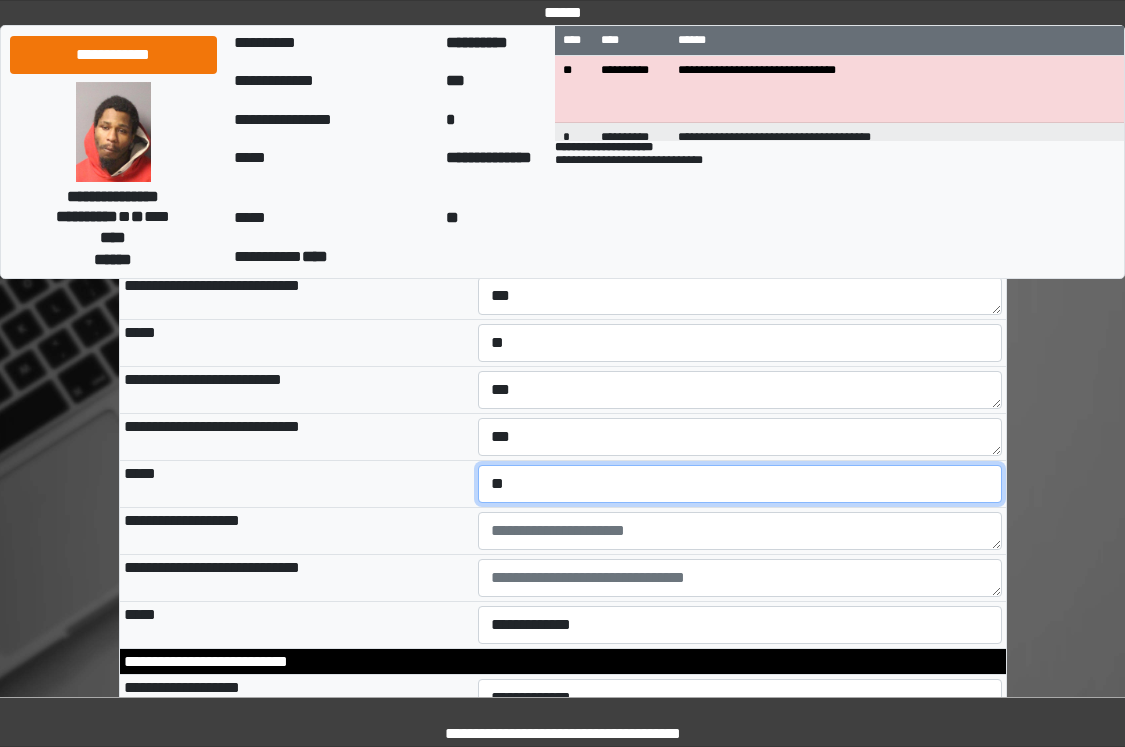 click on "**********" at bounding box center (740, 484) 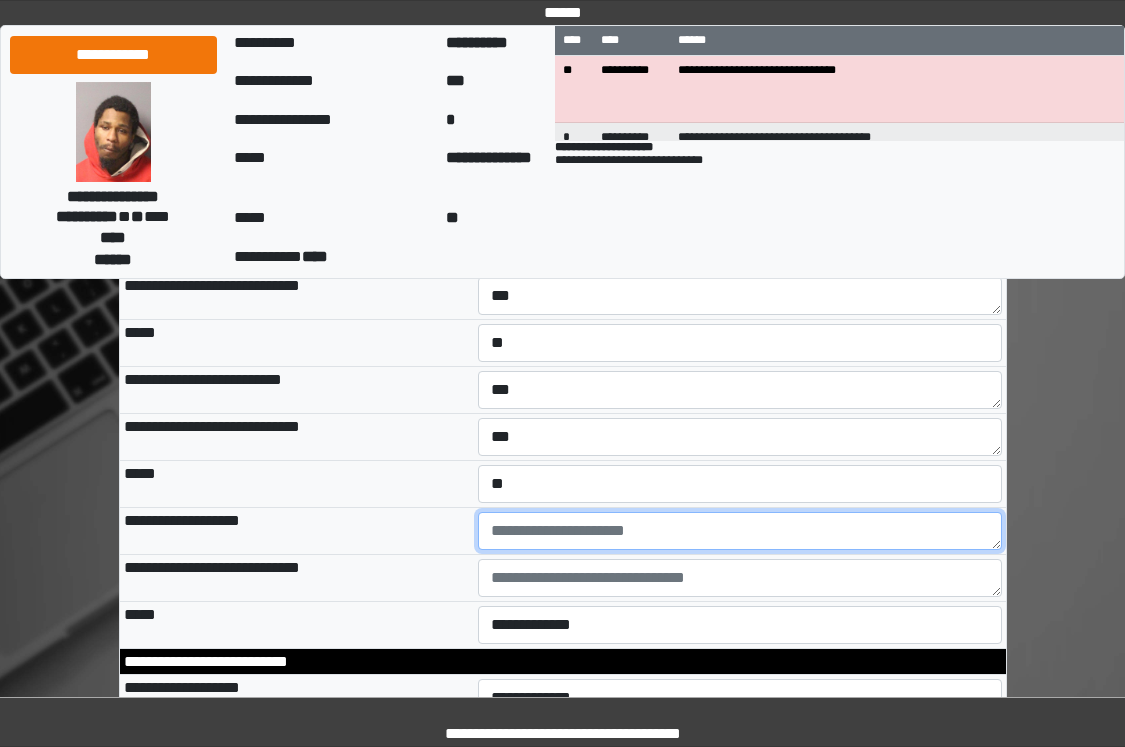 click at bounding box center [740, 531] 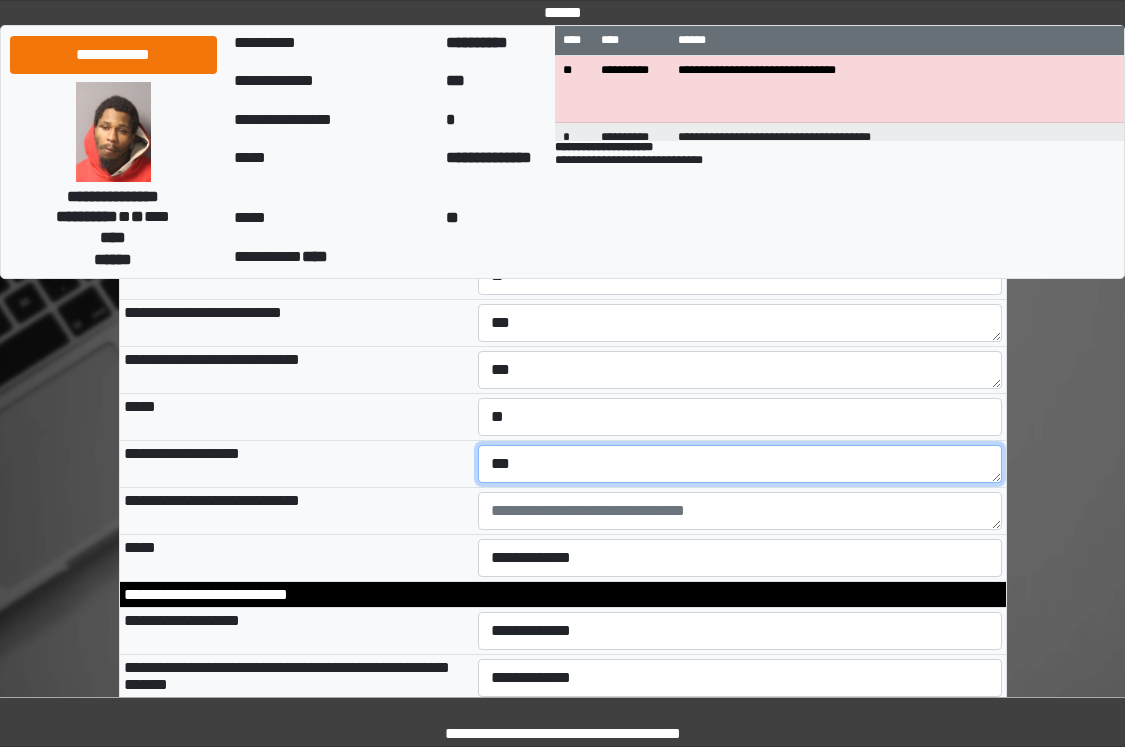 scroll, scrollTop: 5300, scrollLeft: 0, axis: vertical 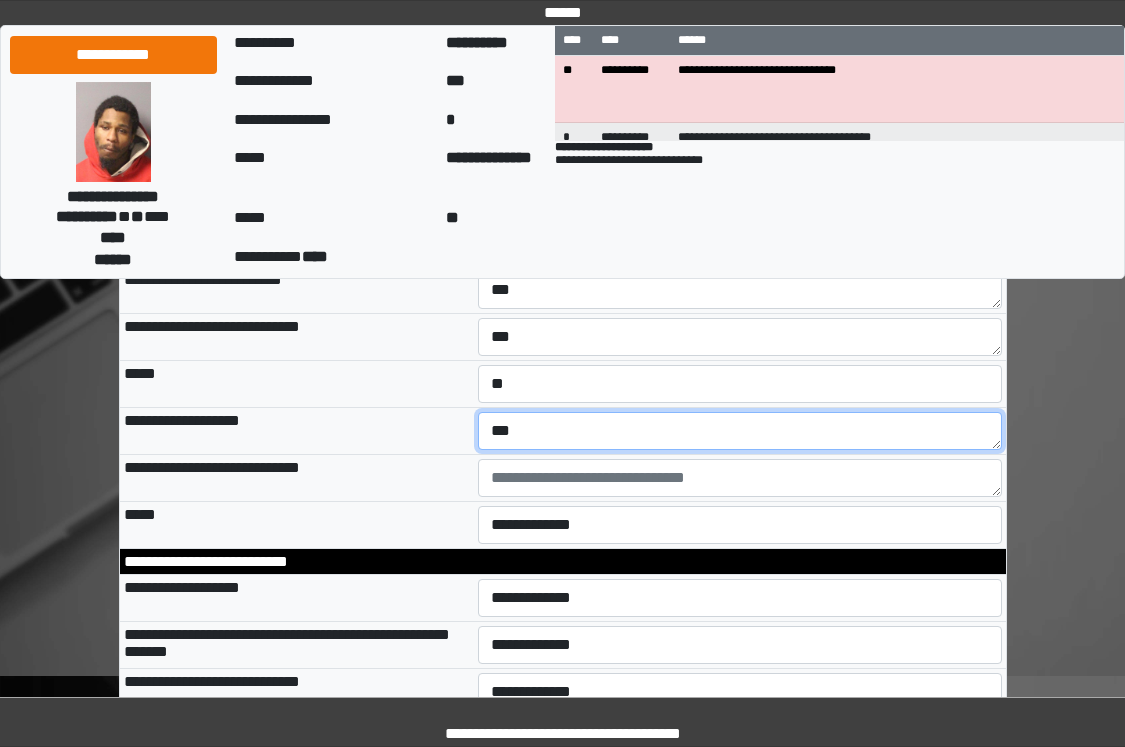 type on "***" 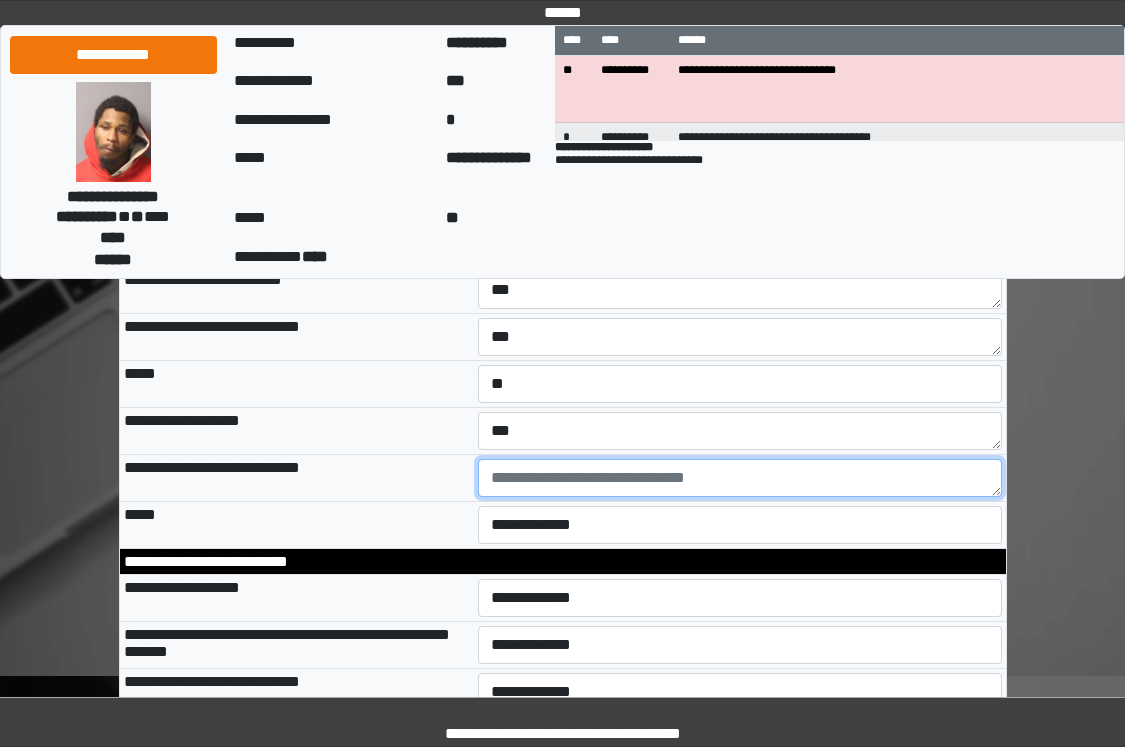 click at bounding box center (740, 478) 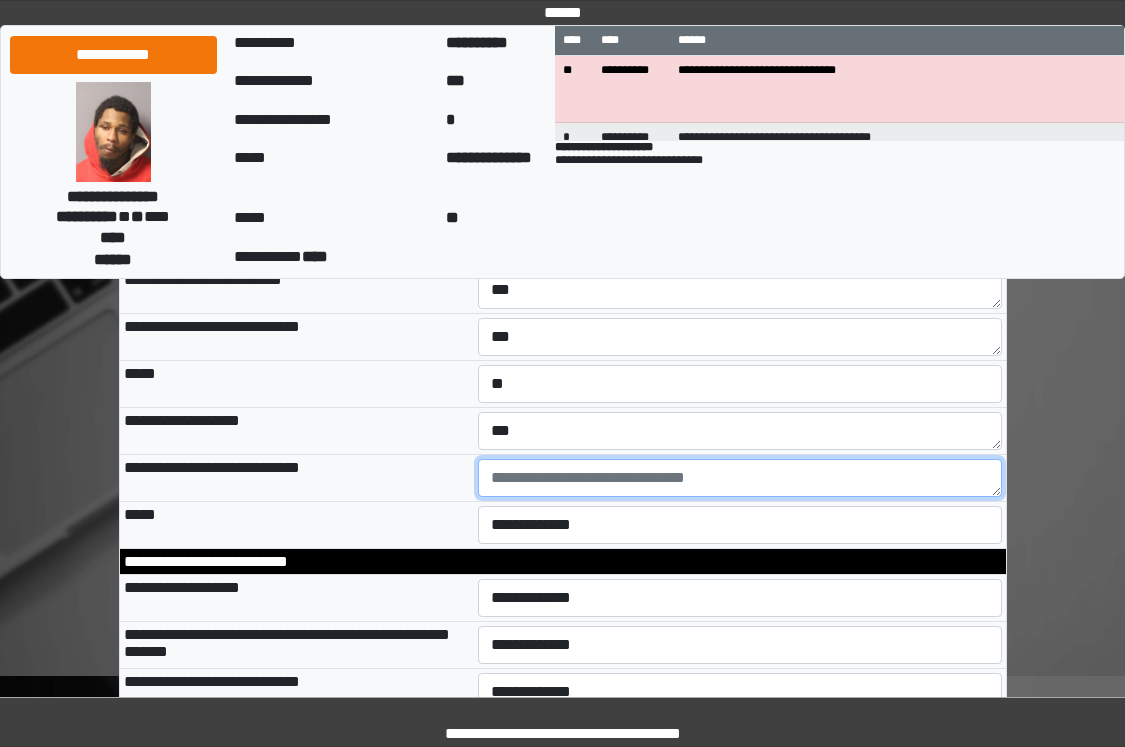 paste on "***" 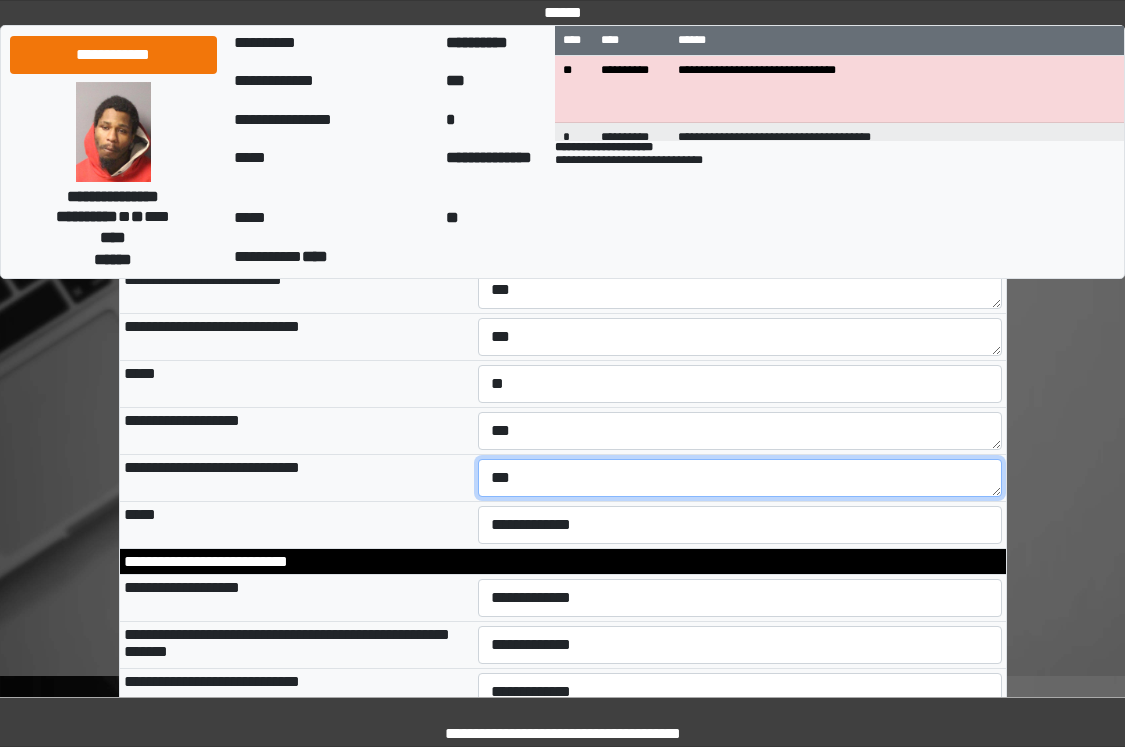 type on "***" 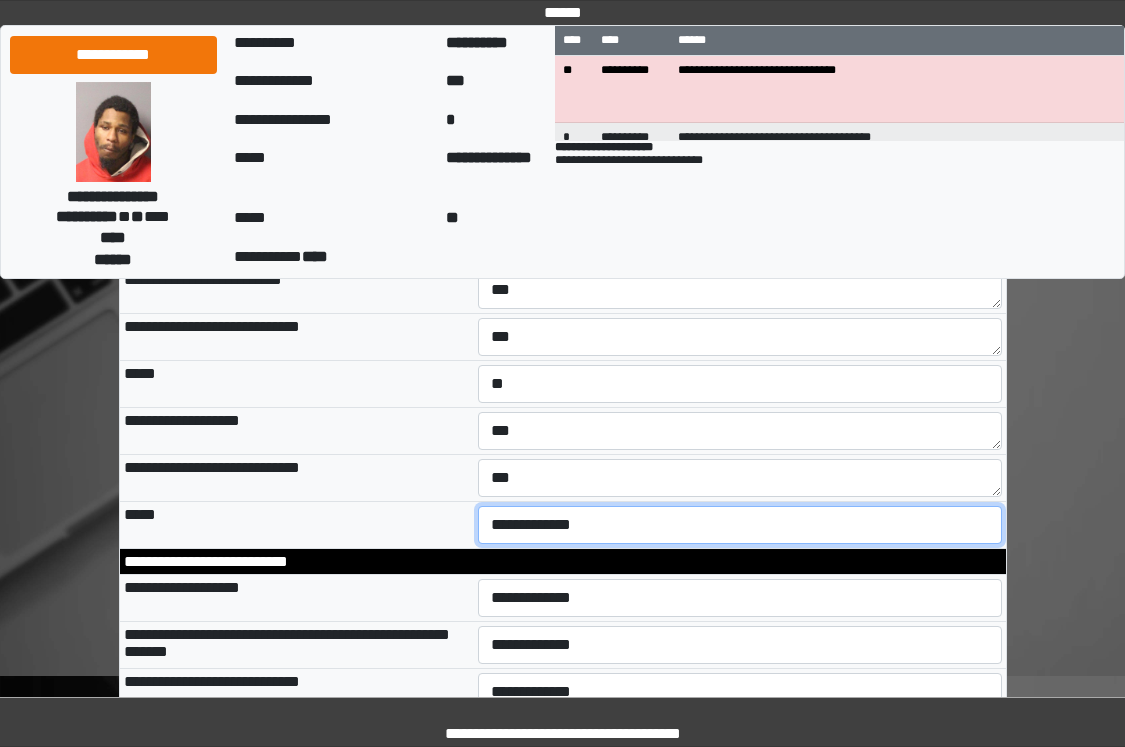 click on "**********" at bounding box center (740, 525) 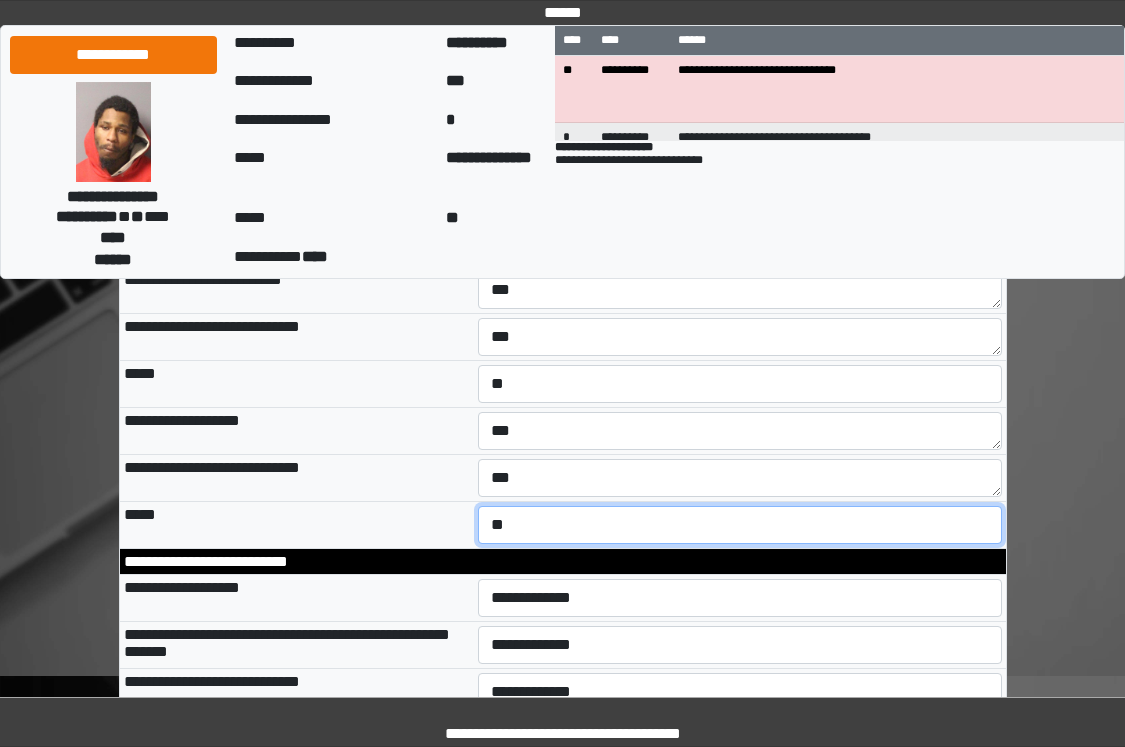 click on "**********" at bounding box center [740, 525] 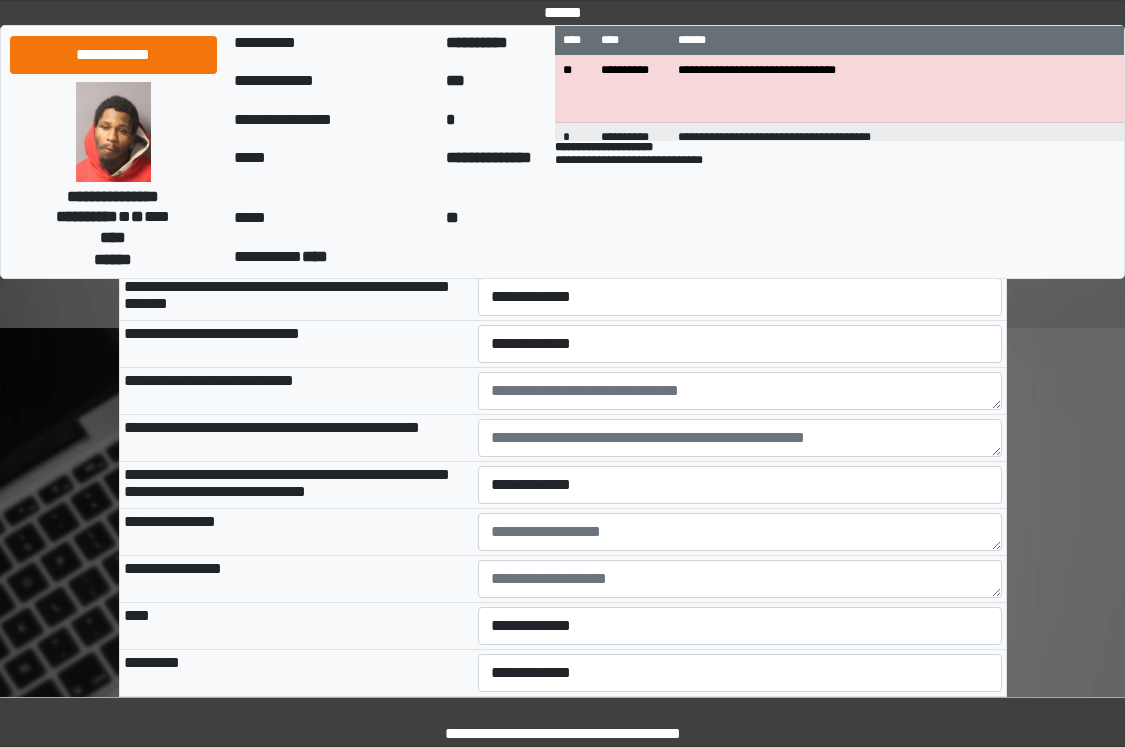 scroll, scrollTop: 5600, scrollLeft: 0, axis: vertical 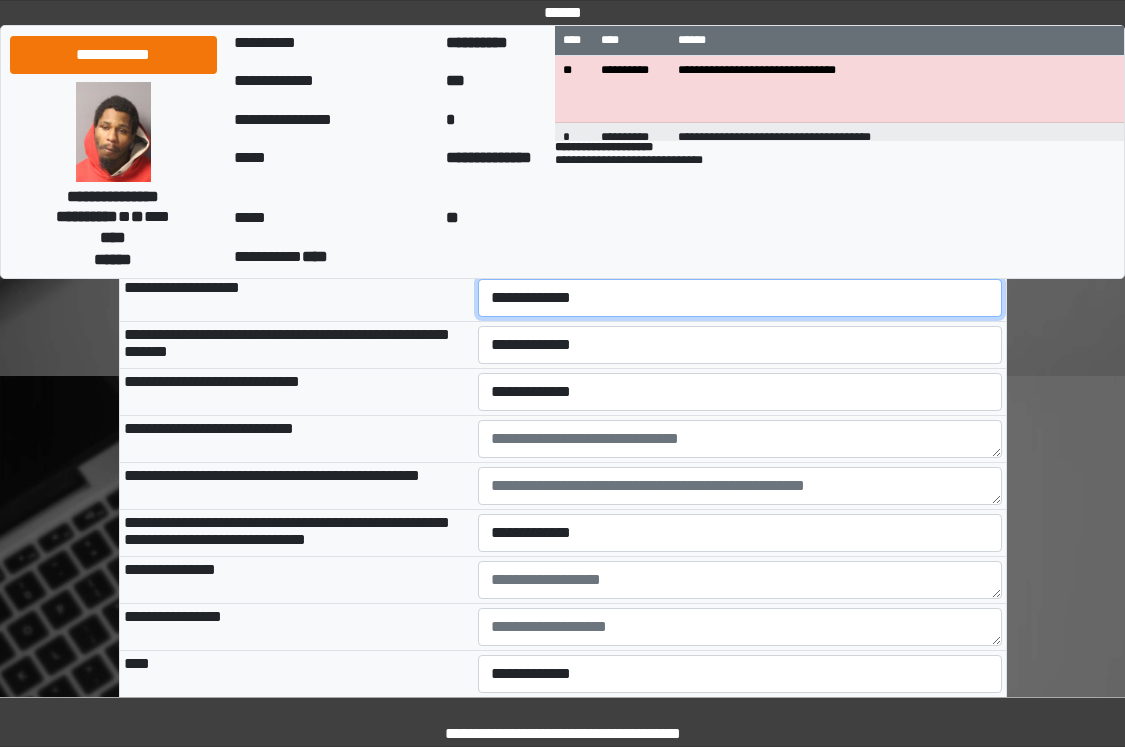click on "**********" at bounding box center (740, 298) 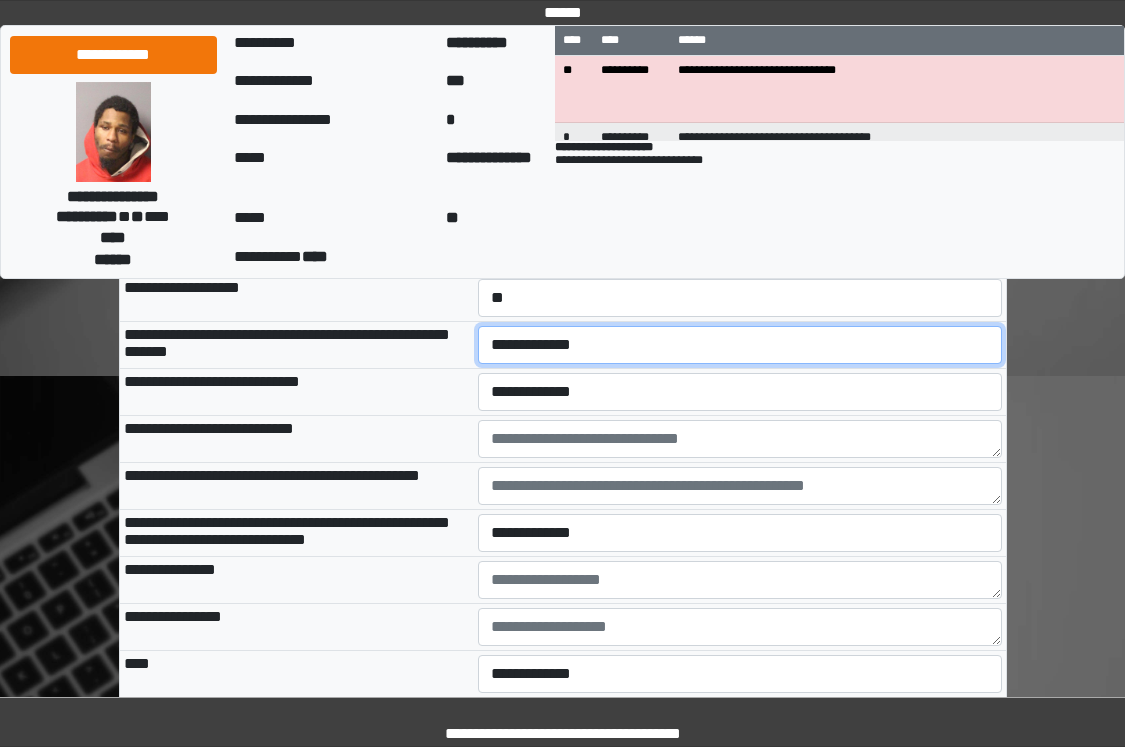 click on "**********" at bounding box center [740, 345] 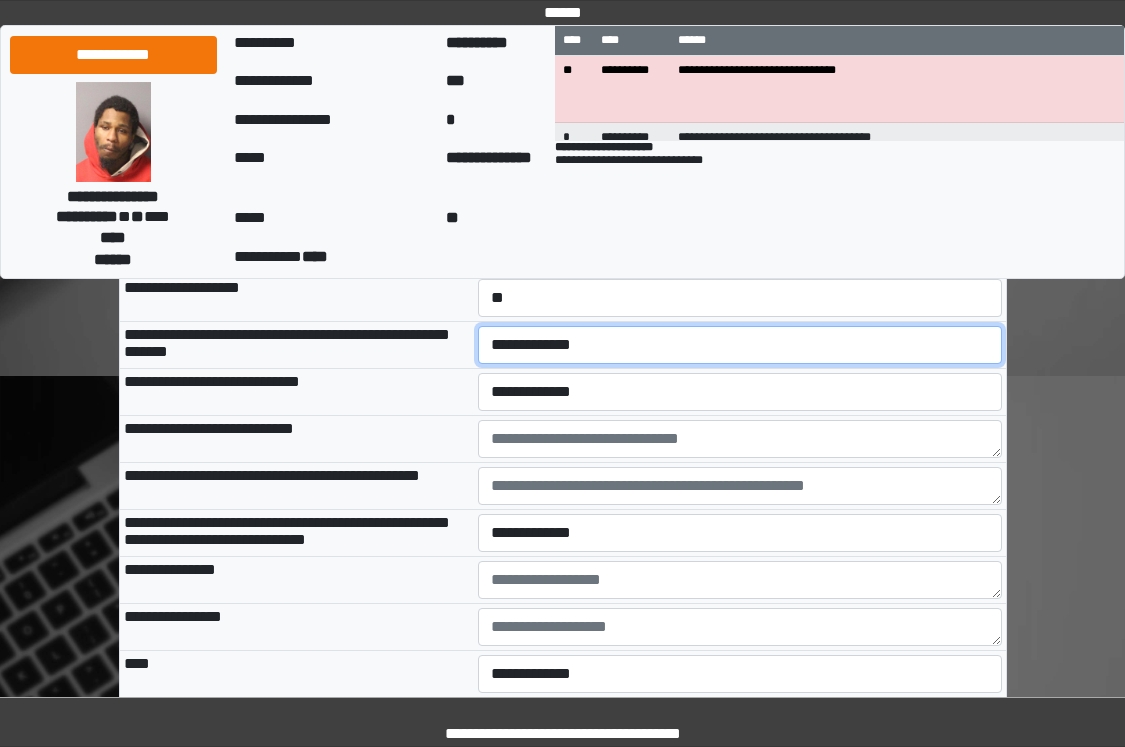 select on "*" 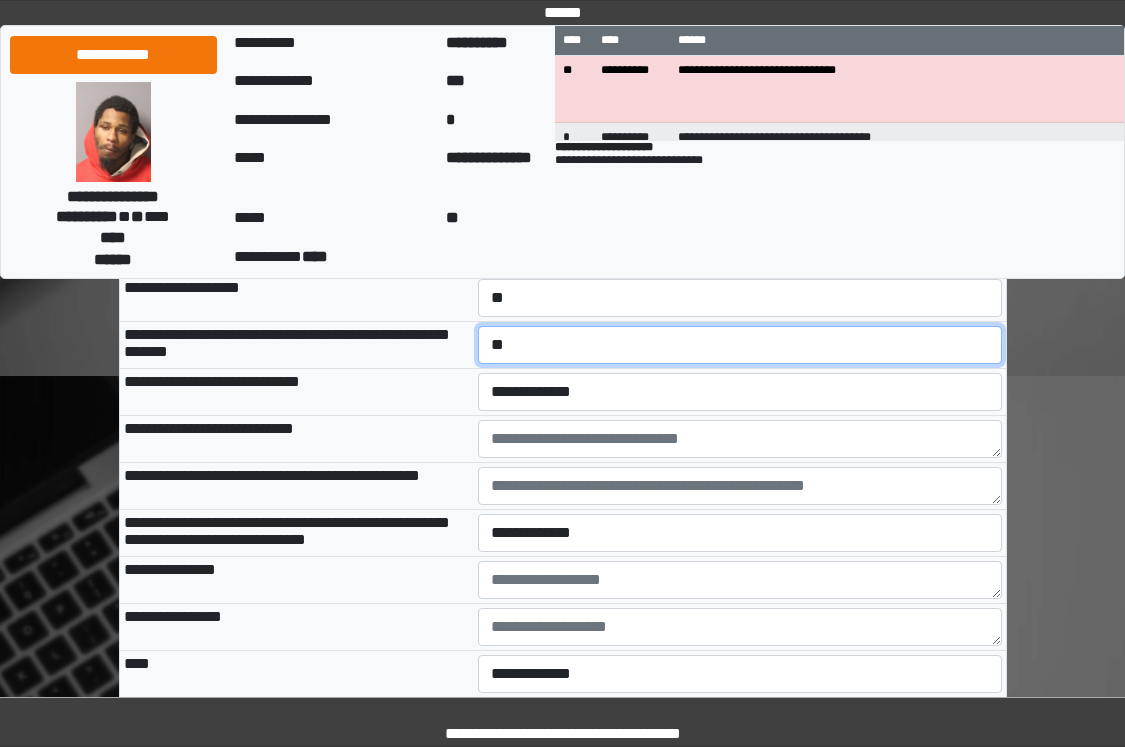 click on "**********" at bounding box center (740, 345) 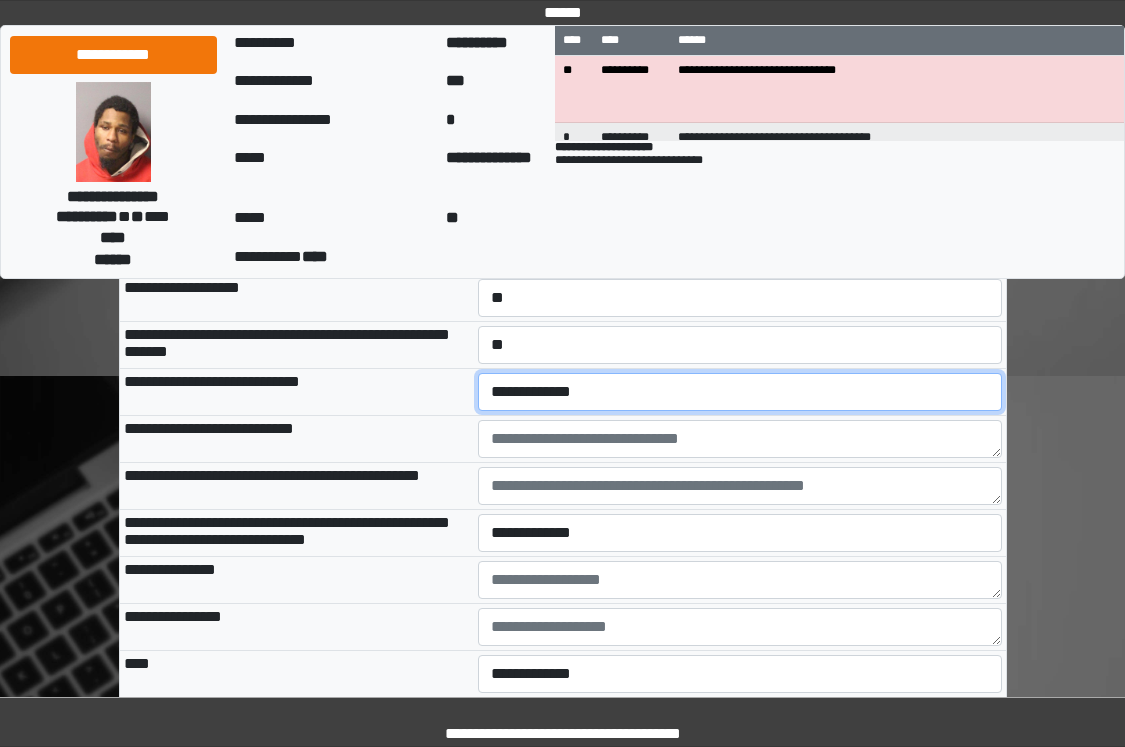 click on "**********" at bounding box center (740, 392) 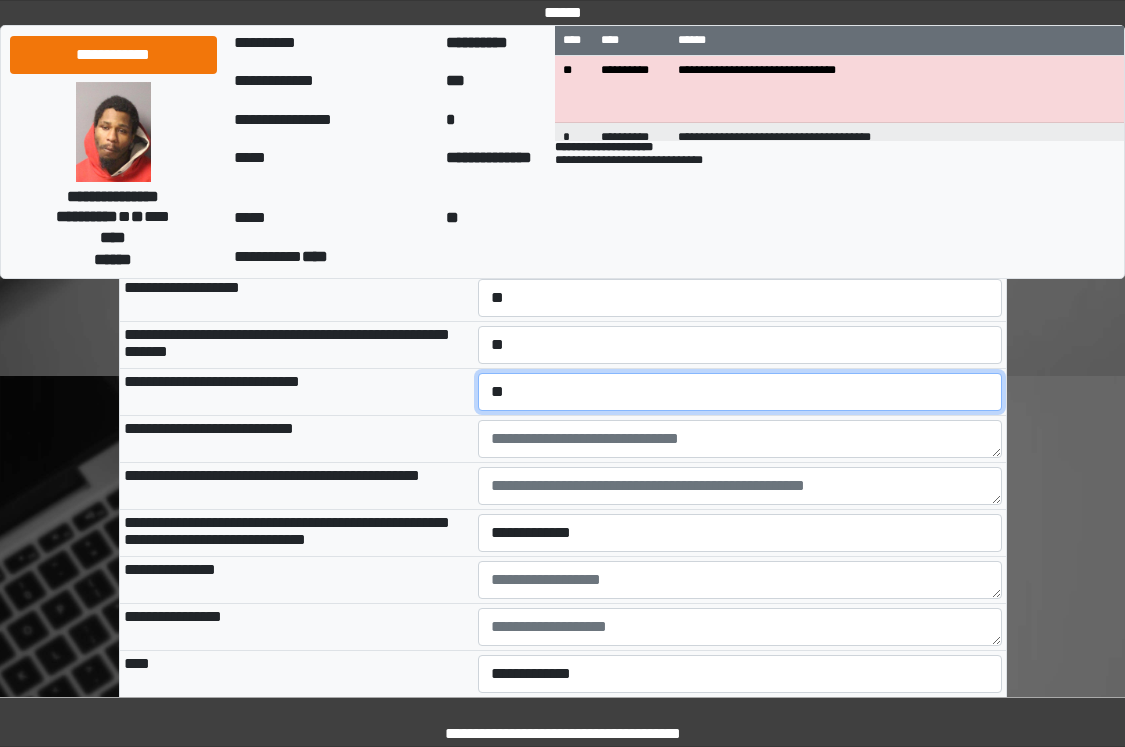 click on "**********" at bounding box center [740, 392] 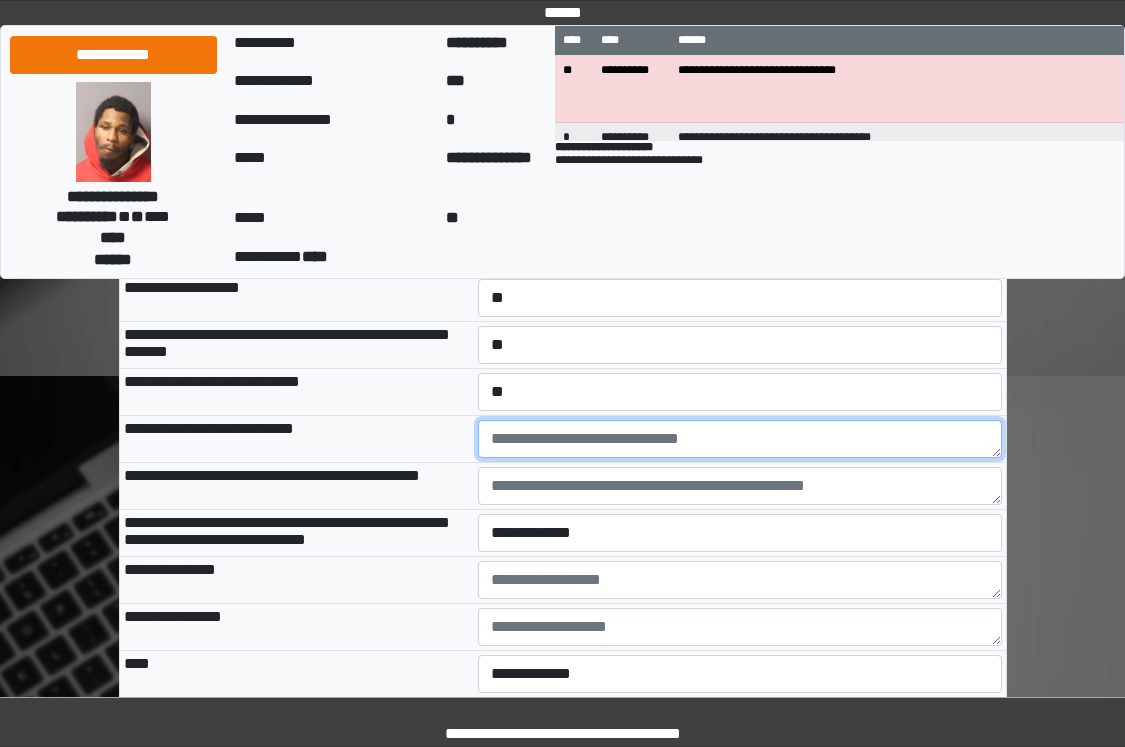 click at bounding box center [740, 439] 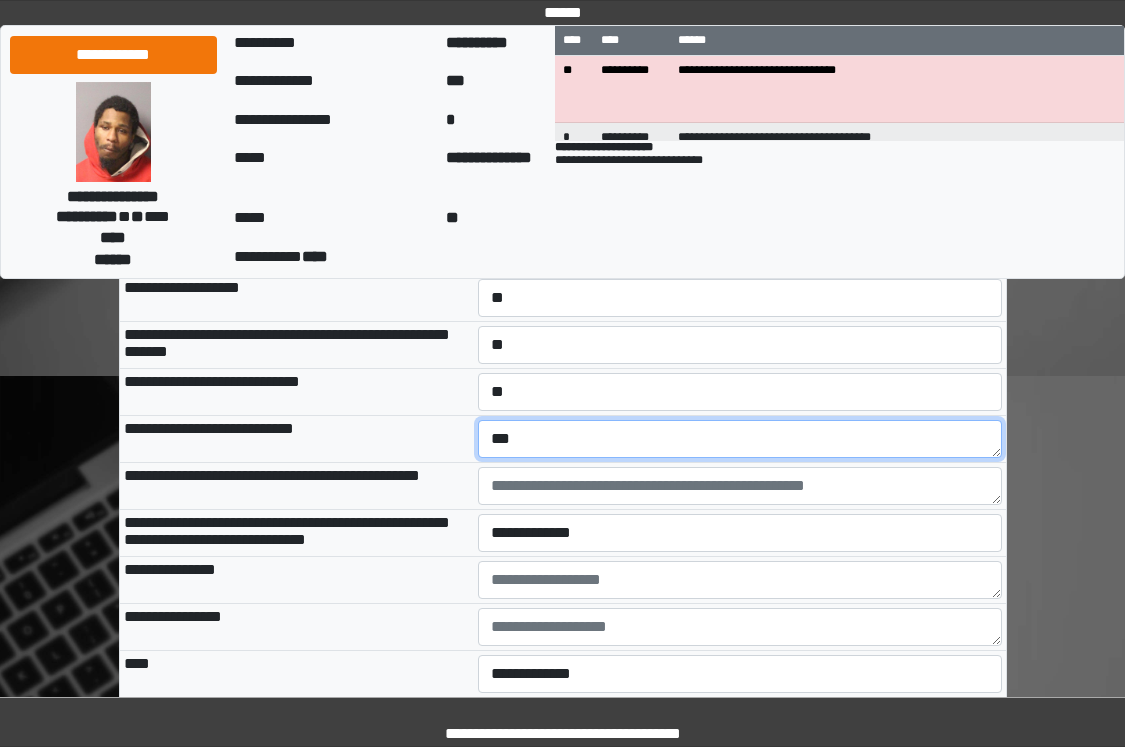type on "***" 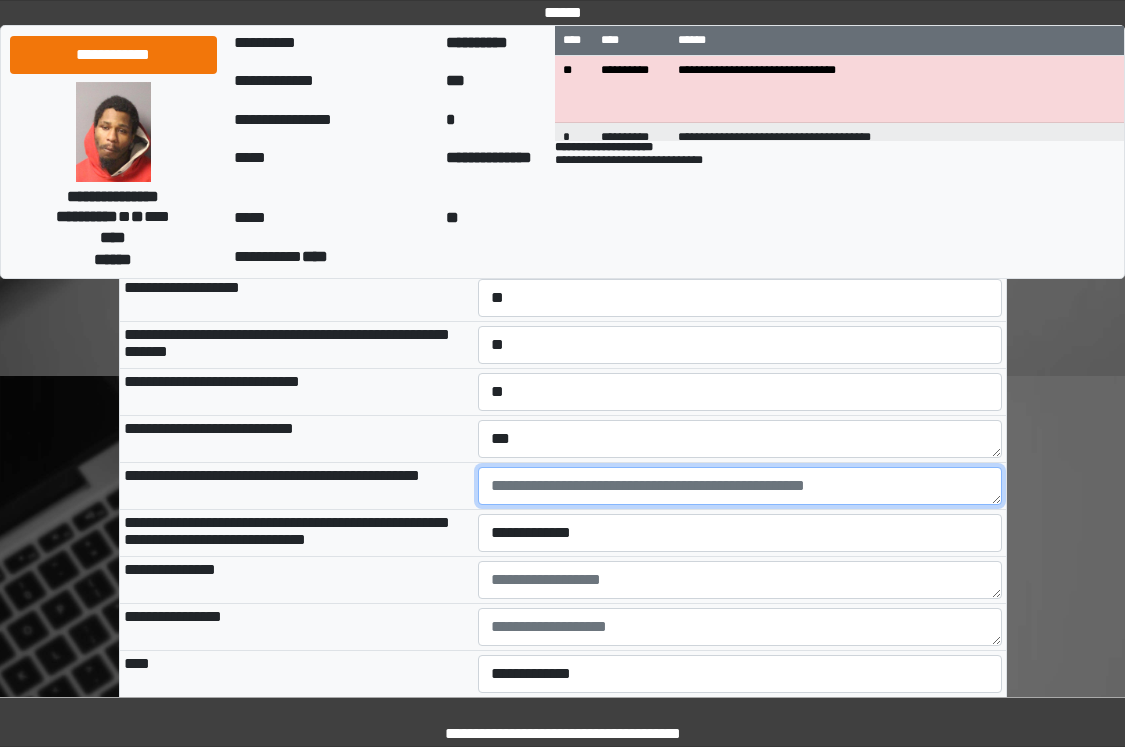 click at bounding box center [740, 486] 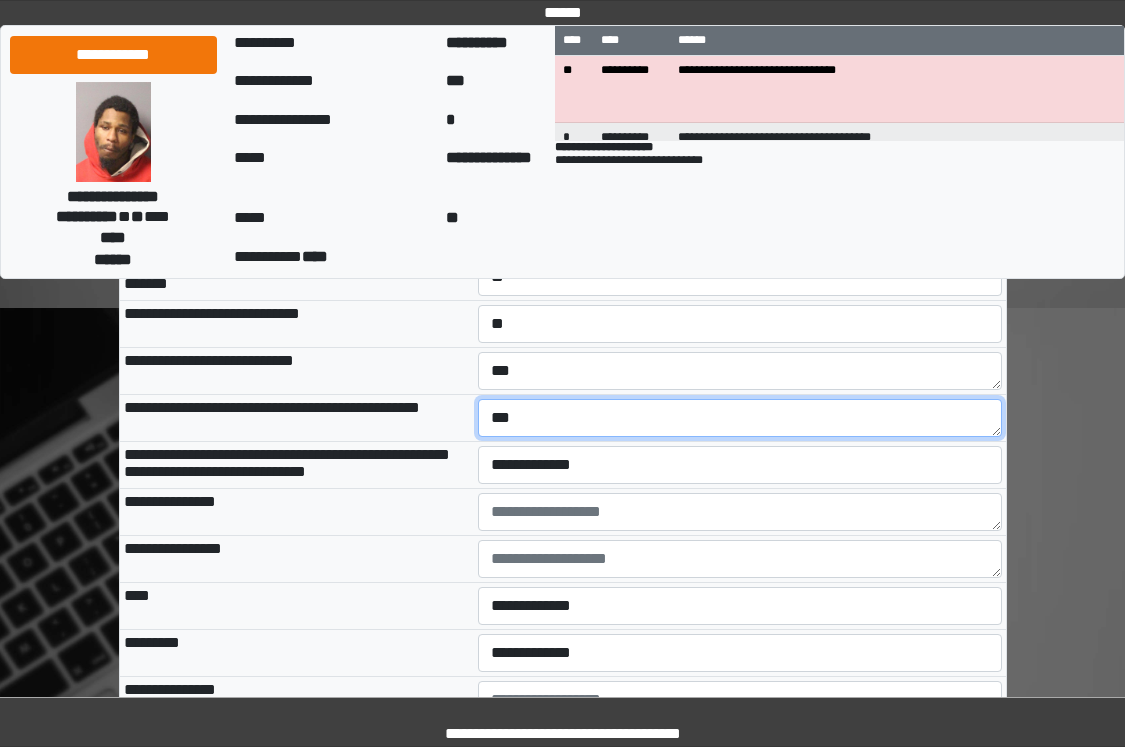 scroll, scrollTop: 5700, scrollLeft: 0, axis: vertical 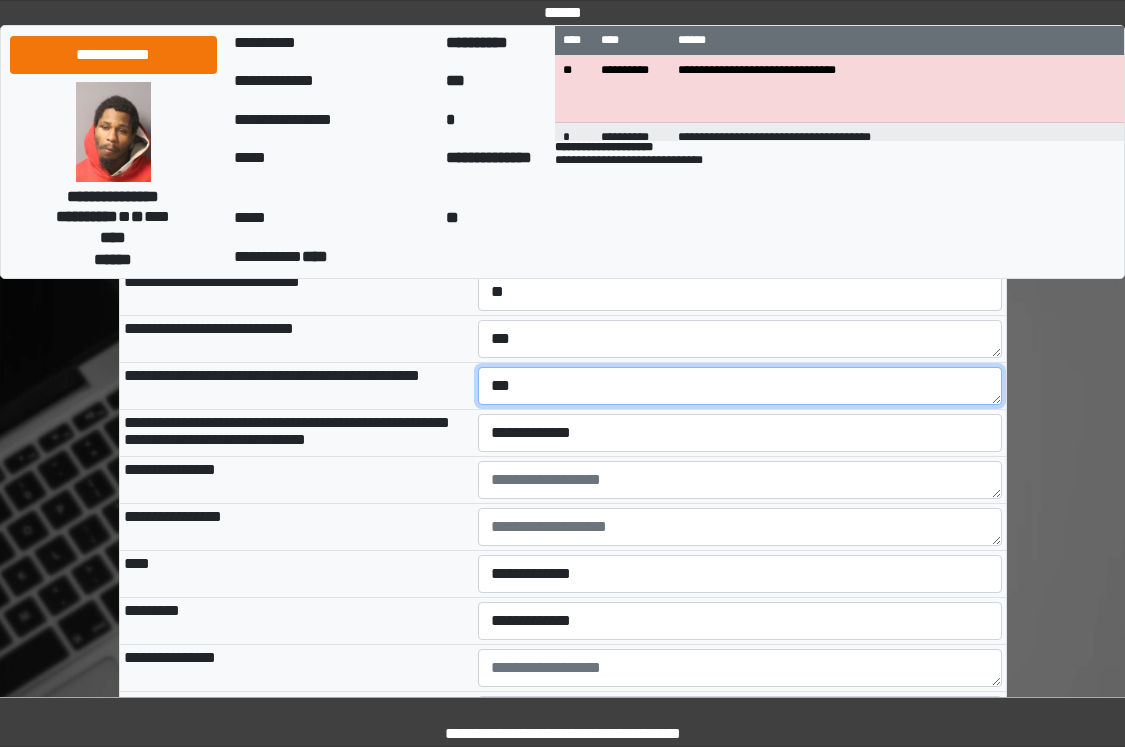 type on "***" 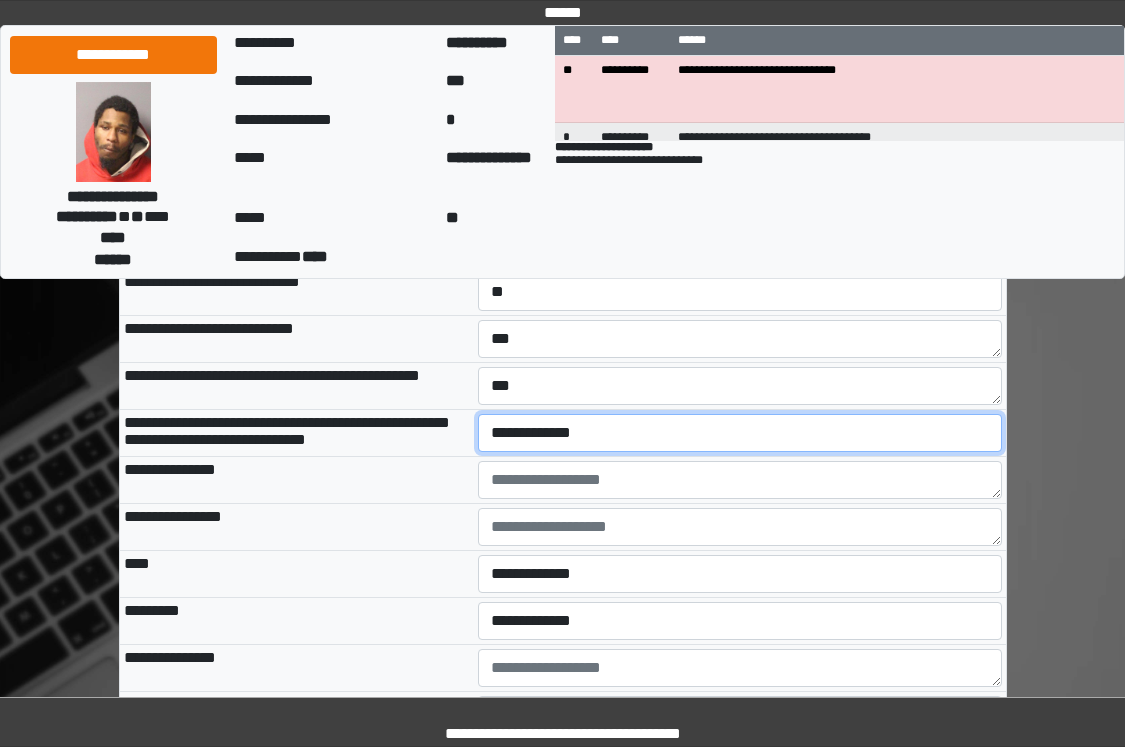 click on "**********" at bounding box center (740, 433) 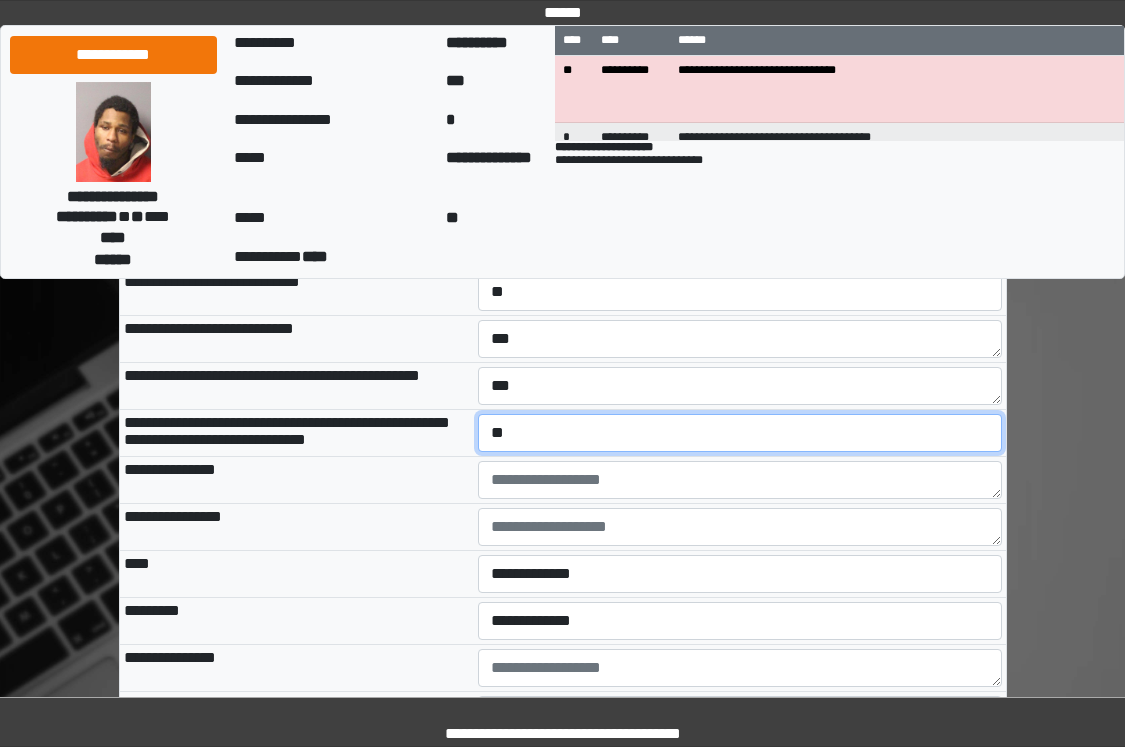 click on "**********" at bounding box center [740, 433] 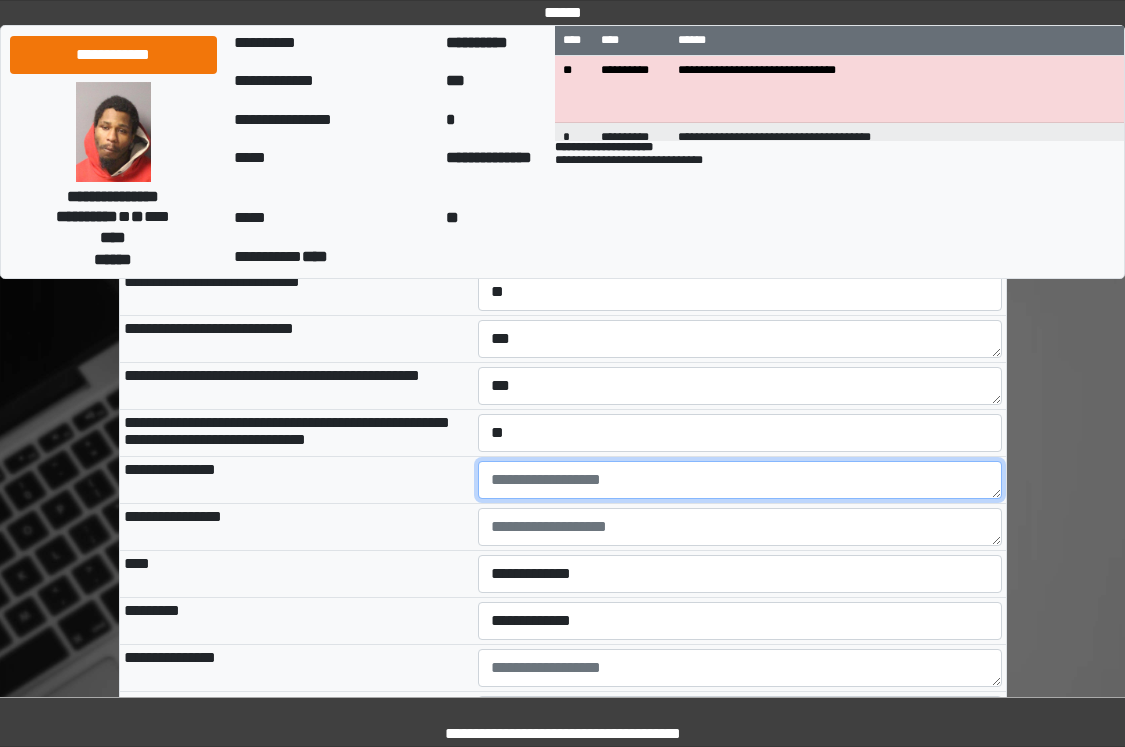 click at bounding box center (740, 480) 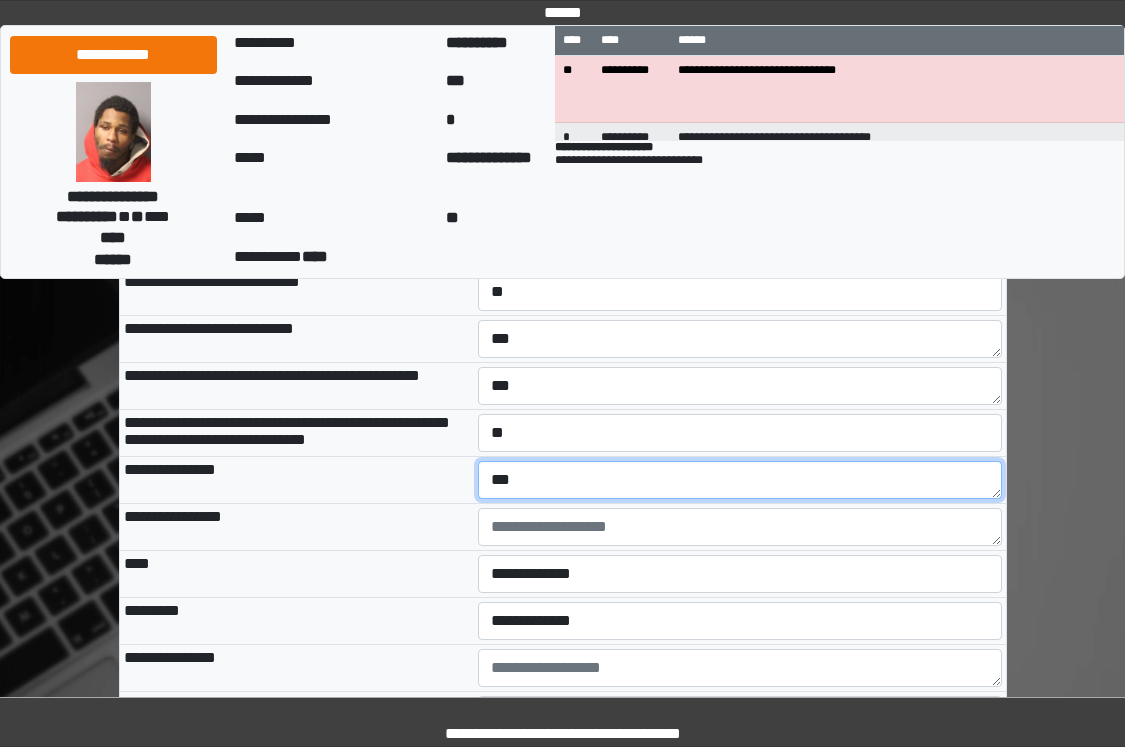 type on "***" 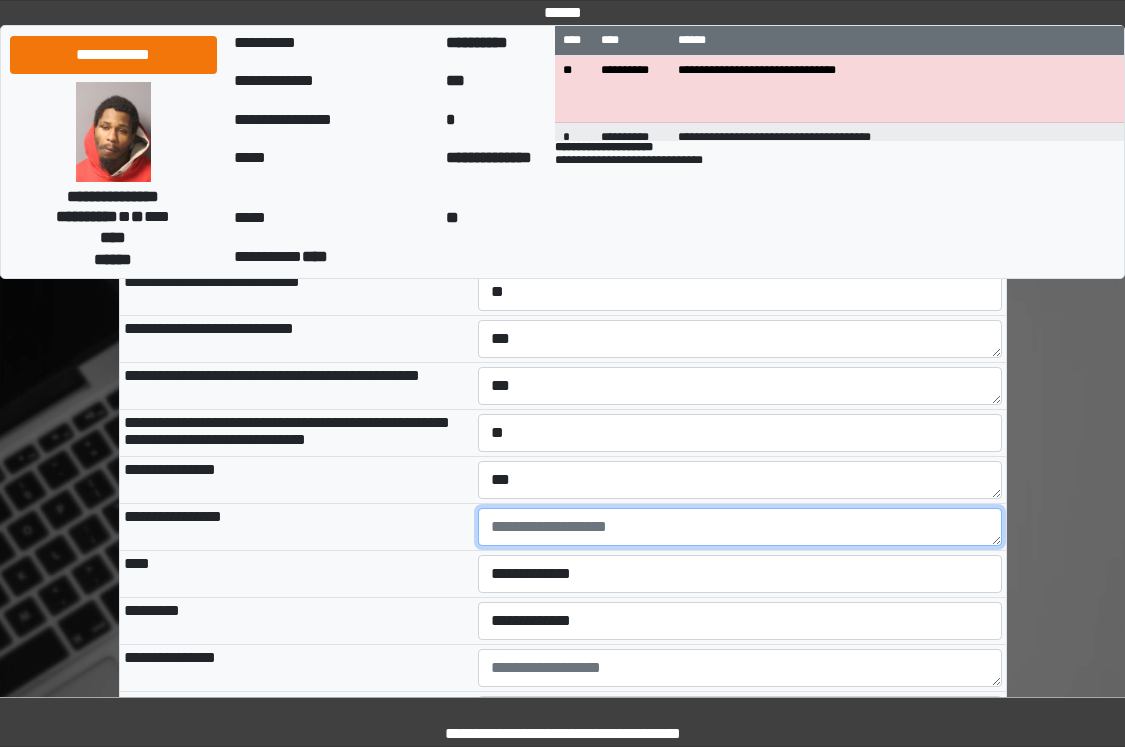 click at bounding box center [740, 527] 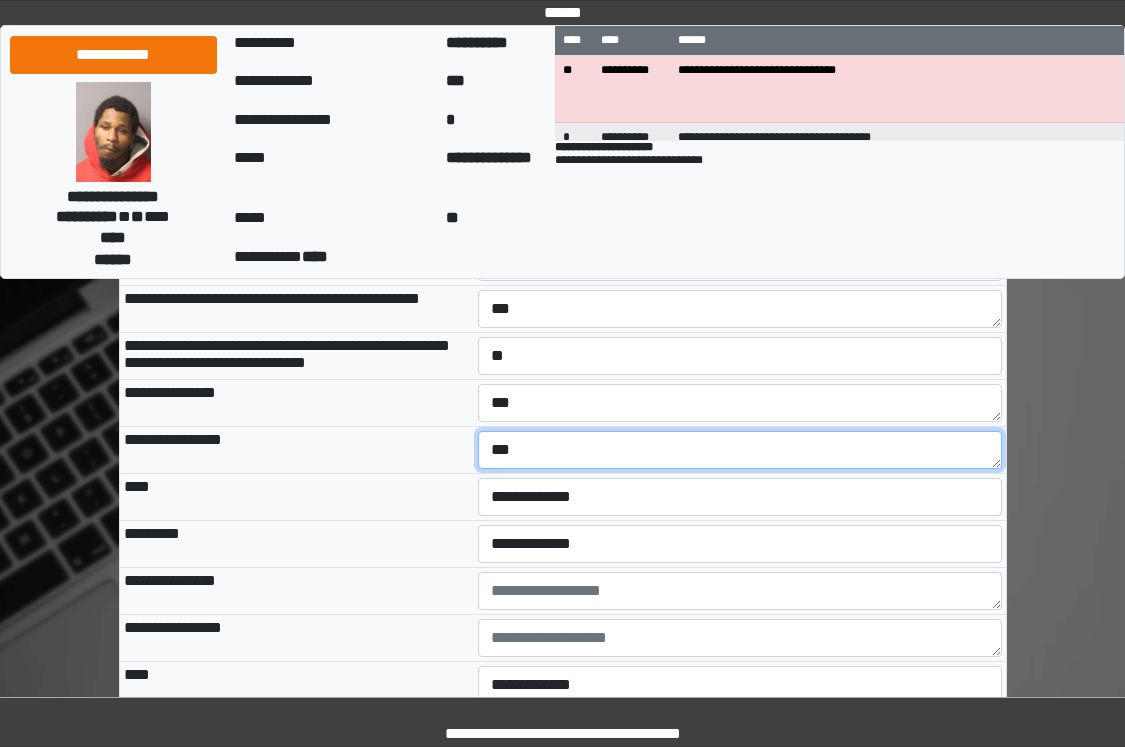 scroll, scrollTop: 5900, scrollLeft: 0, axis: vertical 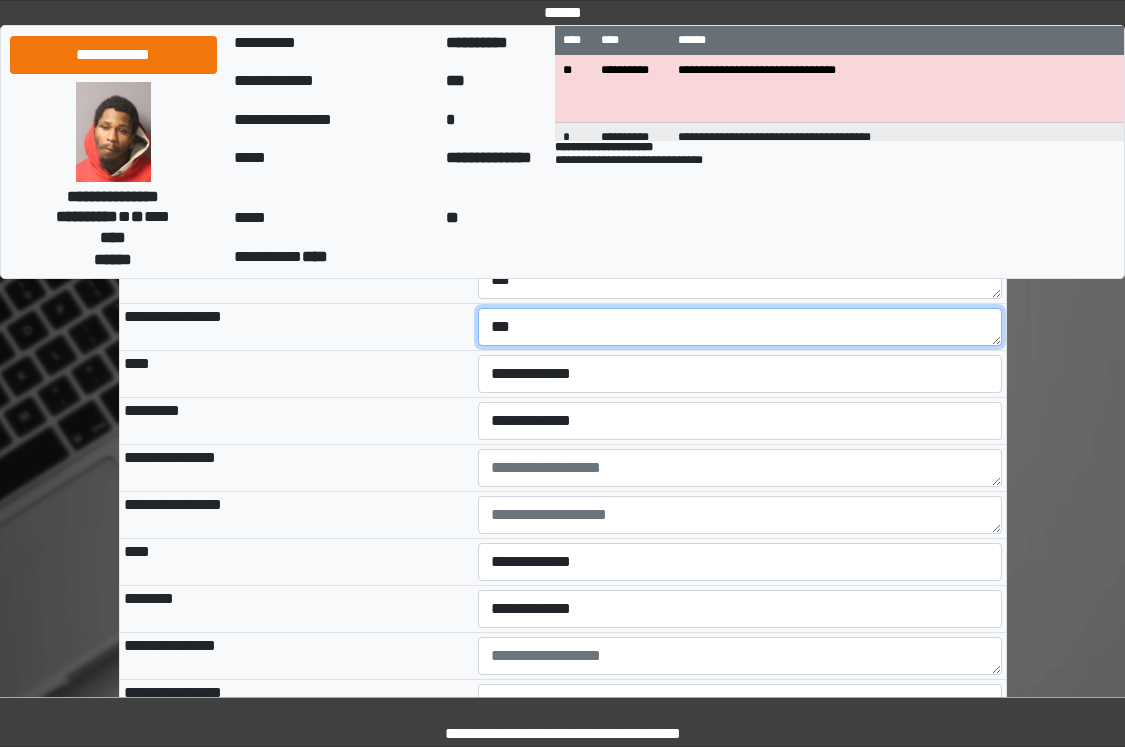 type on "***" 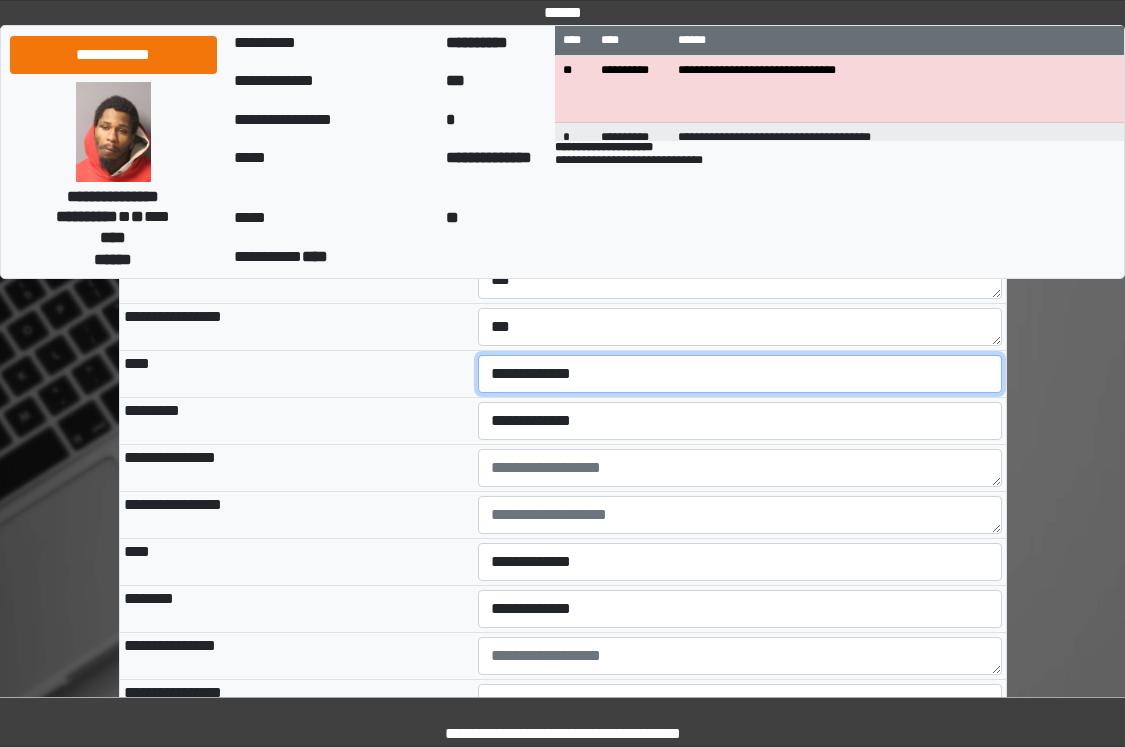 click on "**********" at bounding box center (740, 374) 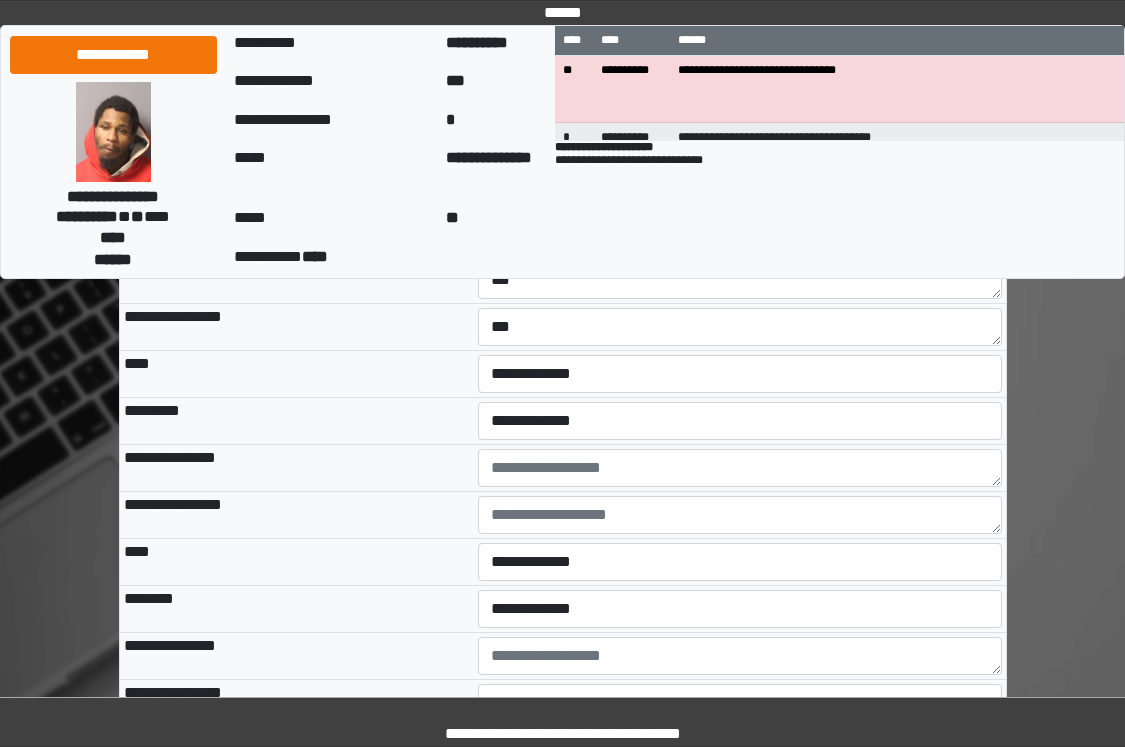 click on "**********" at bounding box center (297, 326) 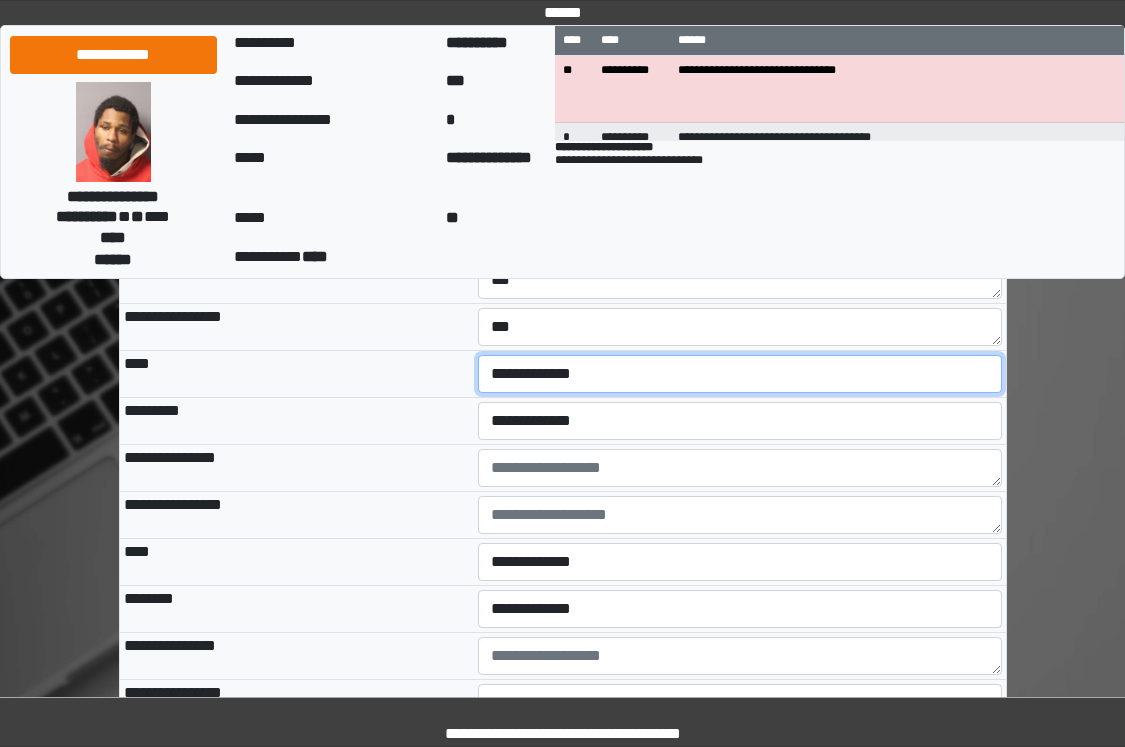 click on "**********" at bounding box center (740, 374) 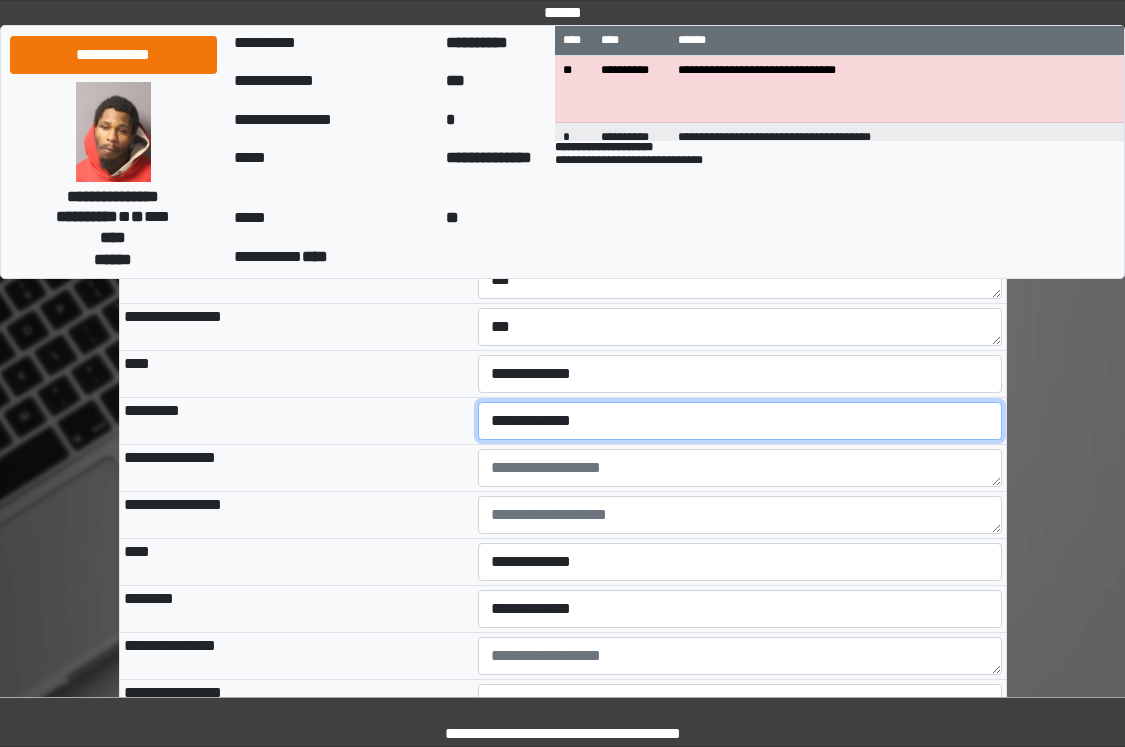 click on "**********" at bounding box center [740, 421] 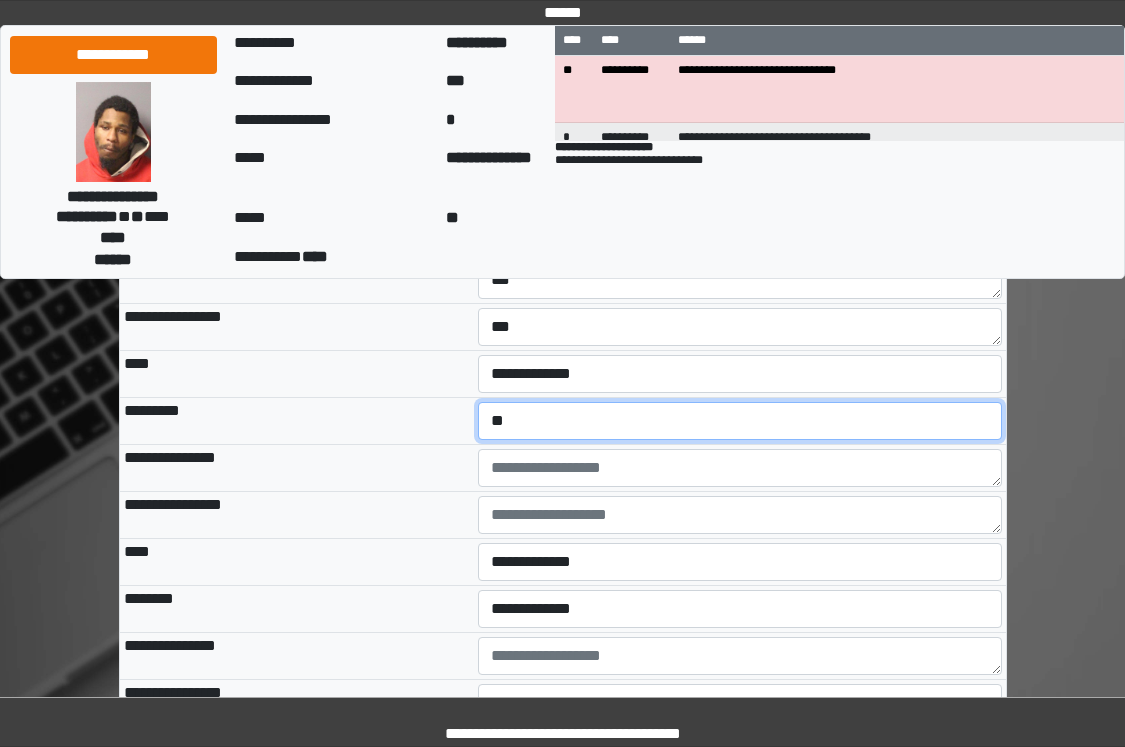 click on "**********" at bounding box center [740, 421] 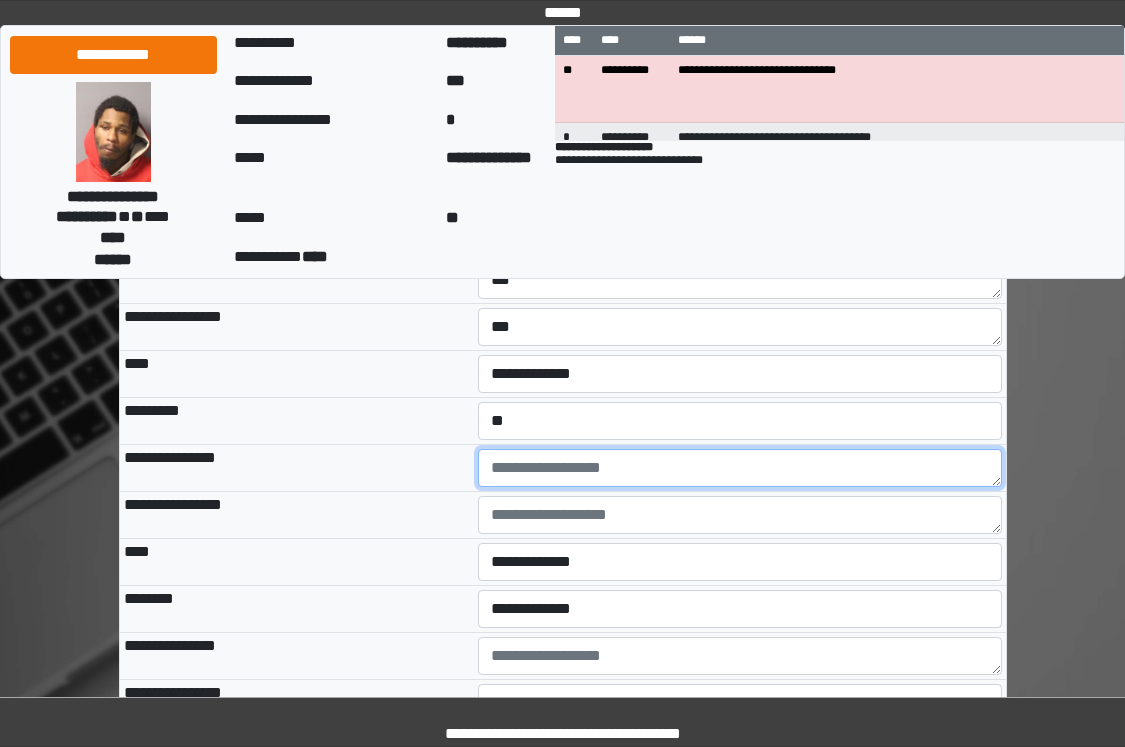 click at bounding box center (740, 468) 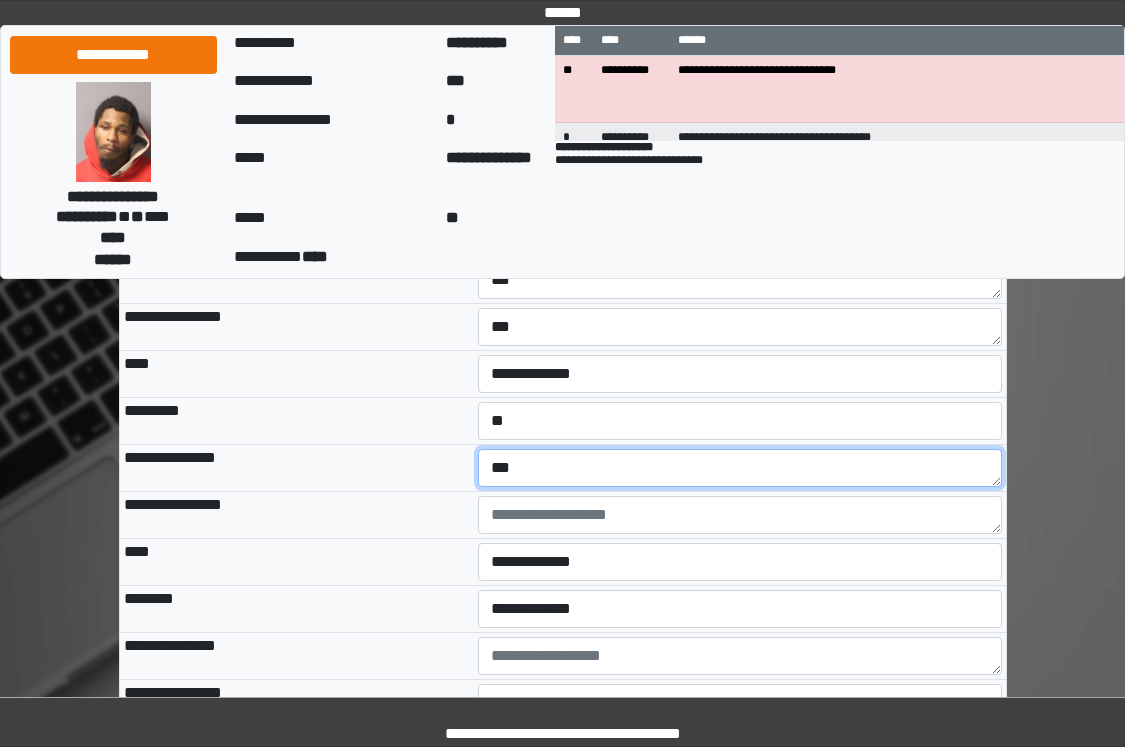 type on "***" 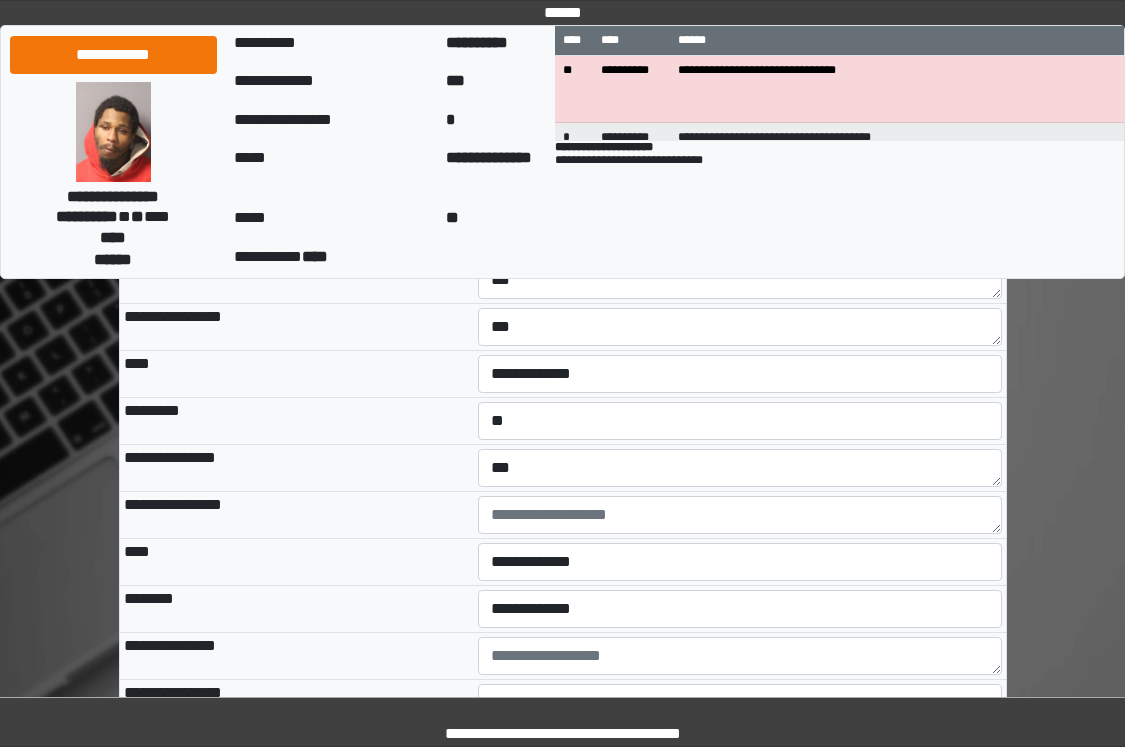 click on "***" at bounding box center [740, 467] 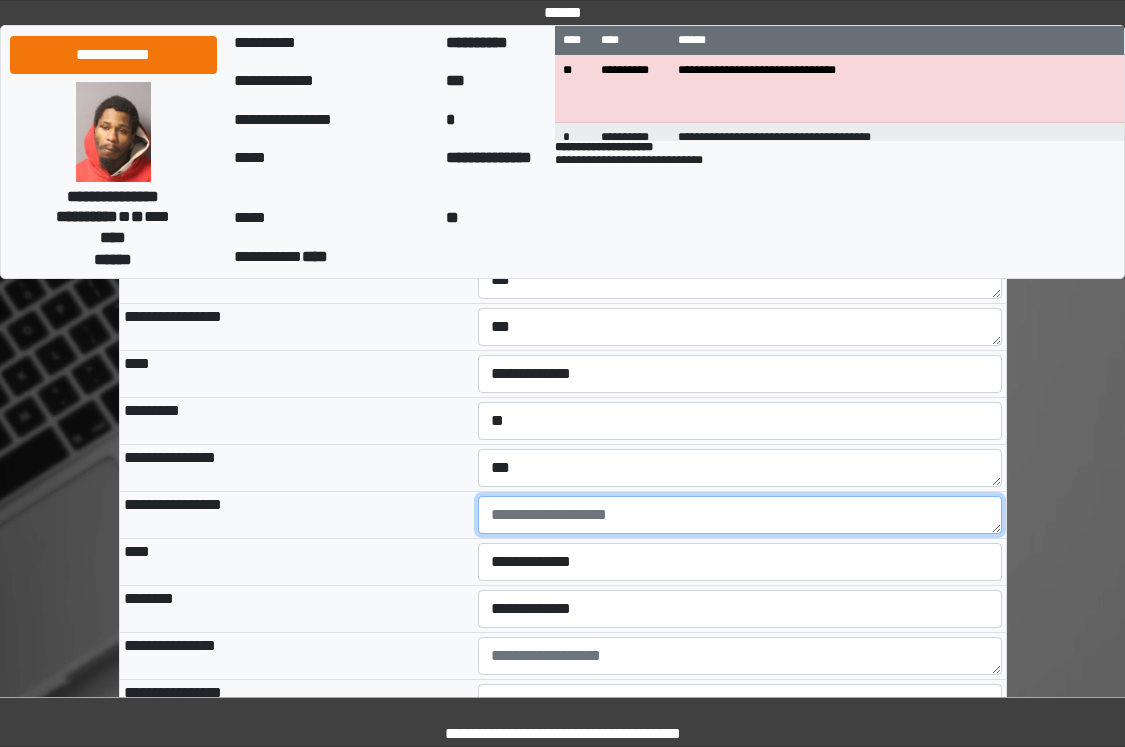 click at bounding box center [740, 515] 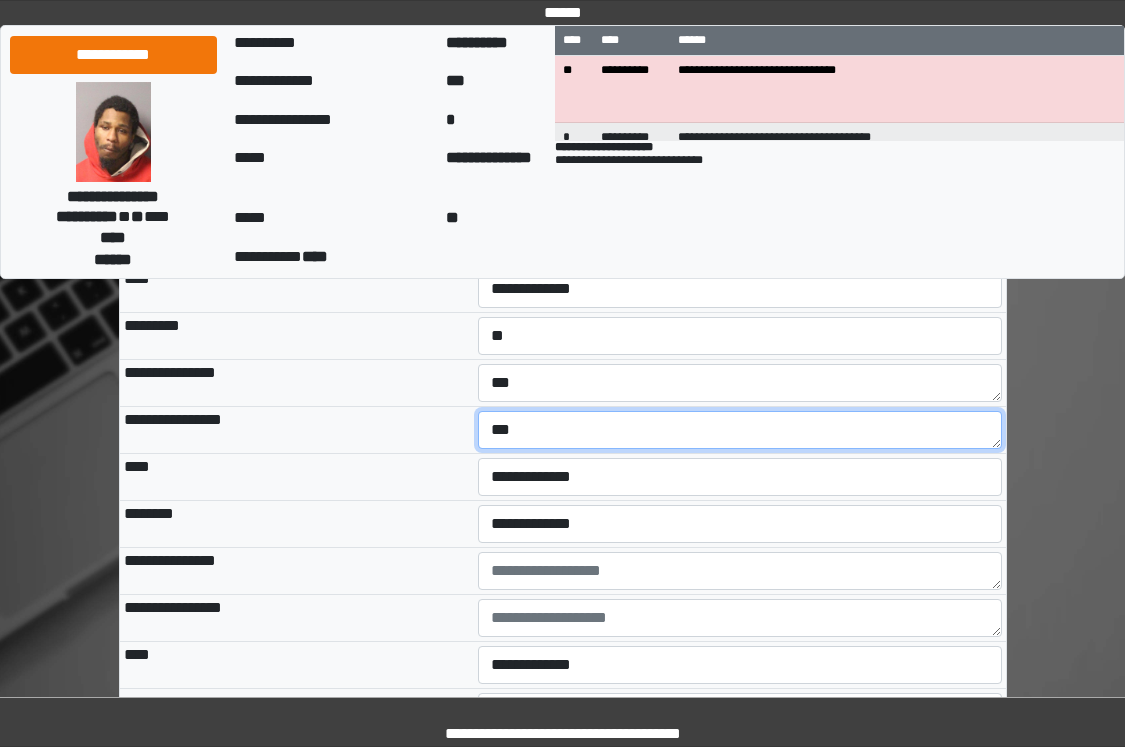 scroll, scrollTop: 6100, scrollLeft: 0, axis: vertical 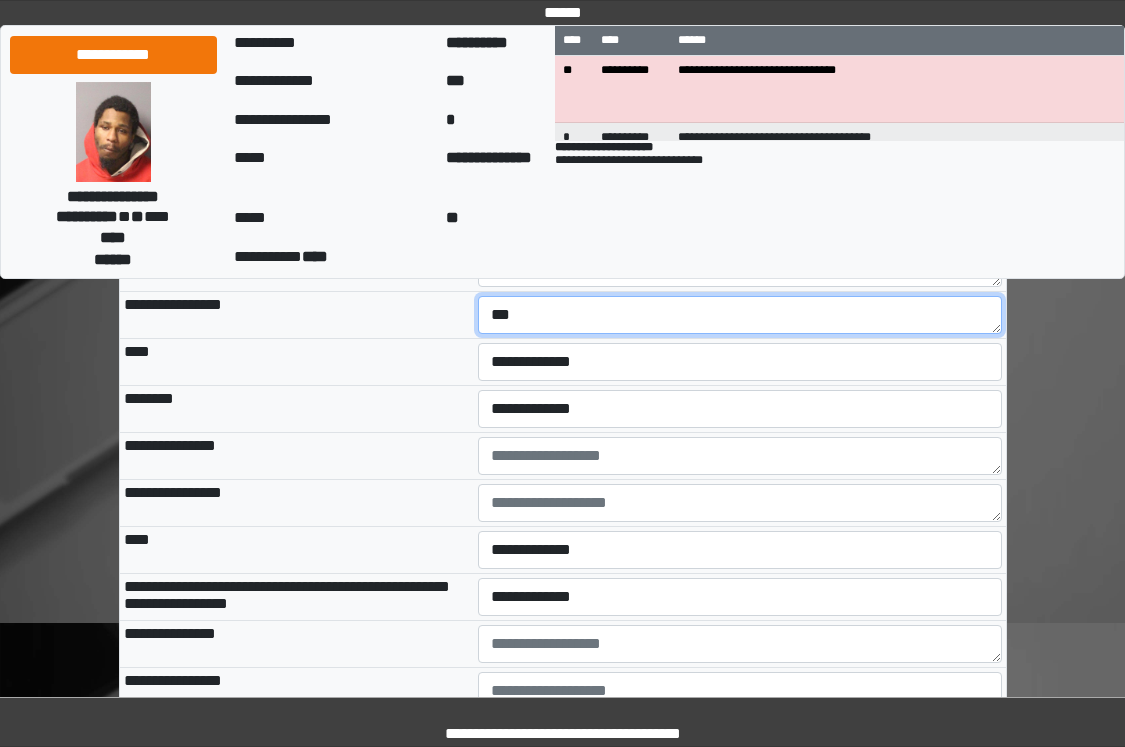 type on "***" 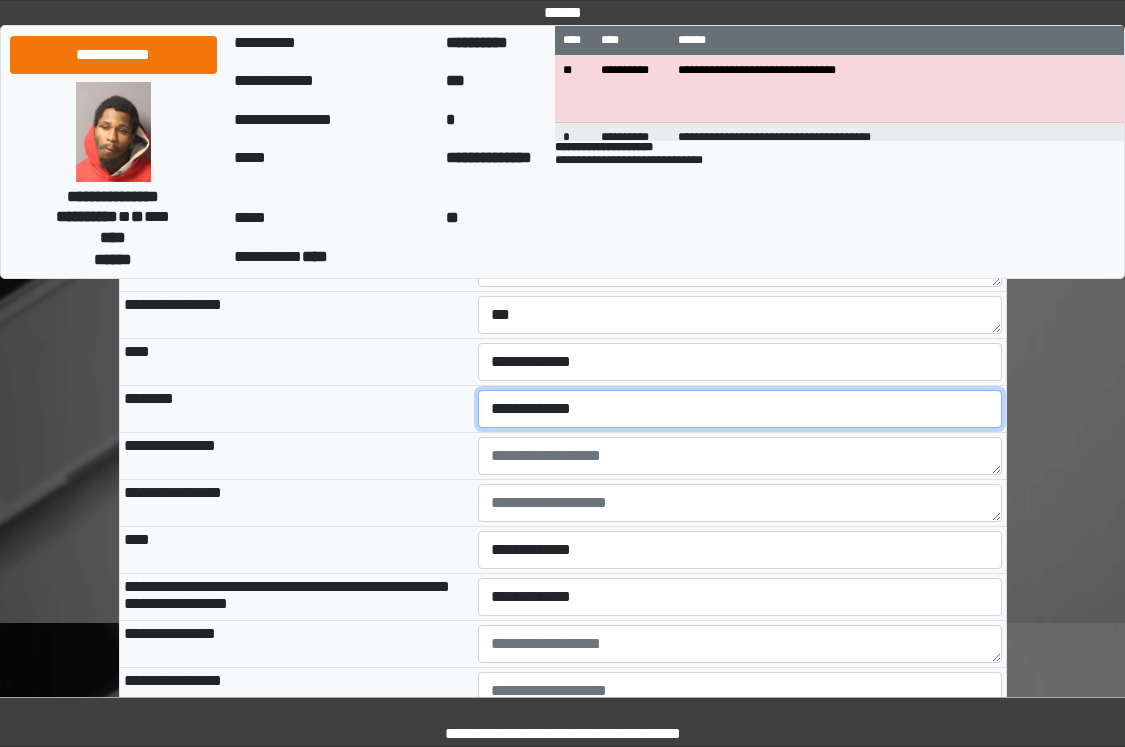 click on "**********" at bounding box center [740, 409] 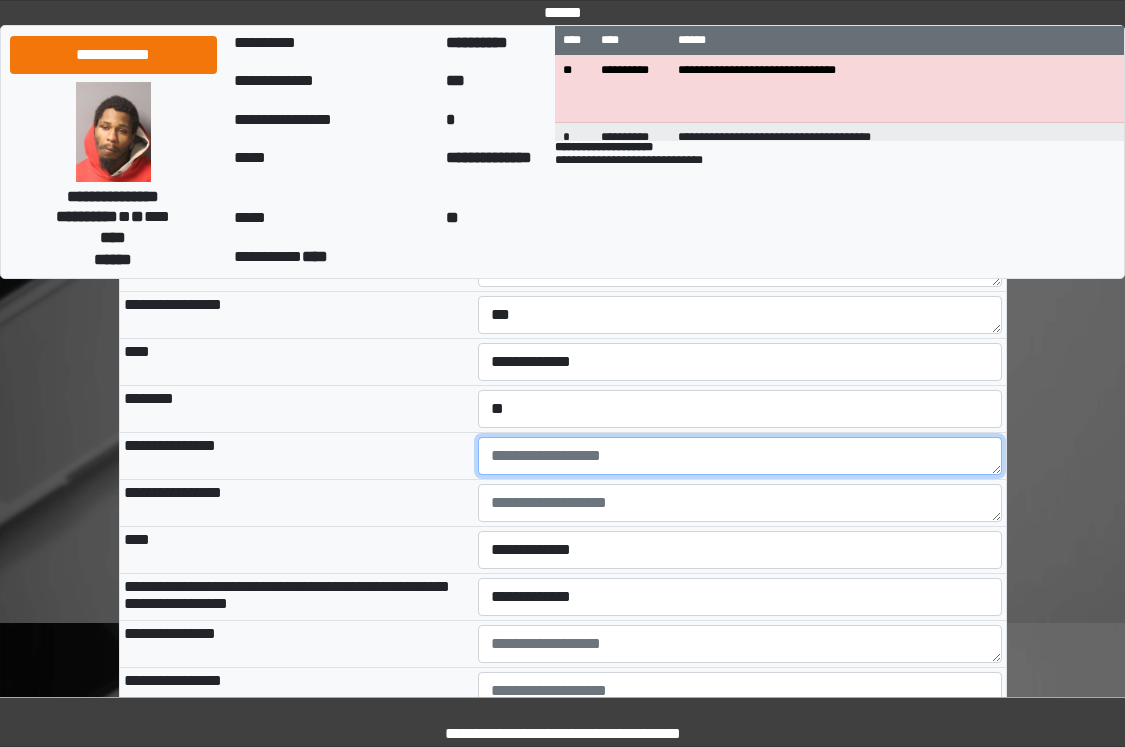click at bounding box center [740, 456] 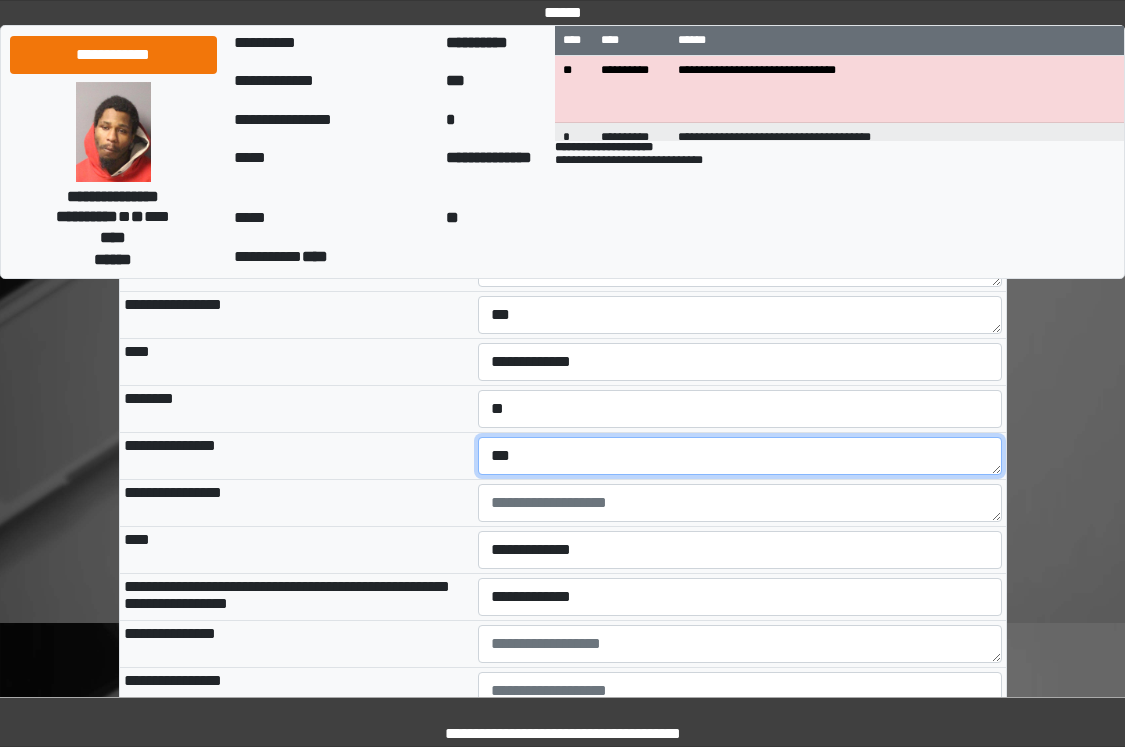 type on "***" 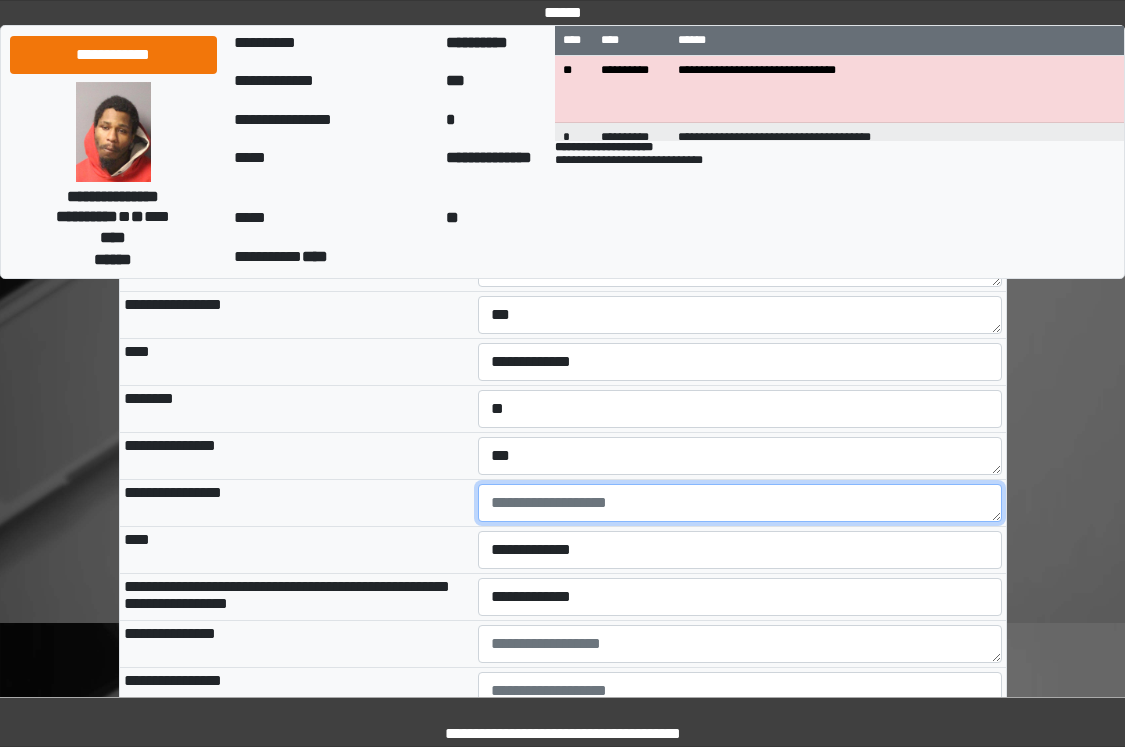 click at bounding box center (740, 503) 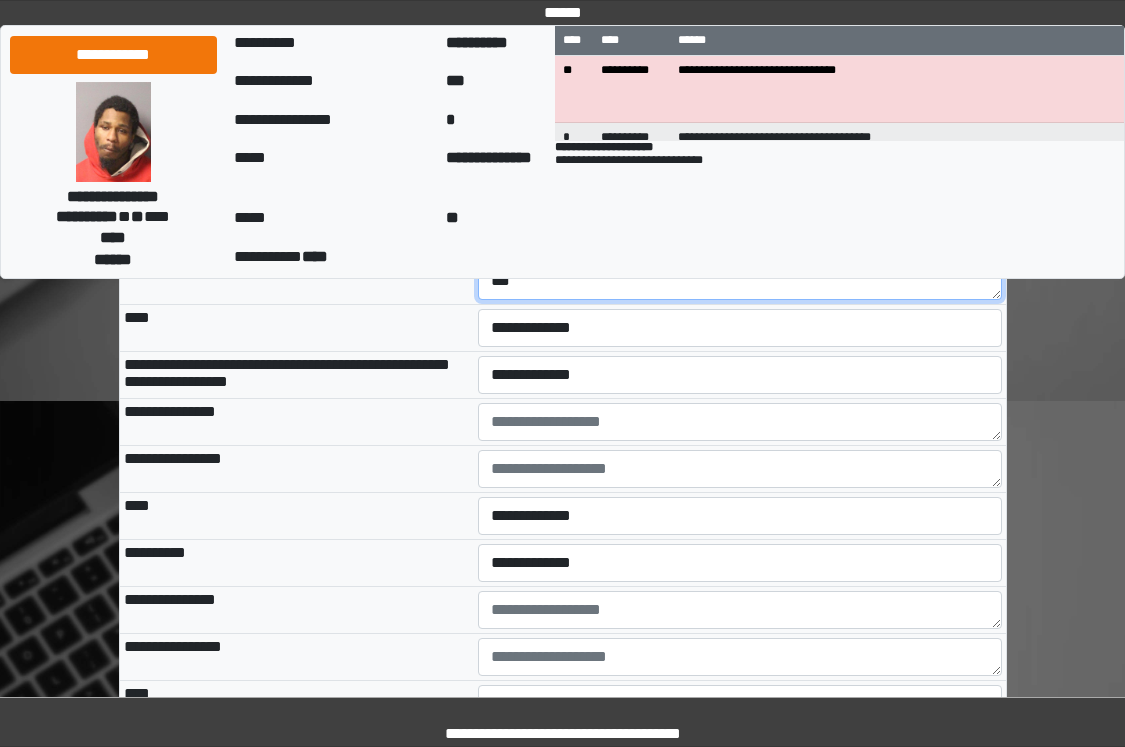 scroll, scrollTop: 6400, scrollLeft: 0, axis: vertical 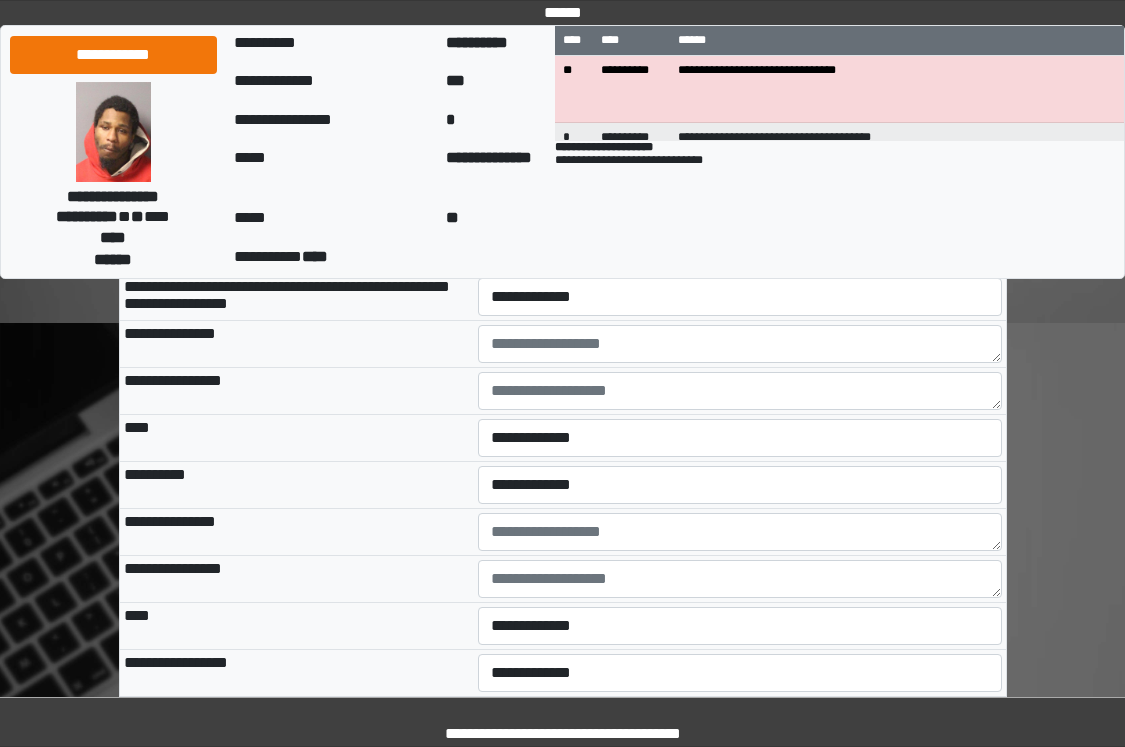 type on "***" 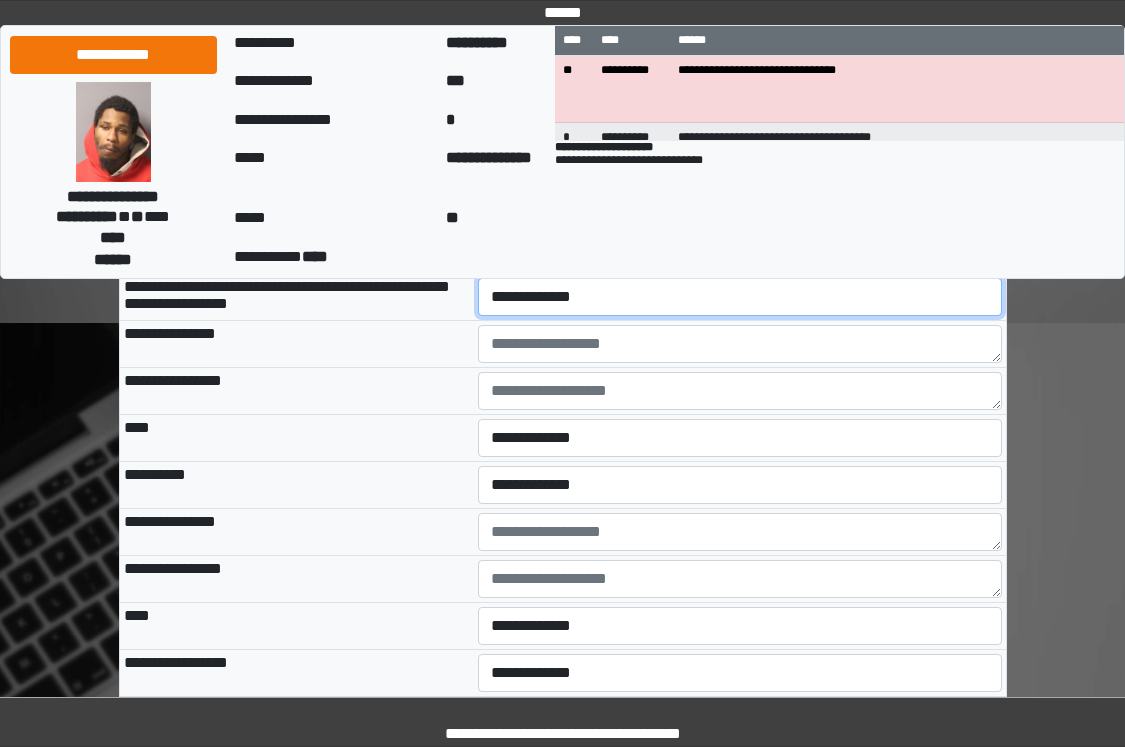 click on "**********" at bounding box center [740, 297] 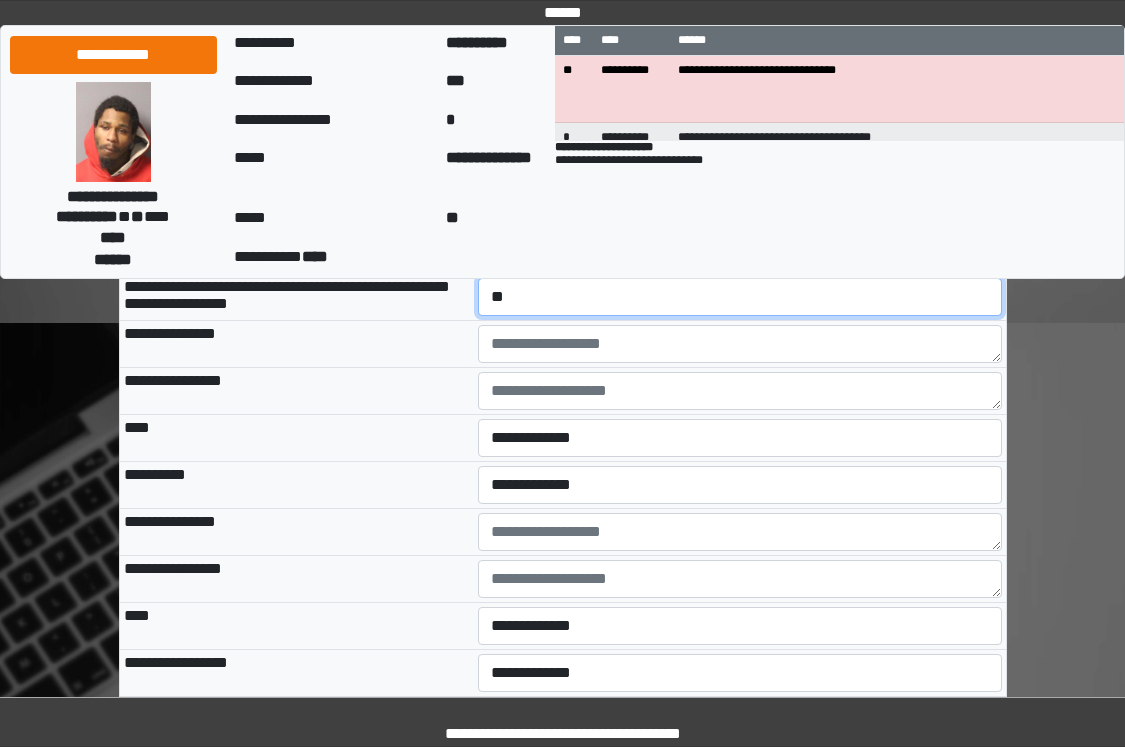 click on "**********" at bounding box center [740, 297] 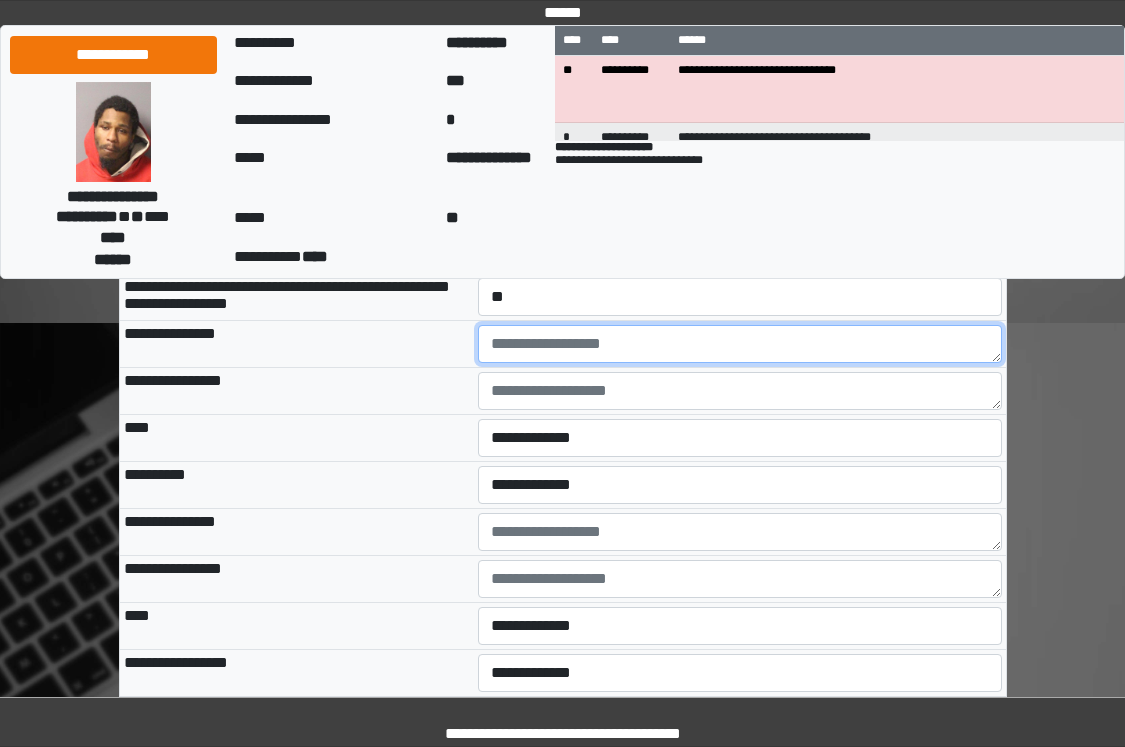 click at bounding box center (740, 344) 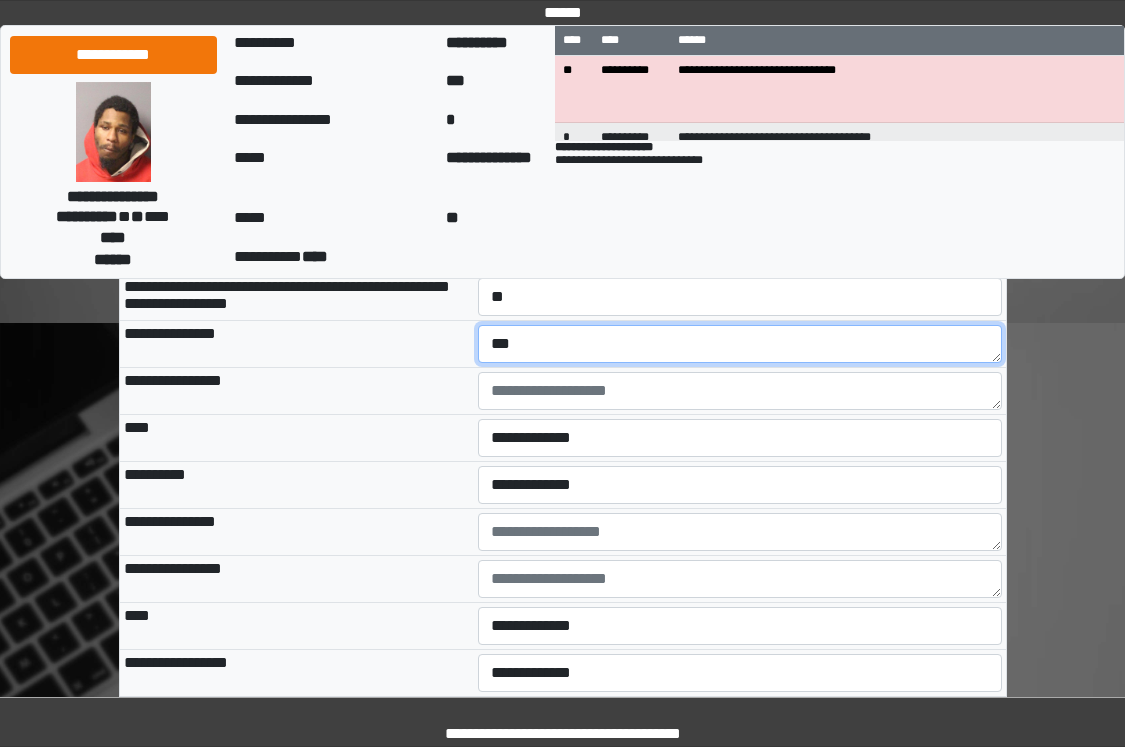 type on "***" 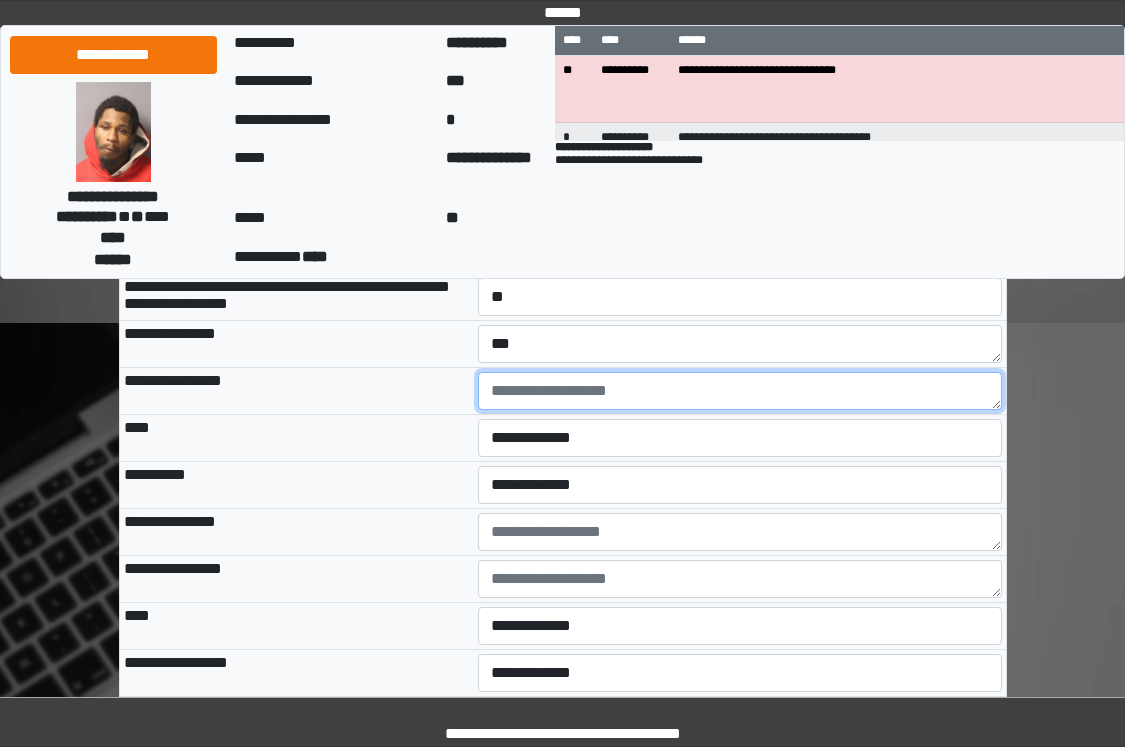click at bounding box center [740, 391] 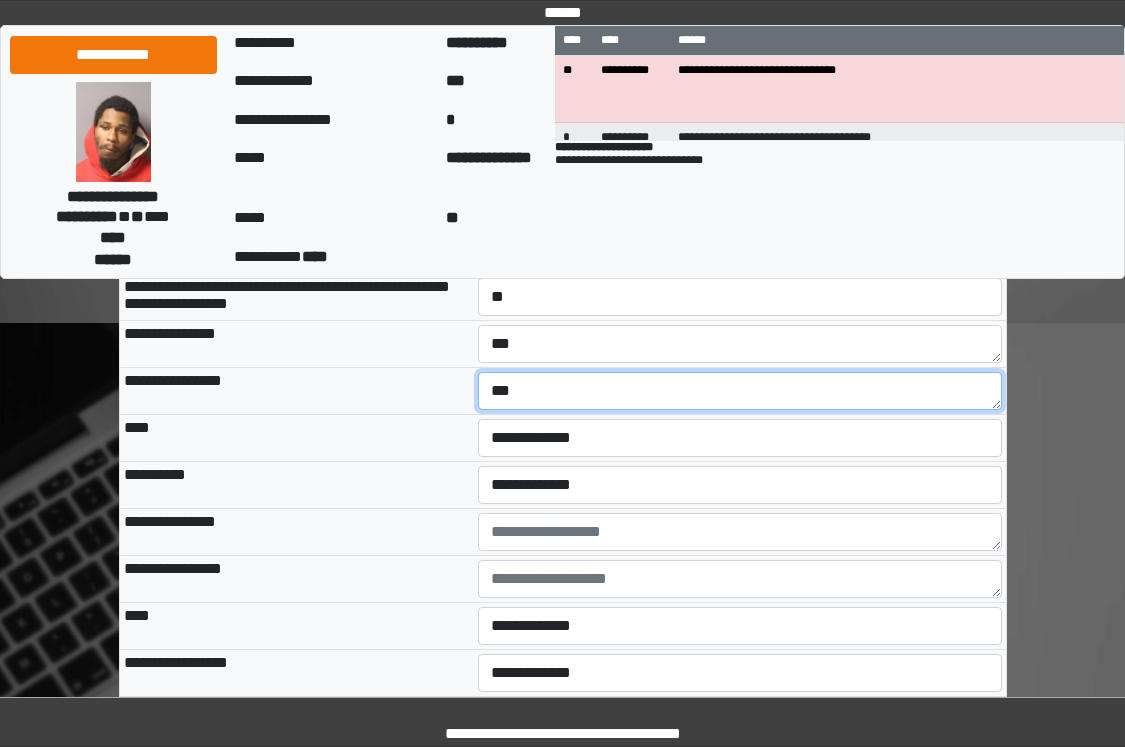 type on "***" 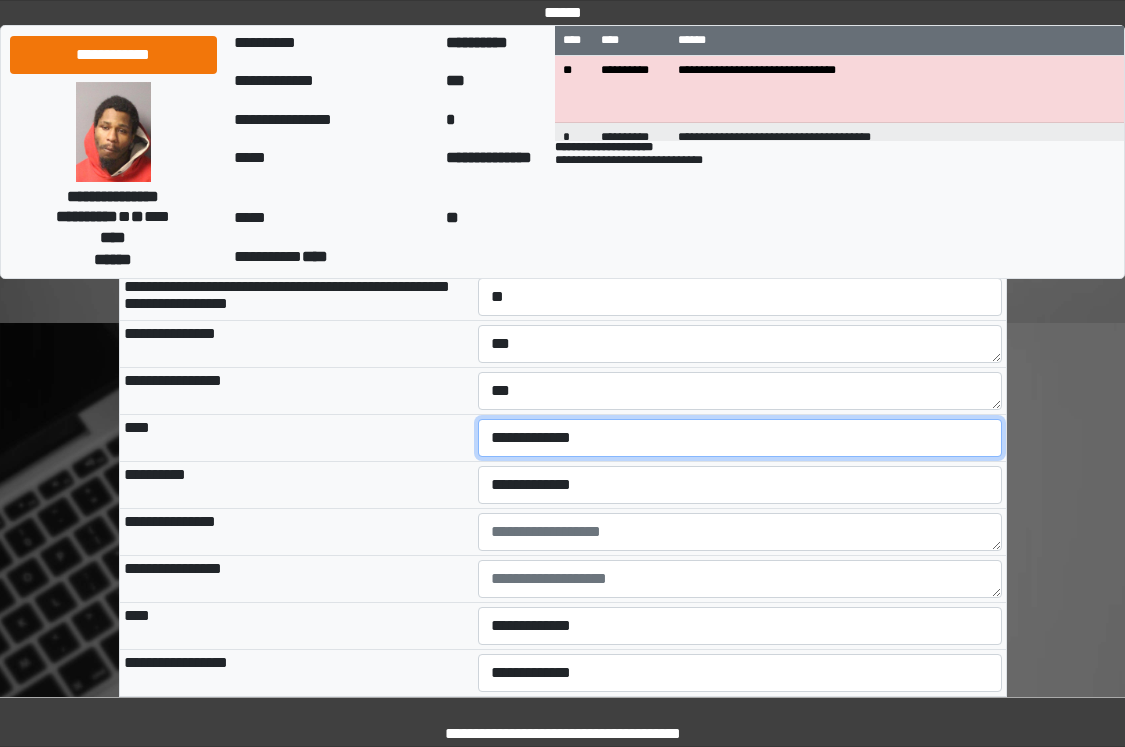 click on "**********" at bounding box center (740, 438) 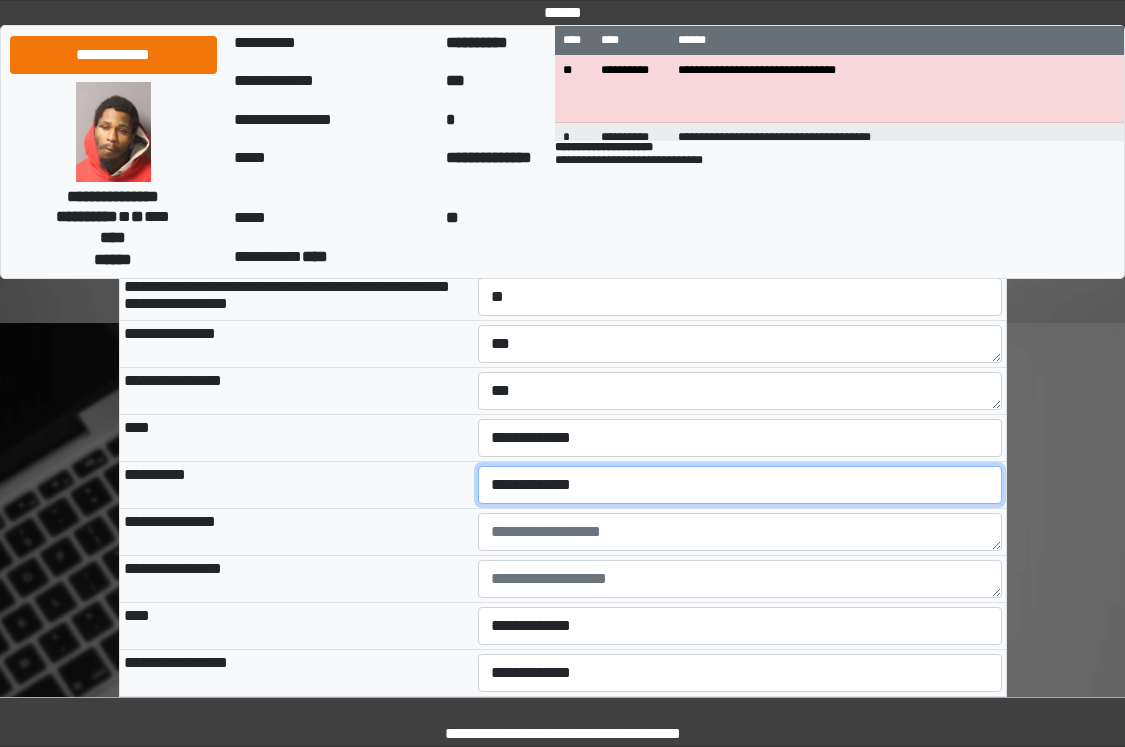 click on "**********" at bounding box center (740, 485) 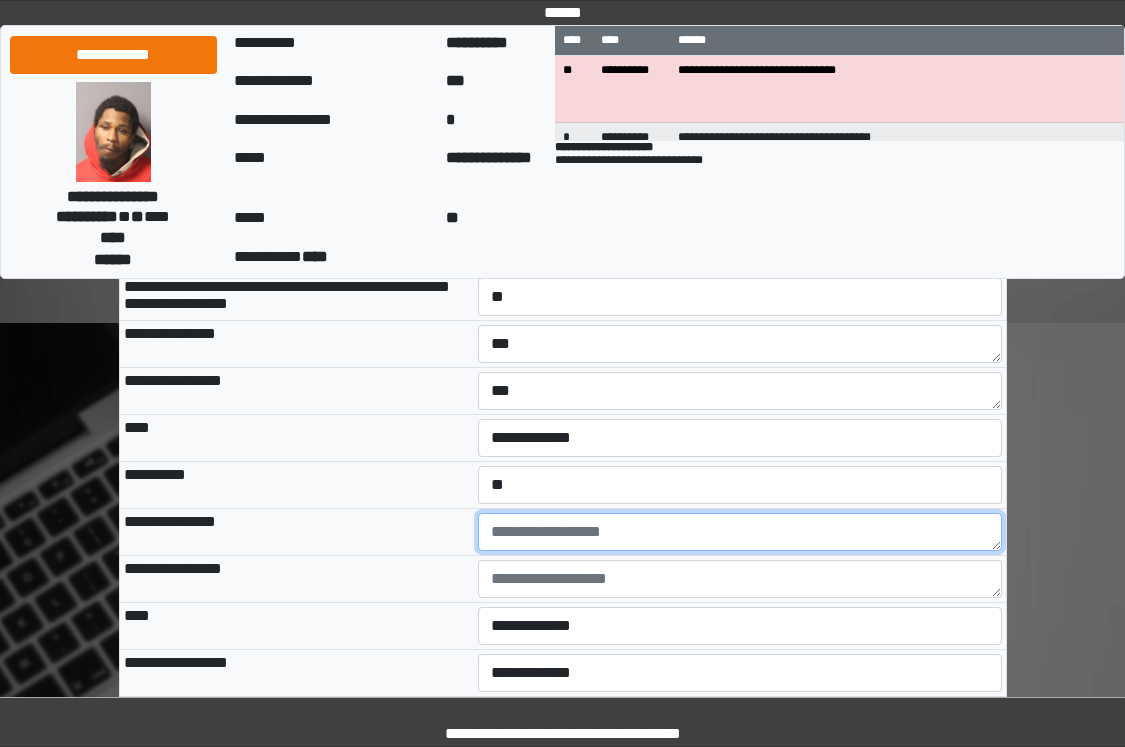click at bounding box center (740, 532) 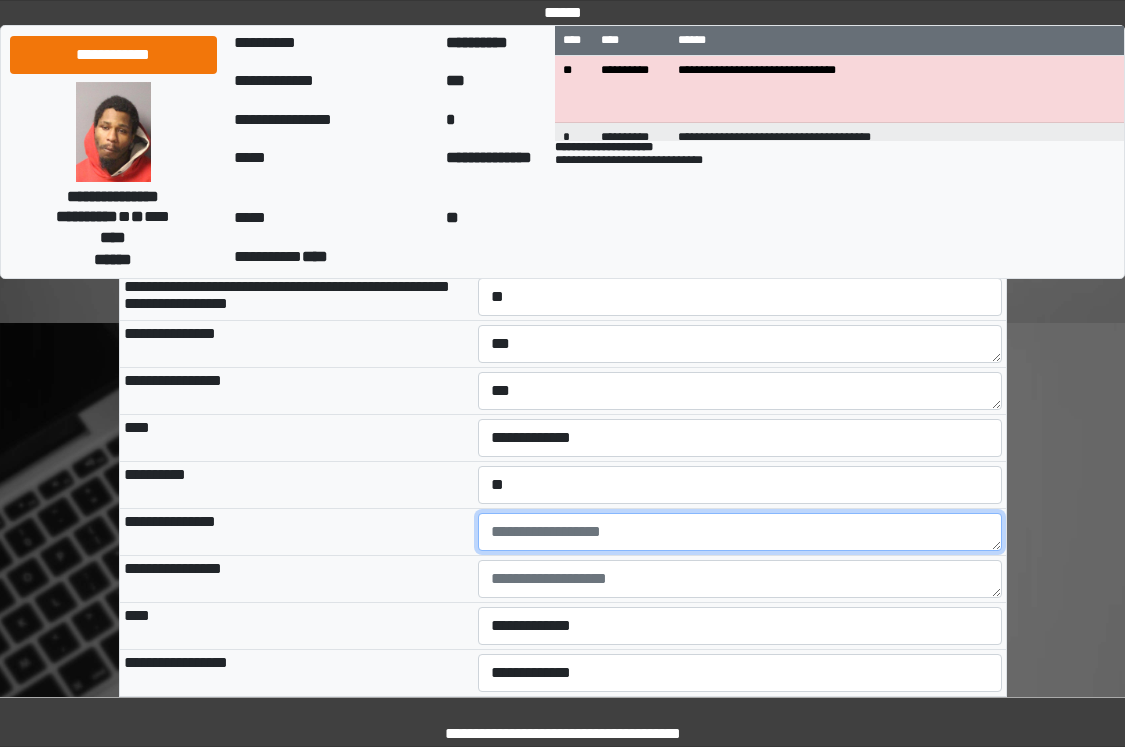 paste on "***" 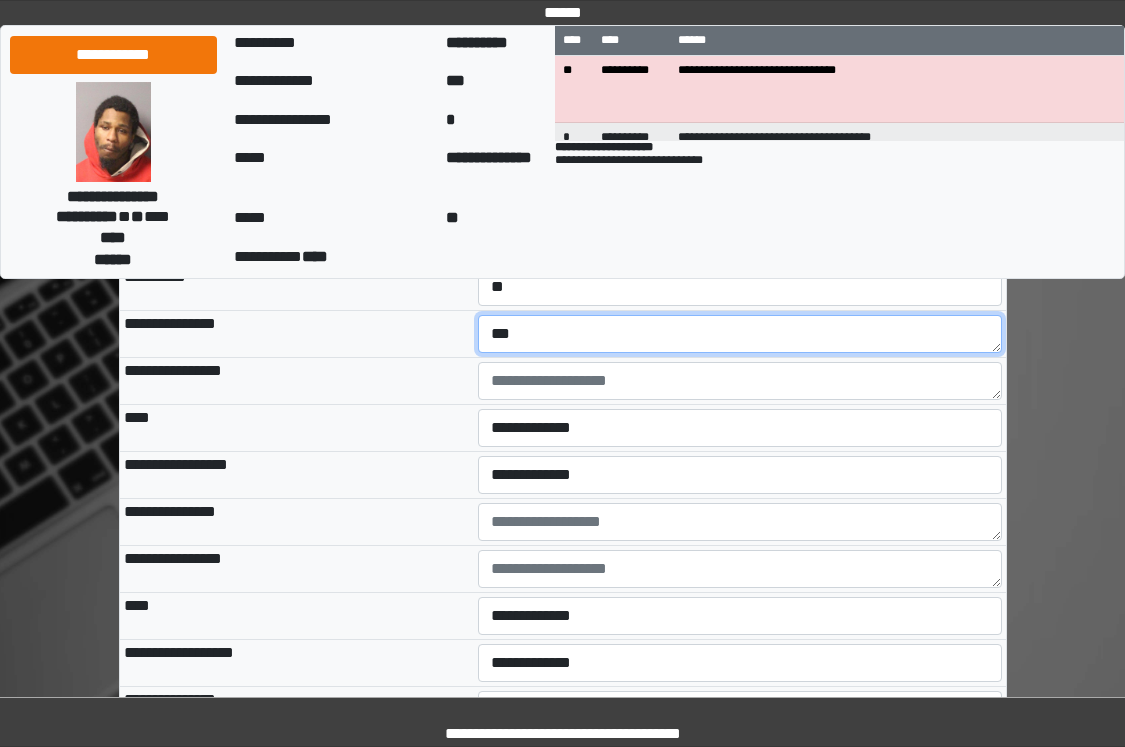 scroll, scrollTop: 6600, scrollLeft: 0, axis: vertical 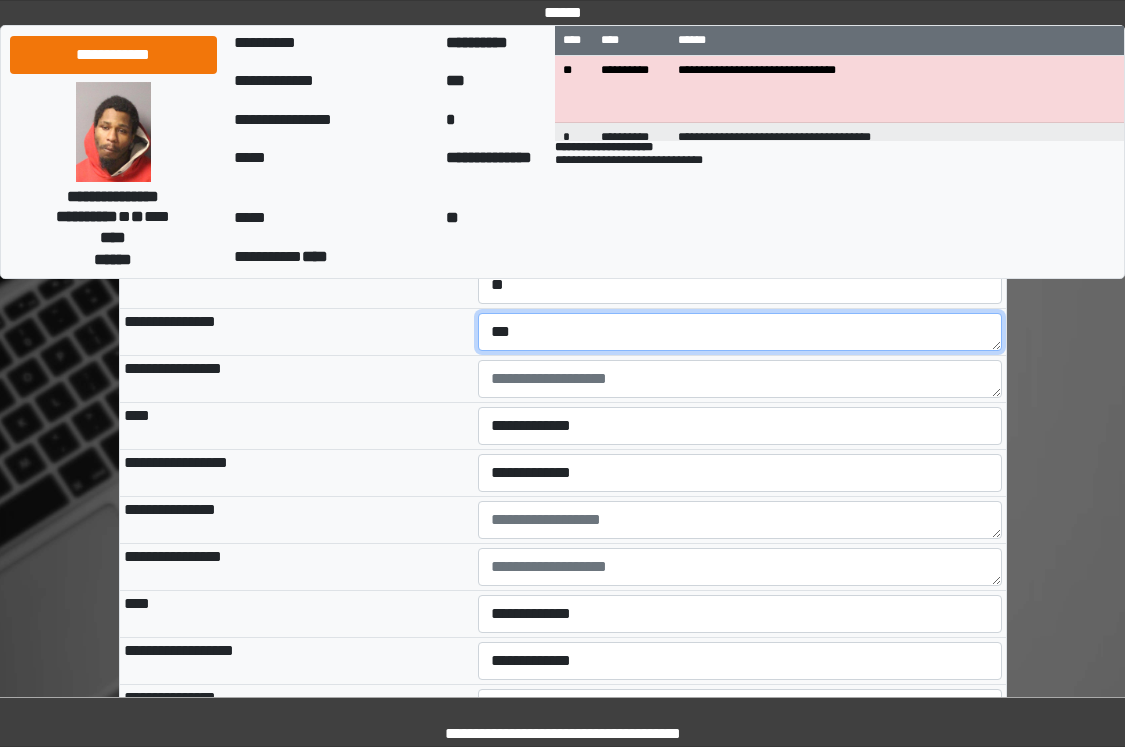 type on "***" 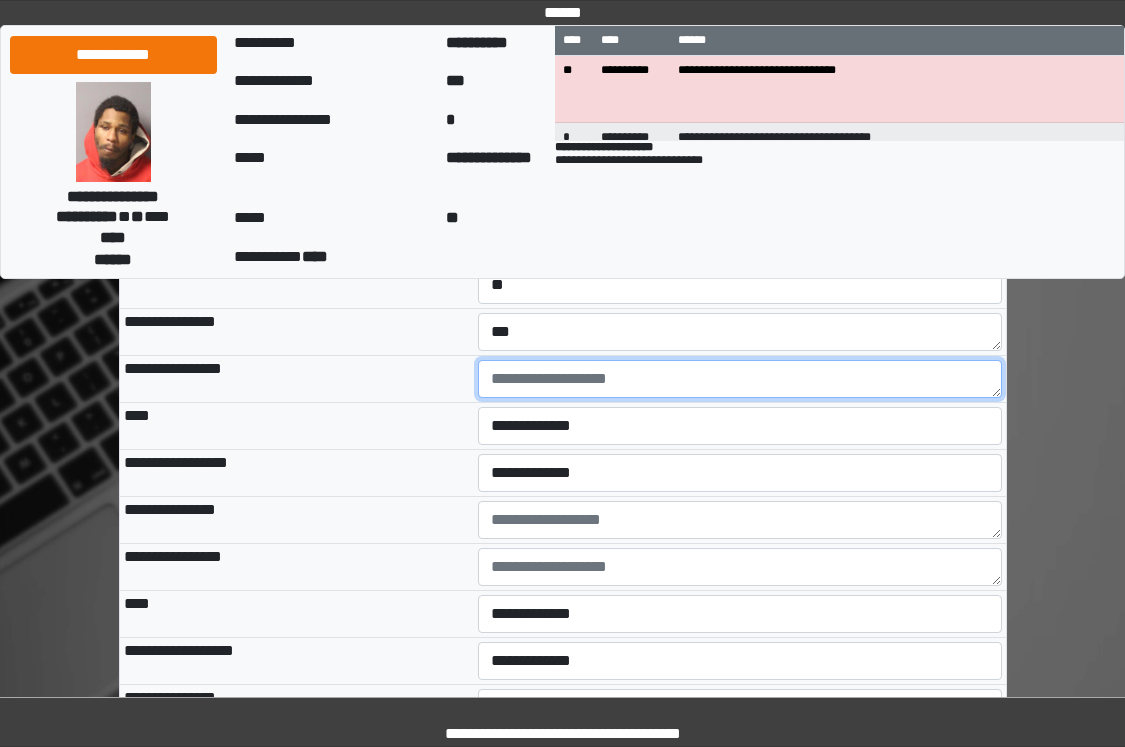 click at bounding box center (740, 379) 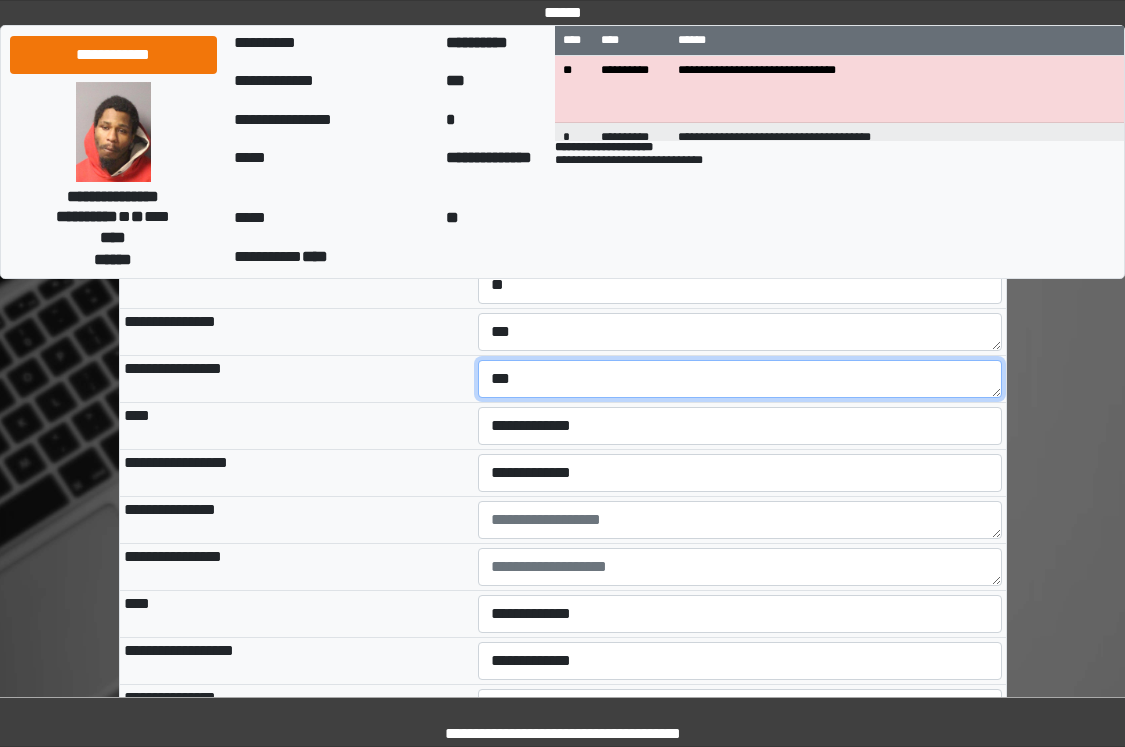 type on "***" 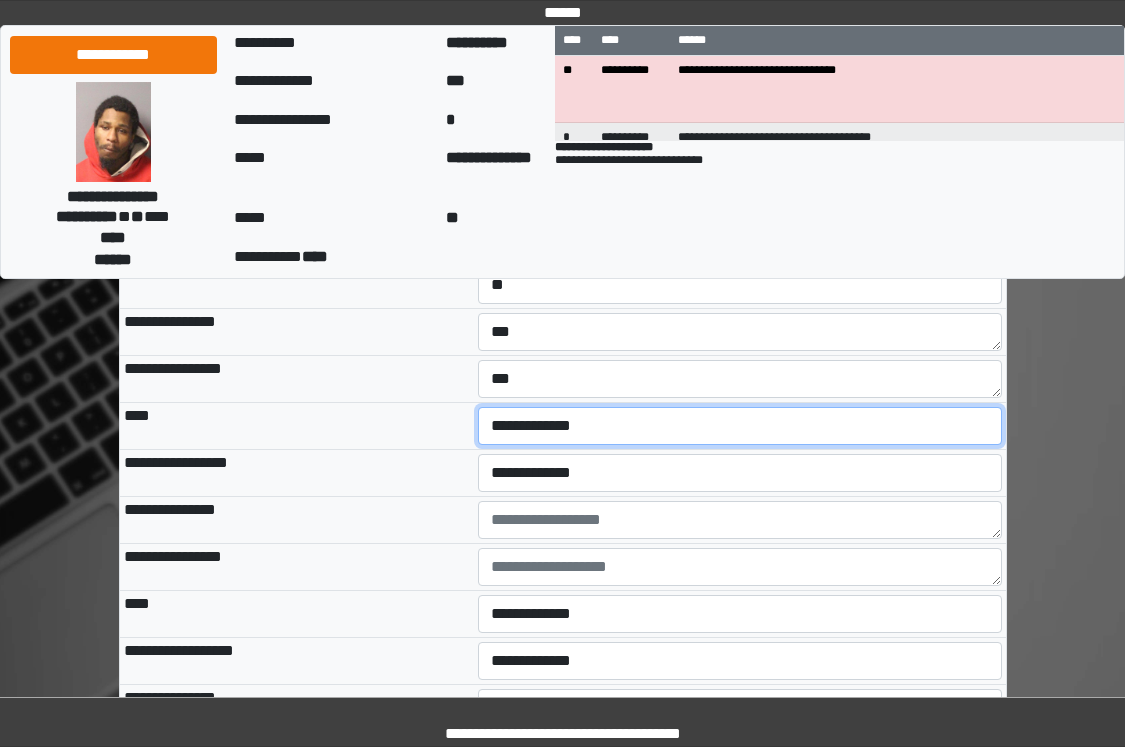 click on "**********" at bounding box center [740, 426] 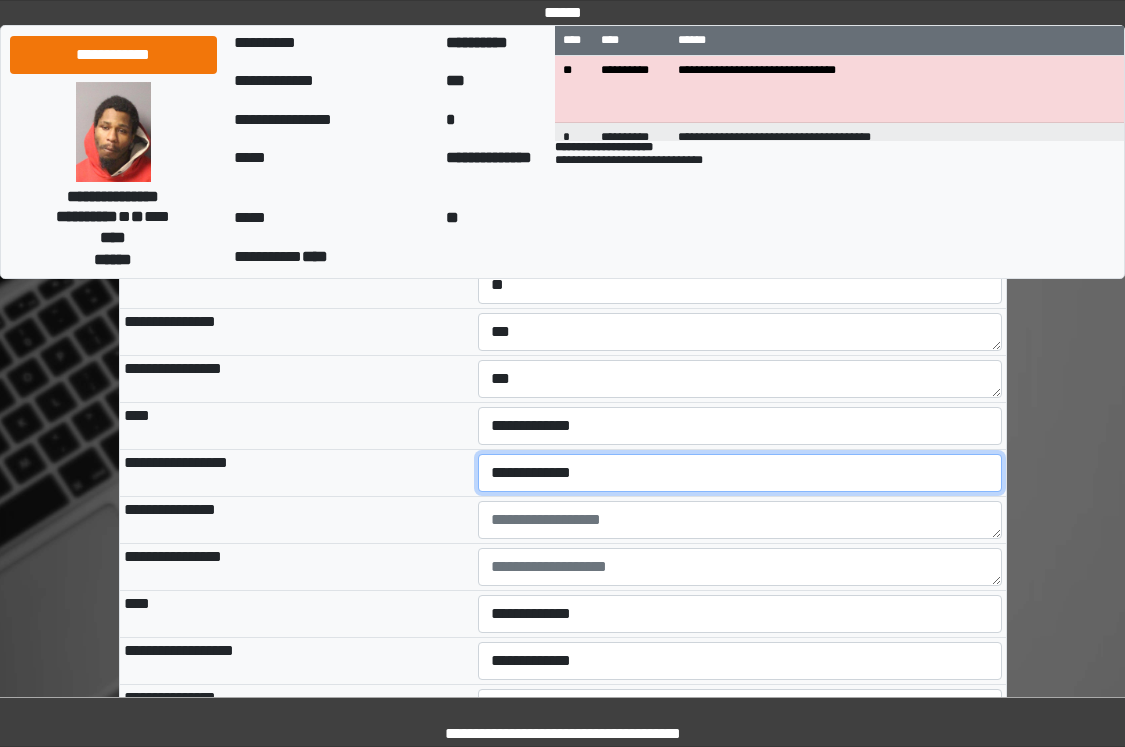 click on "**********" at bounding box center [740, 473] 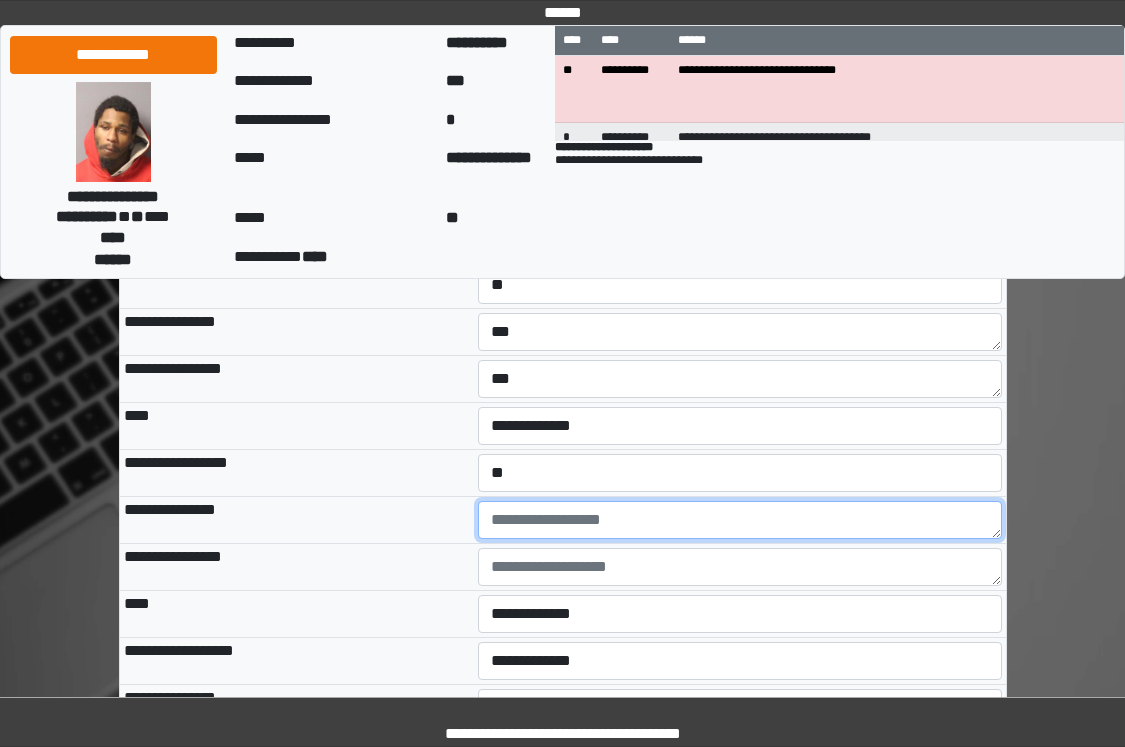 click at bounding box center [740, 520] 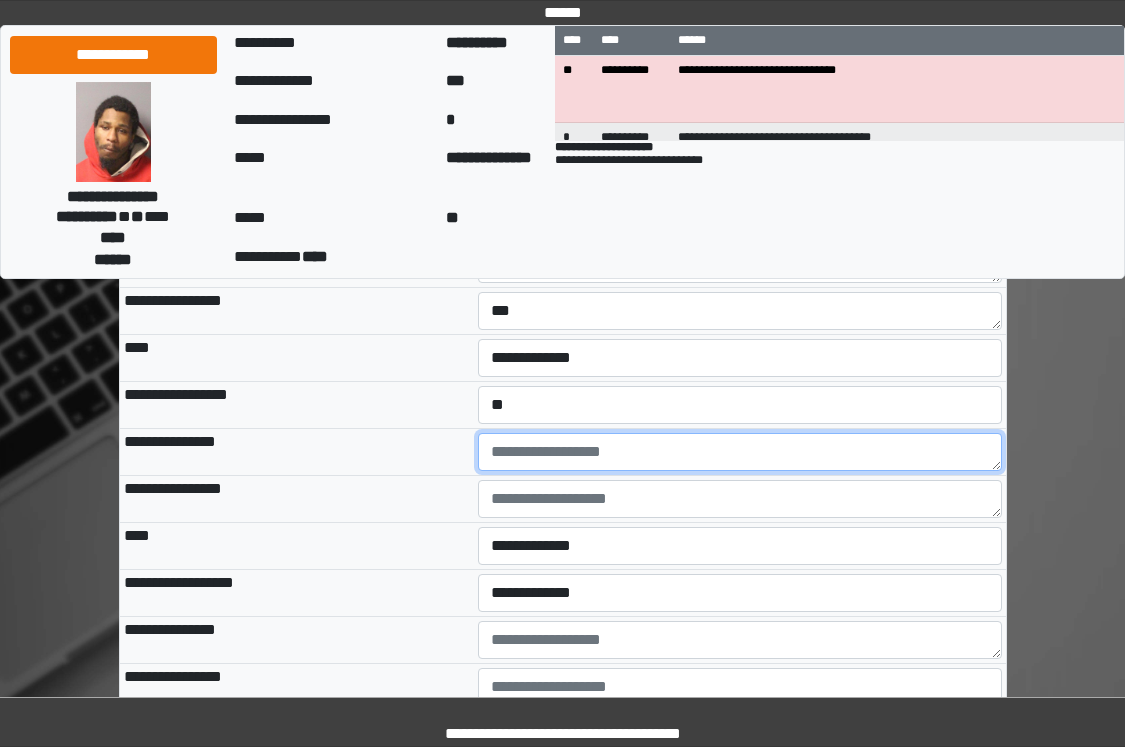scroll, scrollTop: 6700, scrollLeft: 0, axis: vertical 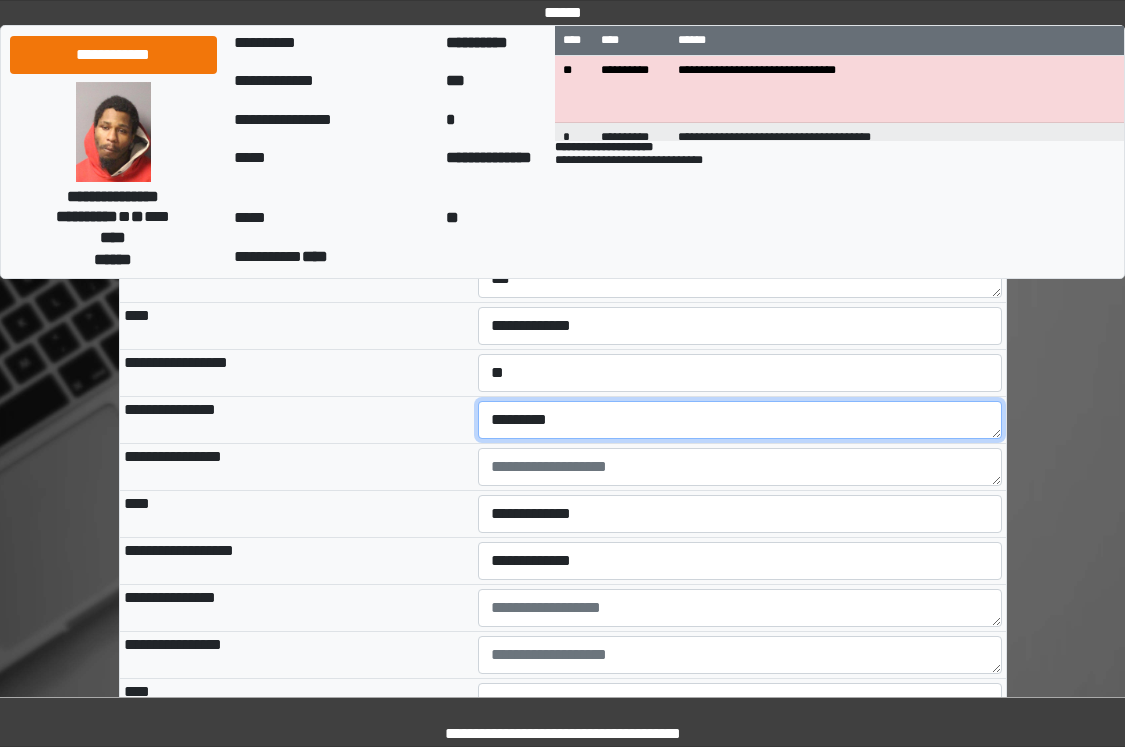 type on "********" 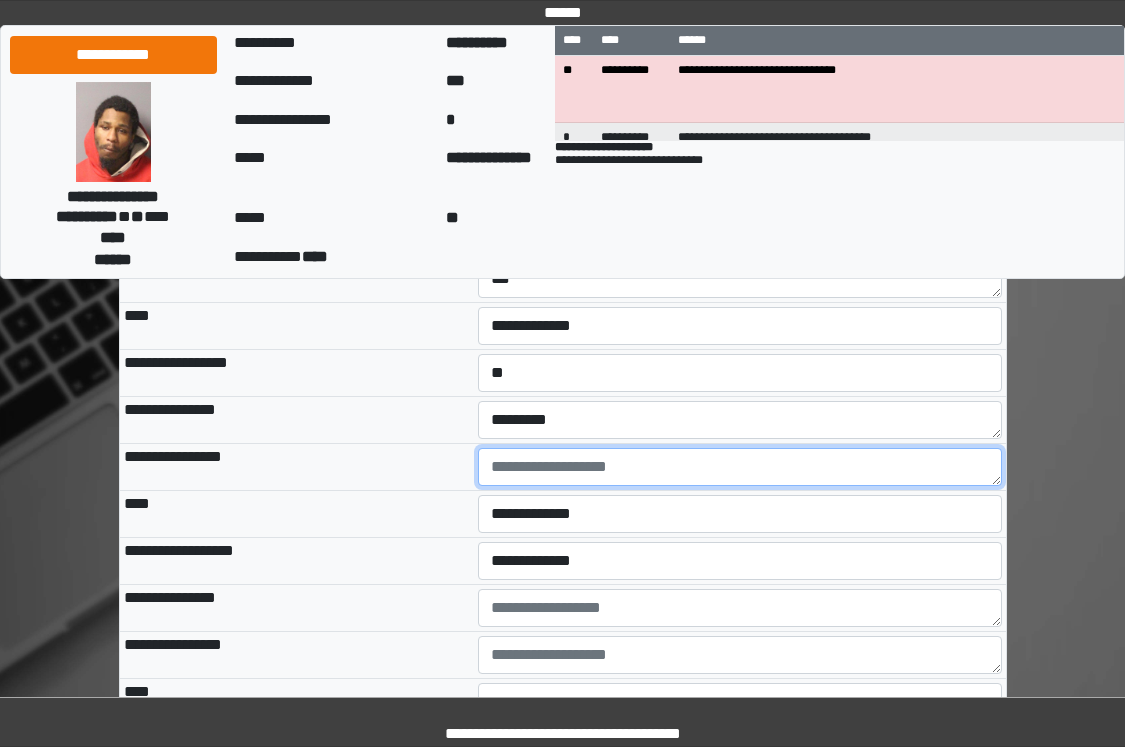 click at bounding box center (740, 467) 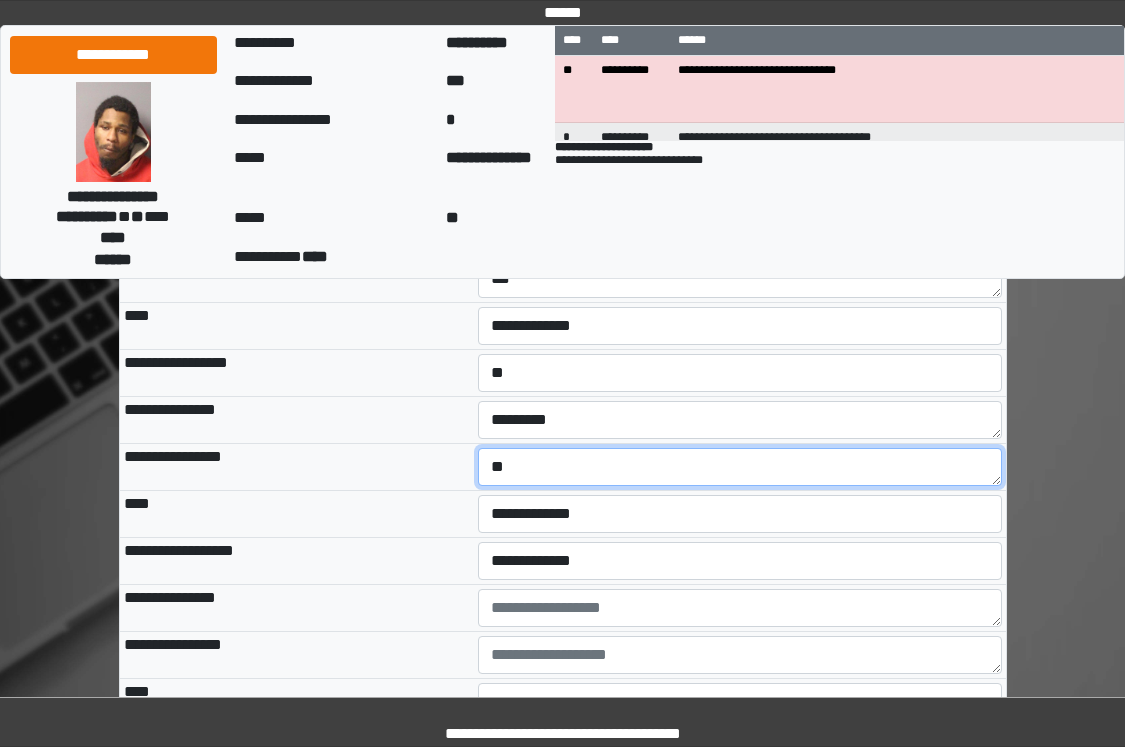 type on "*" 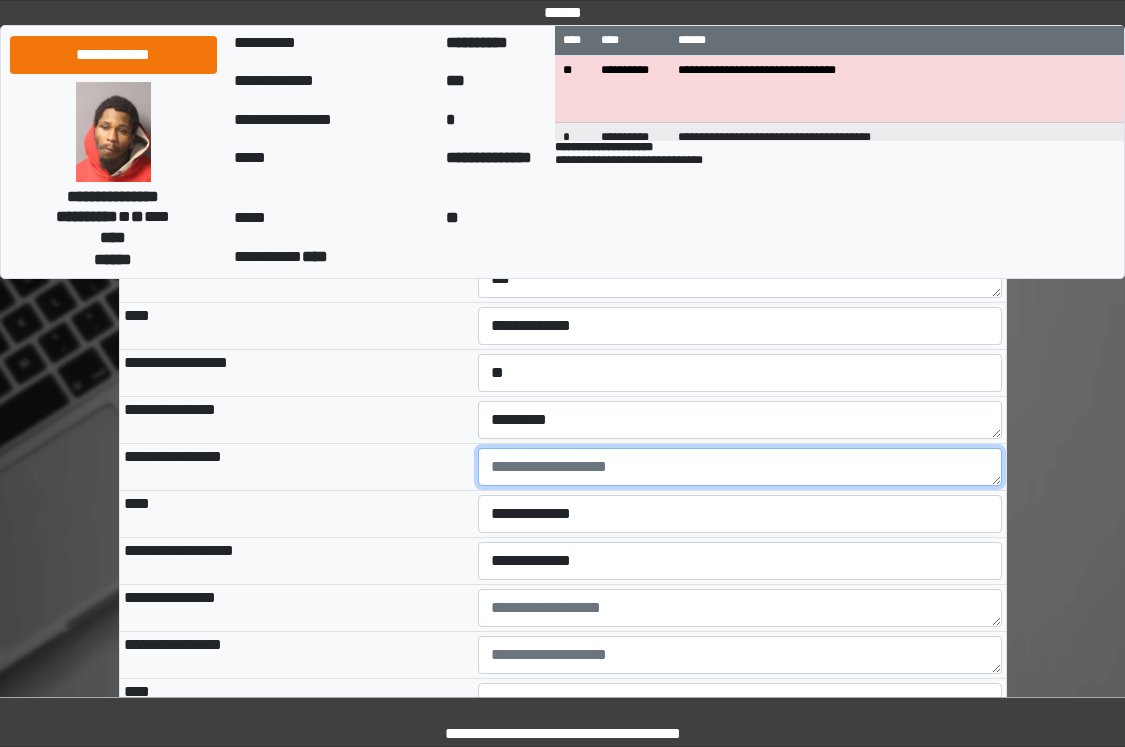 type on "*" 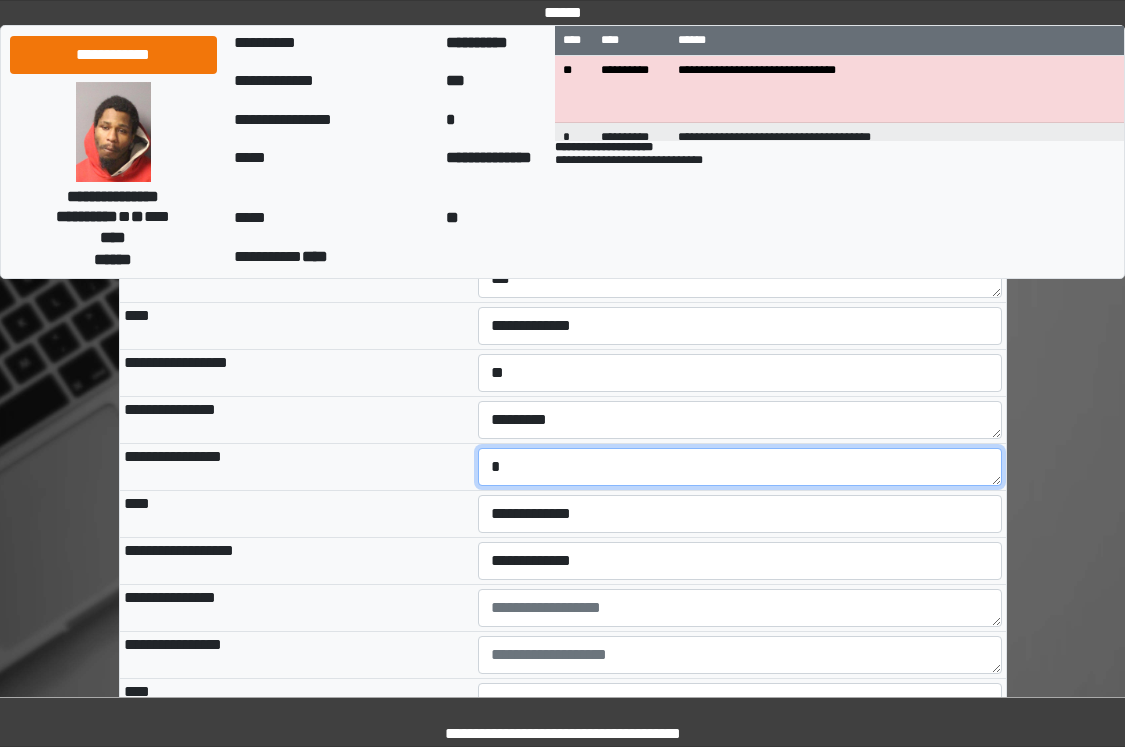 type 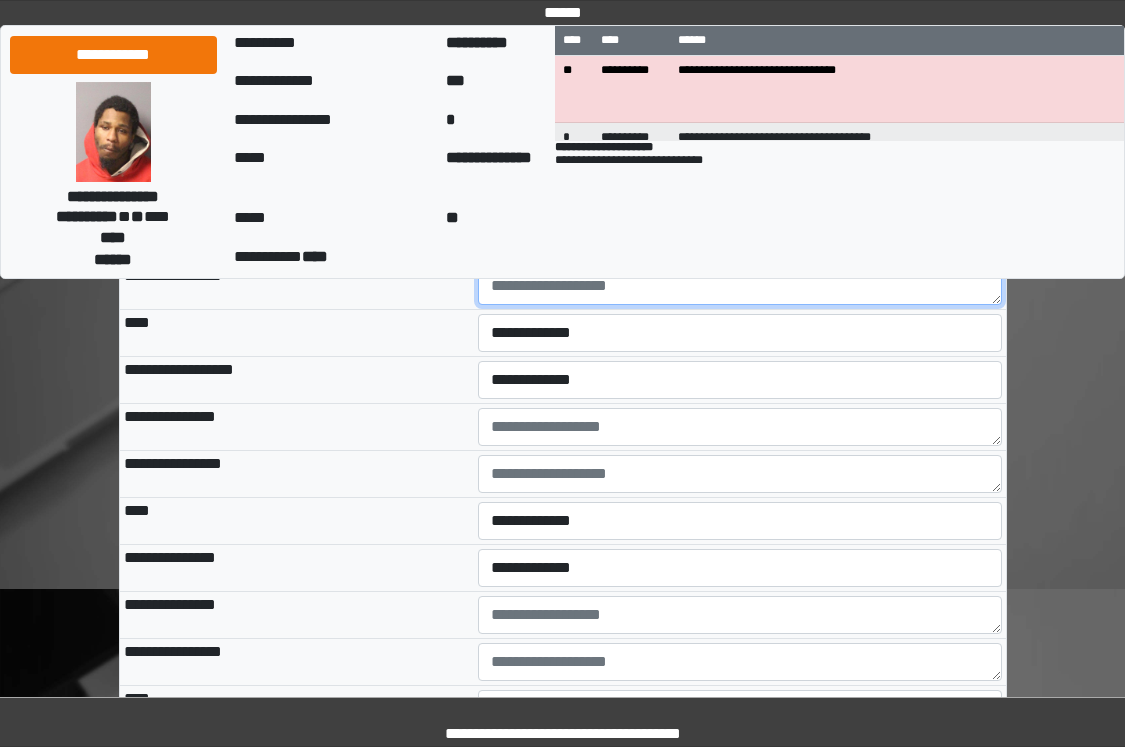 scroll, scrollTop: 6900, scrollLeft: 0, axis: vertical 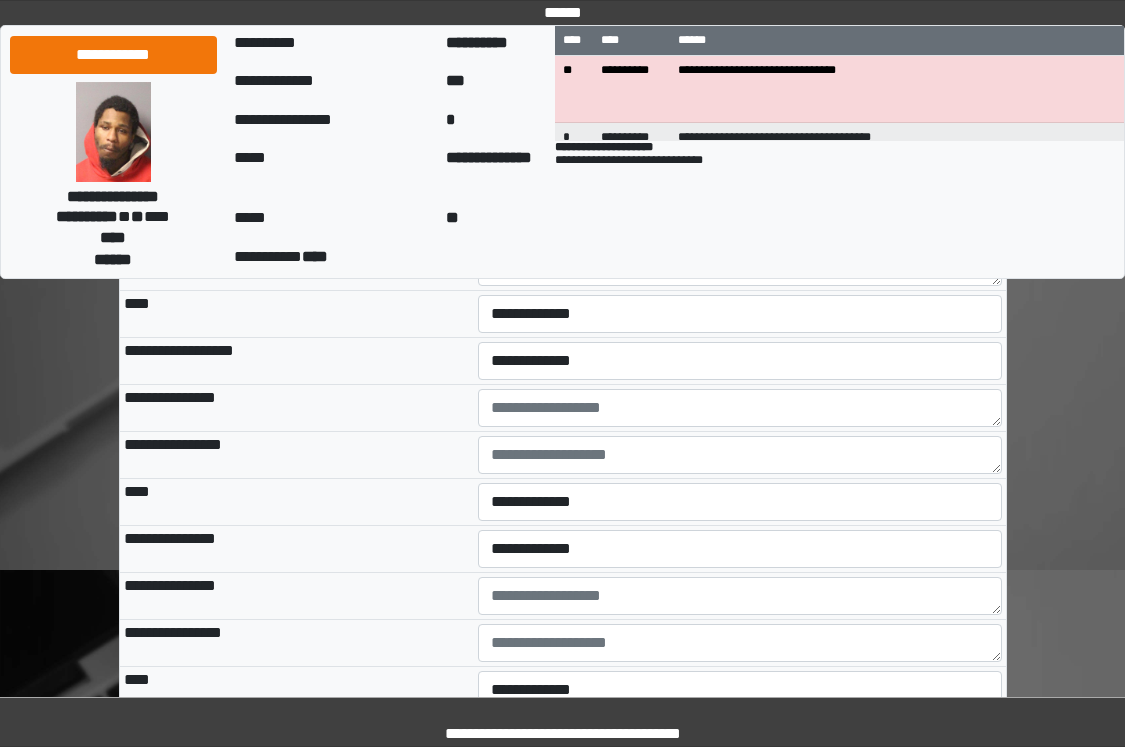 click on "**********" at bounding box center [563, 1130] 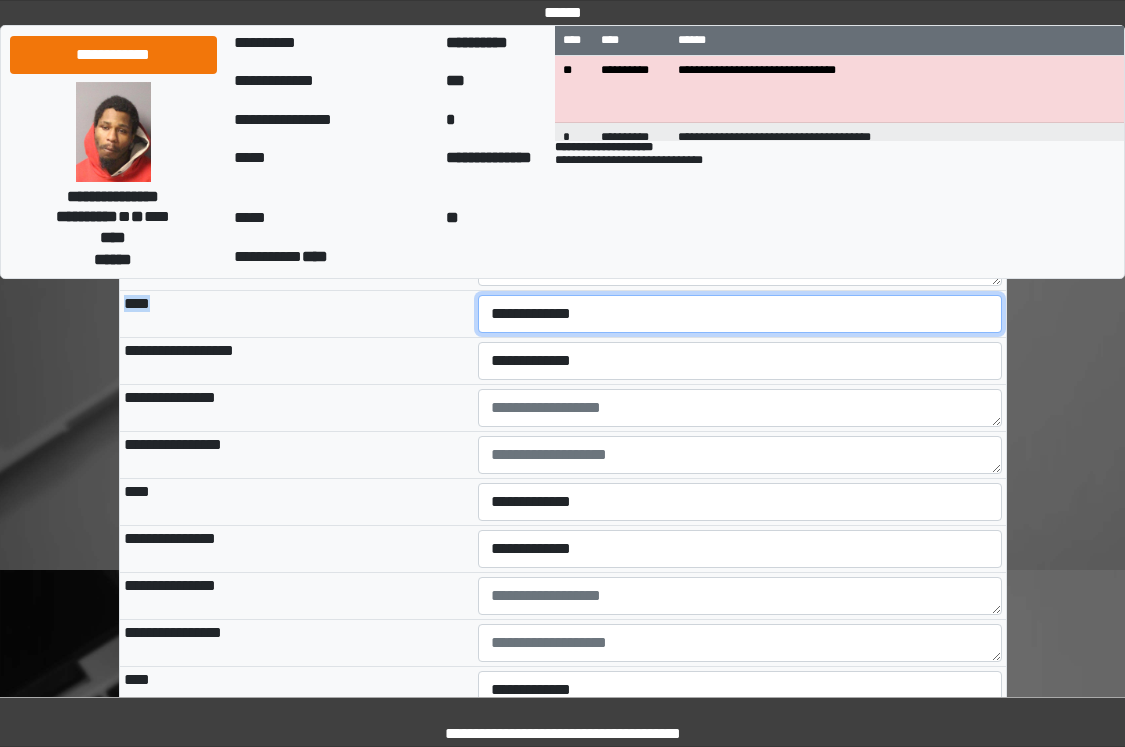 click on "**********" at bounding box center [740, 314] 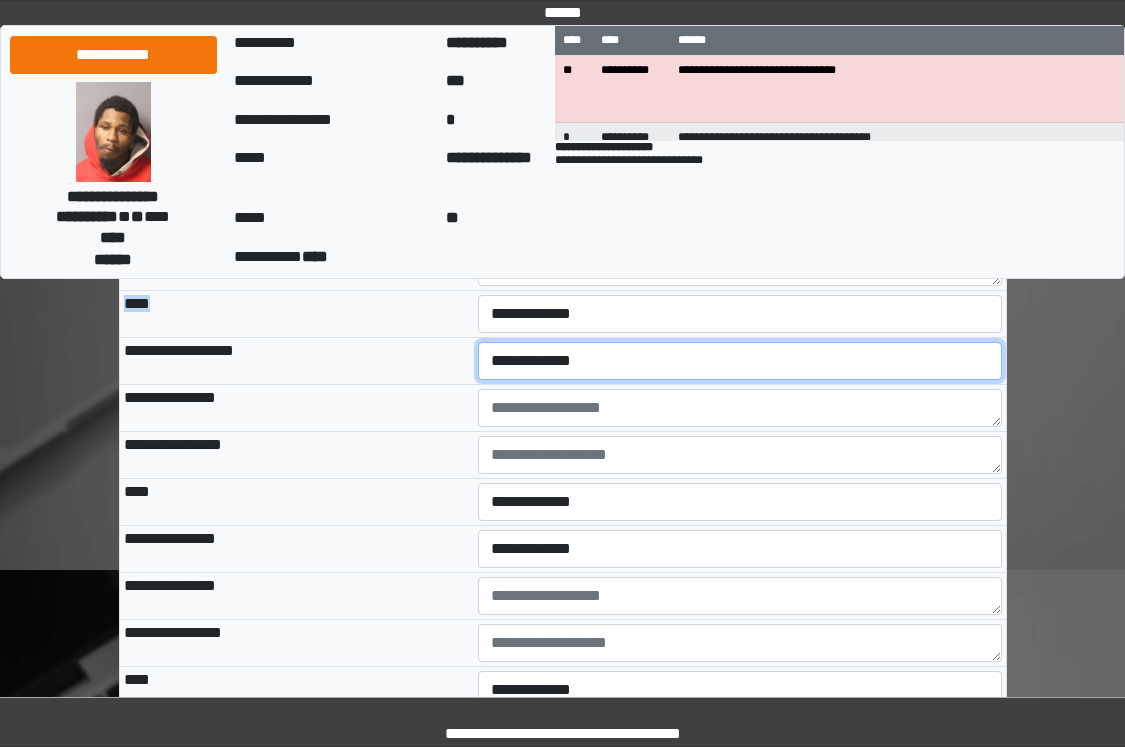 click on "**********" at bounding box center (740, 361) 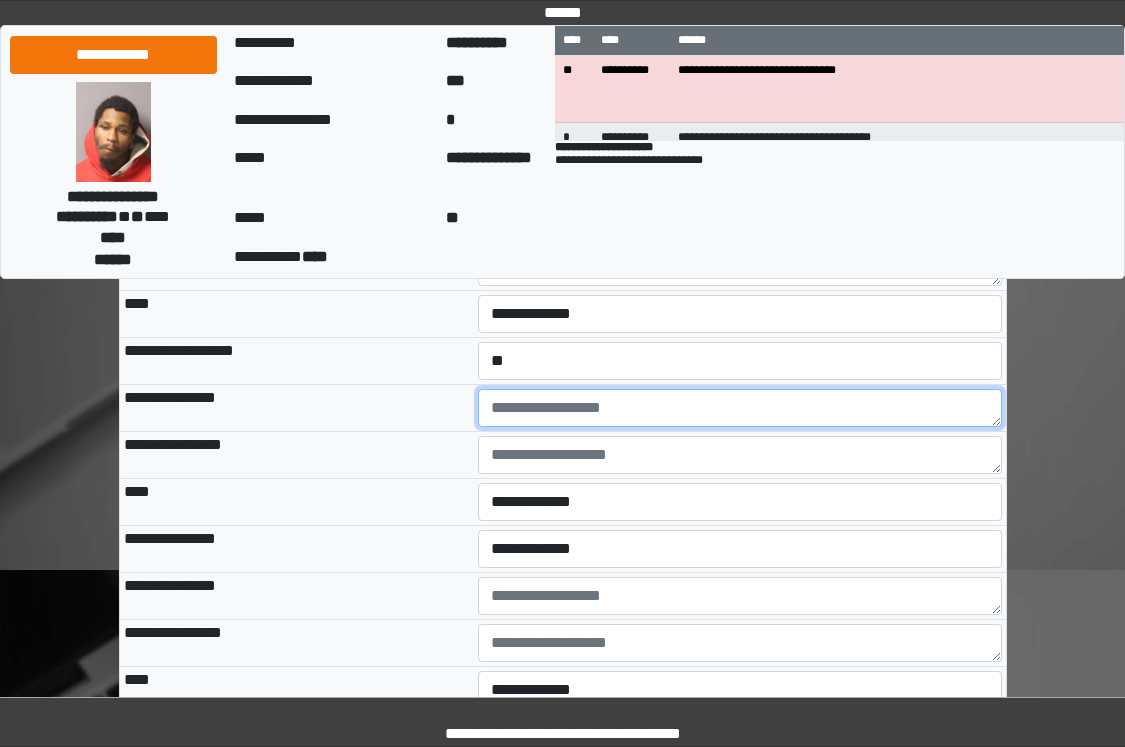 click at bounding box center (740, 408) 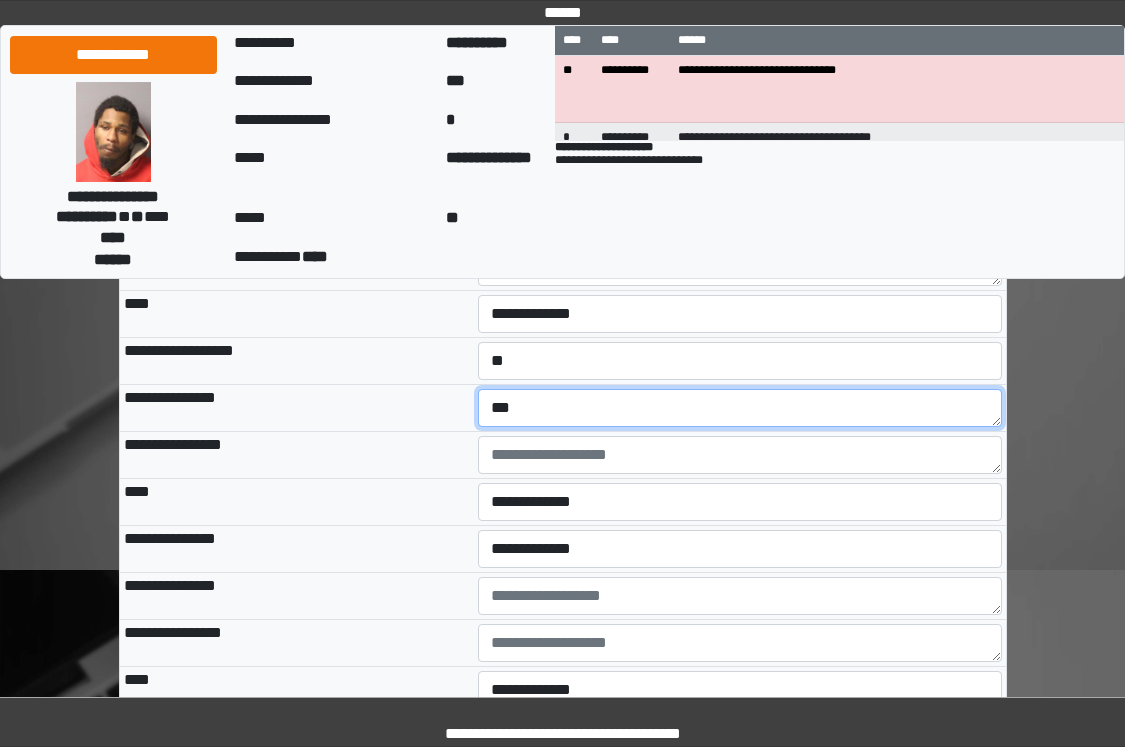 type on "***" 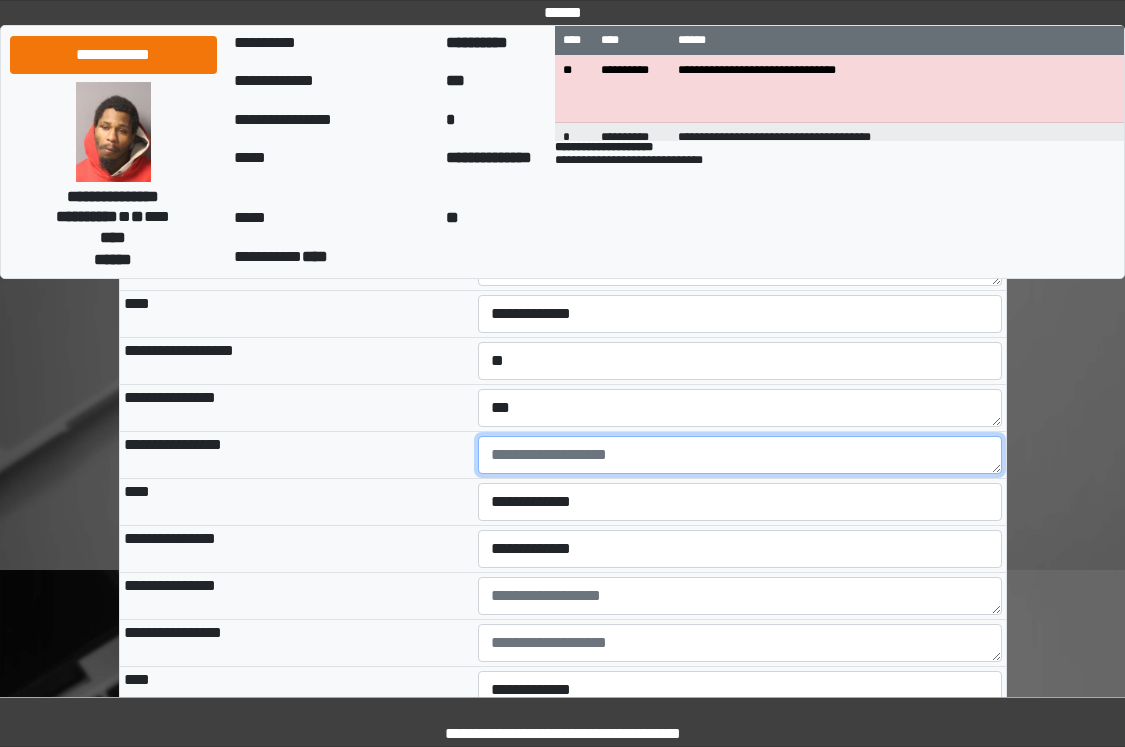 click at bounding box center (740, 455) 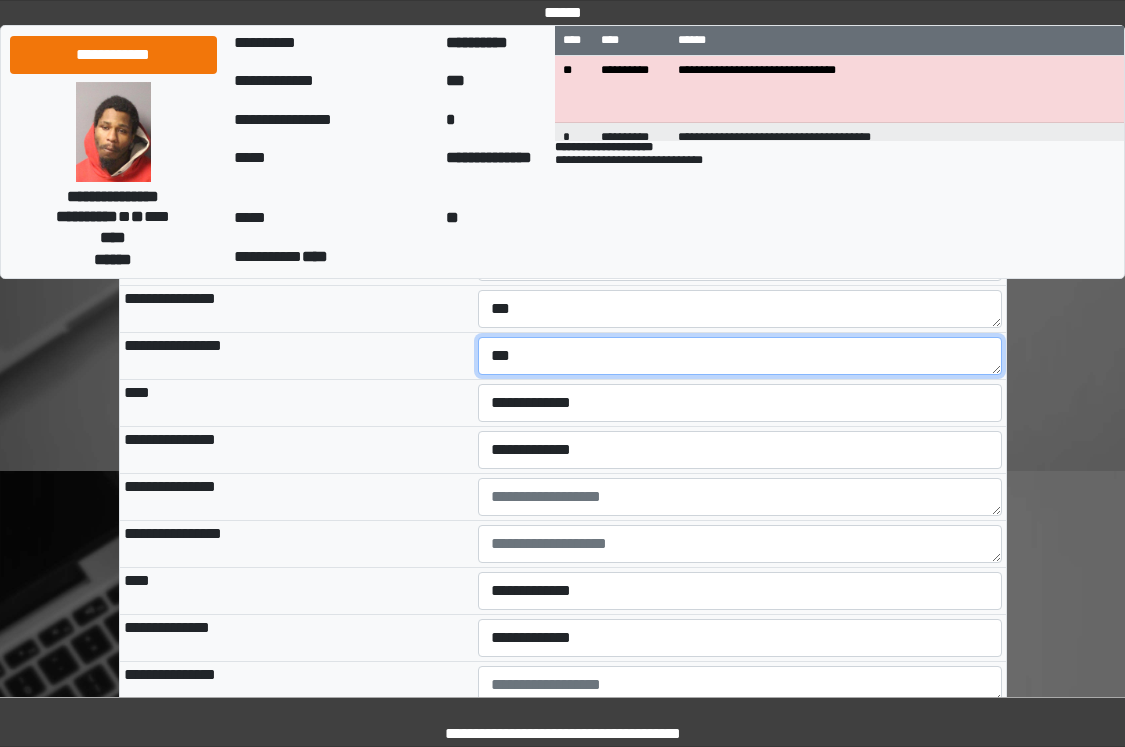scroll, scrollTop: 7000, scrollLeft: 0, axis: vertical 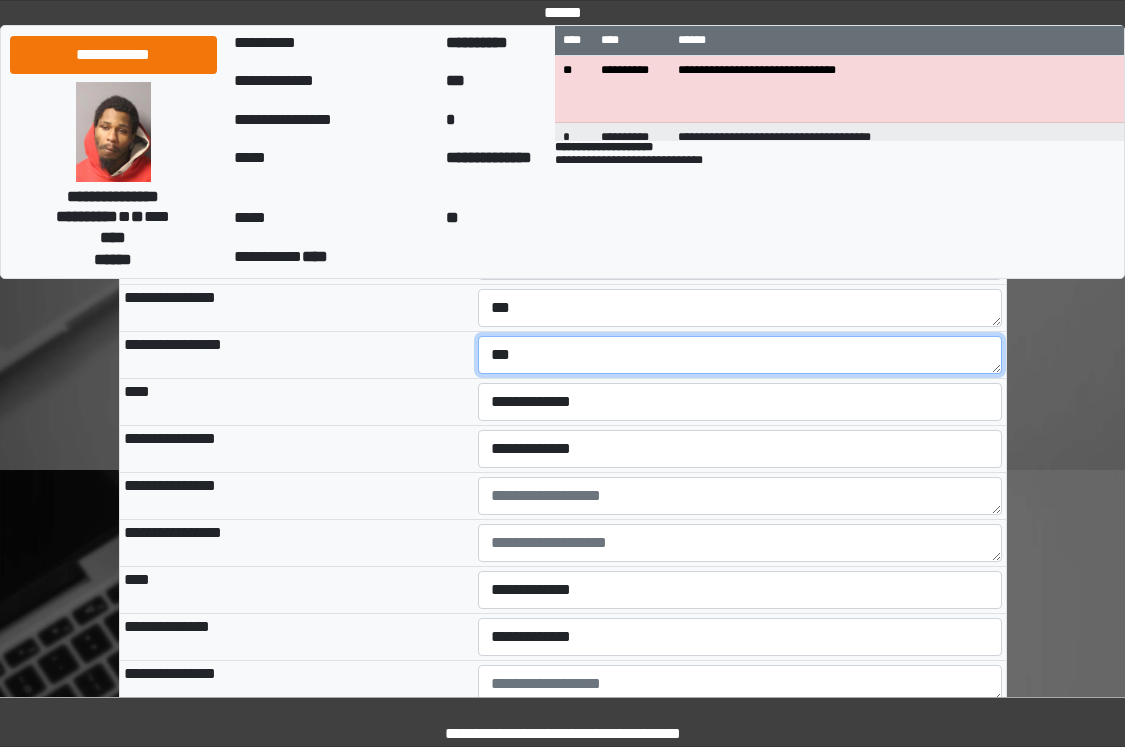 type on "***" 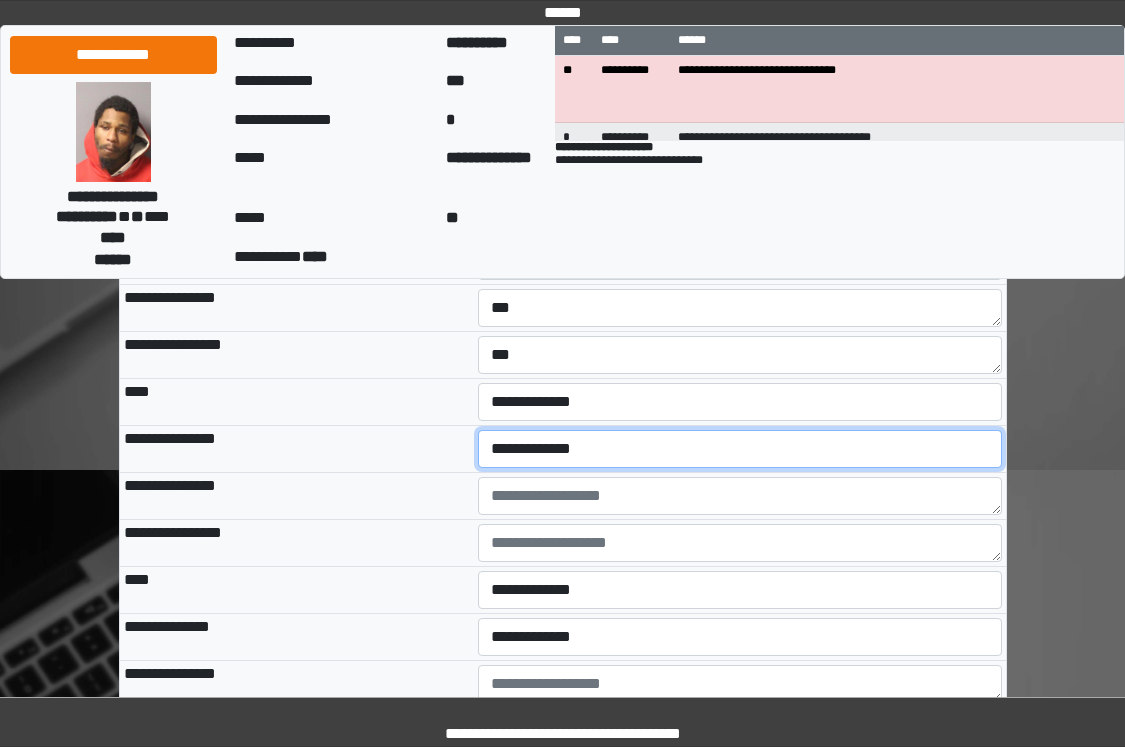 click on "**********" at bounding box center (740, 449) 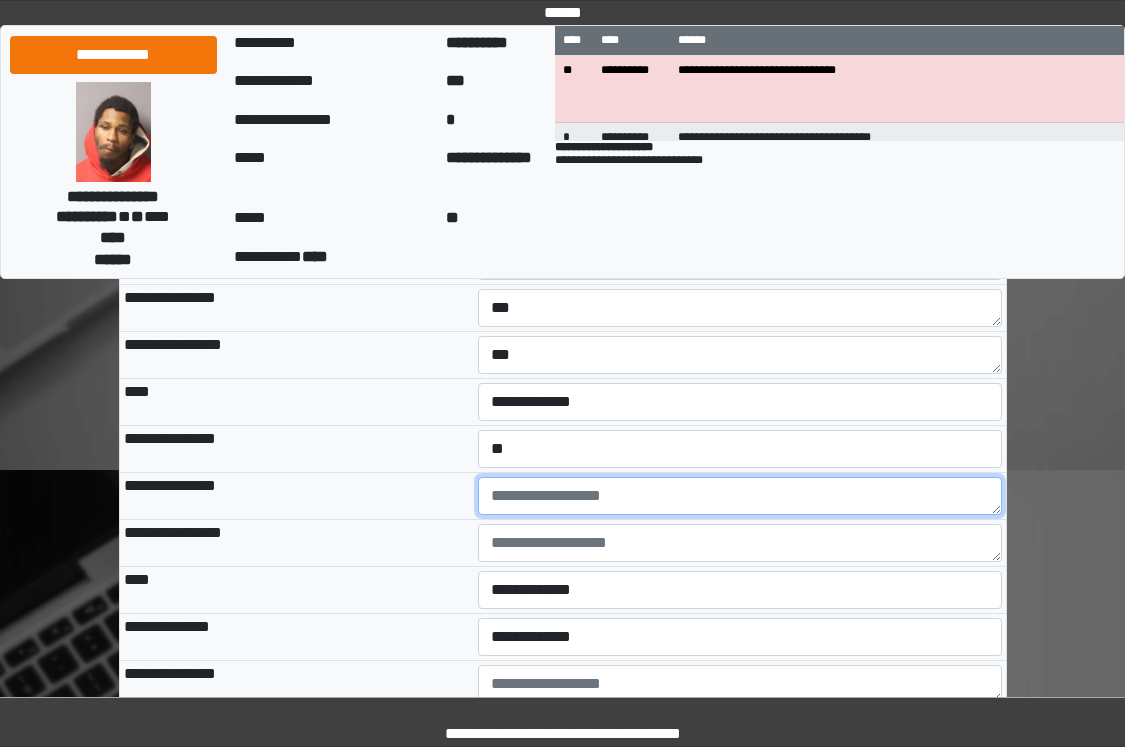 click at bounding box center [740, 496] 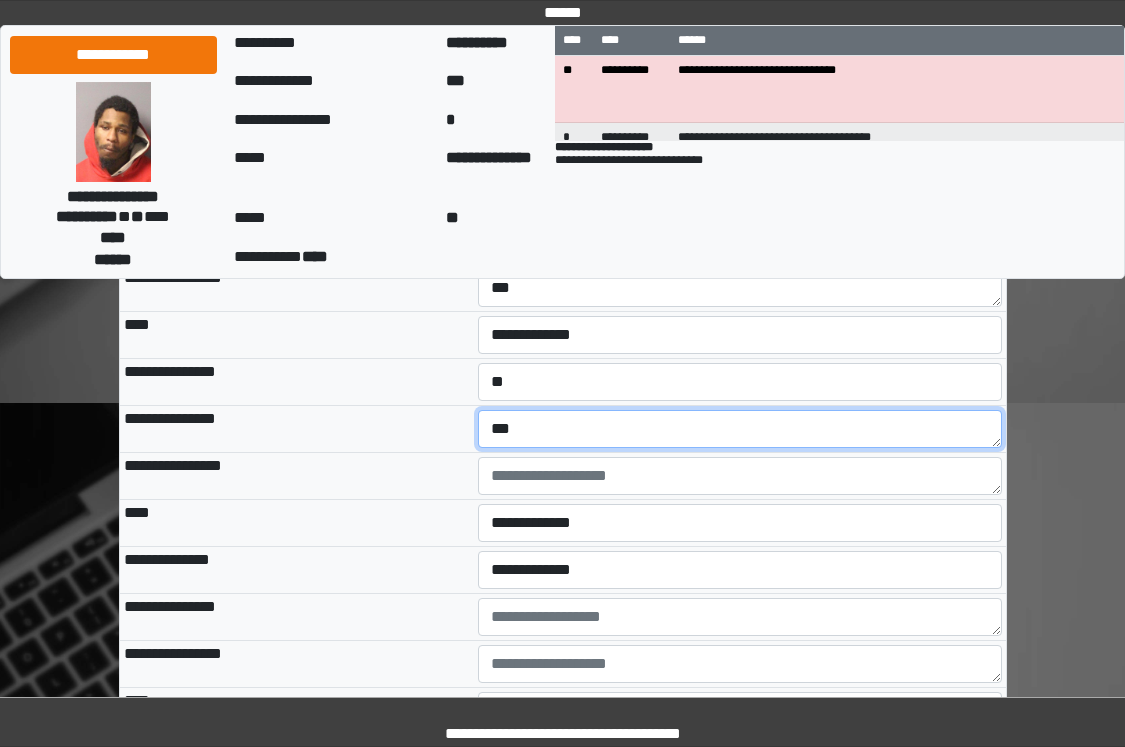 scroll, scrollTop: 7100, scrollLeft: 0, axis: vertical 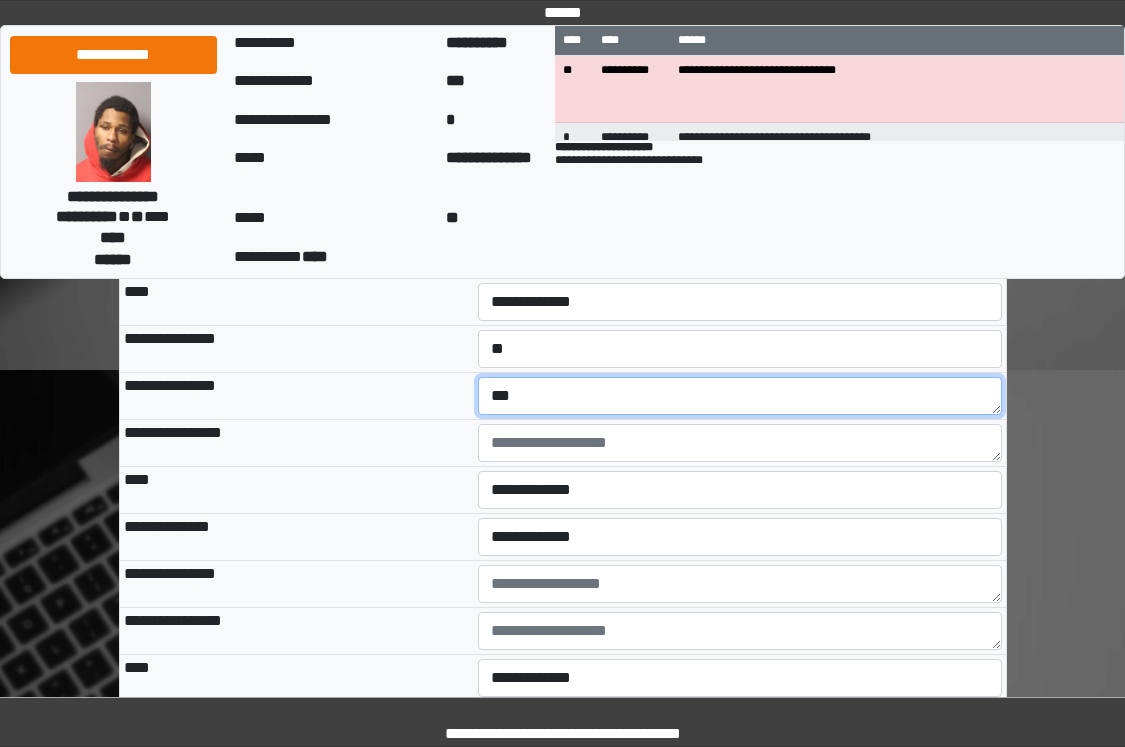 type on "***" 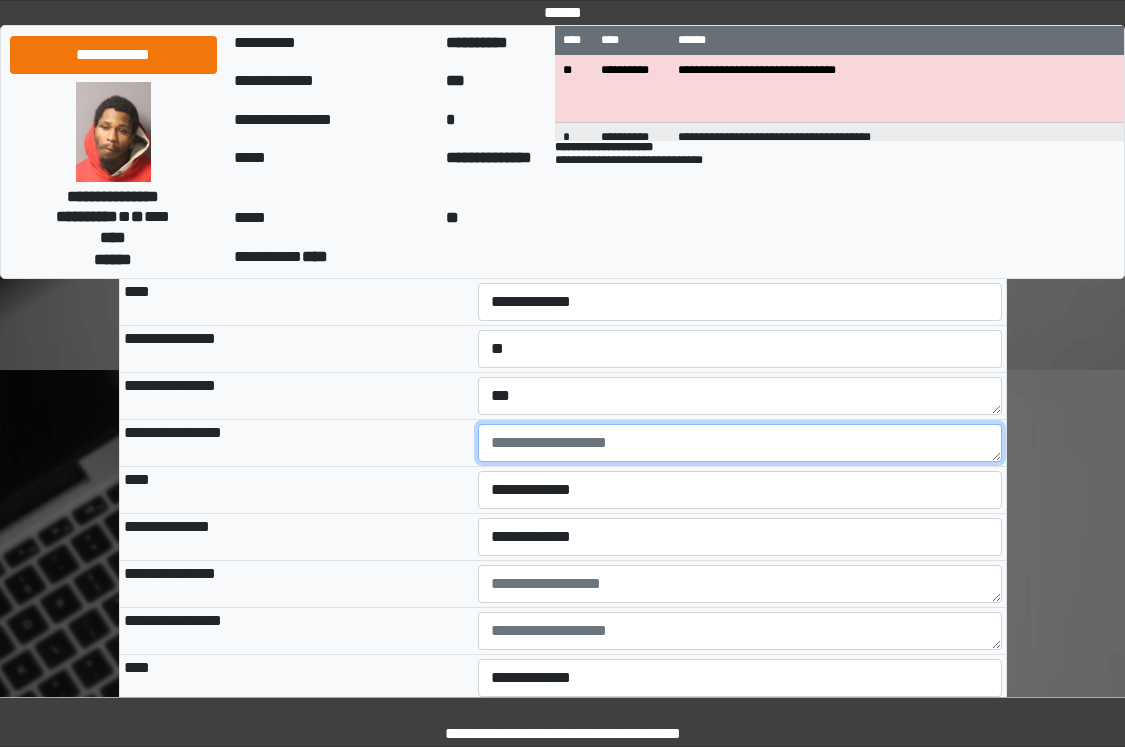 click at bounding box center (740, 443) 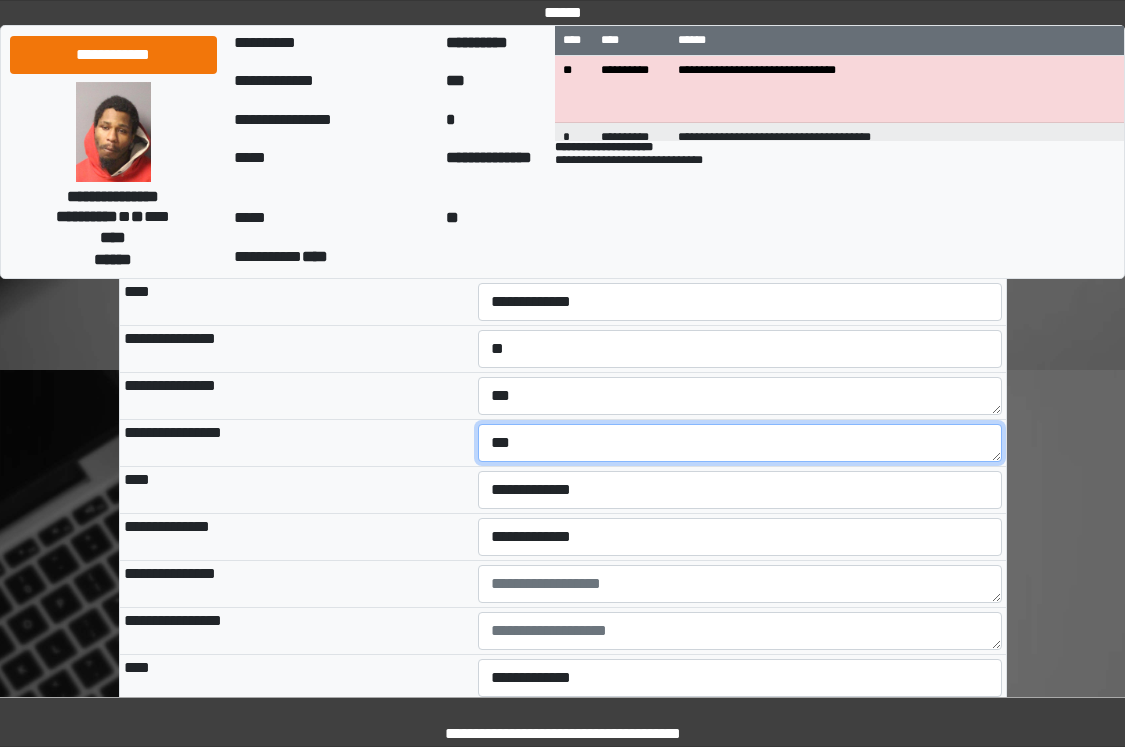 scroll, scrollTop: 7200, scrollLeft: 0, axis: vertical 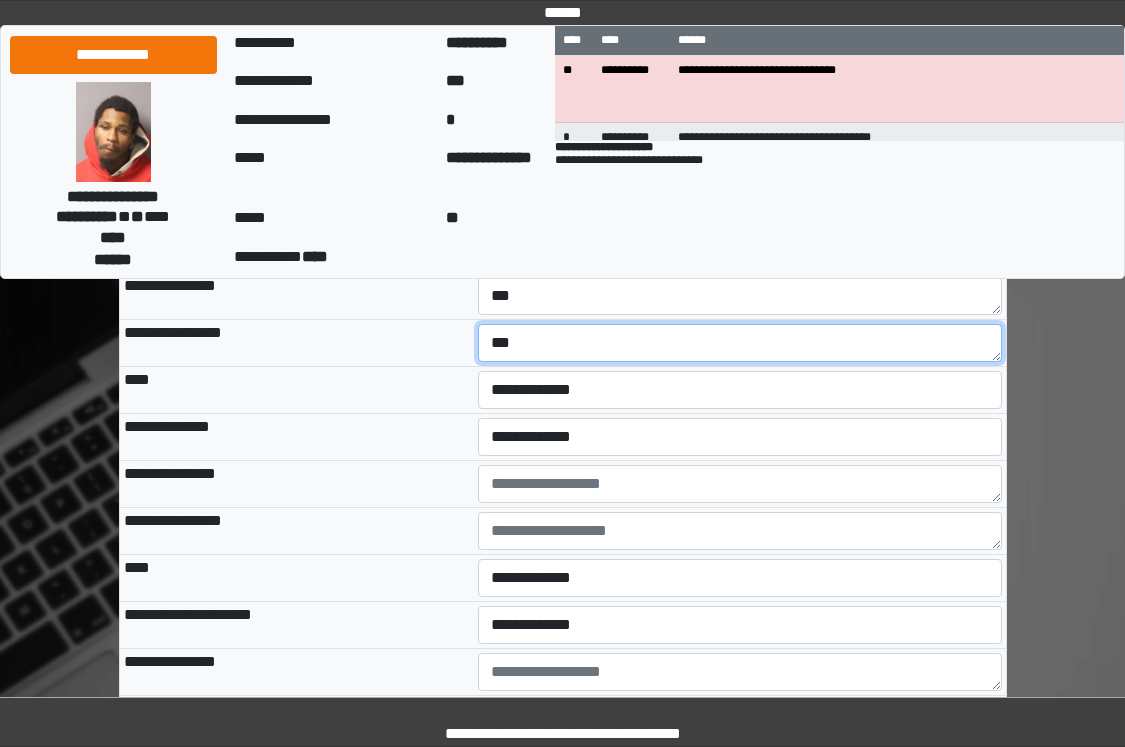 type on "***" 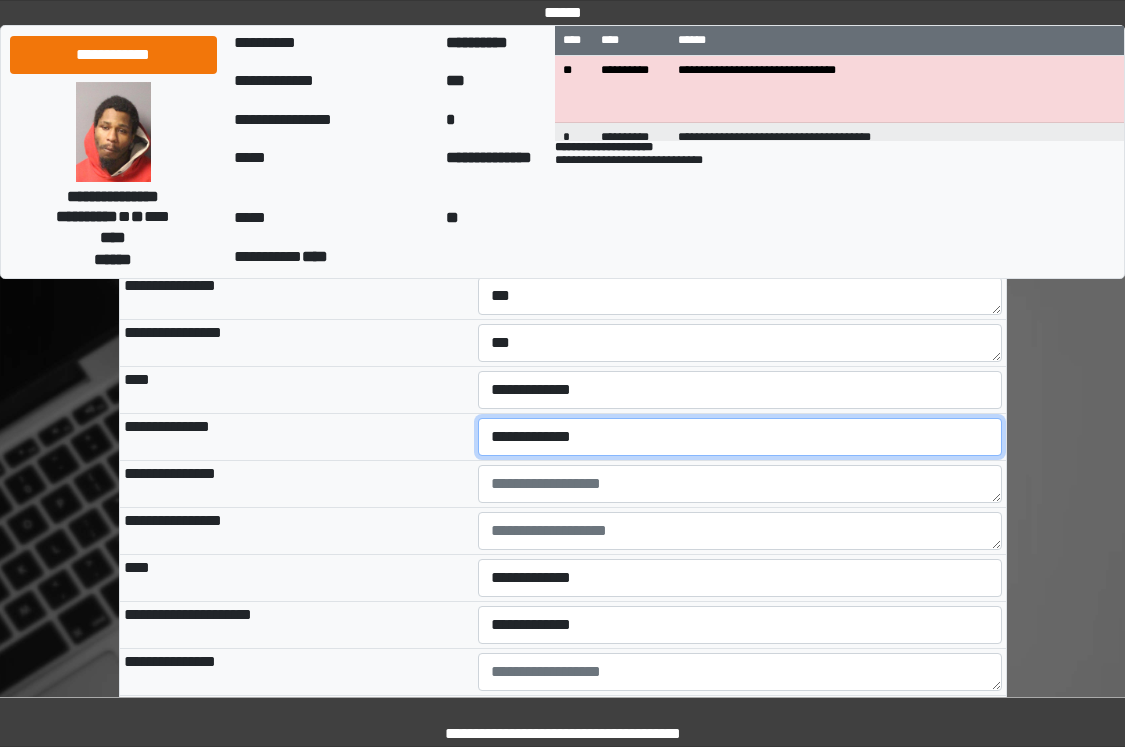 click on "**********" at bounding box center (740, 437) 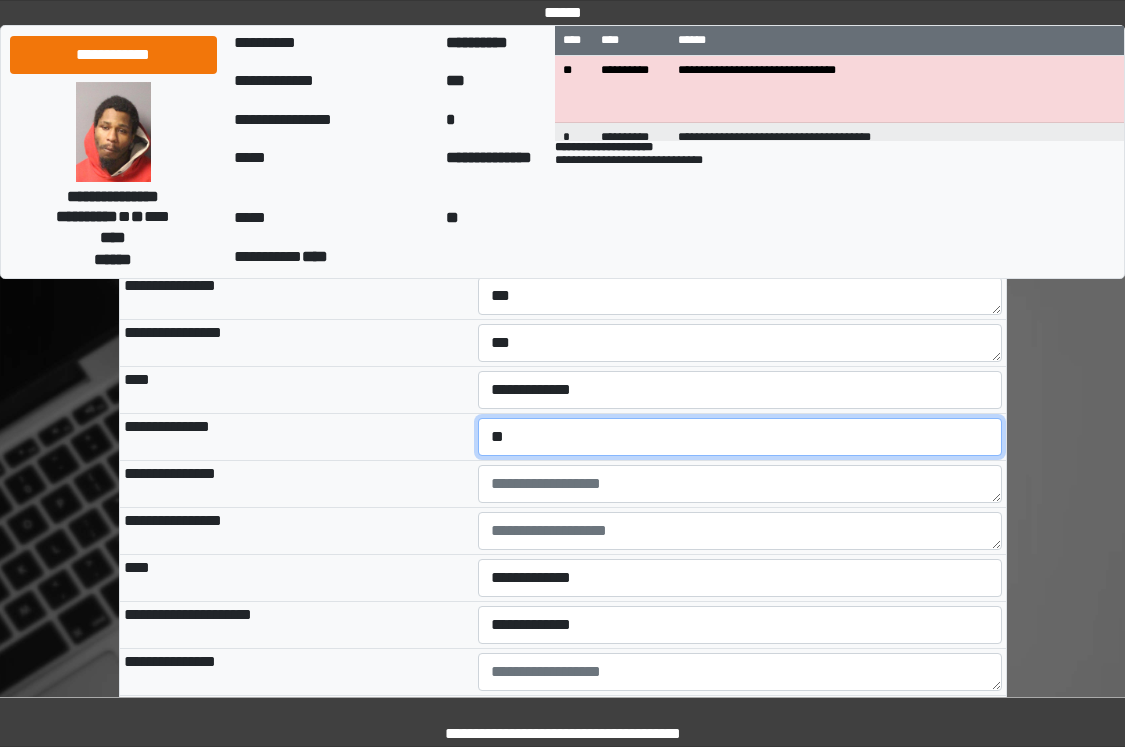 click on "**********" at bounding box center [740, 437] 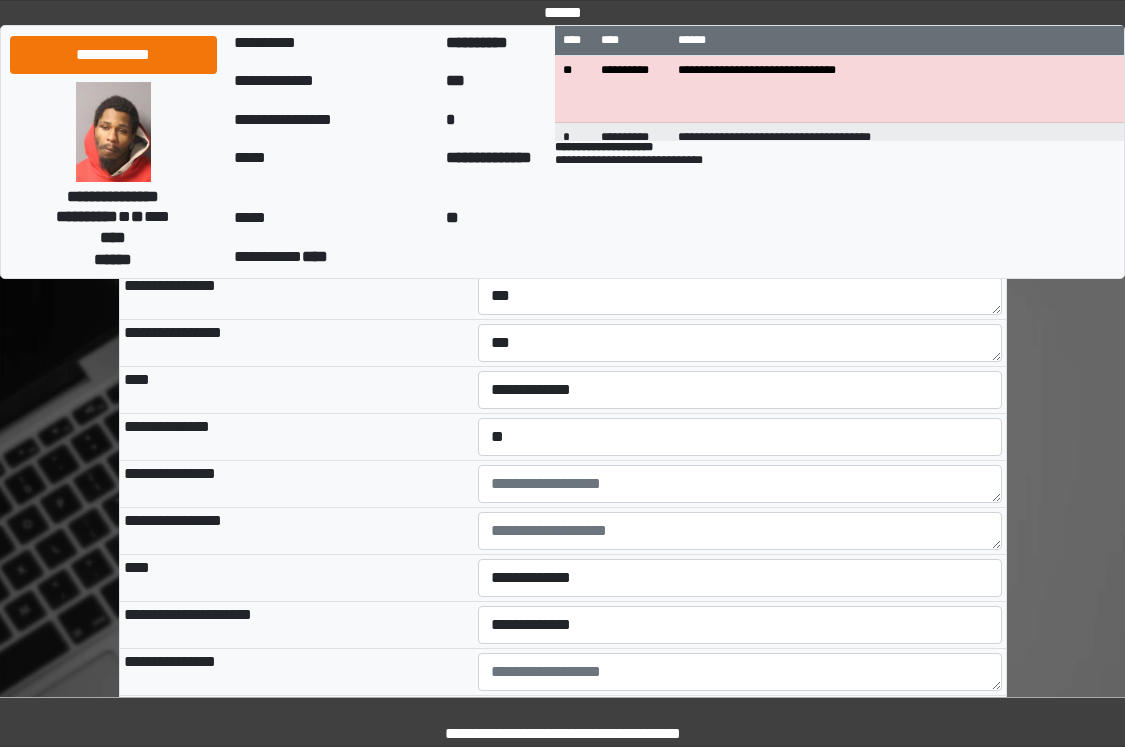 click on "**********" at bounding box center (297, 483) 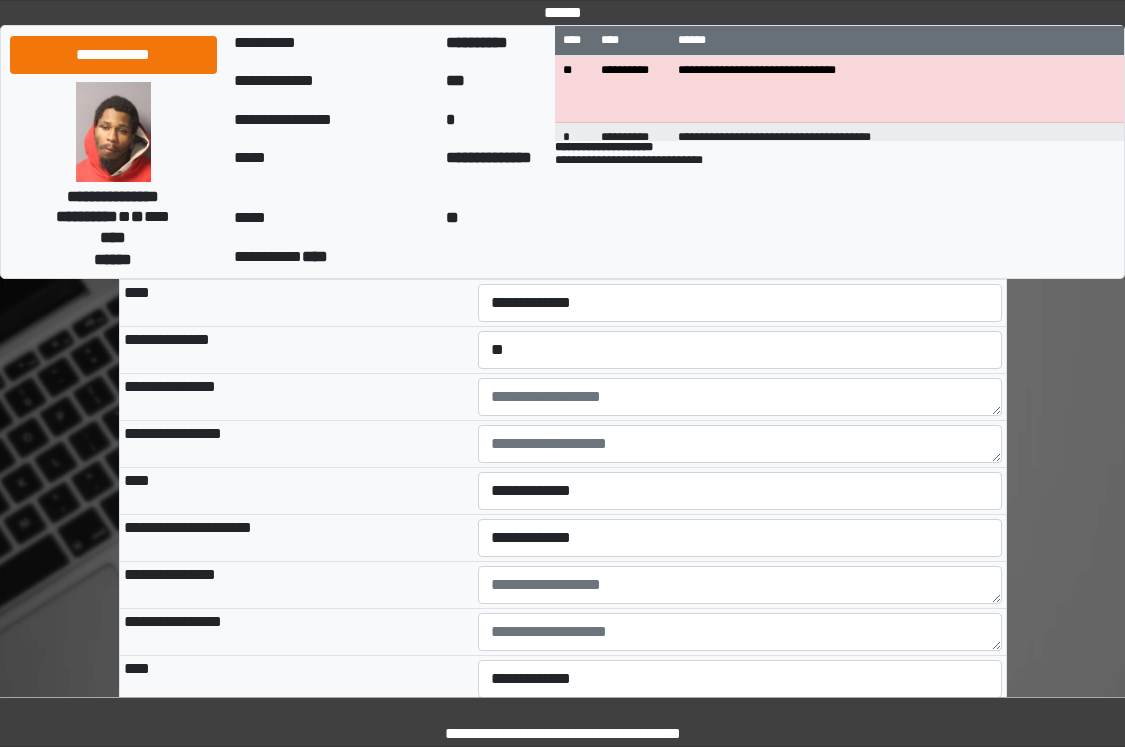 scroll, scrollTop: 7400, scrollLeft: 0, axis: vertical 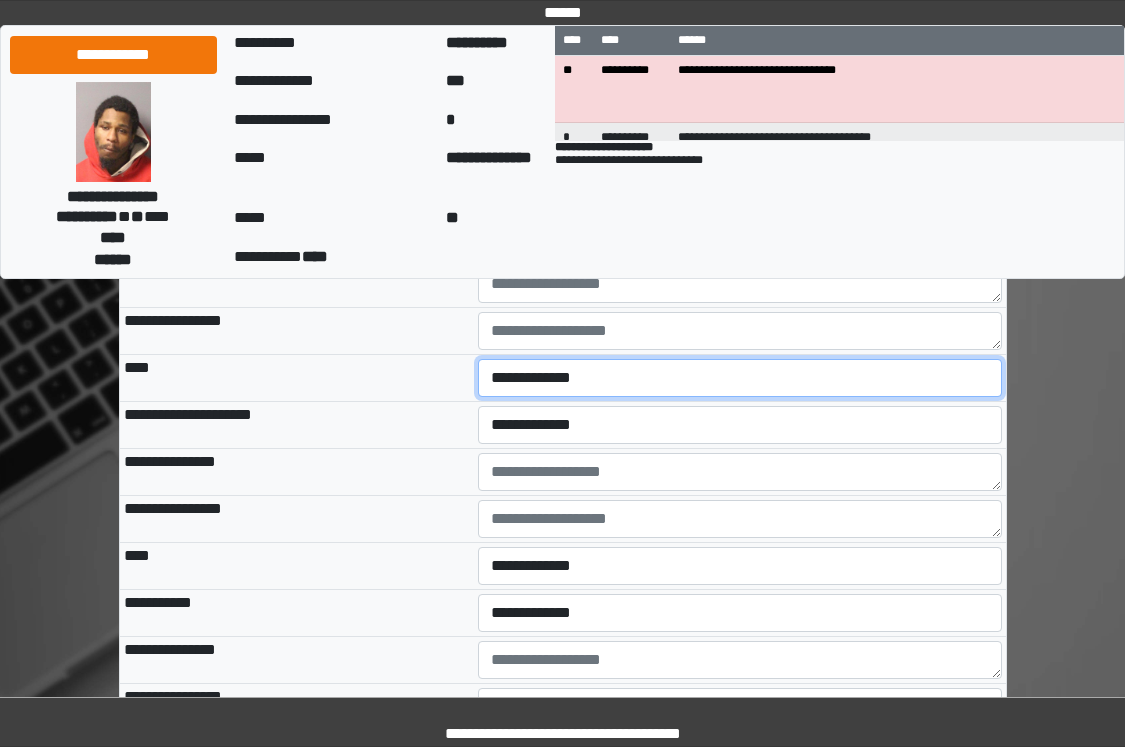 click on "**********" at bounding box center [740, 378] 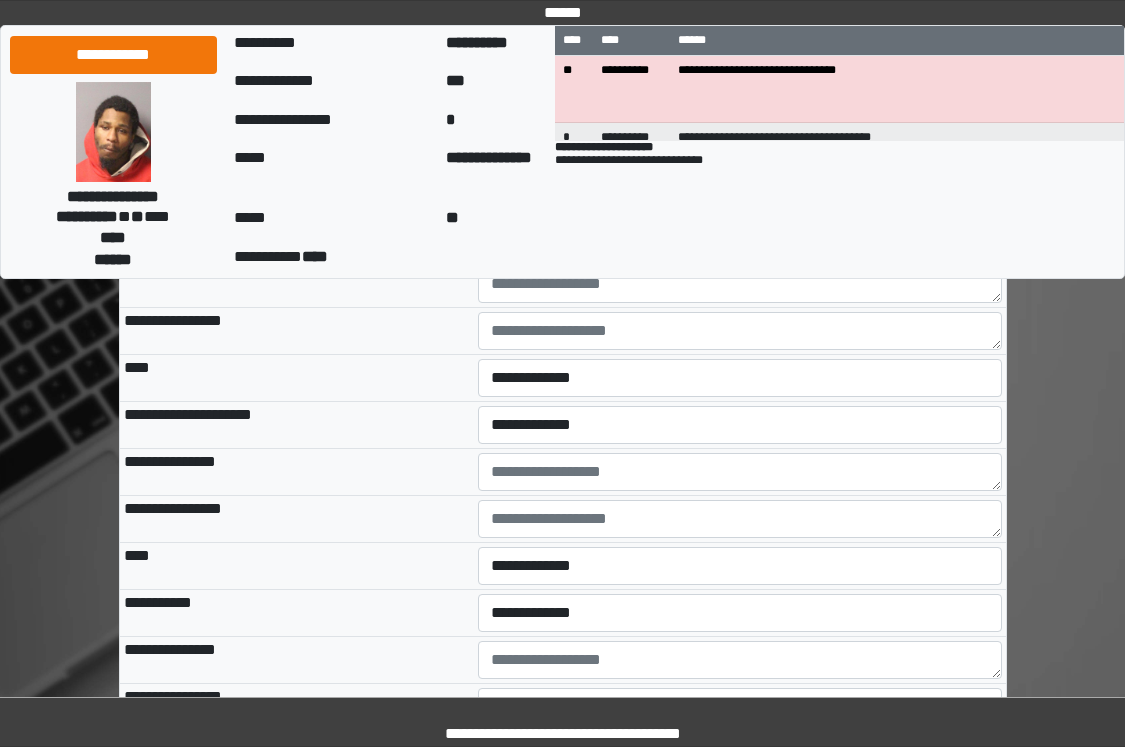 click on "****" at bounding box center (297, 377) 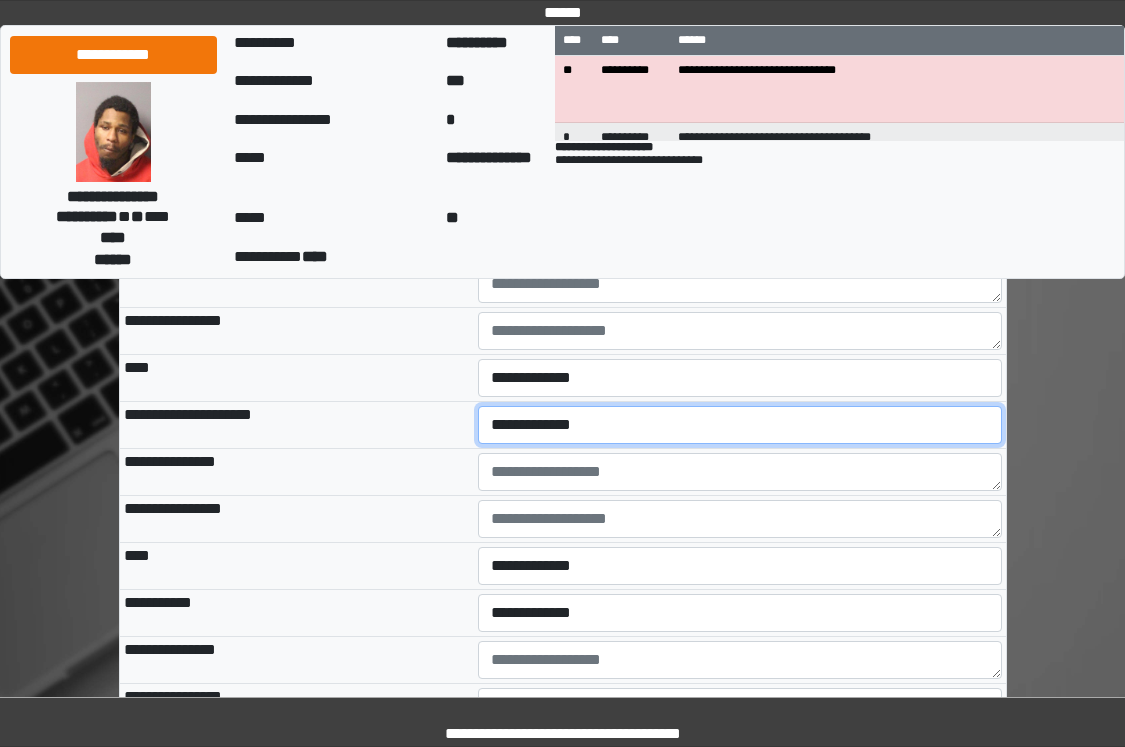 click on "**********" at bounding box center [740, 425] 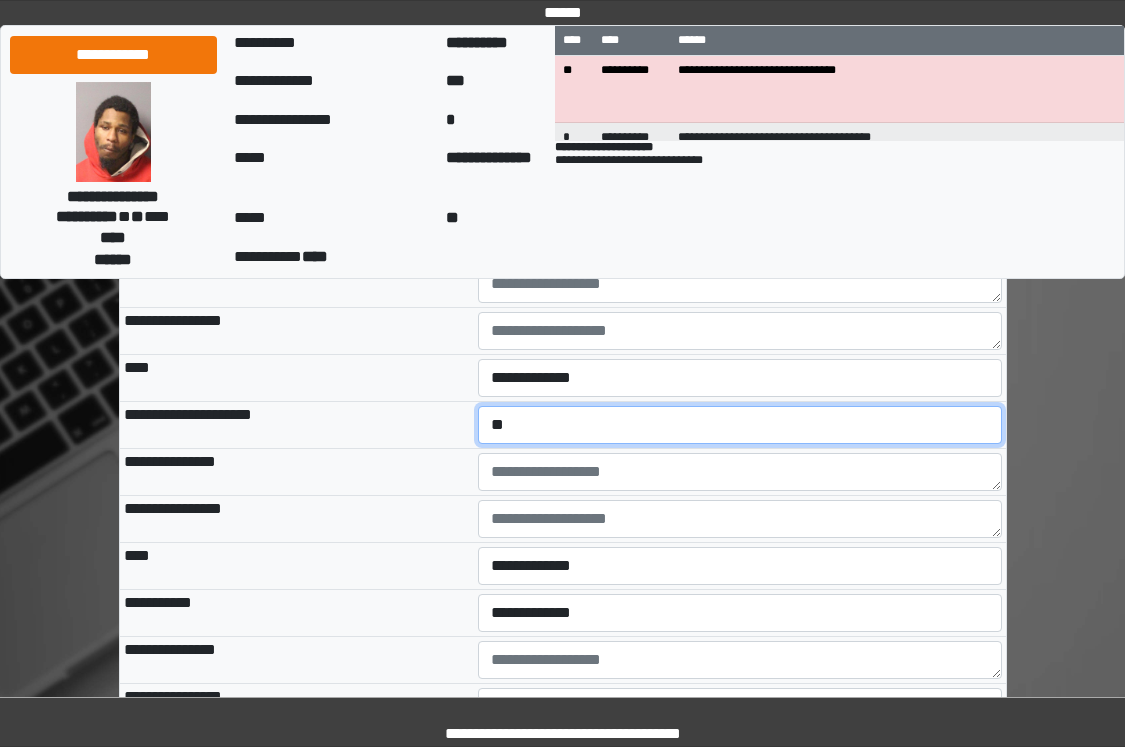 click on "**********" at bounding box center [740, 425] 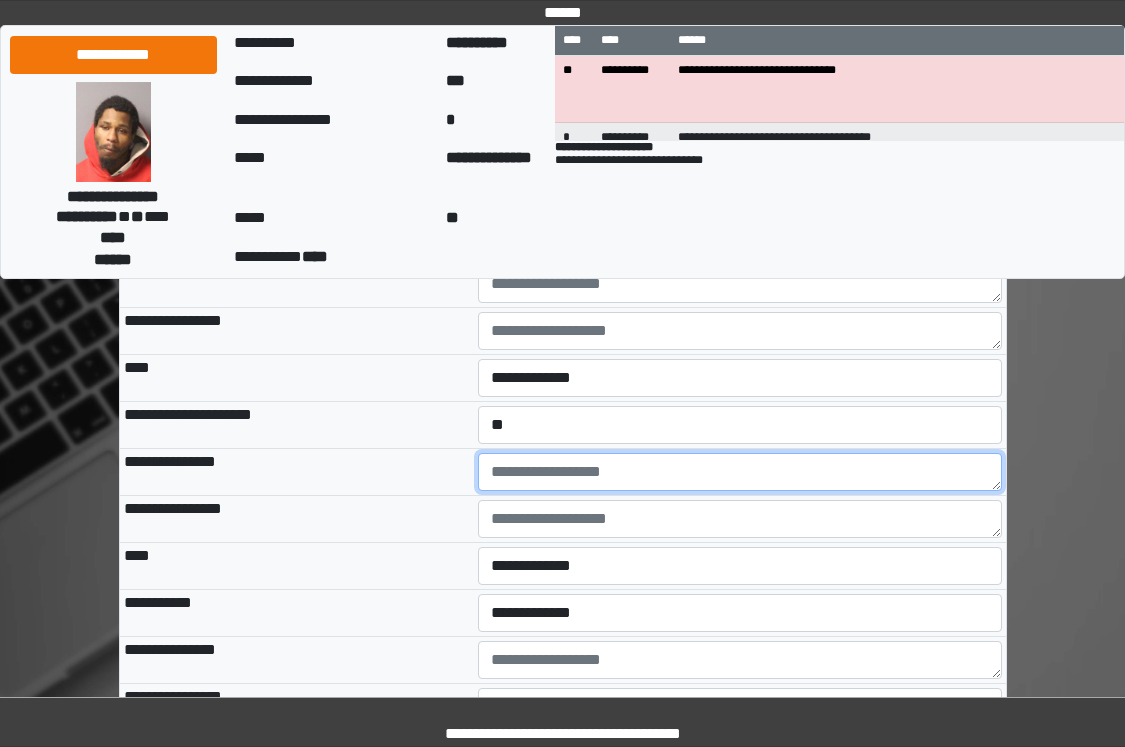 click at bounding box center (740, 472) 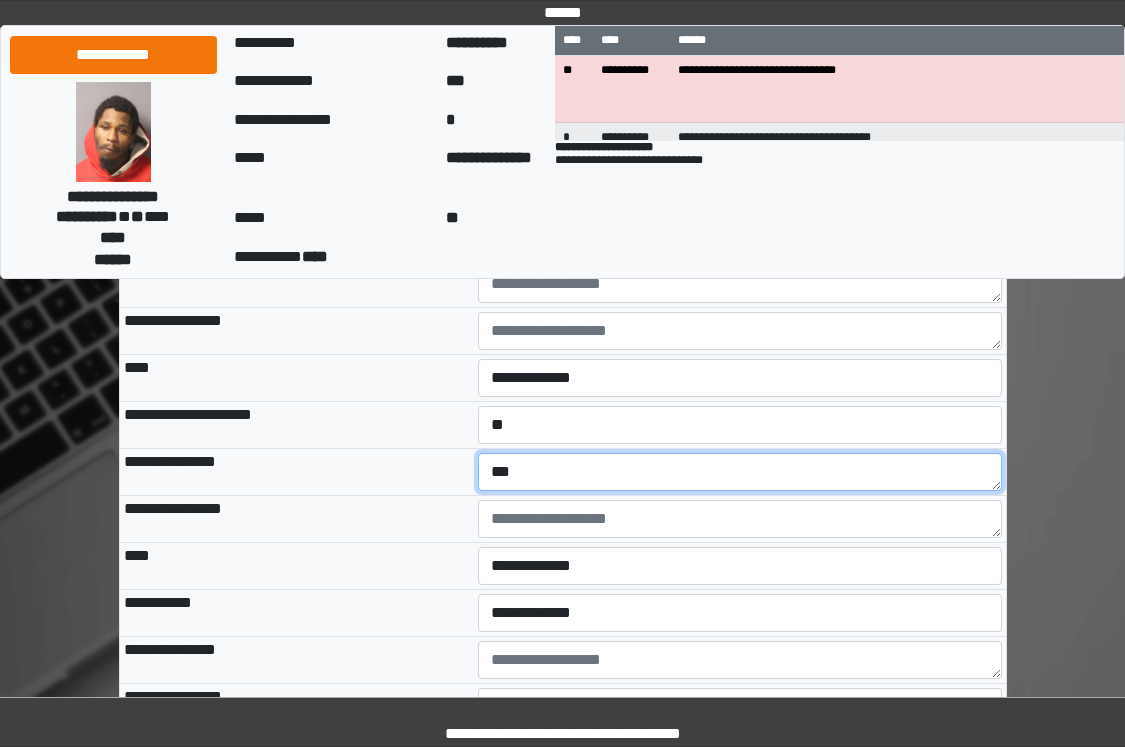 type on "***" 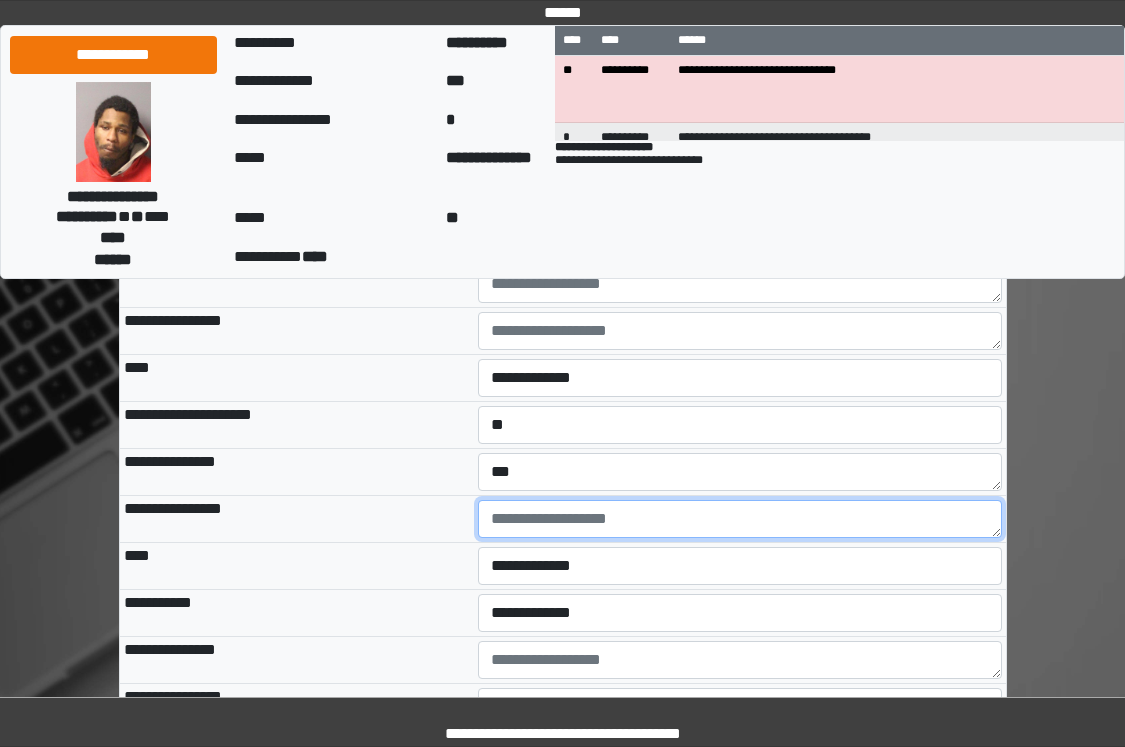 click at bounding box center (740, 519) 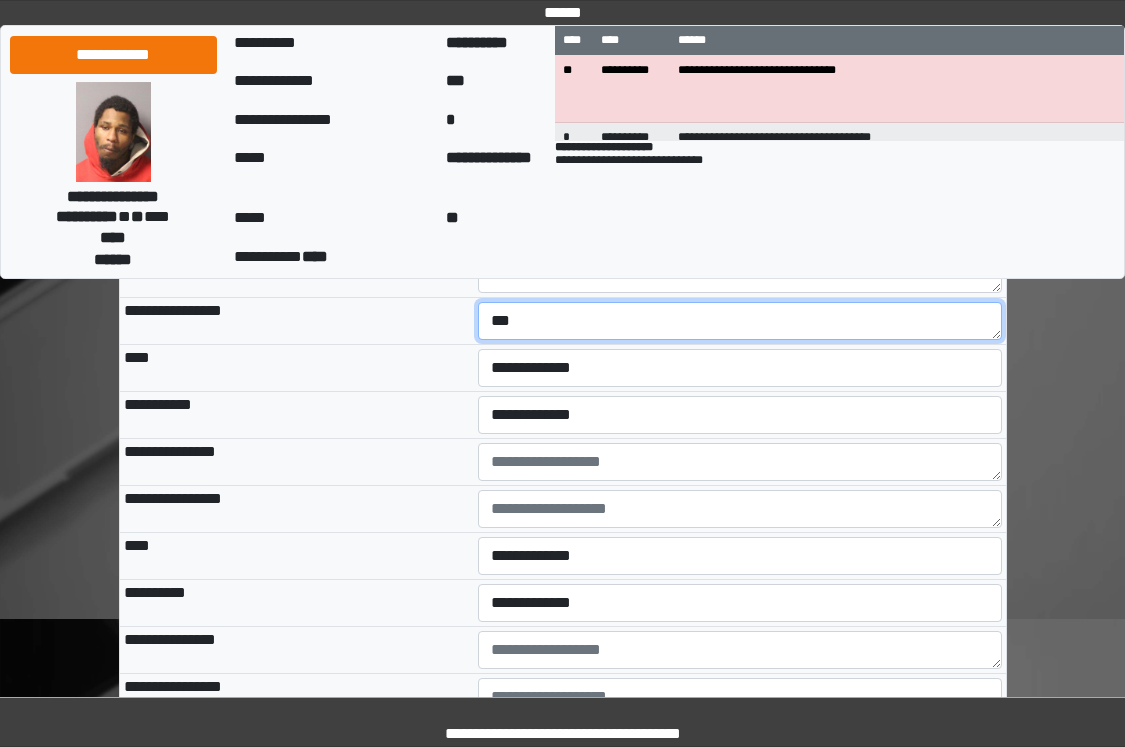 scroll, scrollTop: 7600, scrollLeft: 0, axis: vertical 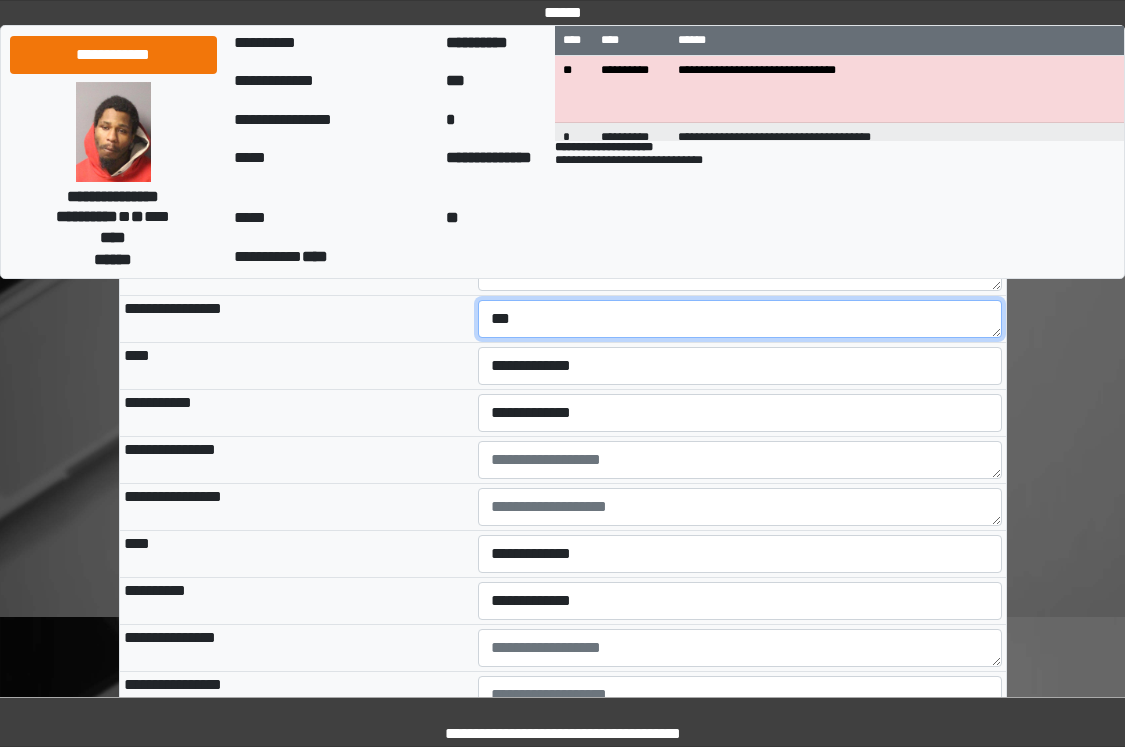 type on "***" 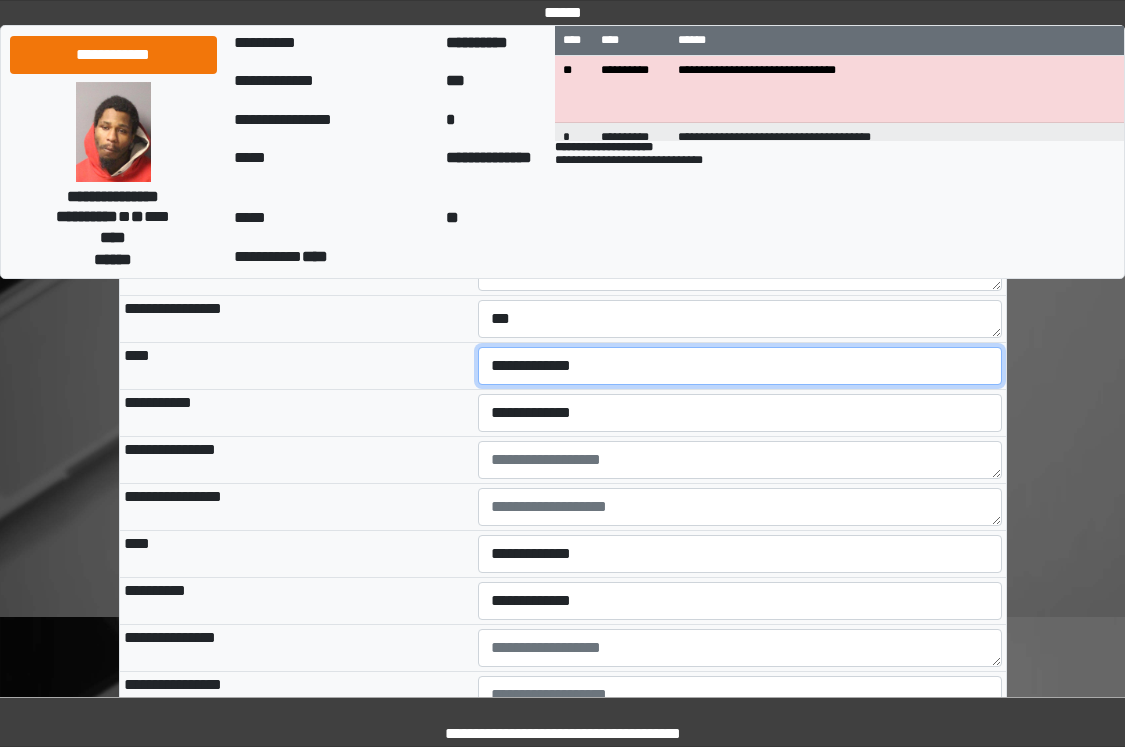 click on "**********" at bounding box center (740, 366) 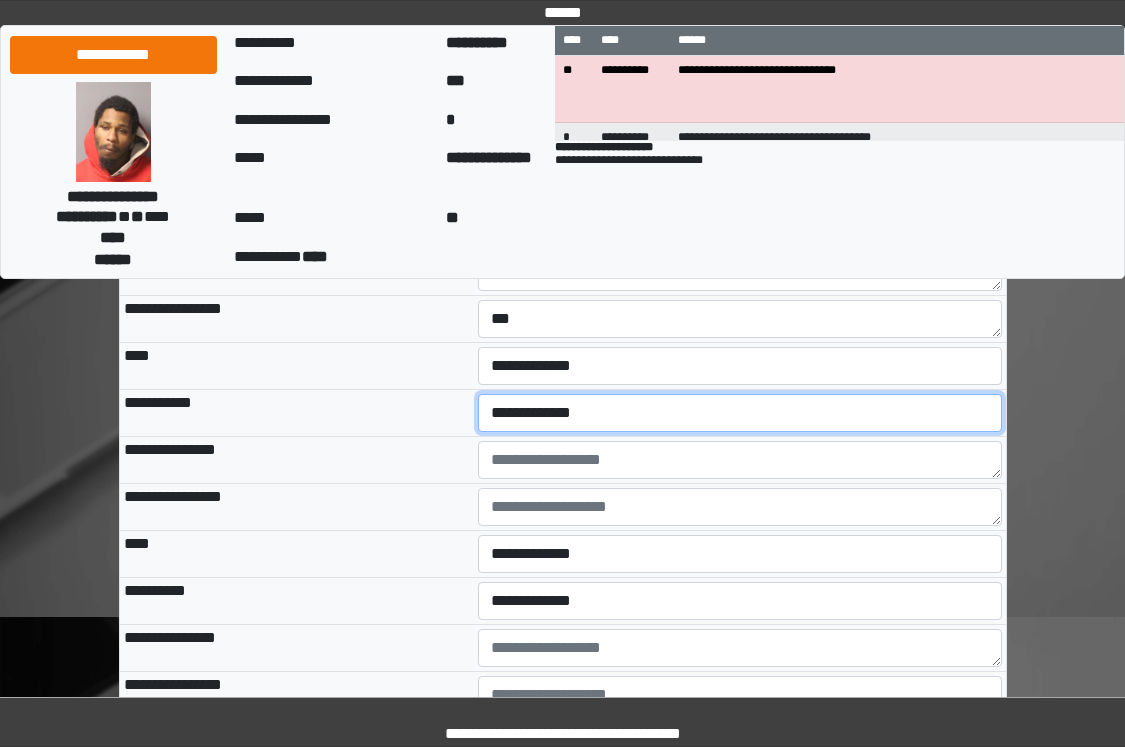 click on "**********" at bounding box center [740, 413] 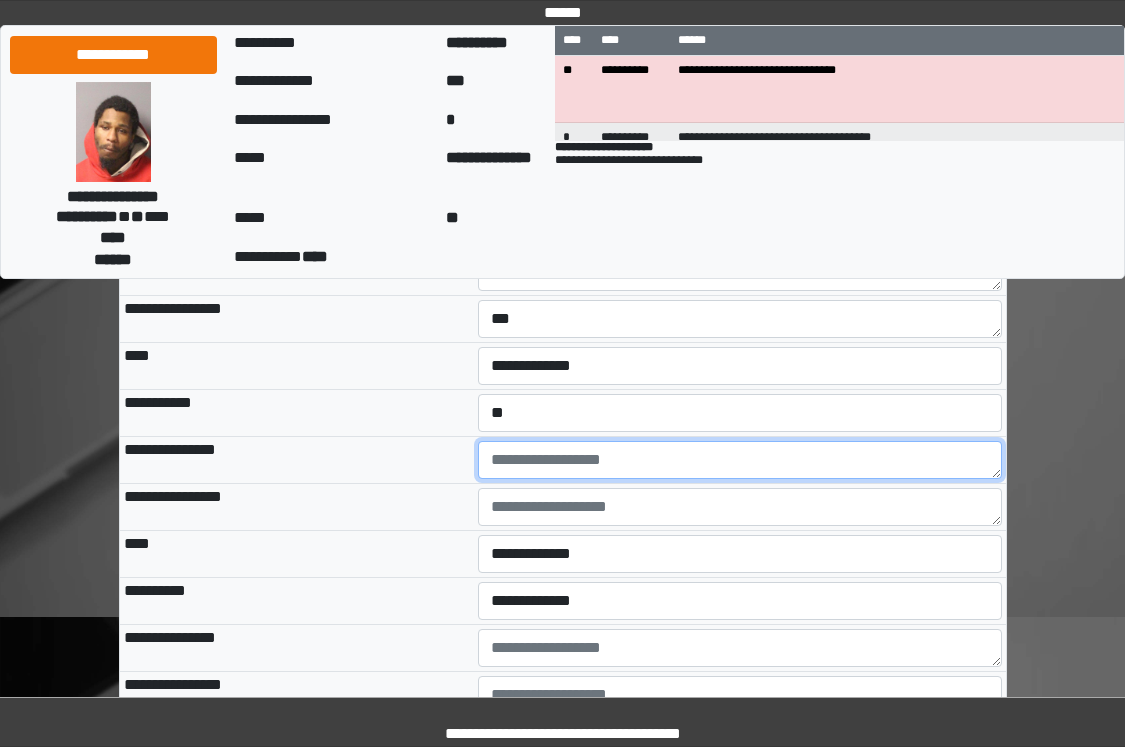 click at bounding box center [740, 460] 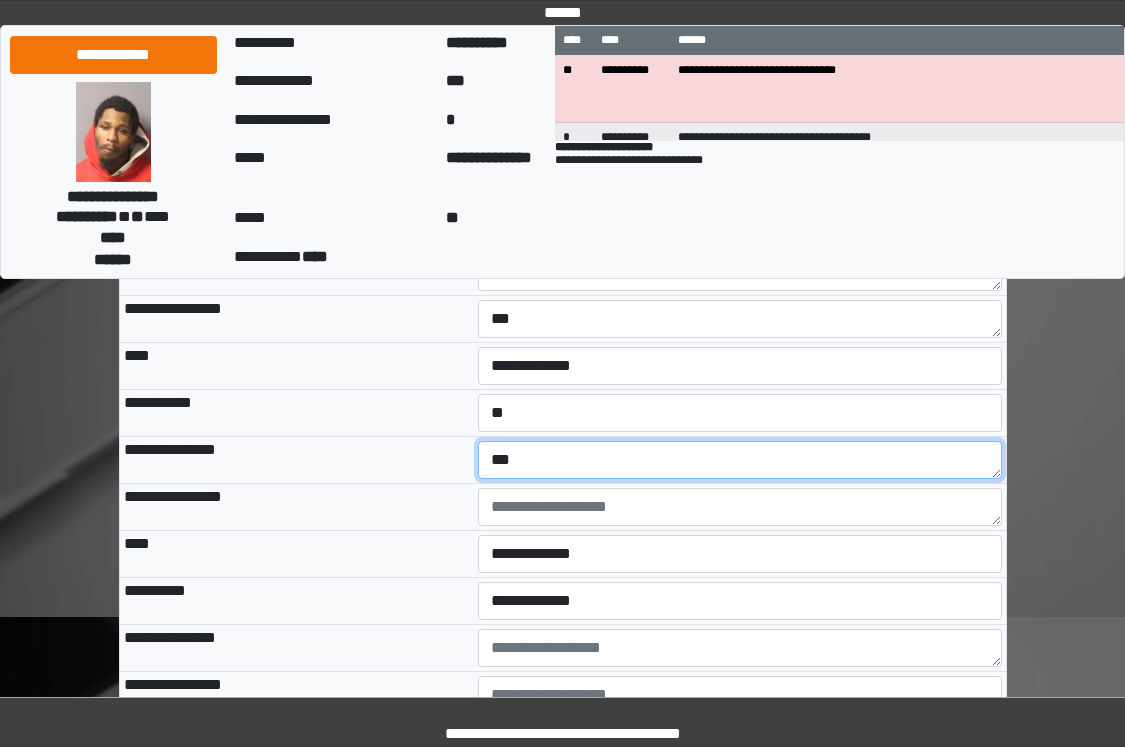 type on "***" 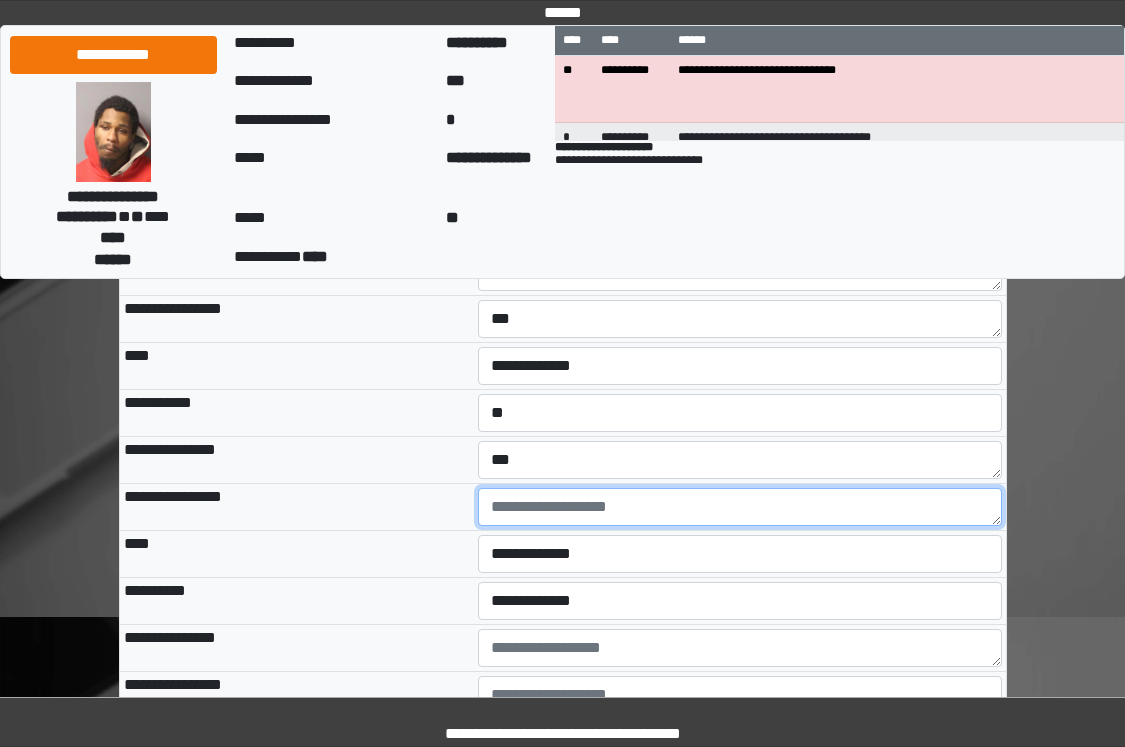 click at bounding box center [740, 507] 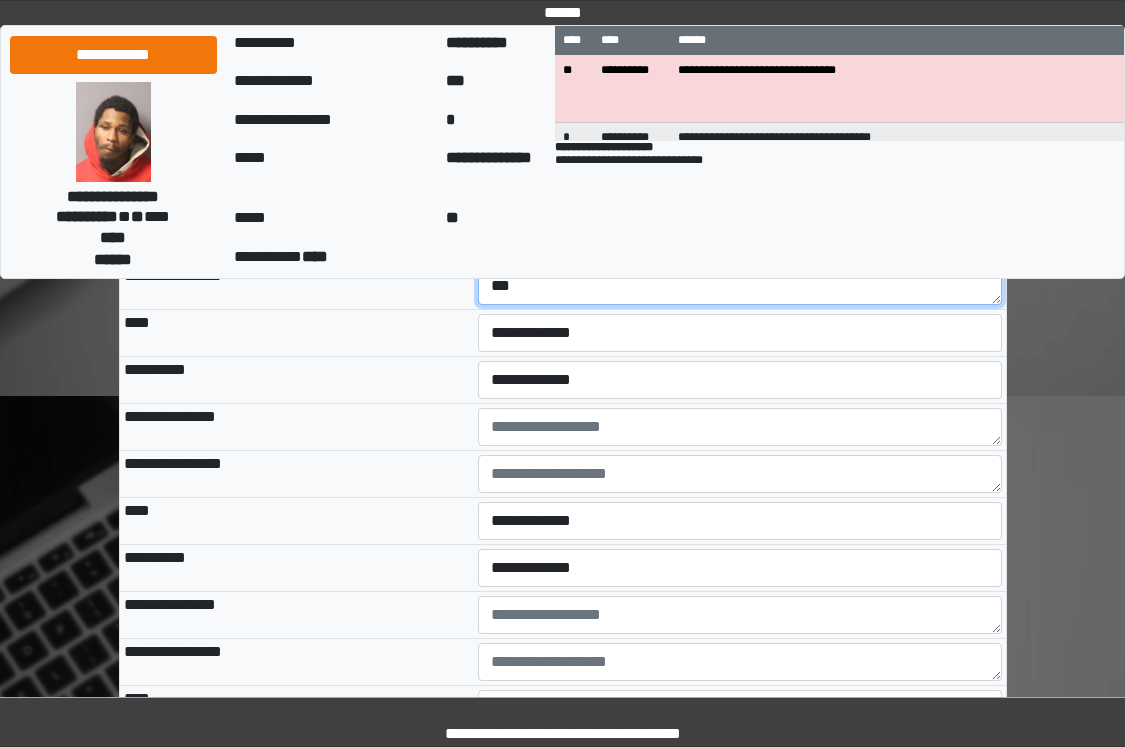 scroll, scrollTop: 7900, scrollLeft: 0, axis: vertical 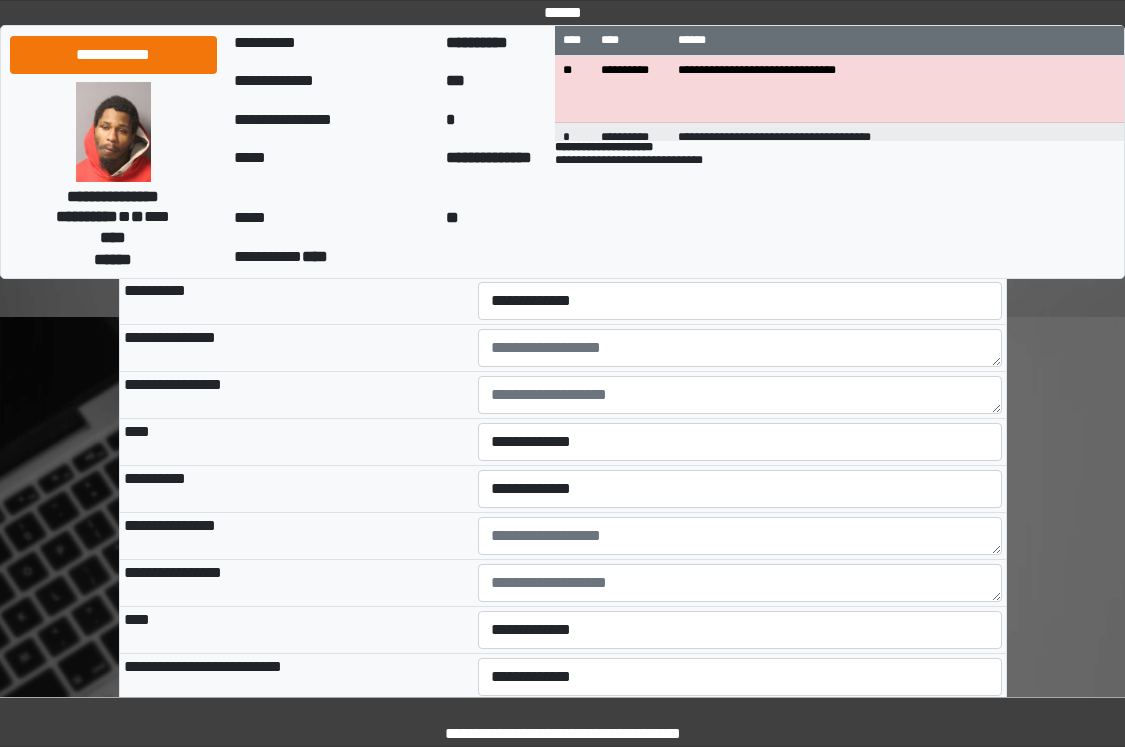 type on "***" 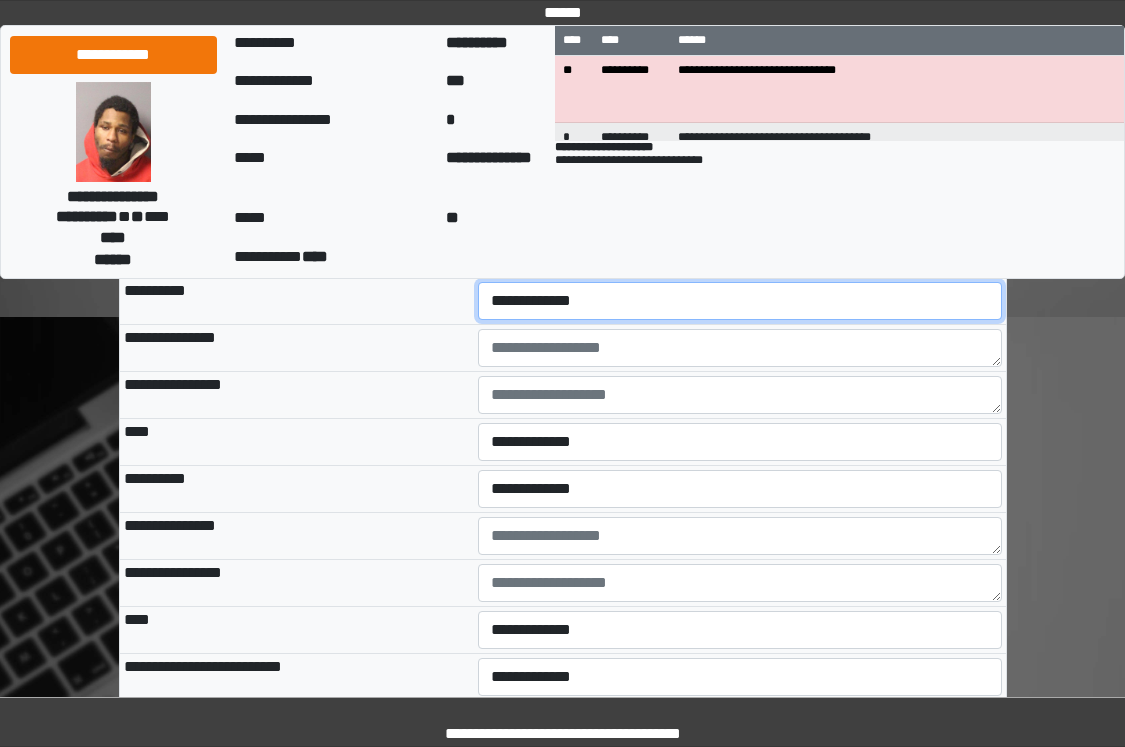 click on "**********" at bounding box center (740, 301) 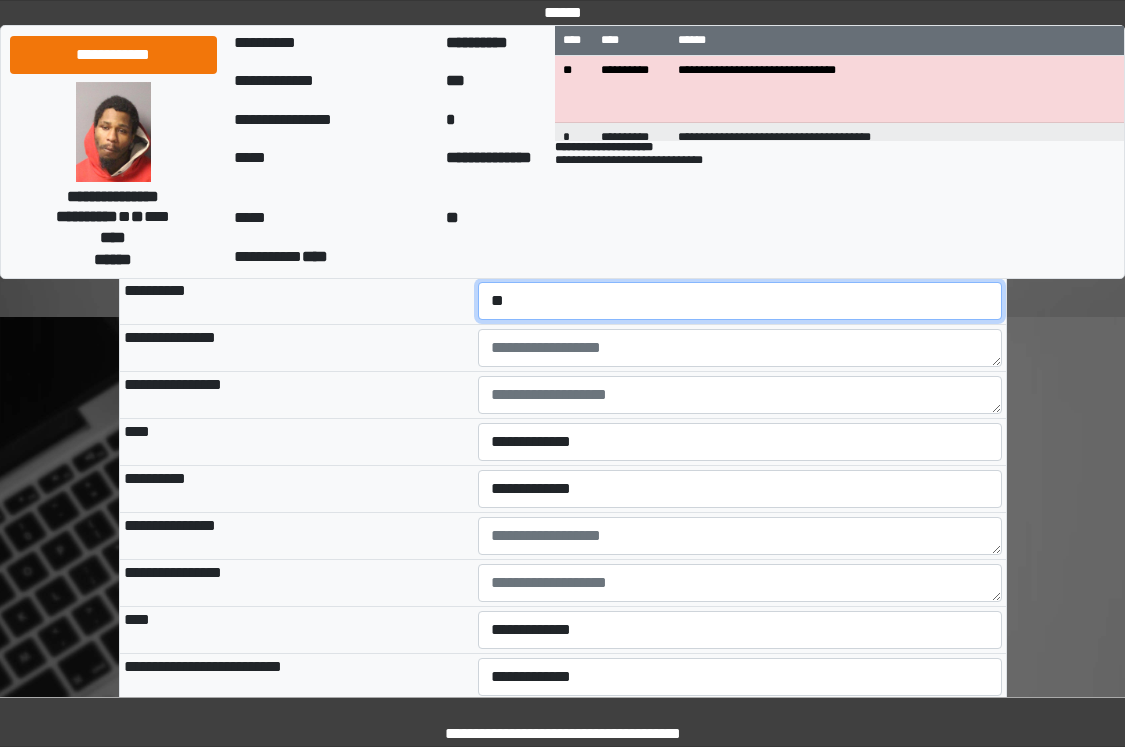 click on "**********" at bounding box center [740, 301] 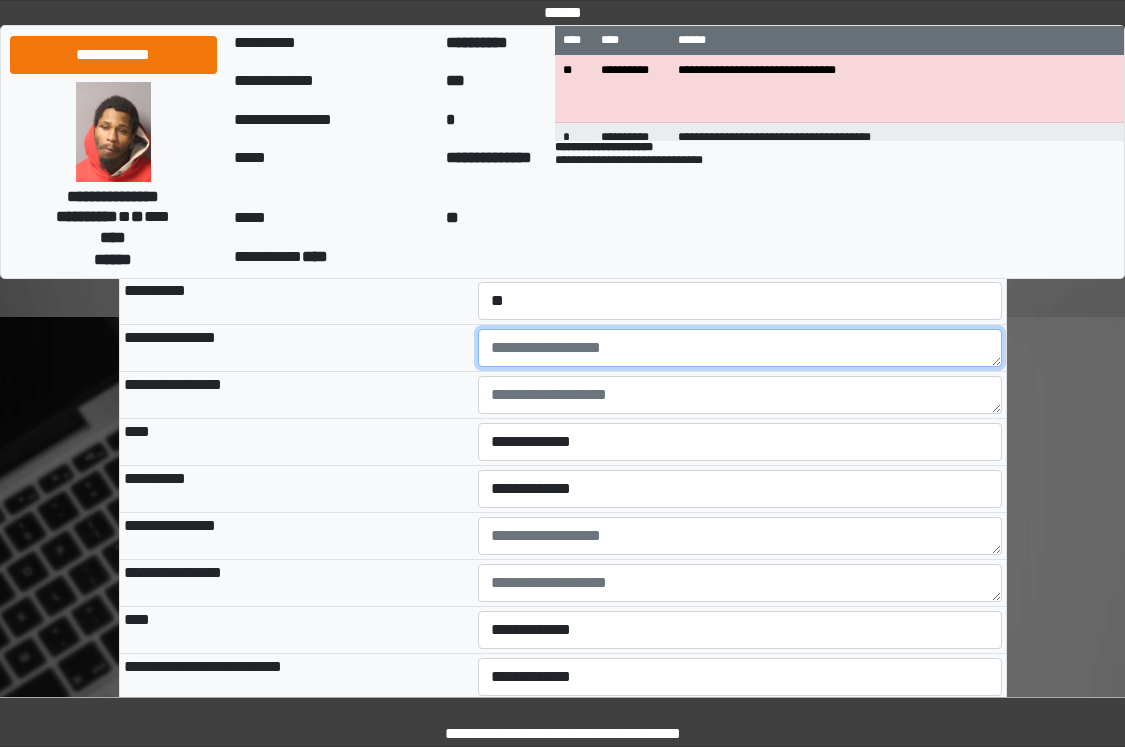 click at bounding box center [740, 348] 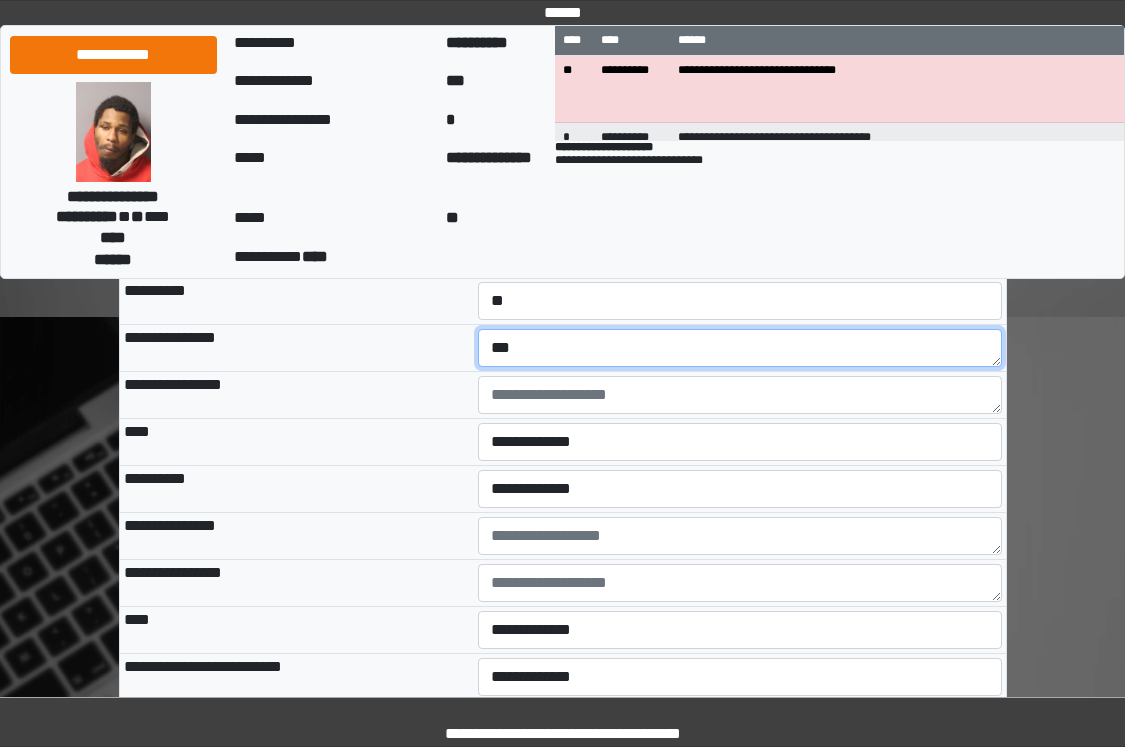 type on "***" 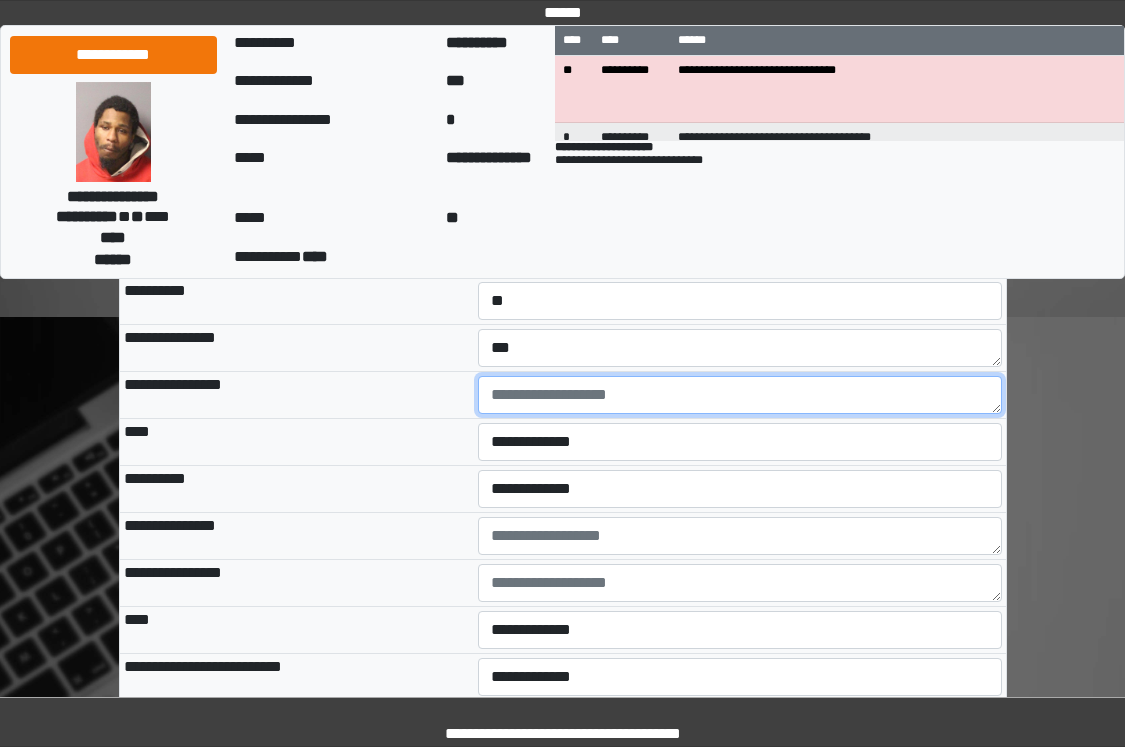 click at bounding box center [740, 395] 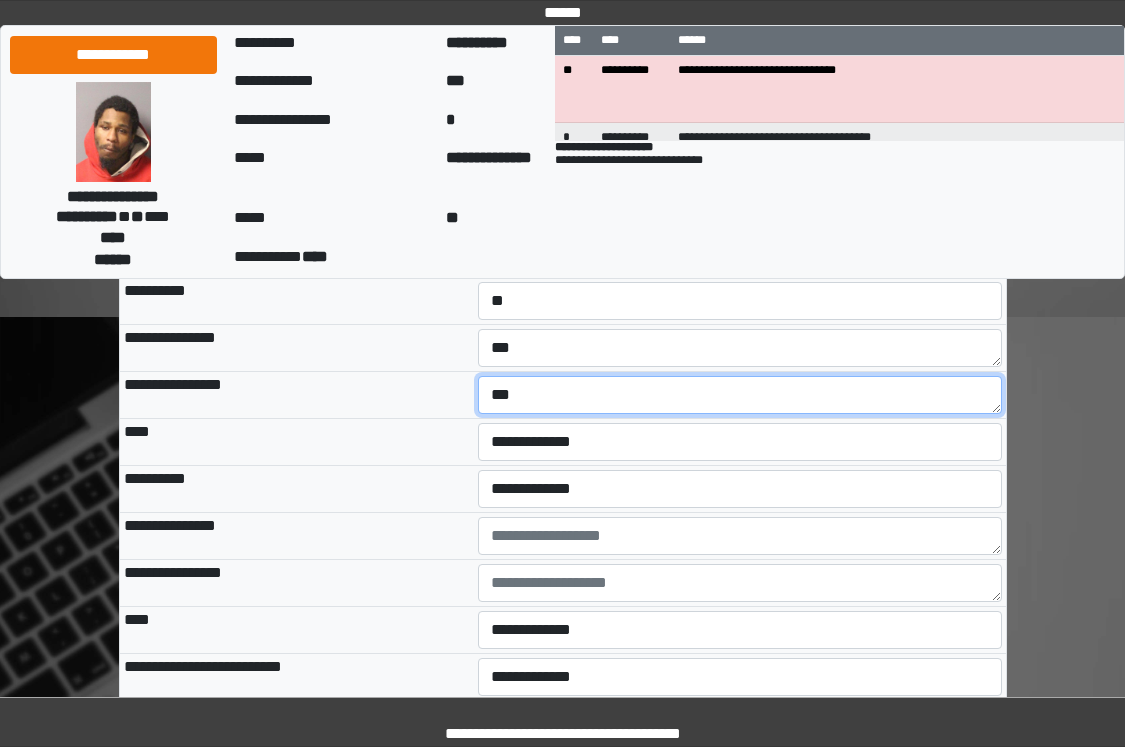 type on "***" 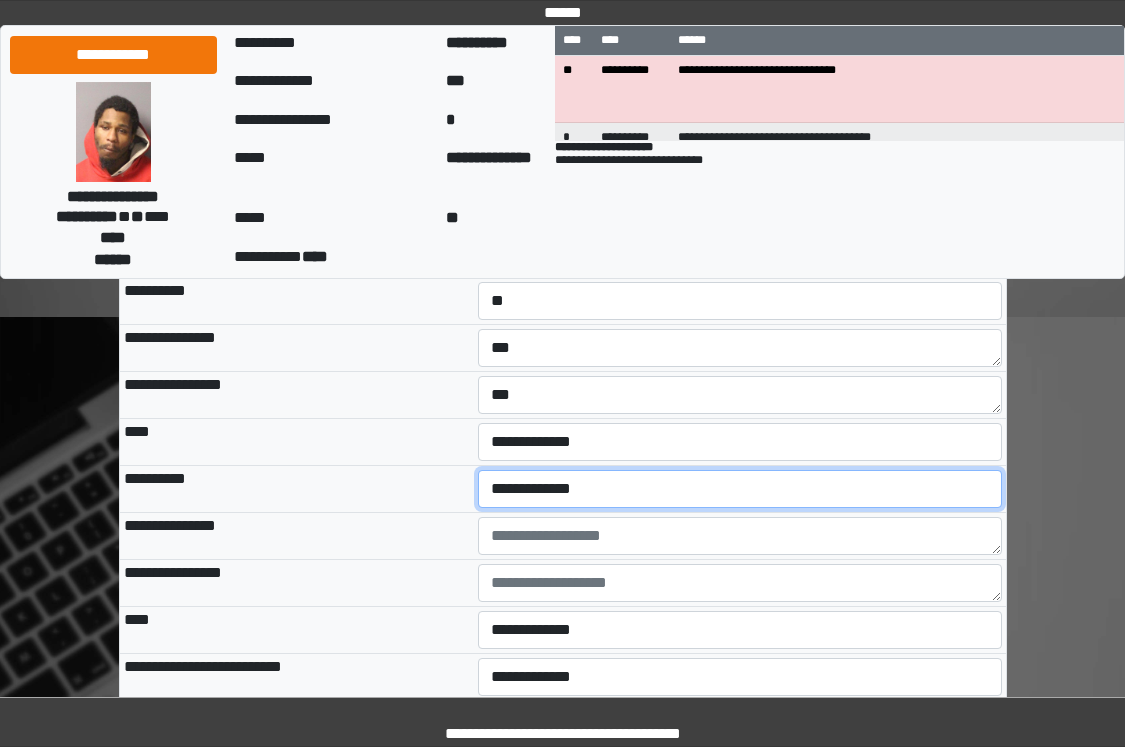 drag, startPoint x: 546, startPoint y: 617, endPoint x: 569, endPoint y: 634, distance: 28.600698 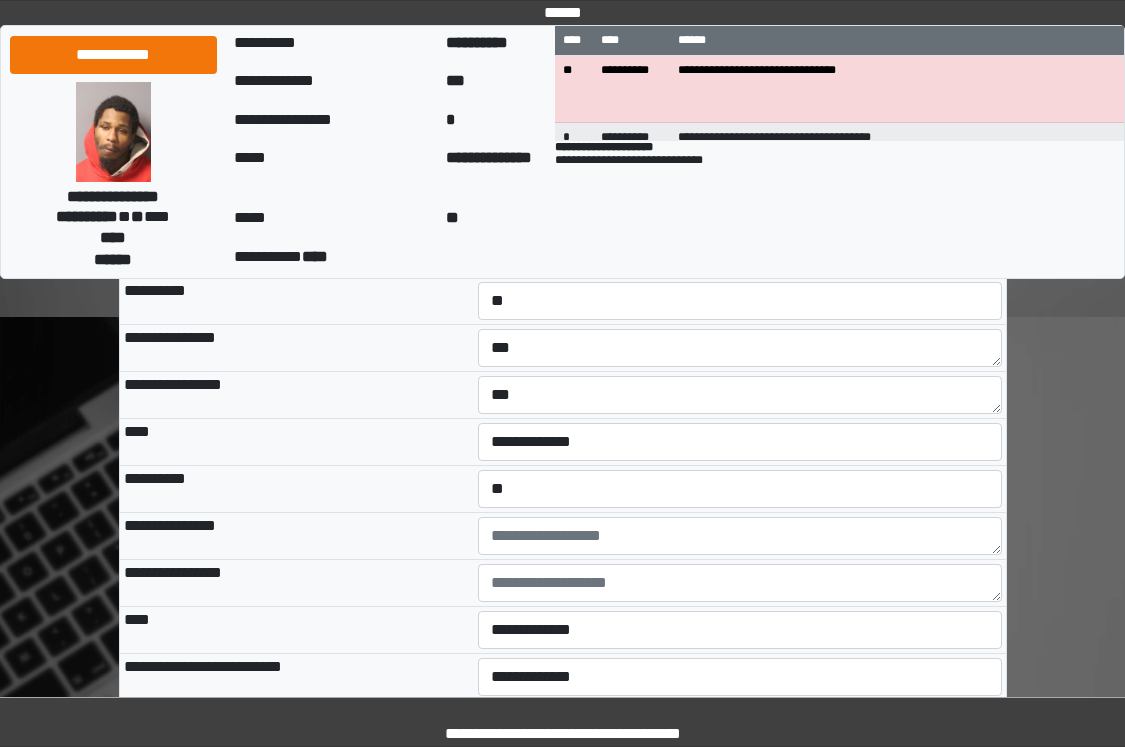 click on "**********" at bounding box center [297, 488] 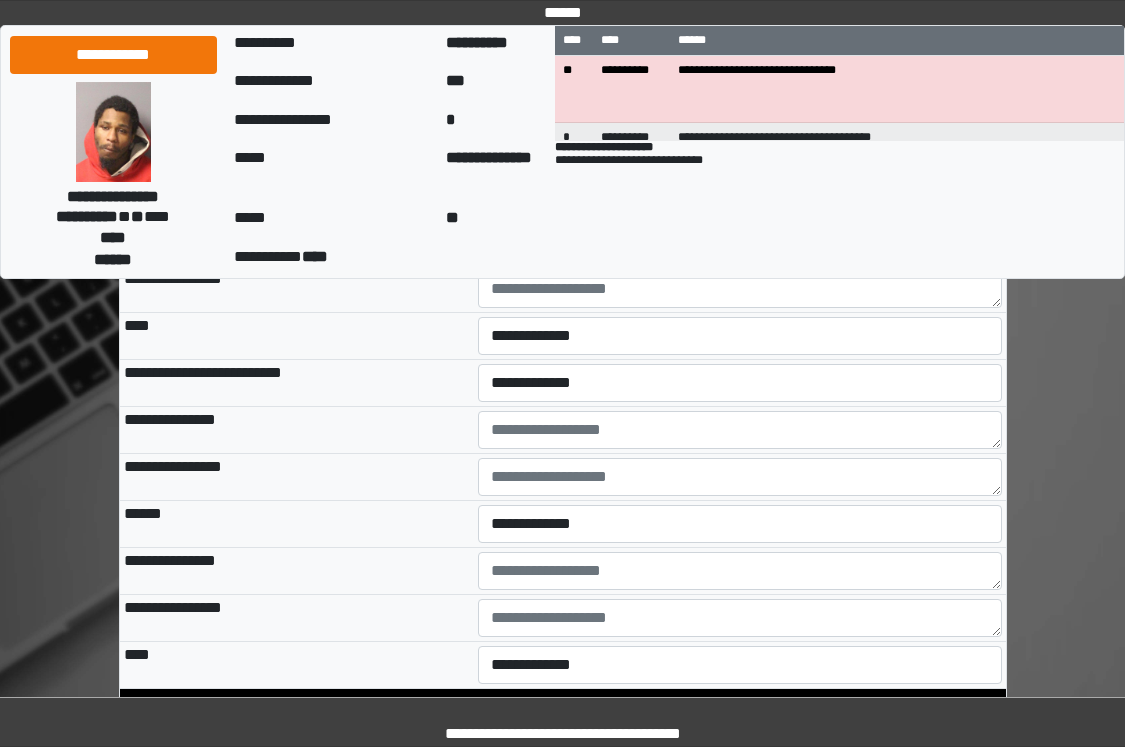 scroll, scrollTop: 8200, scrollLeft: 0, axis: vertical 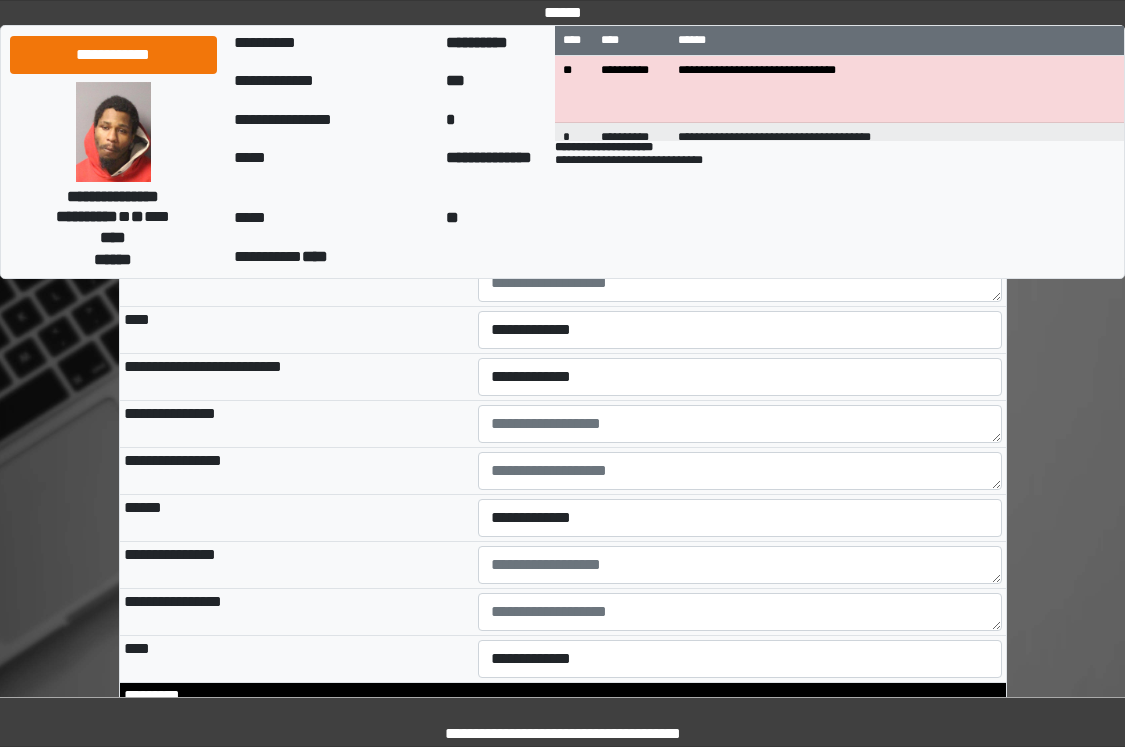 click at bounding box center (740, 236) 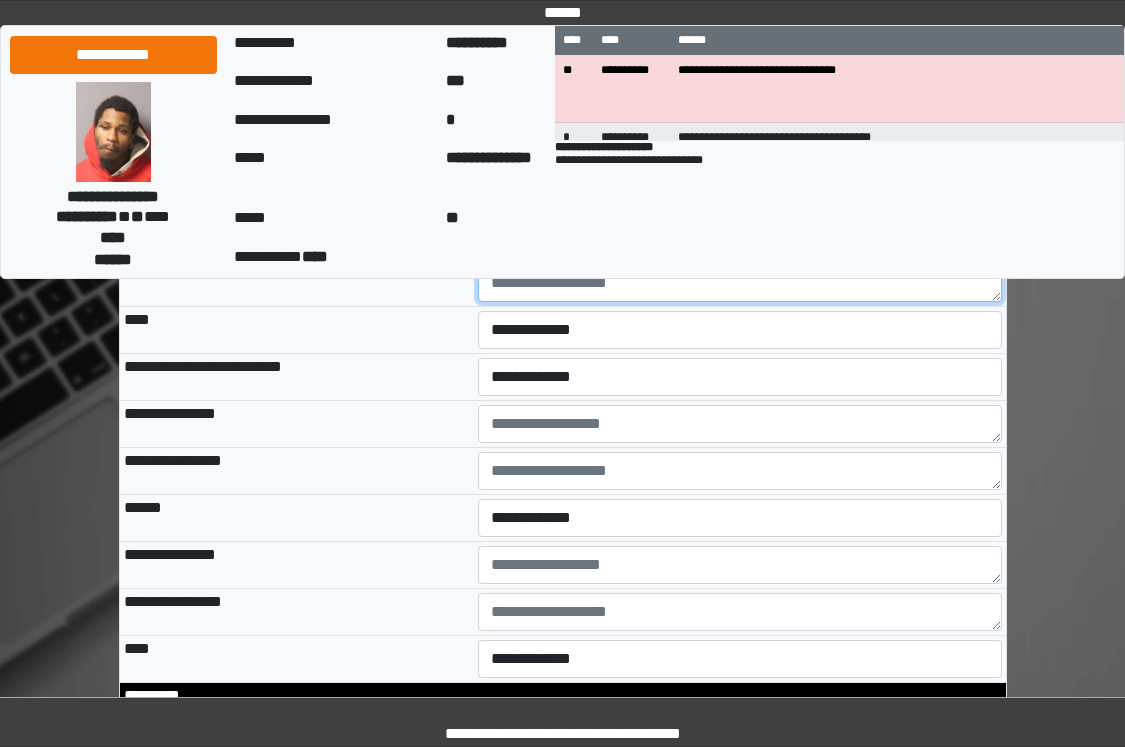 click at bounding box center [740, 283] 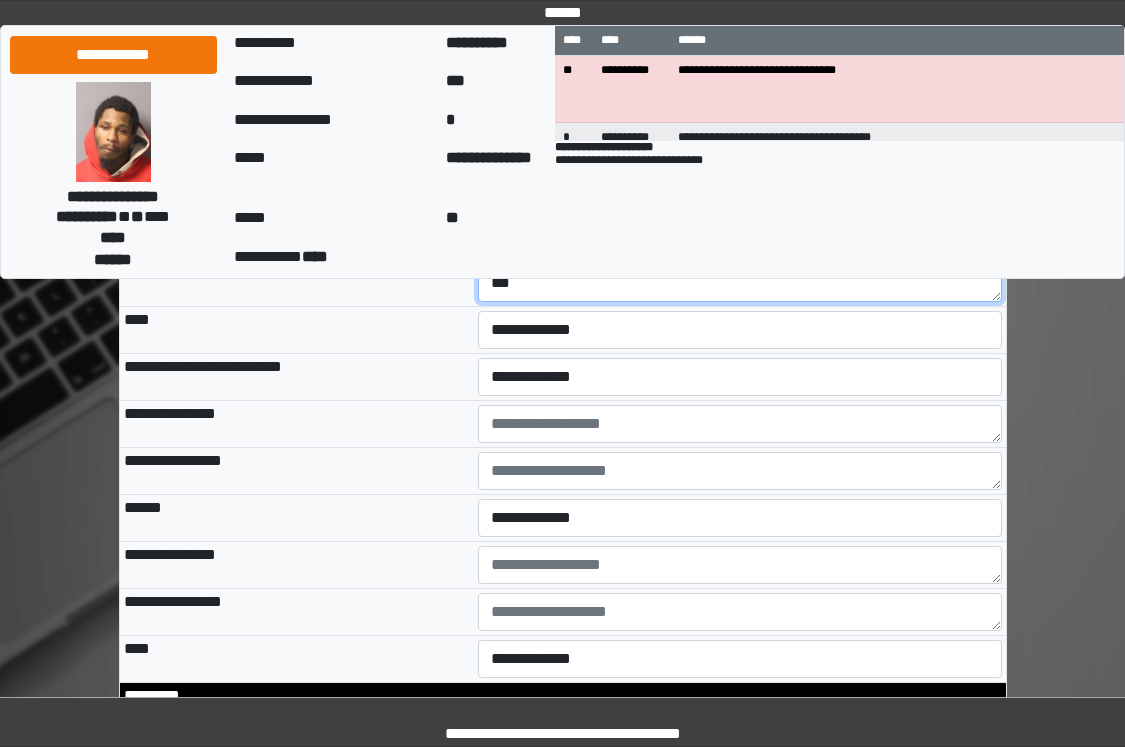 type on "***" 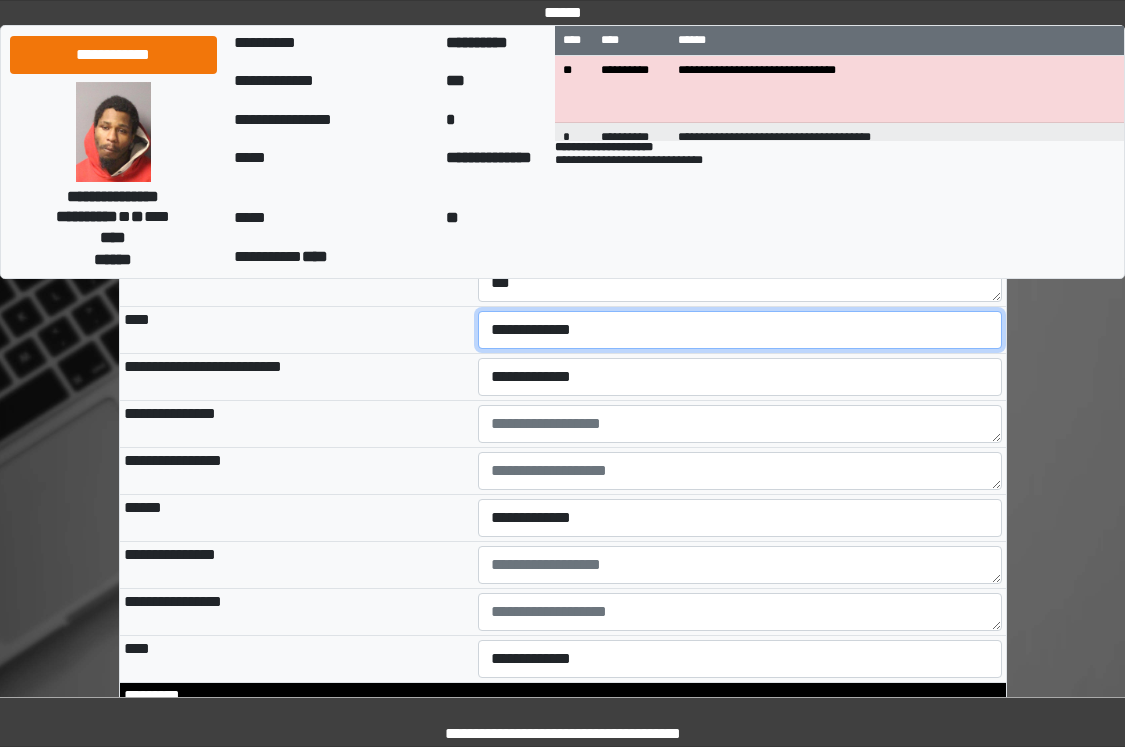 click on "**********" at bounding box center (740, 330) 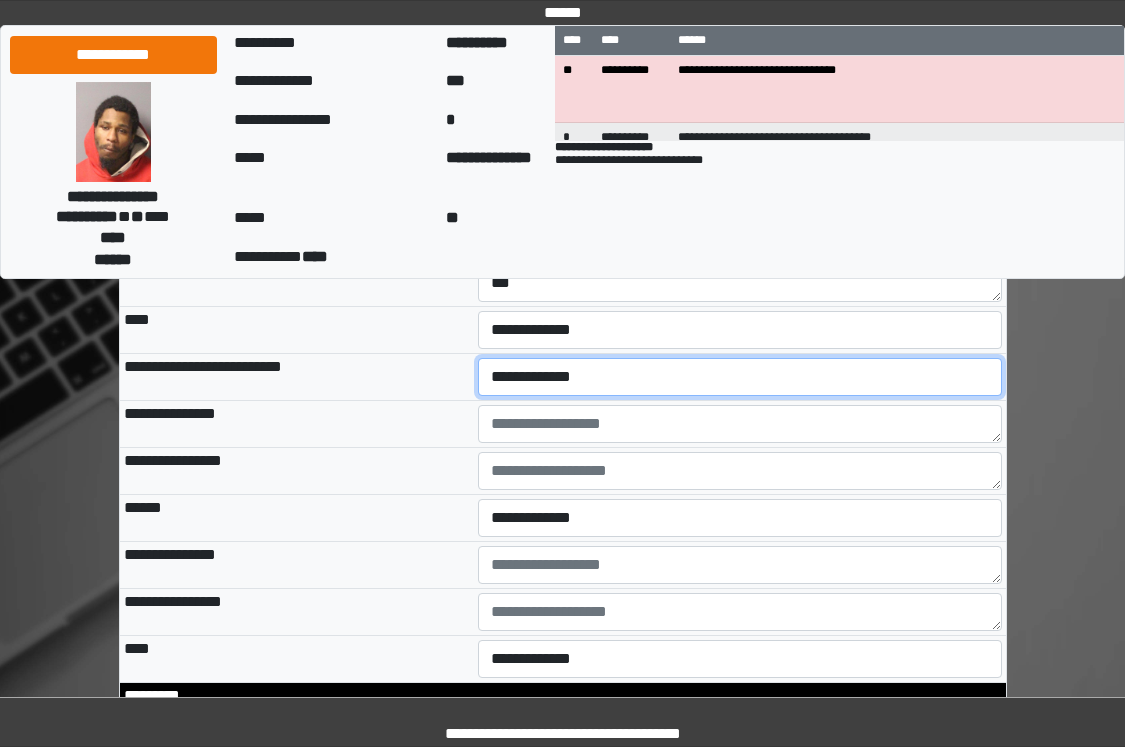 click on "**********" at bounding box center (740, 377) 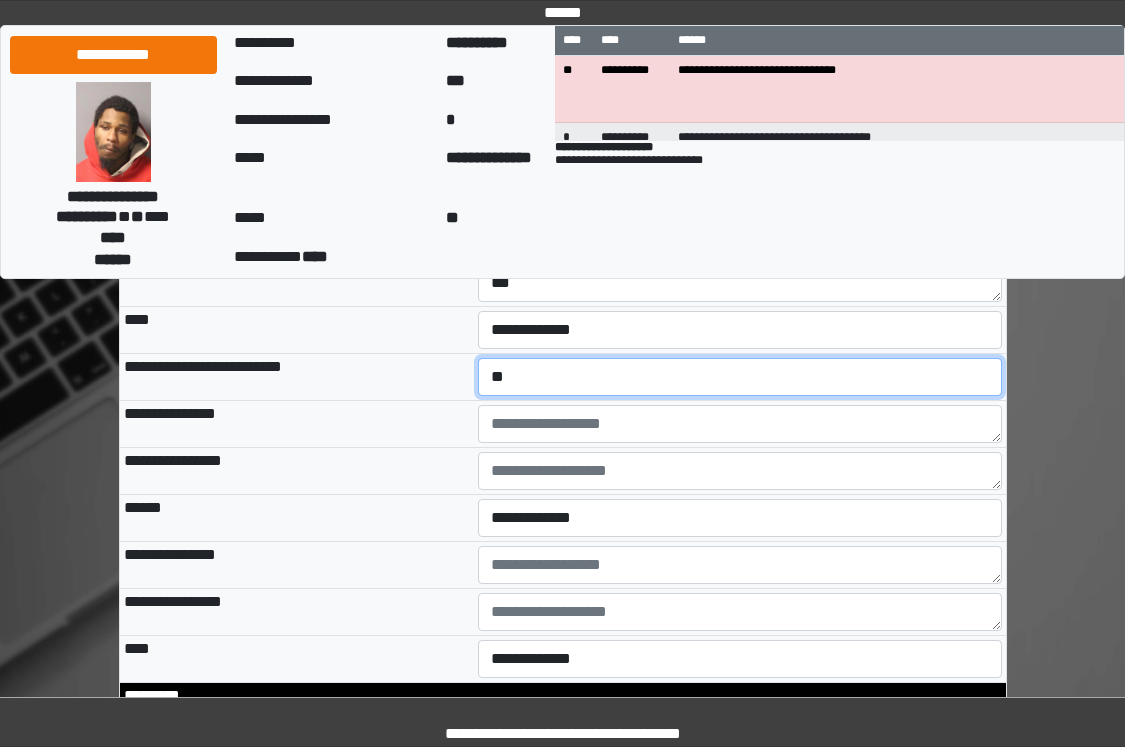 click on "**********" at bounding box center (740, 377) 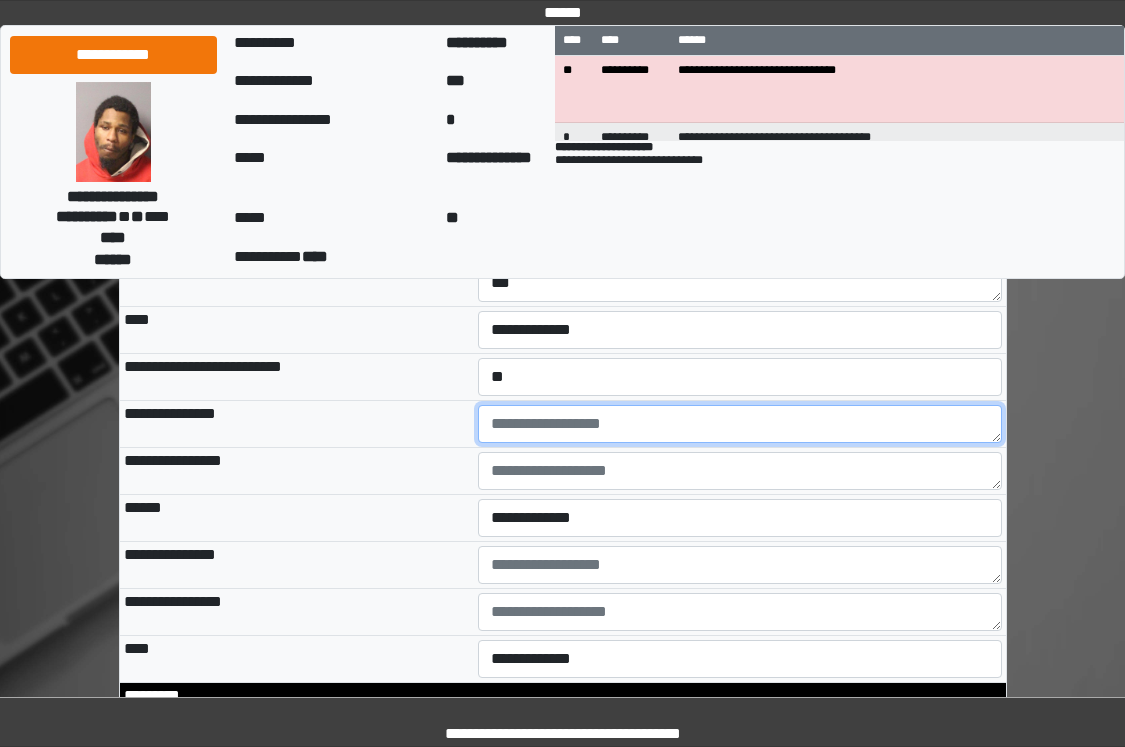 click at bounding box center (740, 424) 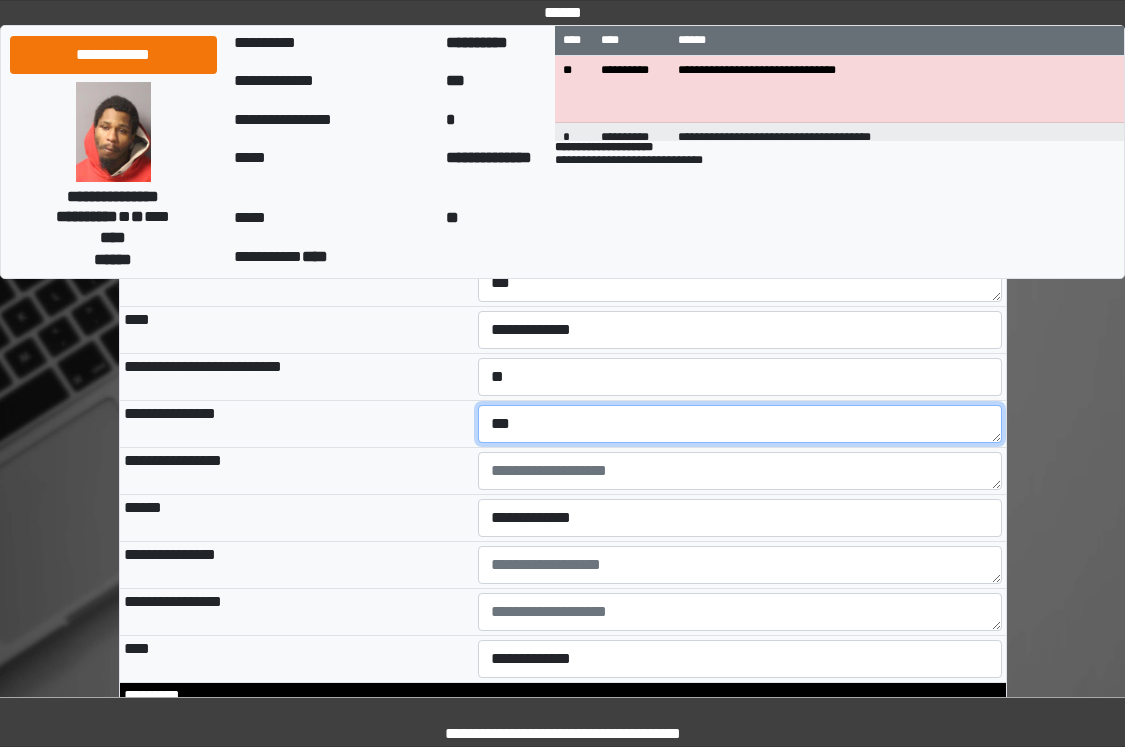 type on "***" 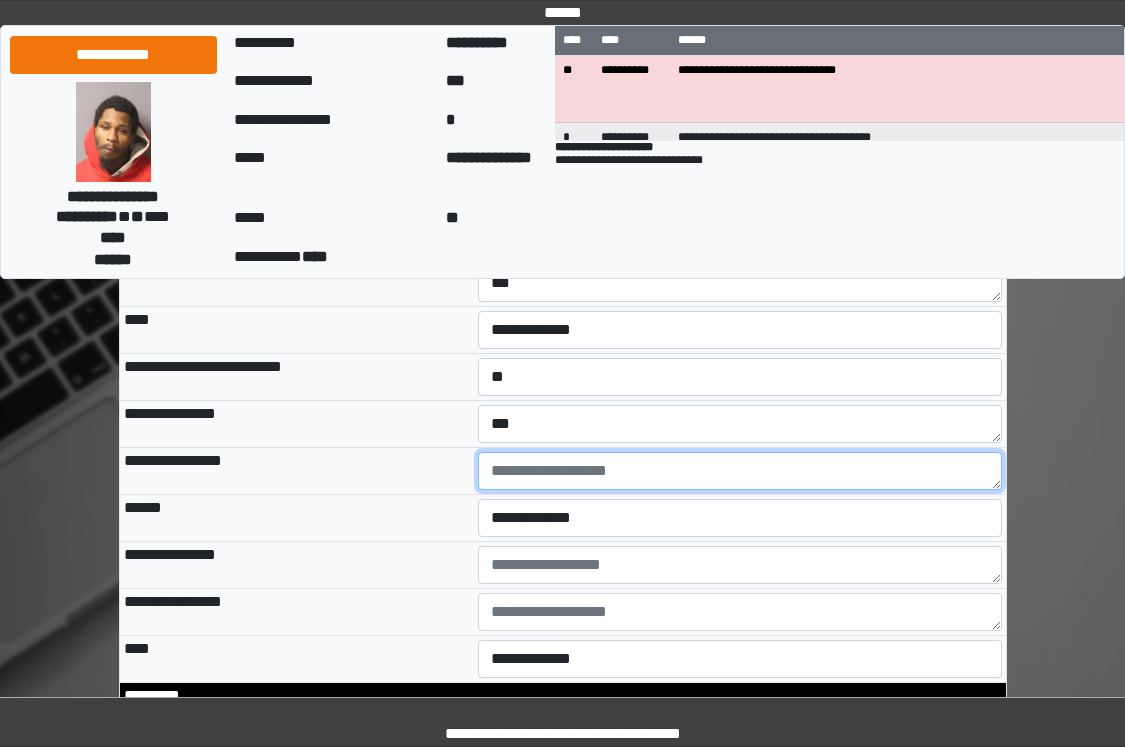 click at bounding box center [740, 471] 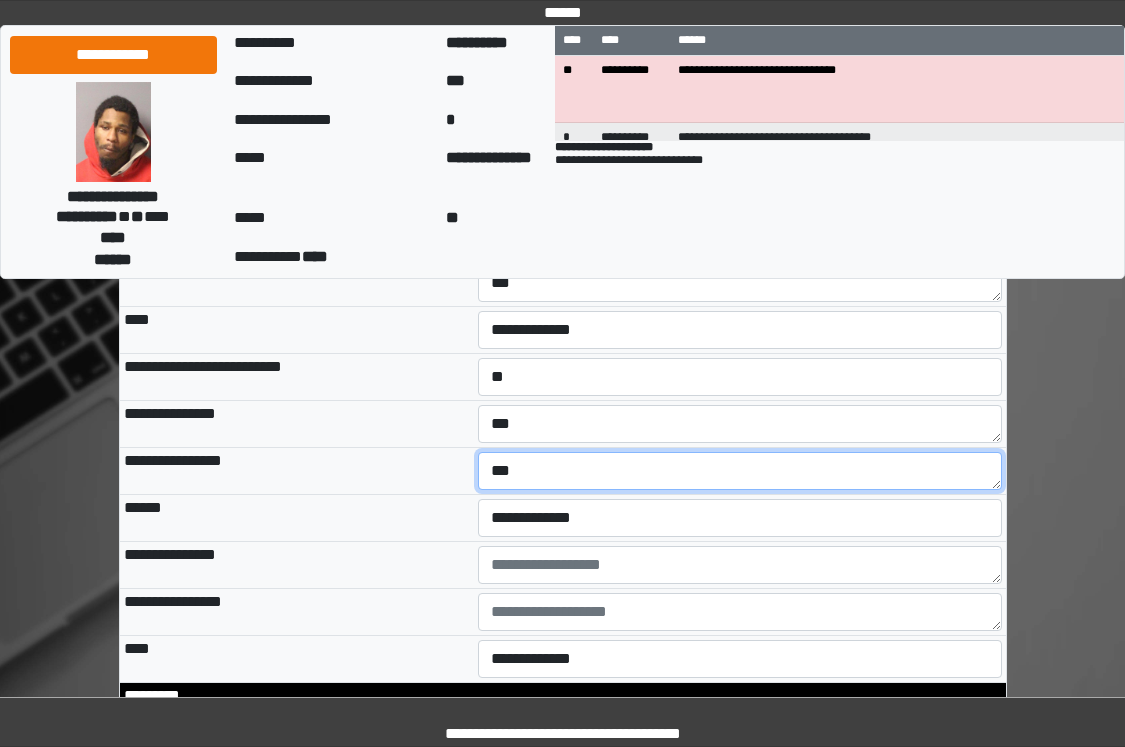 type on "***" 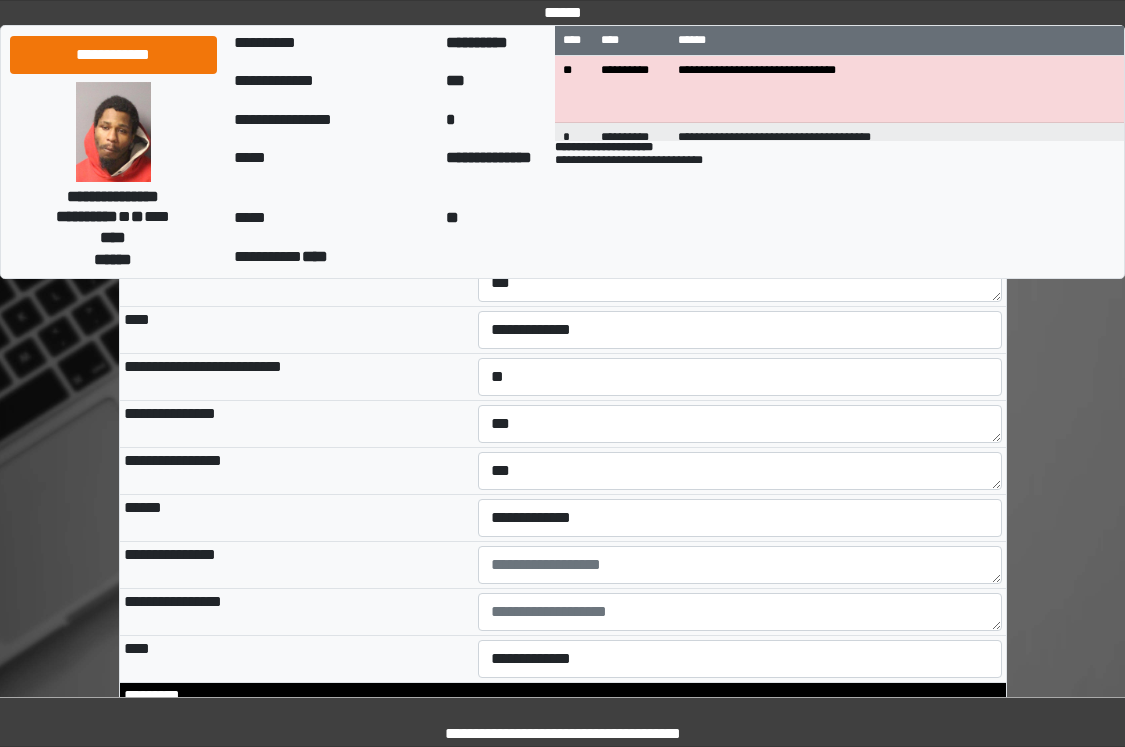 click on "**********" at bounding box center (297, 423) 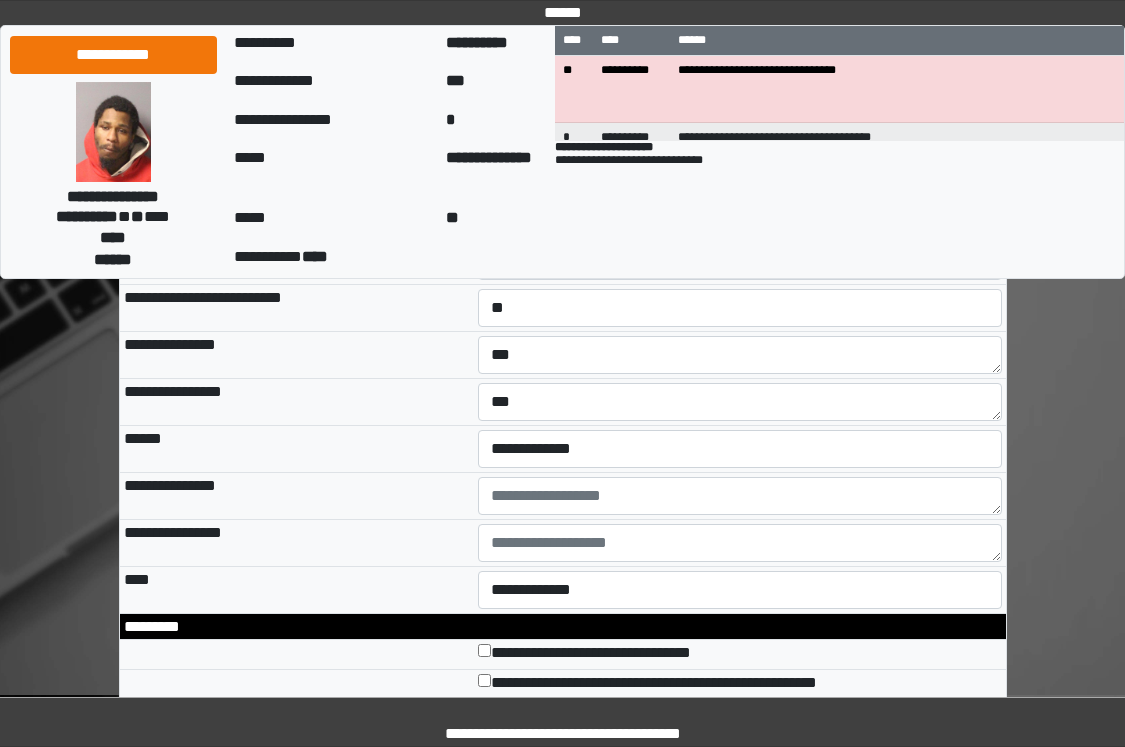 scroll, scrollTop: 8400, scrollLeft: 0, axis: vertical 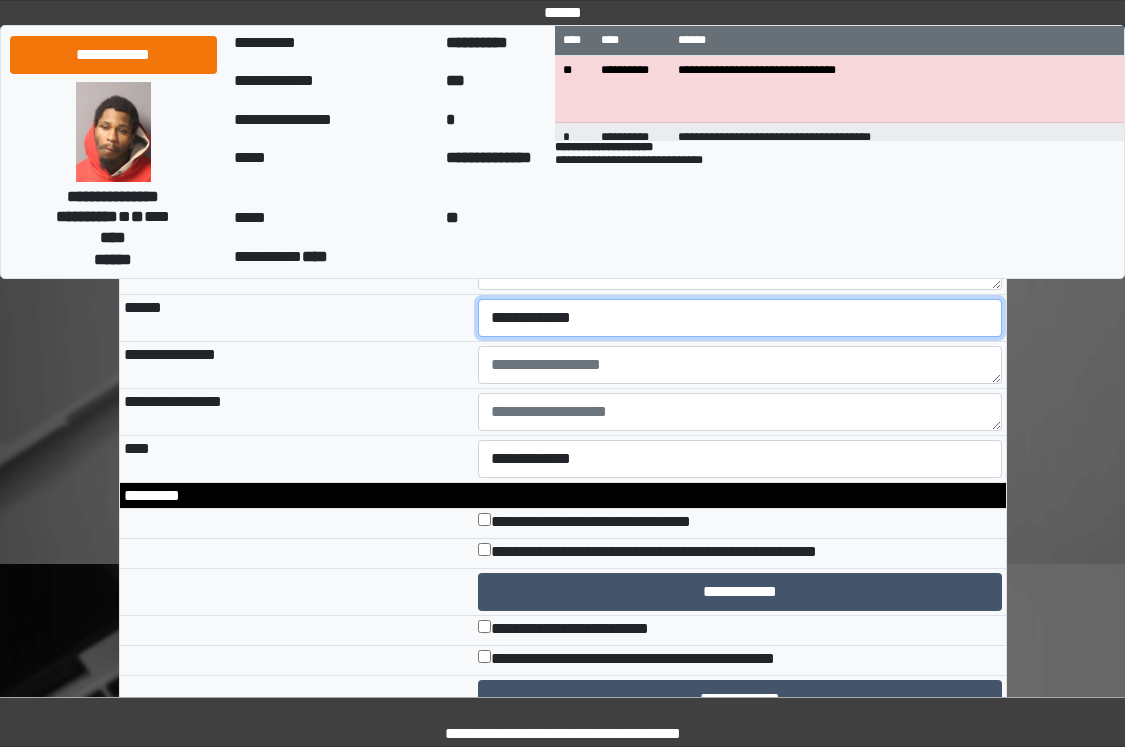 click on "**********" at bounding box center (740, 318) 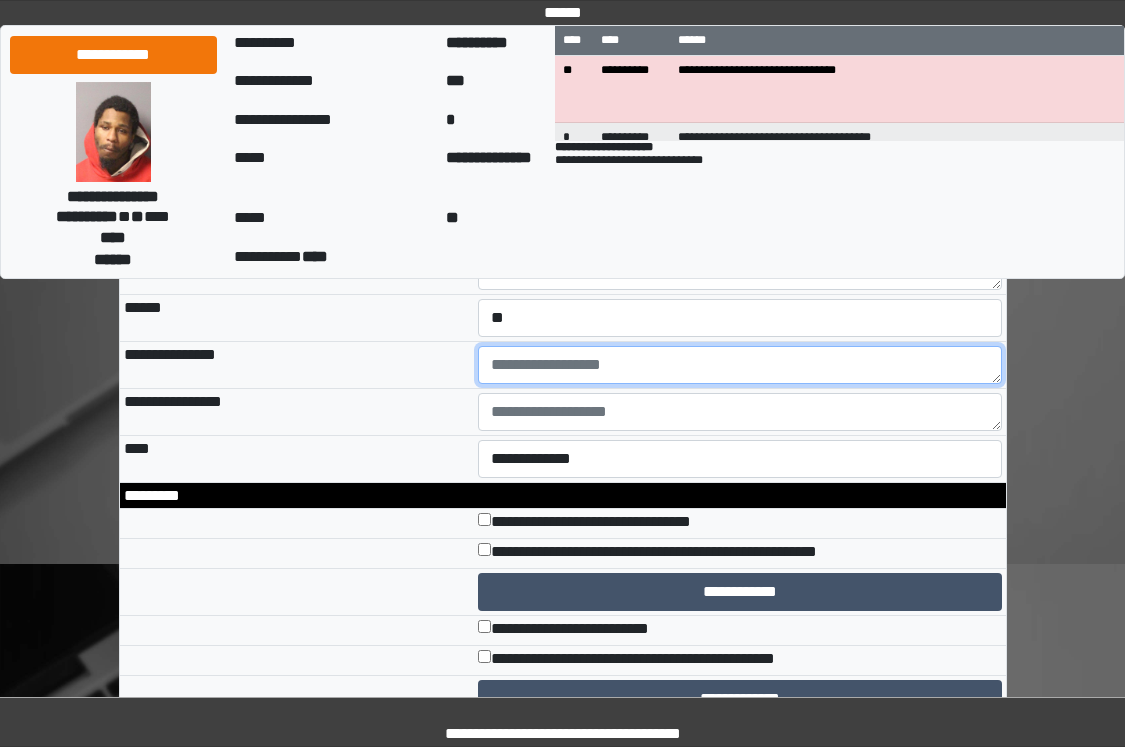 click at bounding box center [740, 365] 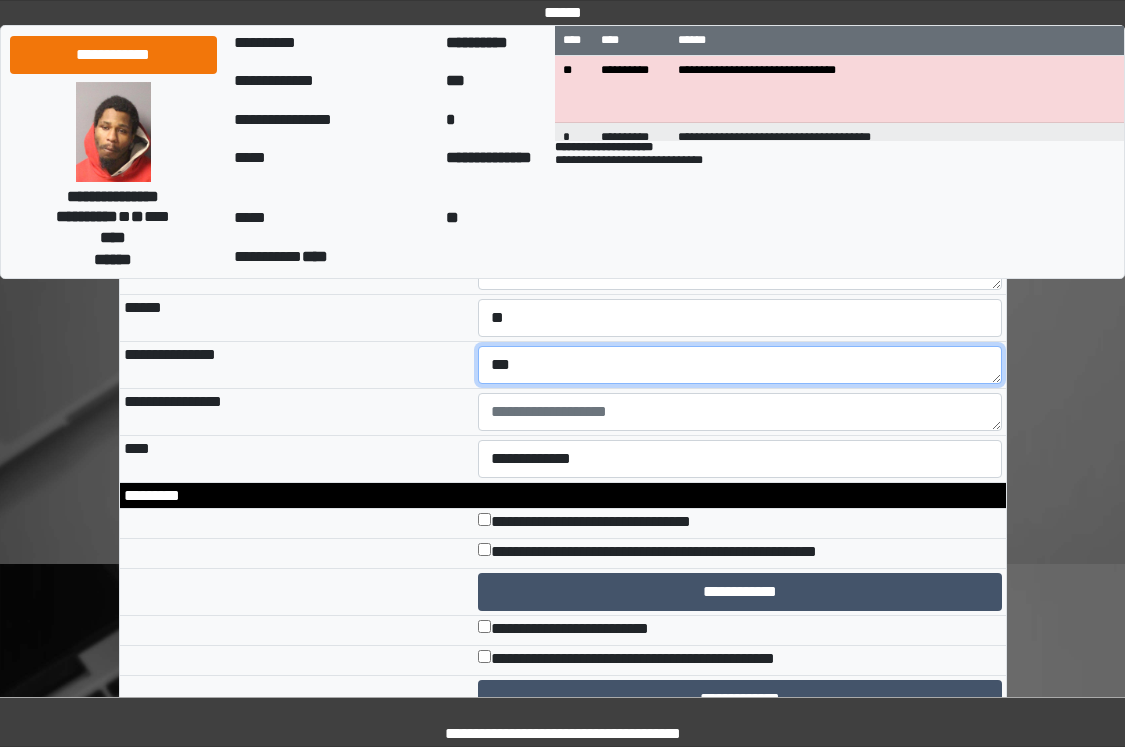 type on "***" 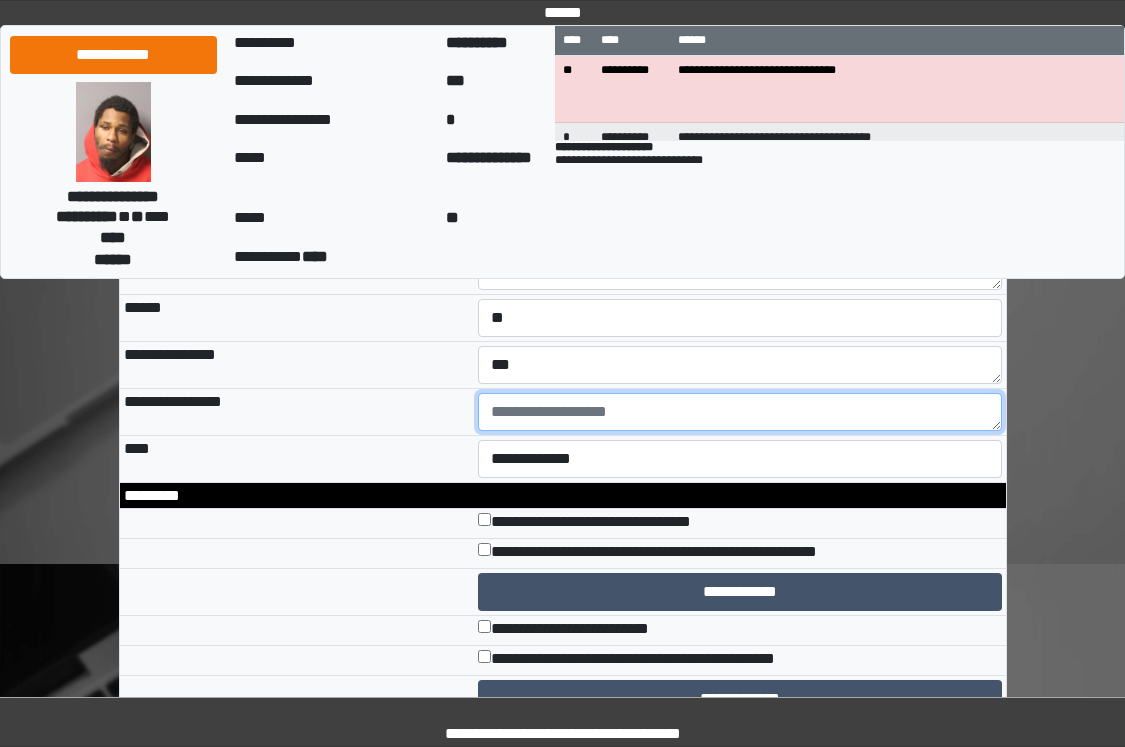 click at bounding box center [740, 412] 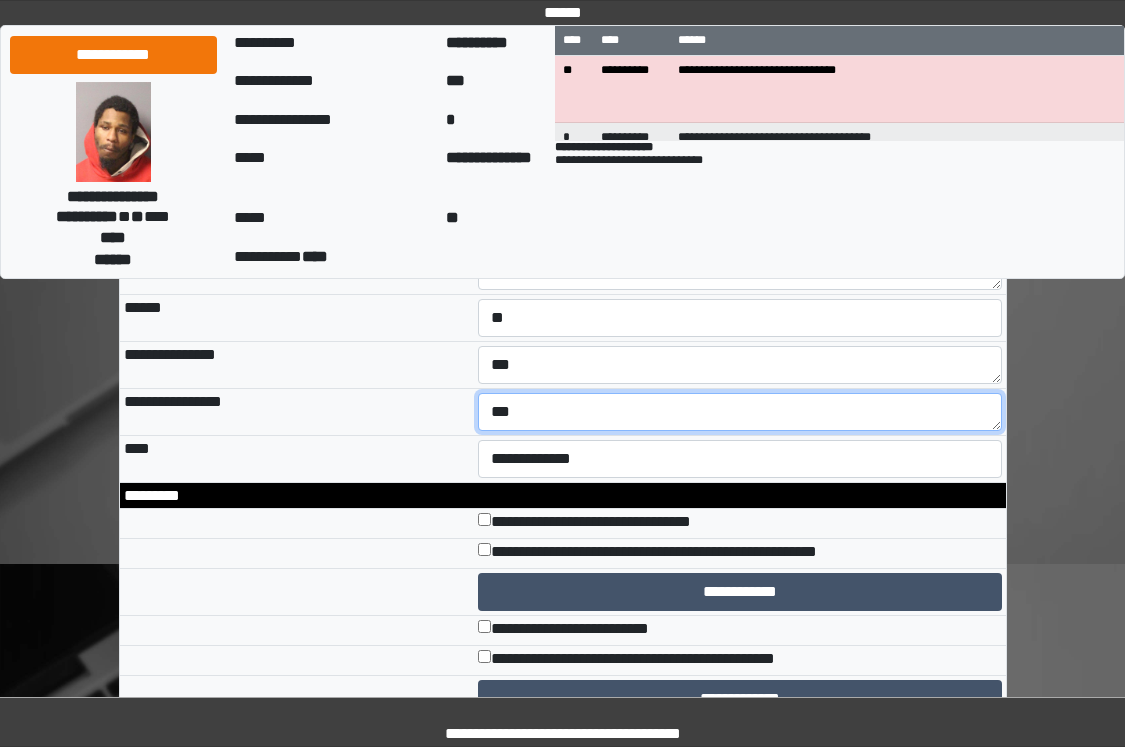 type on "***" 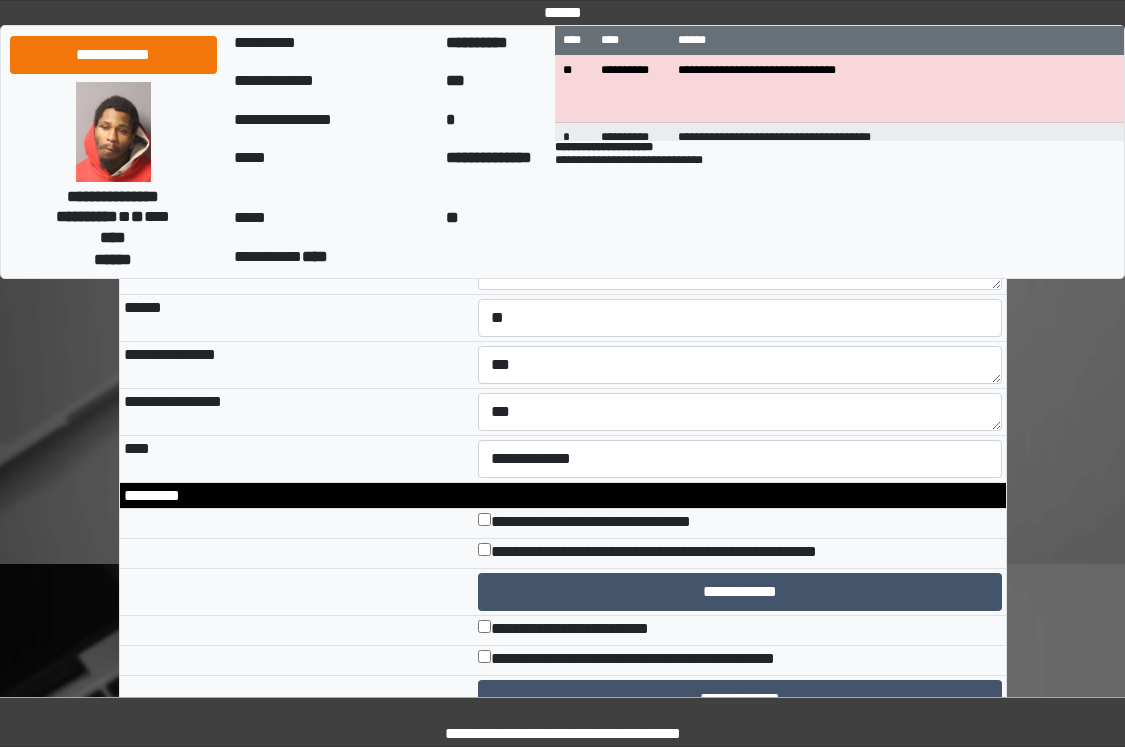 click on "**********" at bounding box center (297, 364) 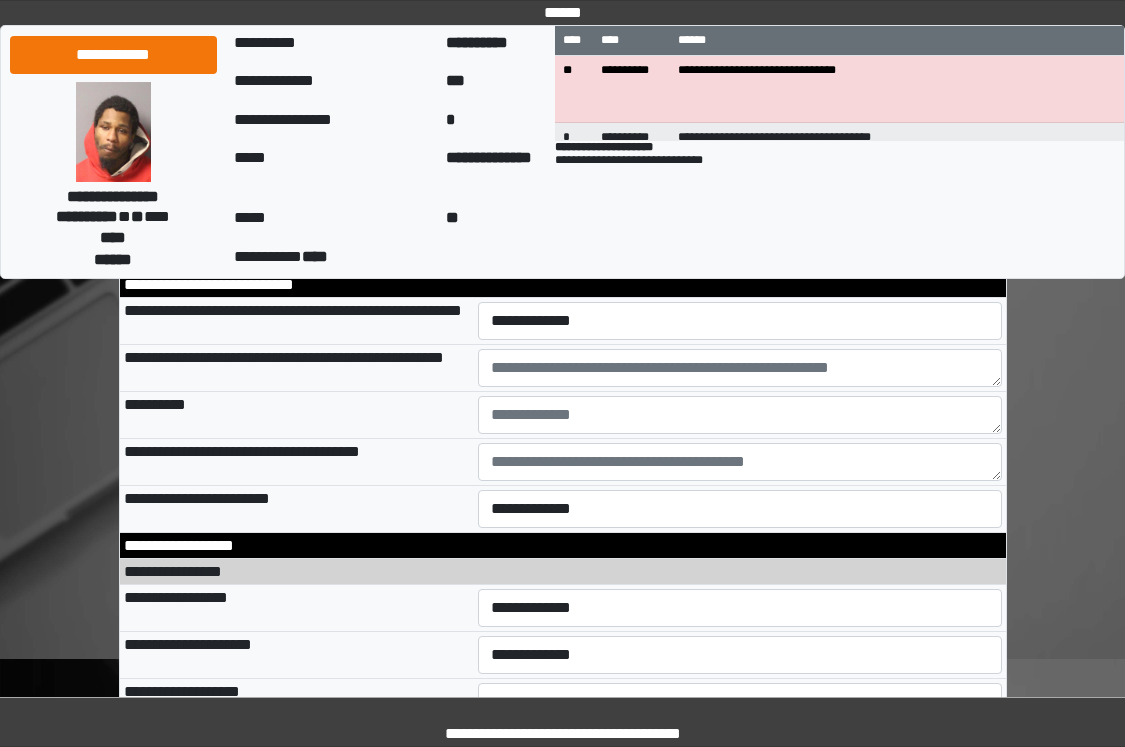 scroll, scrollTop: 9100, scrollLeft: 0, axis: vertical 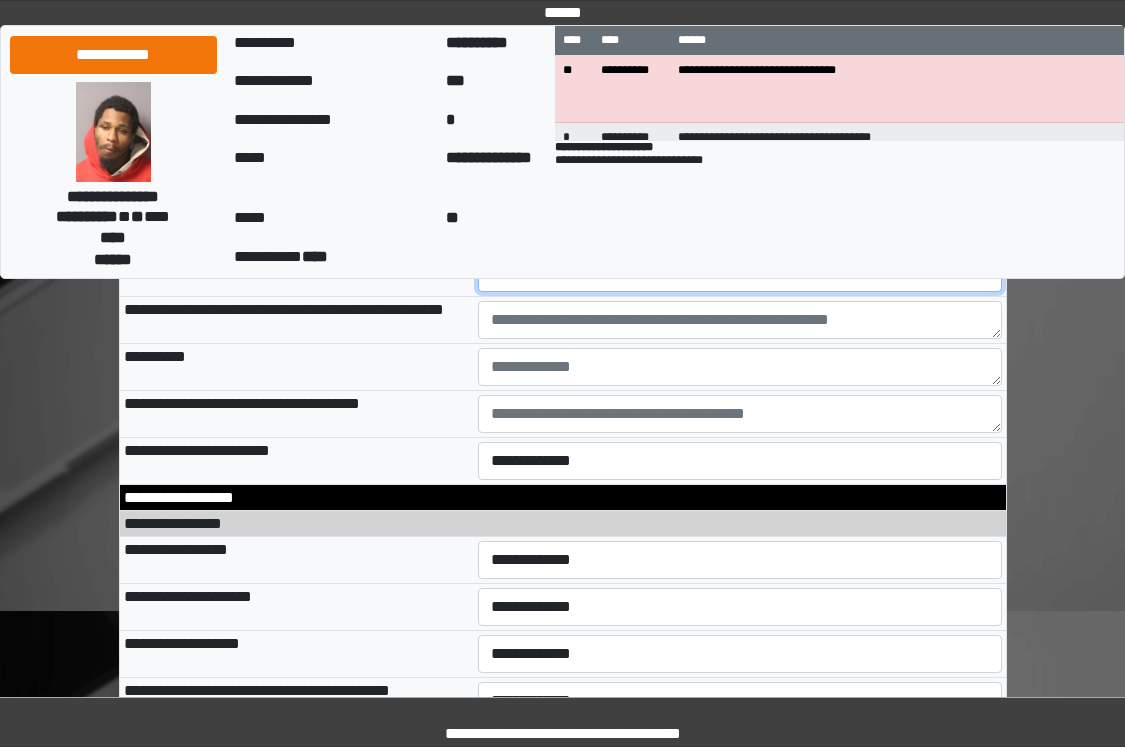 click on "**********" at bounding box center (740, 273) 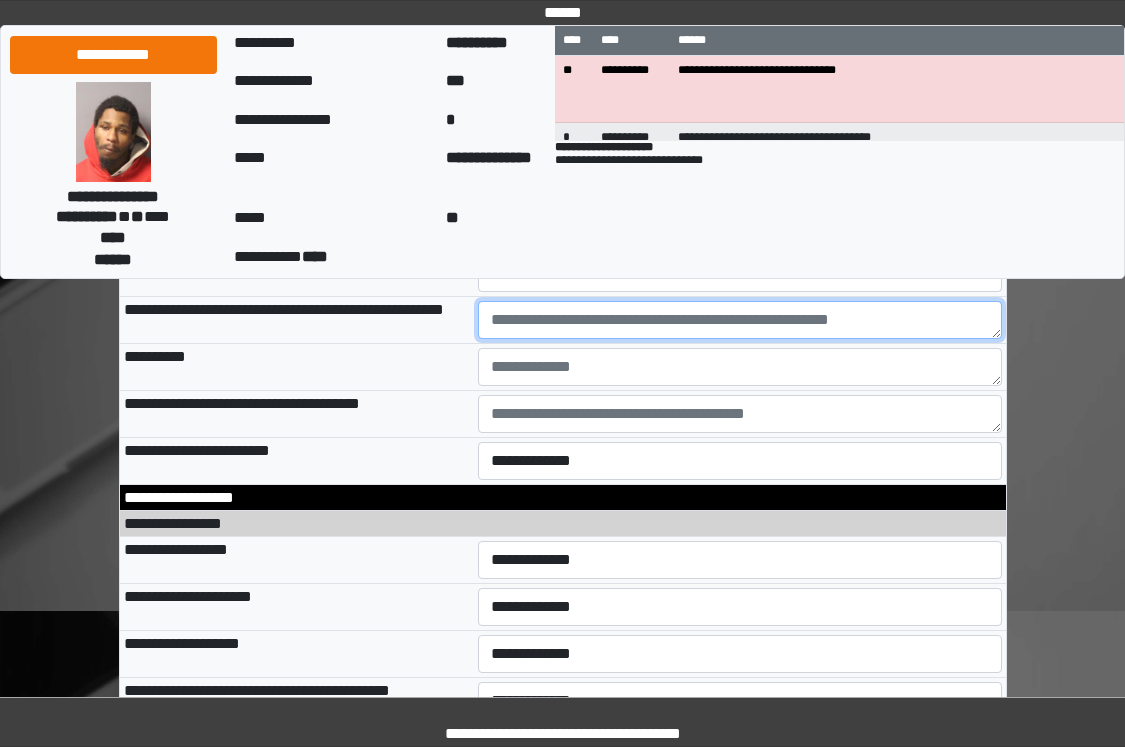 click at bounding box center (740, 320) 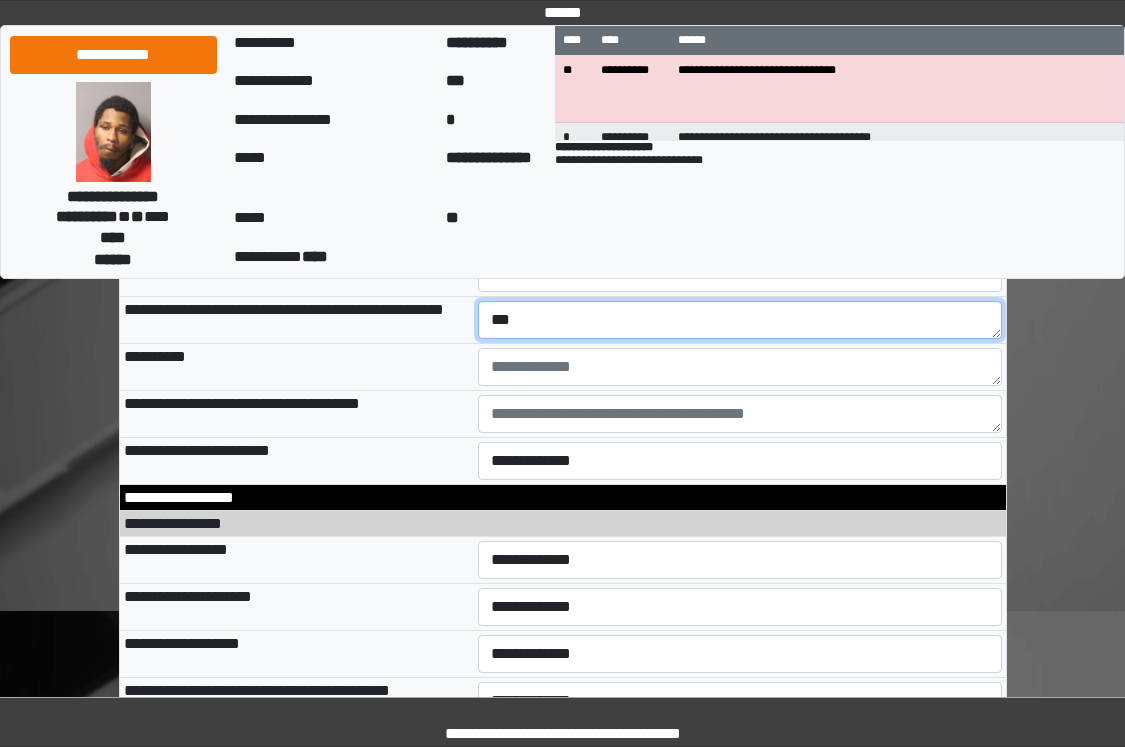 type on "***" 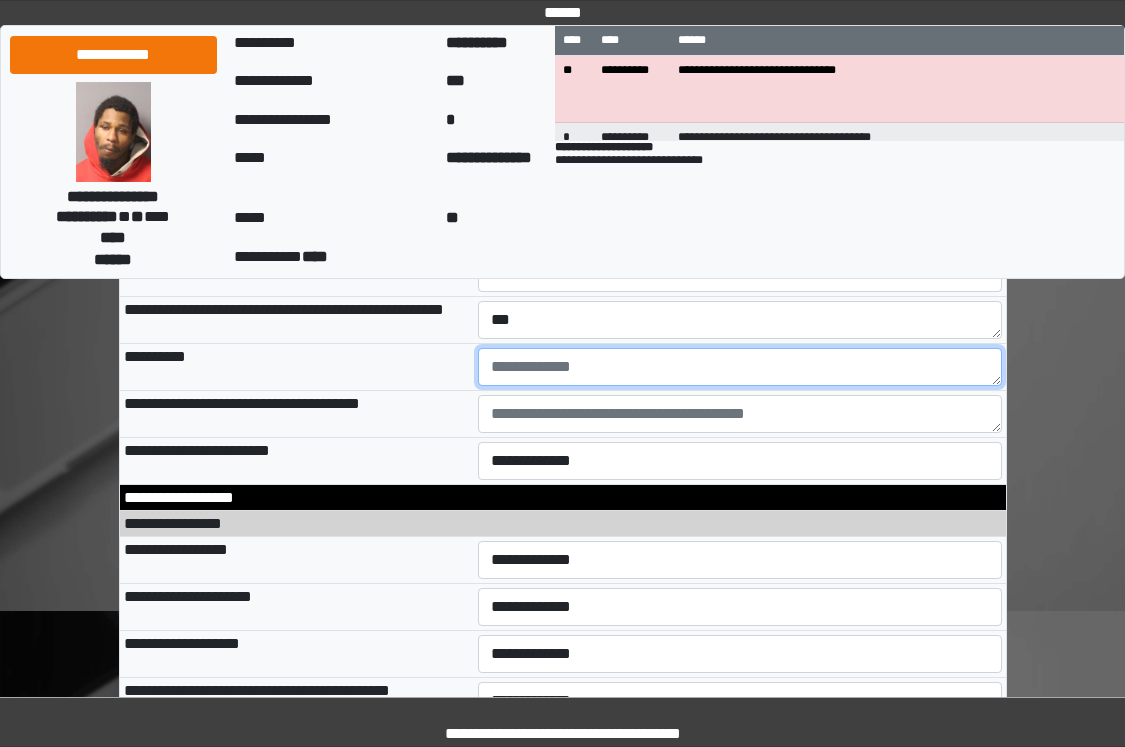click at bounding box center [740, 367] 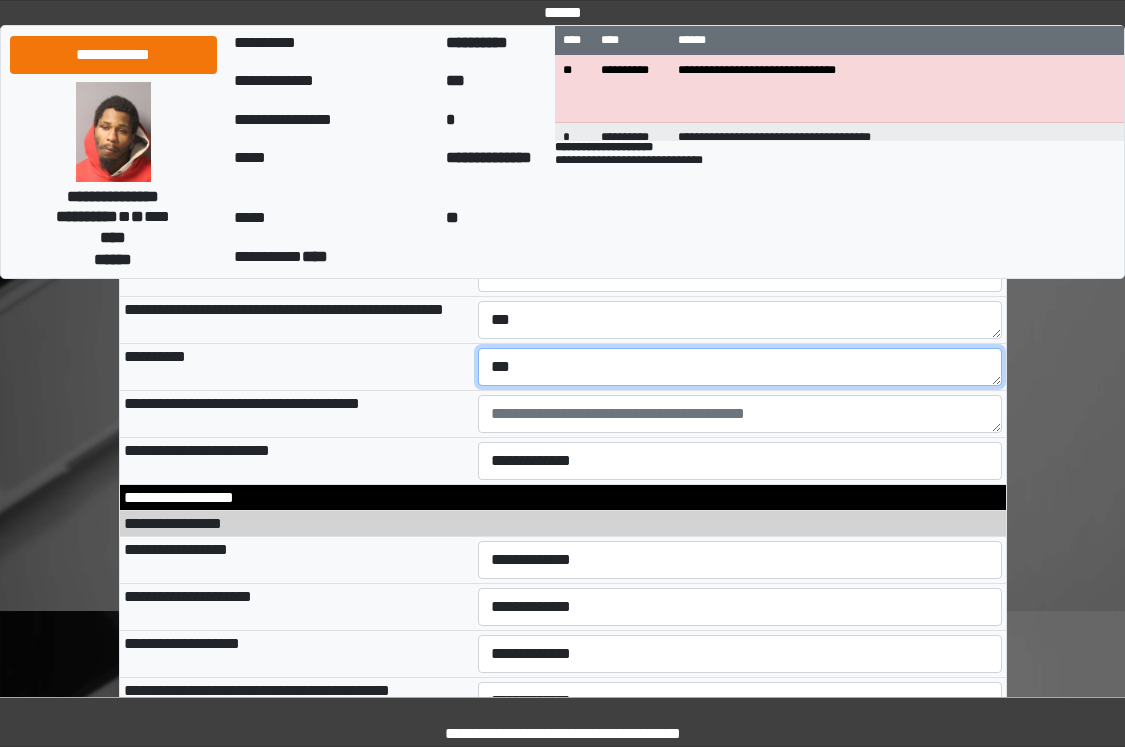 type on "***" 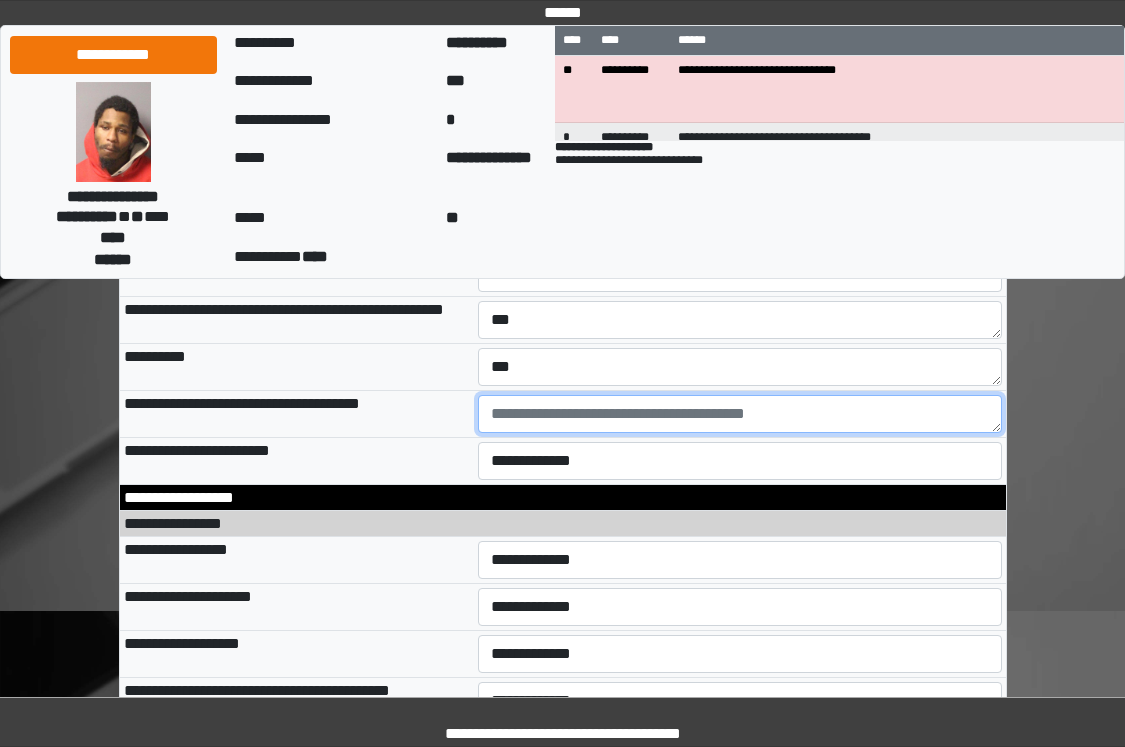 click at bounding box center (740, 414) 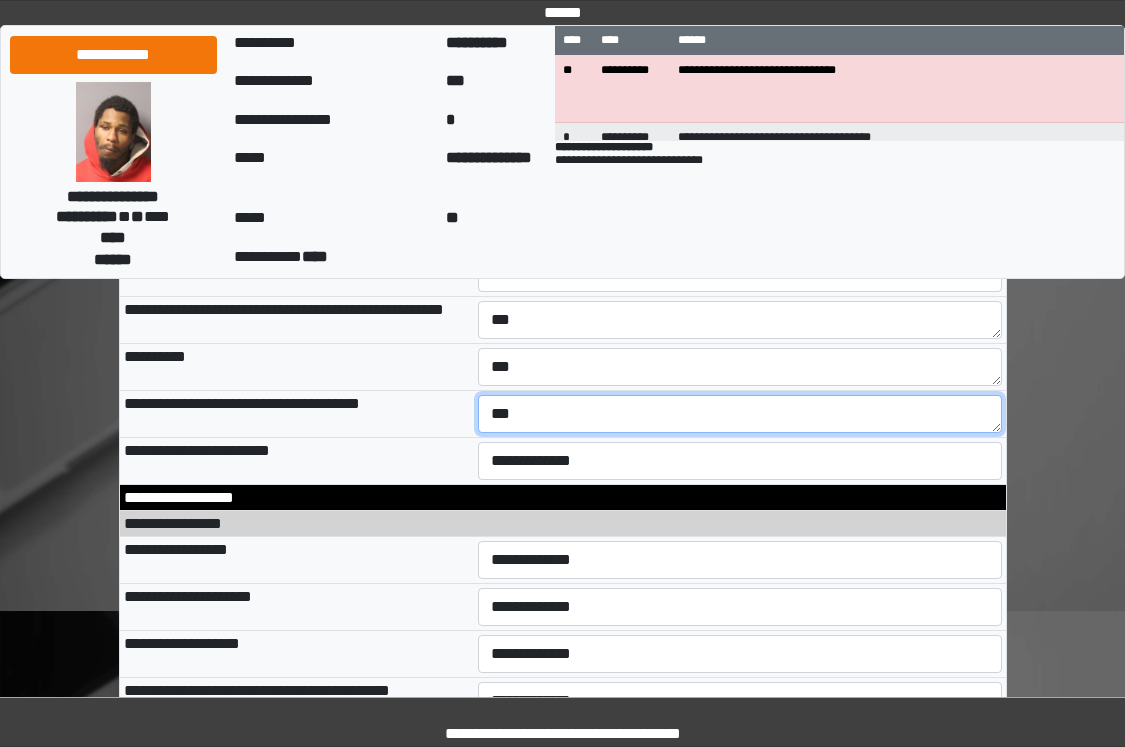 type on "***" 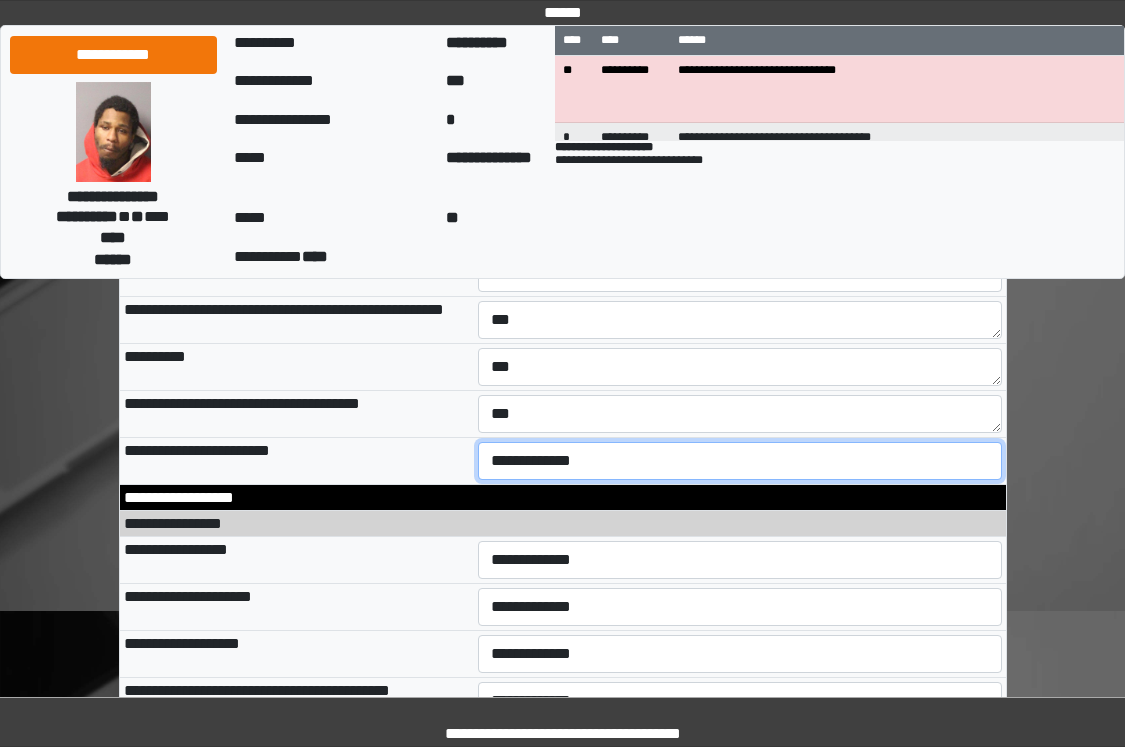 click on "**********" at bounding box center [740, 461] 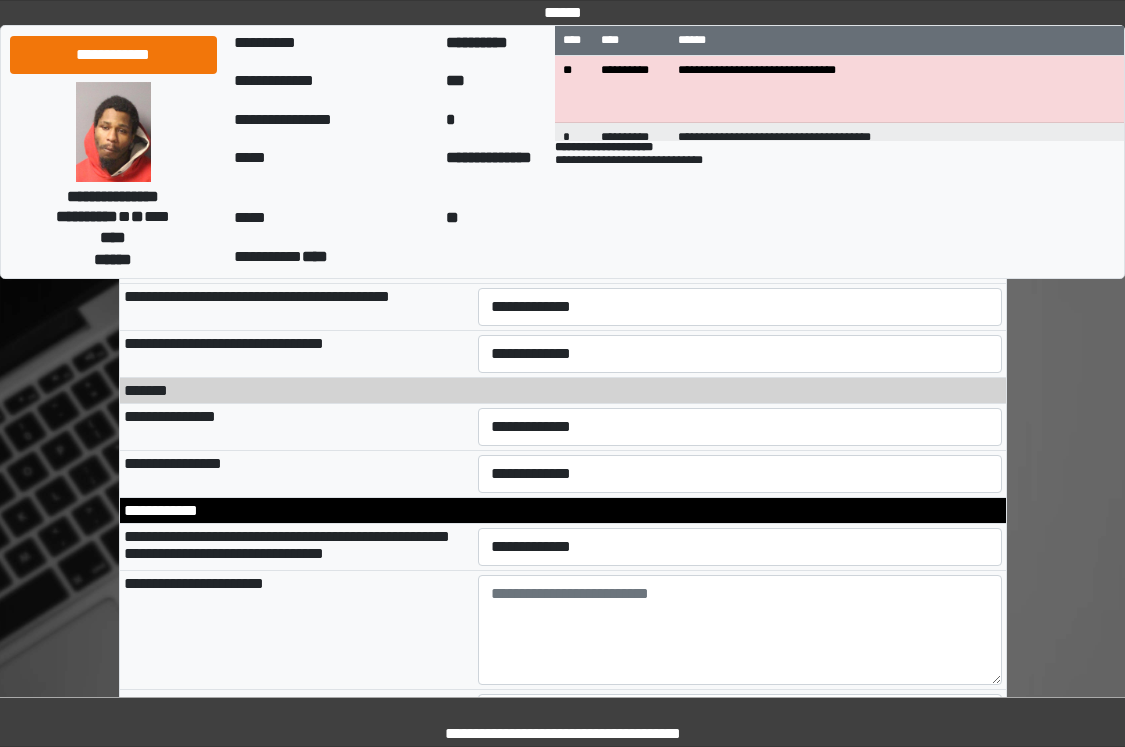 scroll, scrollTop: 9500, scrollLeft: 0, axis: vertical 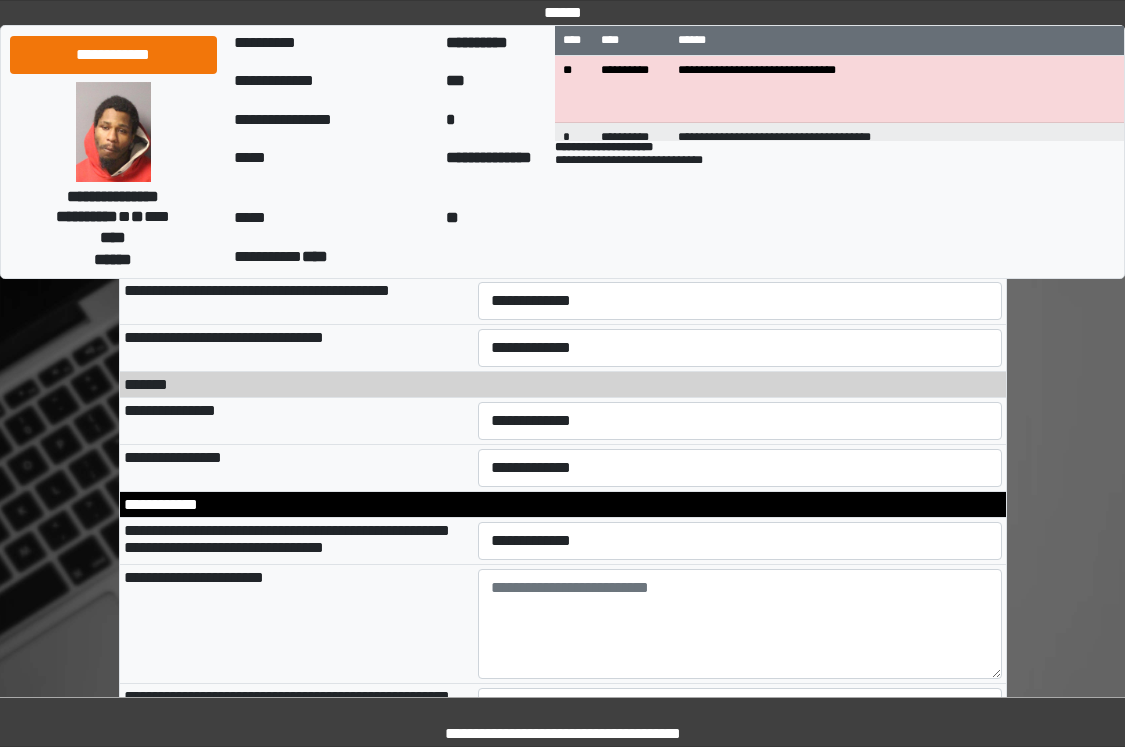 click on "**********" at bounding box center [740, 160] 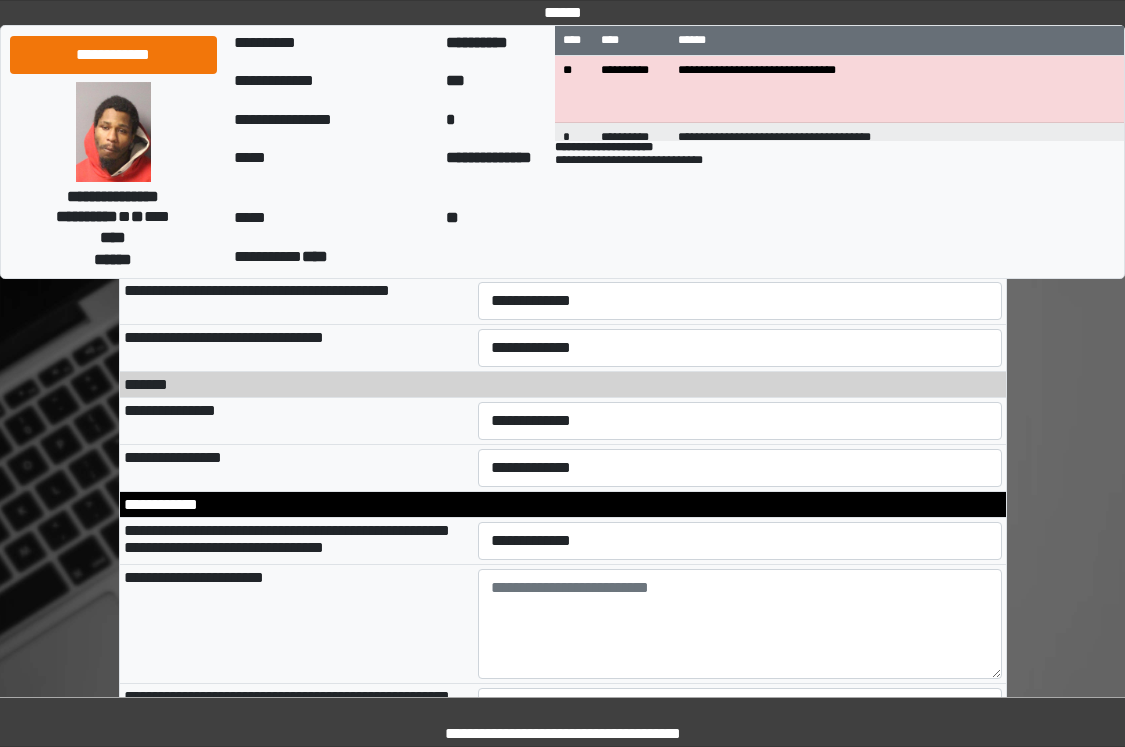 select on "**" 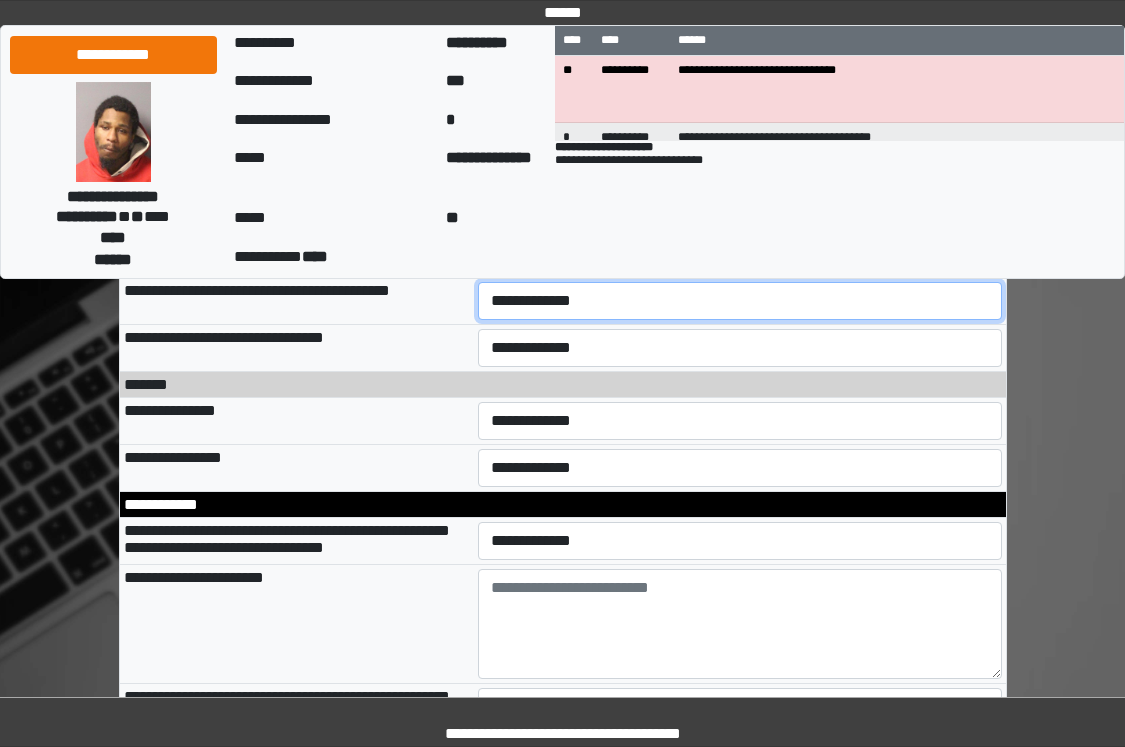 click on "**********" at bounding box center (740, 301) 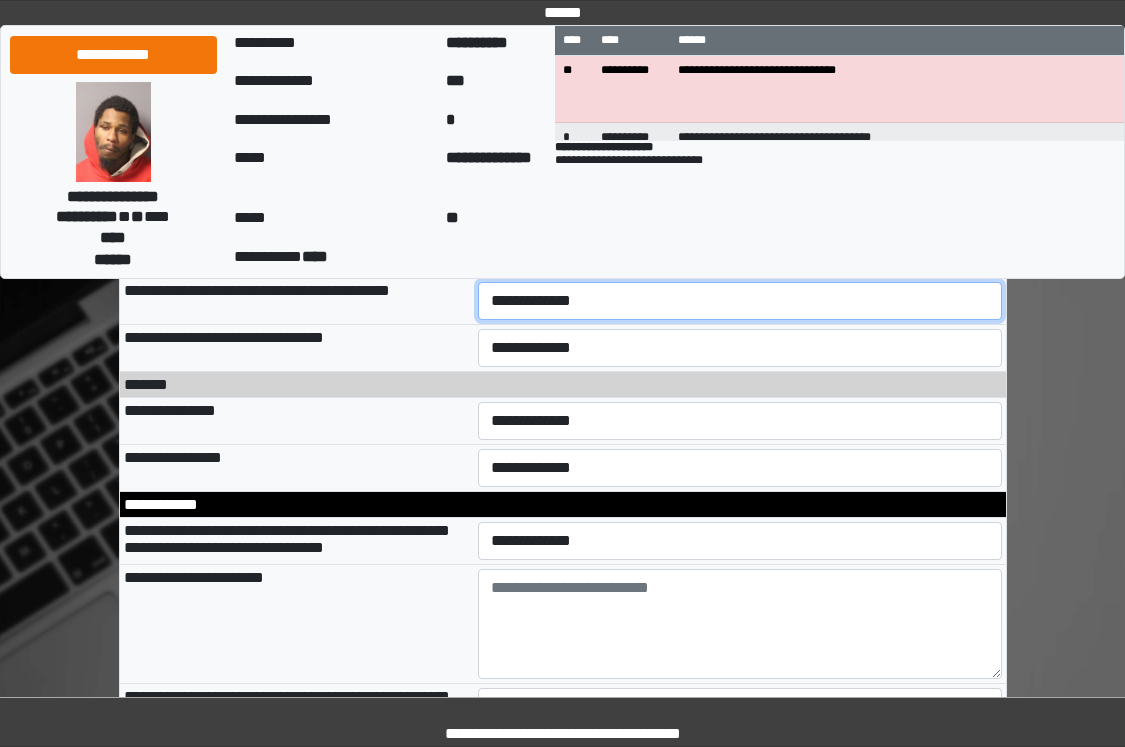 select on "**" 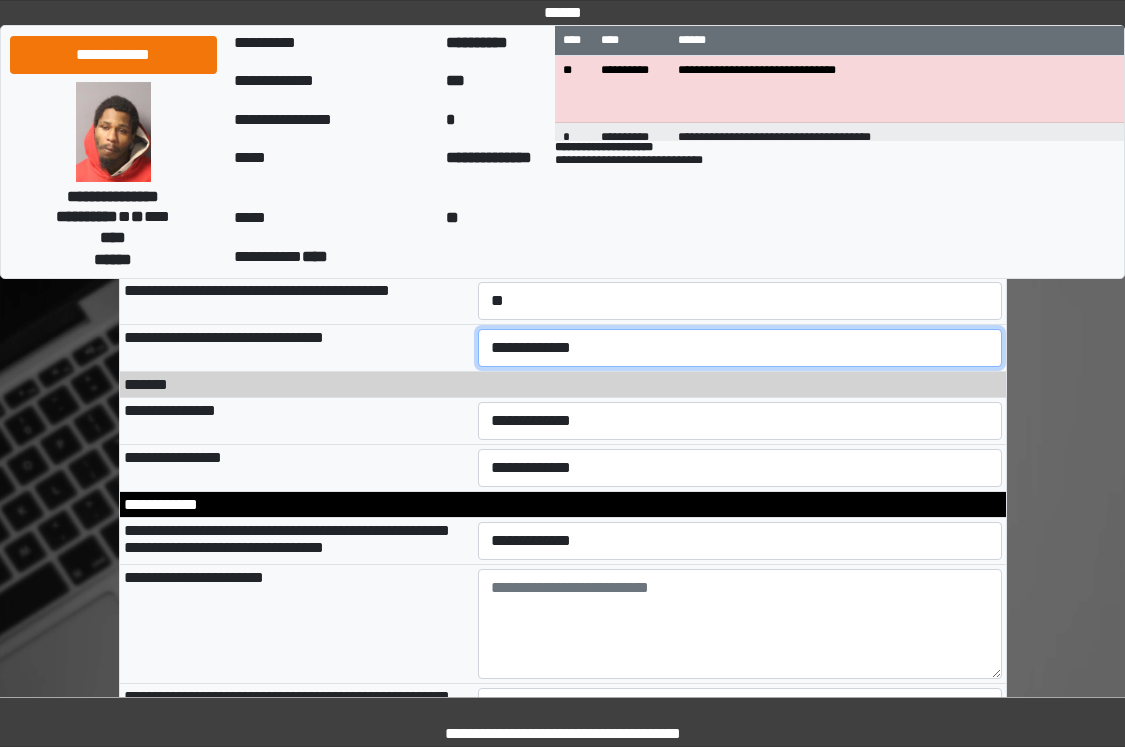 click on "**********" at bounding box center [740, 348] 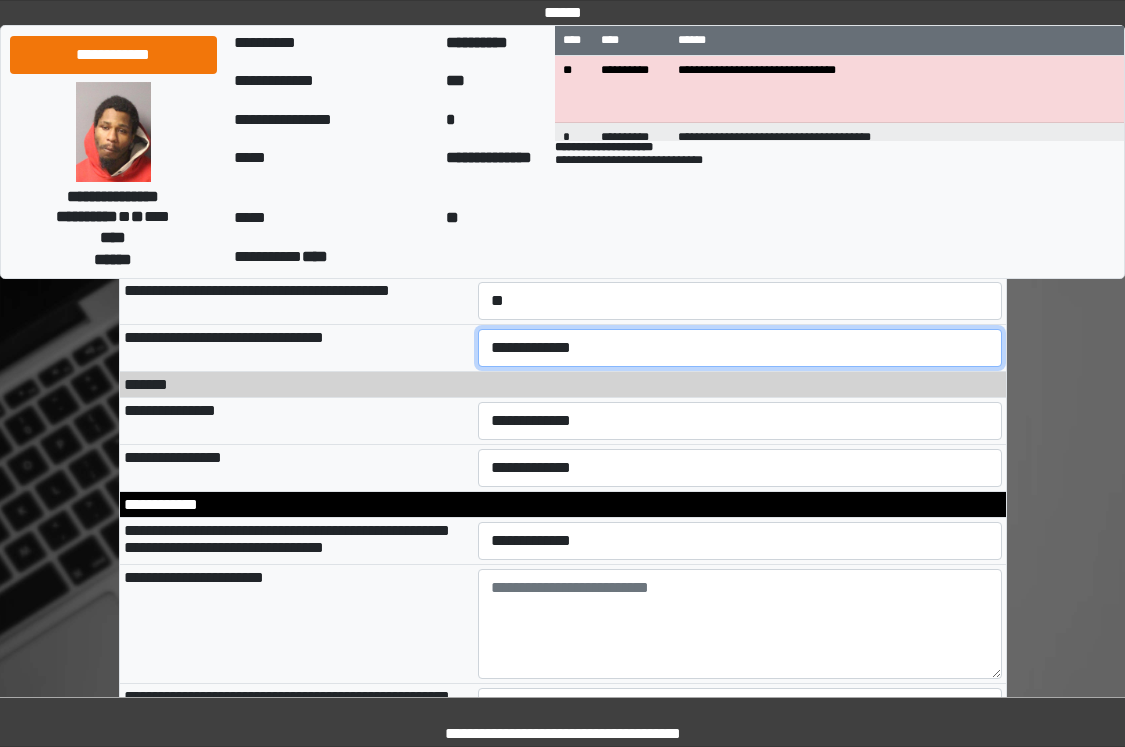 select on "*" 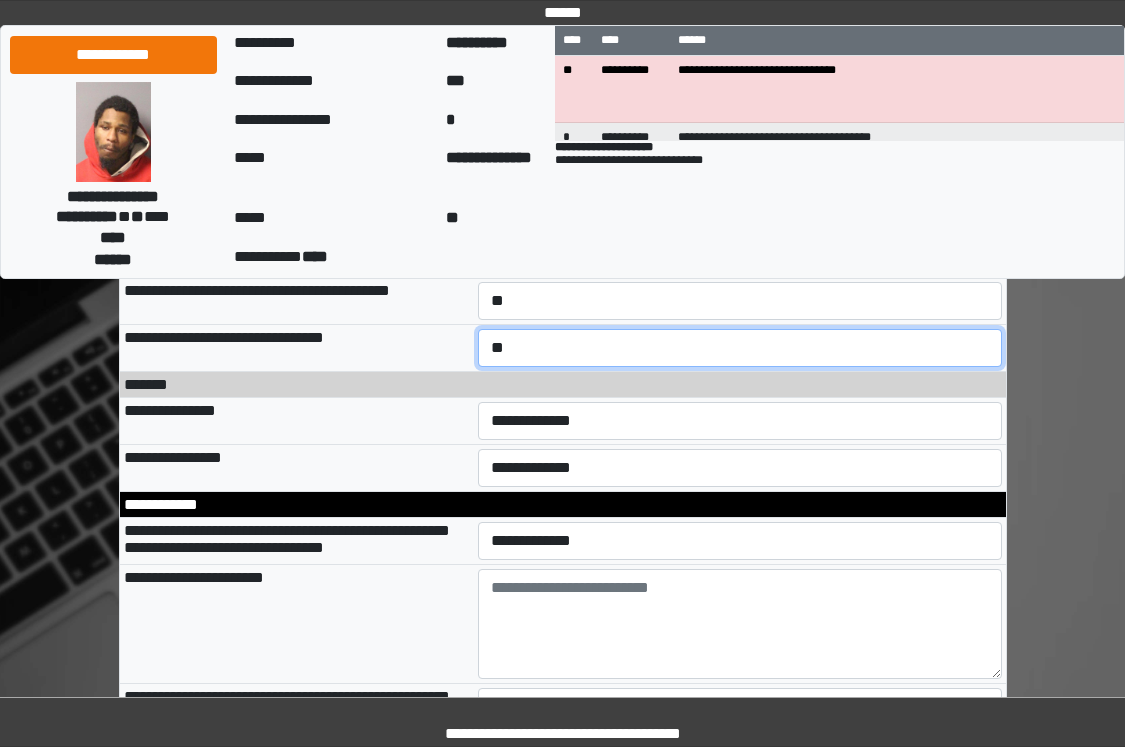 click on "**********" at bounding box center (740, 348) 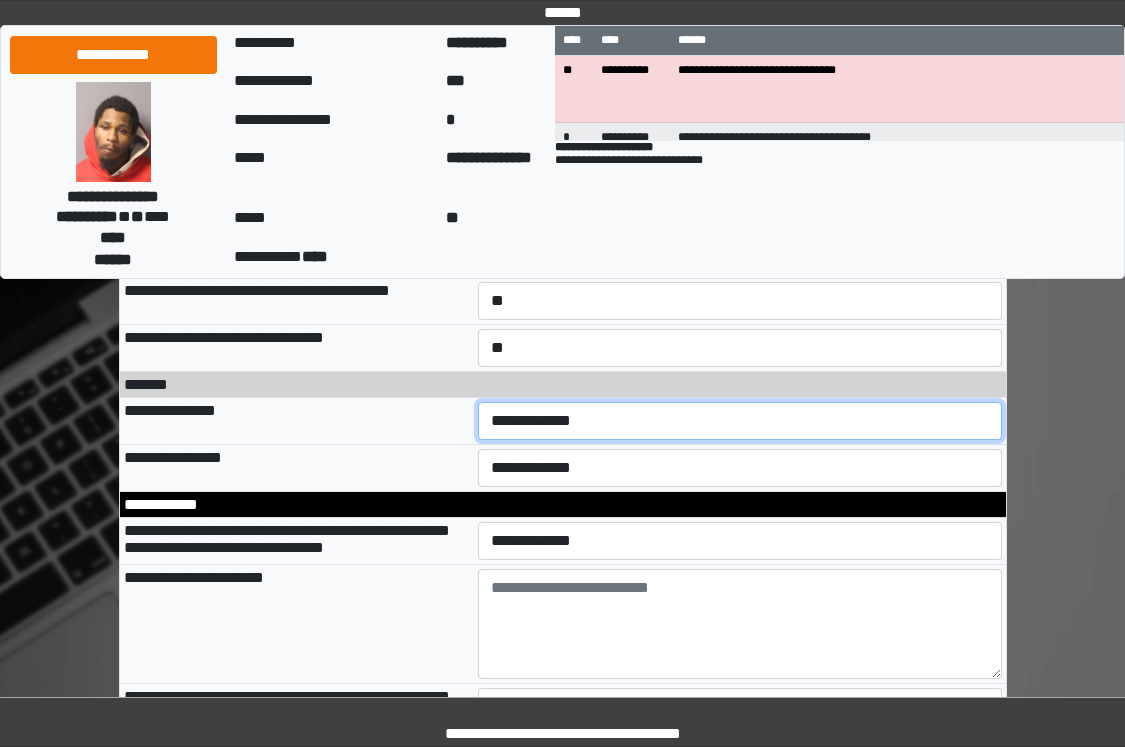 click on "**********" at bounding box center [740, 421] 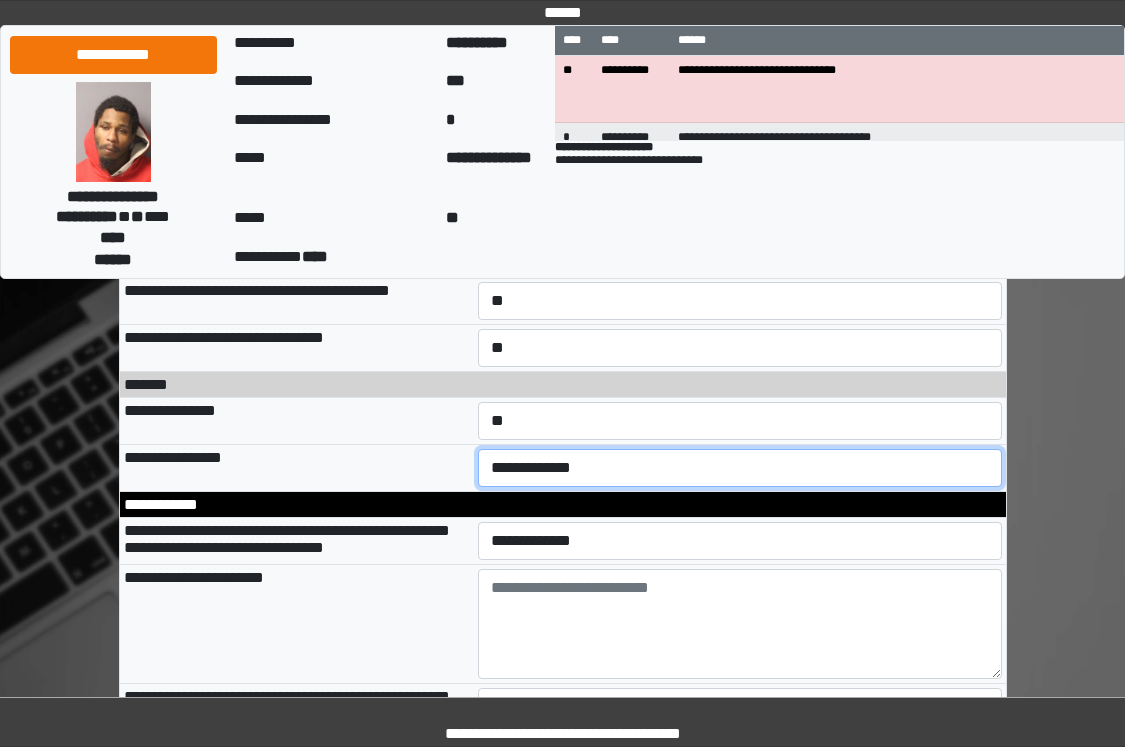 click on "**********" at bounding box center [740, 468] 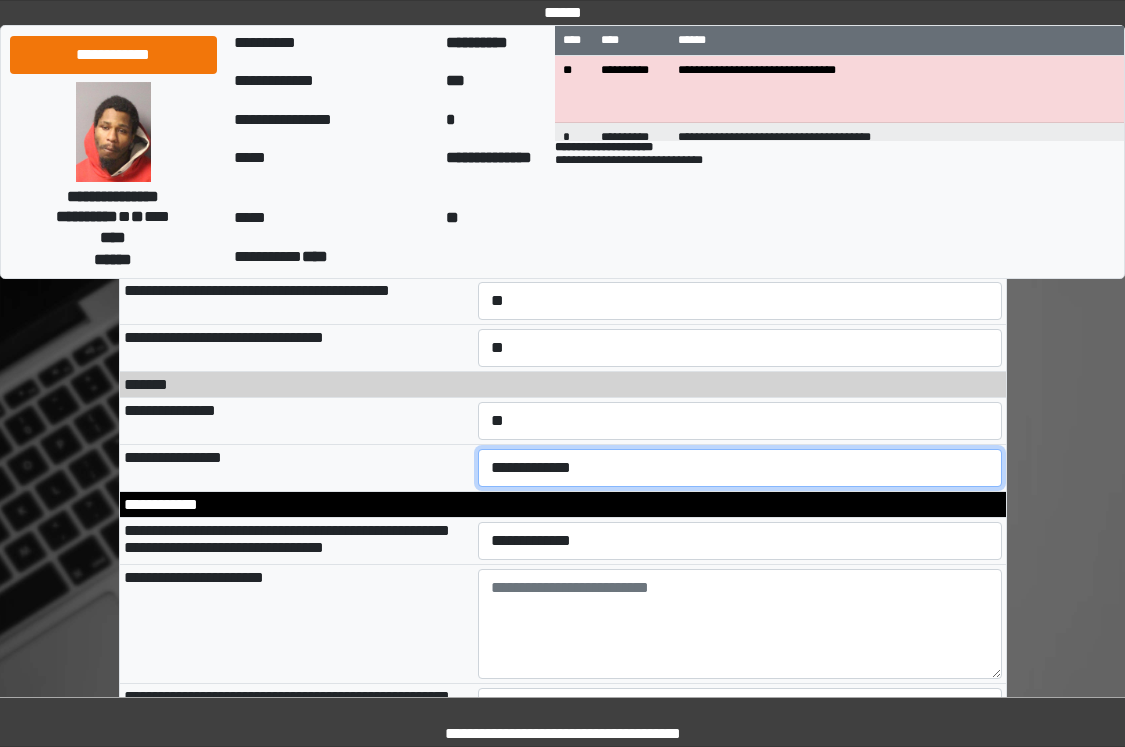 select on "**" 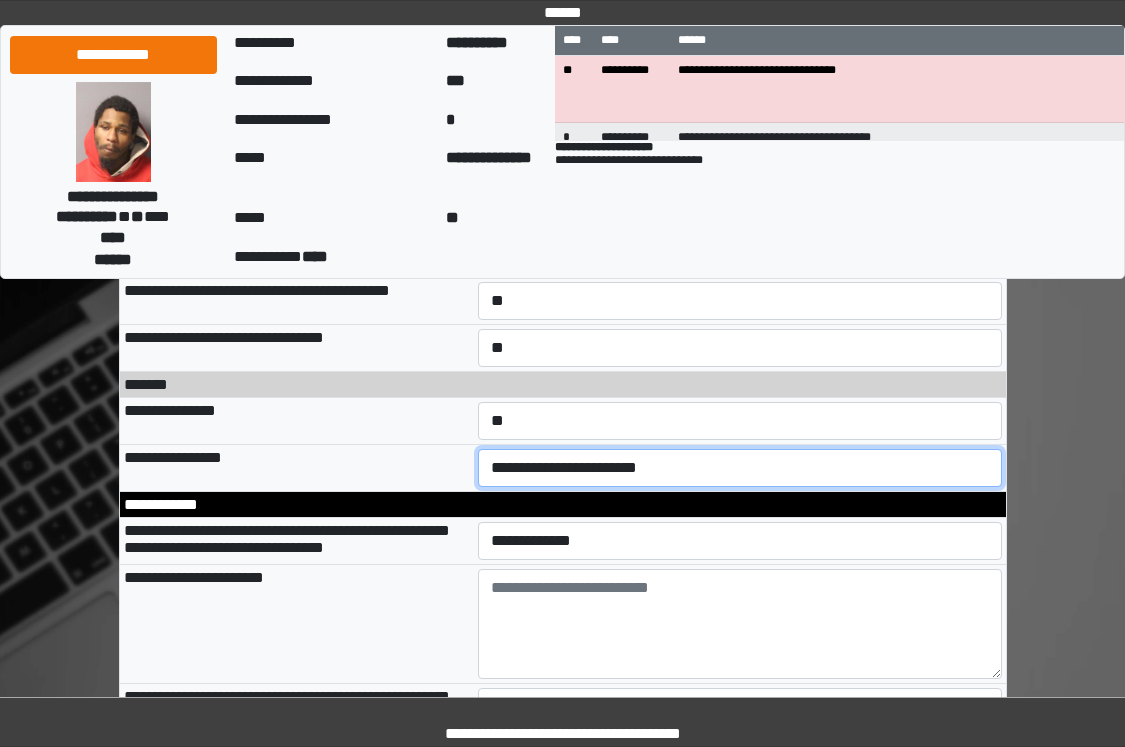 click on "**********" at bounding box center (740, 468) 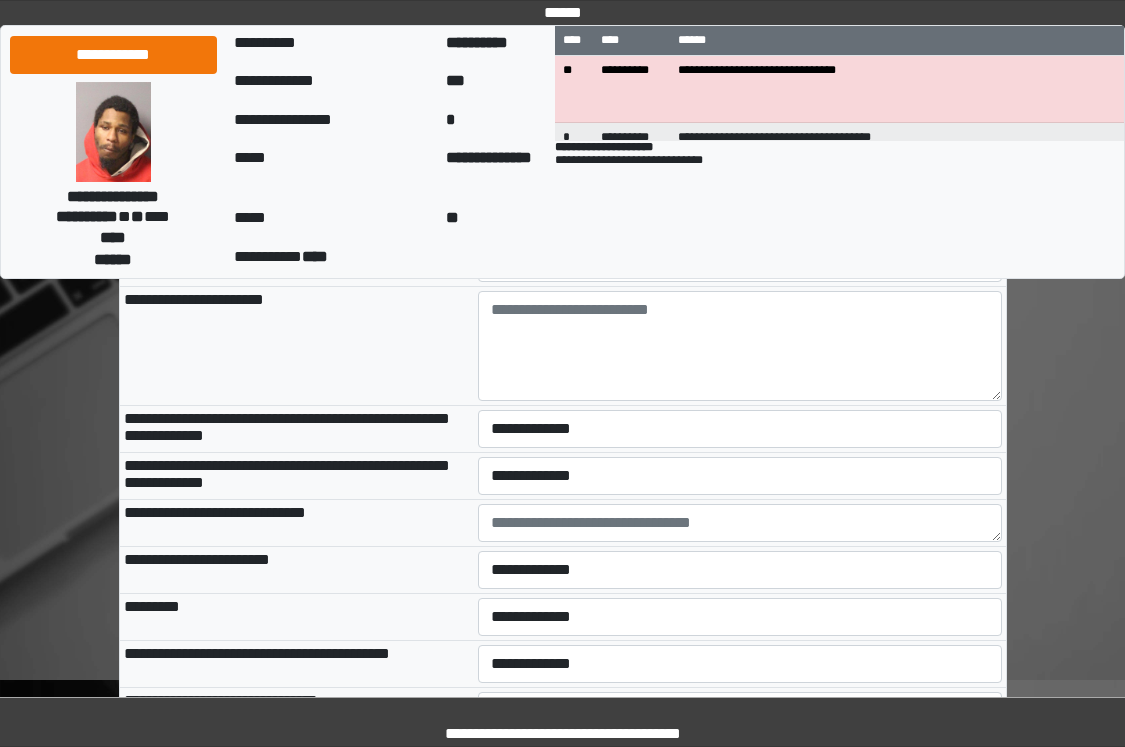 scroll, scrollTop: 9800, scrollLeft: 0, axis: vertical 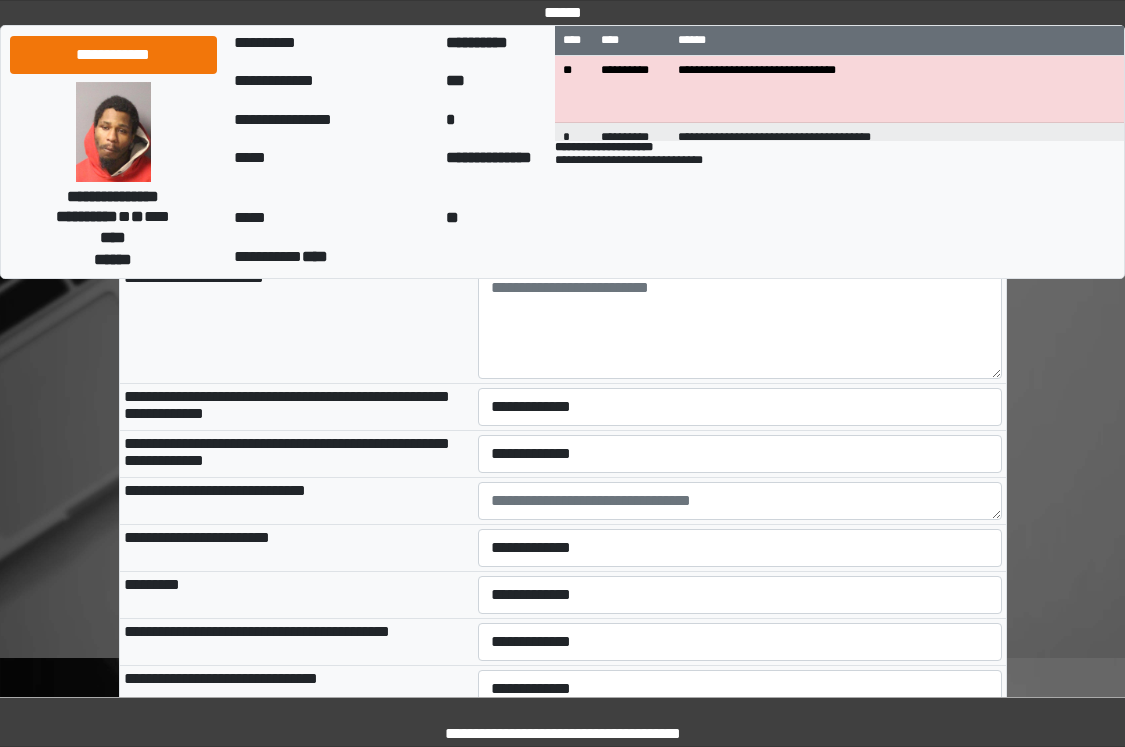 click on "**********" at bounding box center [740, 241] 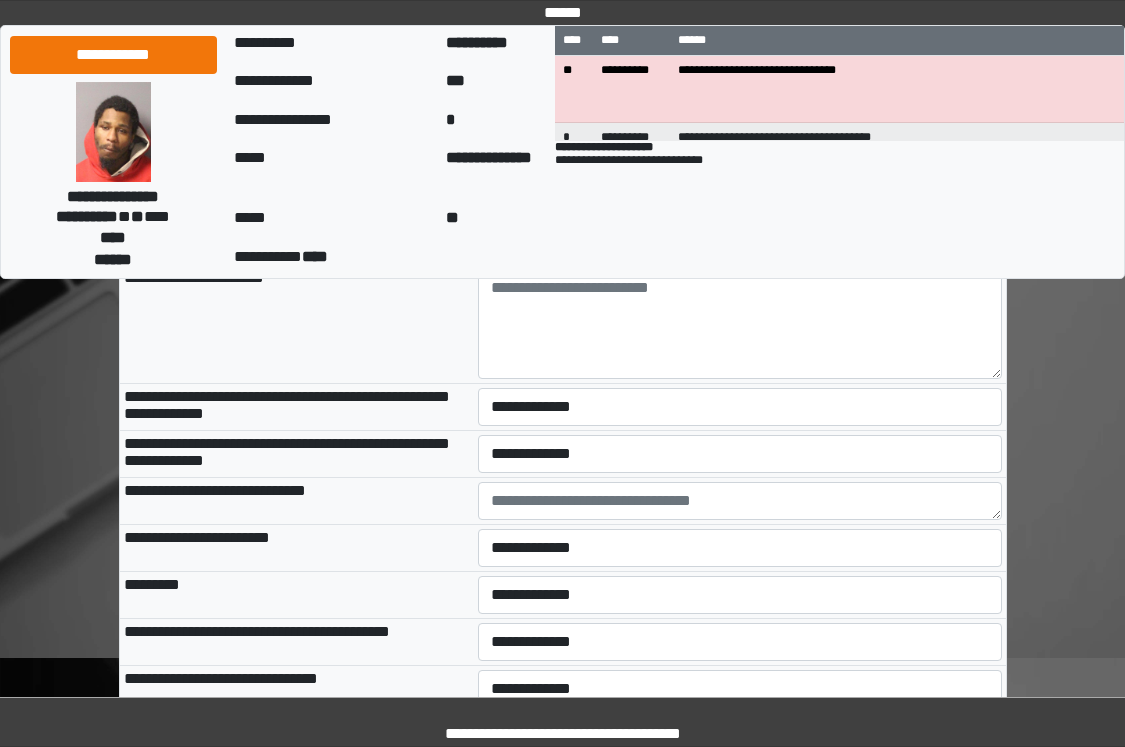 select on "*" 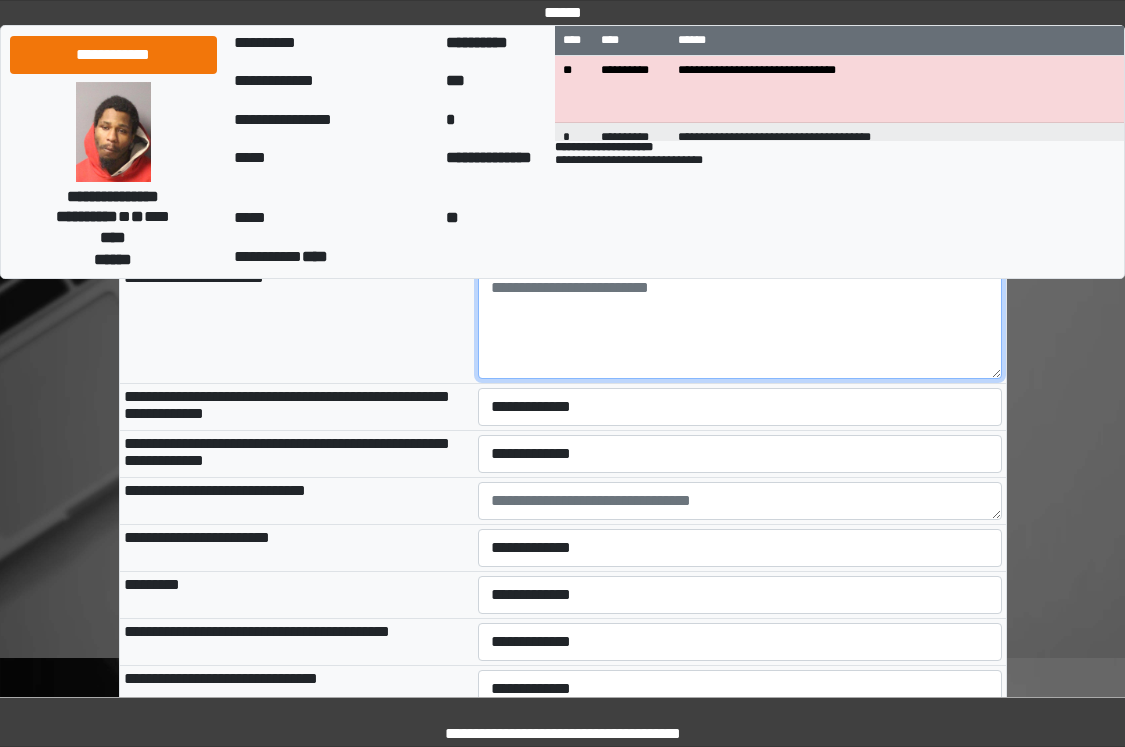 click at bounding box center [740, 324] 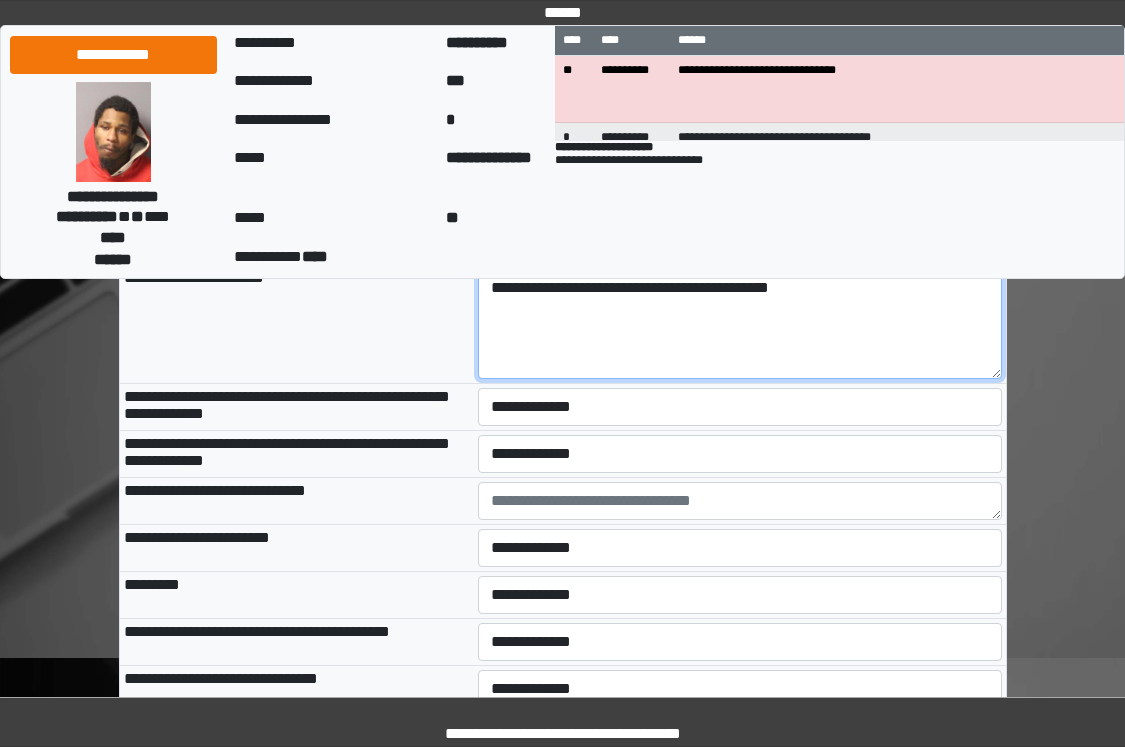 click on "**********" at bounding box center (740, 324) 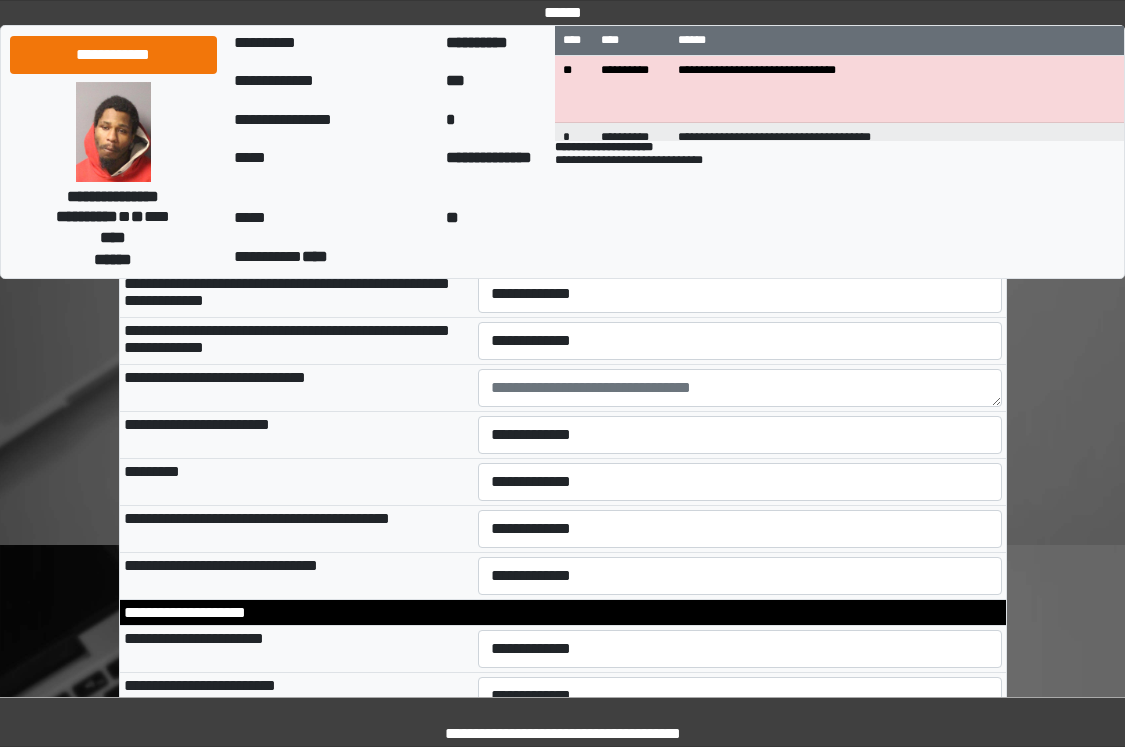 scroll, scrollTop: 10000, scrollLeft: 0, axis: vertical 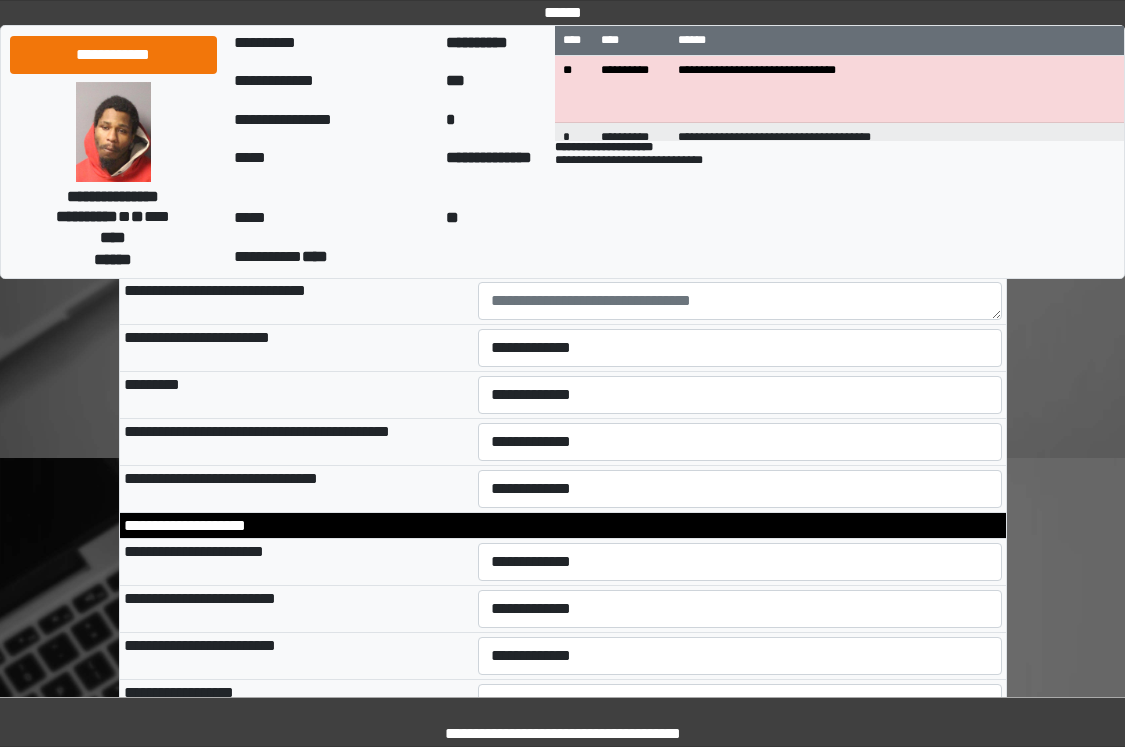 type on "**********" 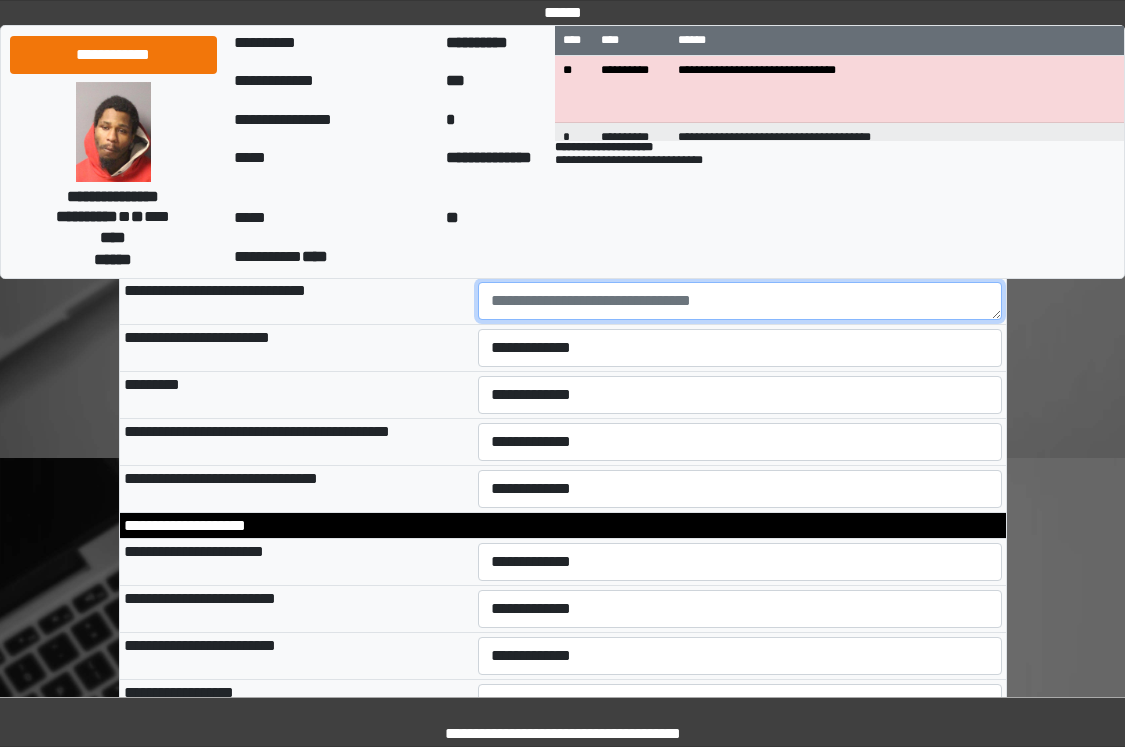 click at bounding box center [740, 301] 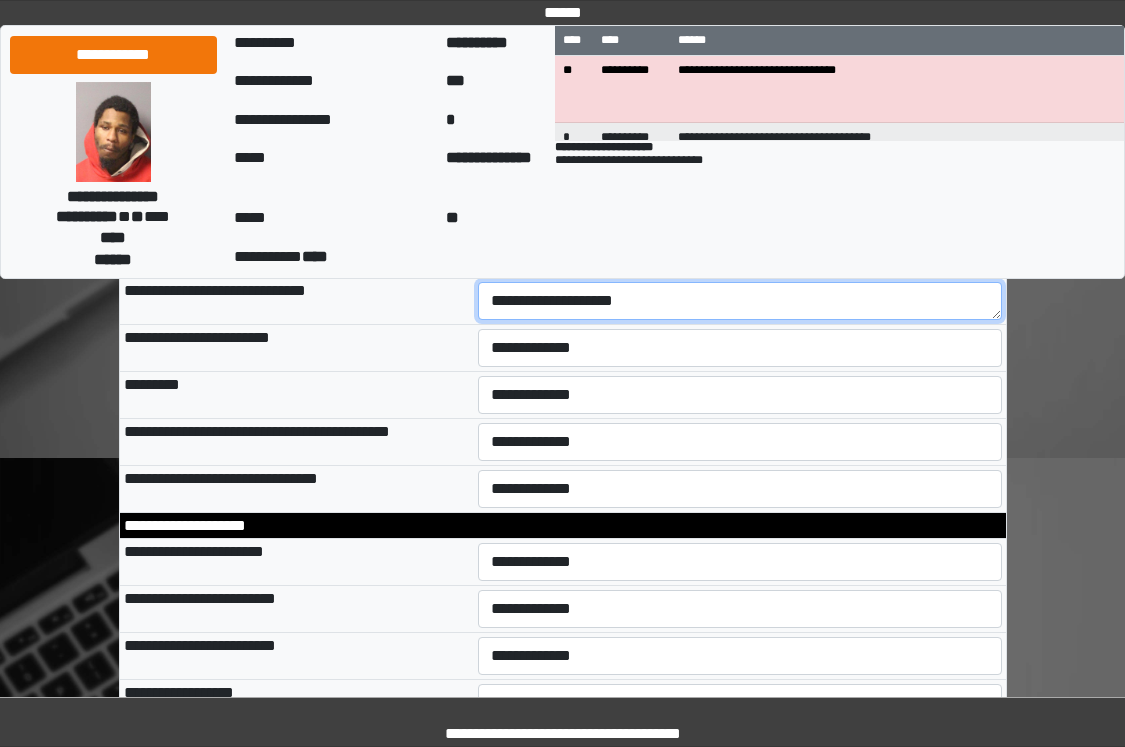 type on "**********" 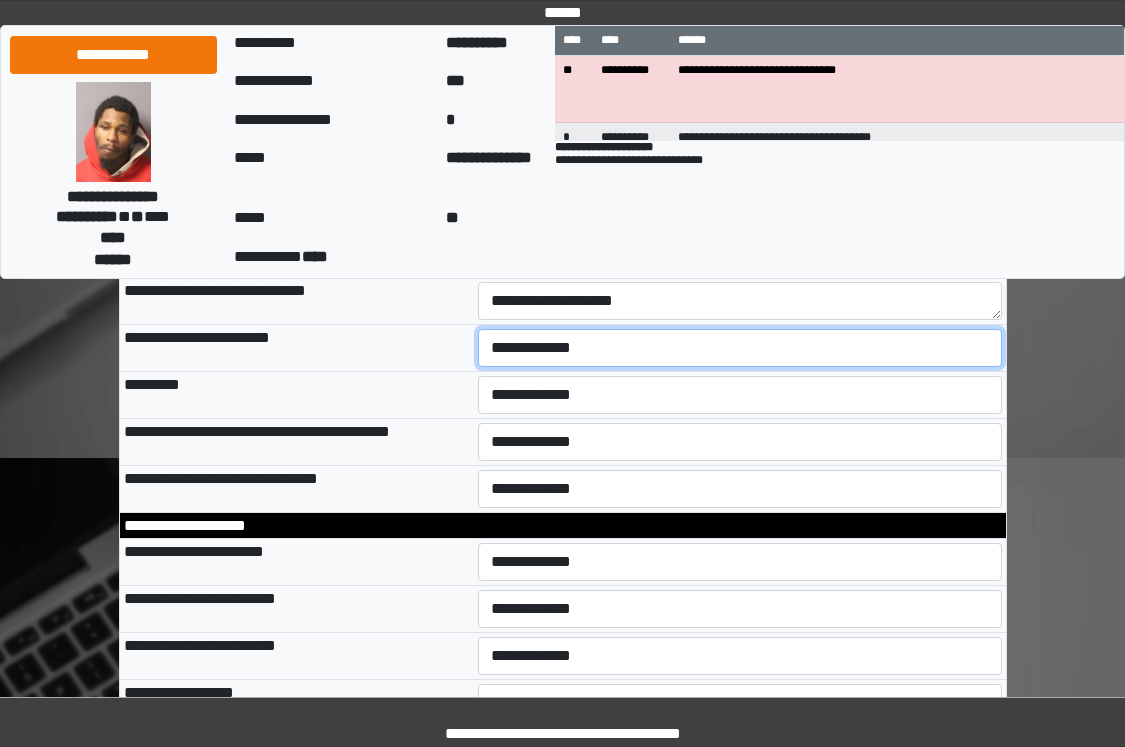 click on "**********" at bounding box center (740, 348) 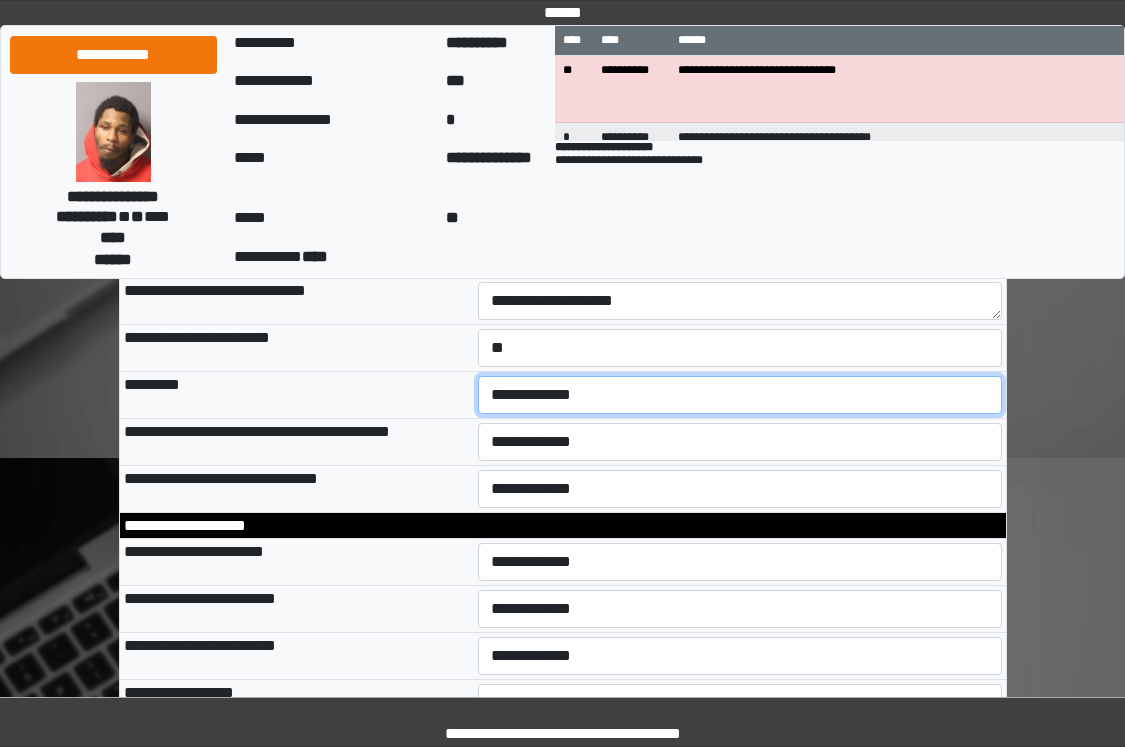 click on "**********" at bounding box center [740, 395] 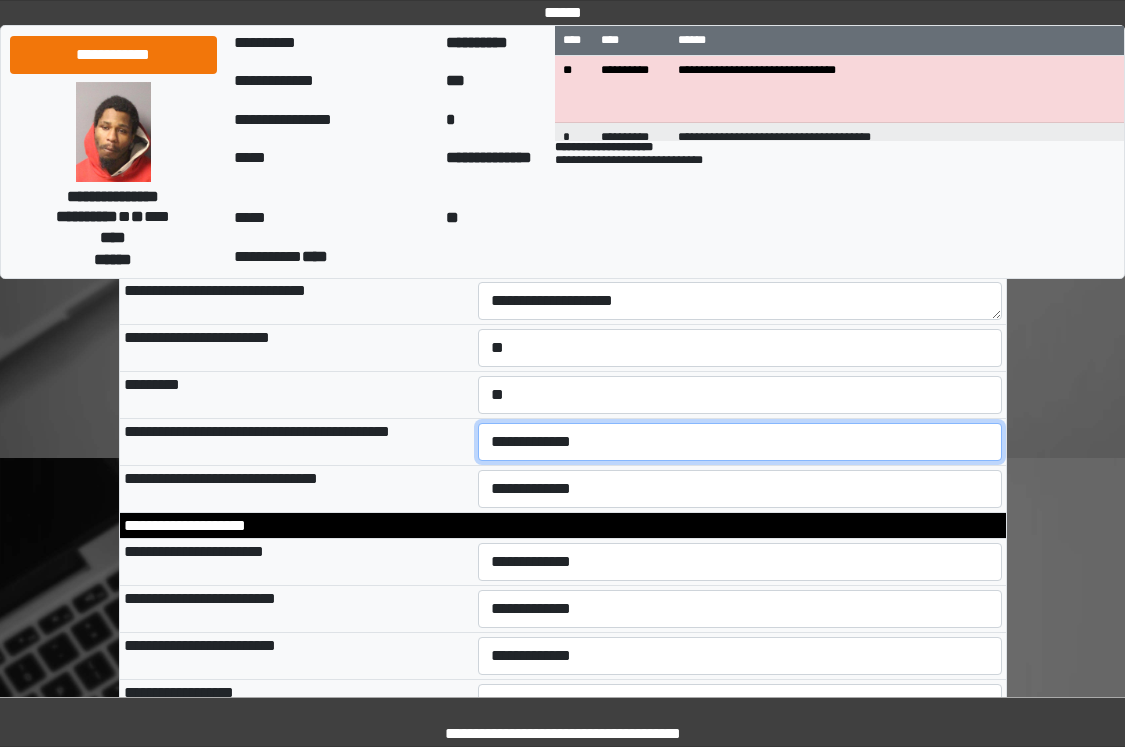 click on "**********" at bounding box center [740, 442] 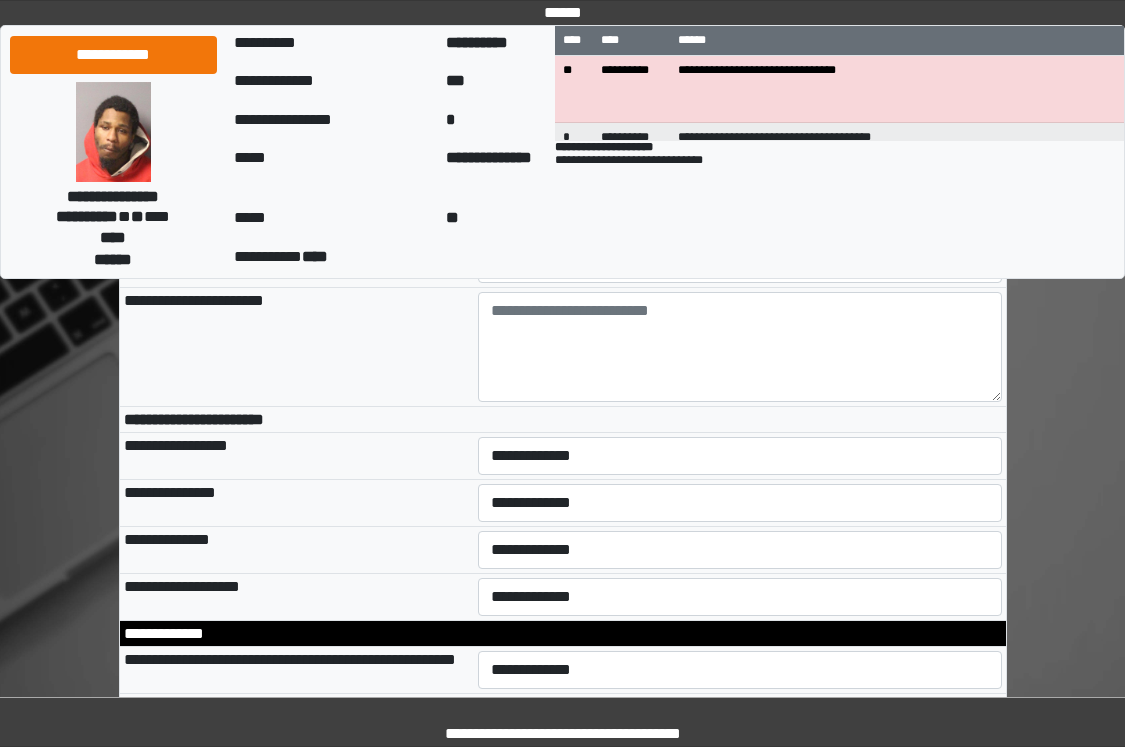 scroll, scrollTop: 10185, scrollLeft: 0, axis: vertical 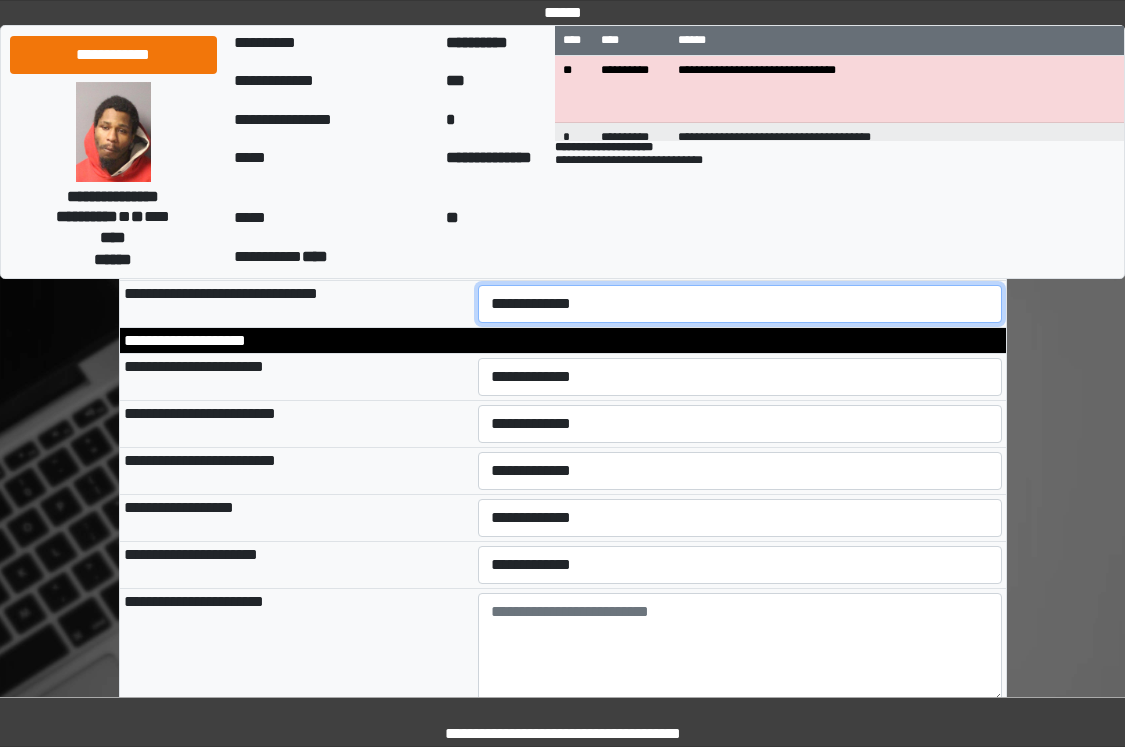 click on "**********" at bounding box center [740, 304] 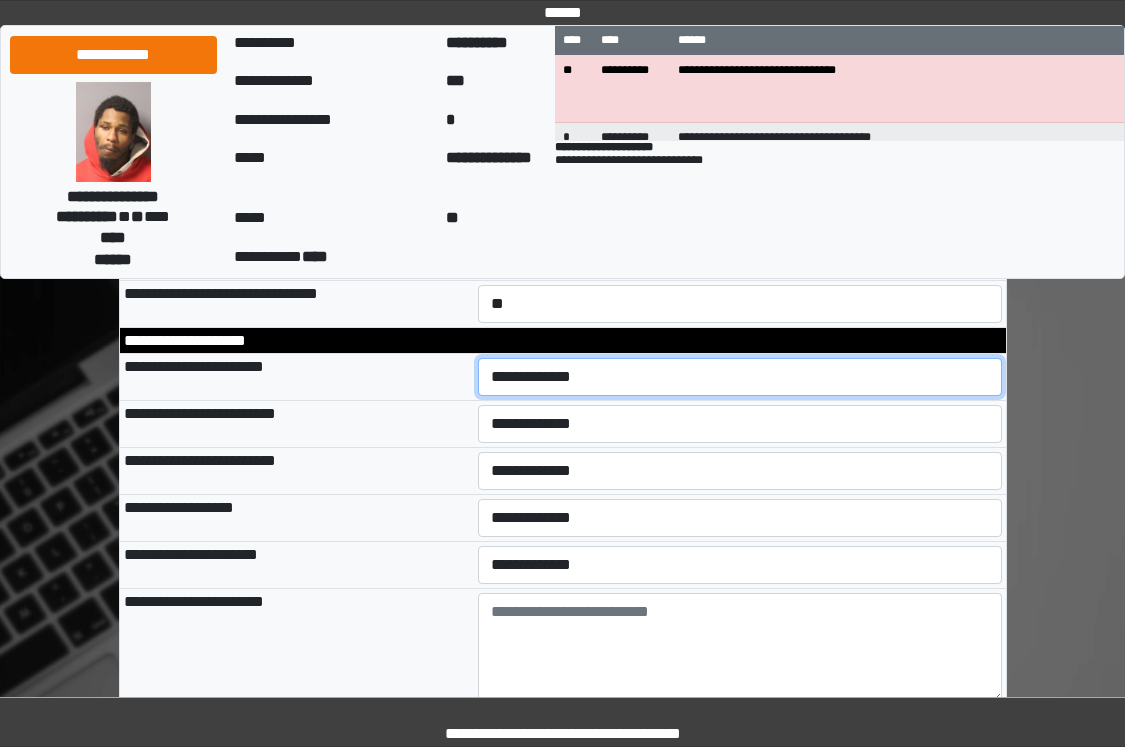 click on "**********" at bounding box center [740, 377] 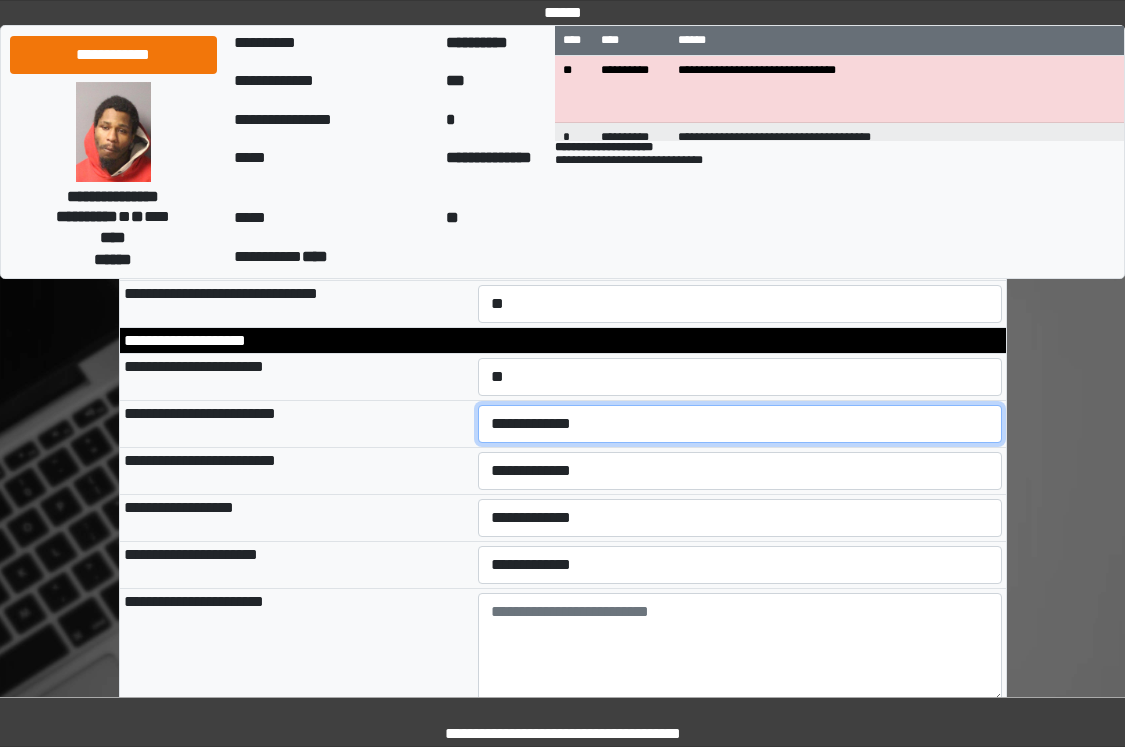 select on "*" 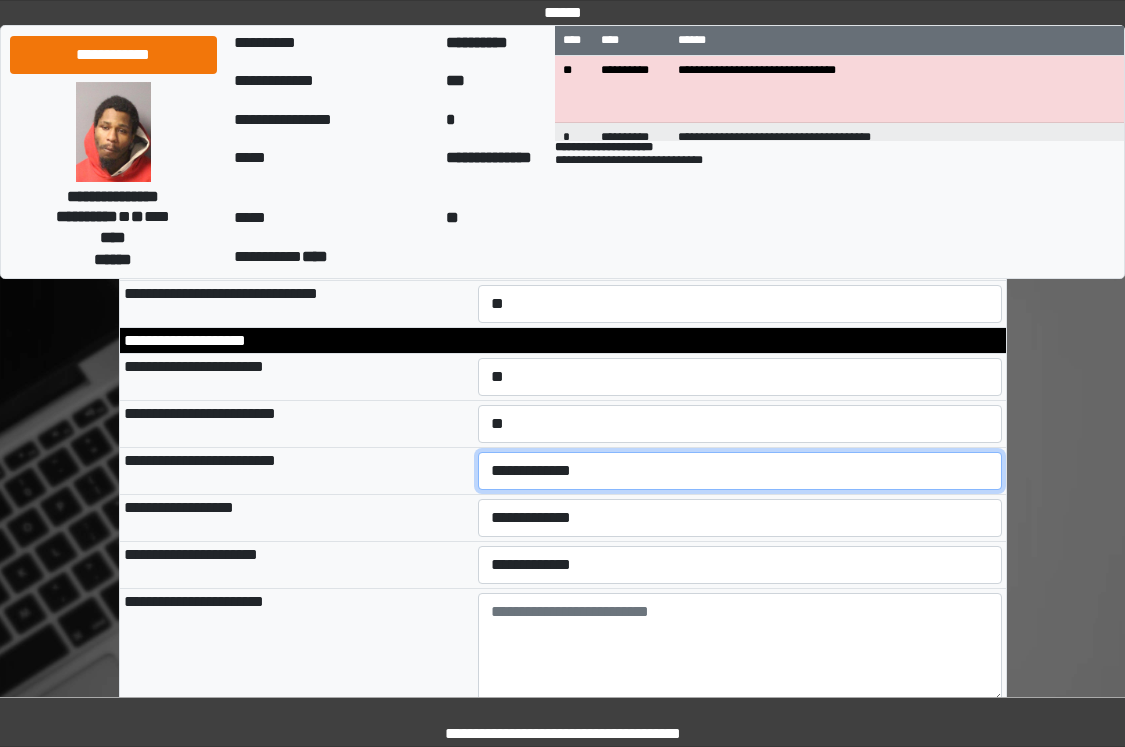 select on "*" 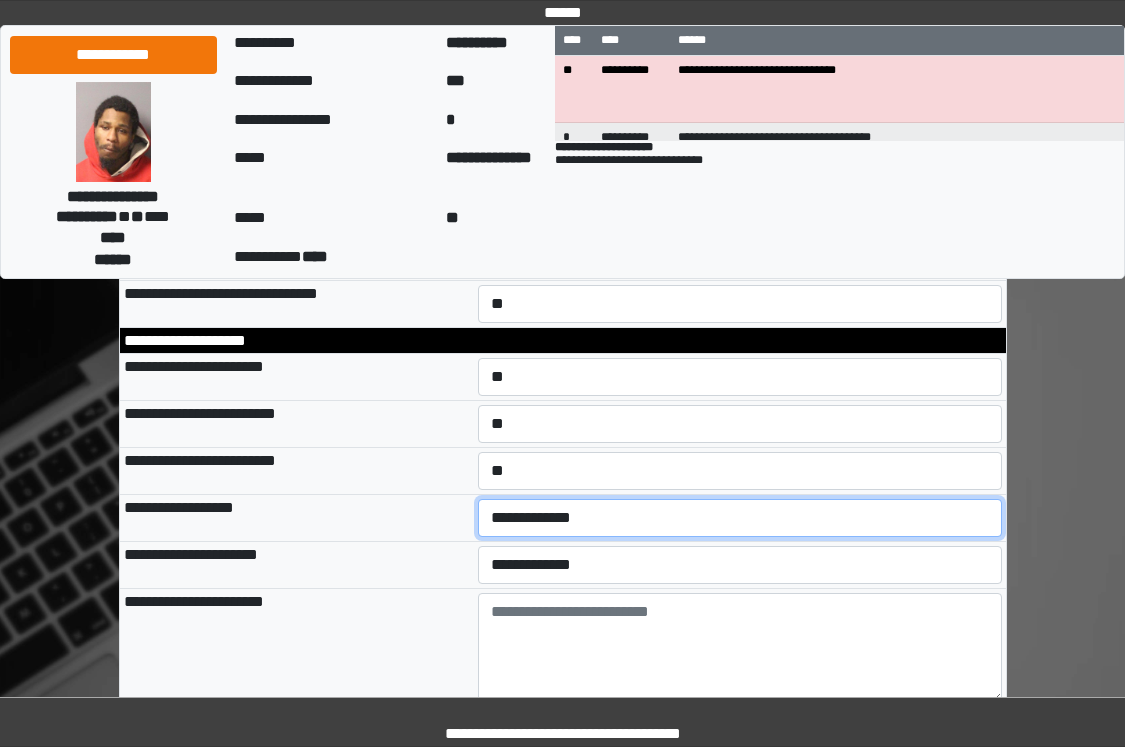select on "*" 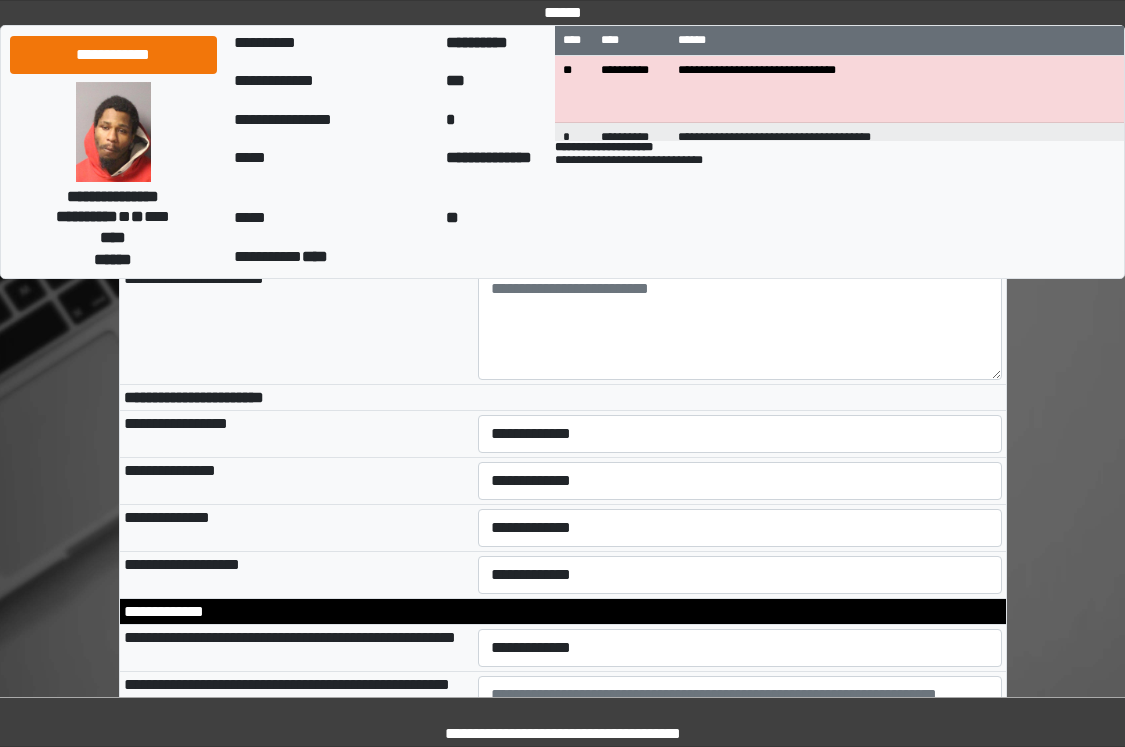 scroll, scrollTop: 10578, scrollLeft: 0, axis: vertical 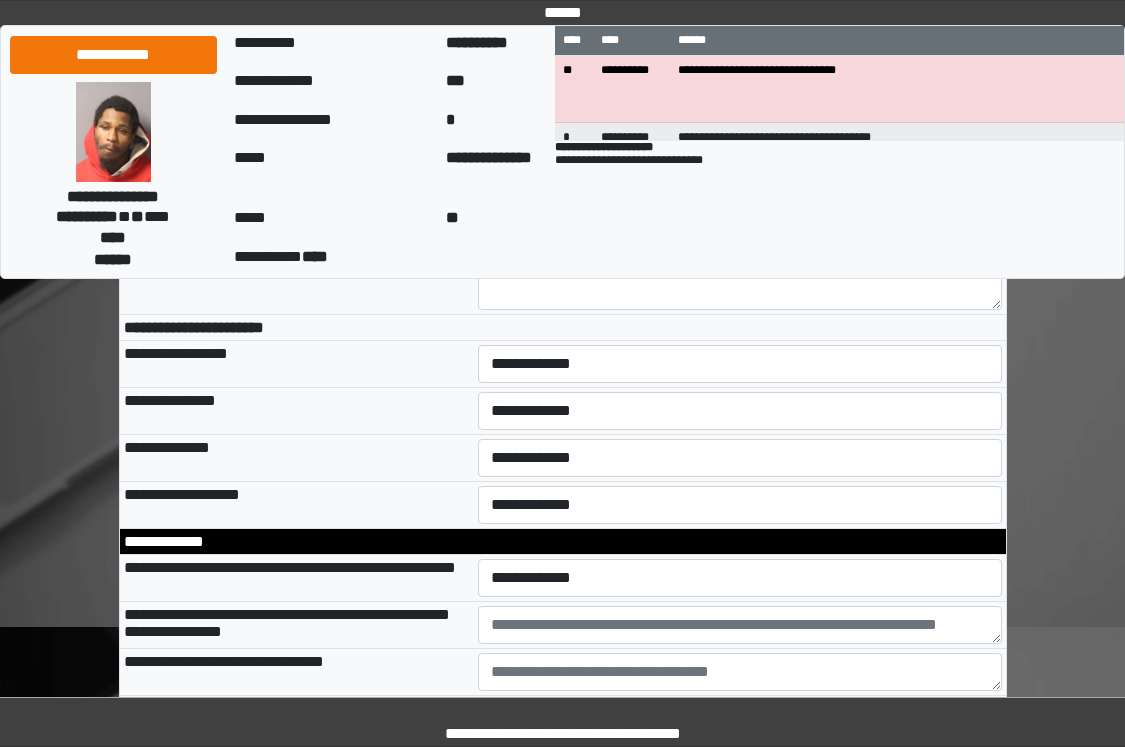 select on "*" 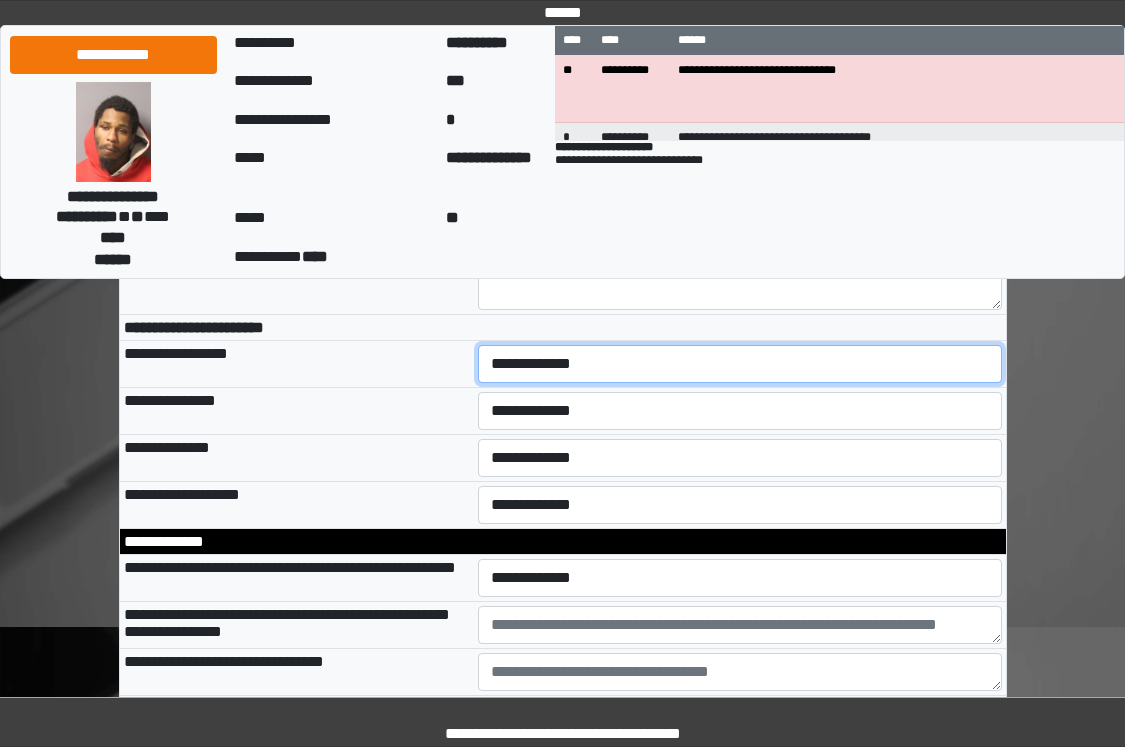 select on "*" 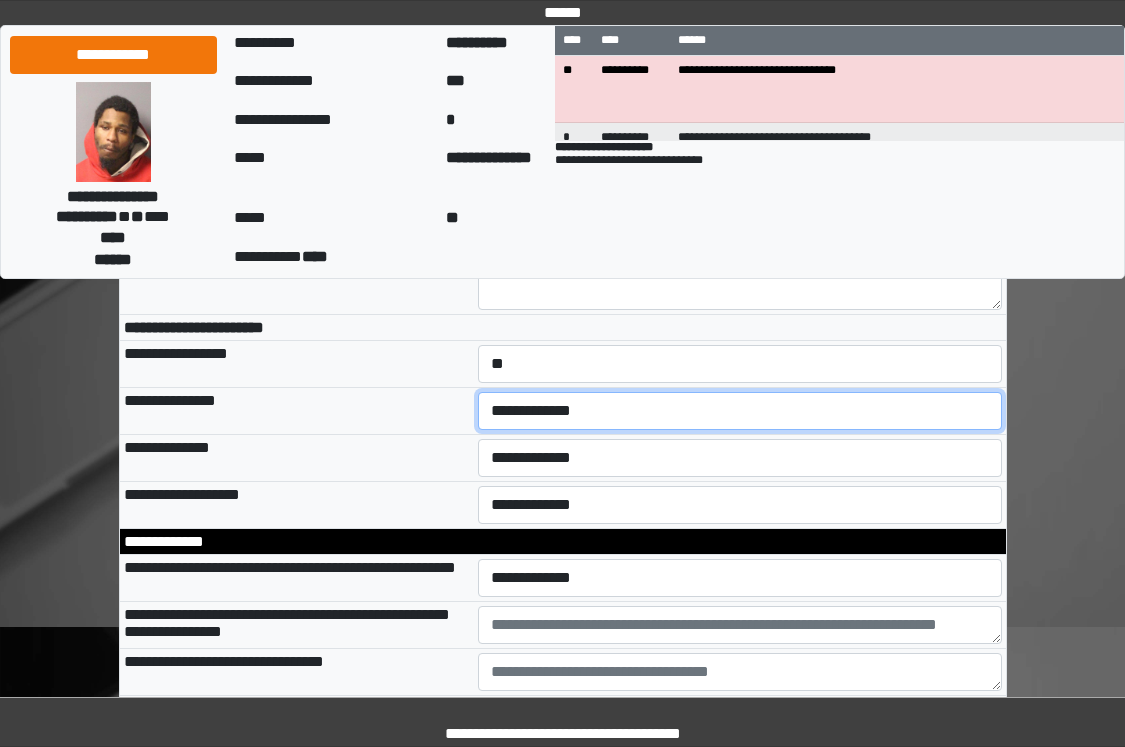 select on "*" 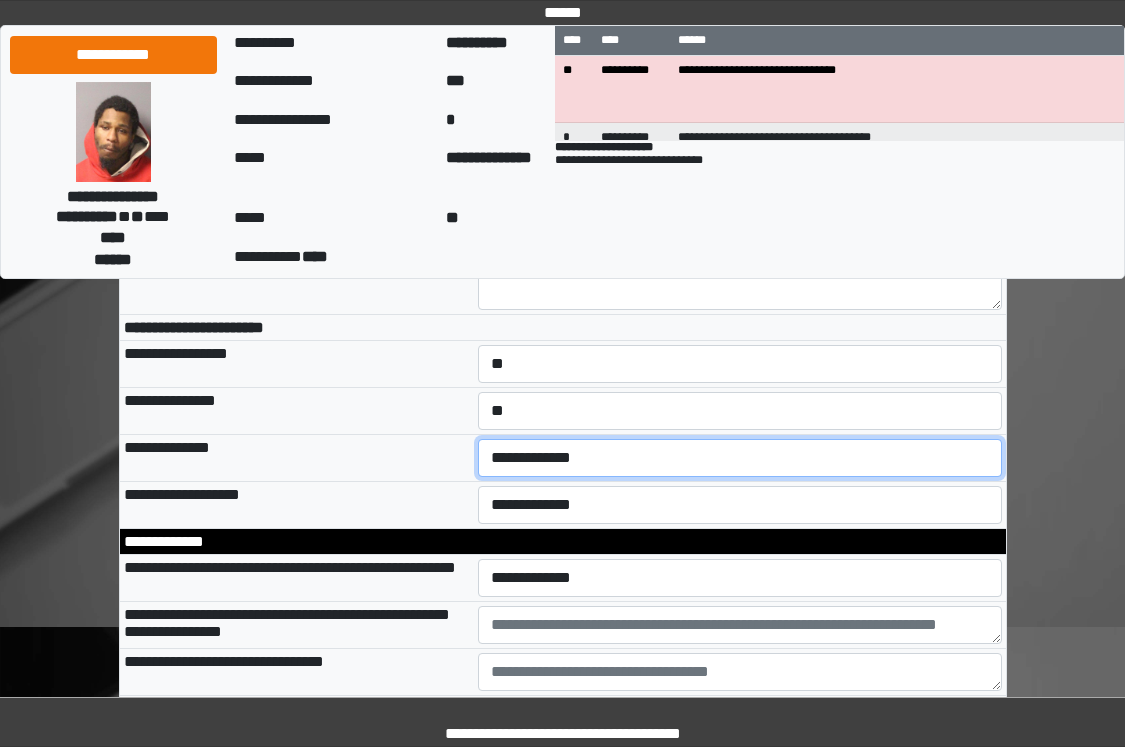 select on "*" 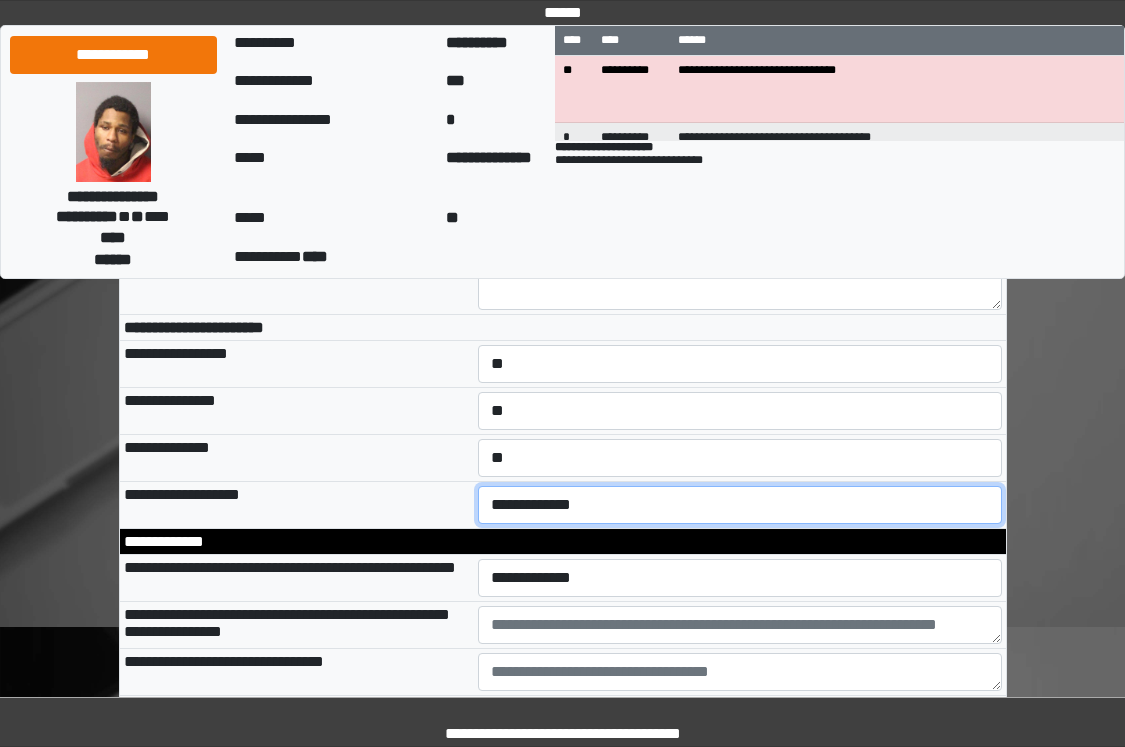 select on "*" 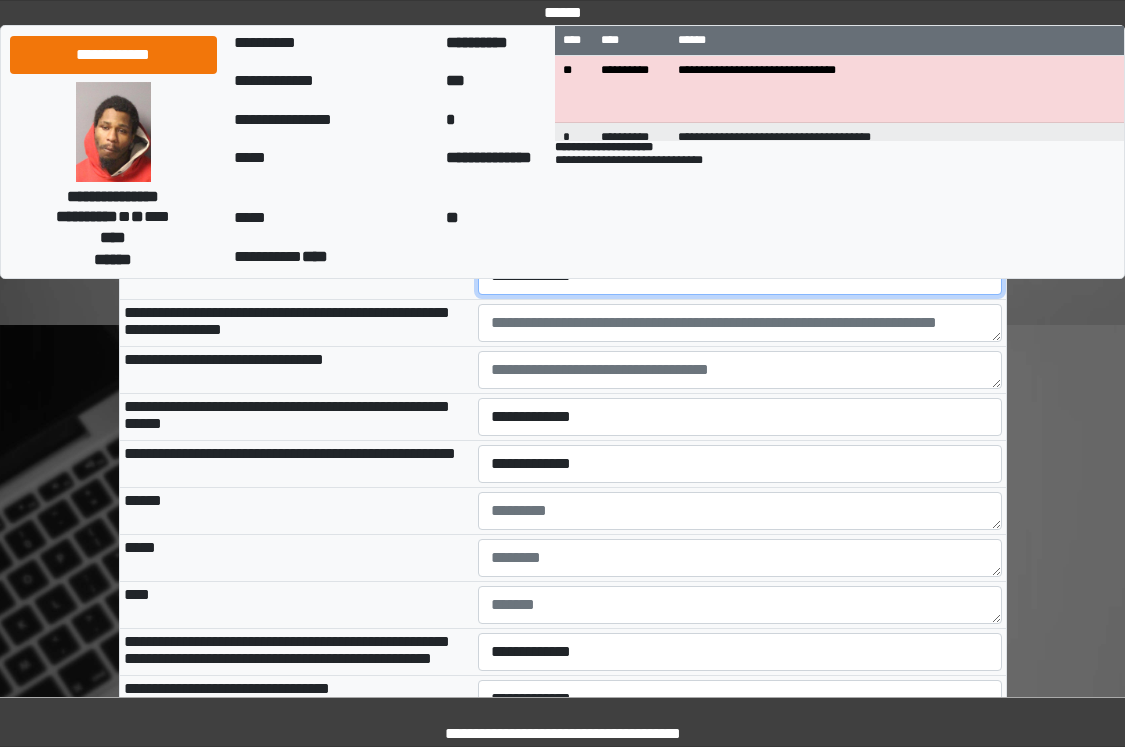 scroll, scrollTop: 10992, scrollLeft: 0, axis: vertical 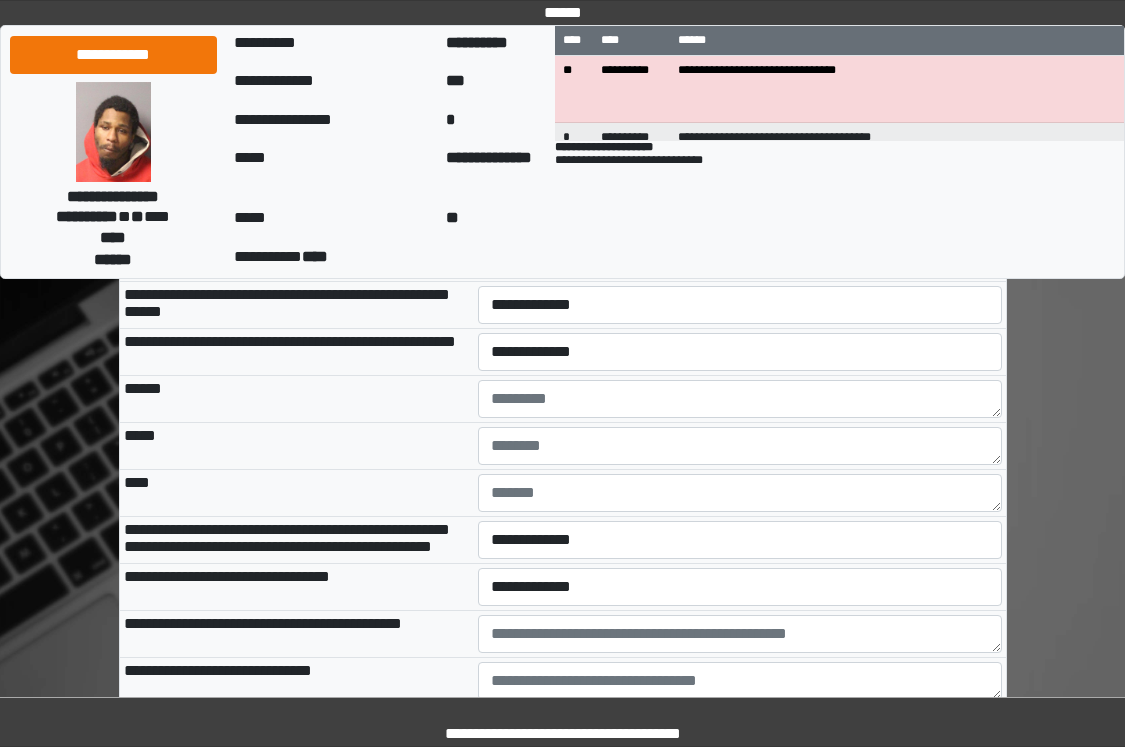 select on "*" 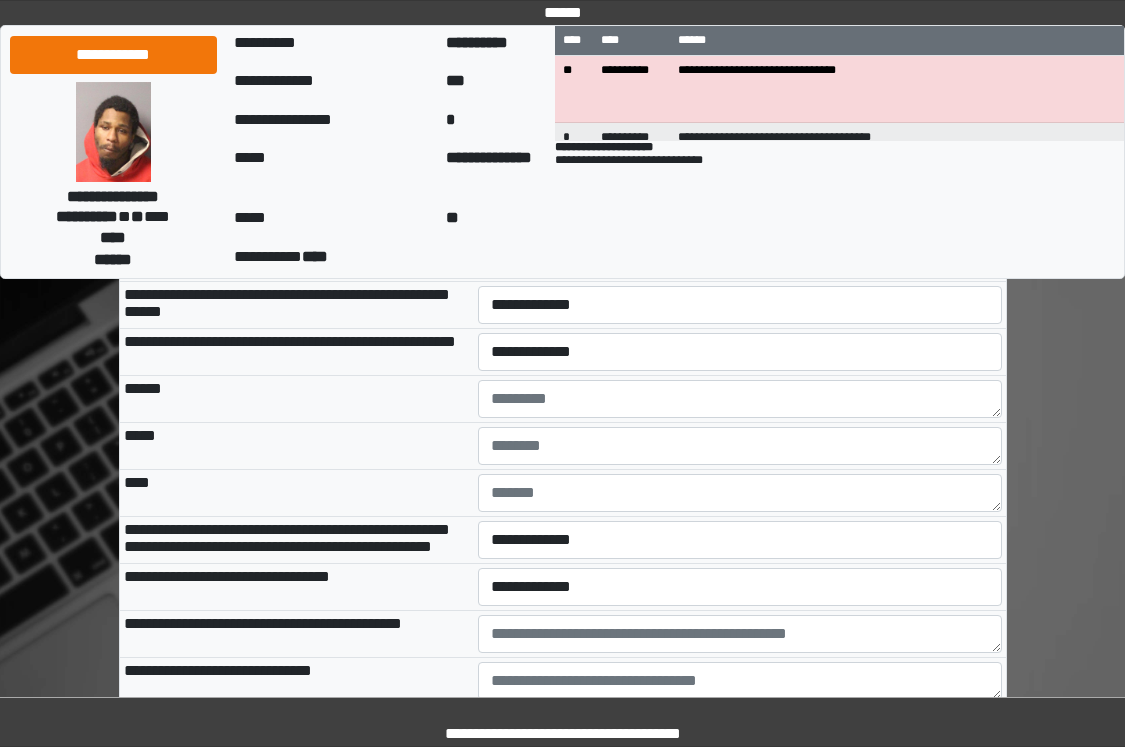 type on "**********" 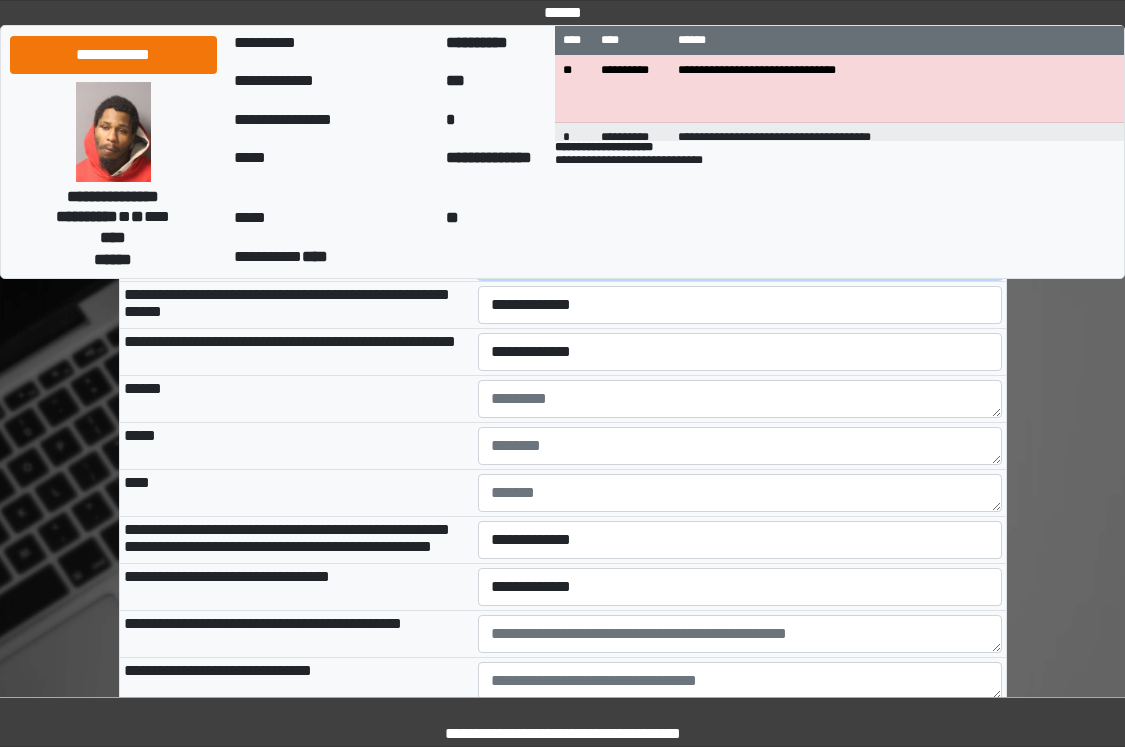 type on "**********" 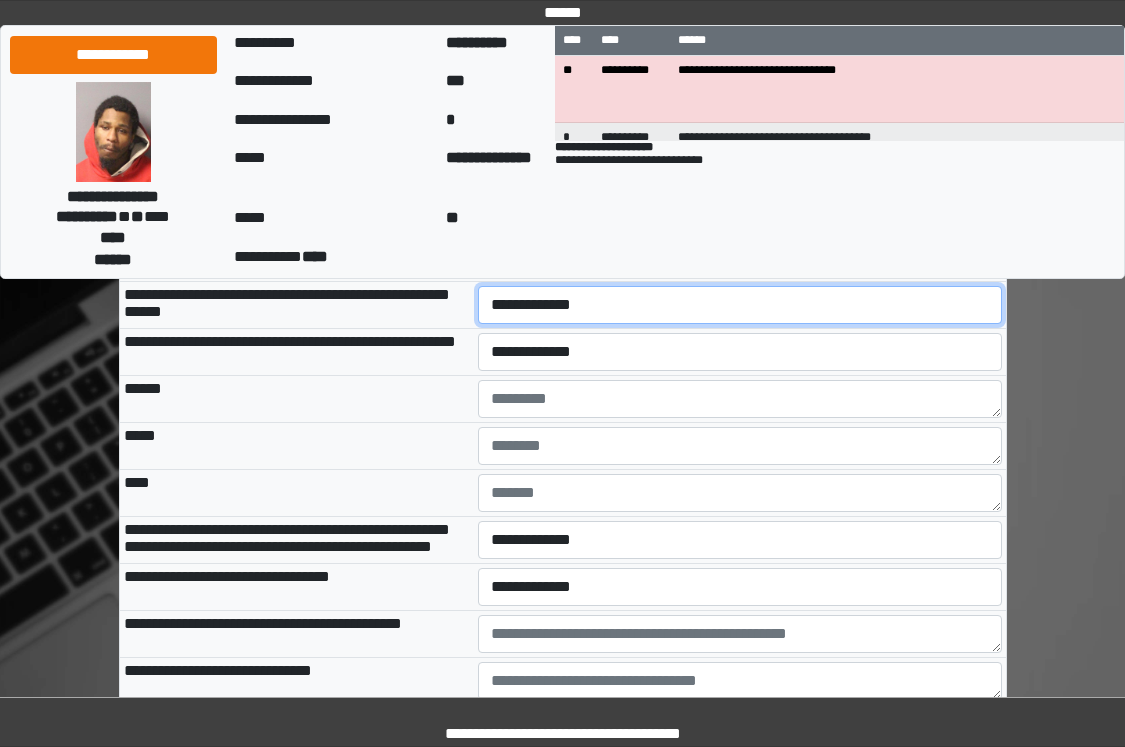 select on "*" 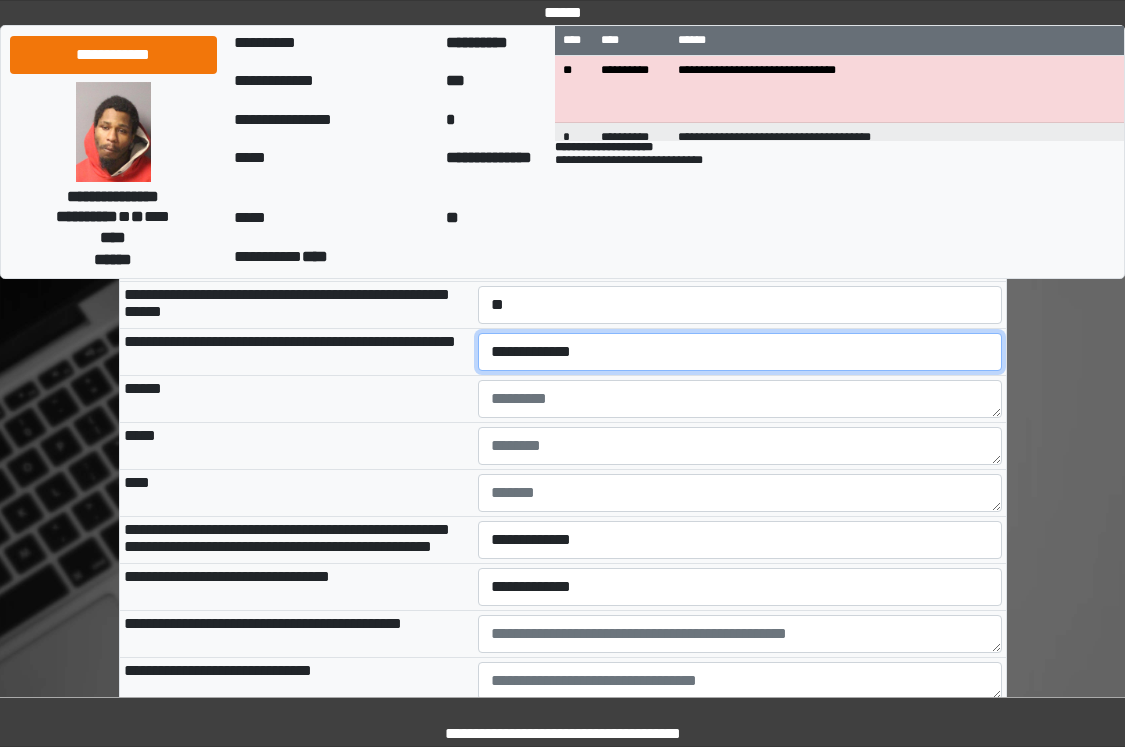 select on "*" 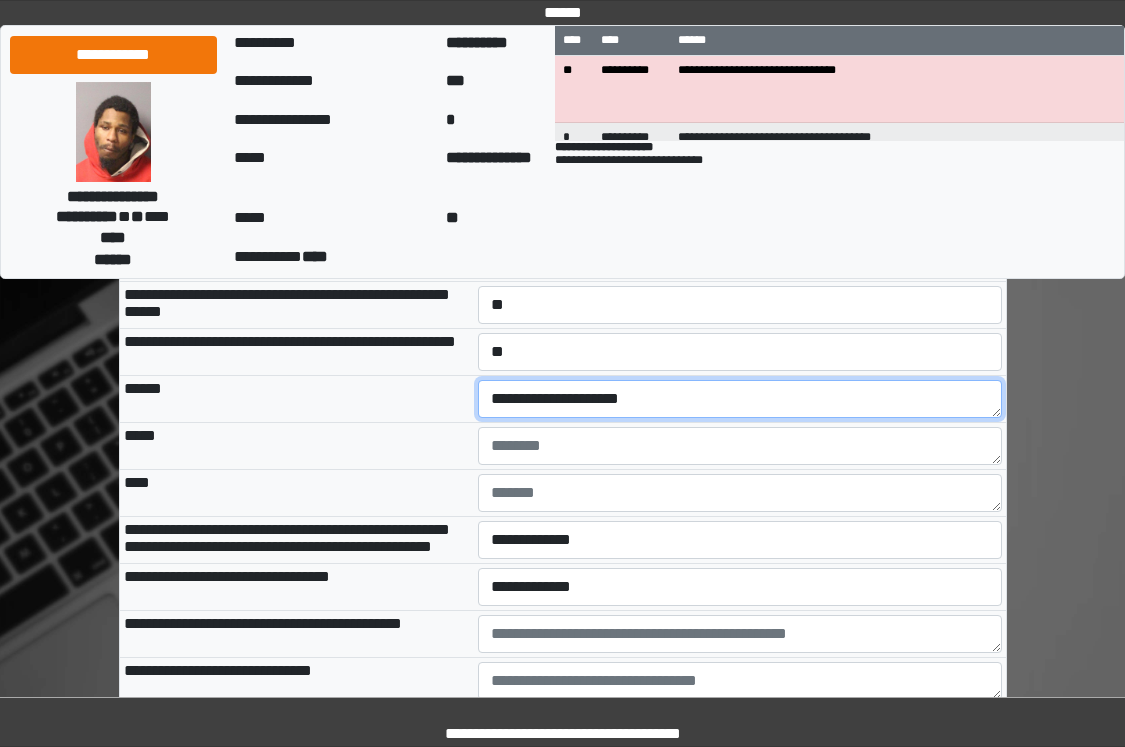 type on "**********" 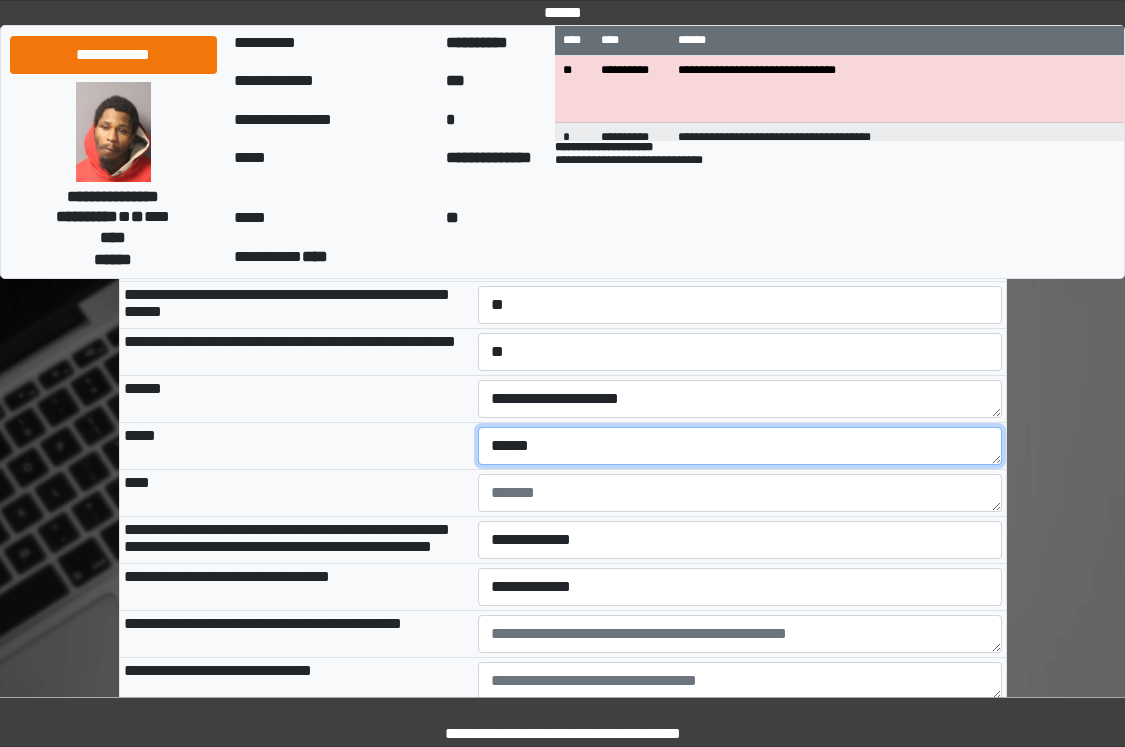 type on "******" 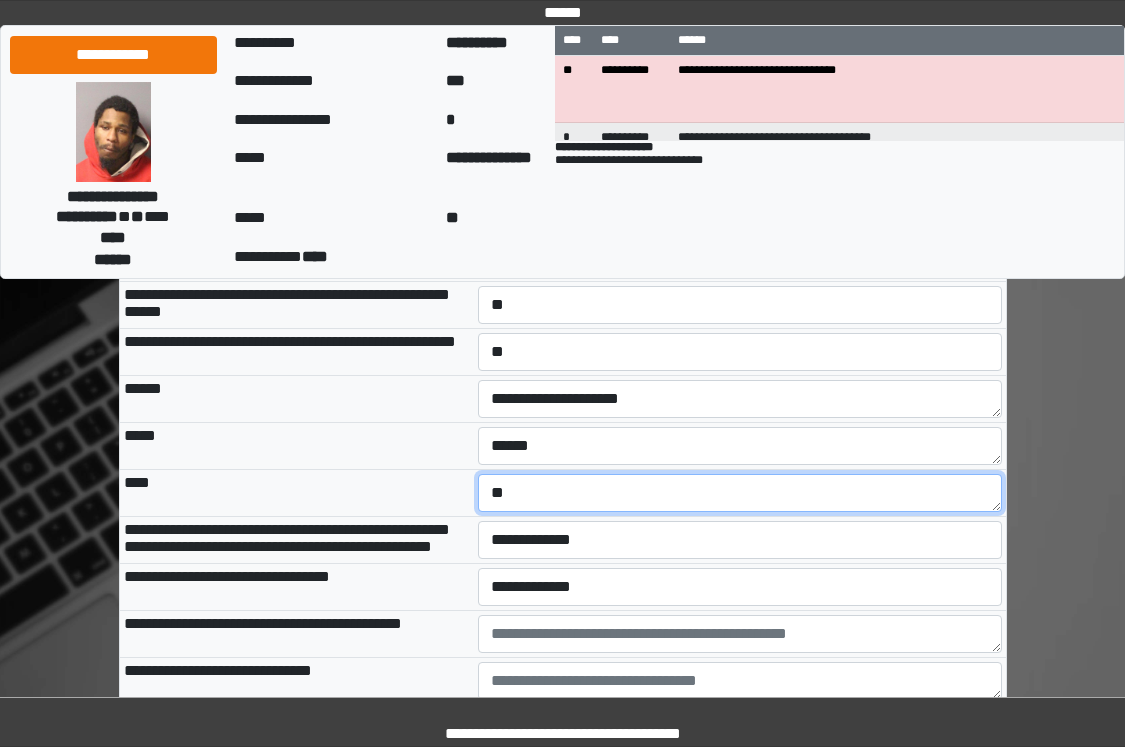 type on "**" 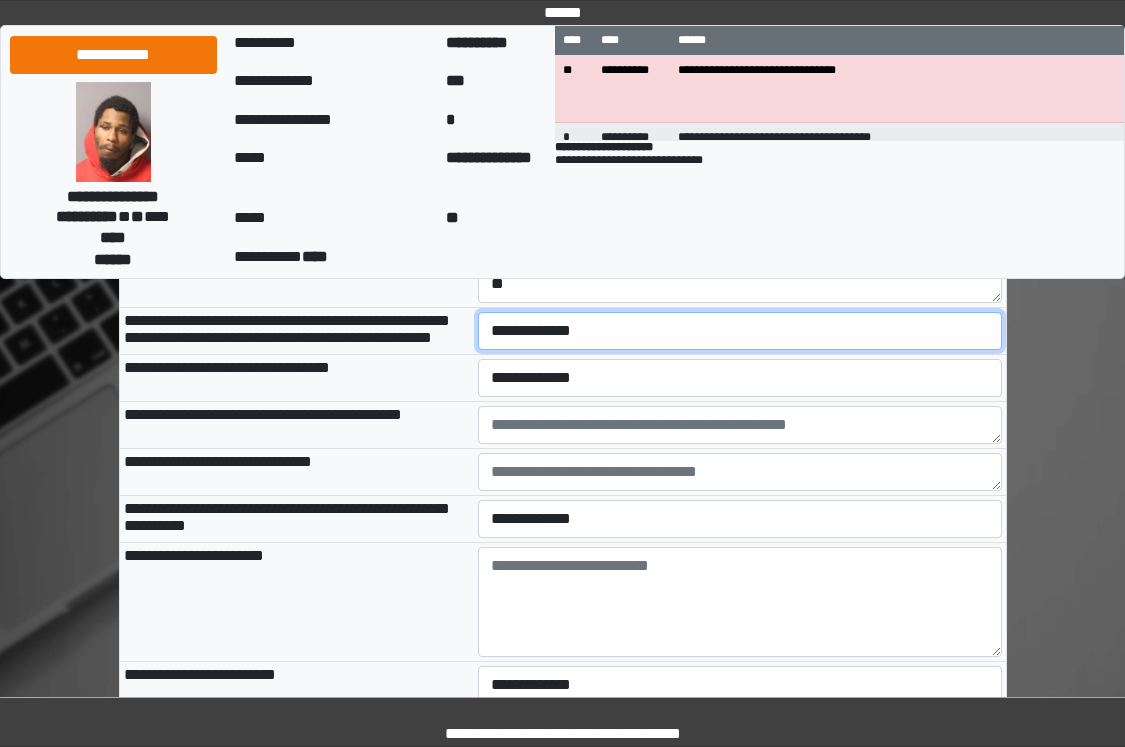 scroll, scrollTop: 11230, scrollLeft: 0, axis: vertical 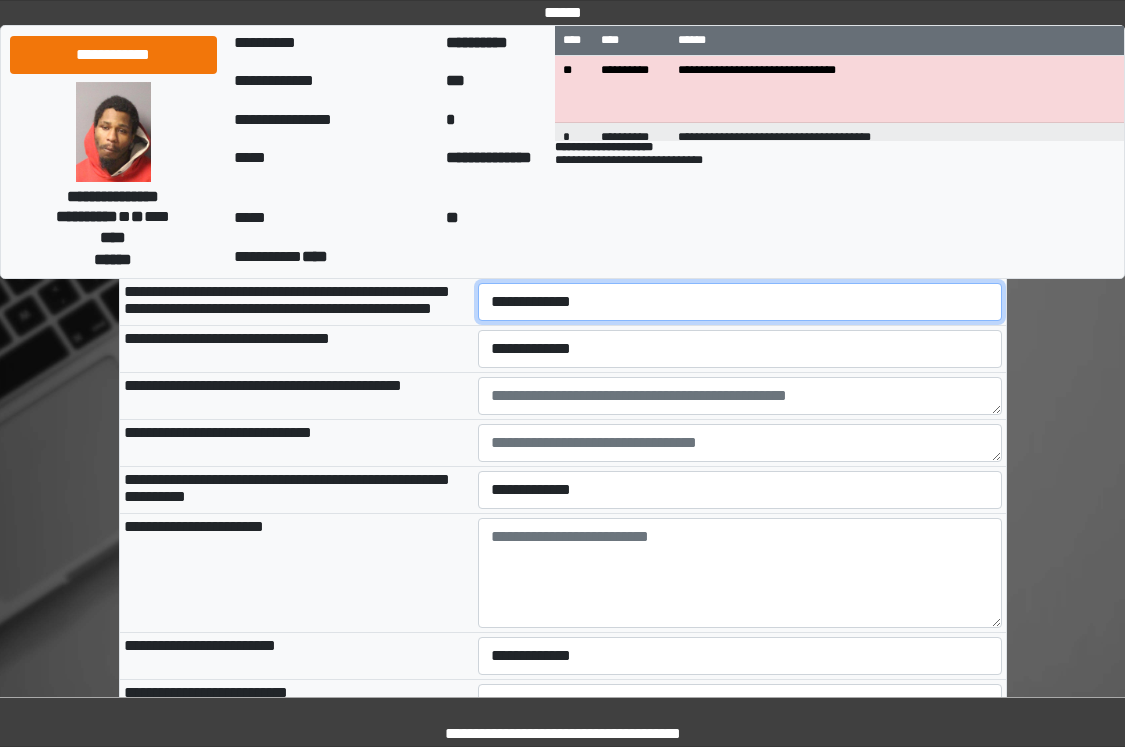 select on "*" 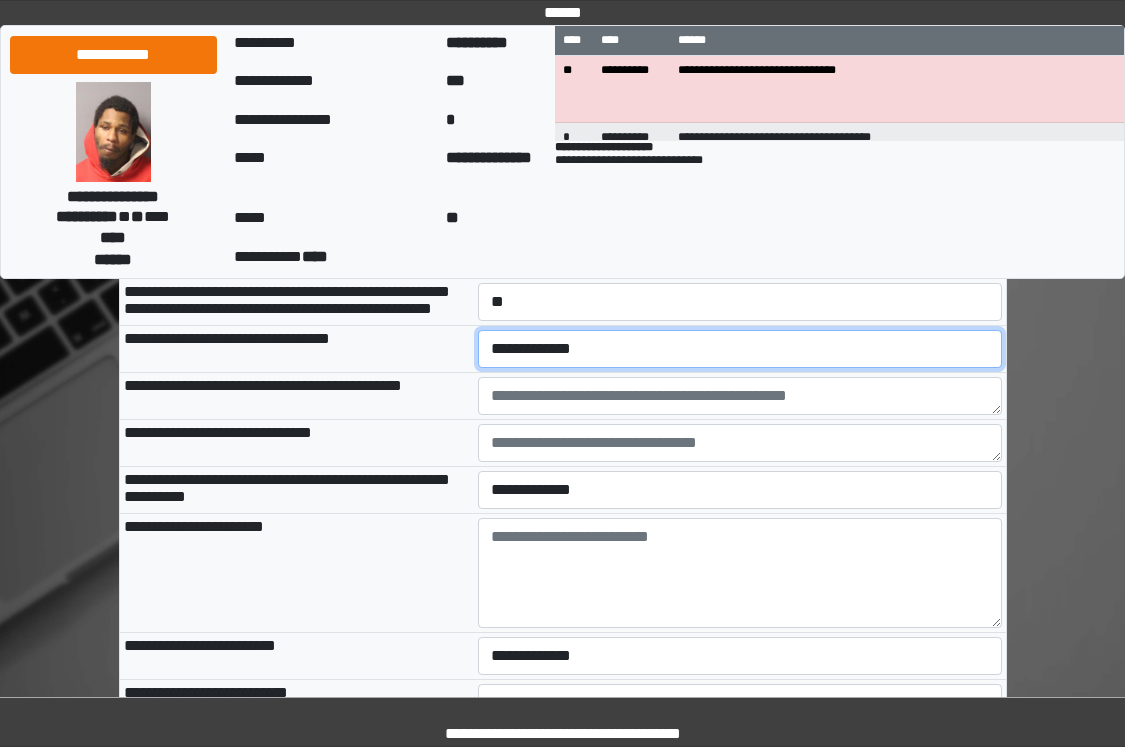 select on "*" 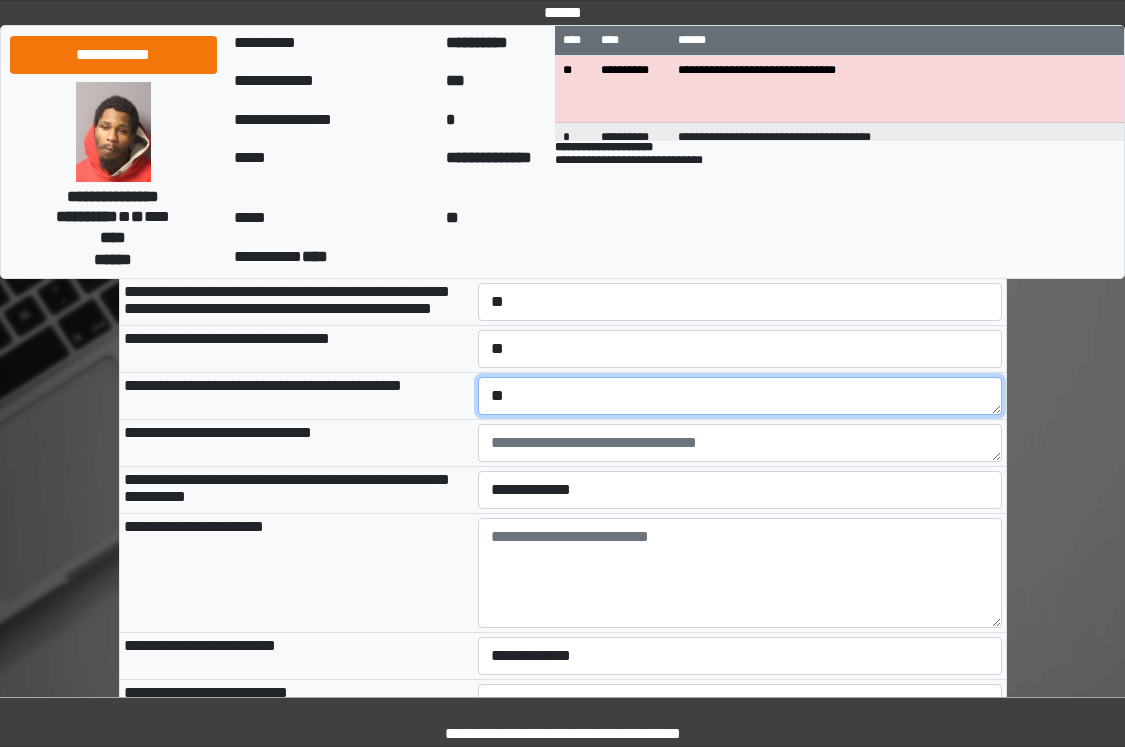 type on "*" 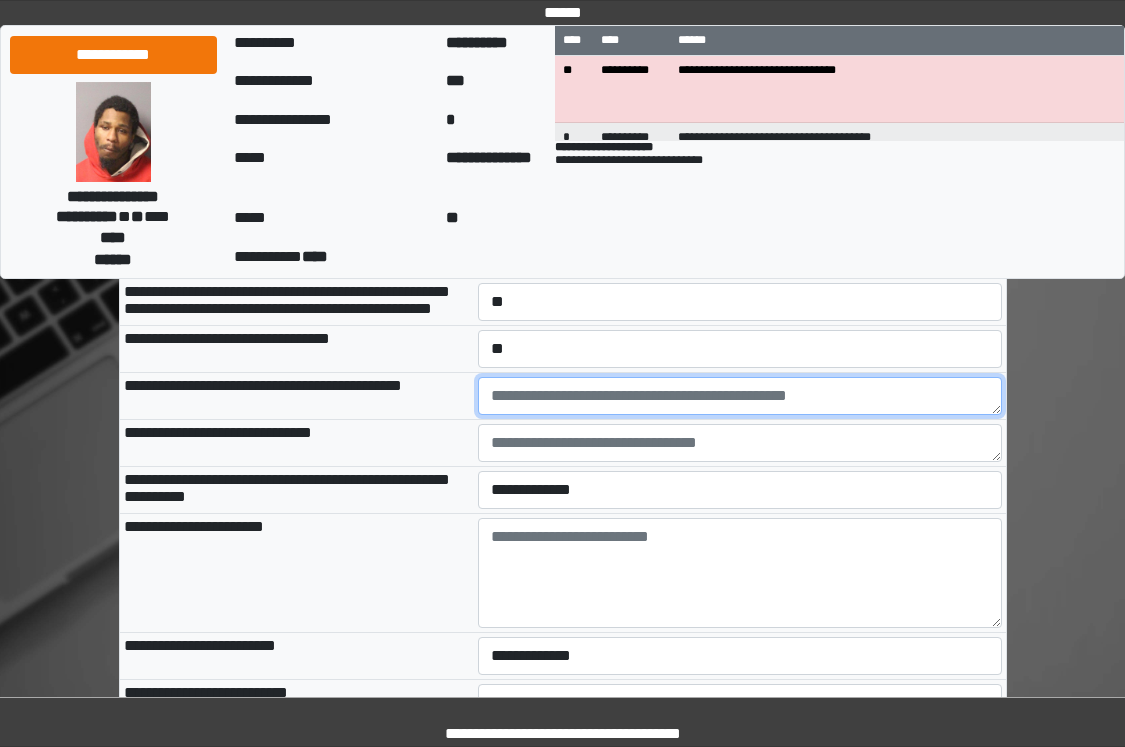 click at bounding box center [740, 396] 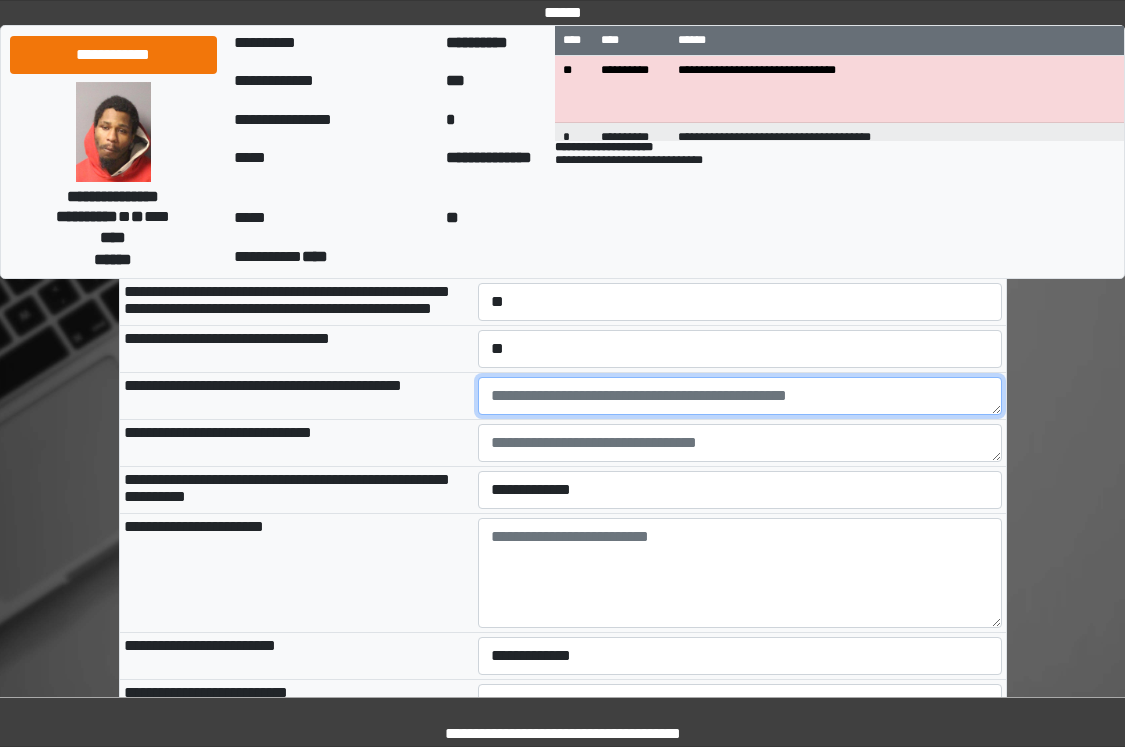 paste on "***" 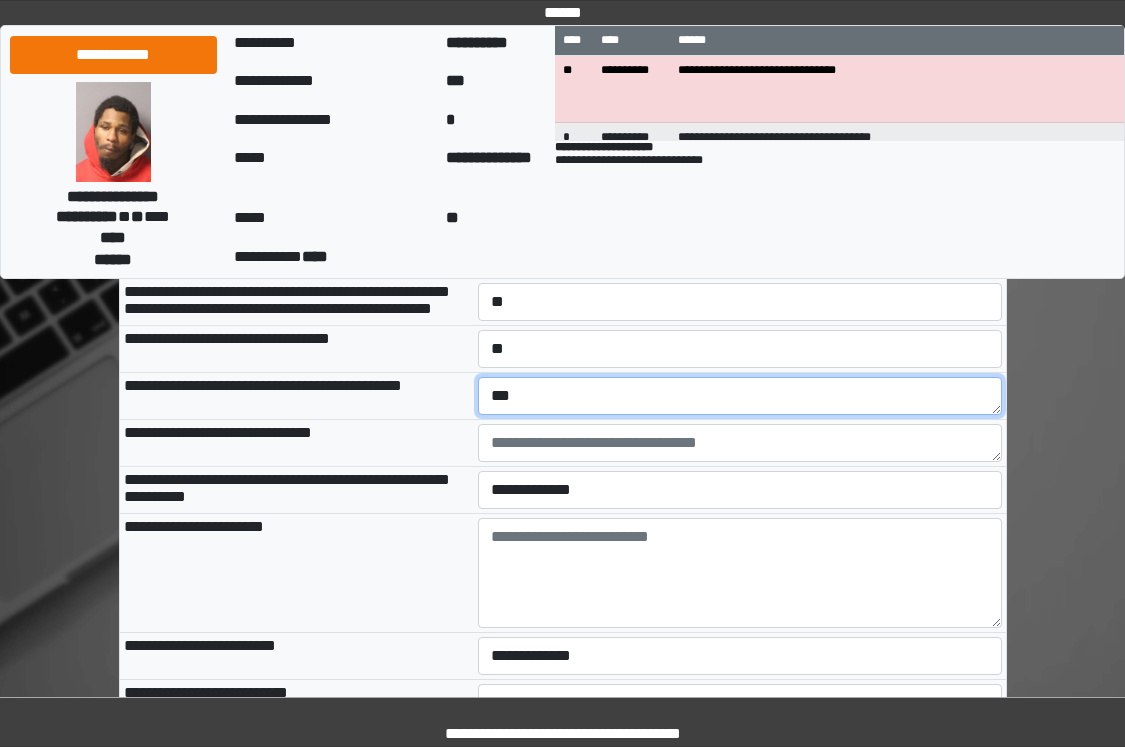 type on "***" 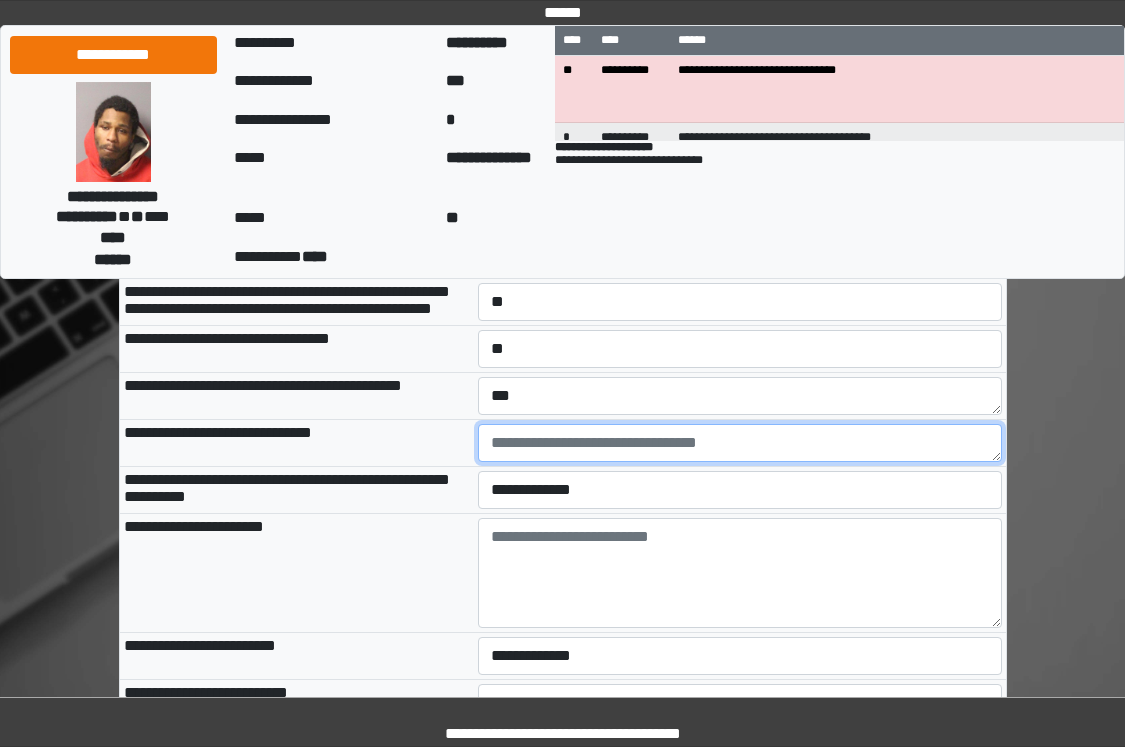 paste on "***" 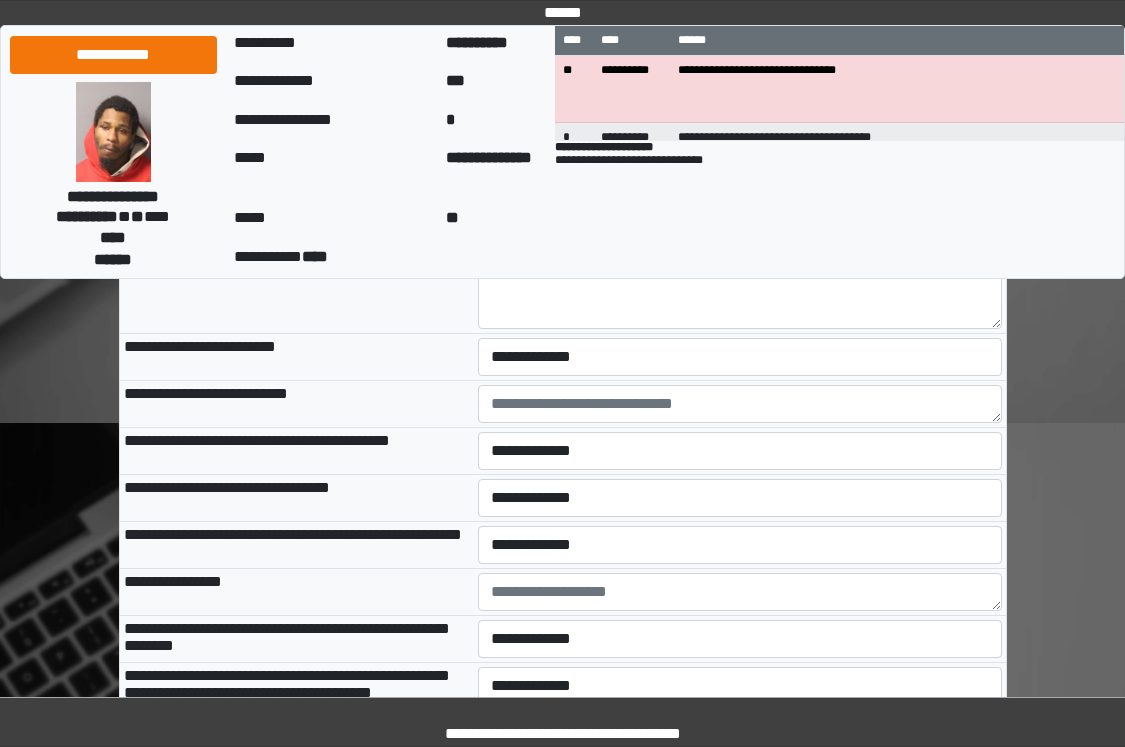 scroll, scrollTop: 11530, scrollLeft: 0, axis: vertical 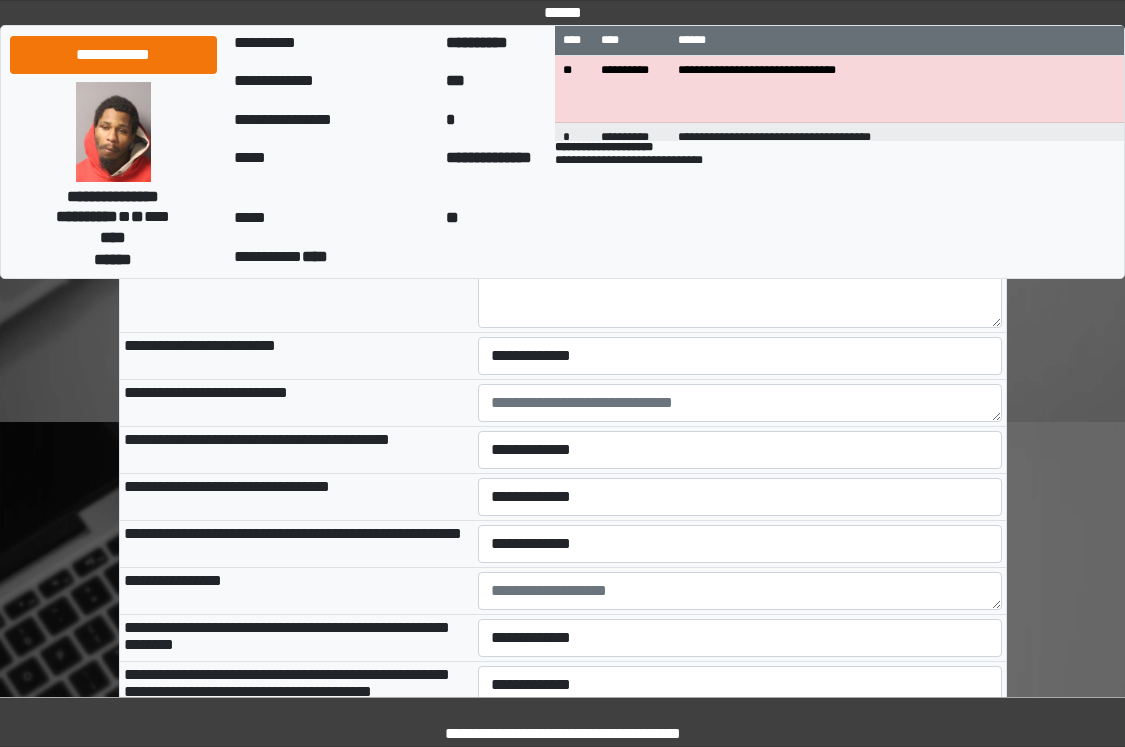 type on "***" 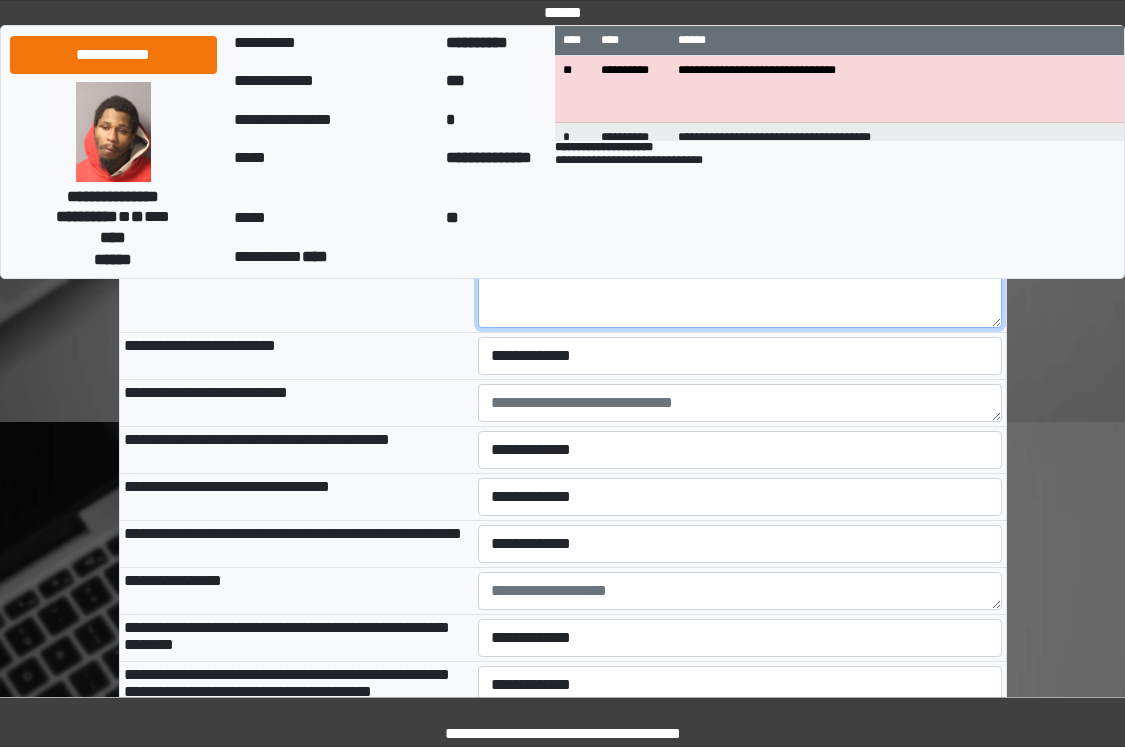 paste on "***" 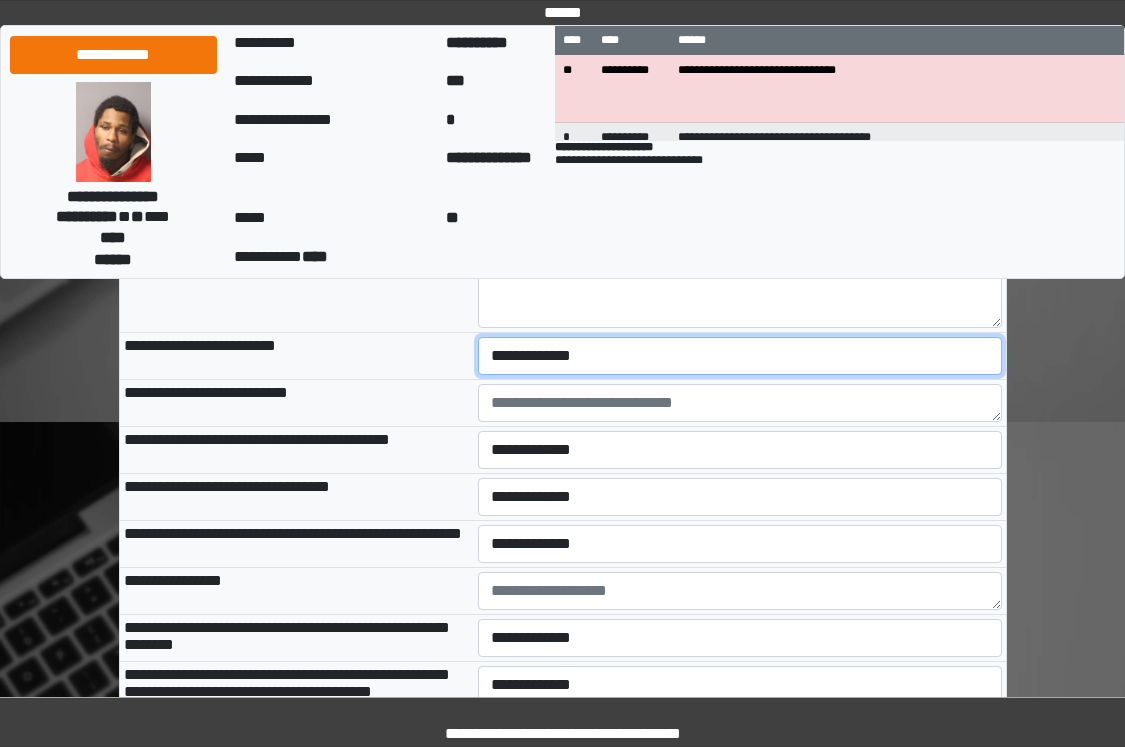 select on "*" 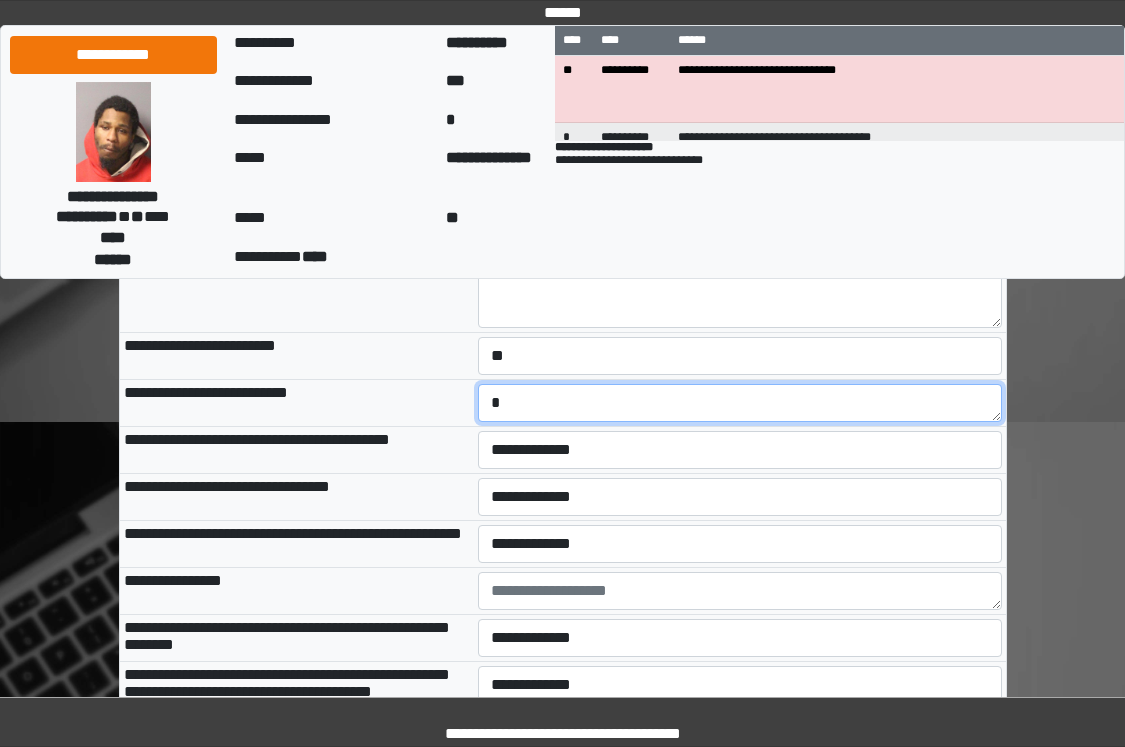 type on "*" 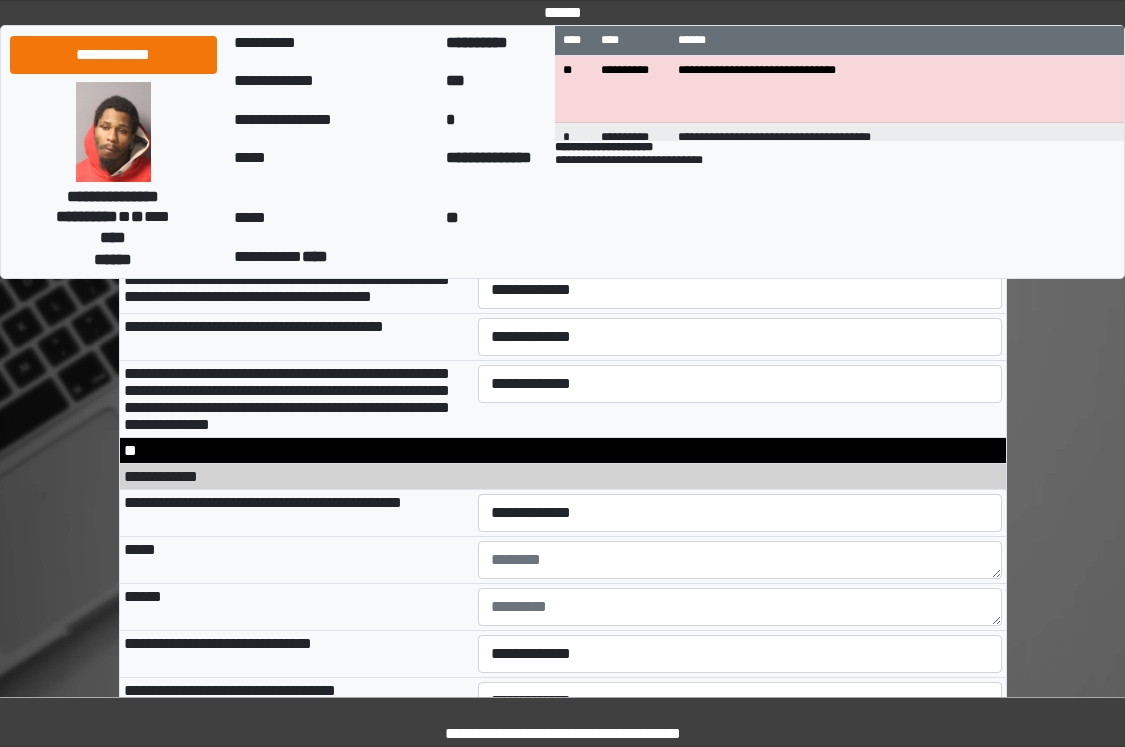 scroll, scrollTop: 11930, scrollLeft: 0, axis: vertical 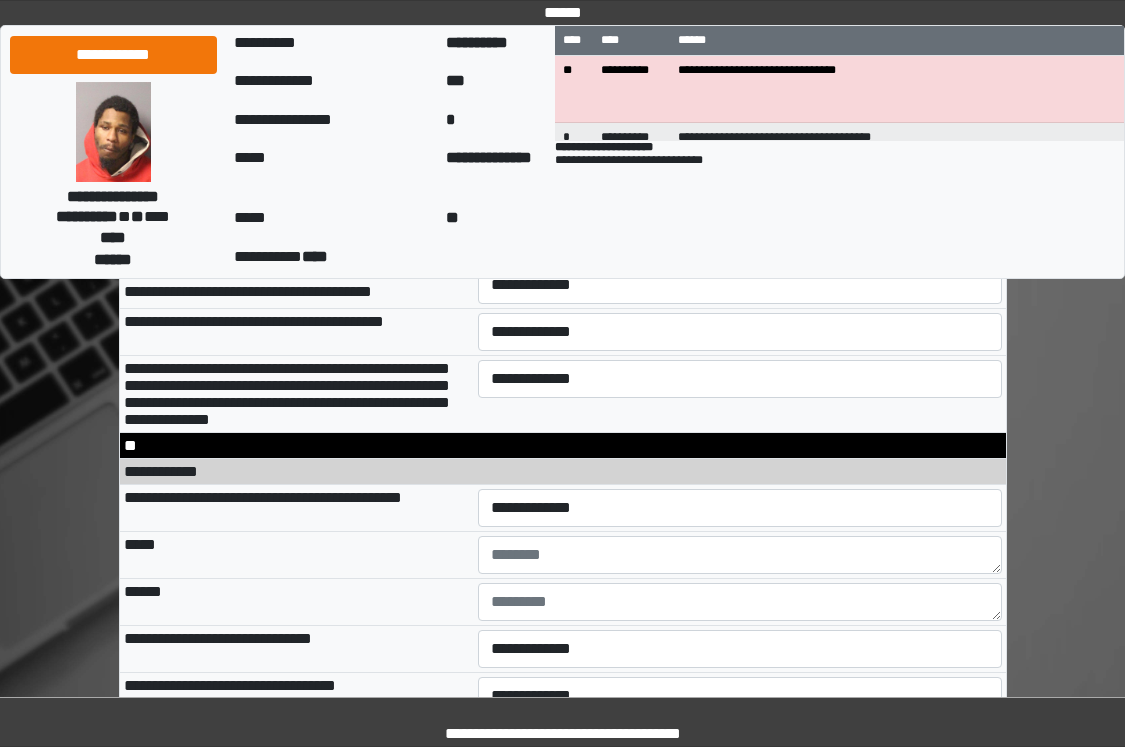 select on "*" 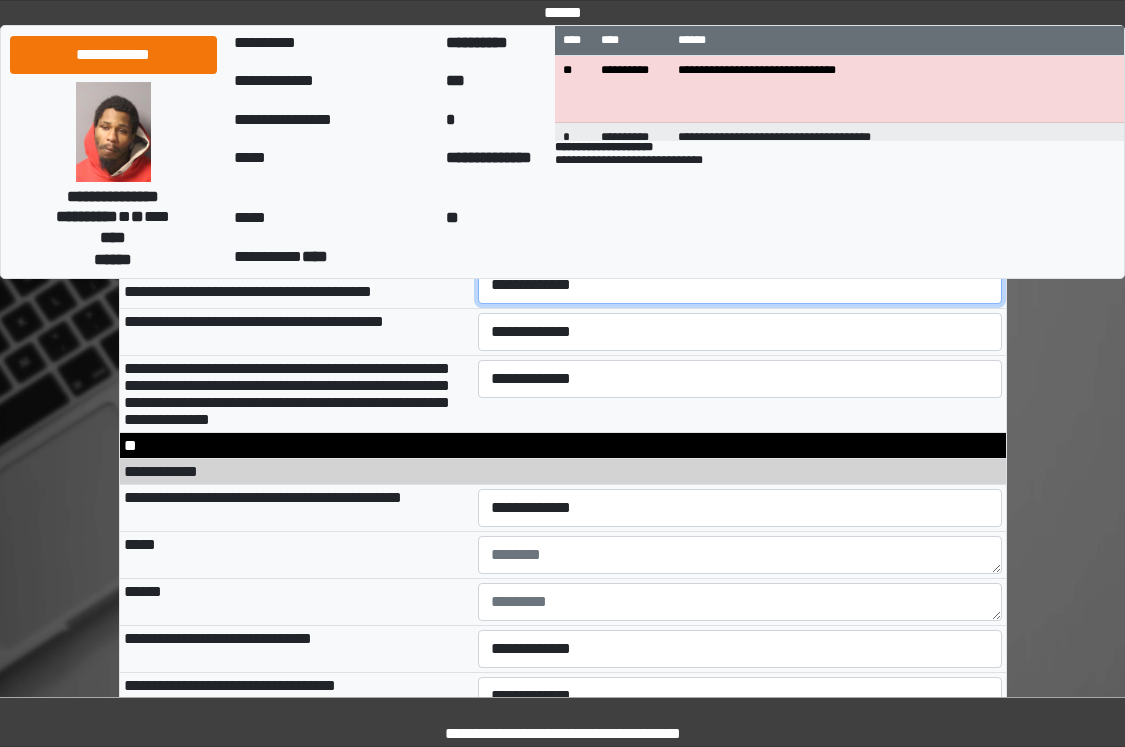 select on "*" 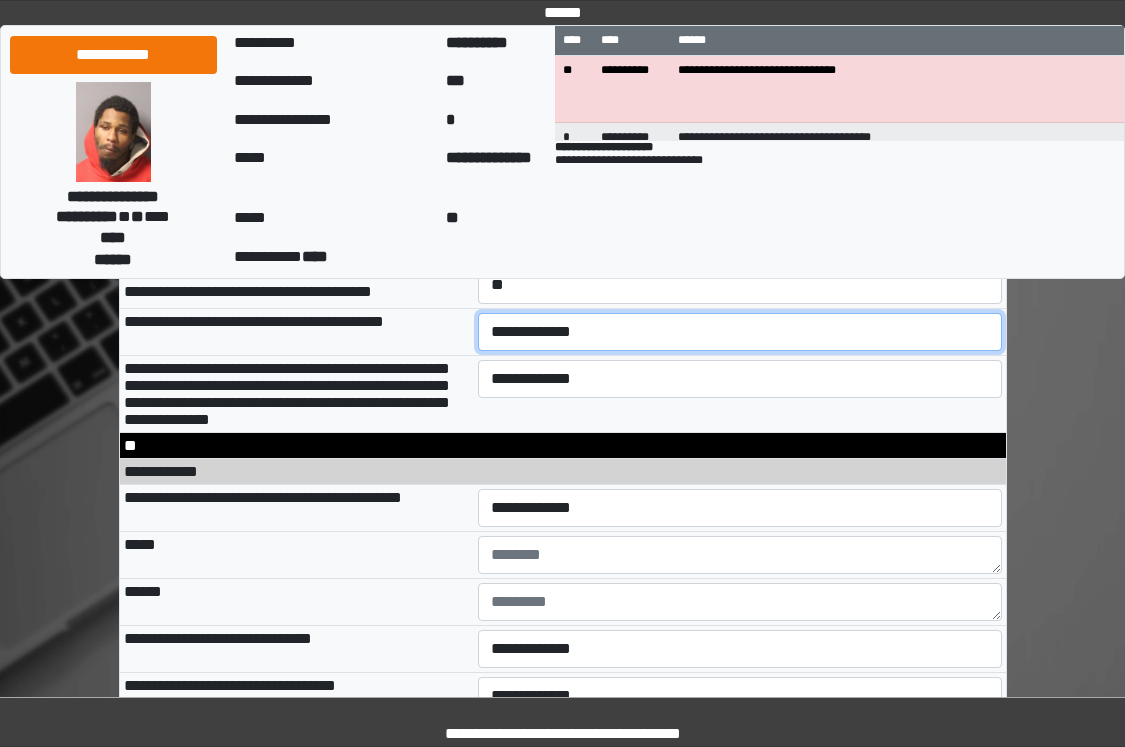 select on "*" 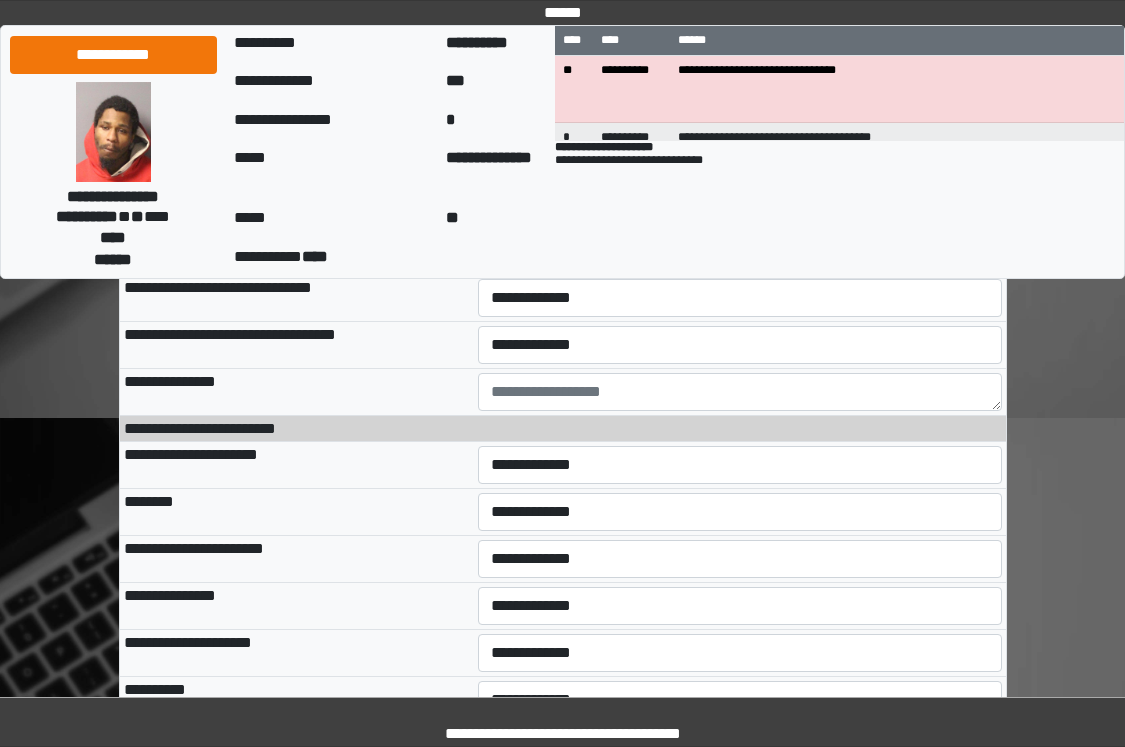 scroll, scrollTop: 12076, scrollLeft: 0, axis: vertical 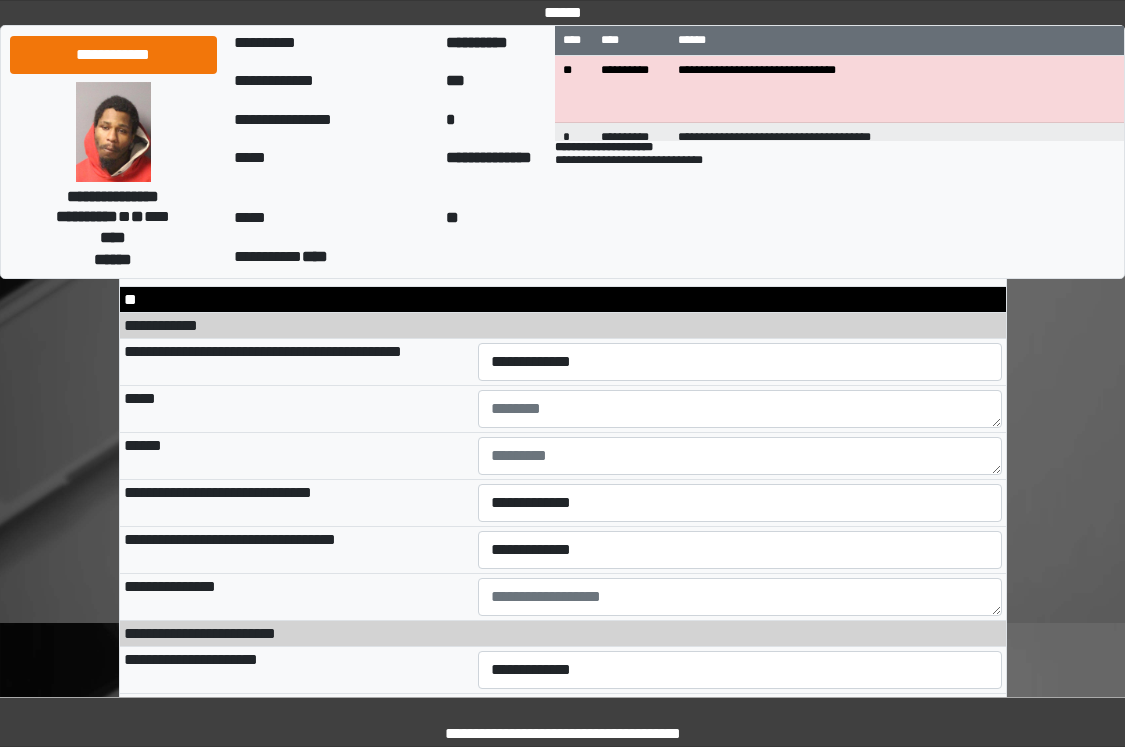 click on "**********" at bounding box center (740, 233) 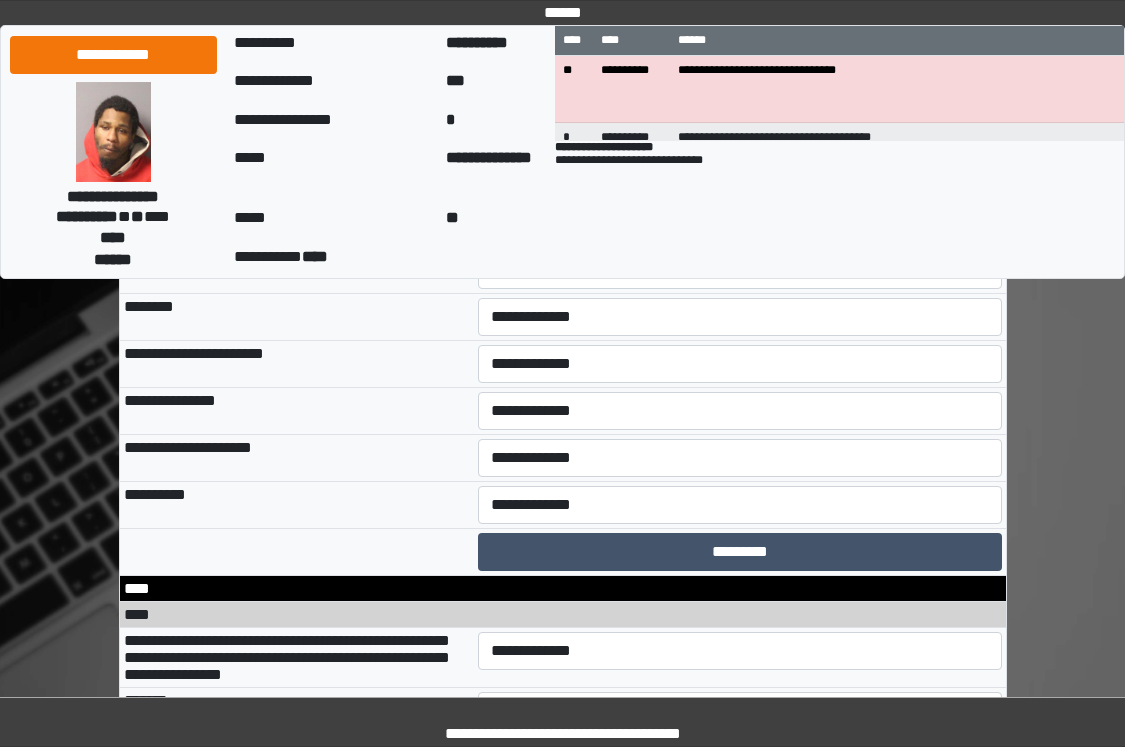 scroll, scrollTop: 12376, scrollLeft: 0, axis: vertical 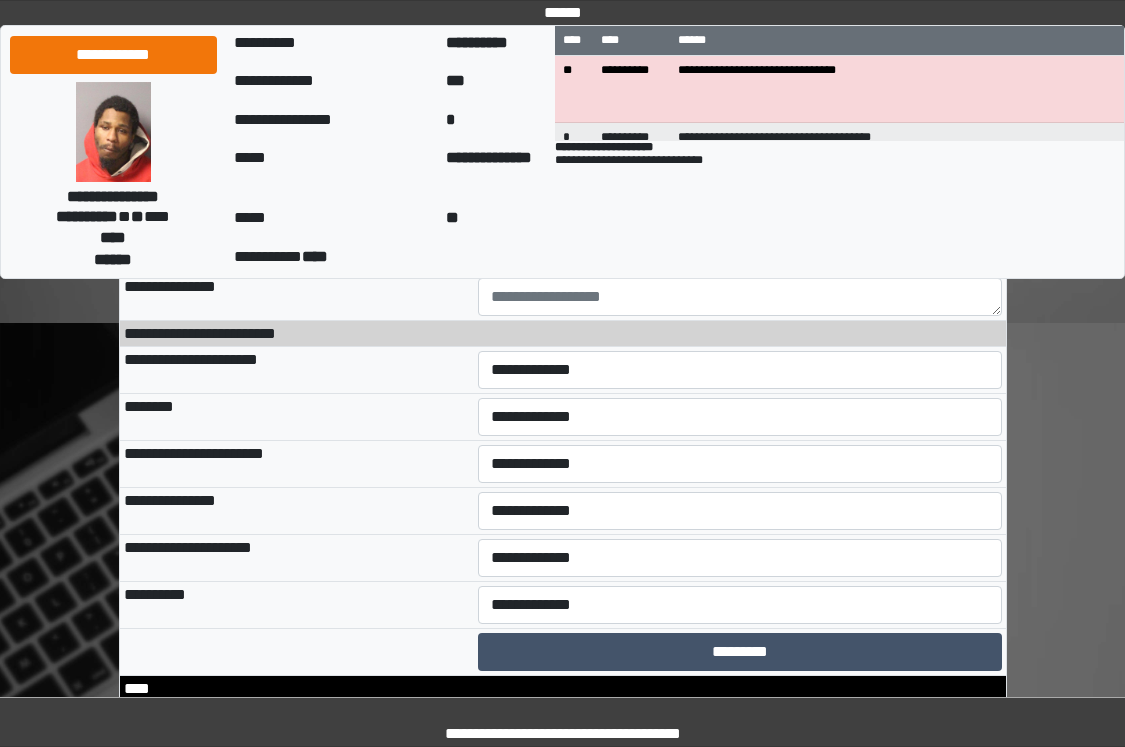 click on "**********" at bounding box center (740, 62) 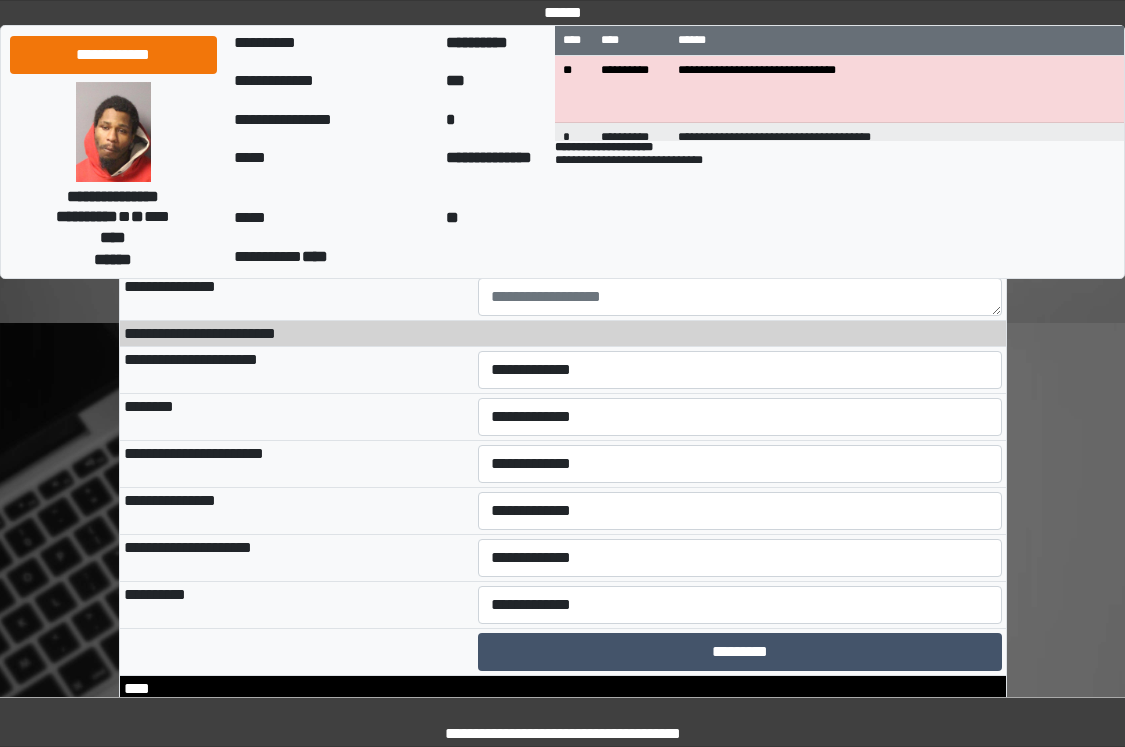 paste on "***" 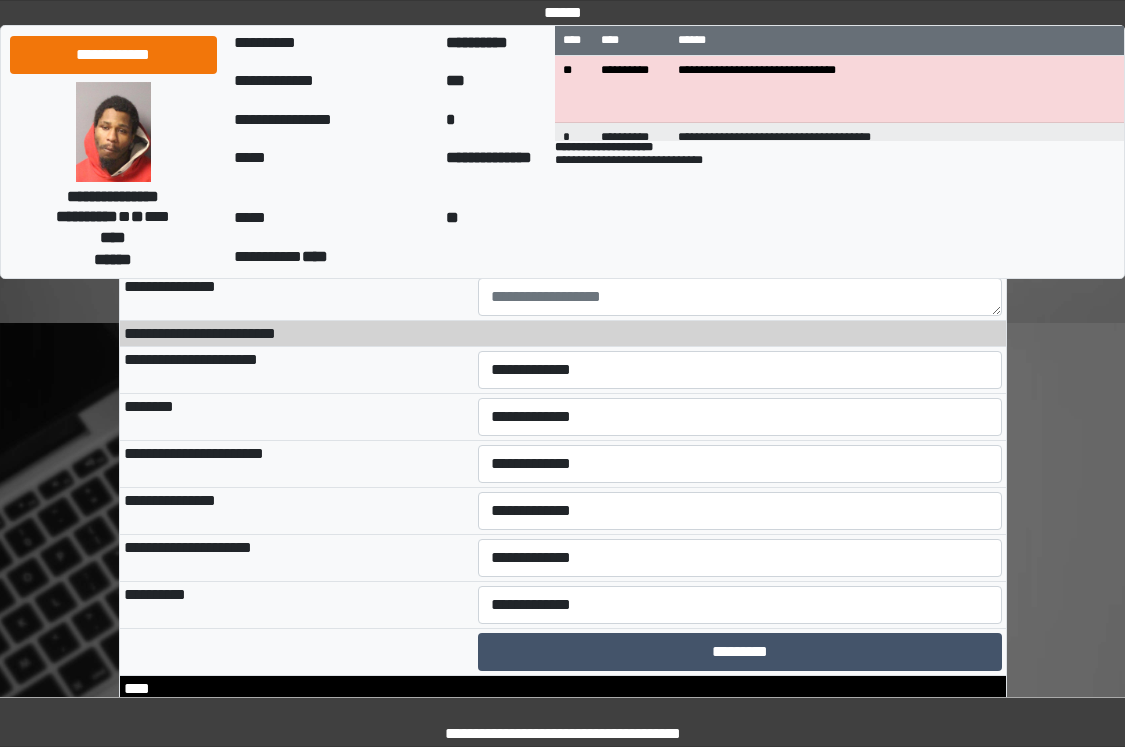 select on "*" 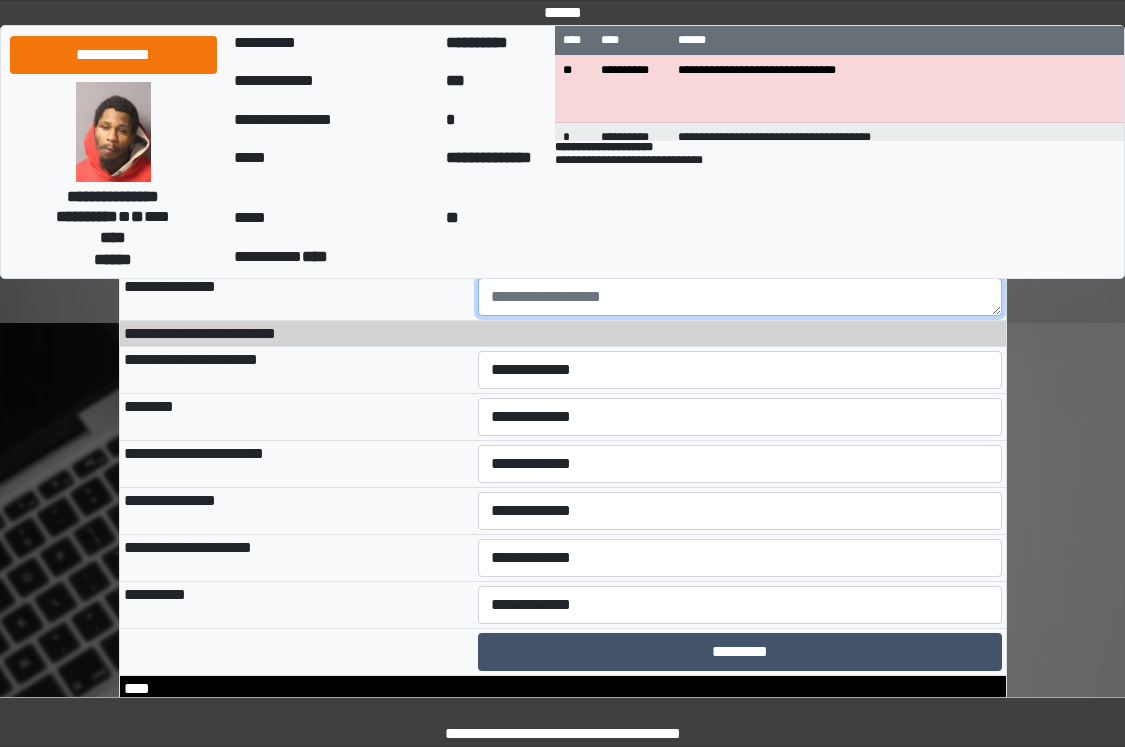 paste on "***" 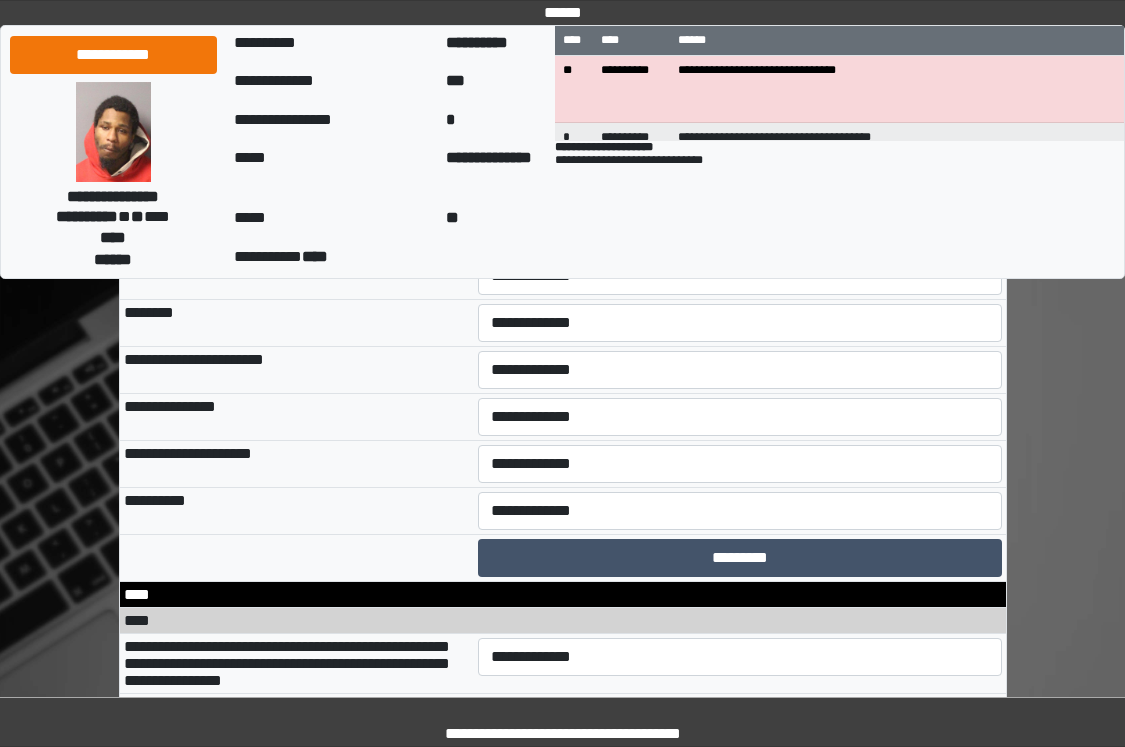 scroll, scrollTop: 12576, scrollLeft: 0, axis: vertical 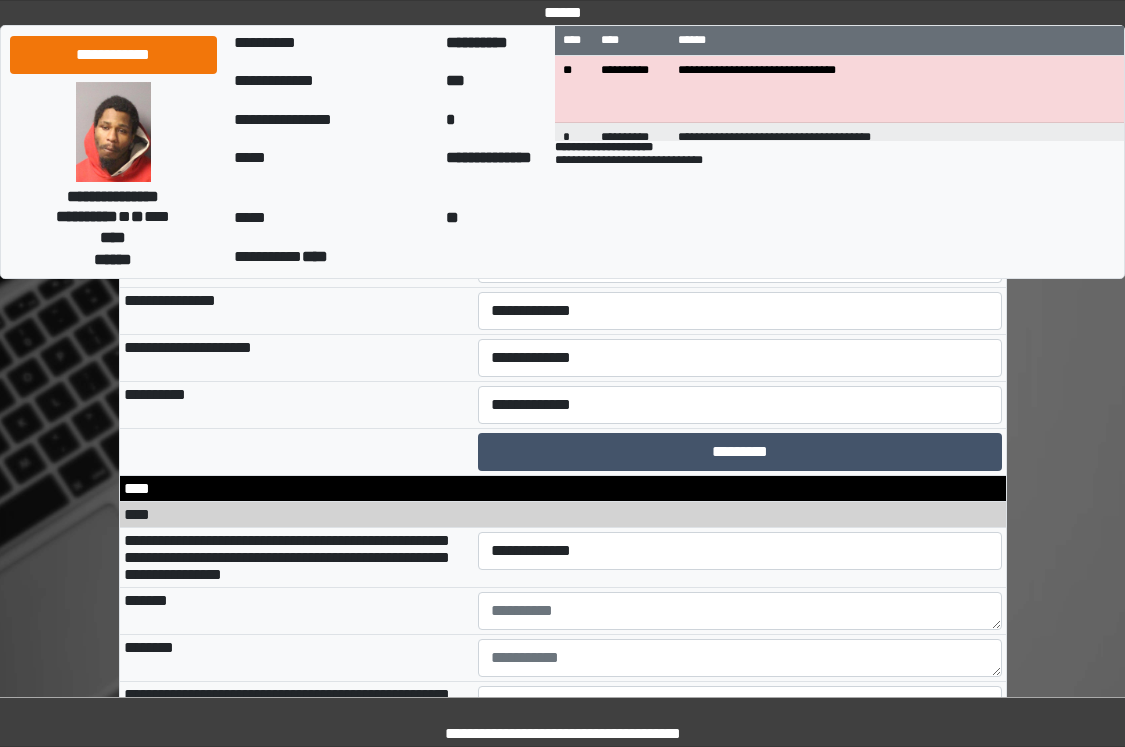 type on "***" 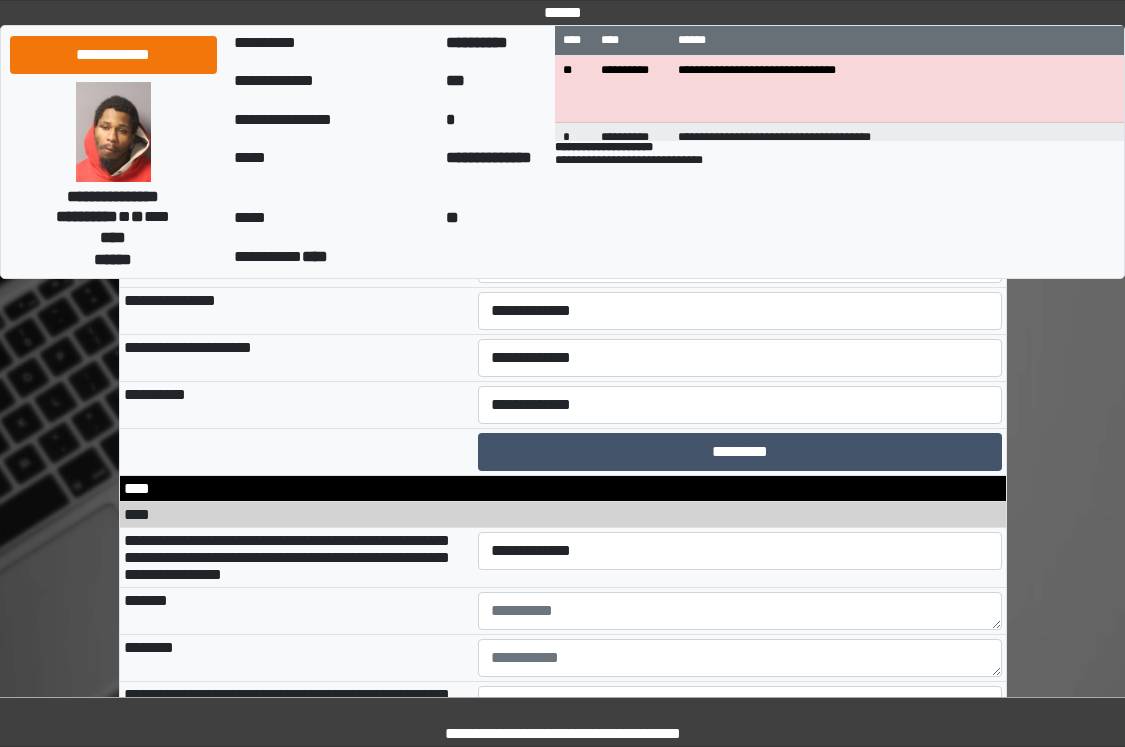 select on "*" 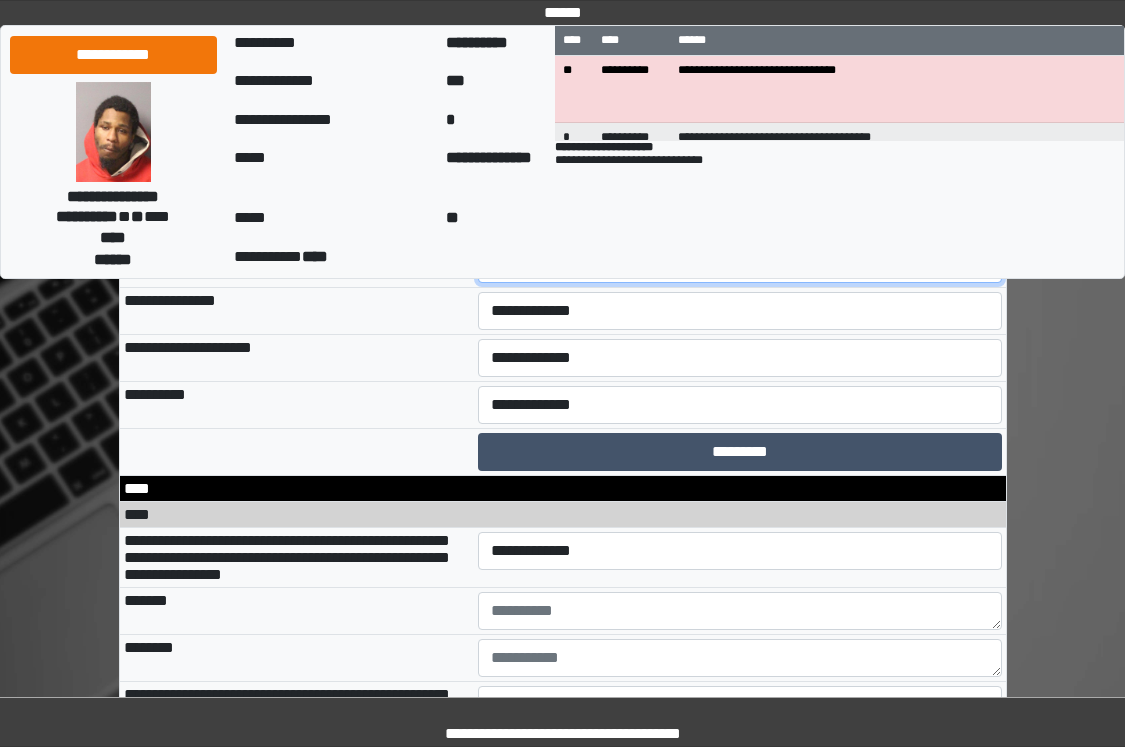select on "*" 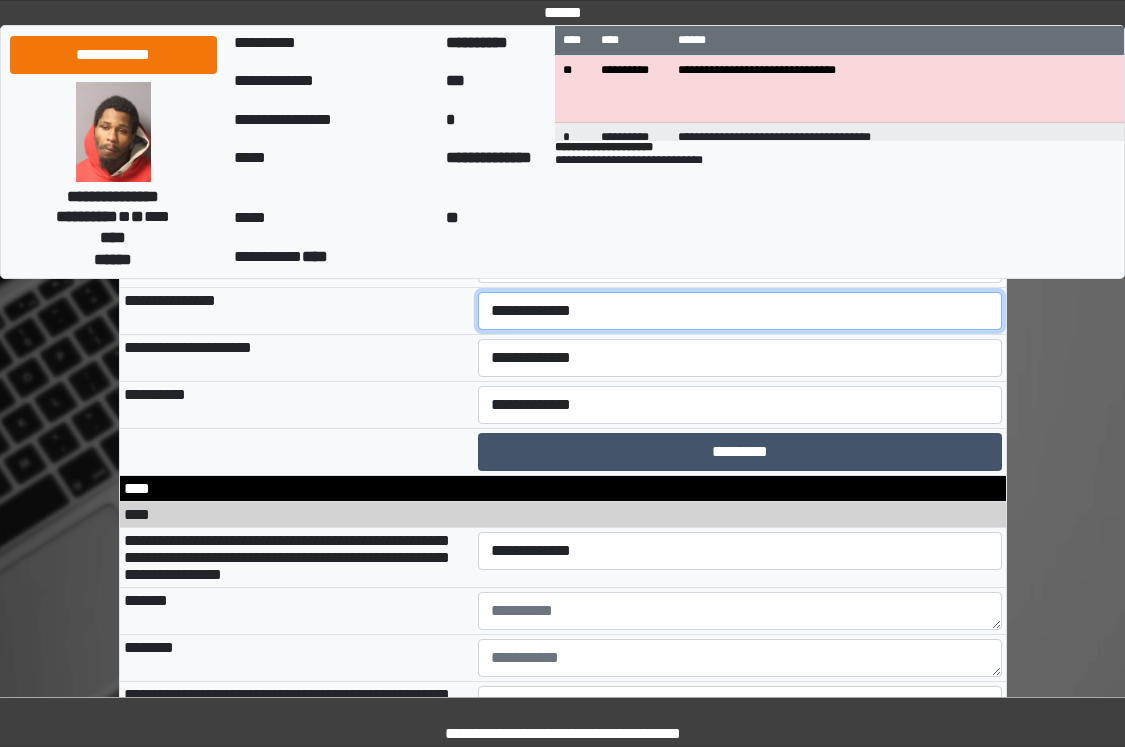 select on "*" 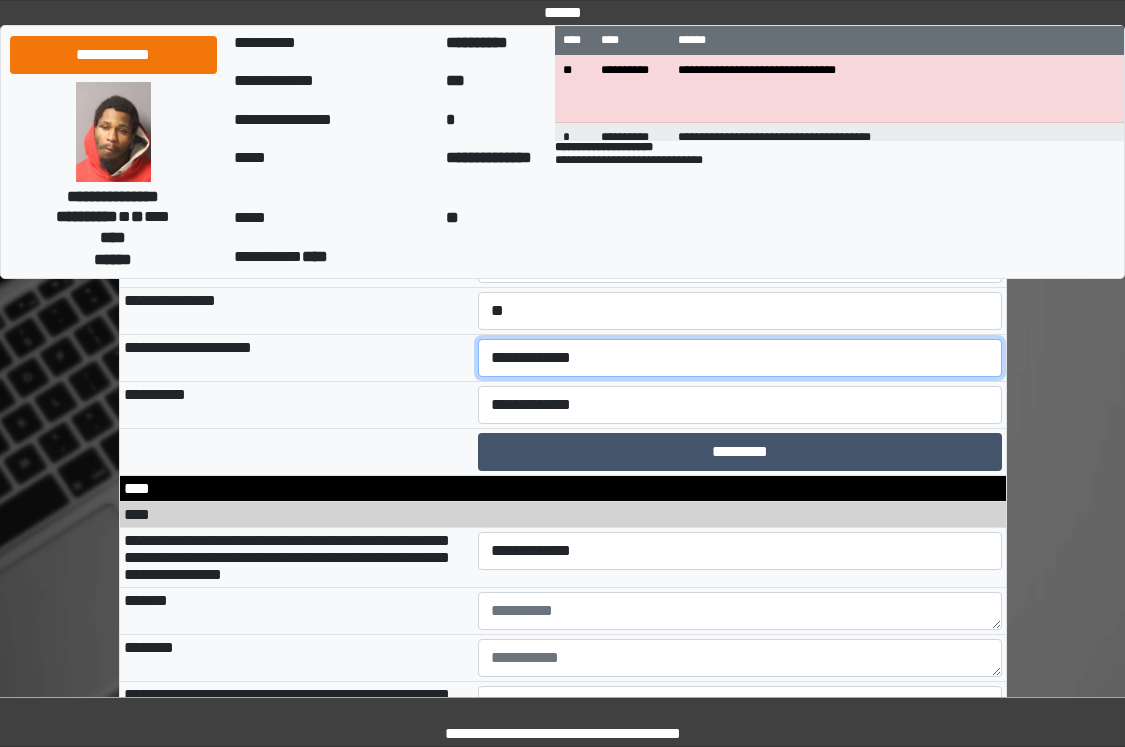 select on "*" 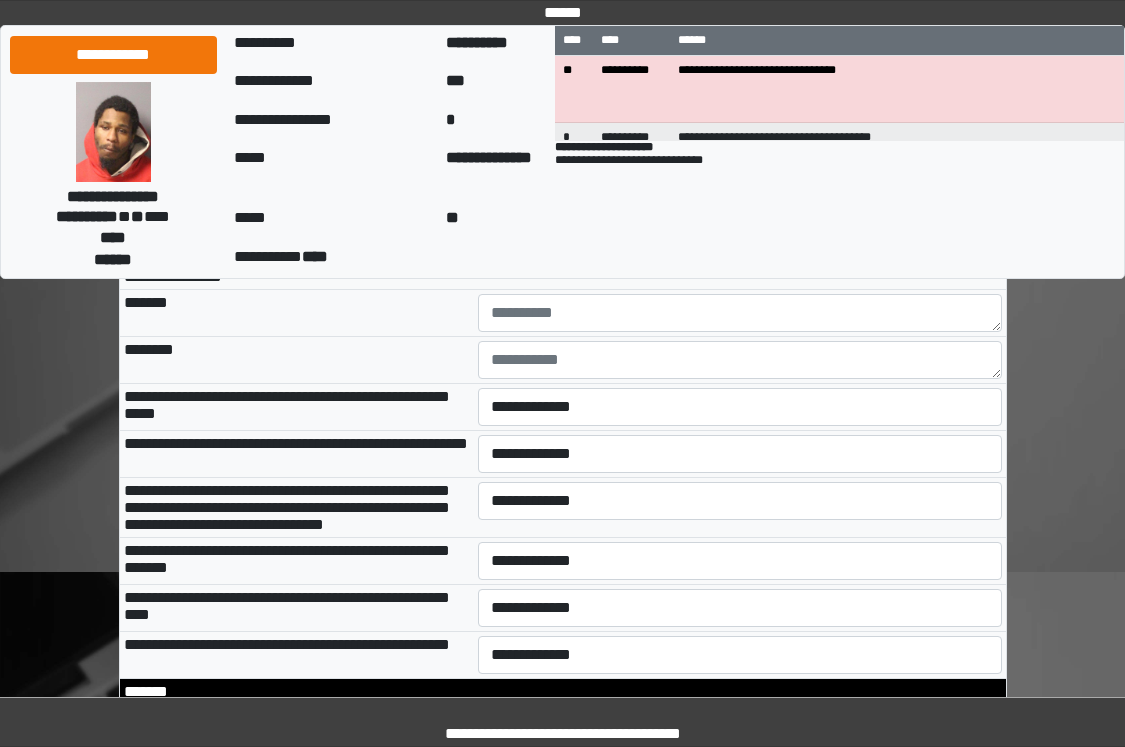 scroll, scrollTop: 12876, scrollLeft: 0, axis: vertical 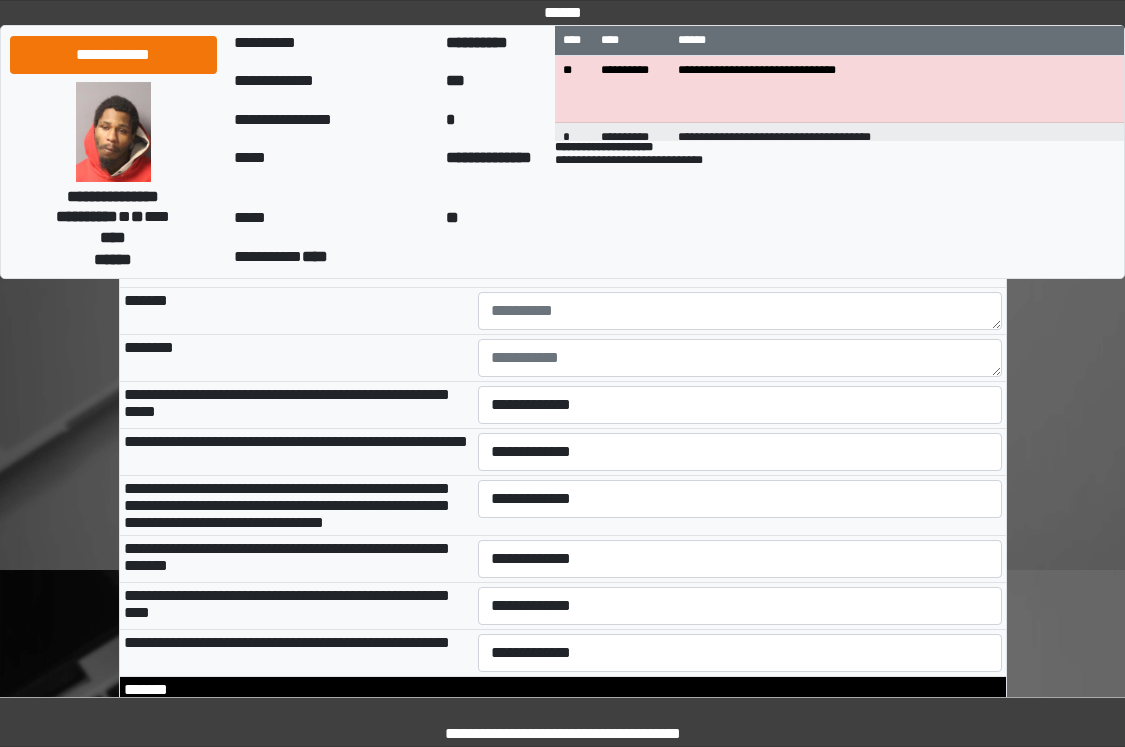 select on "*" 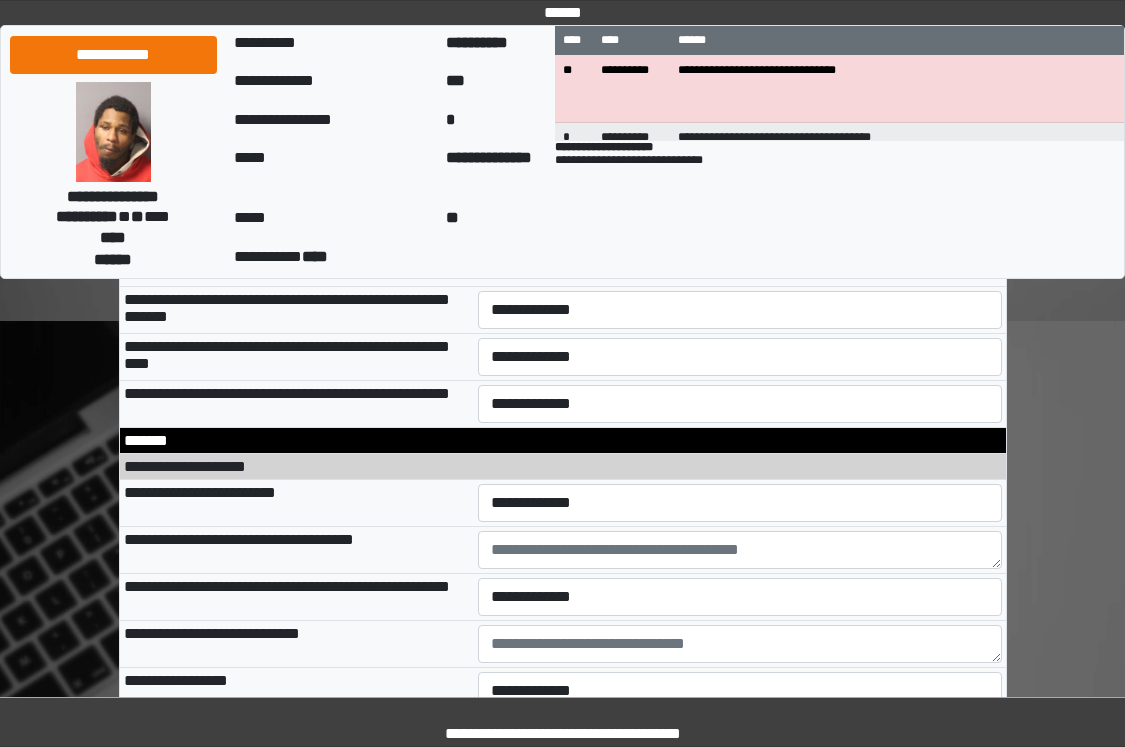 scroll, scrollTop: 13076, scrollLeft: 0, axis: vertical 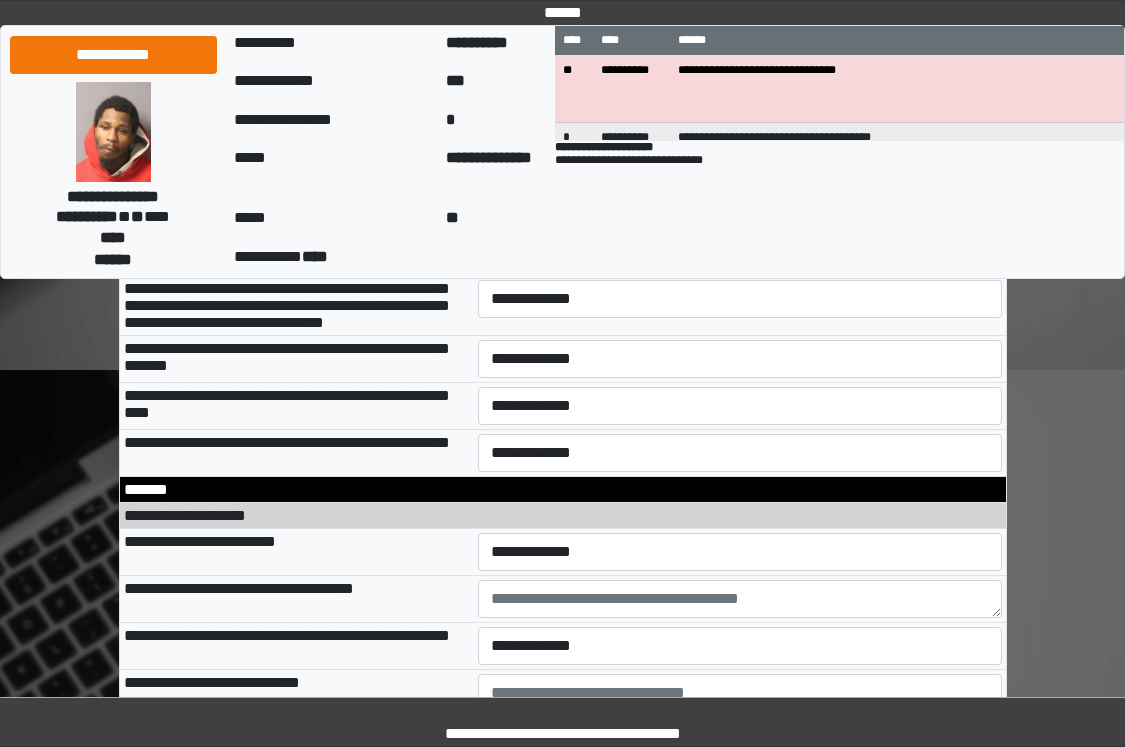 click on "**********" at bounding box center (740, 51) 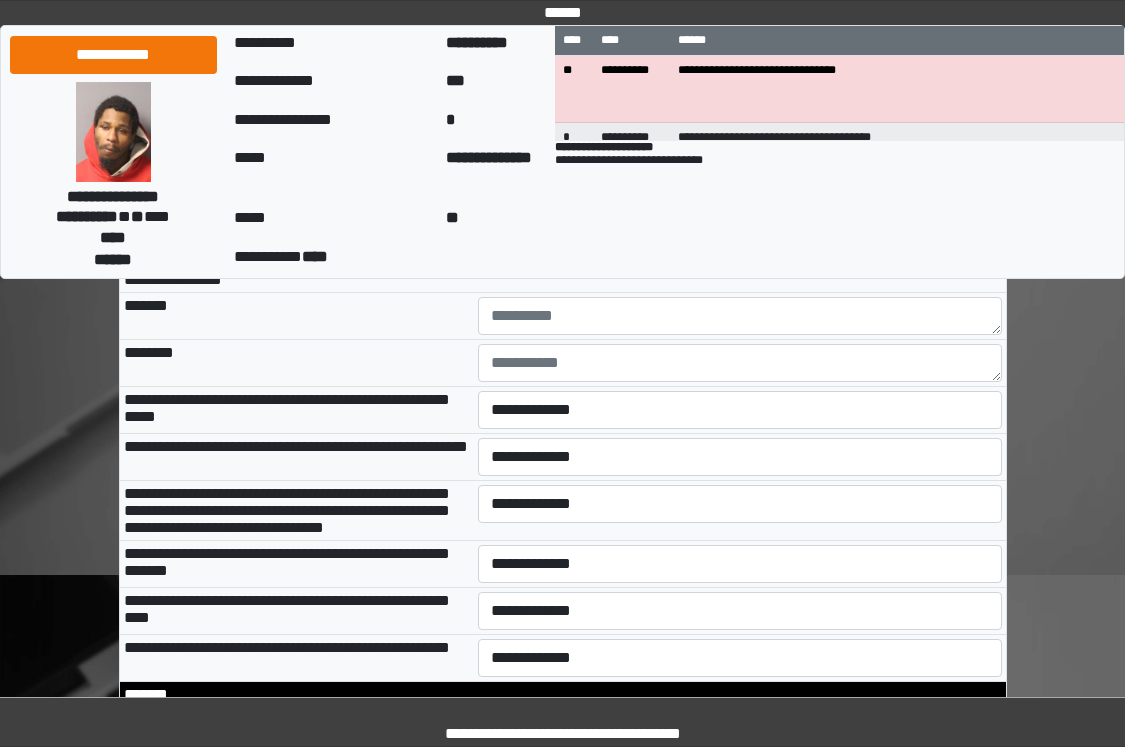 scroll, scrollTop: 13076, scrollLeft: 0, axis: vertical 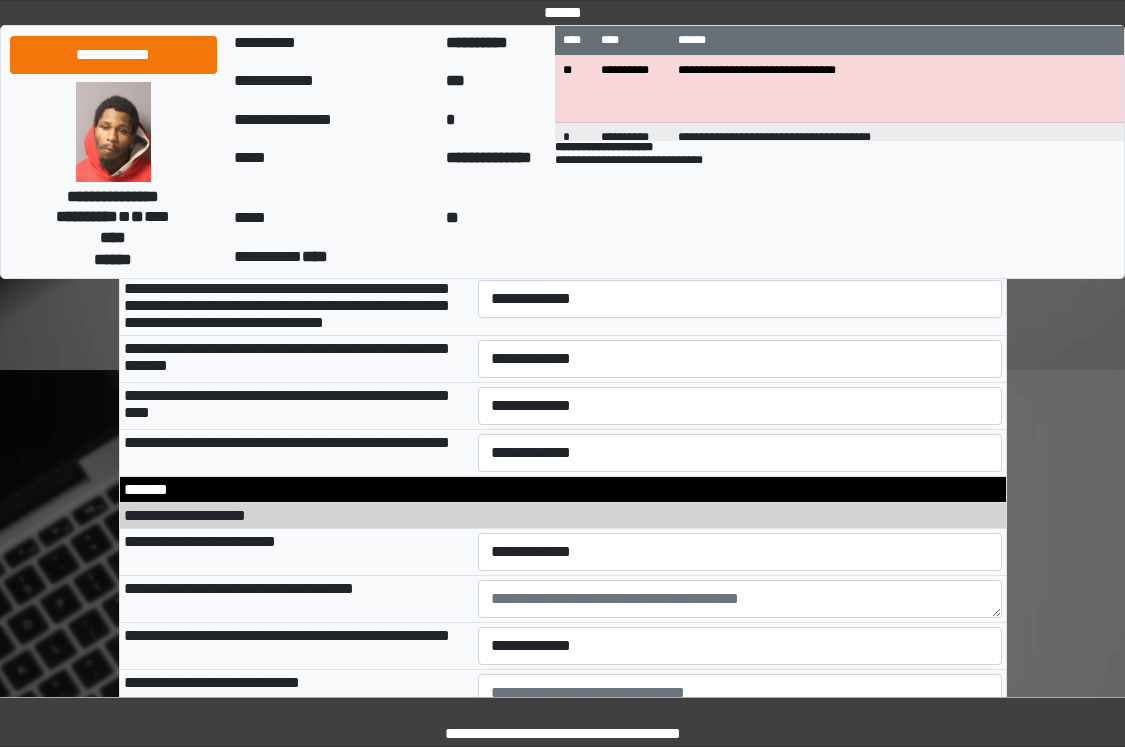 click on "**********" at bounding box center (740, 51) 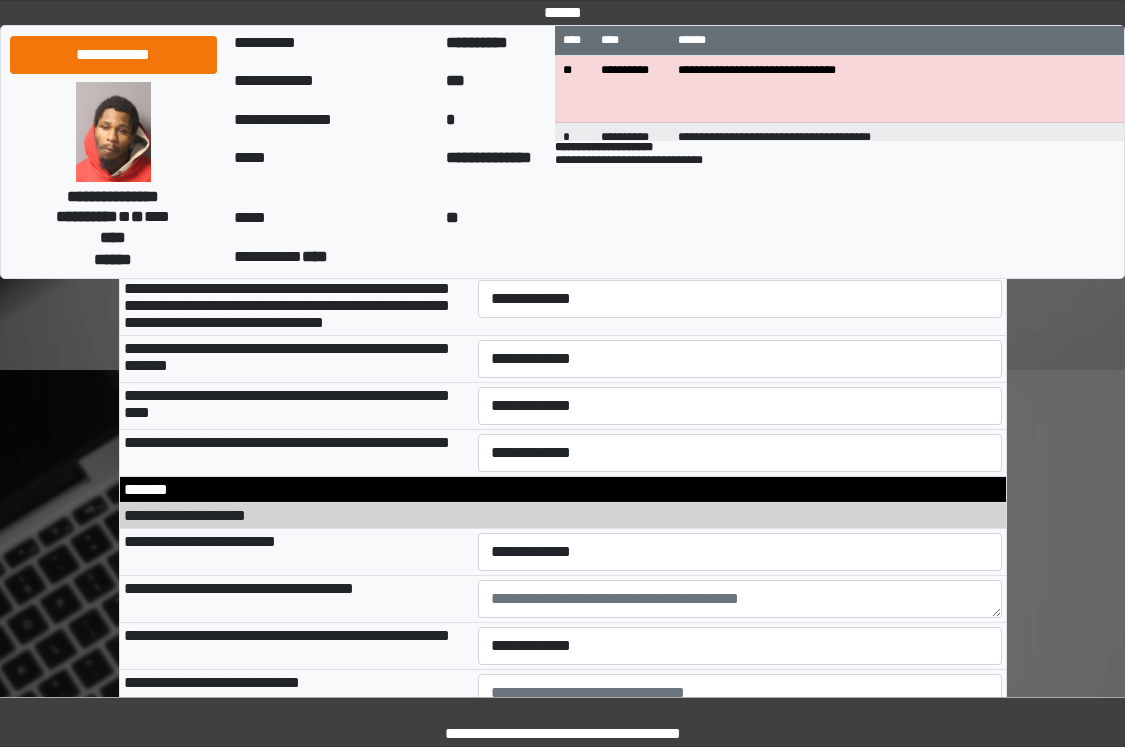 click at bounding box center (740, 111) 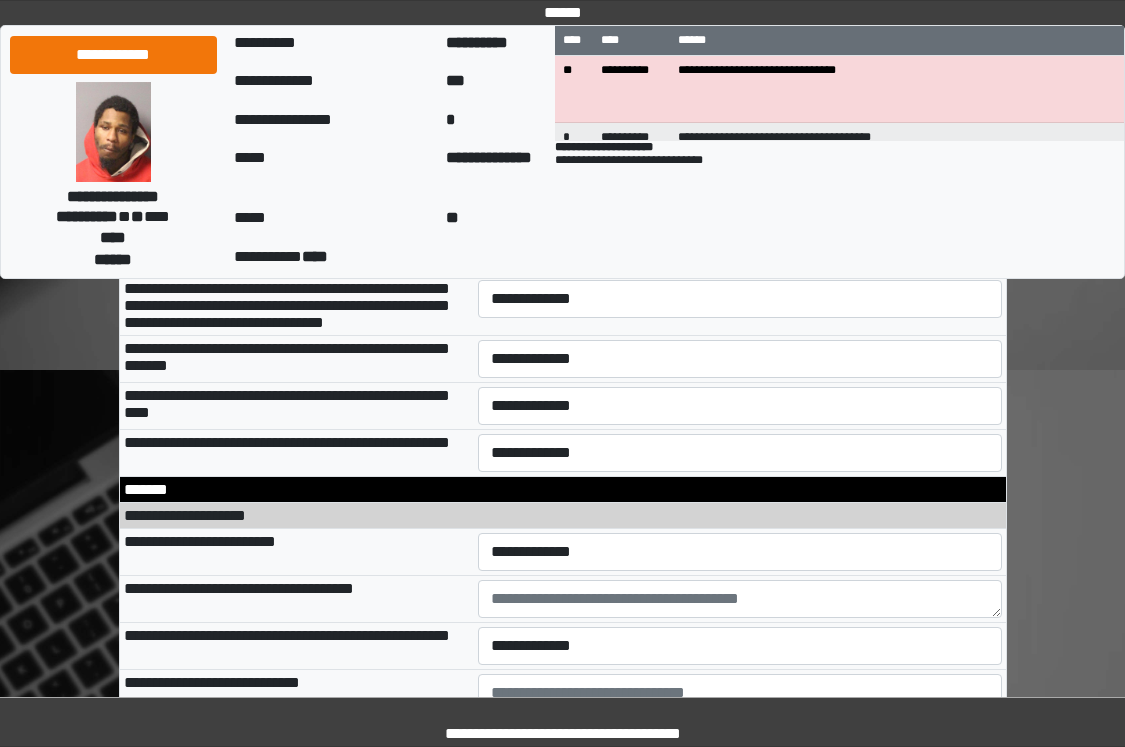 type on "**********" 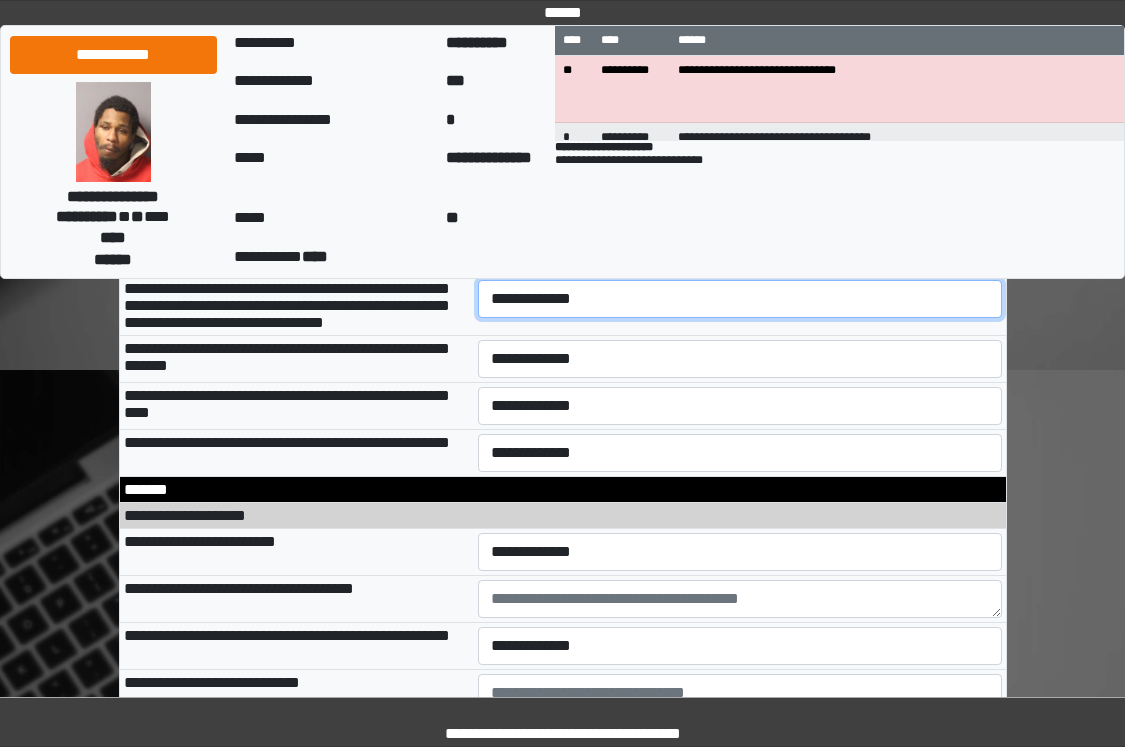 select on "*" 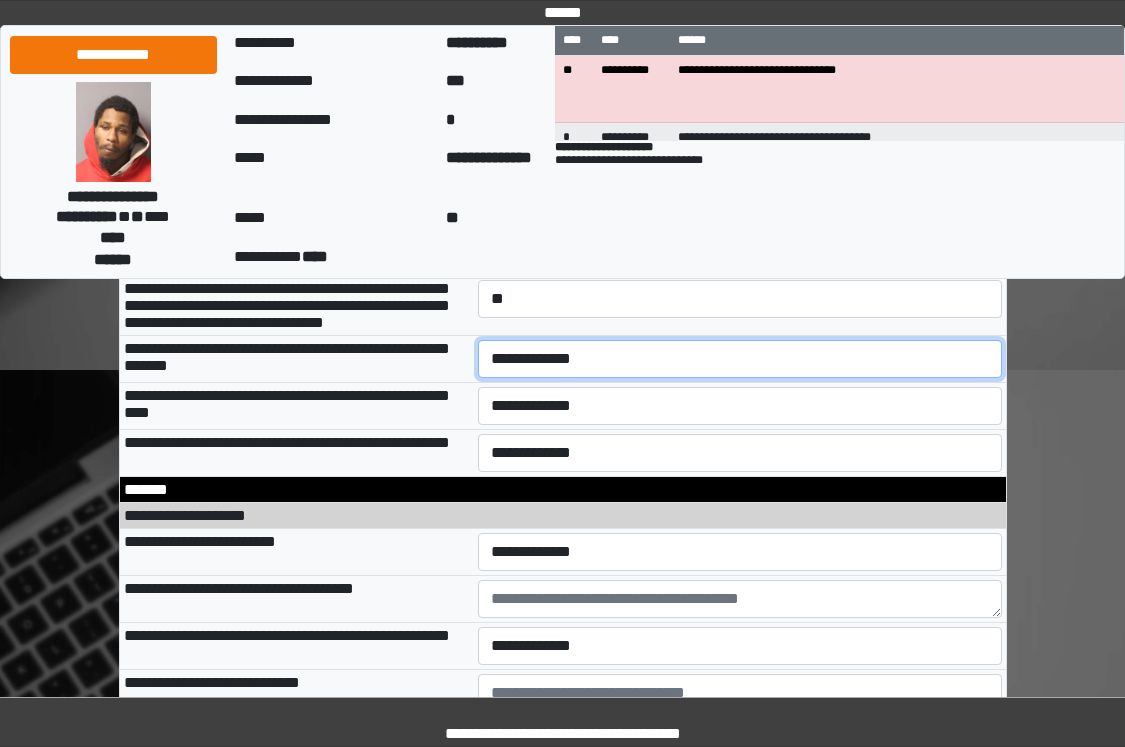 select on "*" 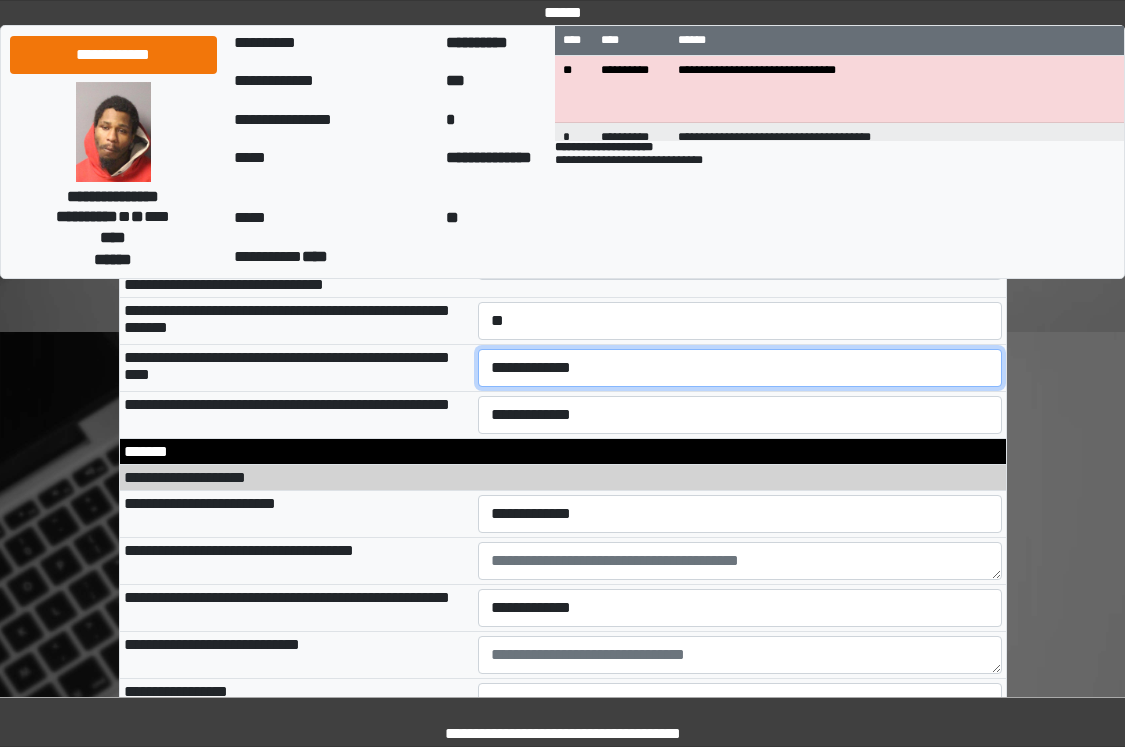 select on "*" 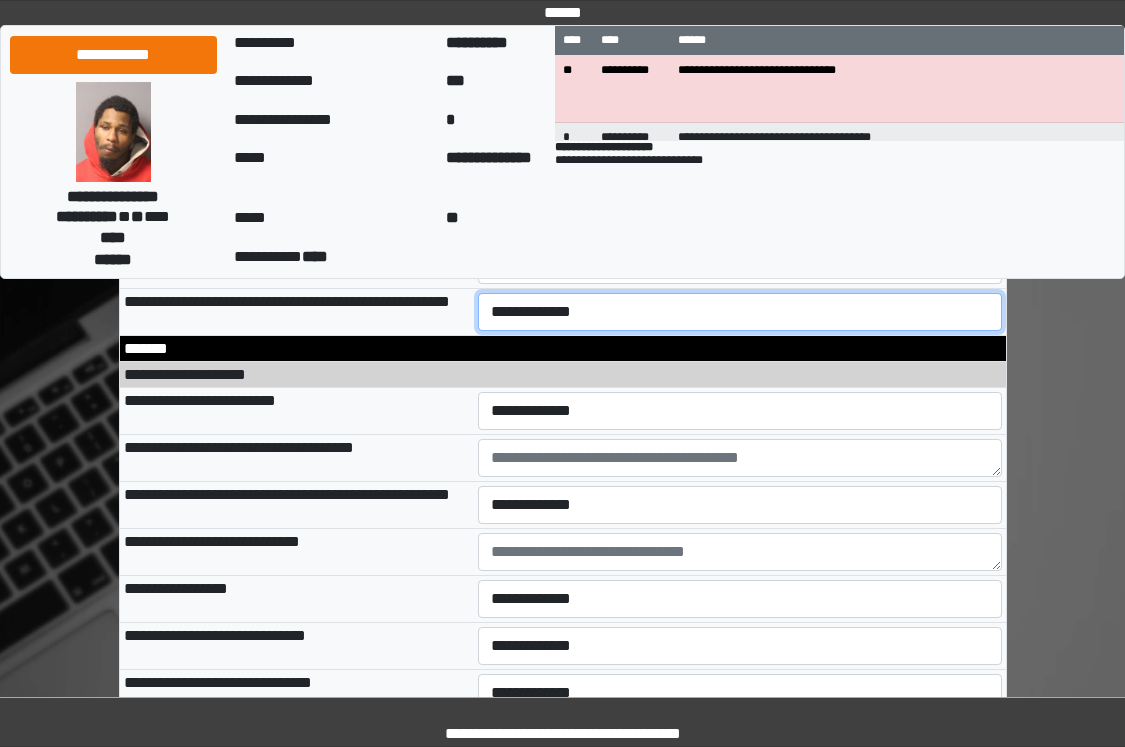 select on "*" 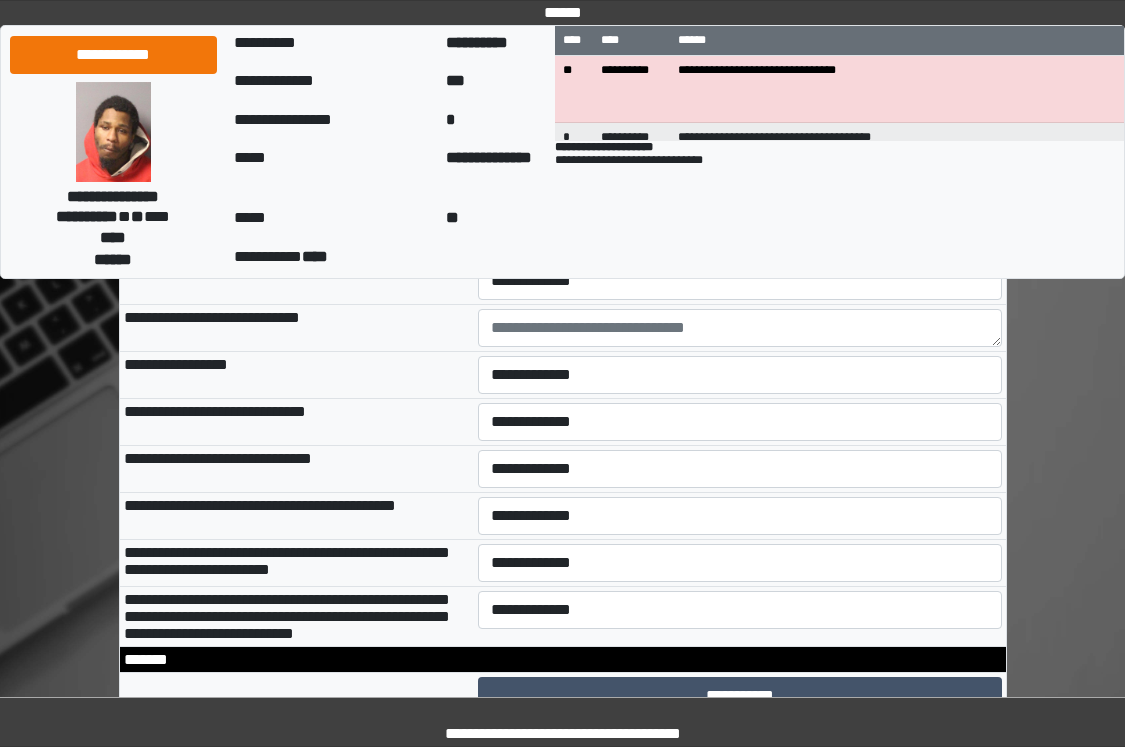 scroll, scrollTop: 13519, scrollLeft: 0, axis: vertical 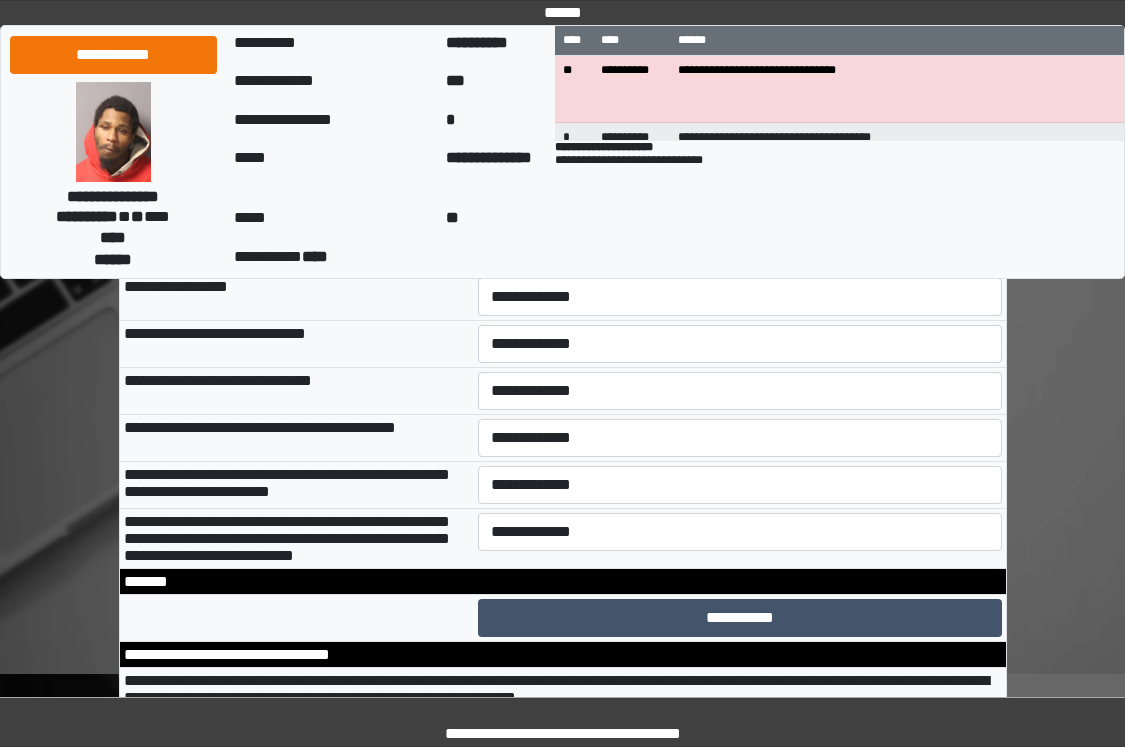 drag, startPoint x: 723, startPoint y: 482, endPoint x: 701, endPoint y: 494, distance: 25.059929 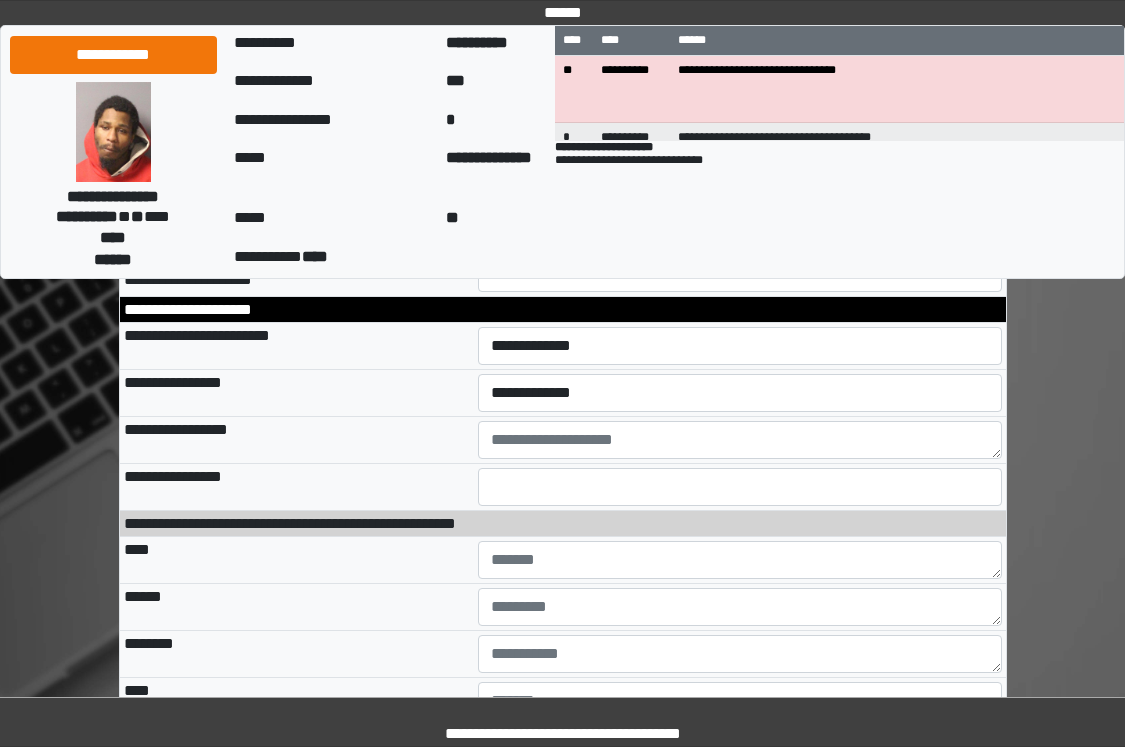 scroll, scrollTop: 14219, scrollLeft: 0, axis: vertical 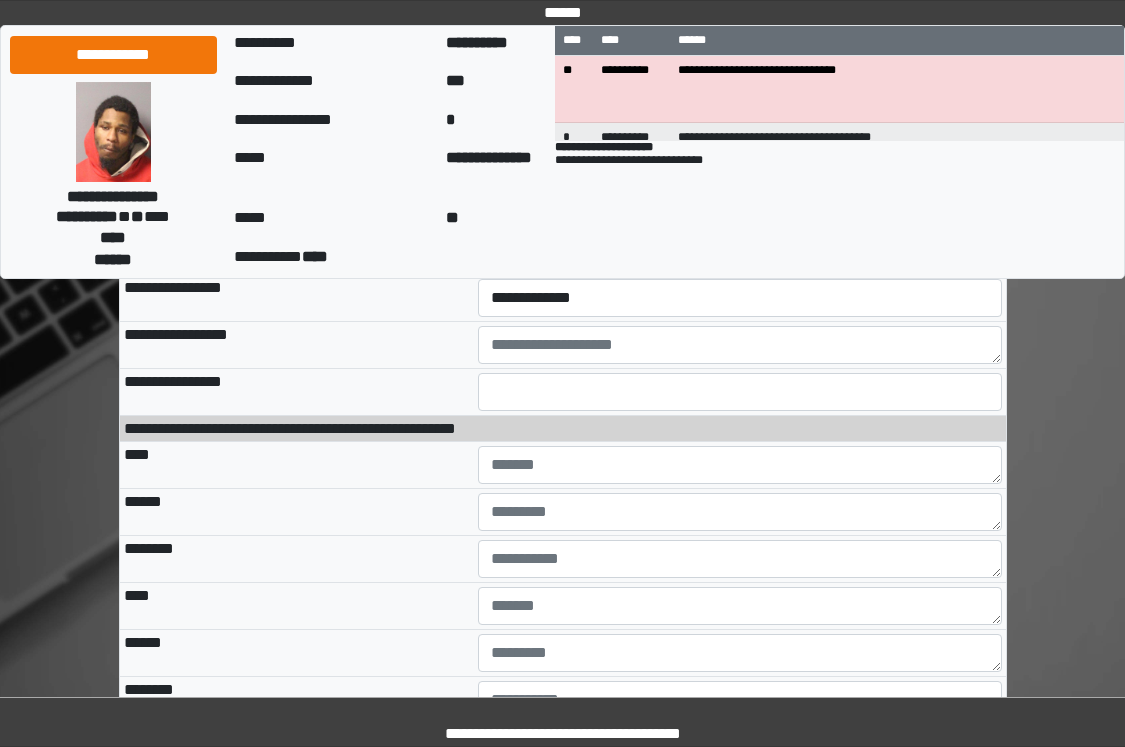 click on "**********" at bounding box center [740, -82] 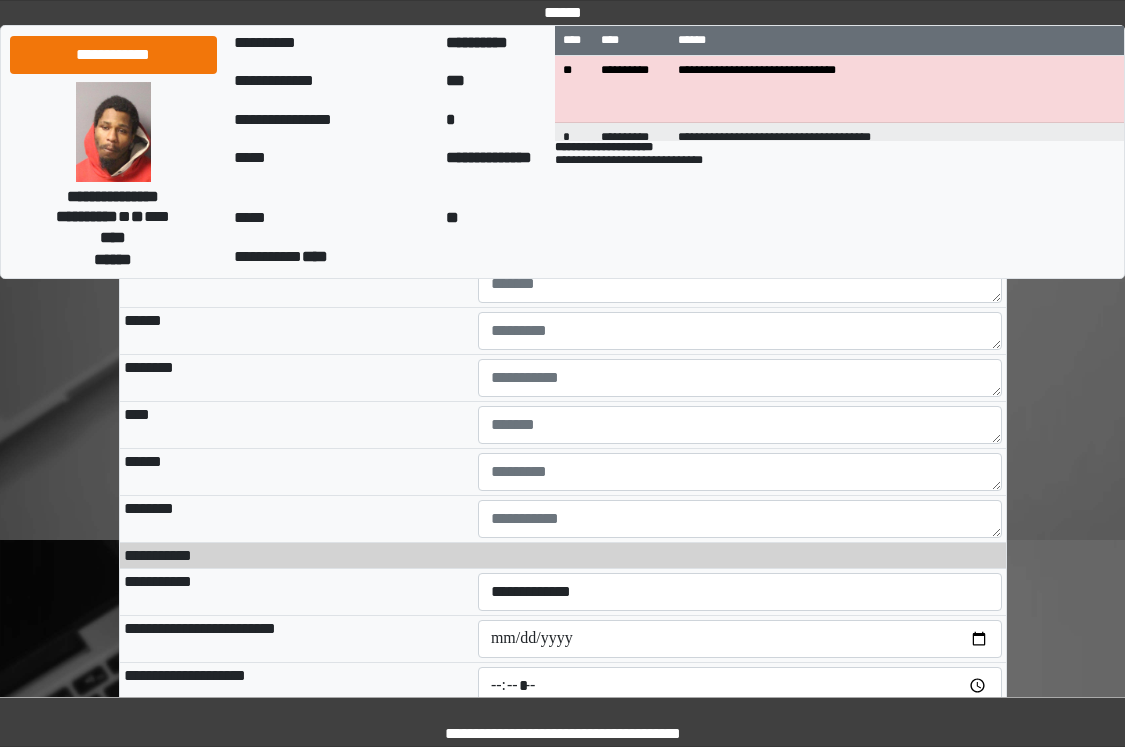 scroll, scrollTop: 14419, scrollLeft: 0, axis: vertical 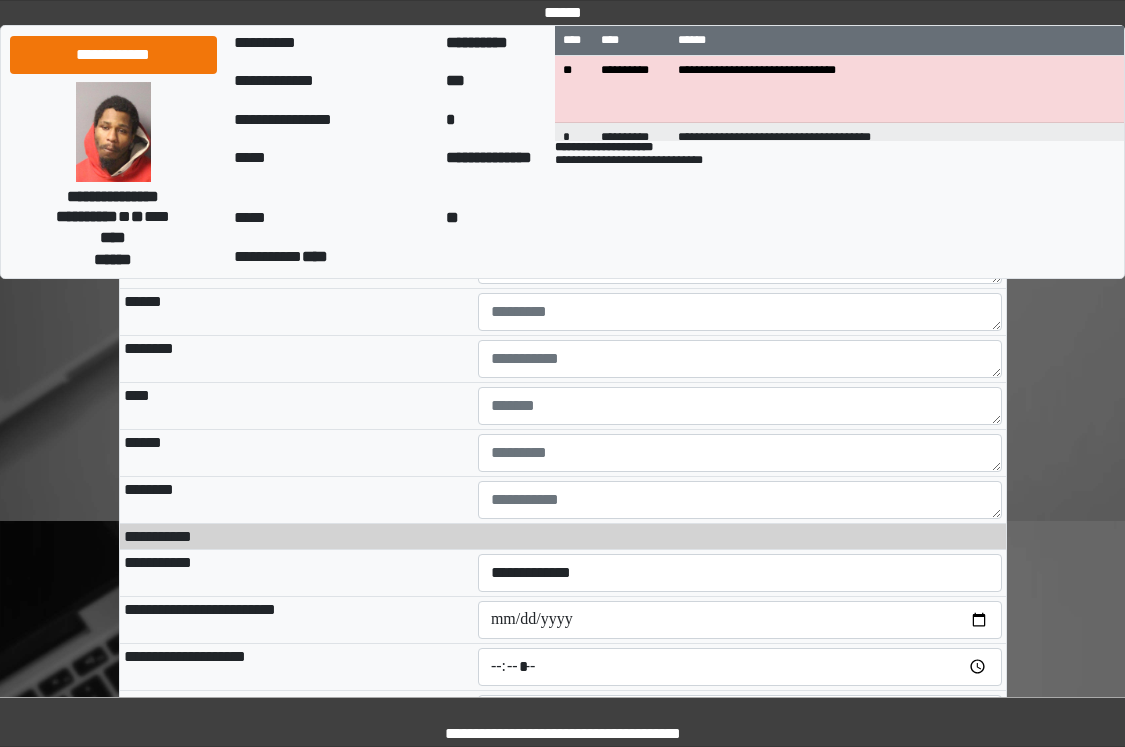click on "**********" at bounding box center (740, 51) 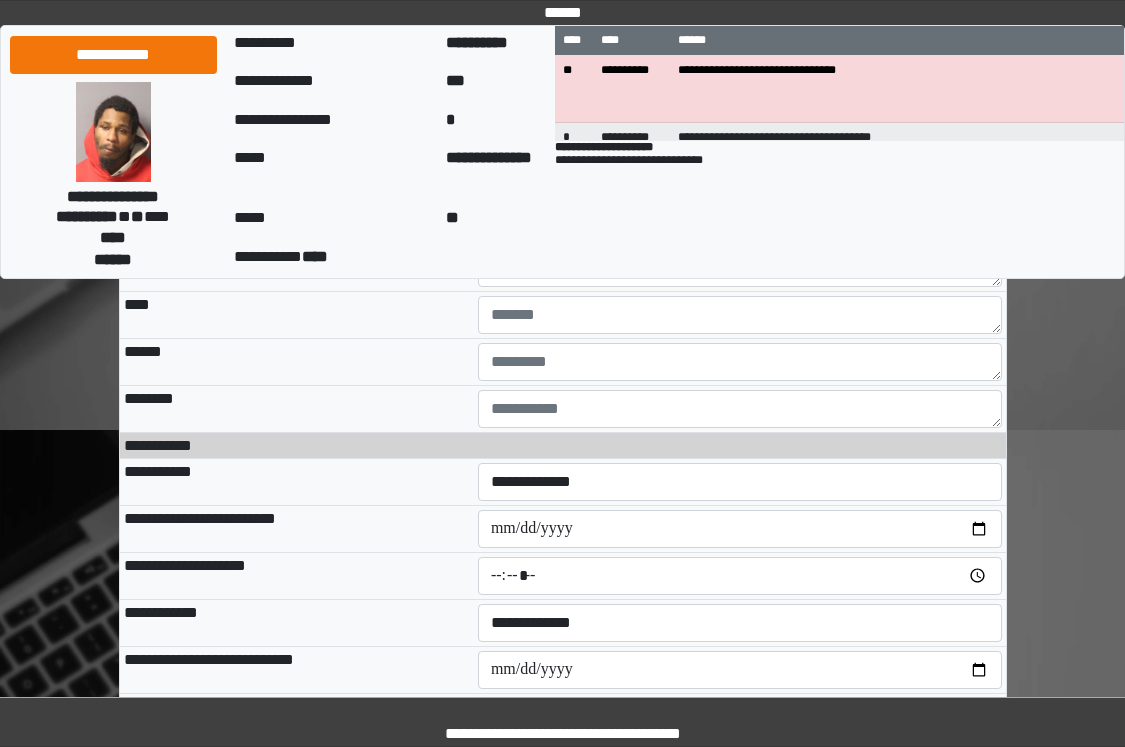 scroll, scrollTop: 14619, scrollLeft: 0, axis: vertical 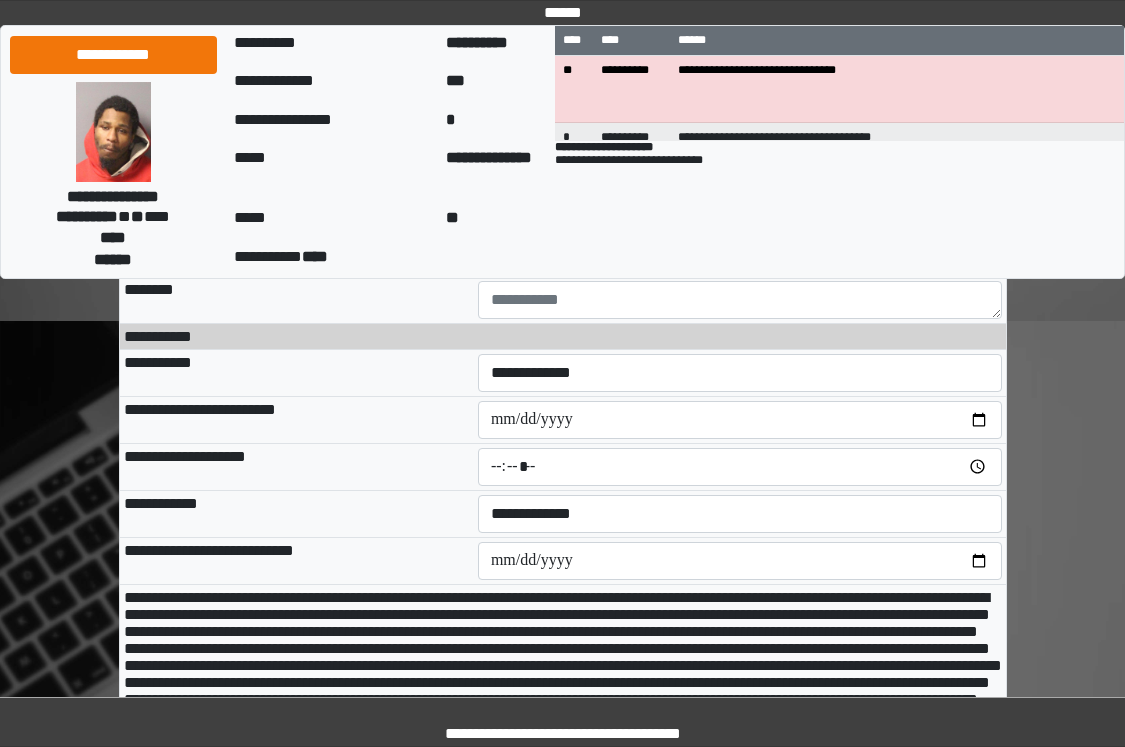 click at bounding box center (740, 65) 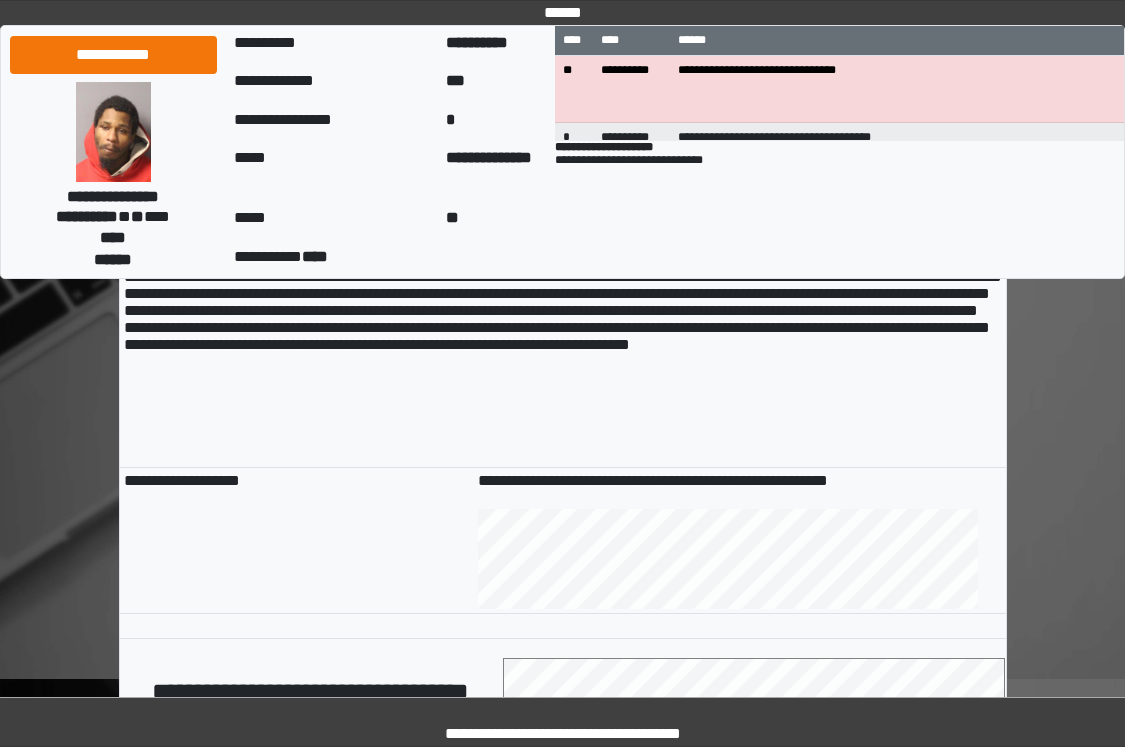 scroll, scrollTop: 15019, scrollLeft: 0, axis: vertical 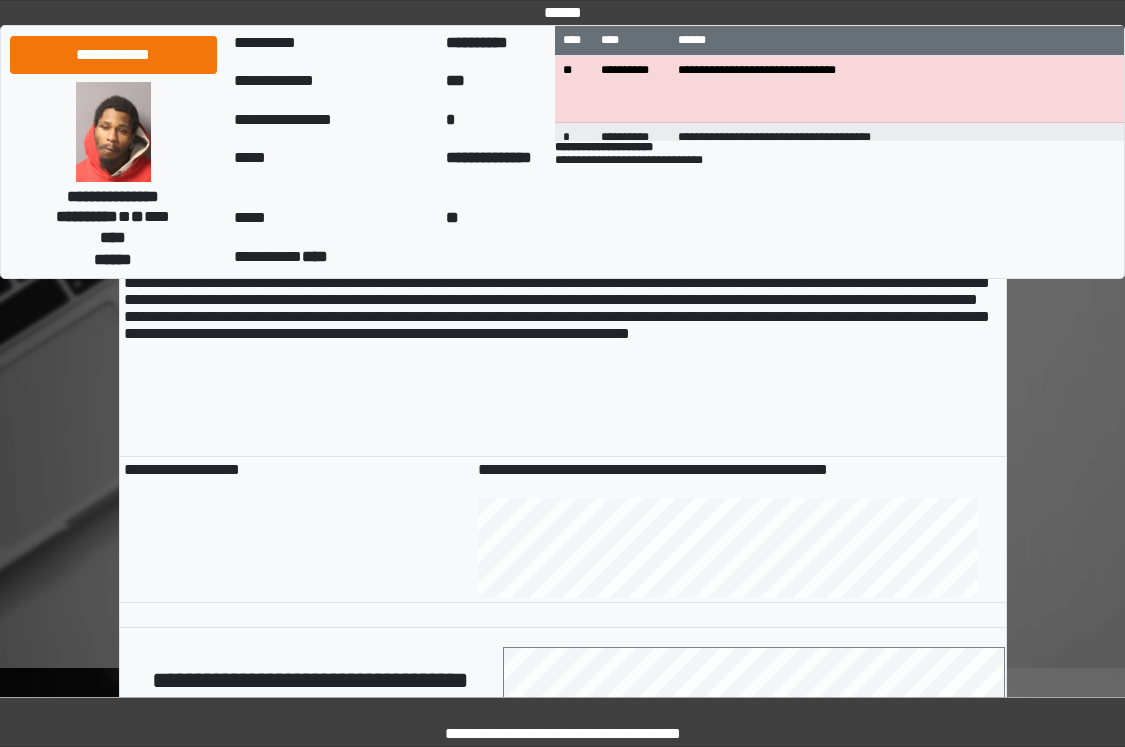 click on "**********" at bounding box center [740, -27] 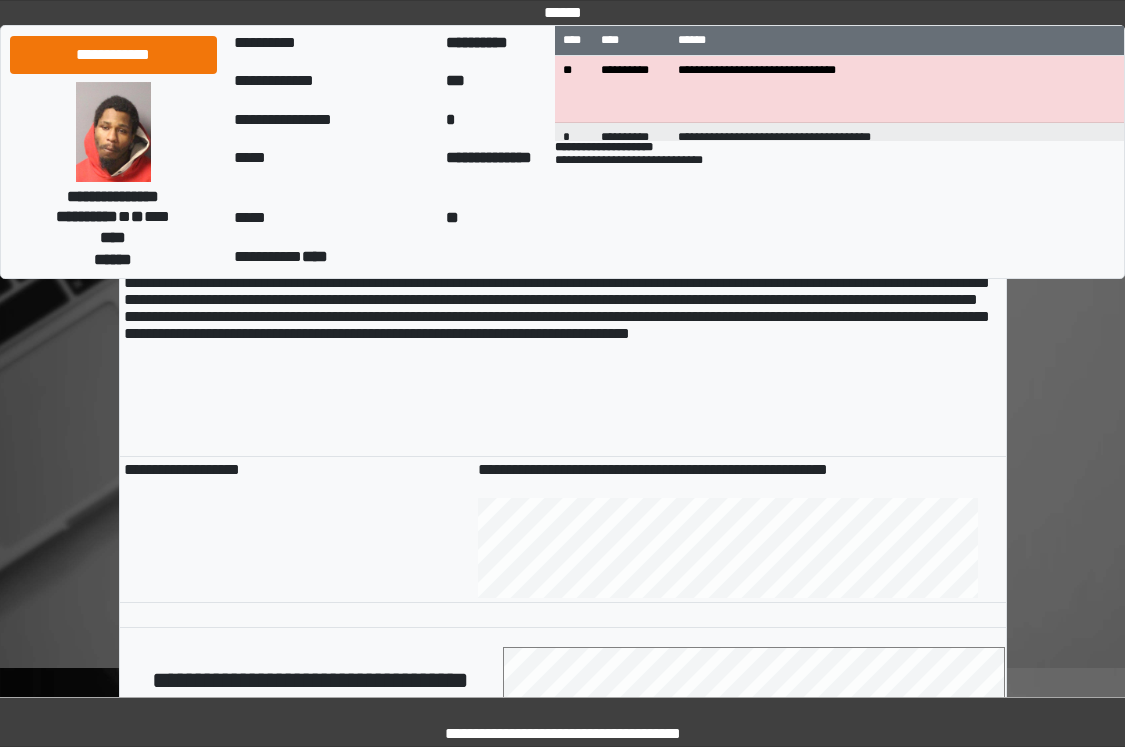 click on "**********" at bounding box center [740, -27] 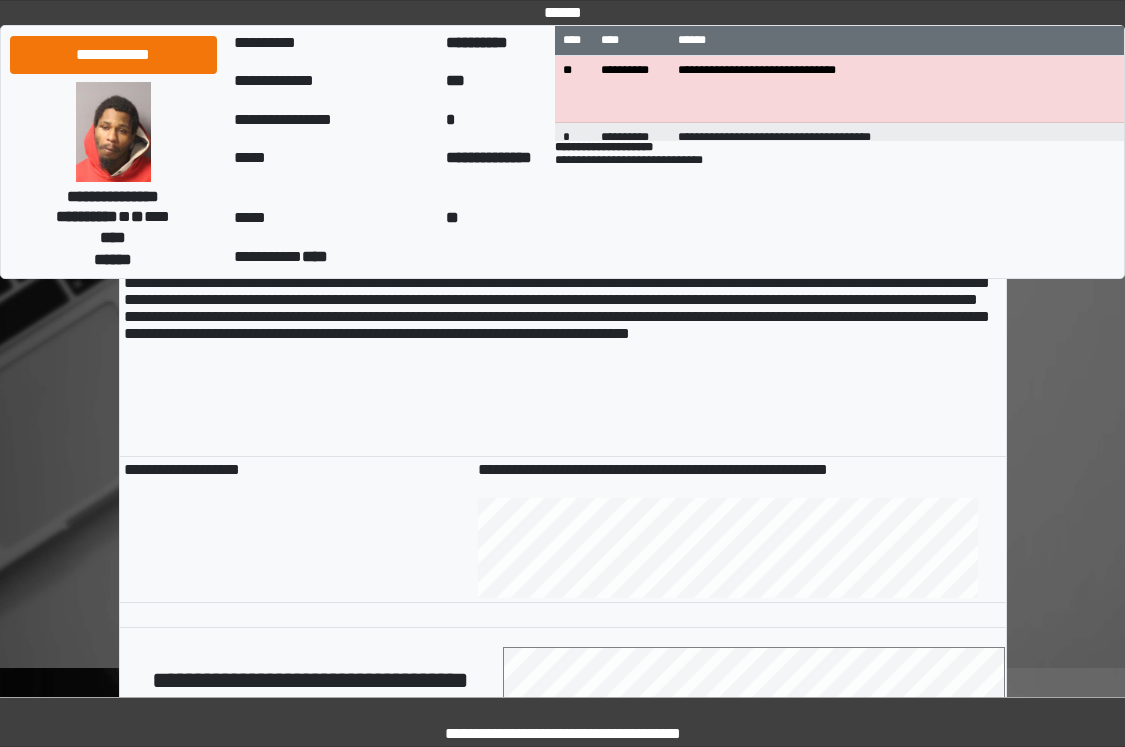 click on "**********" at bounding box center (740, -27) 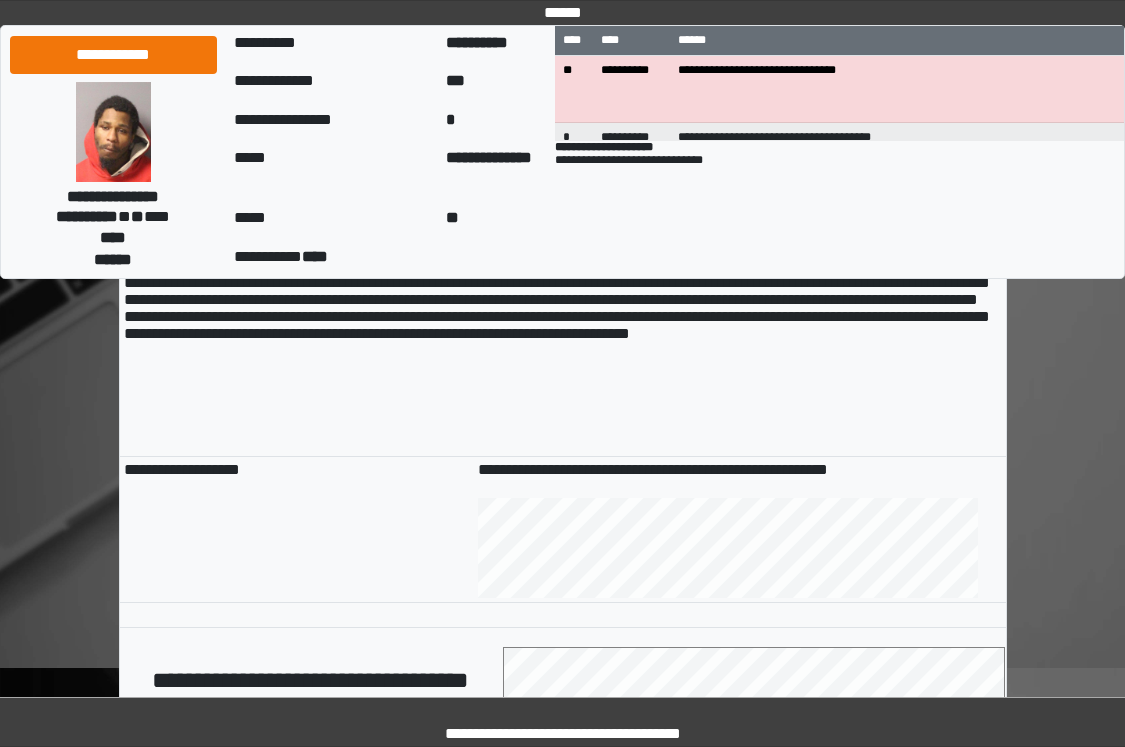 click at bounding box center [740, 20] 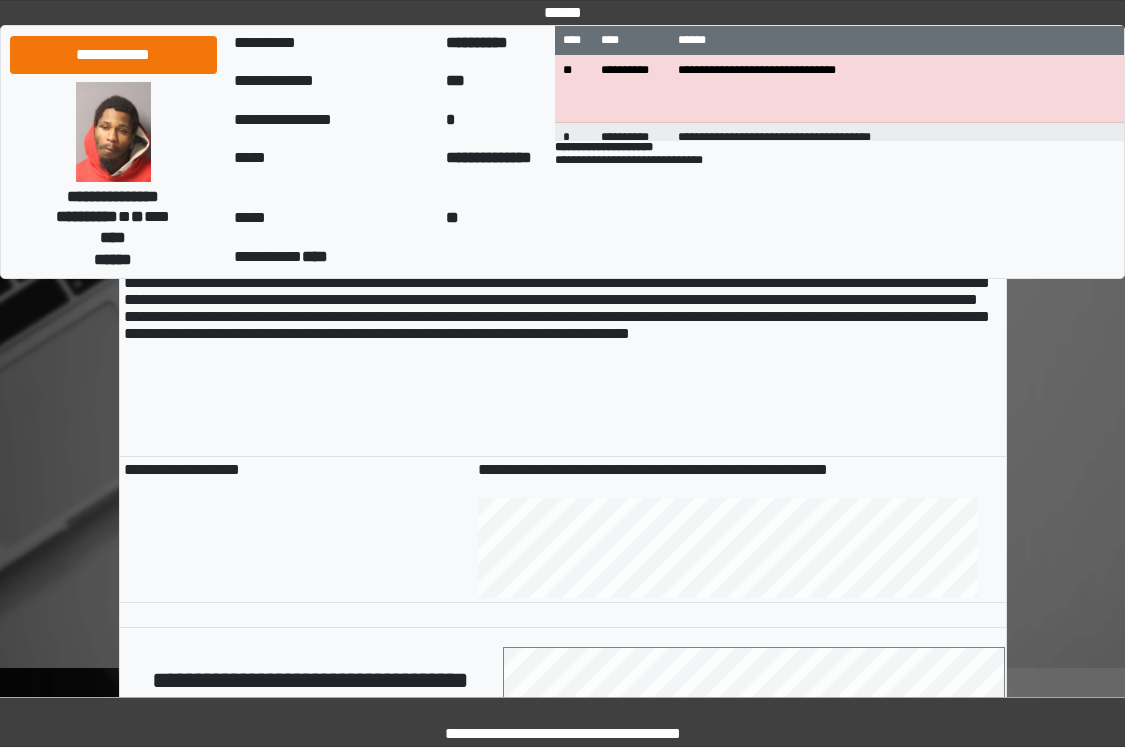 click at bounding box center [740, 20] 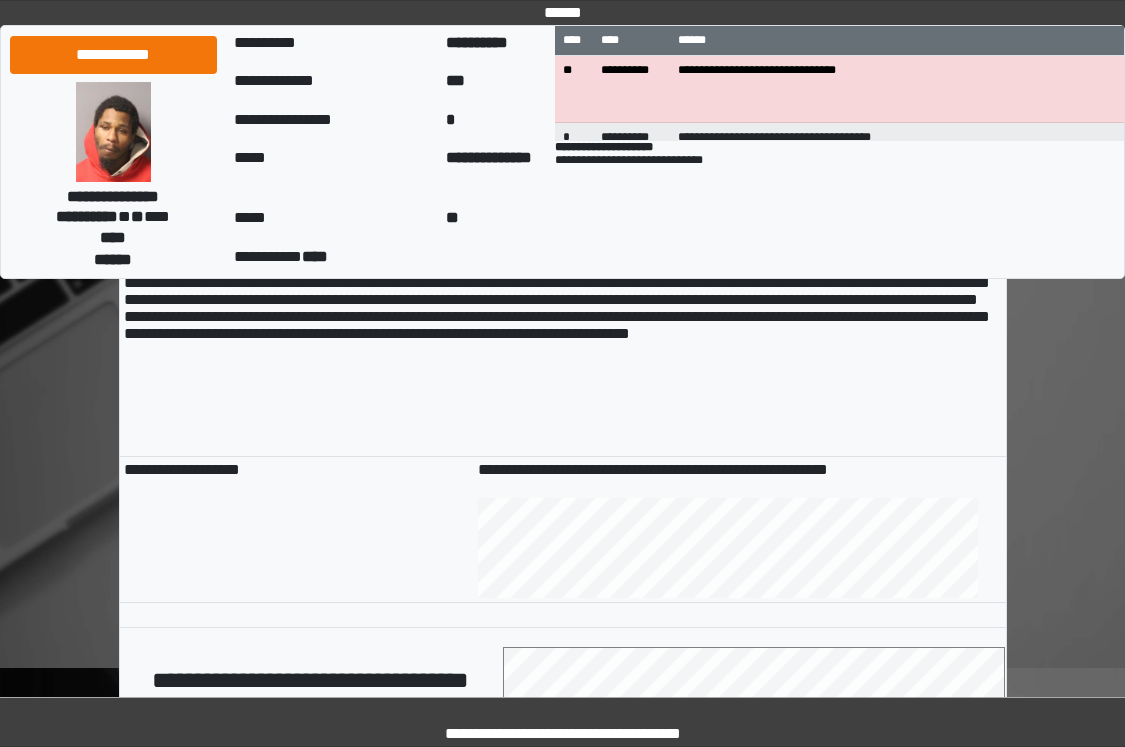 click at bounding box center (740, 67) 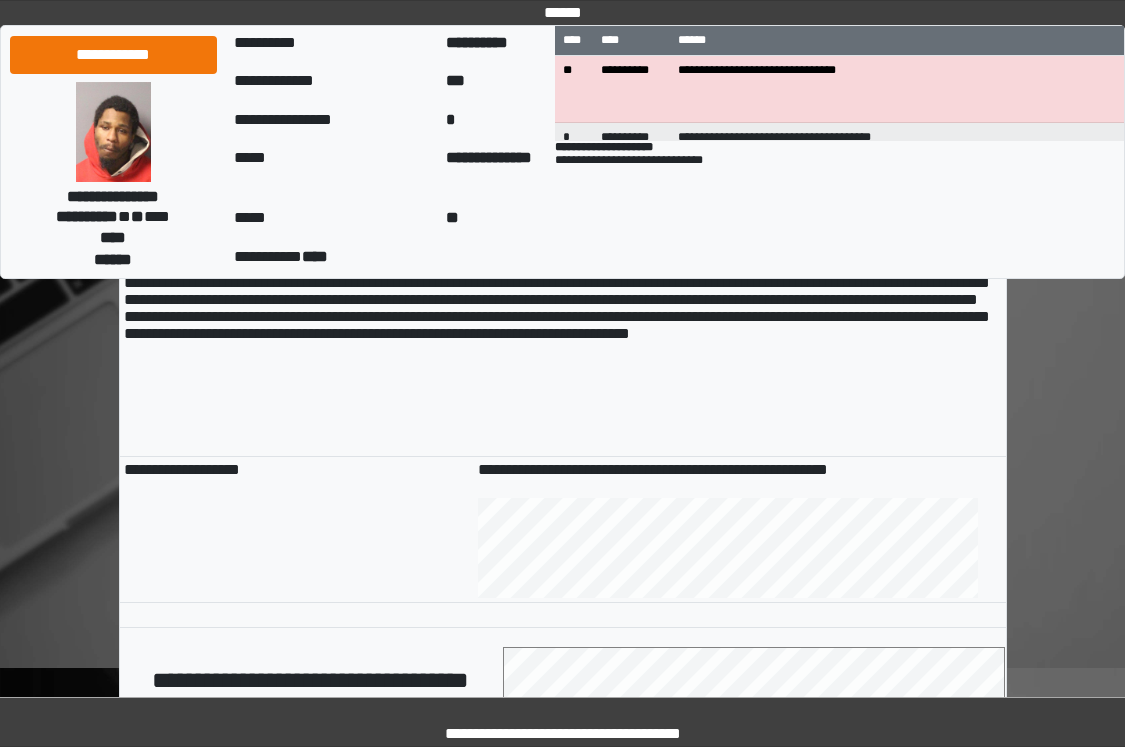 click on "**********" at bounding box center (562, -6794) 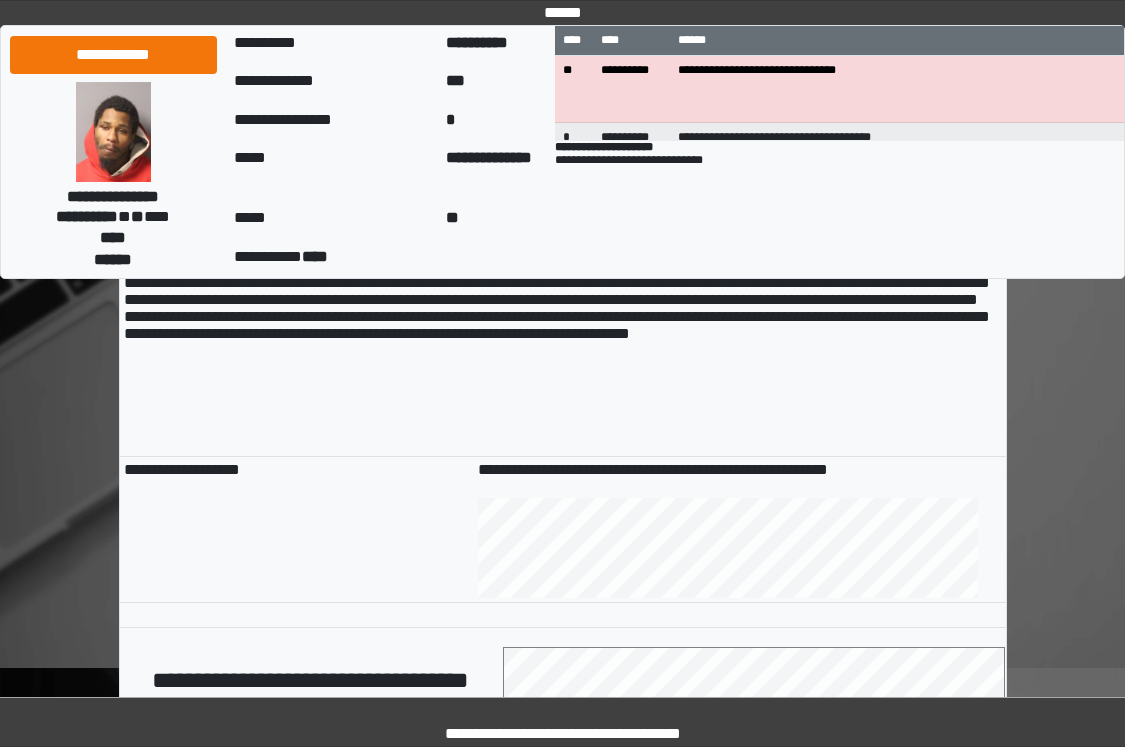 click on "**********" at bounding box center [740, 114] 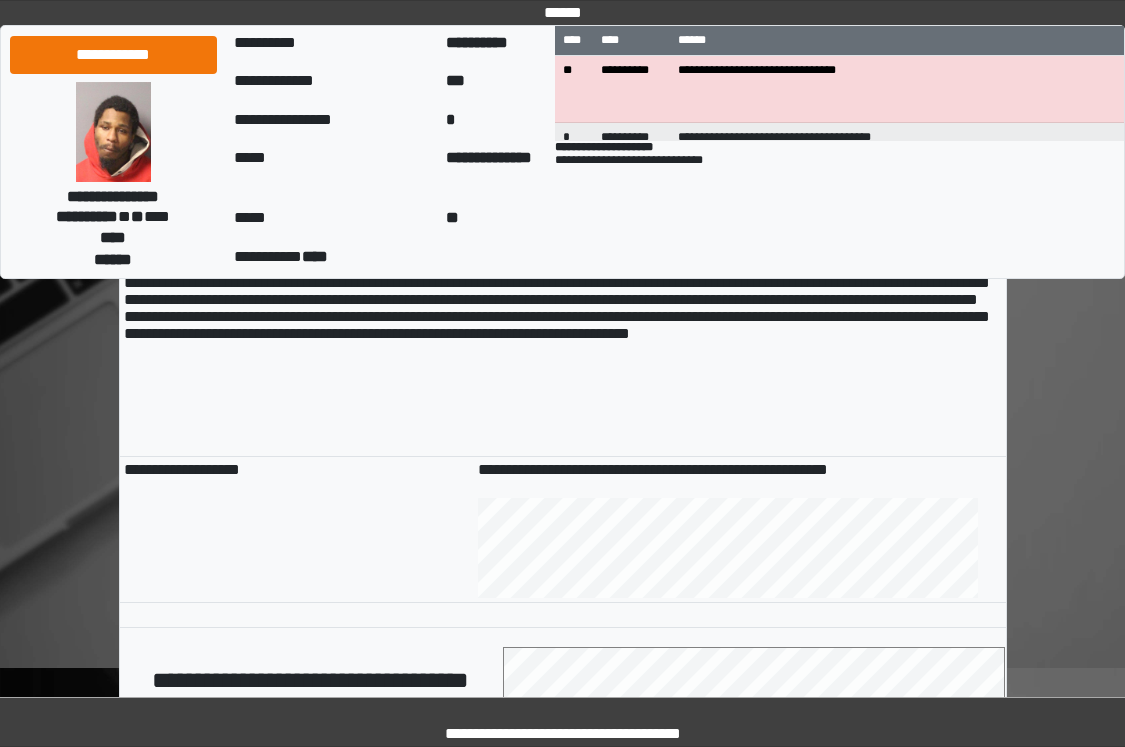 click on "**********" at bounding box center (740, 114) 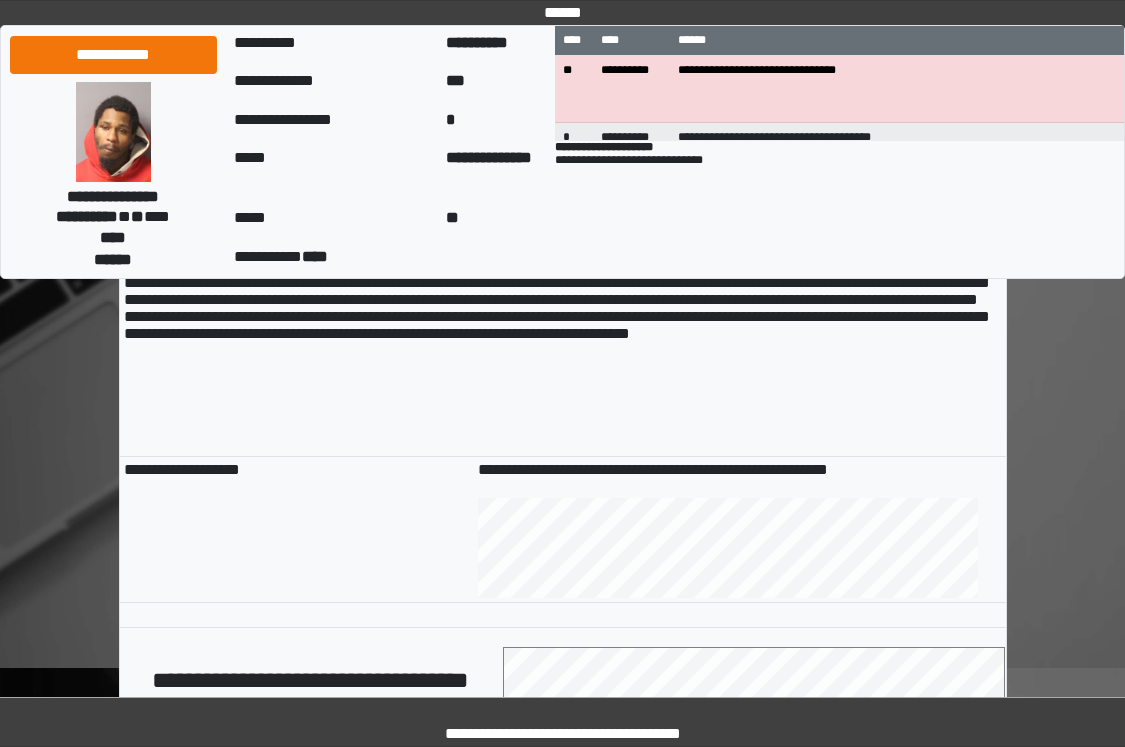 click at bounding box center (740, 161) 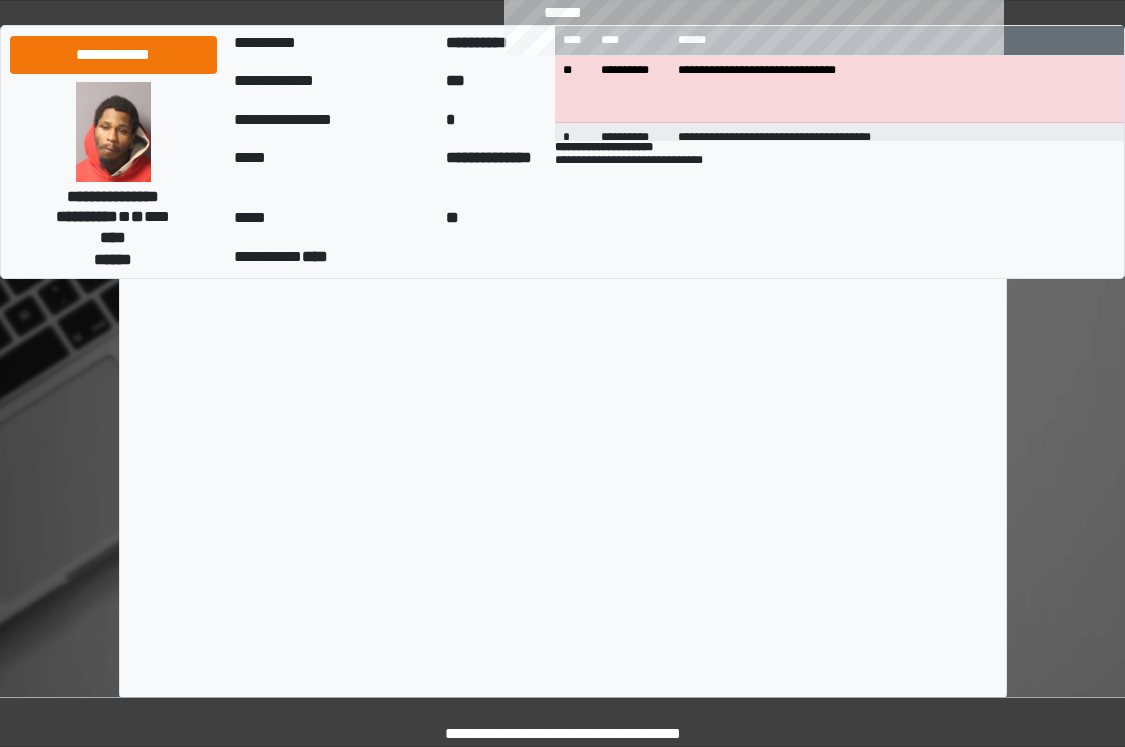scroll, scrollTop: 15719, scrollLeft: 0, axis: vertical 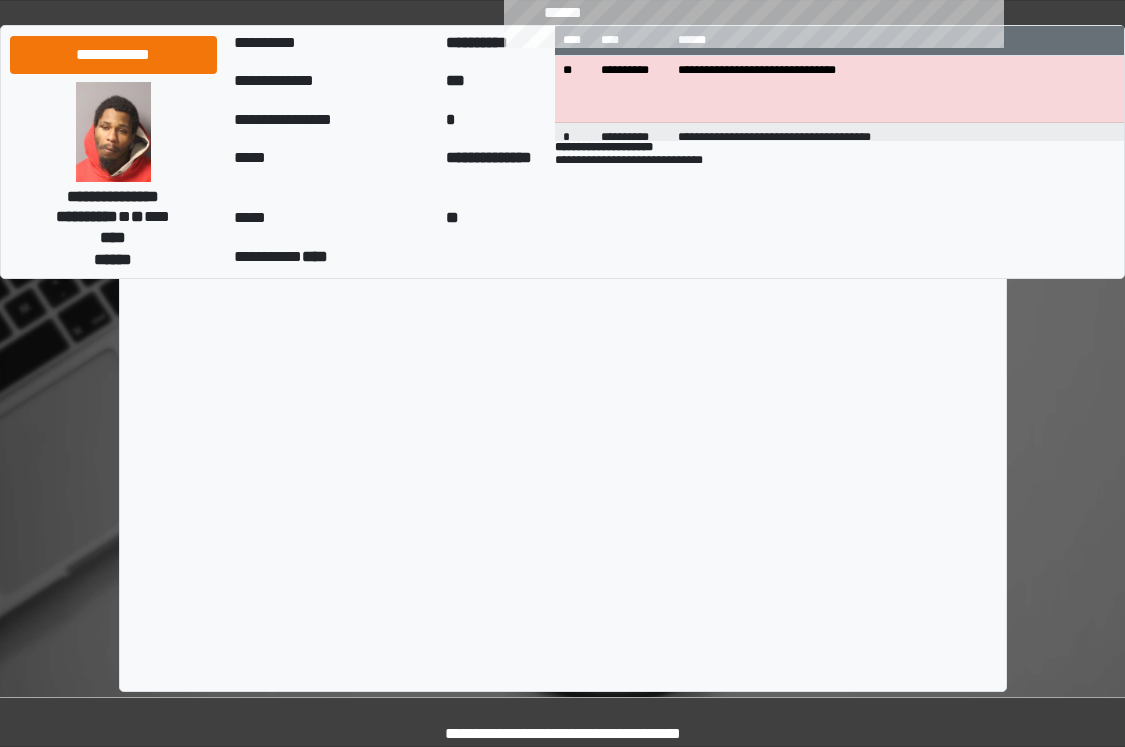 click on "**********" at bounding box center (753, 136) 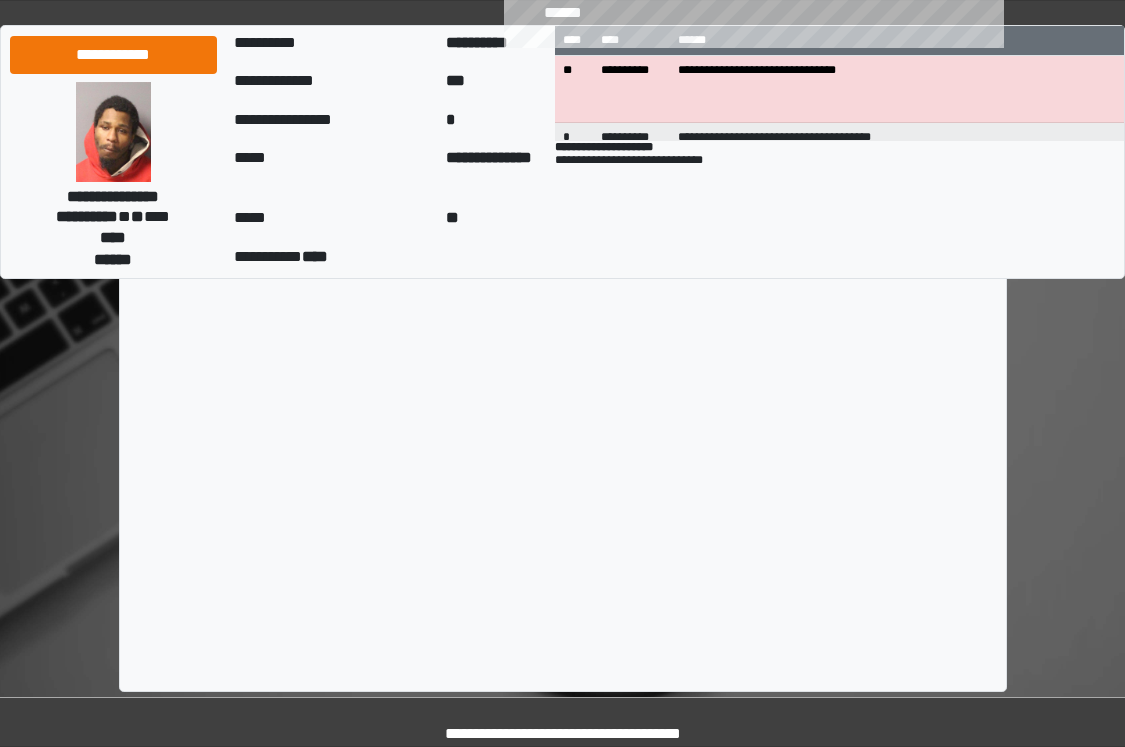click on "**********" at bounding box center [753, 136] 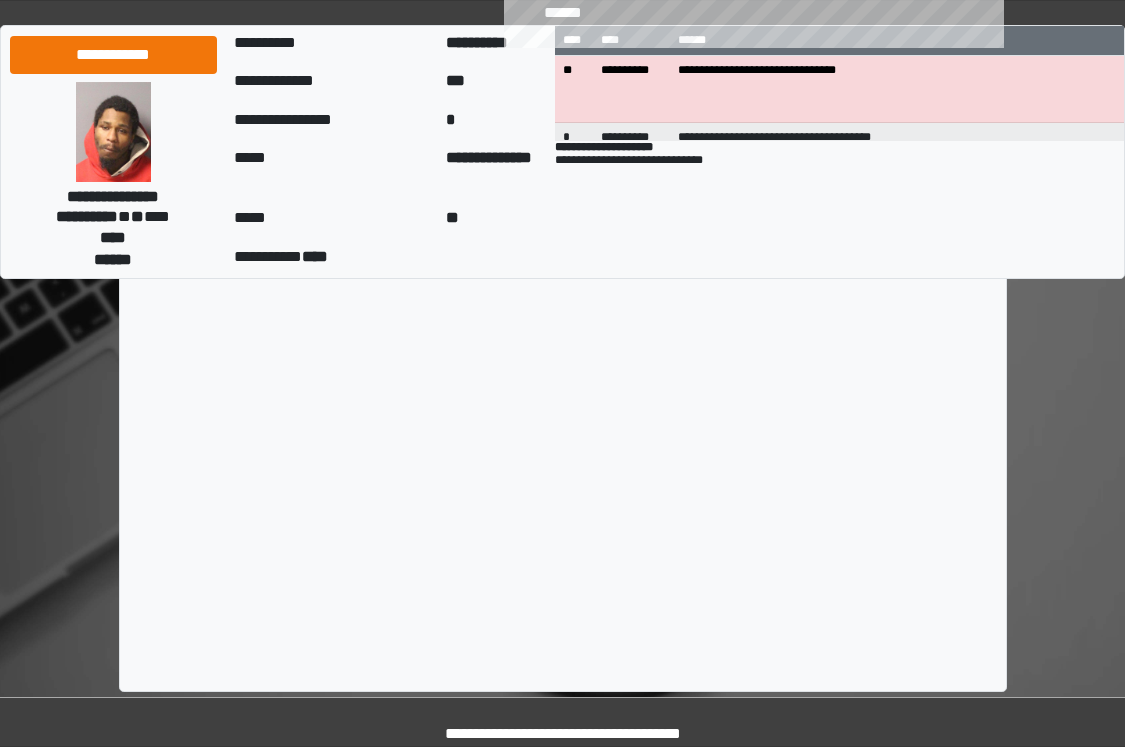 click on "**********" at bounding box center (562, -7494) 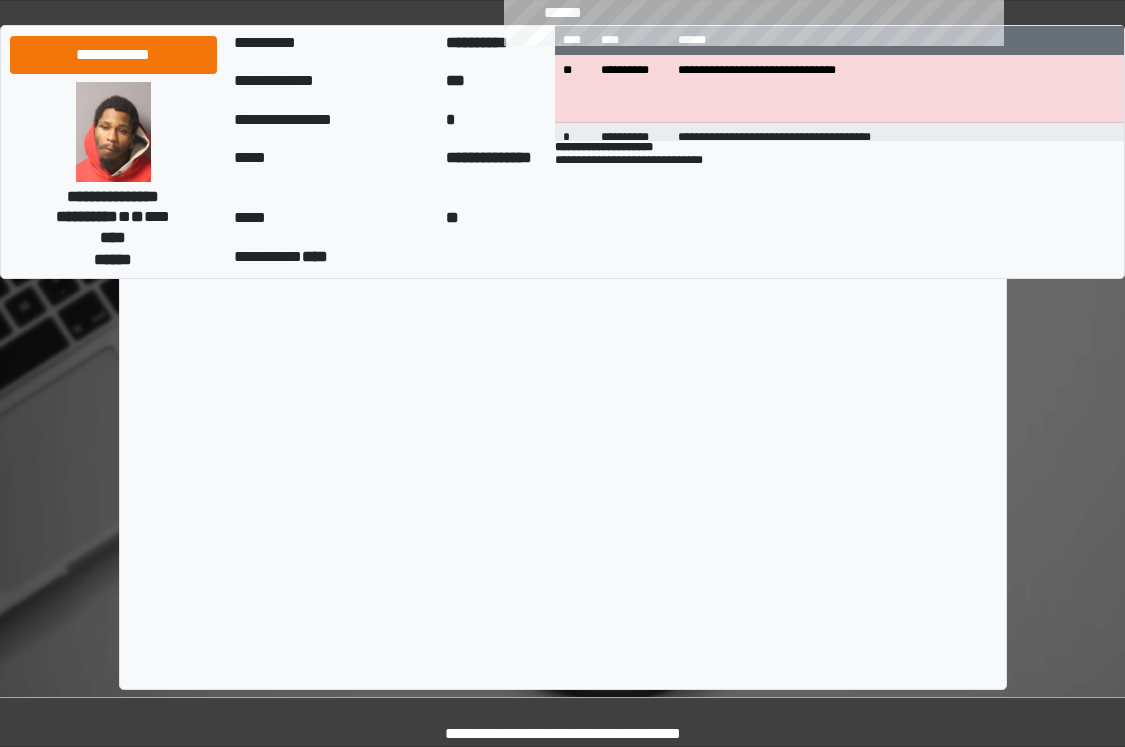 scroll, scrollTop: 15728, scrollLeft: 0, axis: vertical 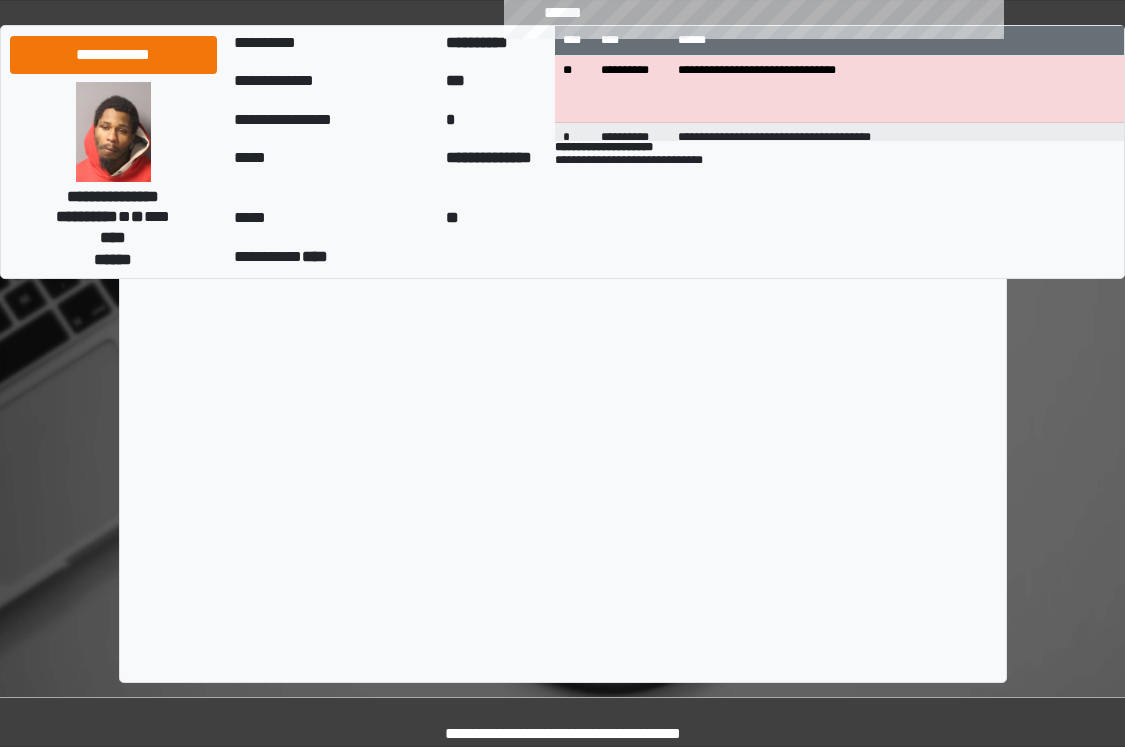 click on "**********" at bounding box center (311, -11) 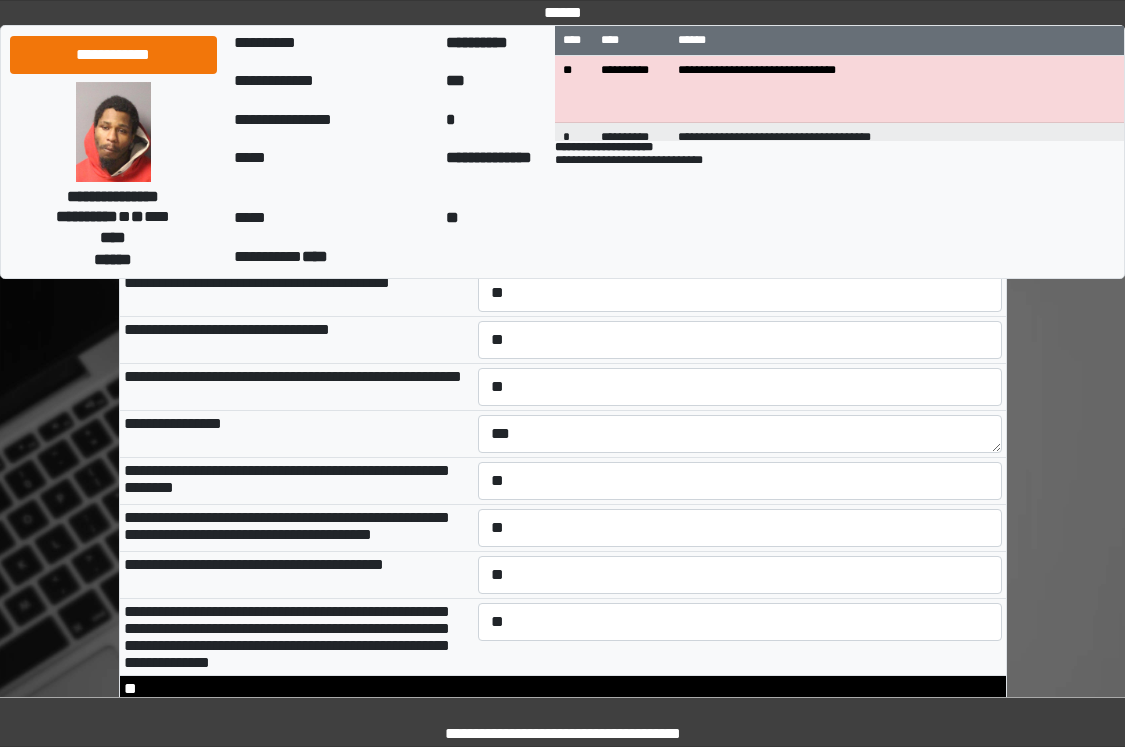 scroll, scrollTop: 11628, scrollLeft: 0, axis: vertical 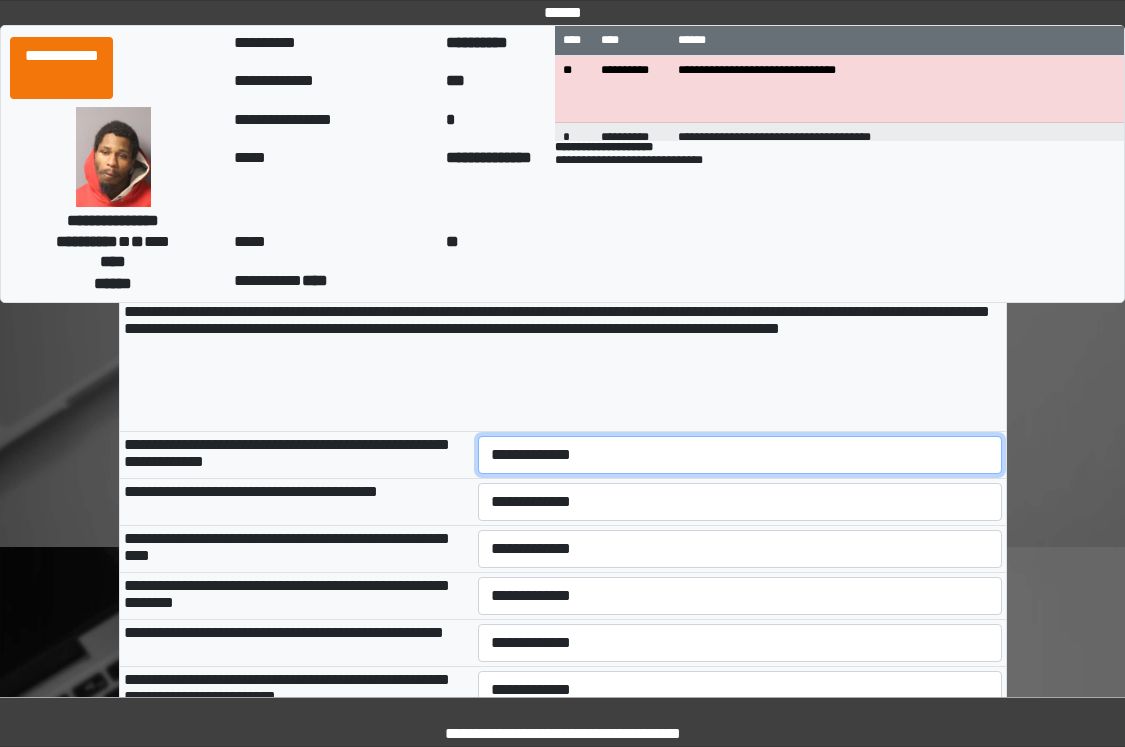 click on "**********" at bounding box center (740, 455) 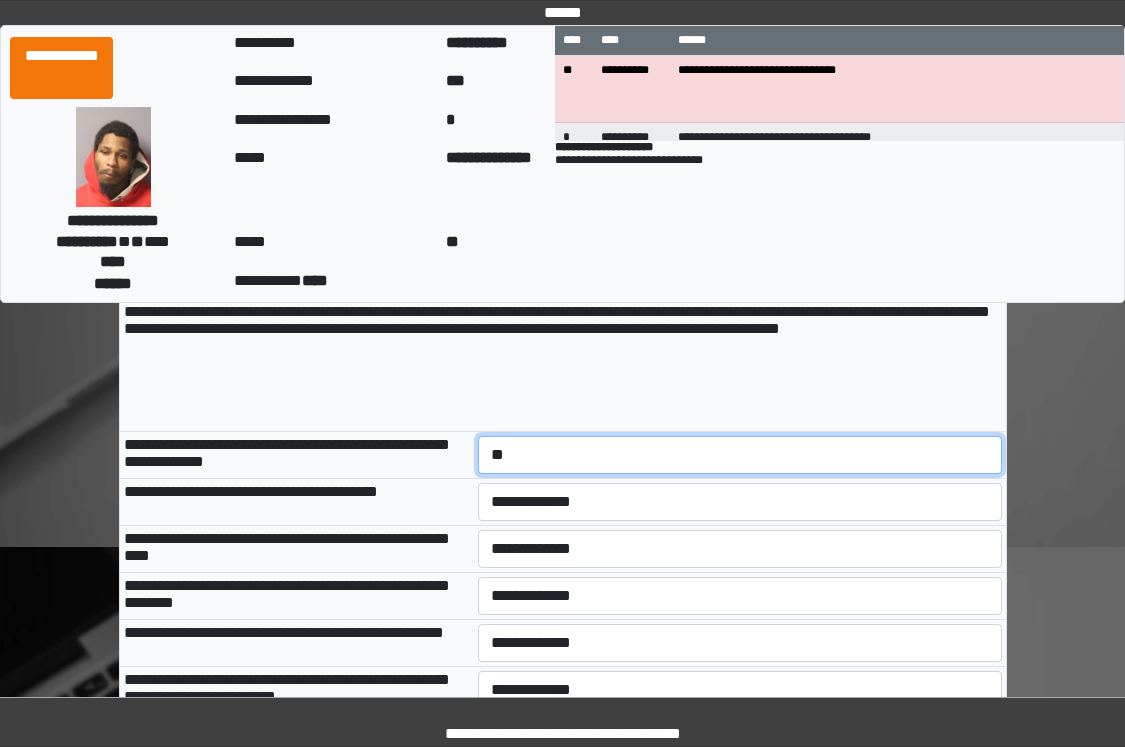 click on "**********" at bounding box center [740, 455] 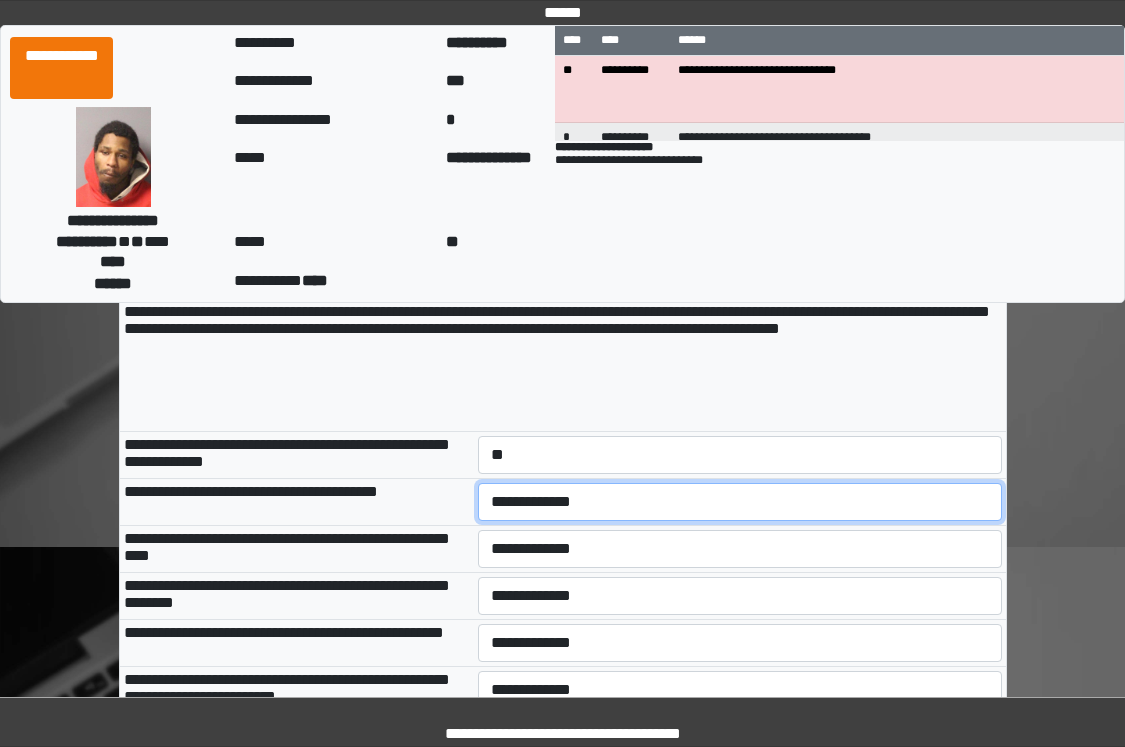 click on "**********" at bounding box center [740, 502] 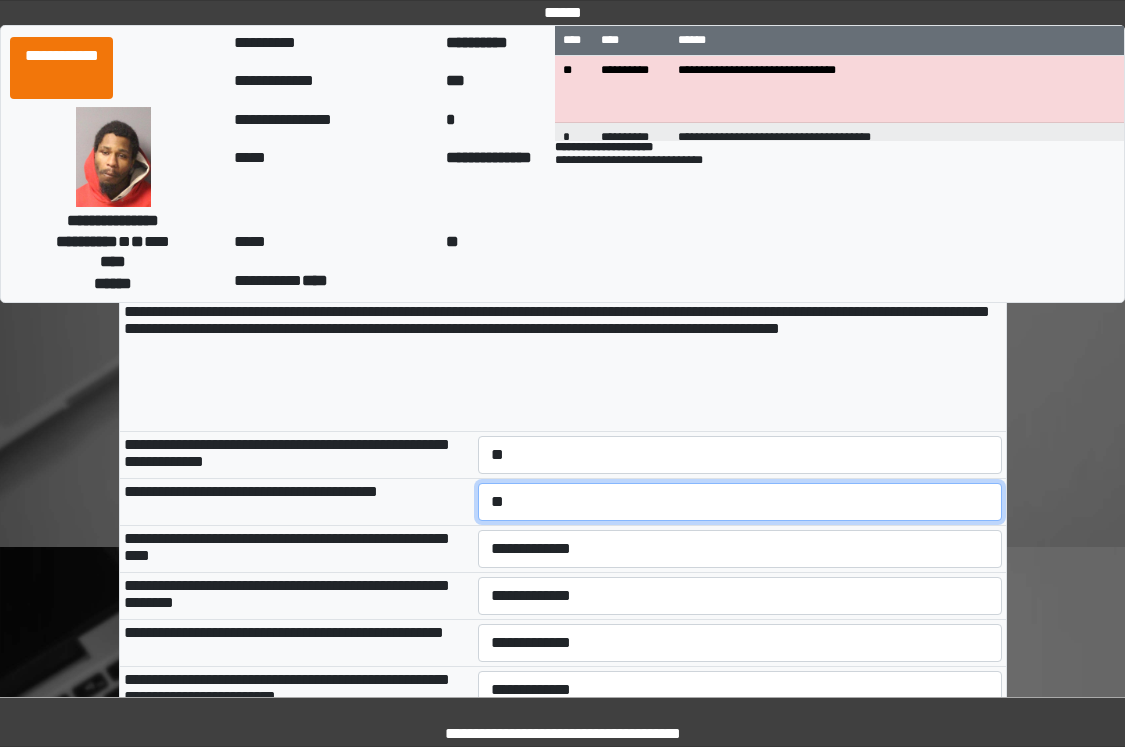 click on "**********" at bounding box center [740, 502] 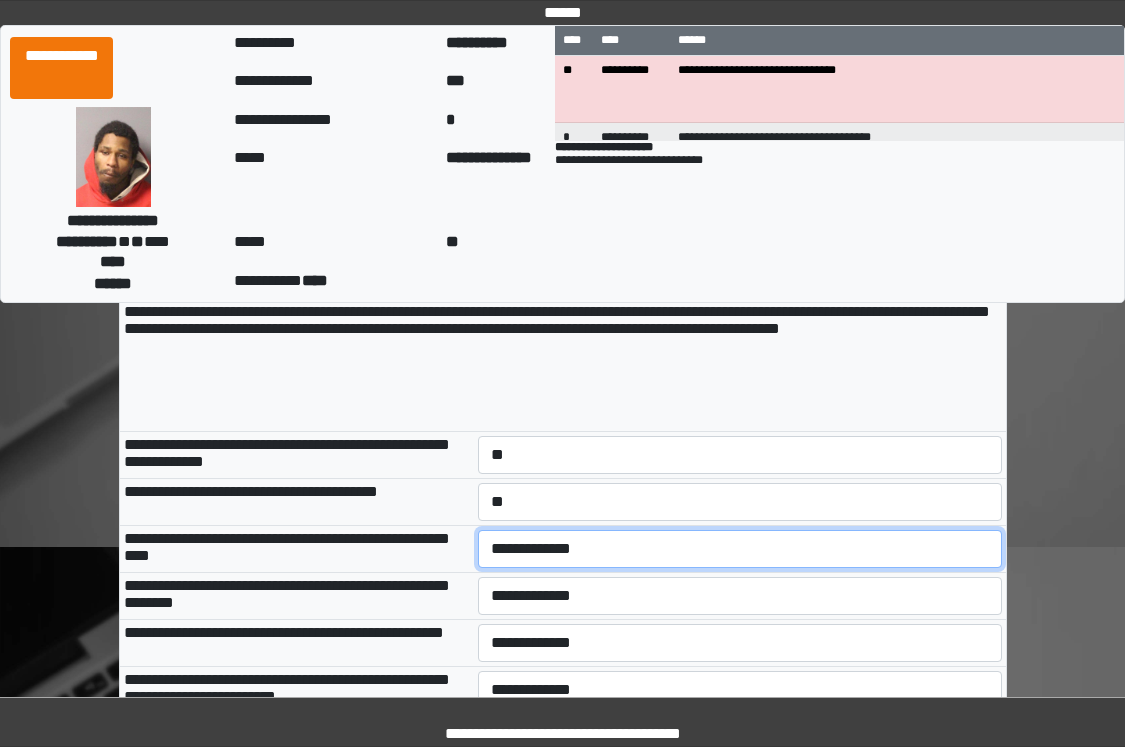 click on "**********" at bounding box center (740, 549) 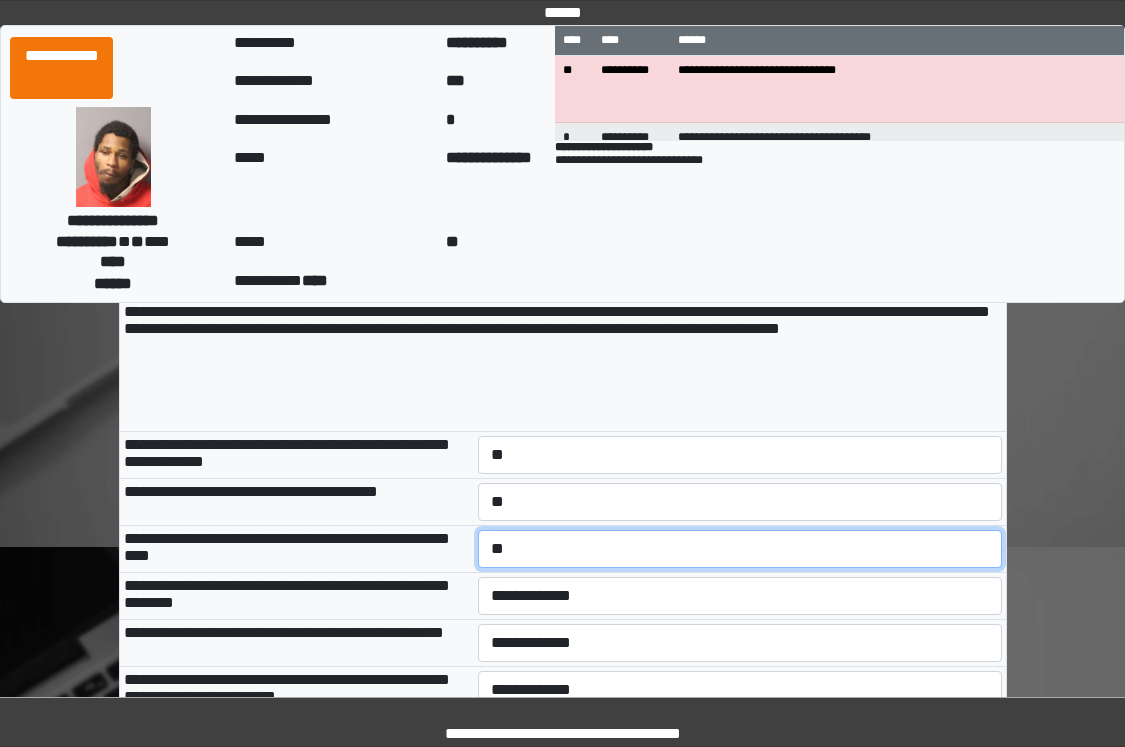 click on "**********" at bounding box center (740, 549) 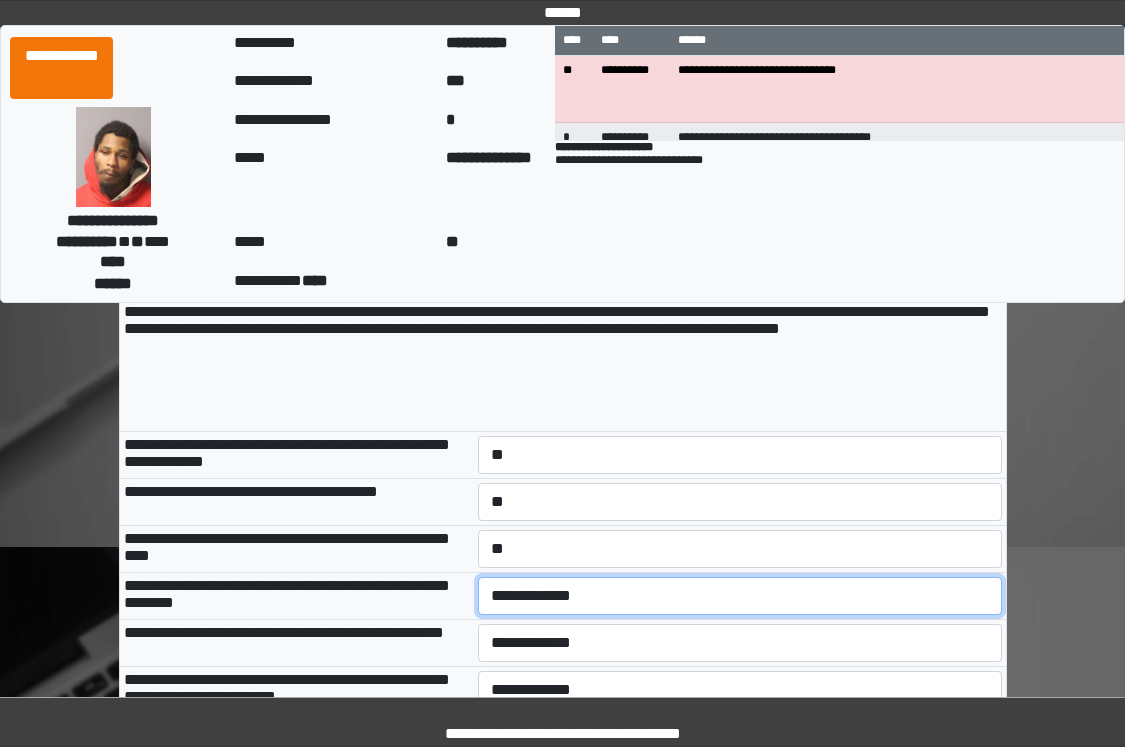 click on "**********" at bounding box center (740, 596) 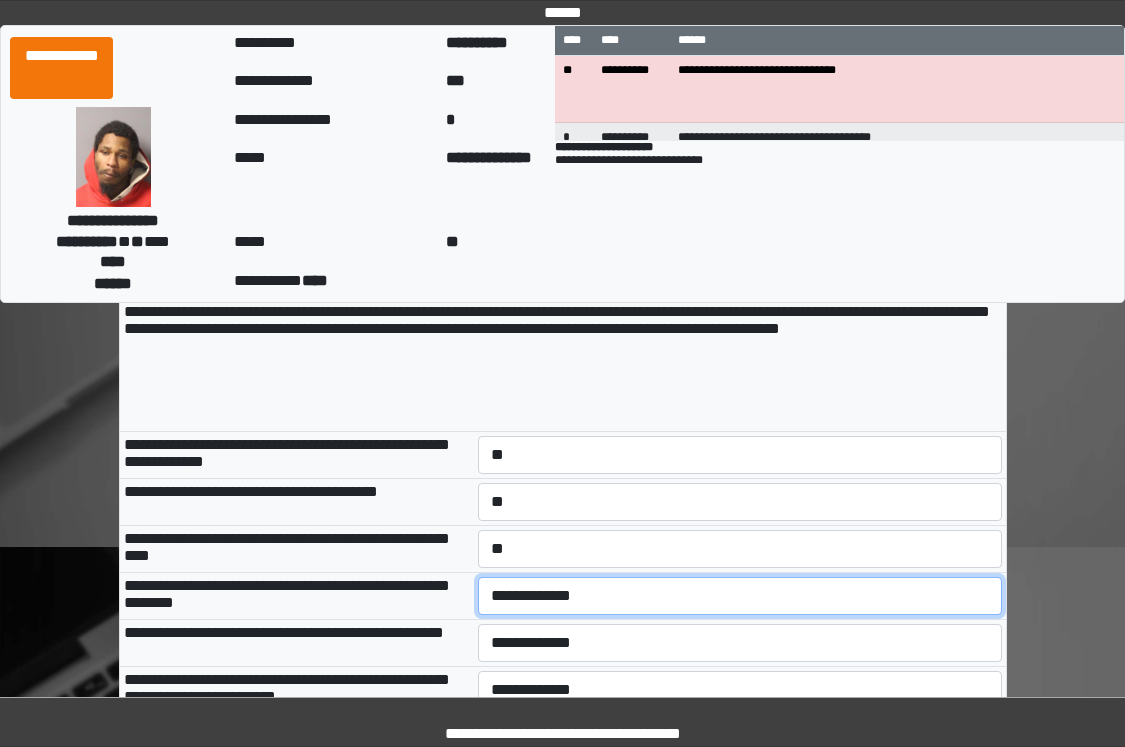 select on "***" 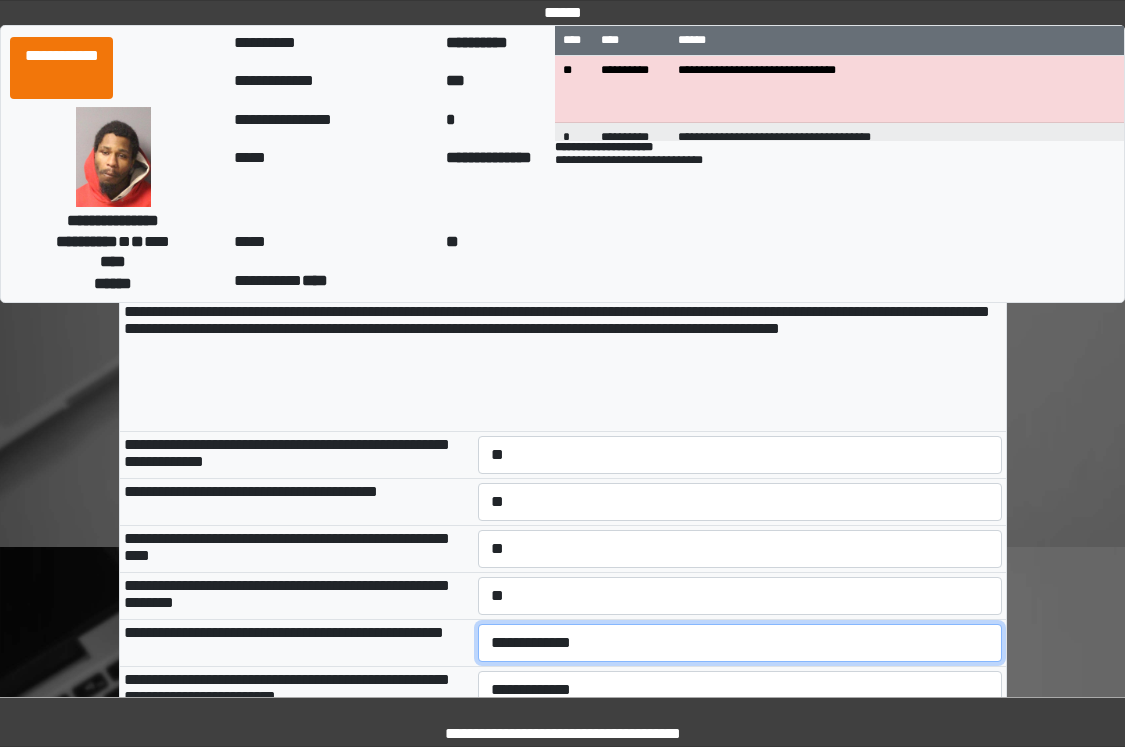 click on "**********" at bounding box center (740, 643) 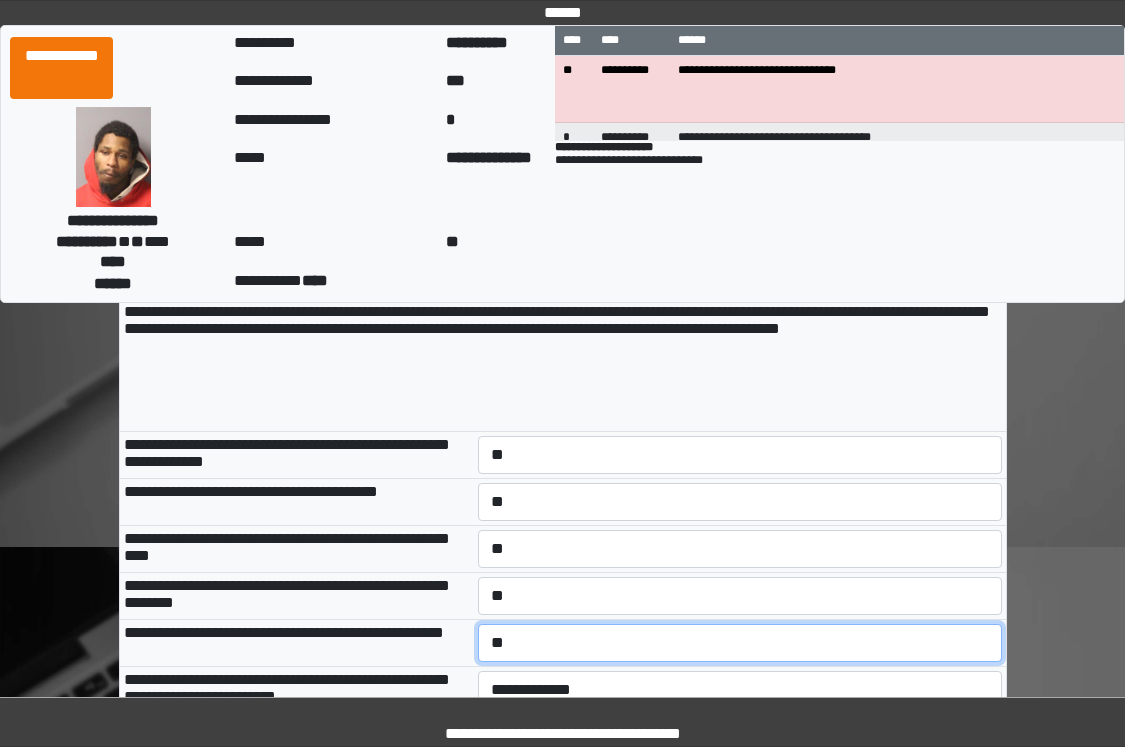 click on "**********" at bounding box center [740, 643] 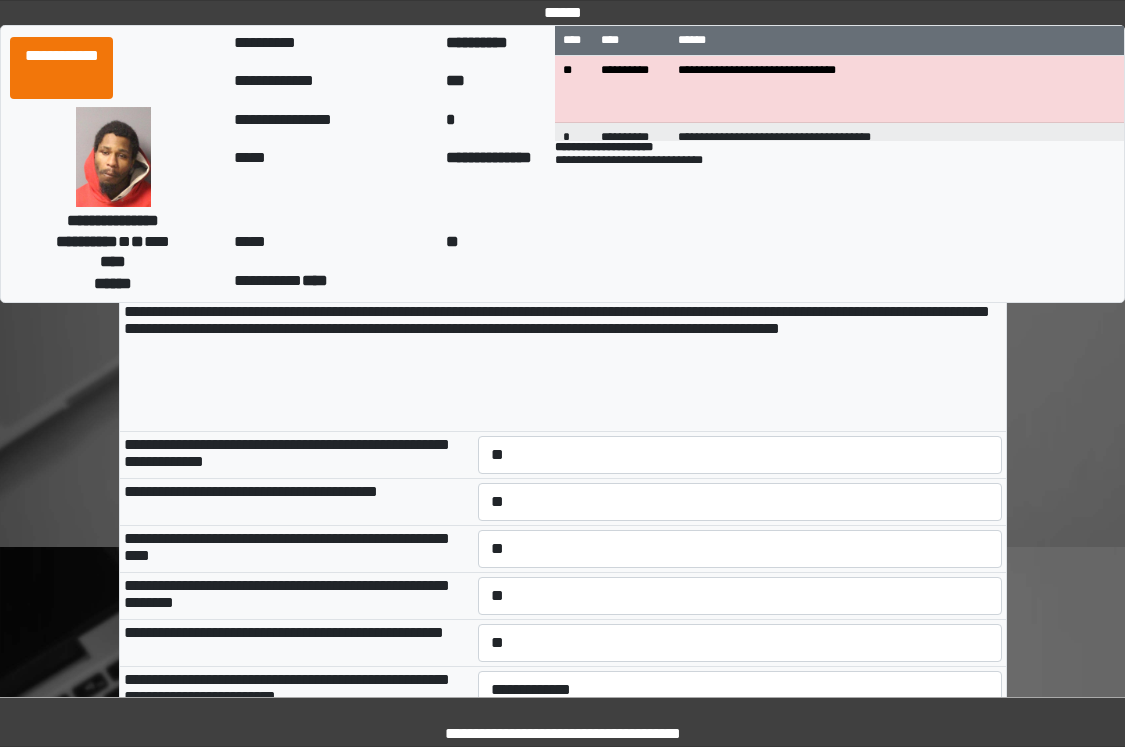 click on "**********" at bounding box center (562, 599) 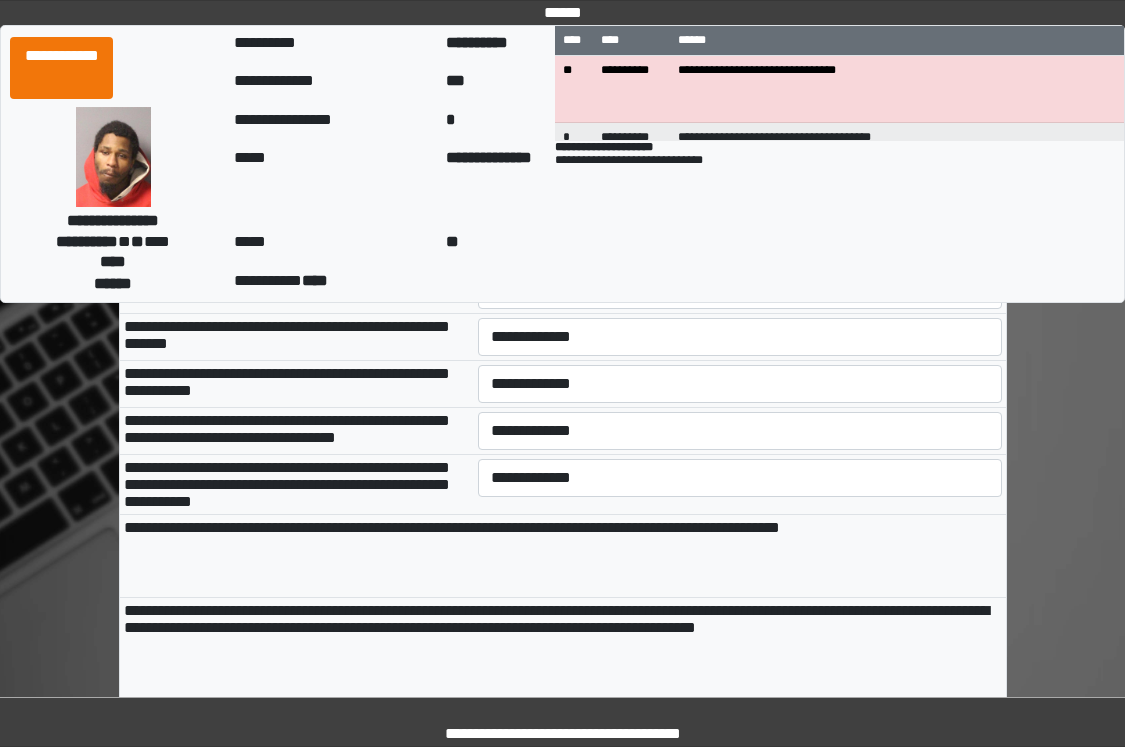 scroll, scrollTop: 500, scrollLeft: 0, axis: vertical 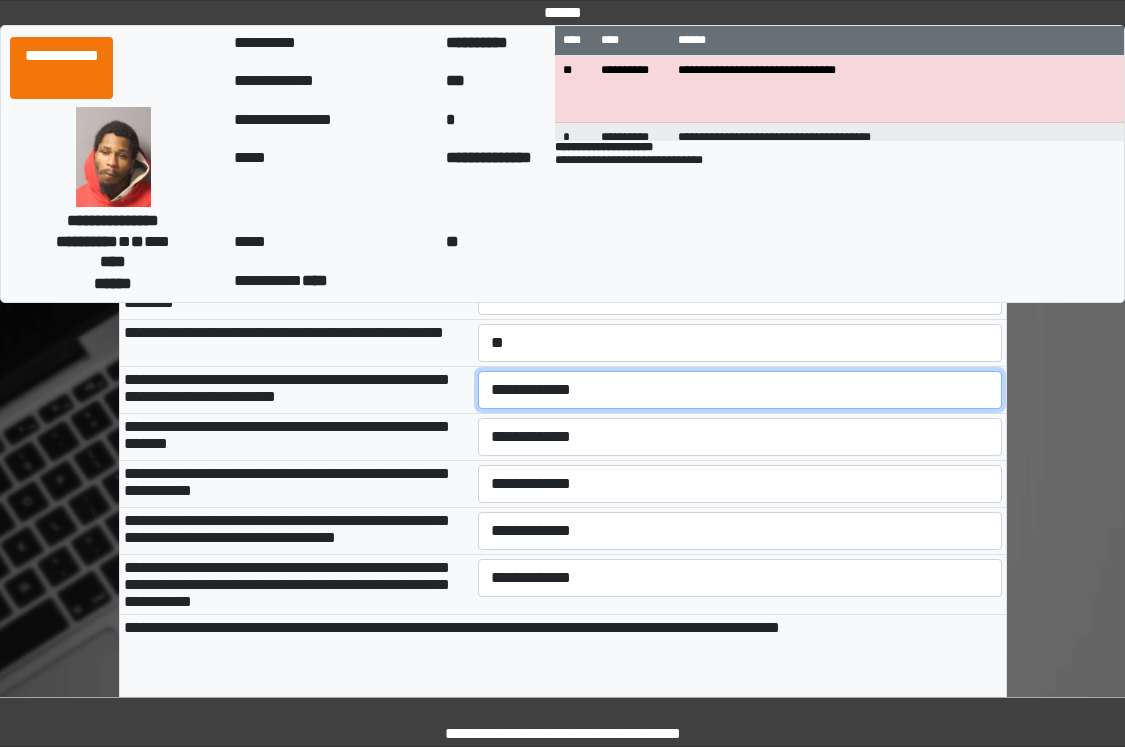 click on "**********" at bounding box center (740, 390) 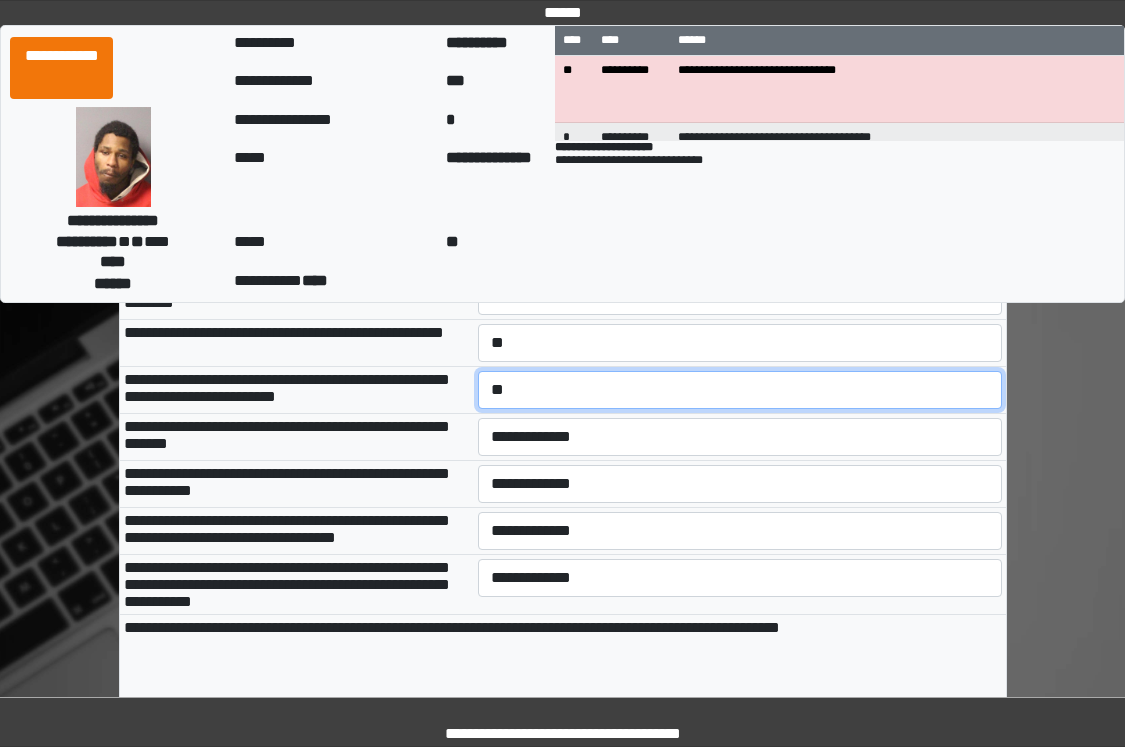 click on "**********" at bounding box center [740, 390] 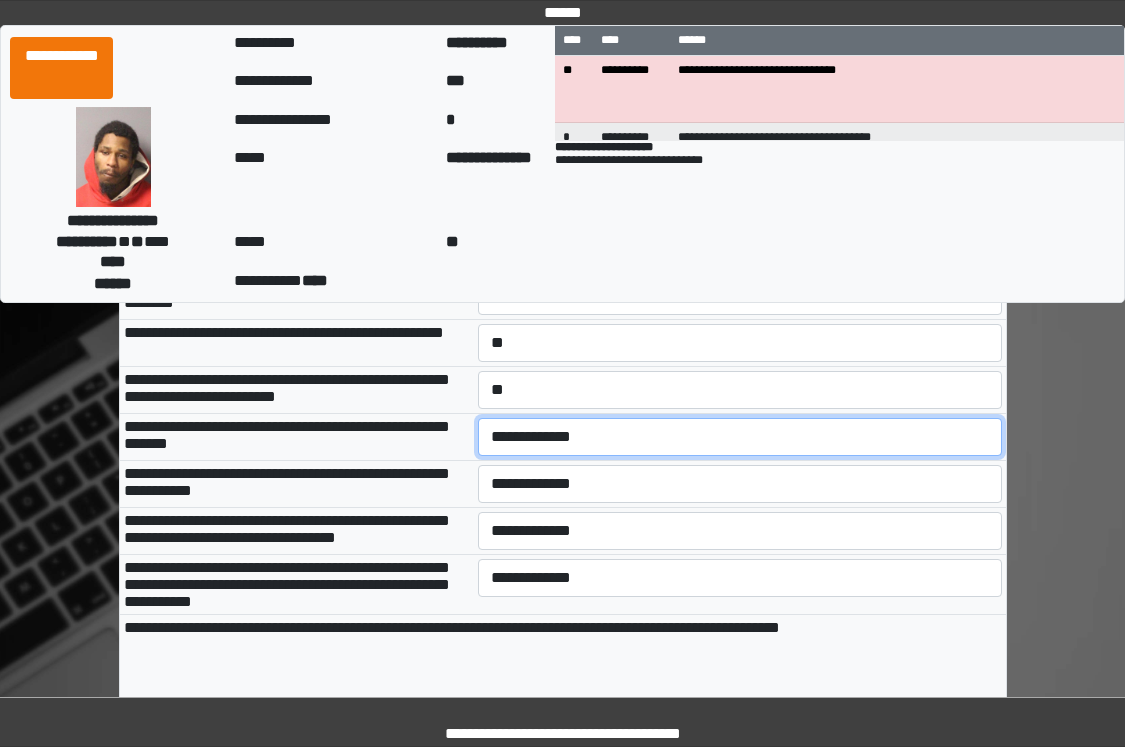 click on "**********" at bounding box center [740, 437] 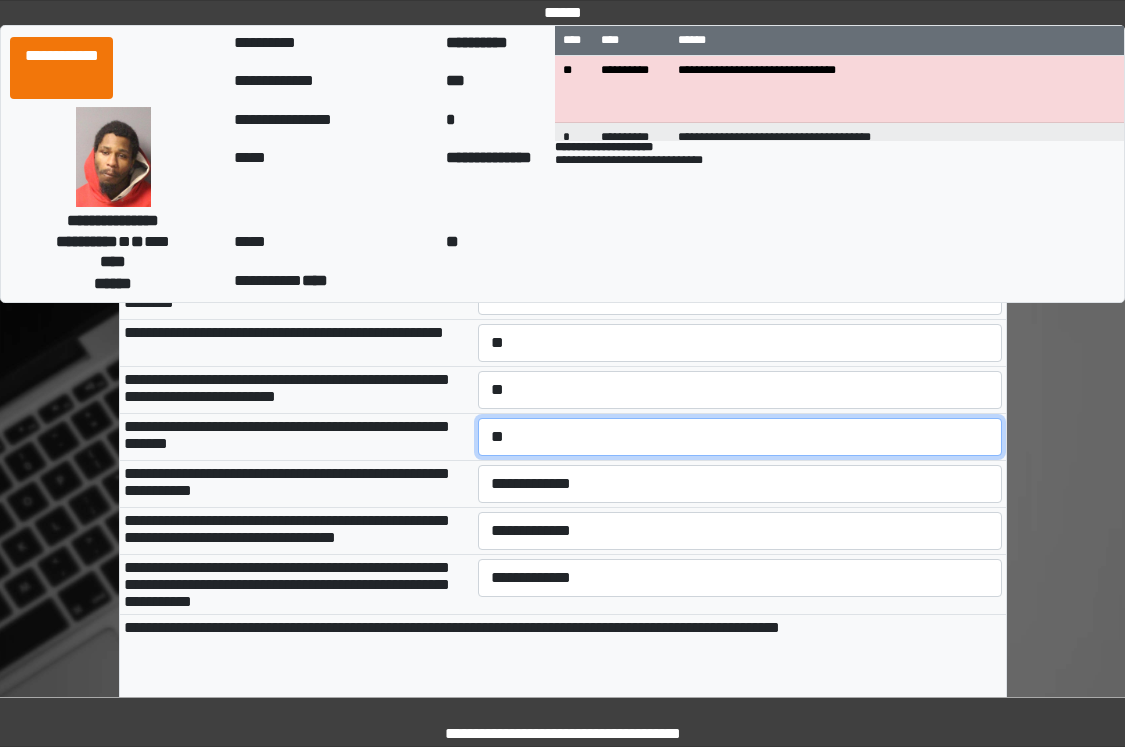 click on "**********" at bounding box center [740, 437] 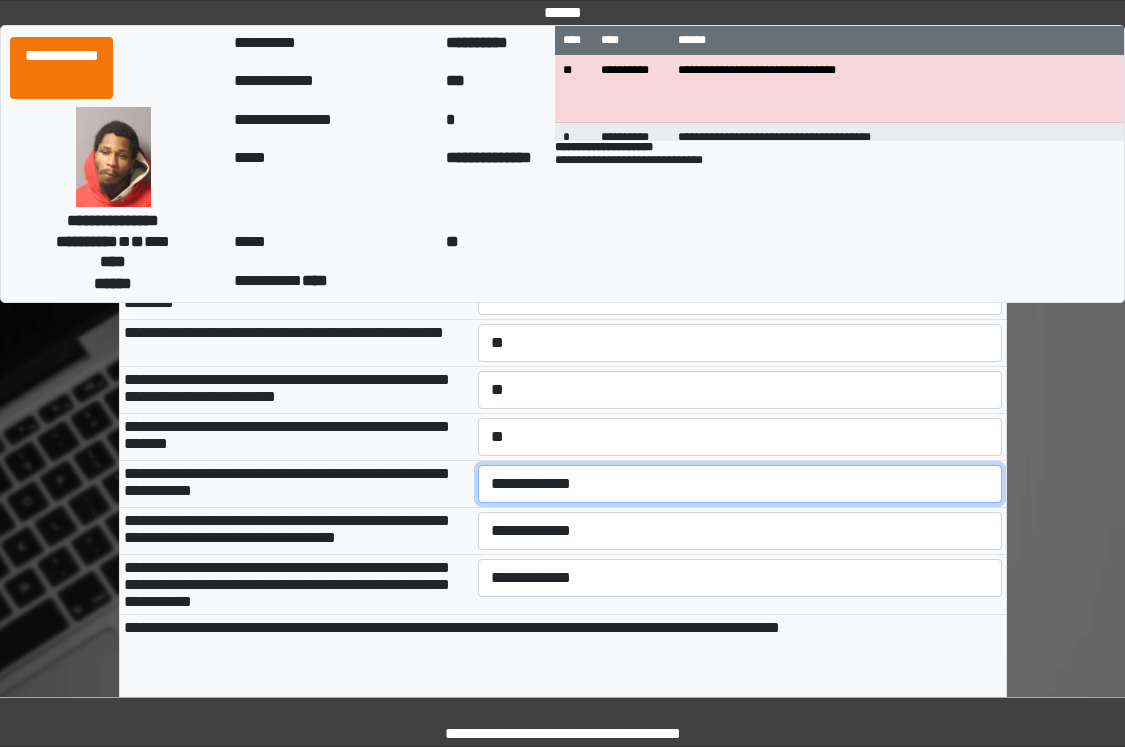 click on "**********" at bounding box center [740, 484] 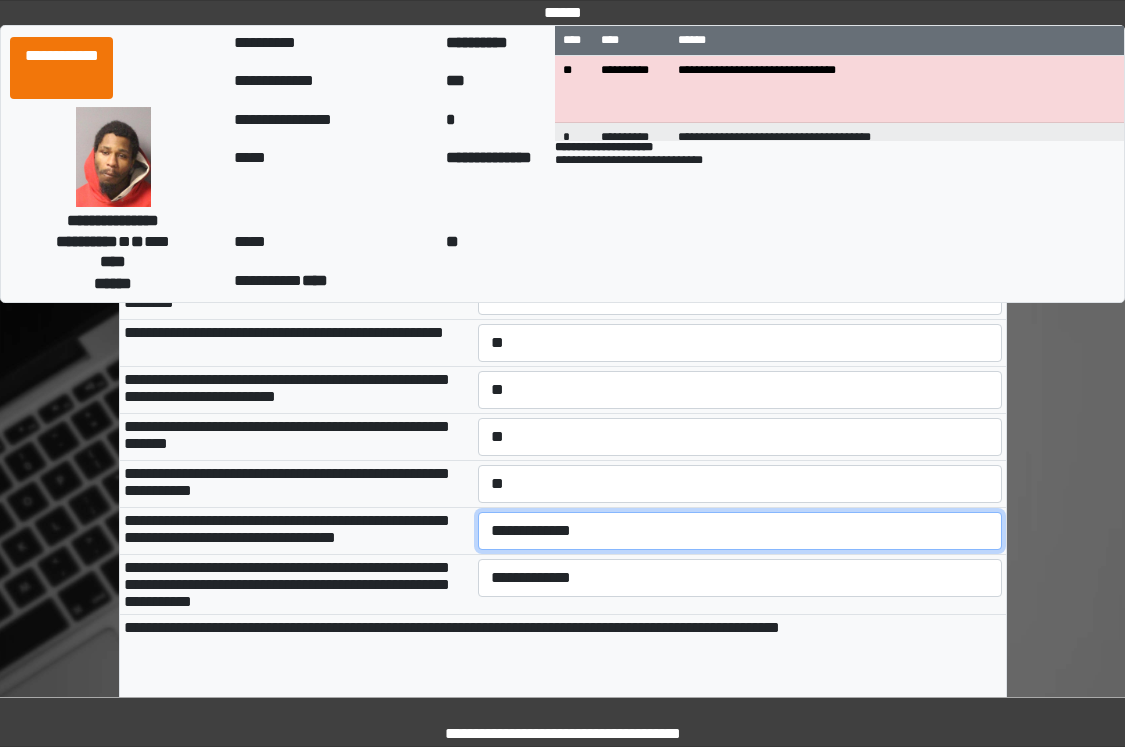 click on "**********" at bounding box center (740, 531) 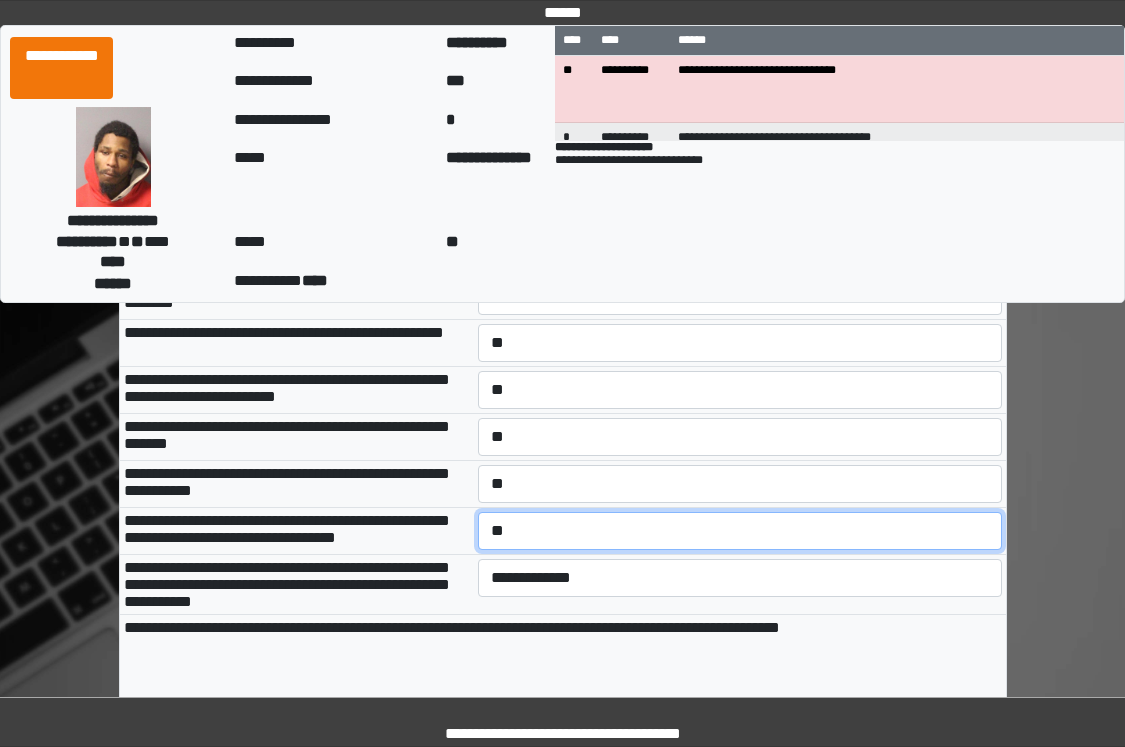 click on "**********" at bounding box center (740, 531) 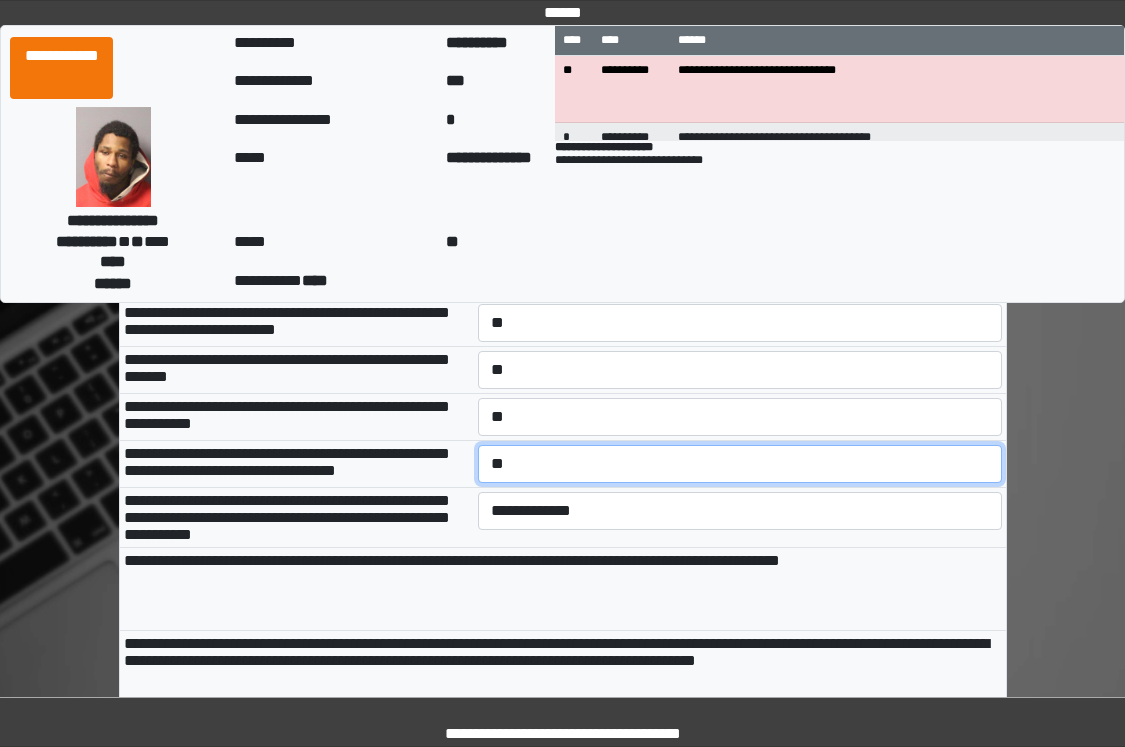 scroll, scrollTop: 600, scrollLeft: 0, axis: vertical 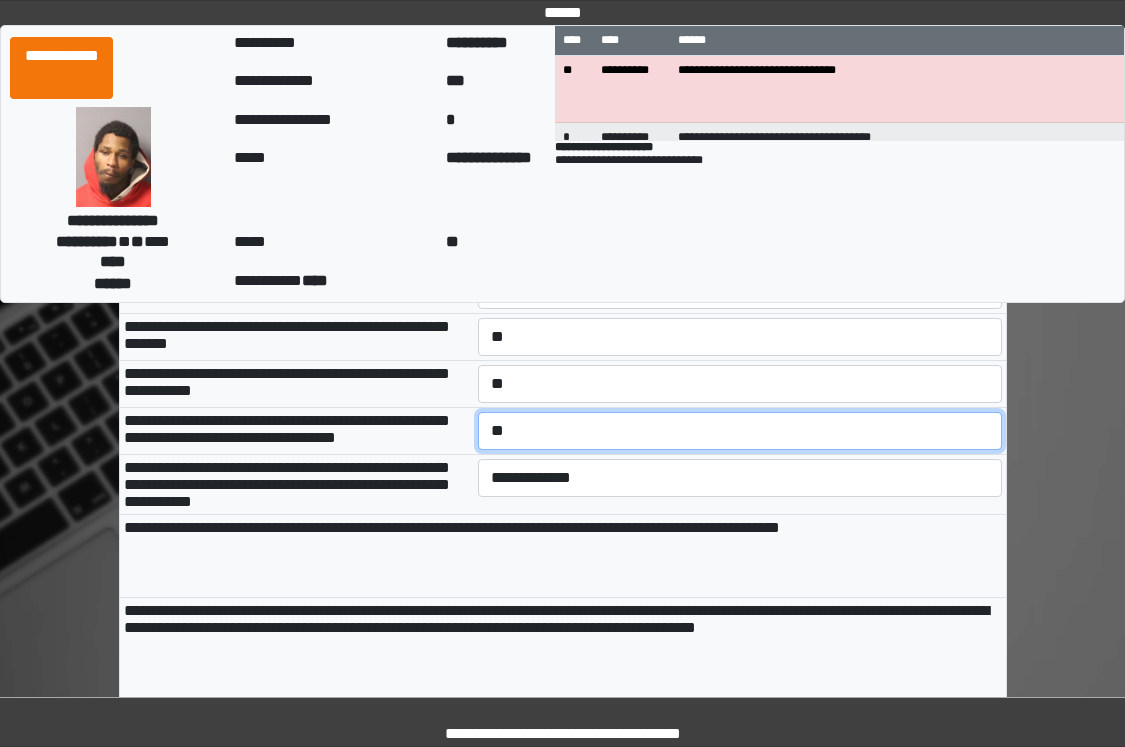 click on "**********" at bounding box center [740, 431] 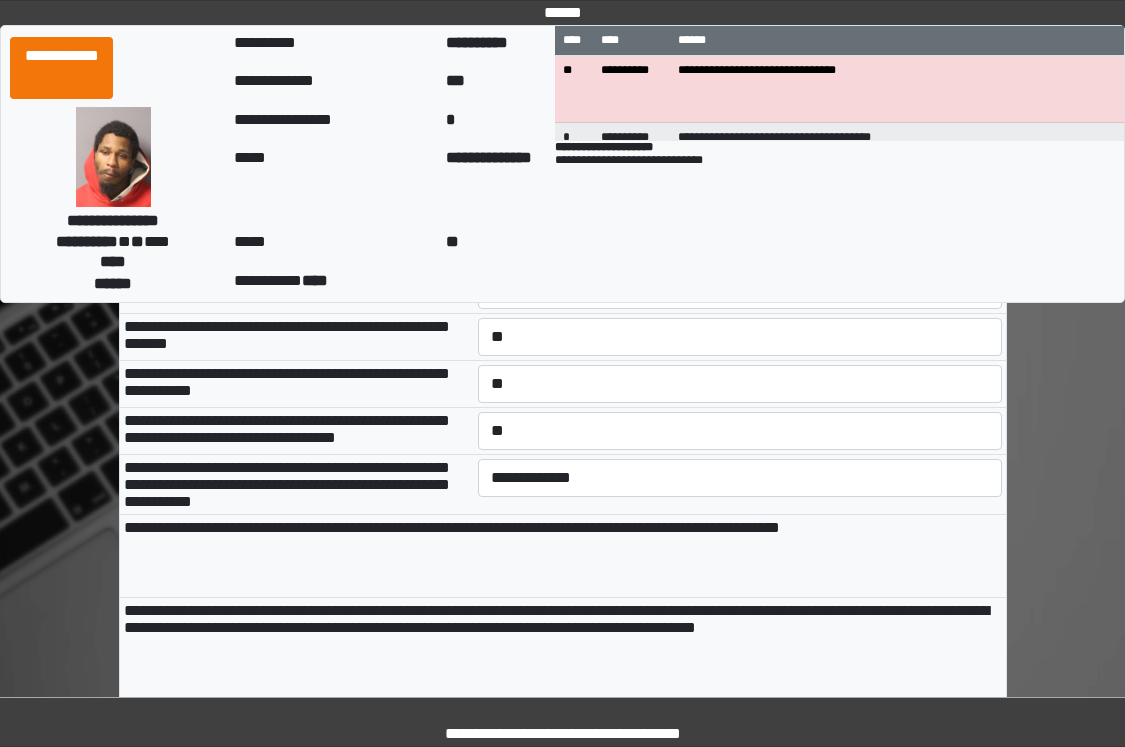 click on "**********" at bounding box center (740, 383) 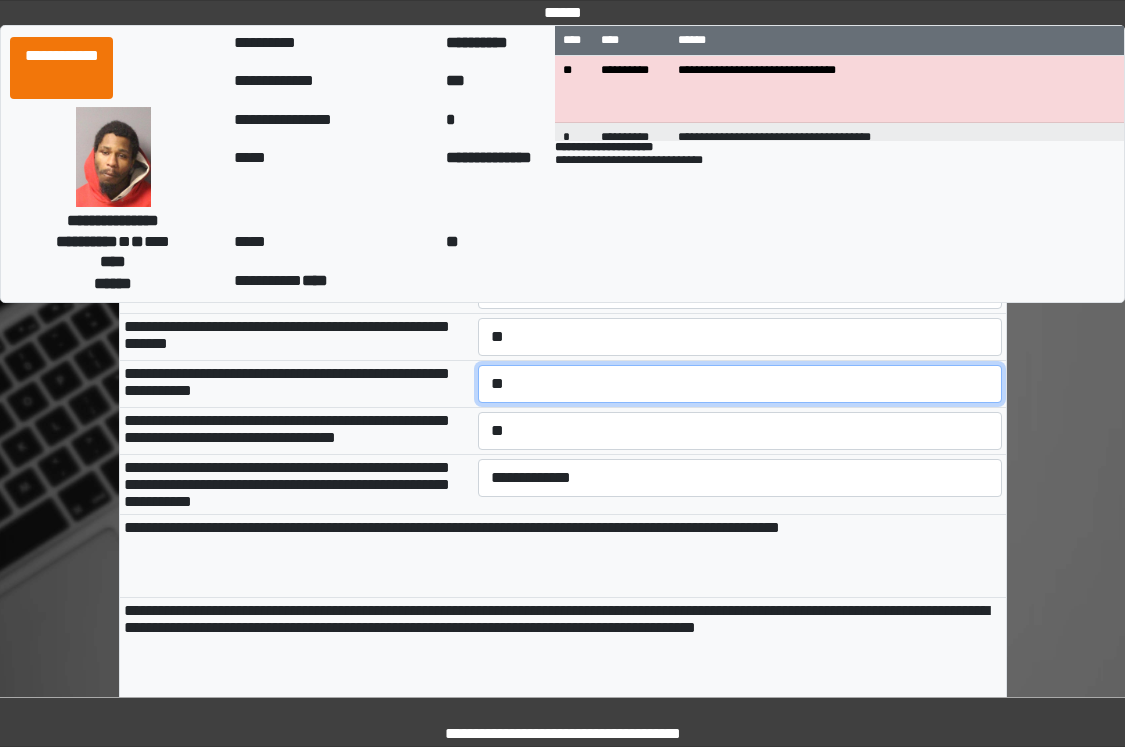 click on "**********" at bounding box center [740, 384] 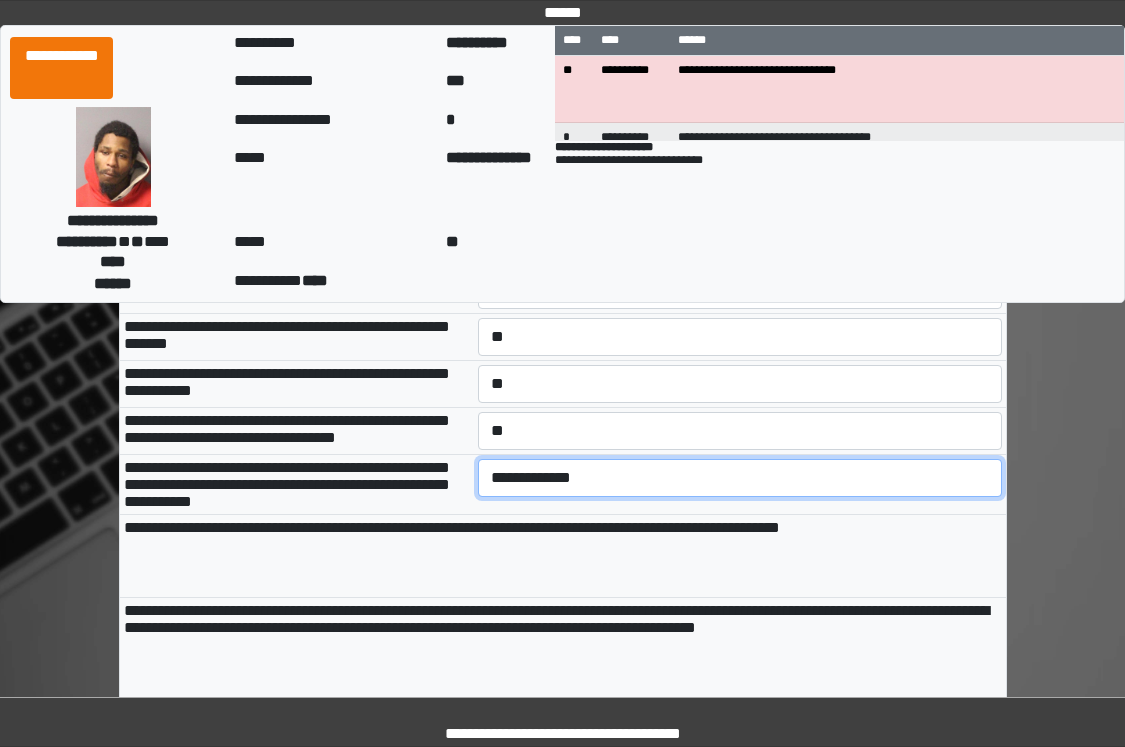 click on "**********" at bounding box center [740, 478] 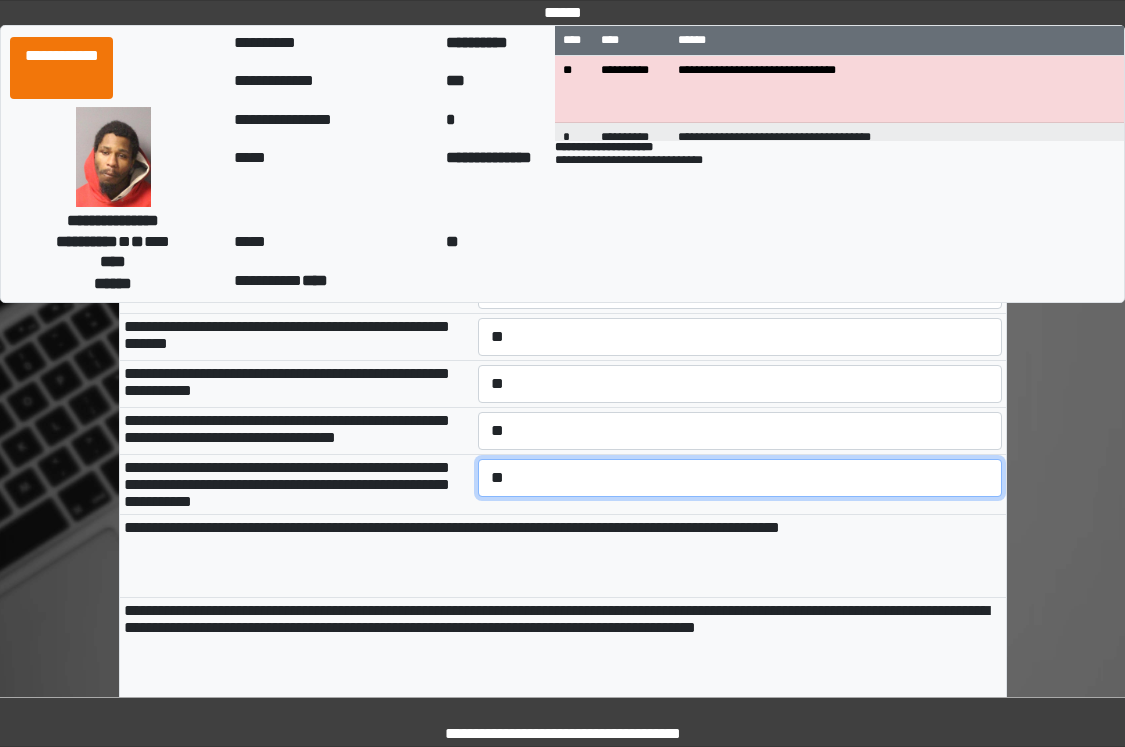 click on "**********" at bounding box center [740, 478] 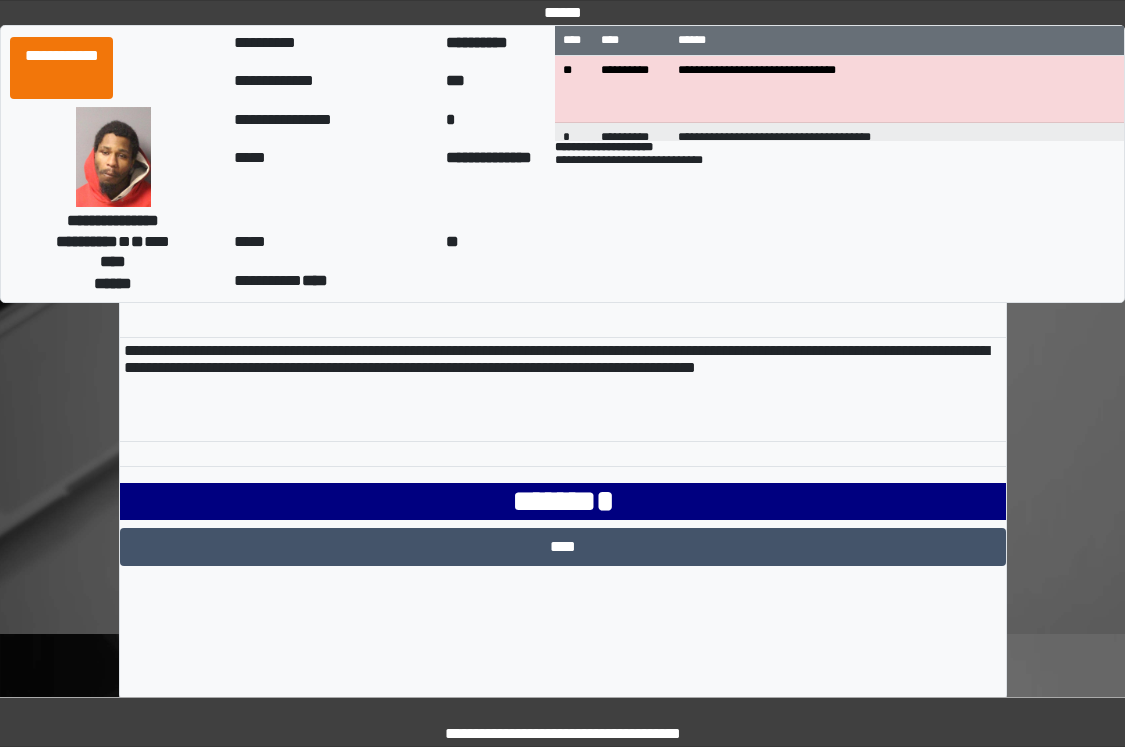 scroll, scrollTop: 877, scrollLeft: 0, axis: vertical 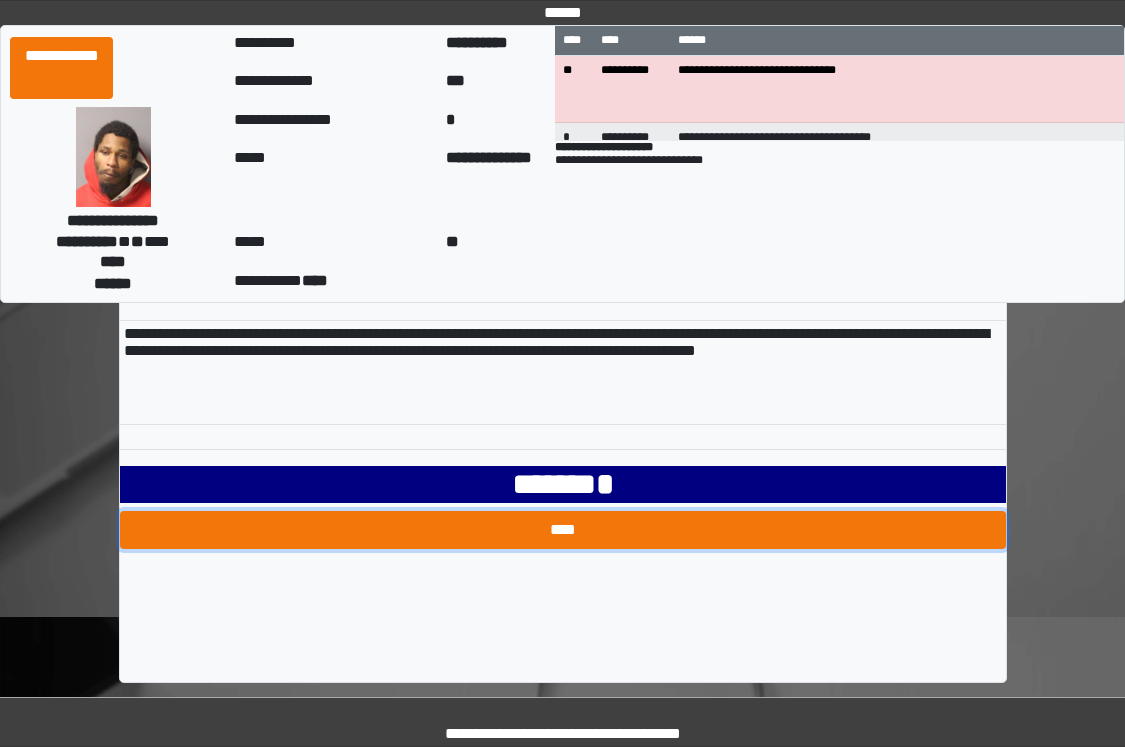 click on "****" at bounding box center (563, 530) 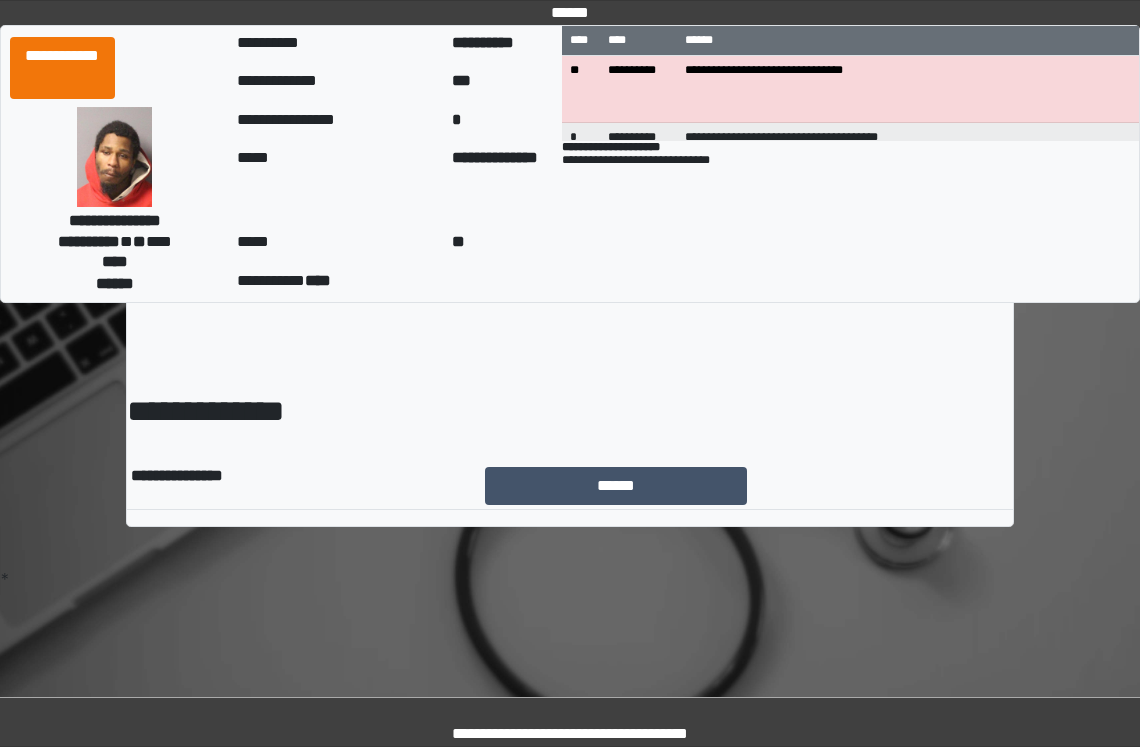 scroll, scrollTop: 0, scrollLeft: 0, axis: both 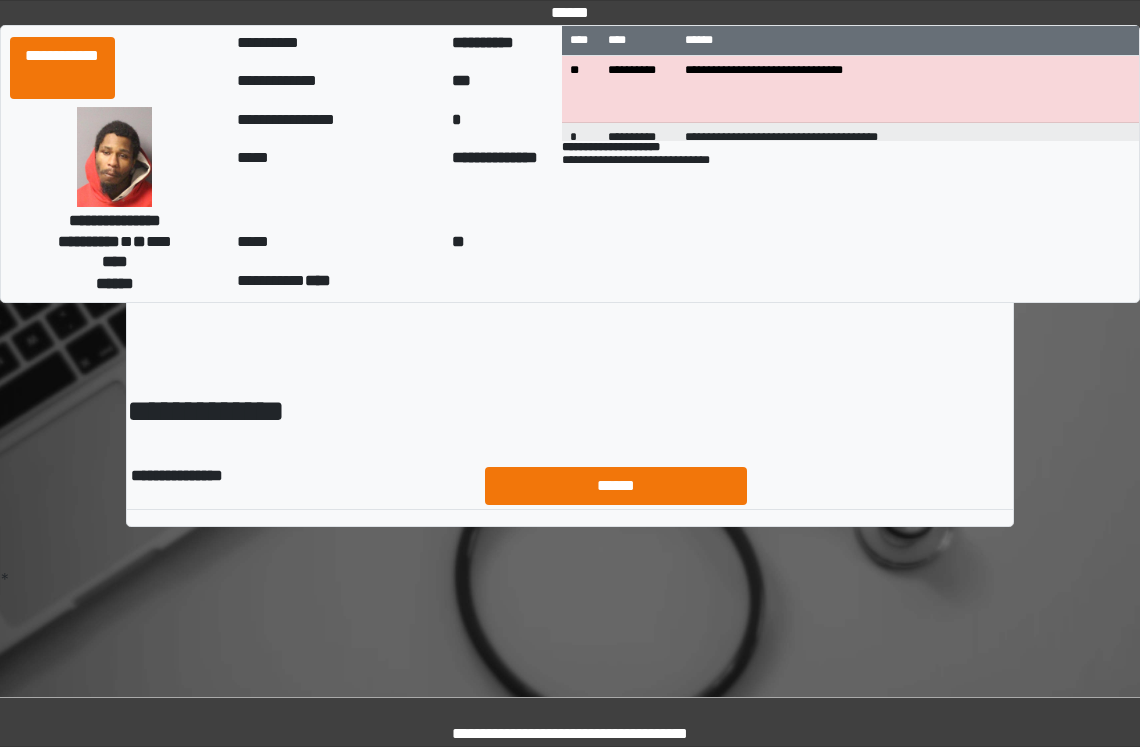 click on "******" at bounding box center (616, 486) 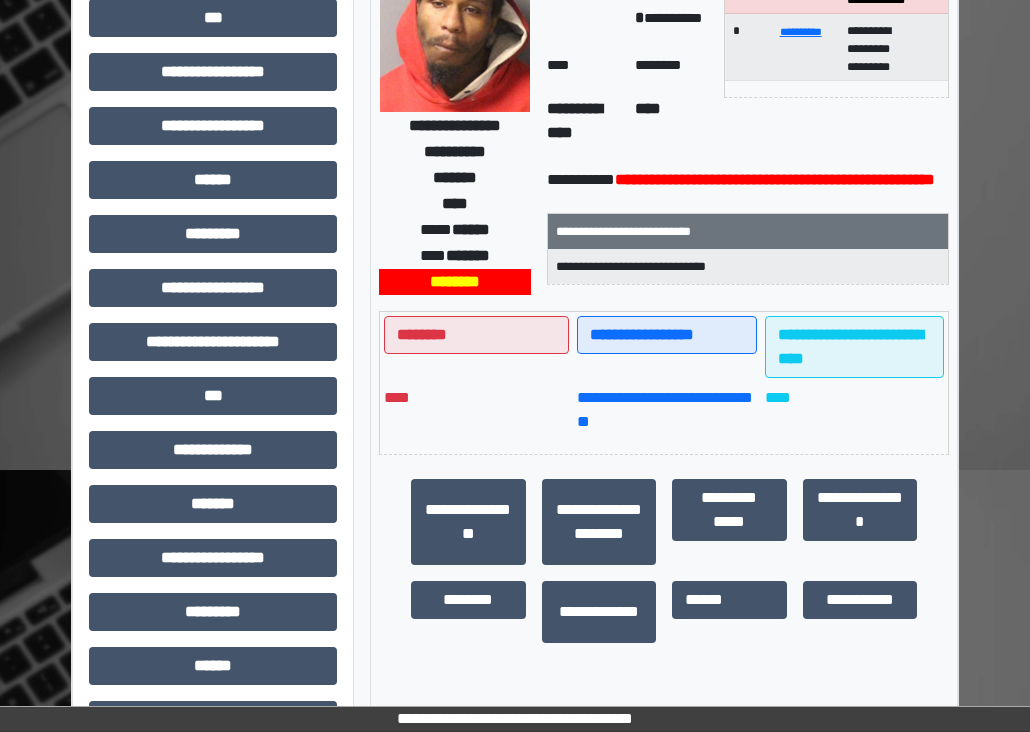 scroll, scrollTop: 0, scrollLeft: 0, axis: both 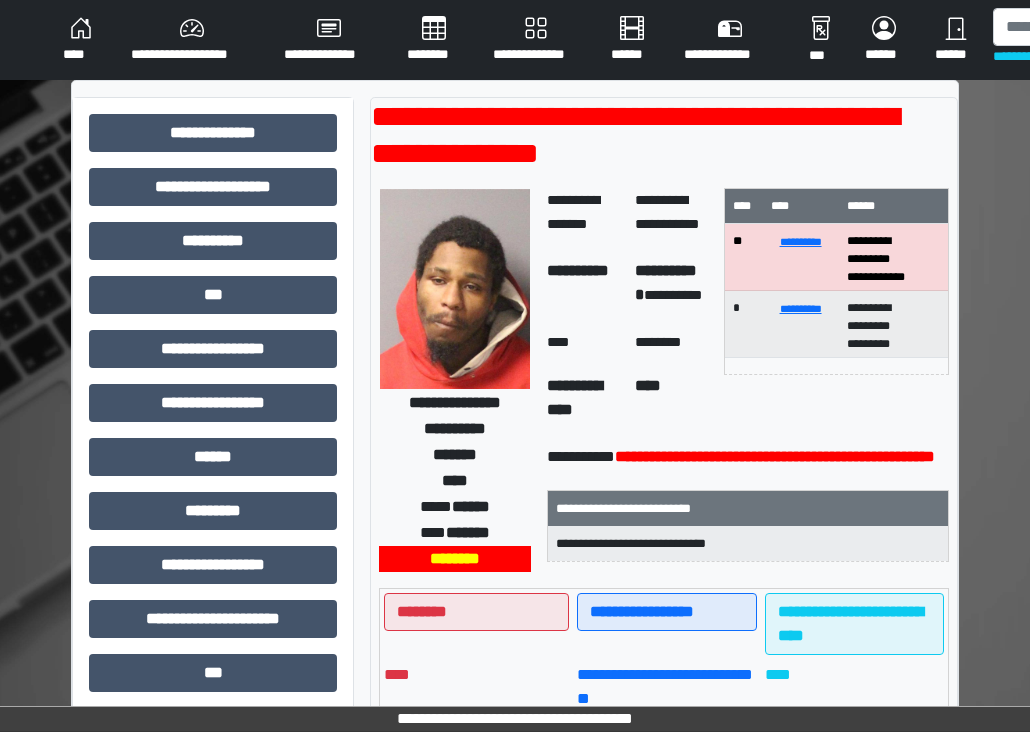 click on "****" at bounding box center (81, 40) 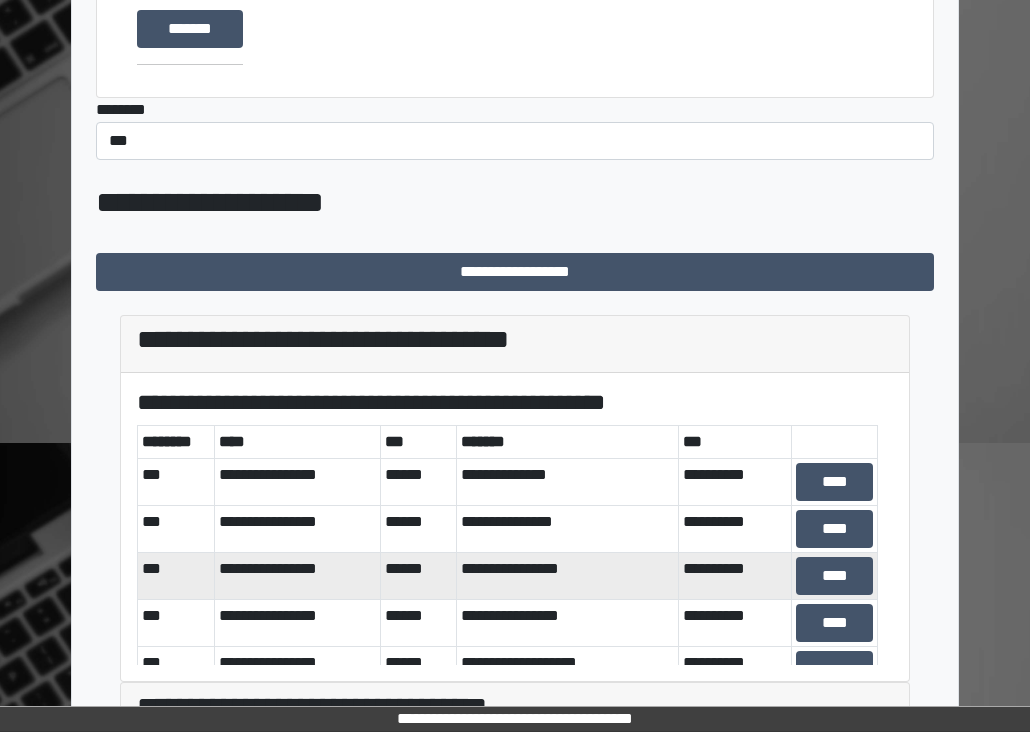 scroll, scrollTop: 600, scrollLeft: 0, axis: vertical 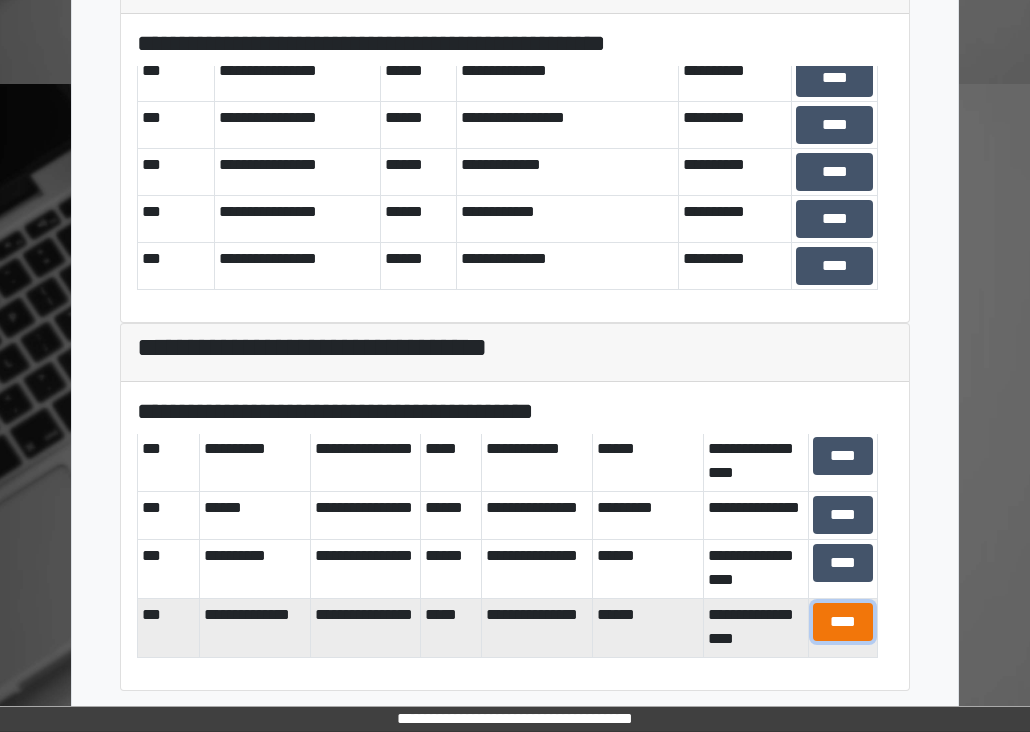 click on "****" at bounding box center (843, 622) 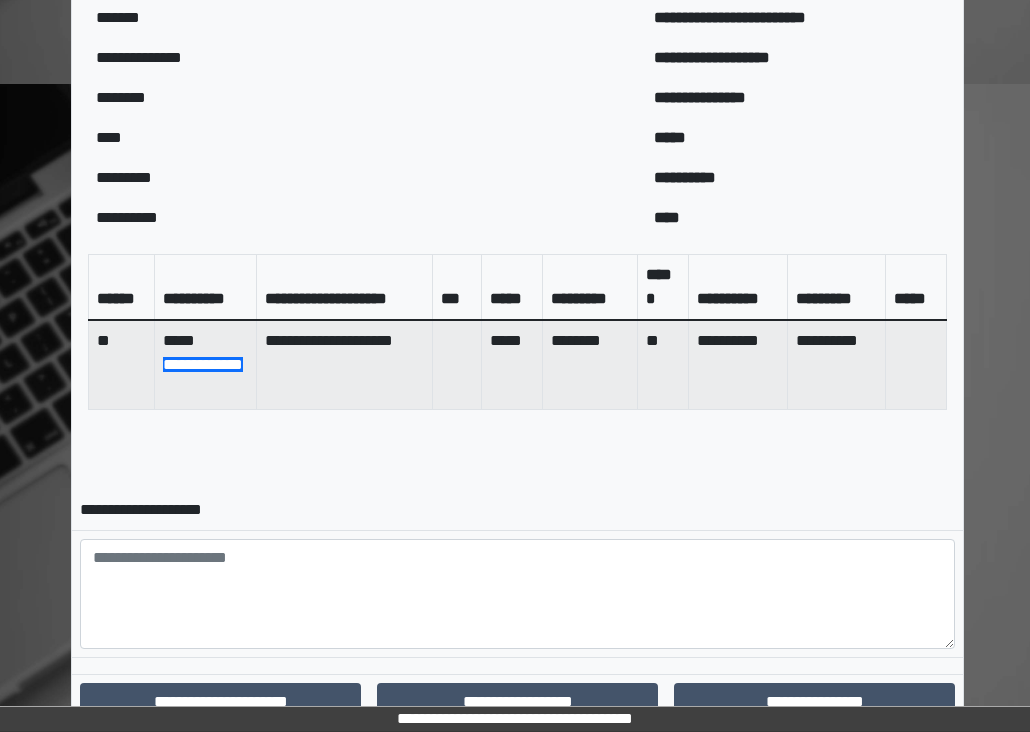 drag, startPoint x: 362, startPoint y: 526, endPoint x: 362, endPoint y: 541, distance: 15 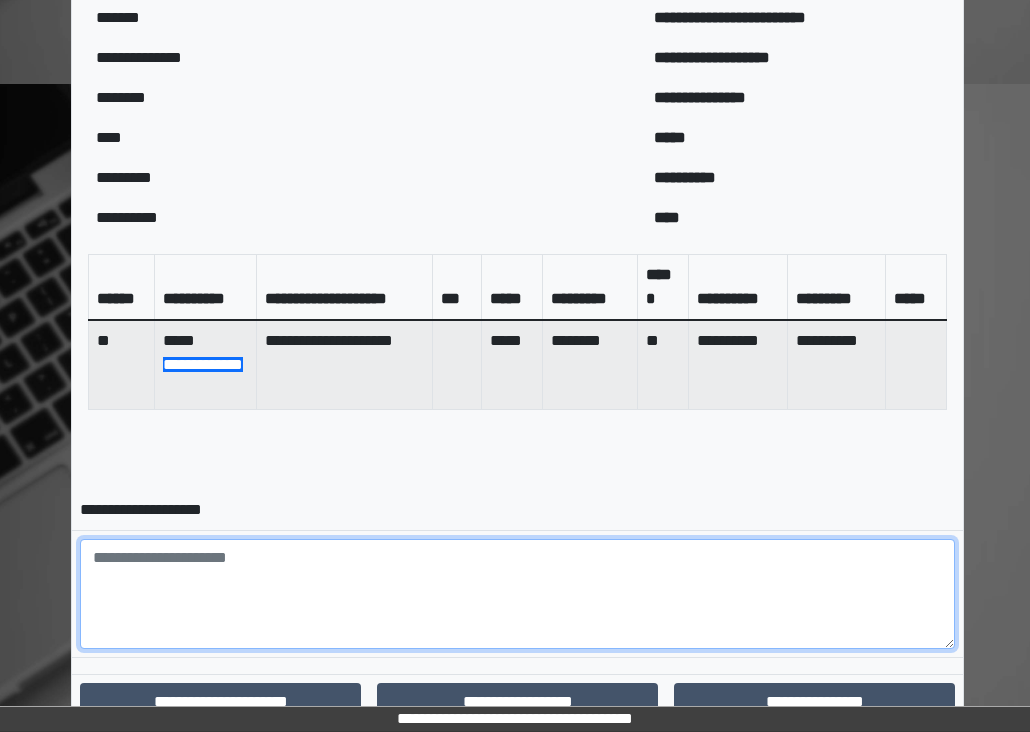 drag, startPoint x: 362, startPoint y: 544, endPoint x: 361, endPoint y: 554, distance: 10.049875 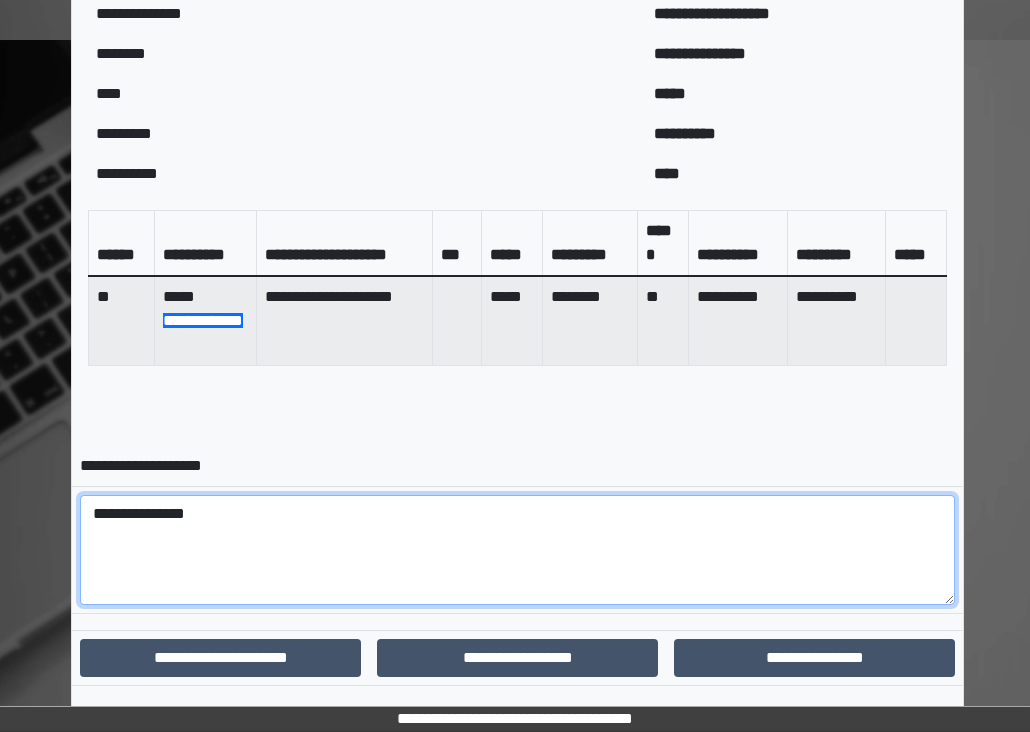 scroll, scrollTop: 742, scrollLeft: 0, axis: vertical 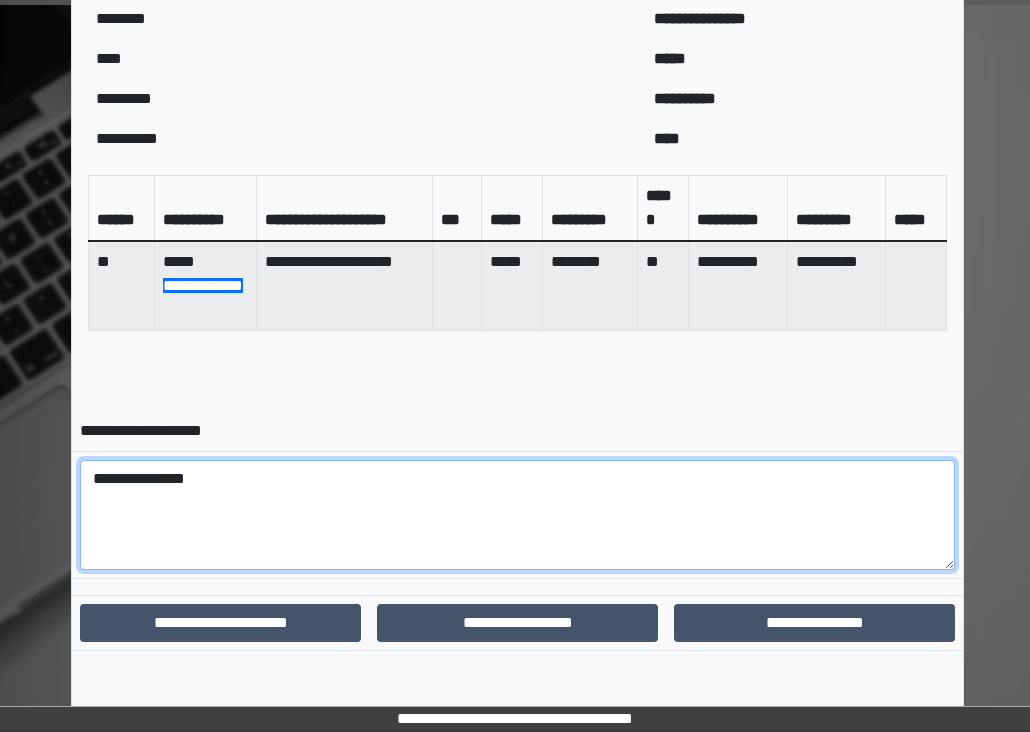 type on "**********" 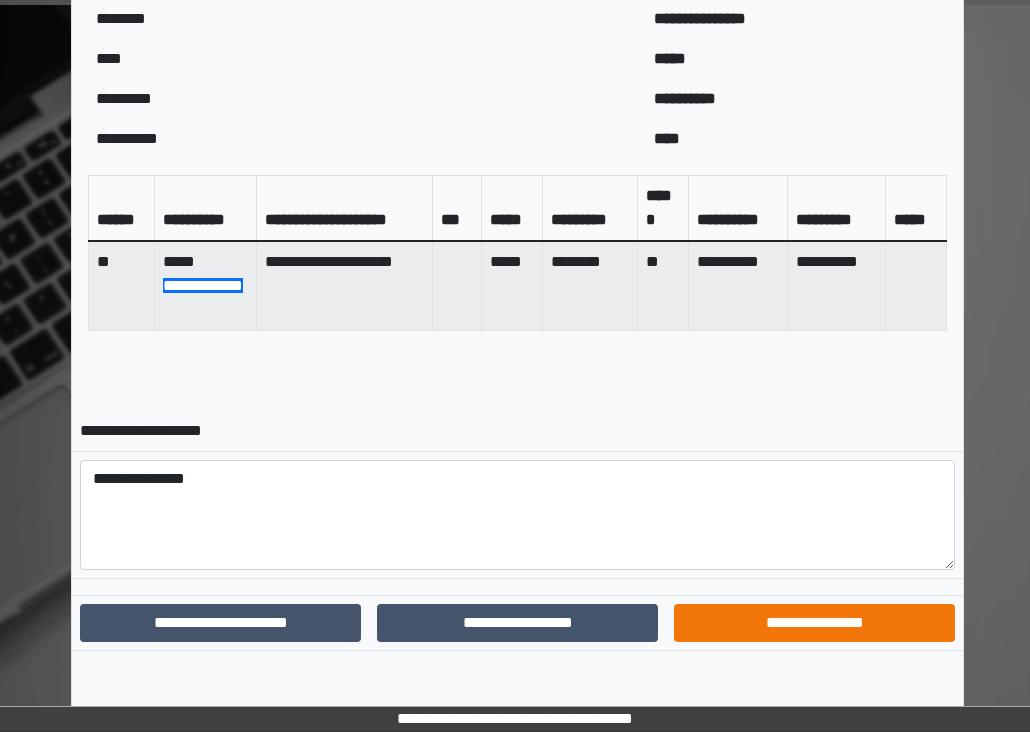 drag, startPoint x: 805, startPoint y: 654, endPoint x: 800, endPoint y: 639, distance: 15.811388 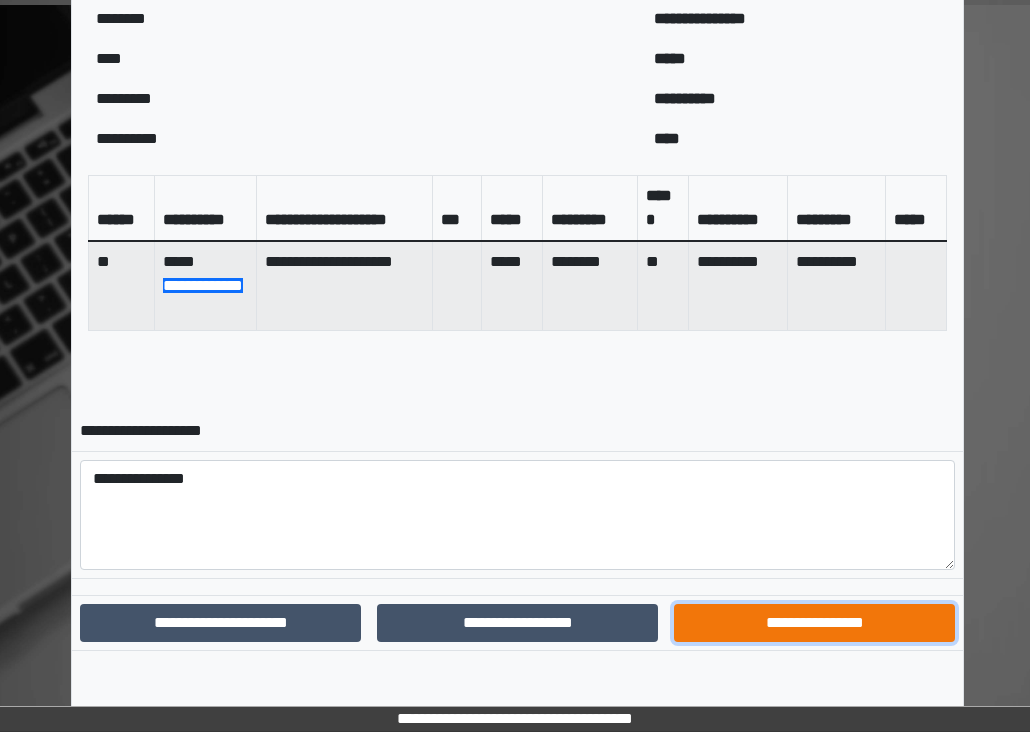 click on "**********" at bounding box center [814, 623] 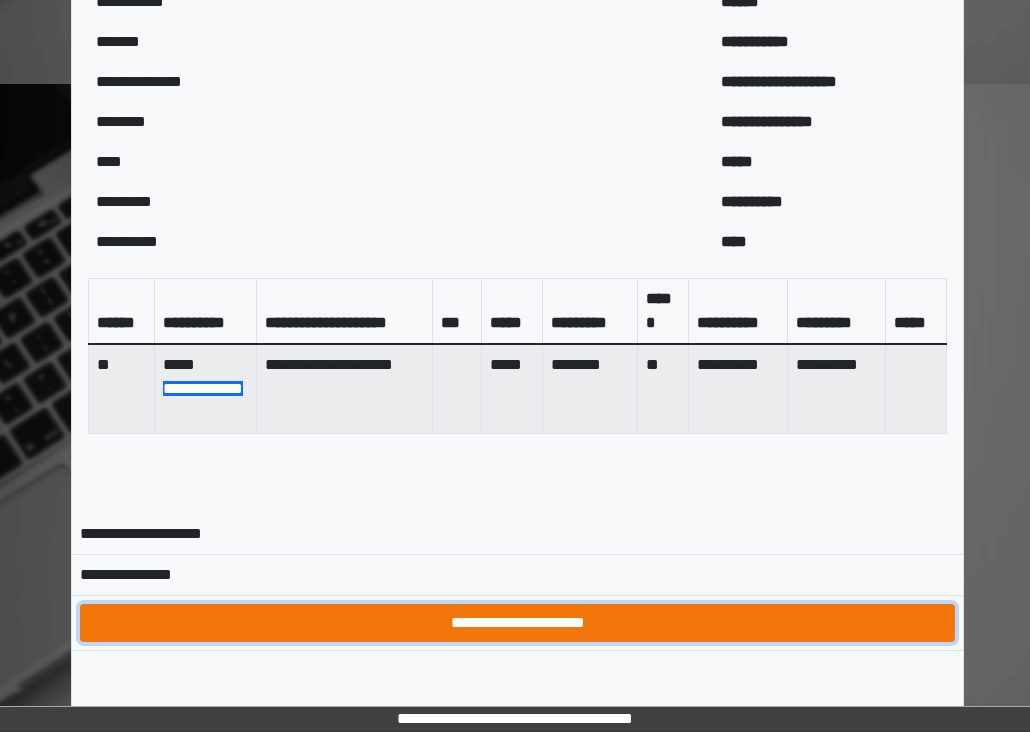 click on "**********" at bounding box center (517, 623) 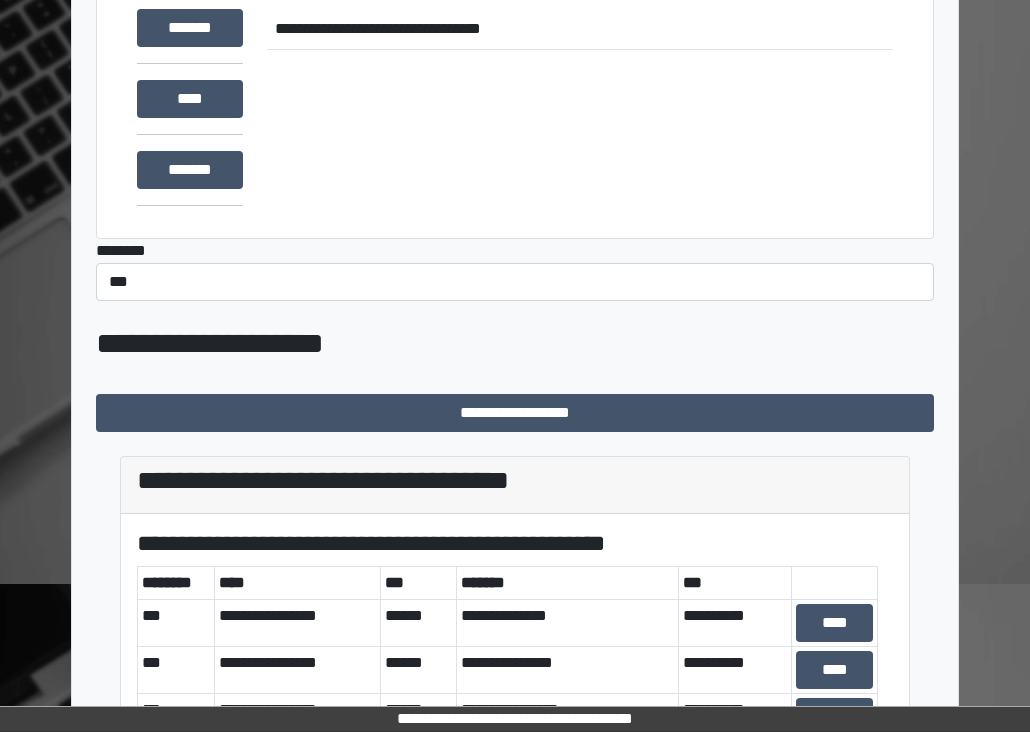 scroll, scrollTop: 0, scrollLeft: 0, axis: both 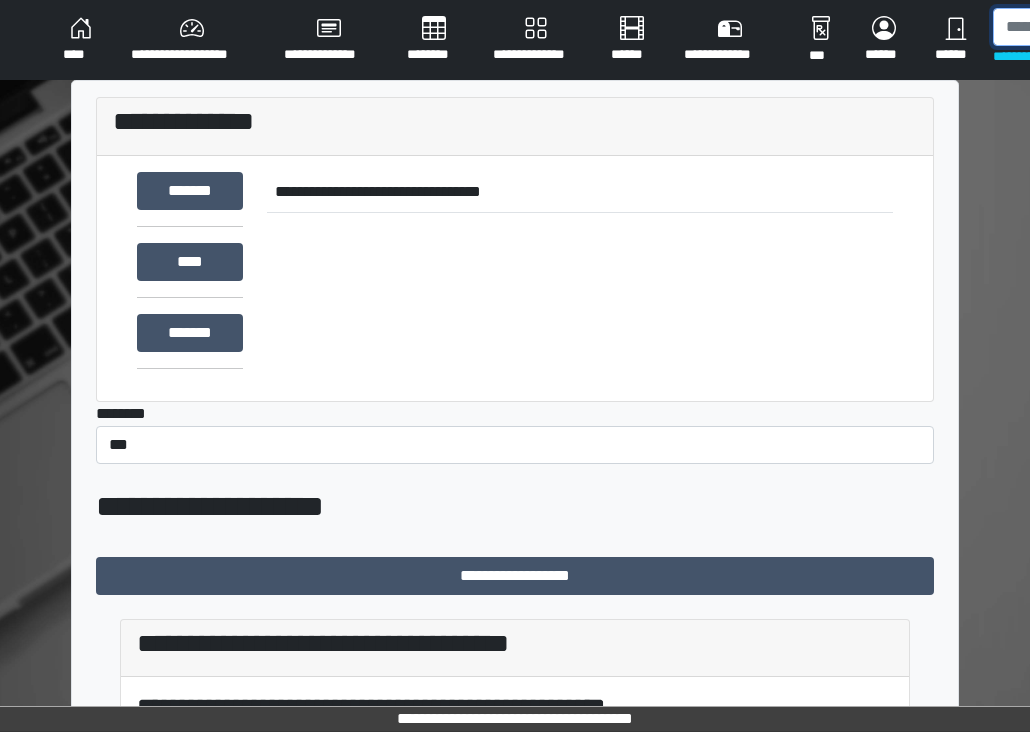 click at bounding box center [1096, 27] 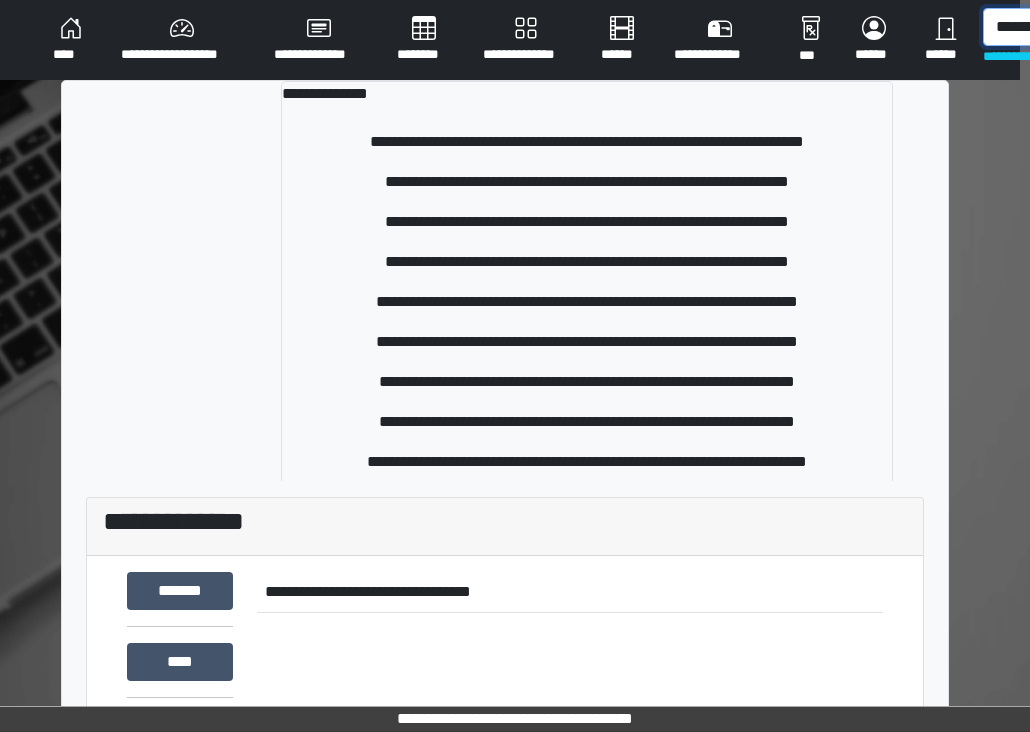 scroll, scrollTop: 0, scrollLeft: 36, axis: horizontal 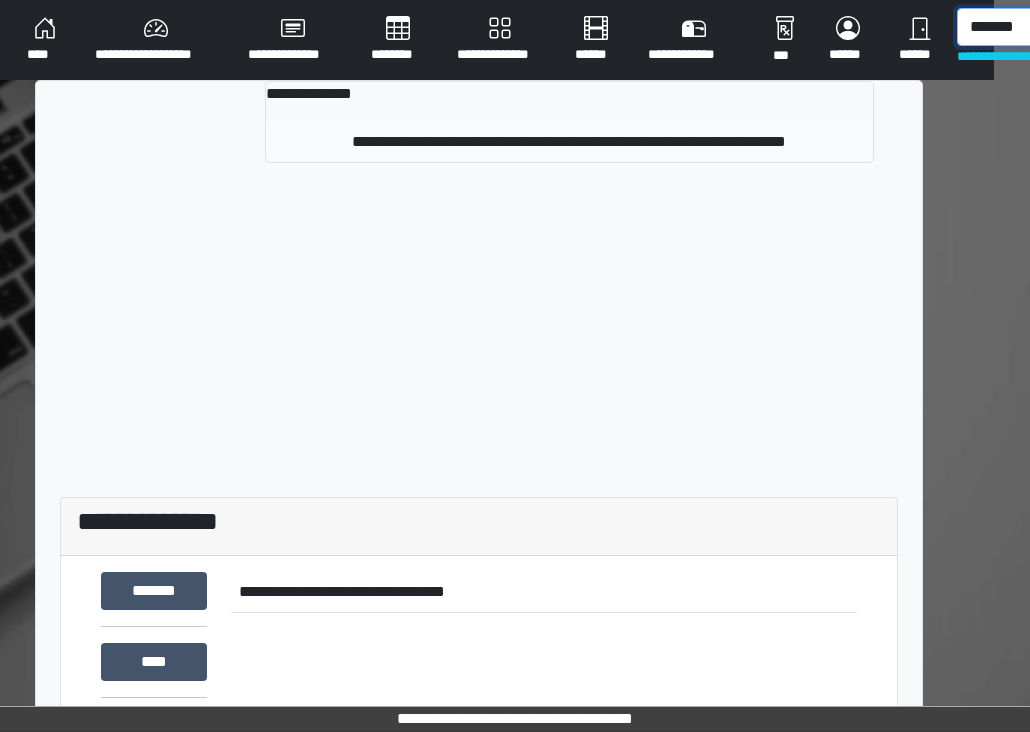 type on "*******" 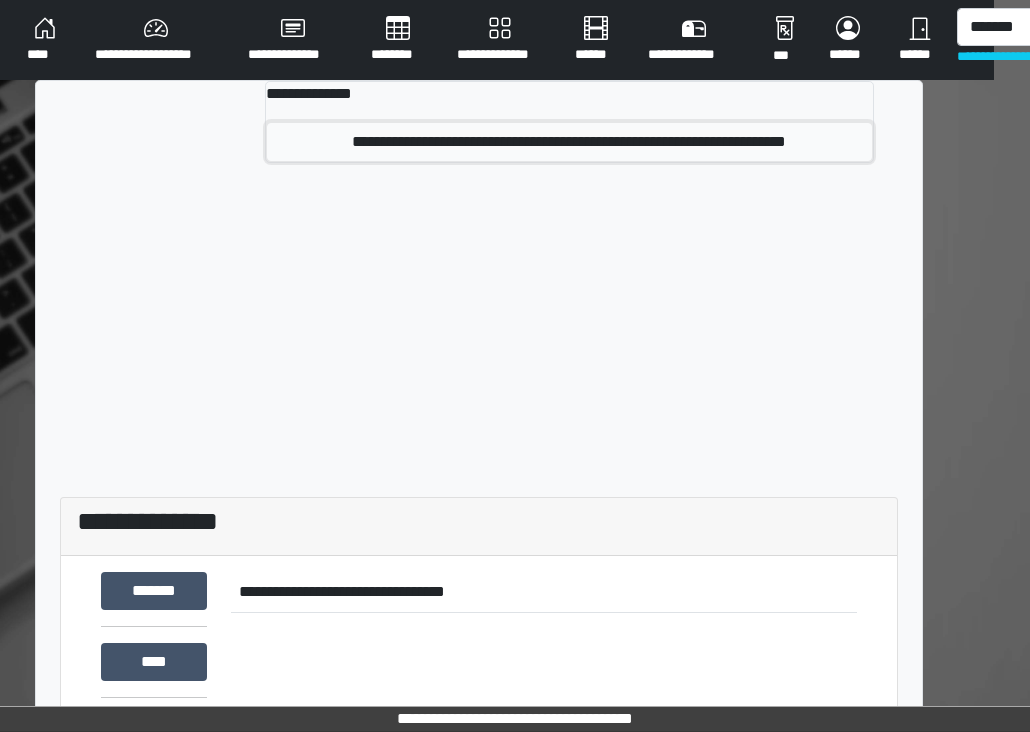 click on "**********" at bounding box center (569, 142) 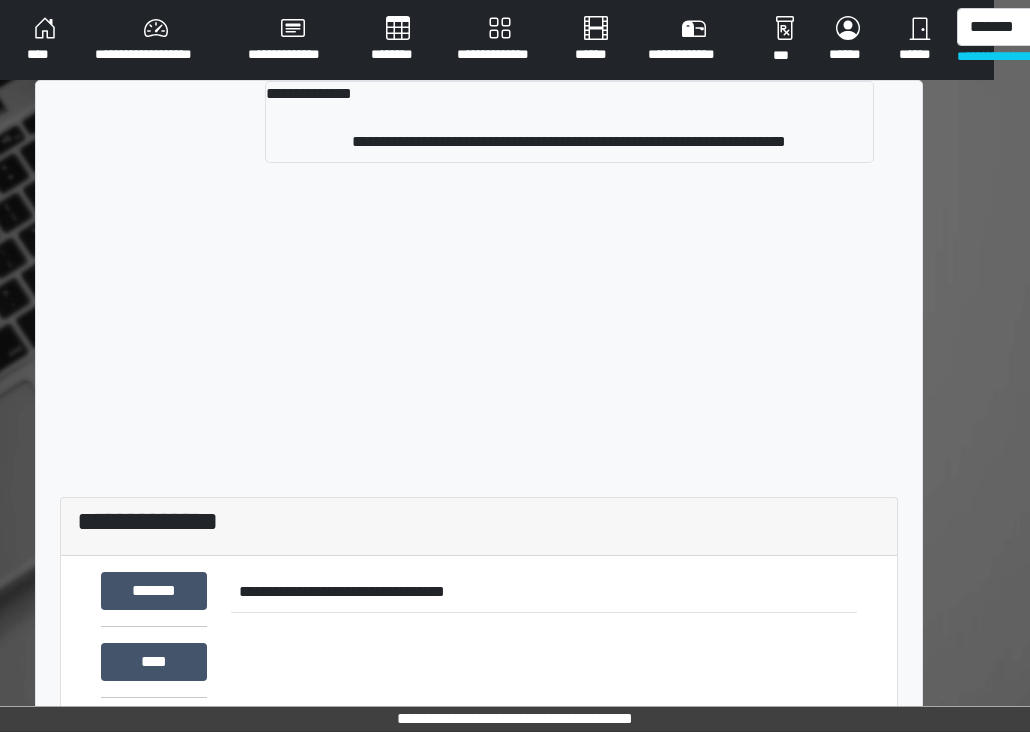 type 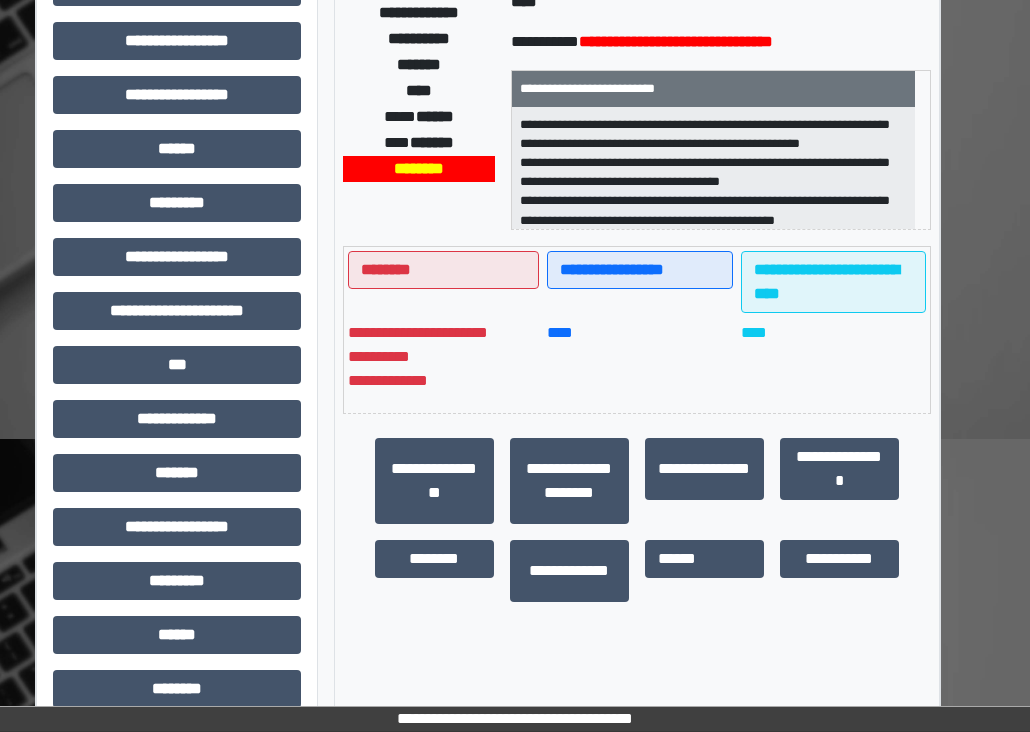 scroll, scrollTop: 42, scrollLeft: 36, axis: both 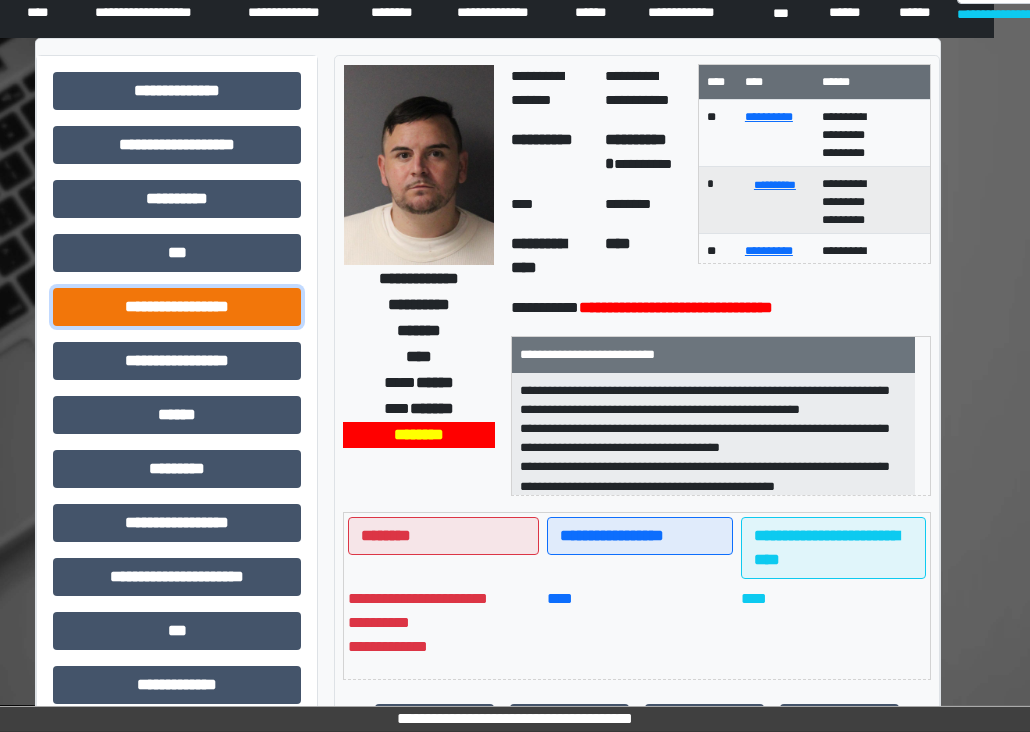 click on "**********" at bounding box center (177, 307) 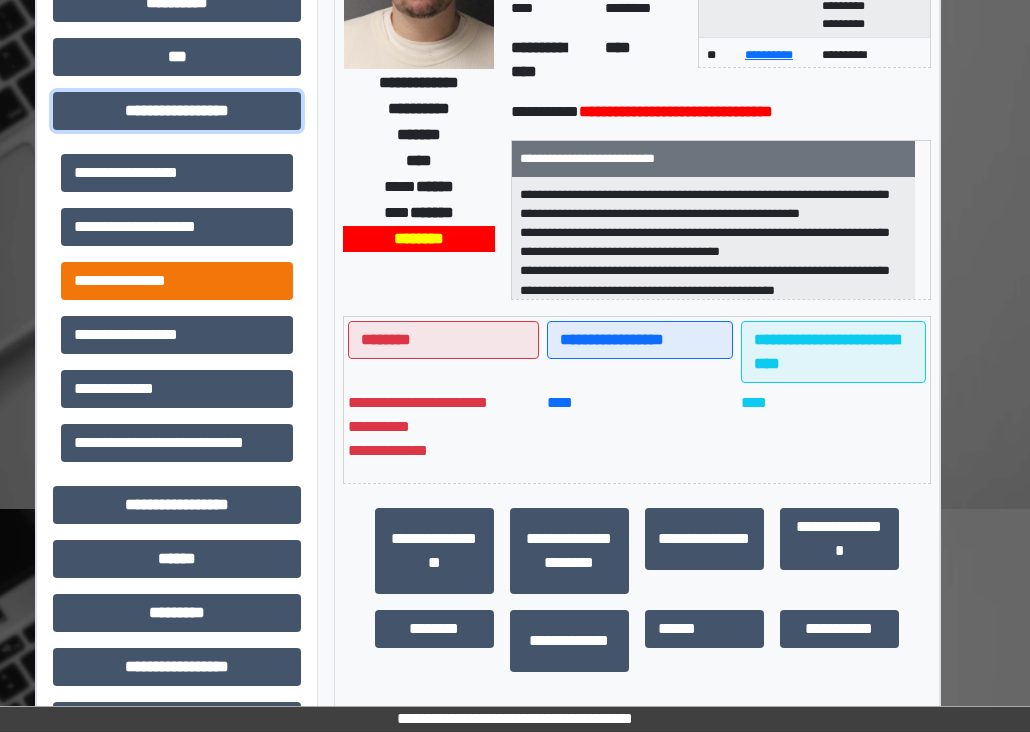 scroll, scrollTop: 442, scrollLeft: 36, axis: both 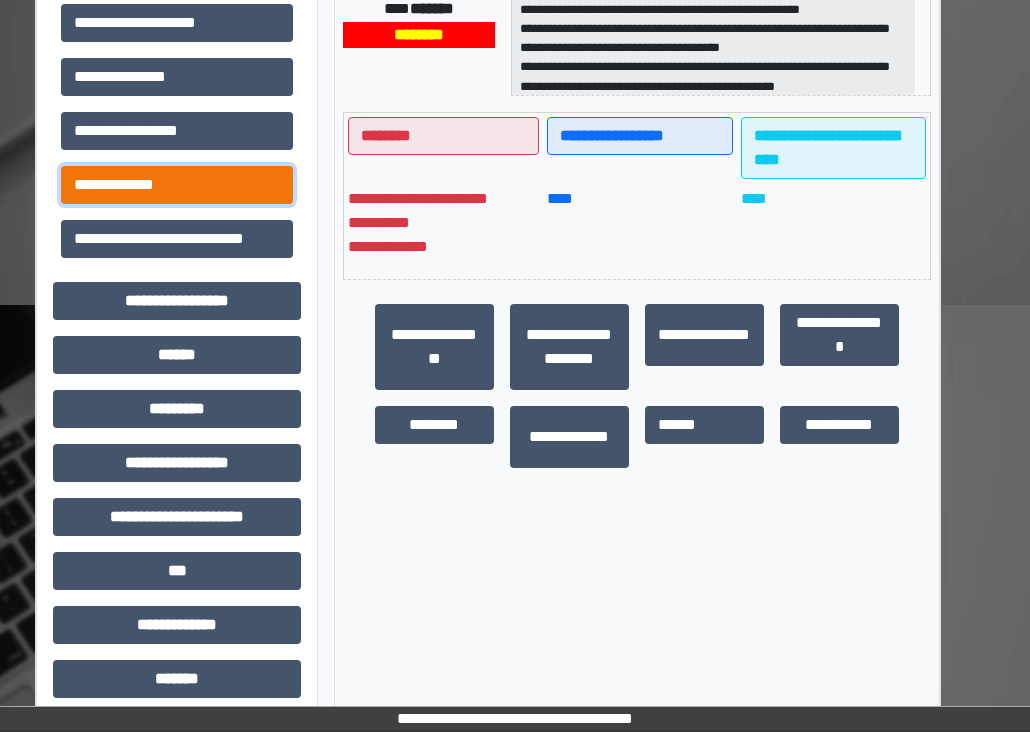 click on "**********" at bounding box center [177, 185] 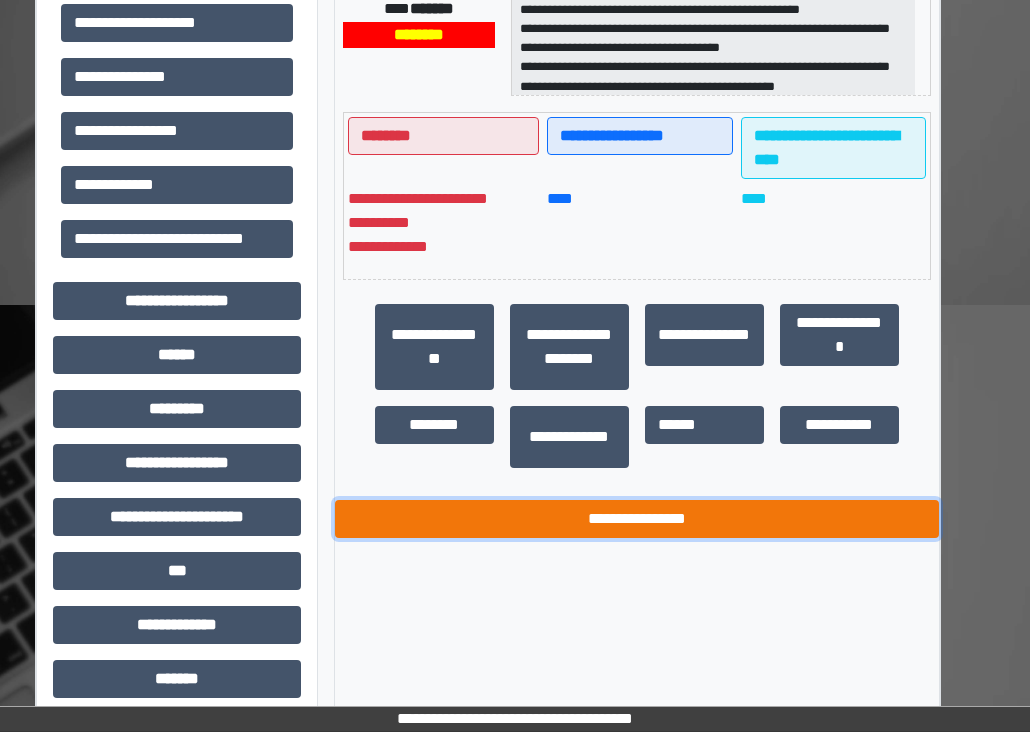 click on "**********" at bounding box center [637, 519] 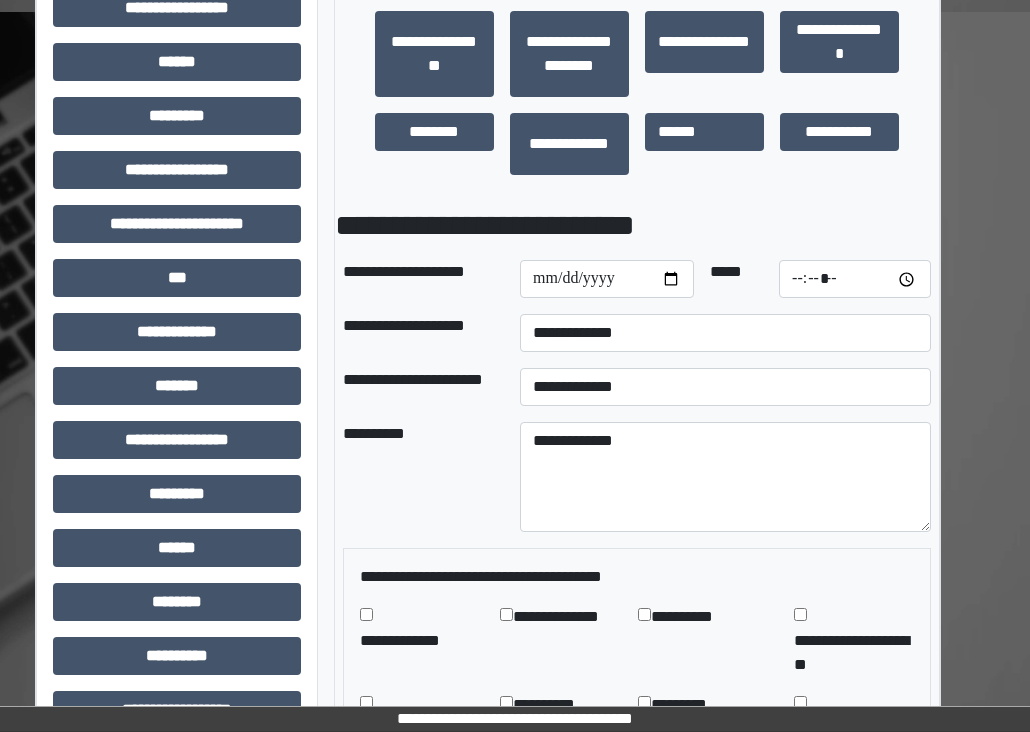 scroll, scrollTop: 742, scrollLeft: 36, axis: both 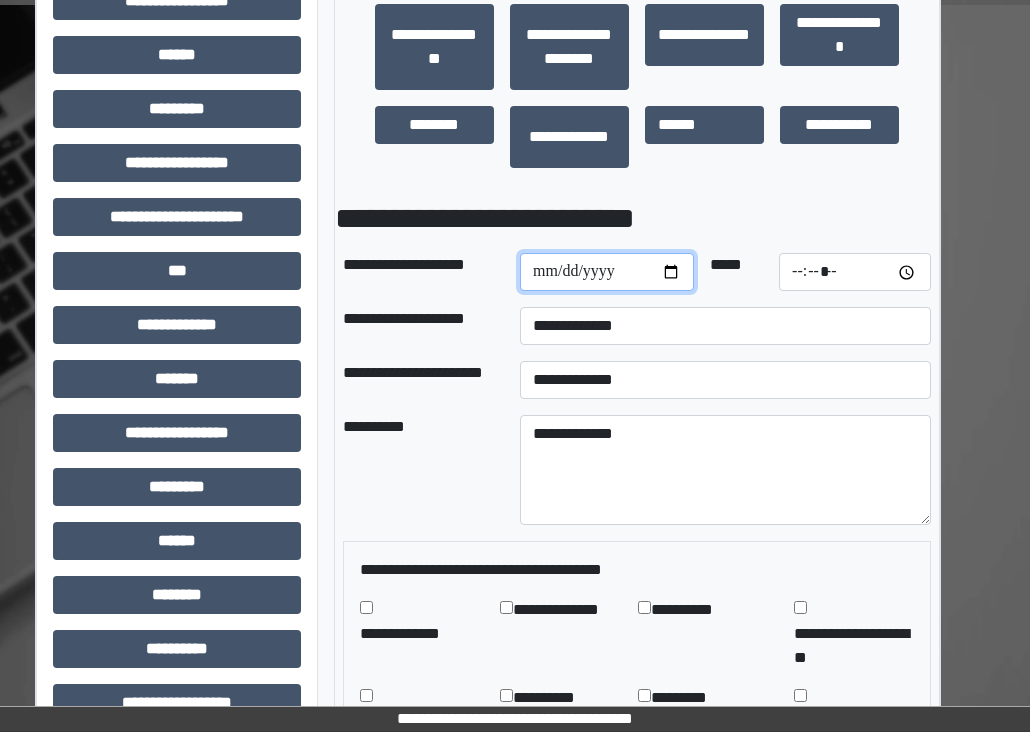 click on "**********" at bounding box center (607, 272) 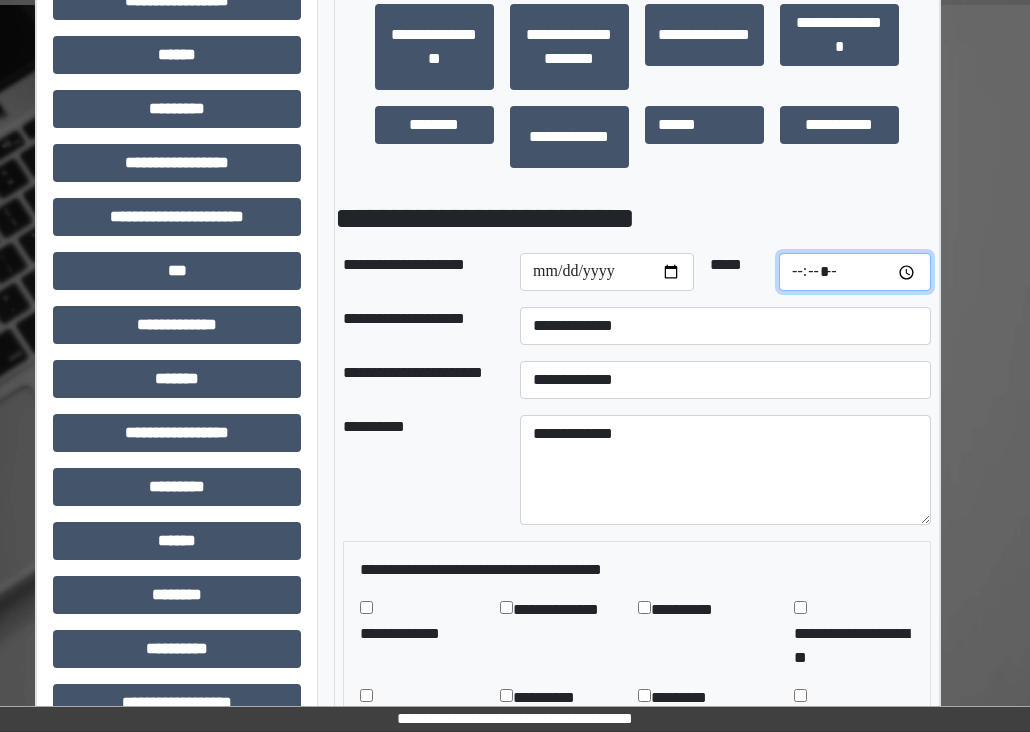 click on "*****" at bounding box center [855, 272] 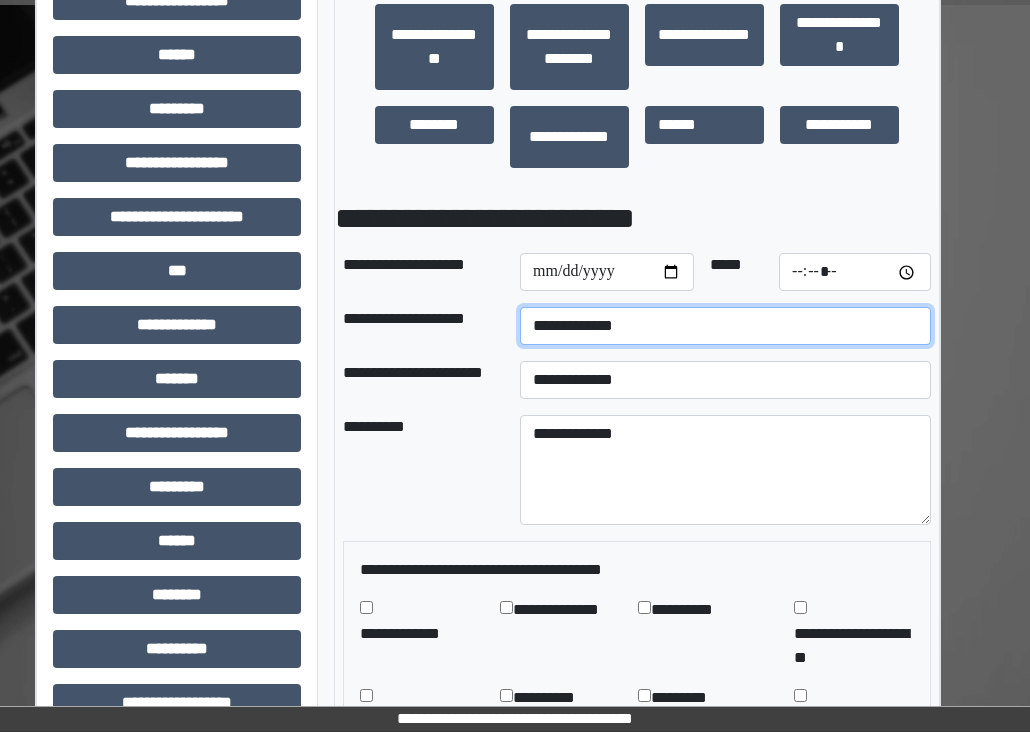 click on "**********" at bounding box center (725, 326) 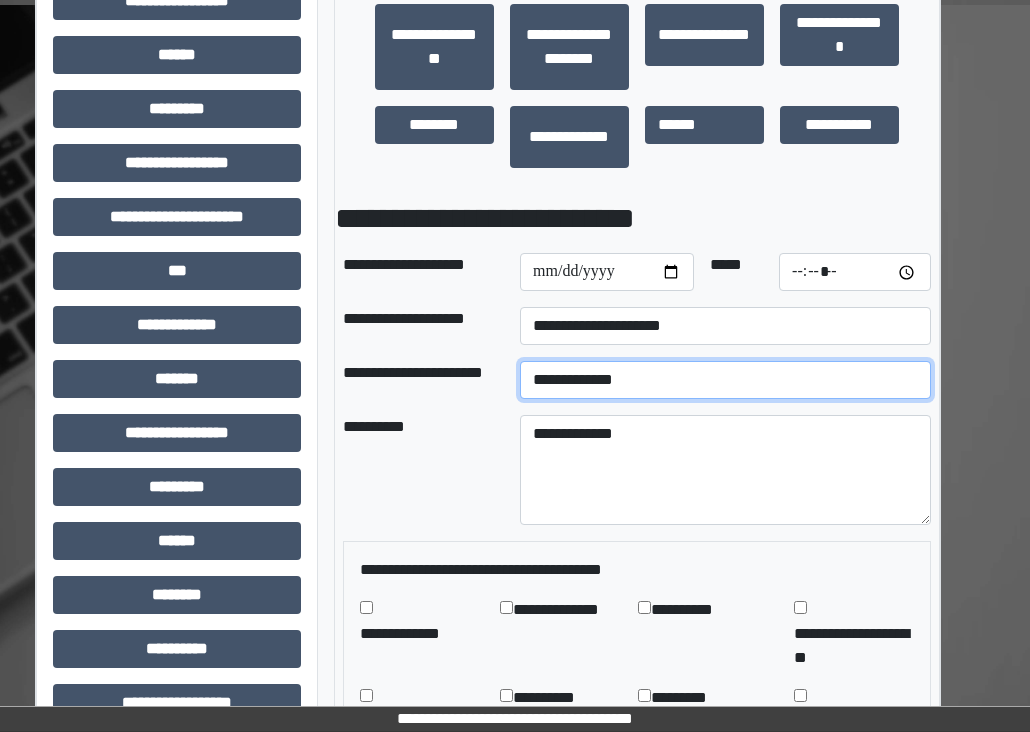 click on "**********" at bounding box center (725, 380) 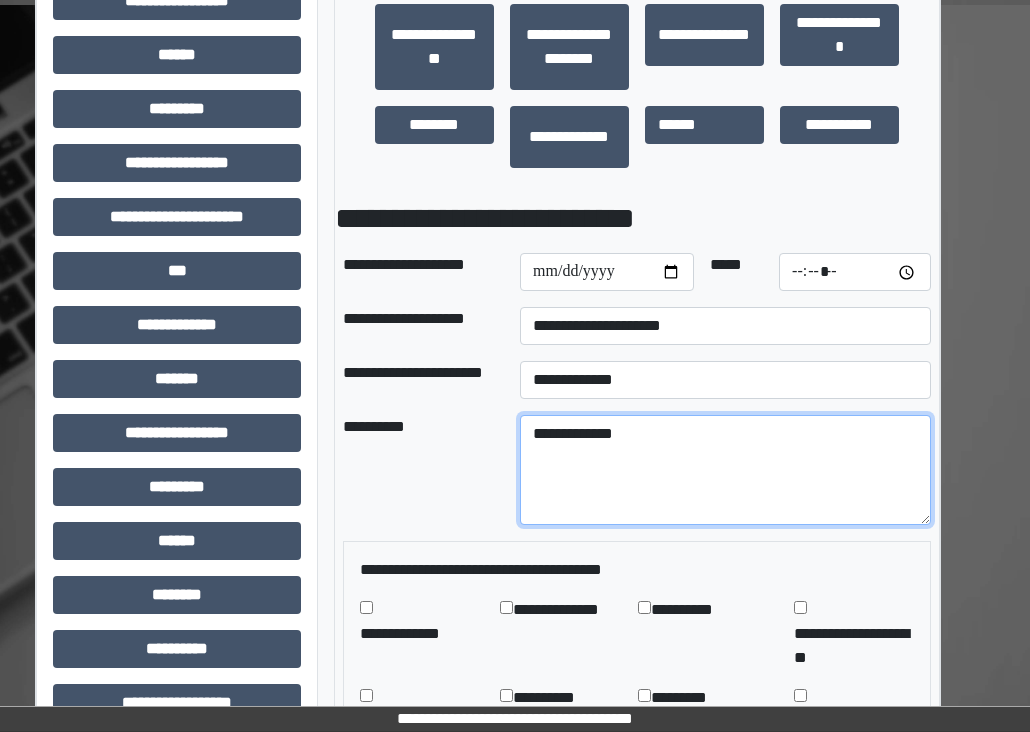 drag, startPoint x: 747, startPoint y: 515, endPoint x: 783, endPoint y: 523, distance: 36.878178 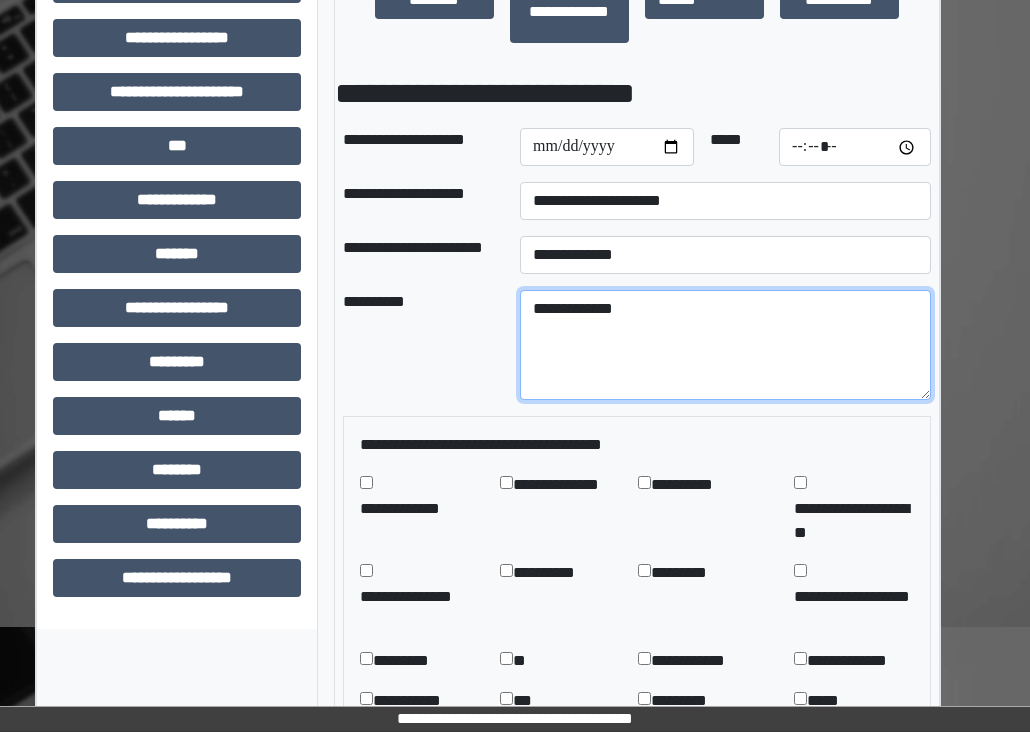 scroll, scrollTop: 1042, scrollLeft: 36, axis: both 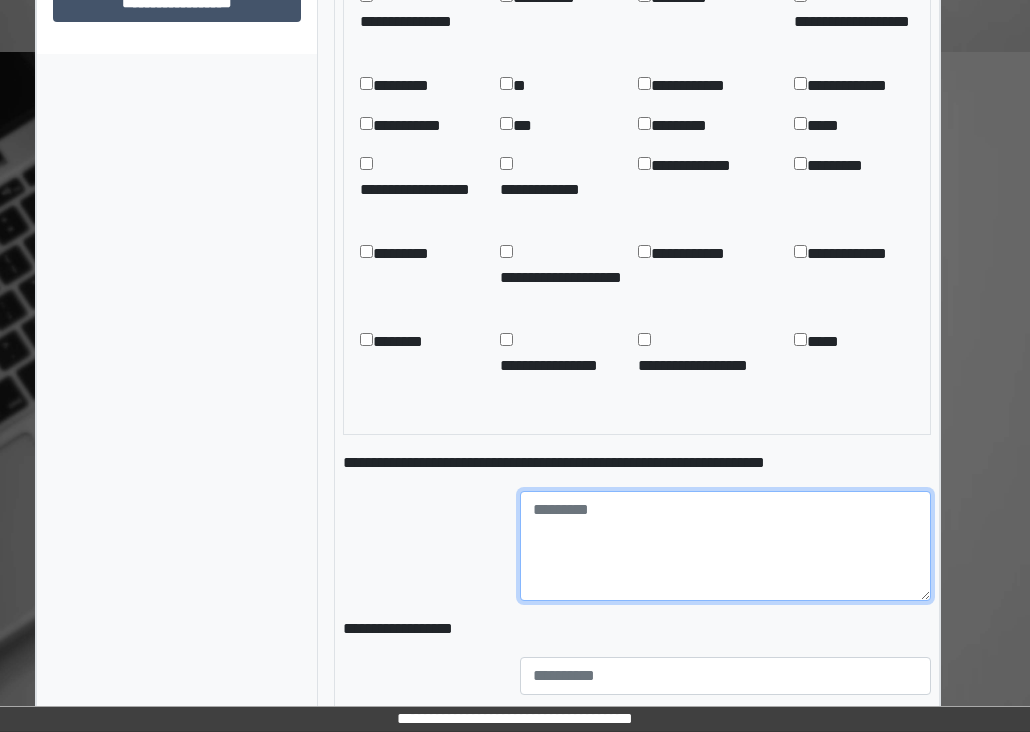 click at bounding box center (725, 546) 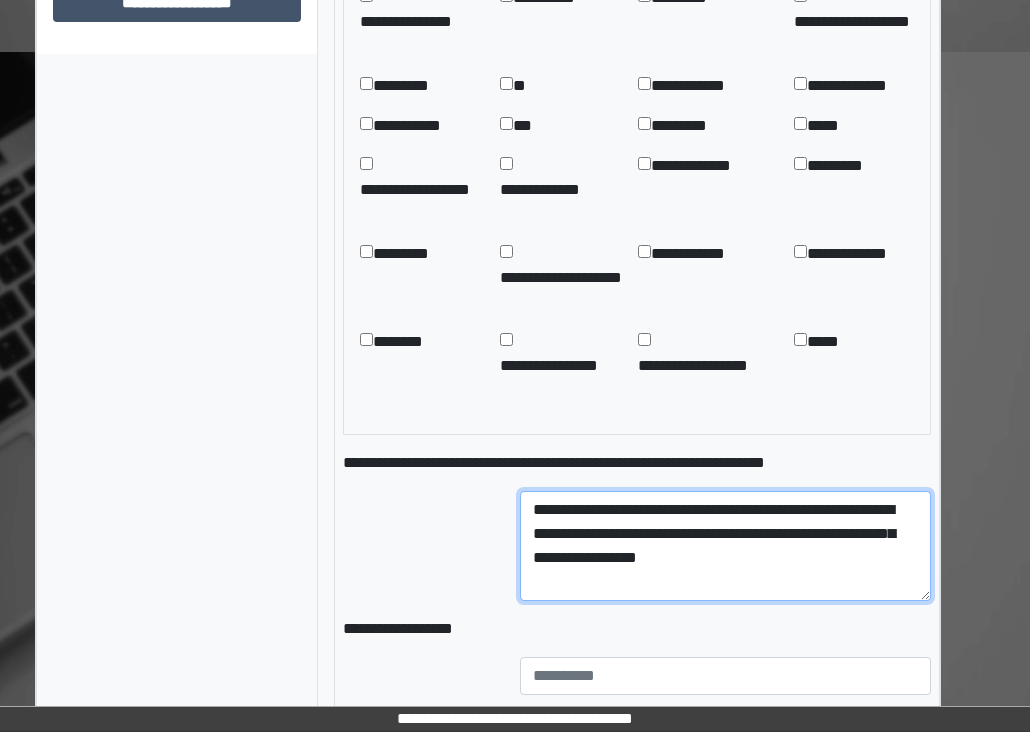 click on "**********" at bounding box center [725, 546] 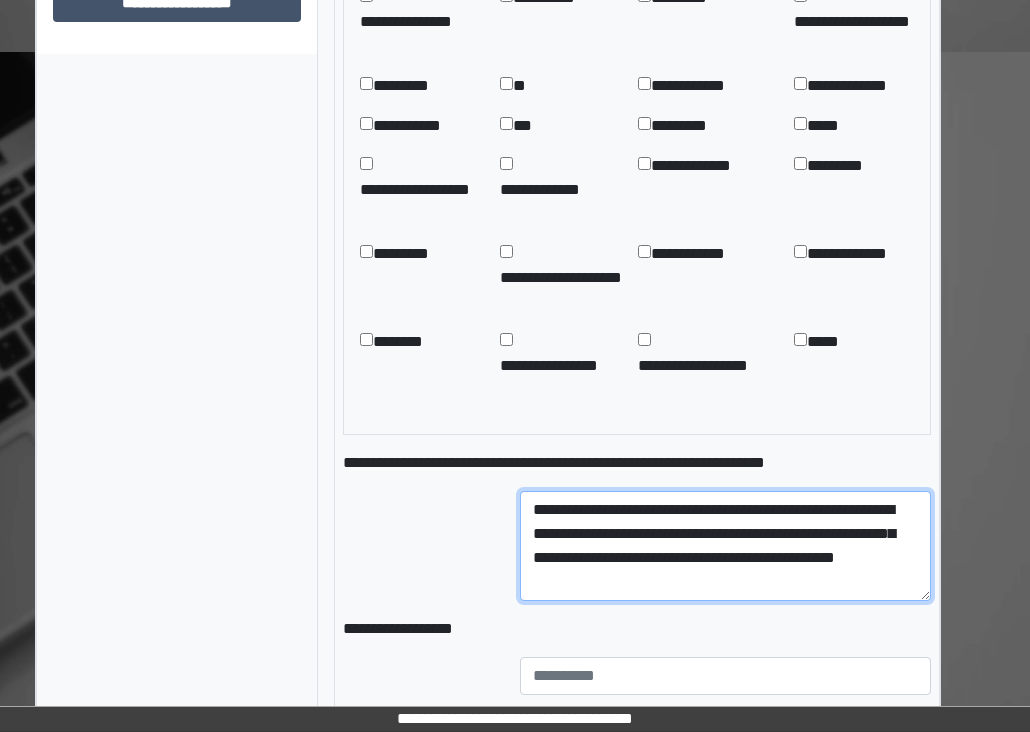click on "**********" at bounding box center [725, 546] 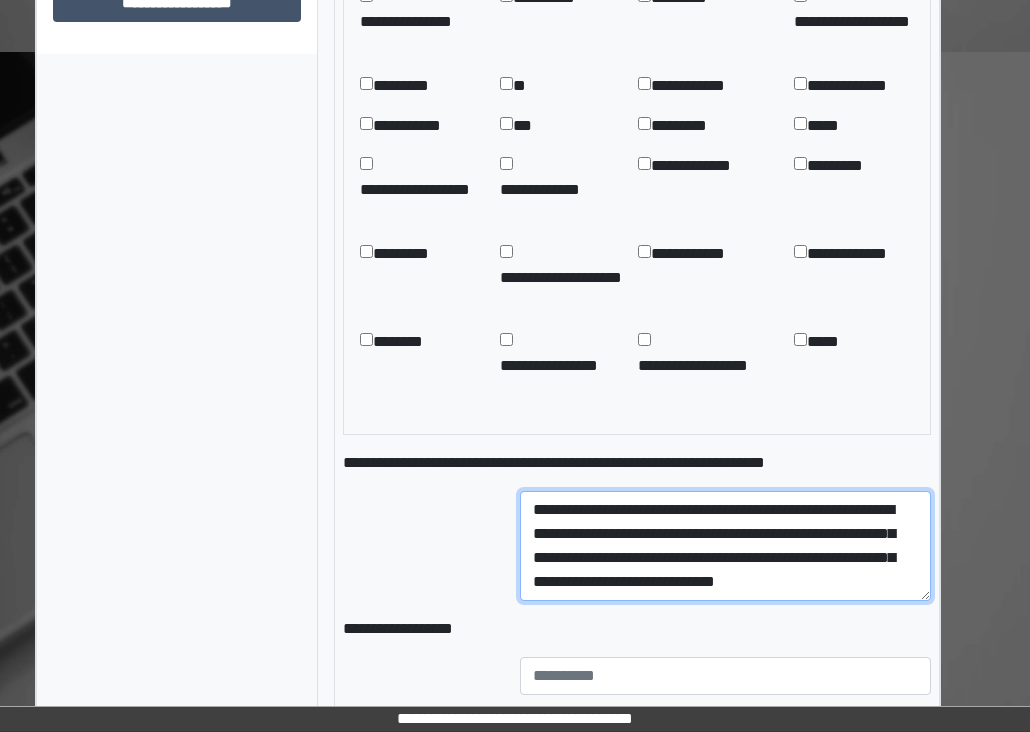 scroll, scrollTop: 17, scrollLeft: 0, axis: vertical 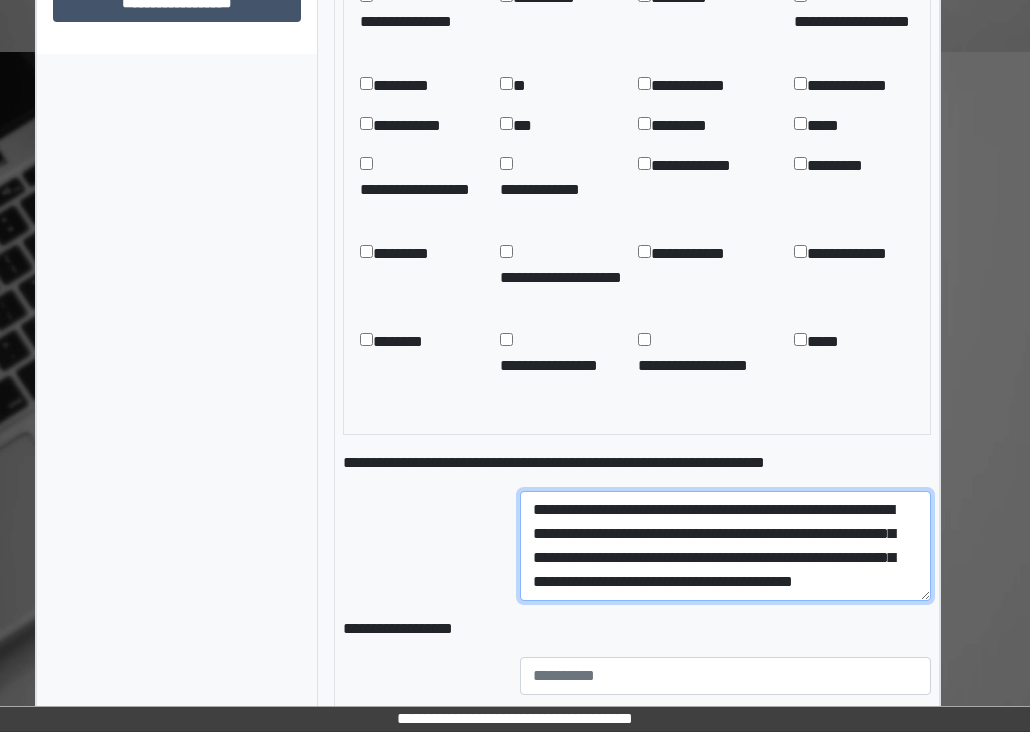 click on "**********" at bounding box center [725, 546] 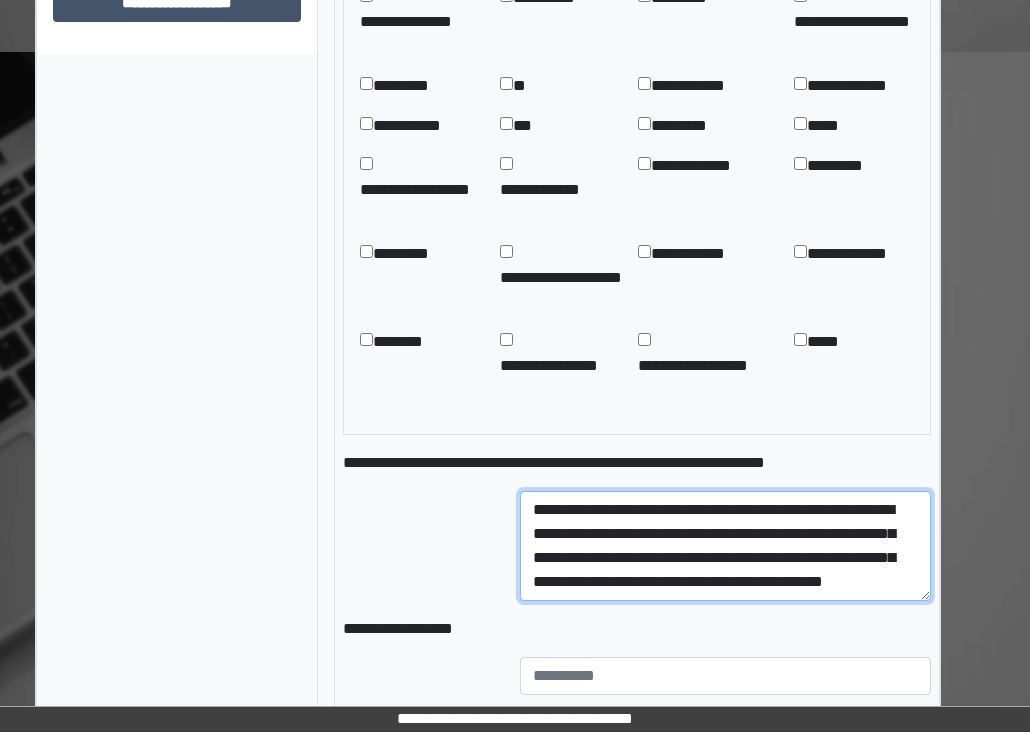 click on "**********" at bounding box center (725, 546) 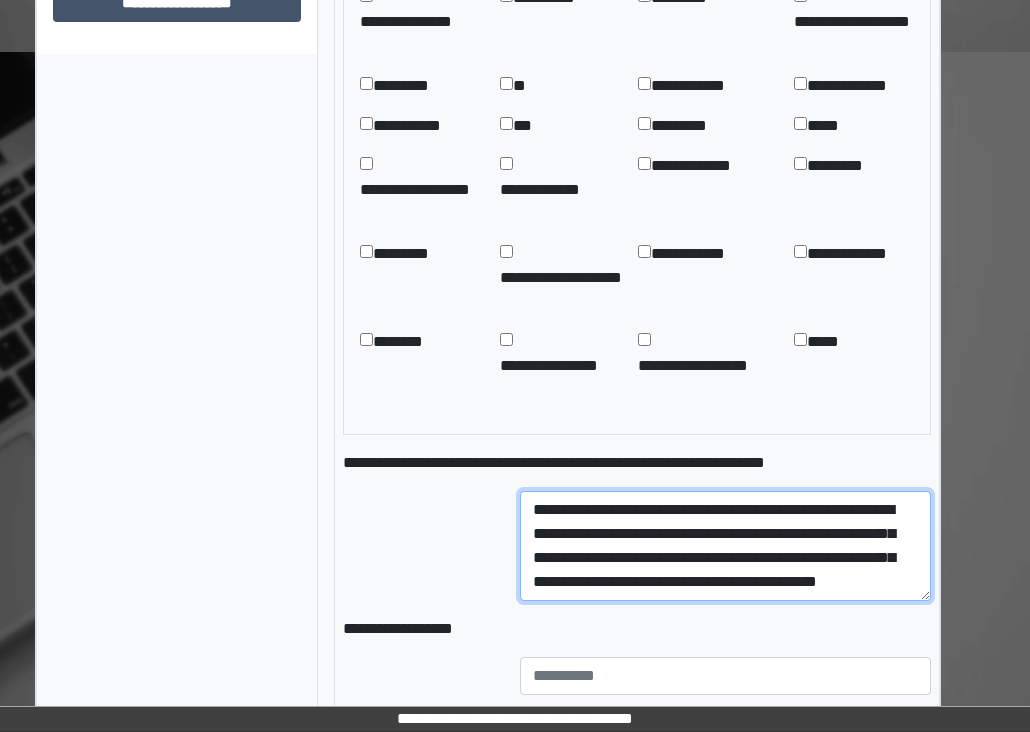 click on "**********" at bounding box center [725, 546] 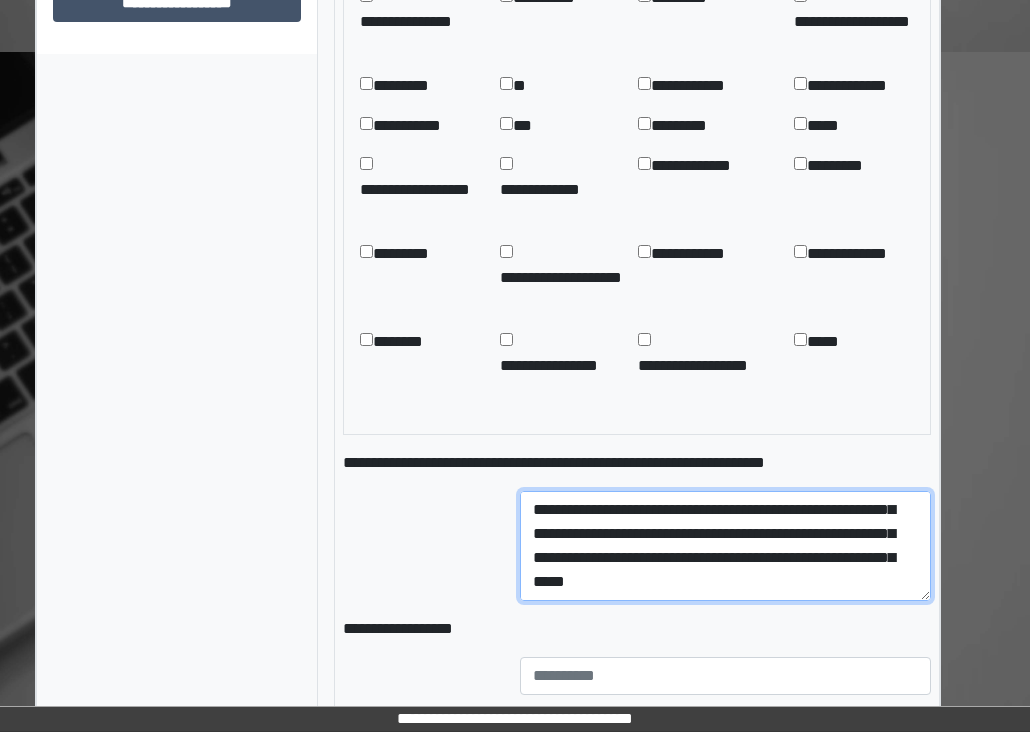 scroll, scrollTop: 41, scrollLeft: 0, axis: vertical 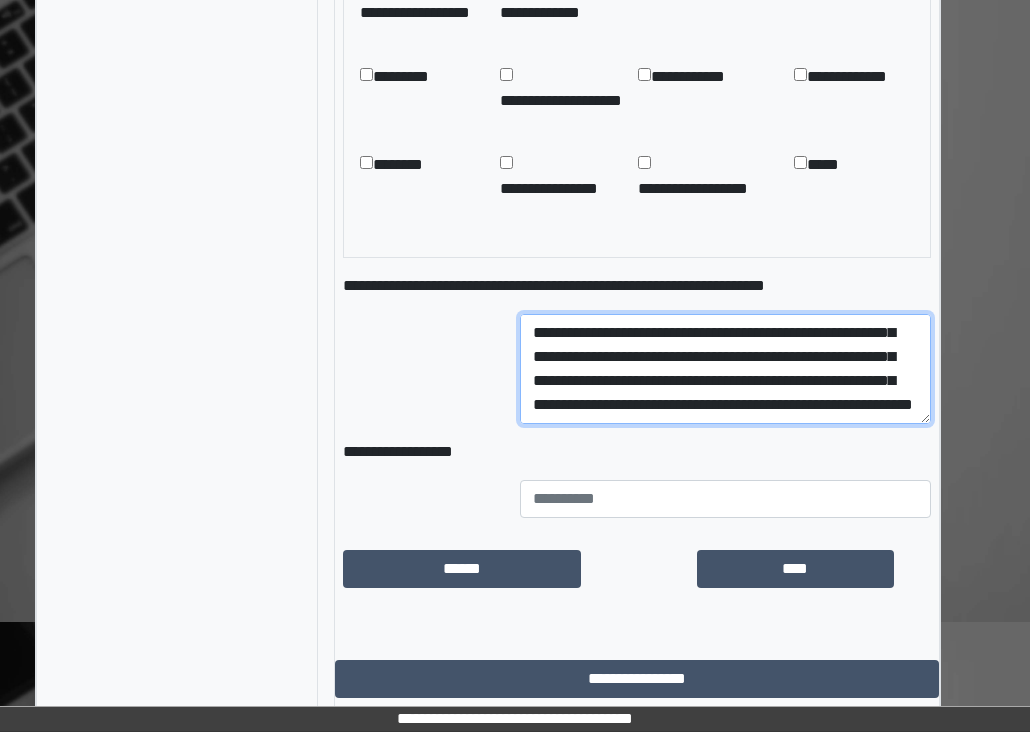 type on "**********" 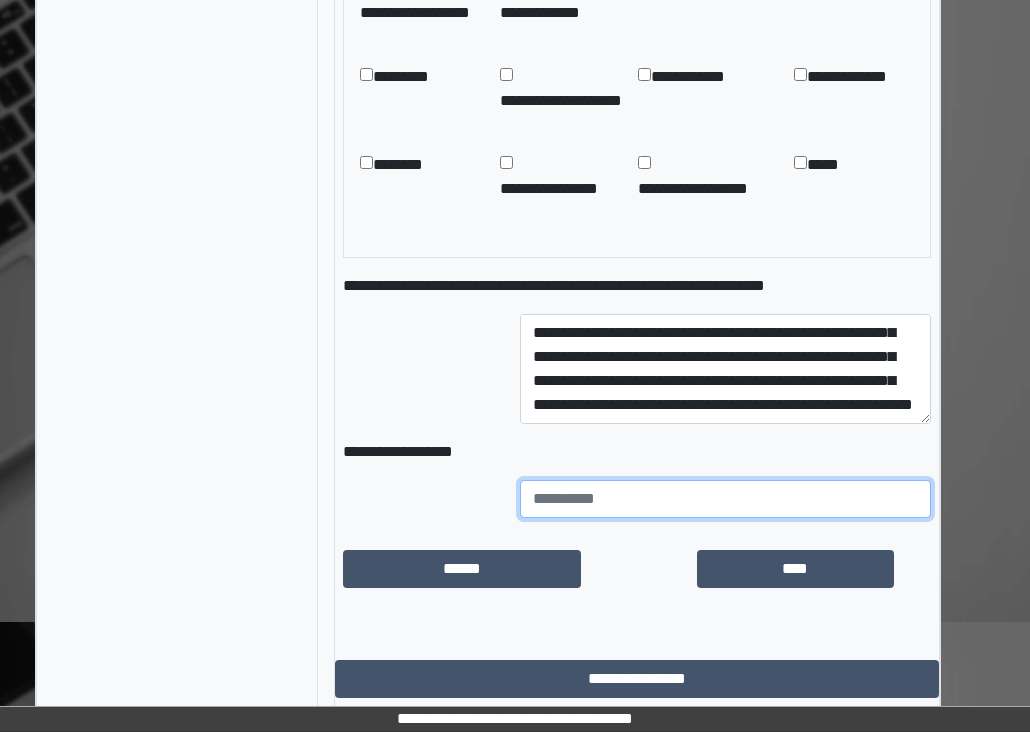 click at bounding box center [725, 499] 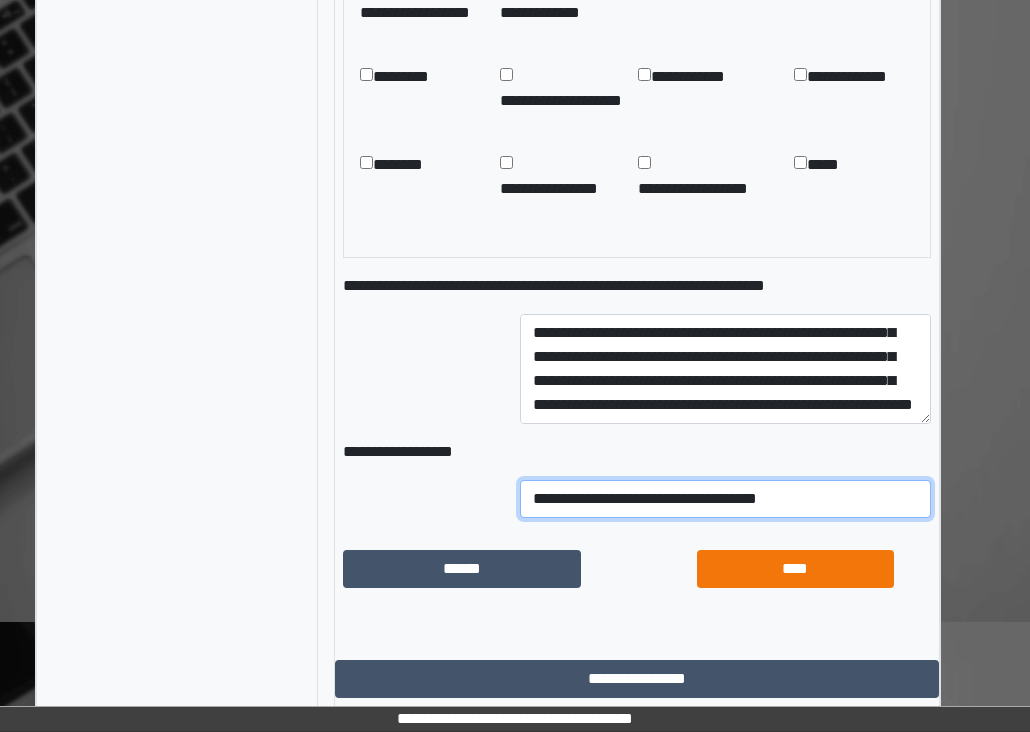 type on "**********" 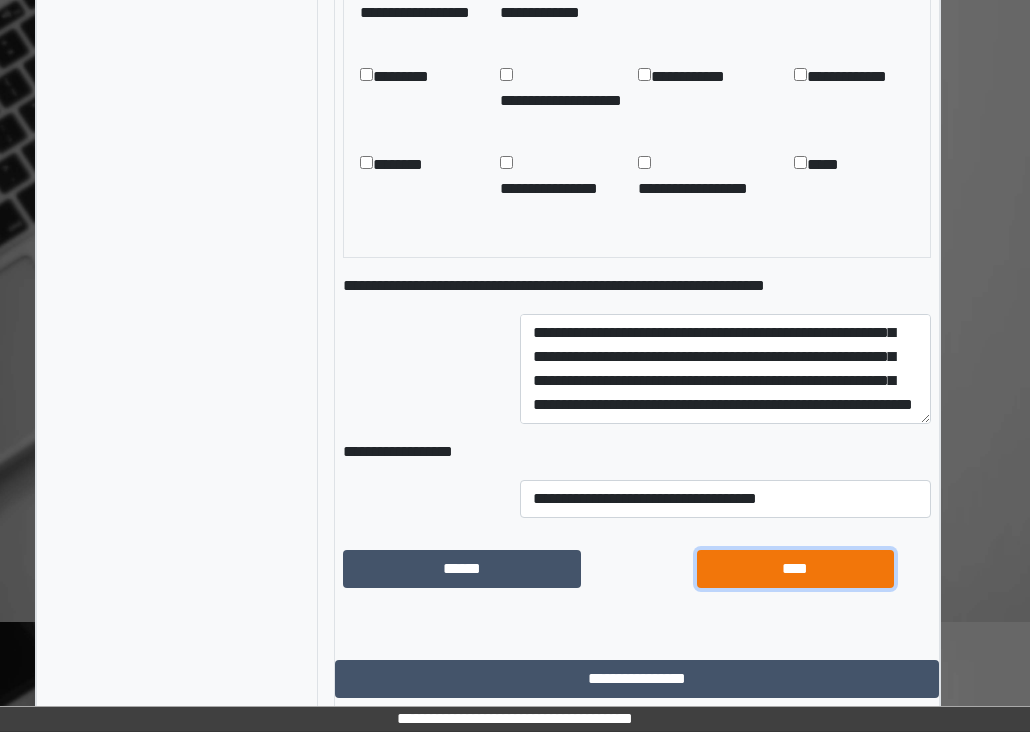 click on "****" at bounding box center [795, 569] 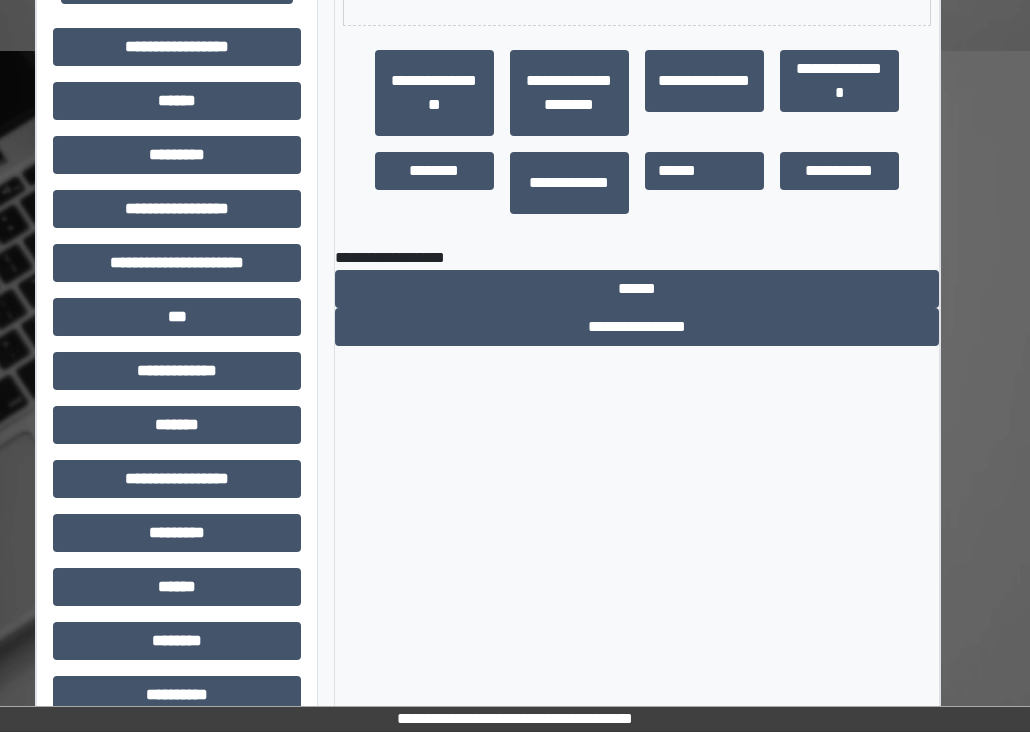 scroll, scrollTop: 382, scrollLeft: 36, axis: both 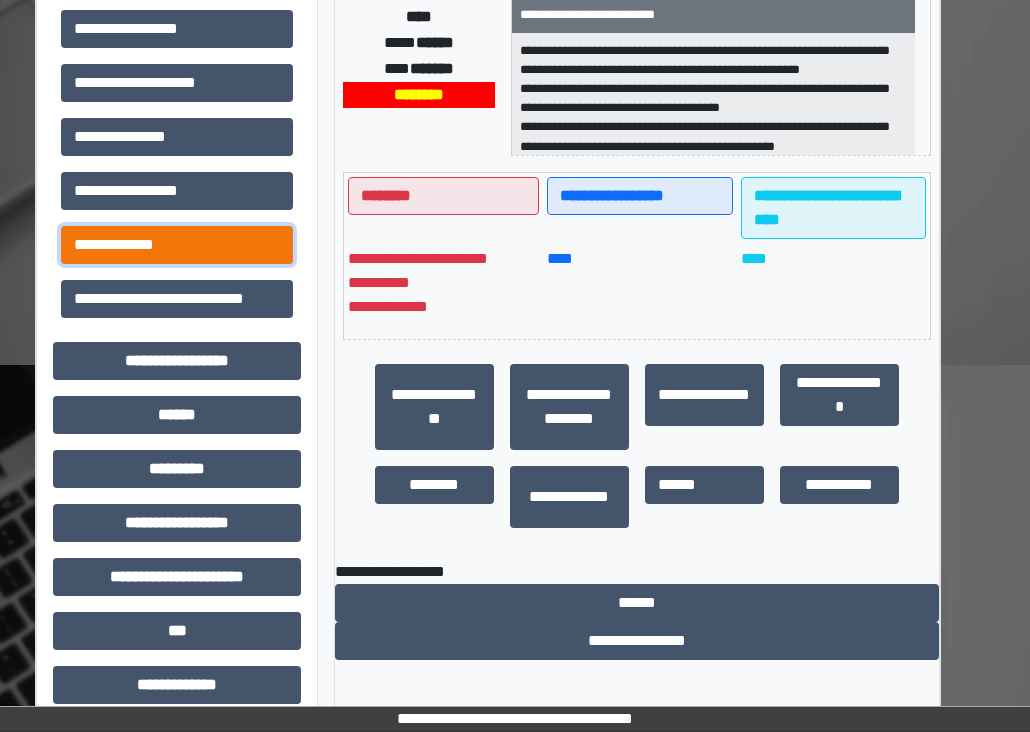 click on "**********" at bounding box center [177, 245] 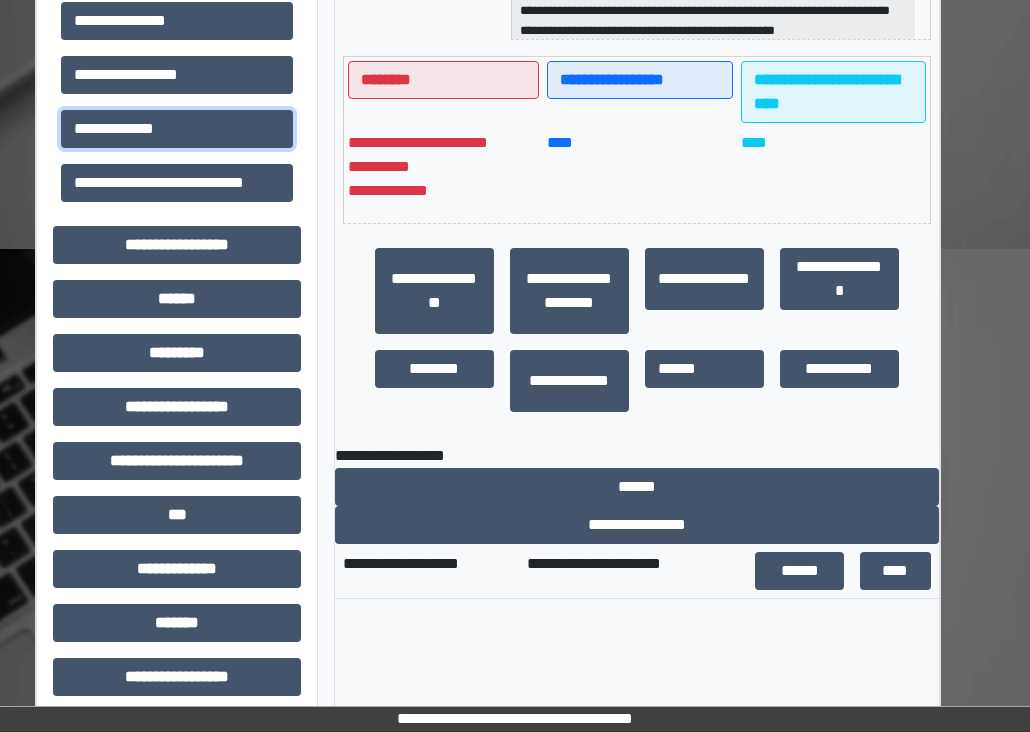scroll, scrollTop: 682, scrollLeft: 36, axis: both 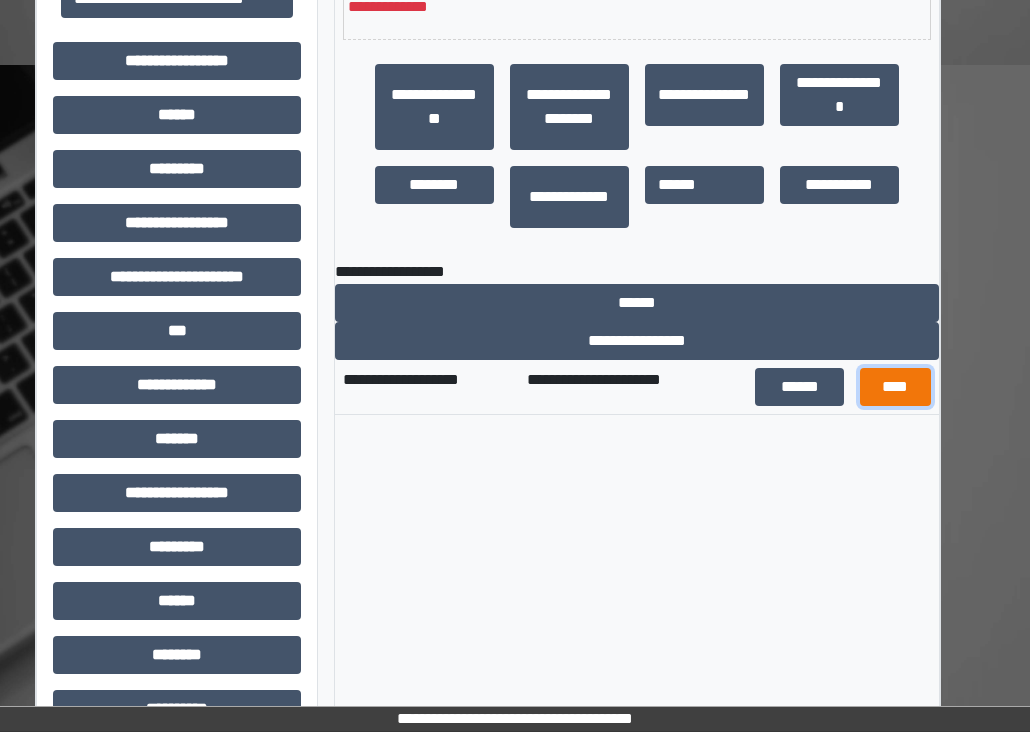 click on "****" at bounding box center [895, 387] 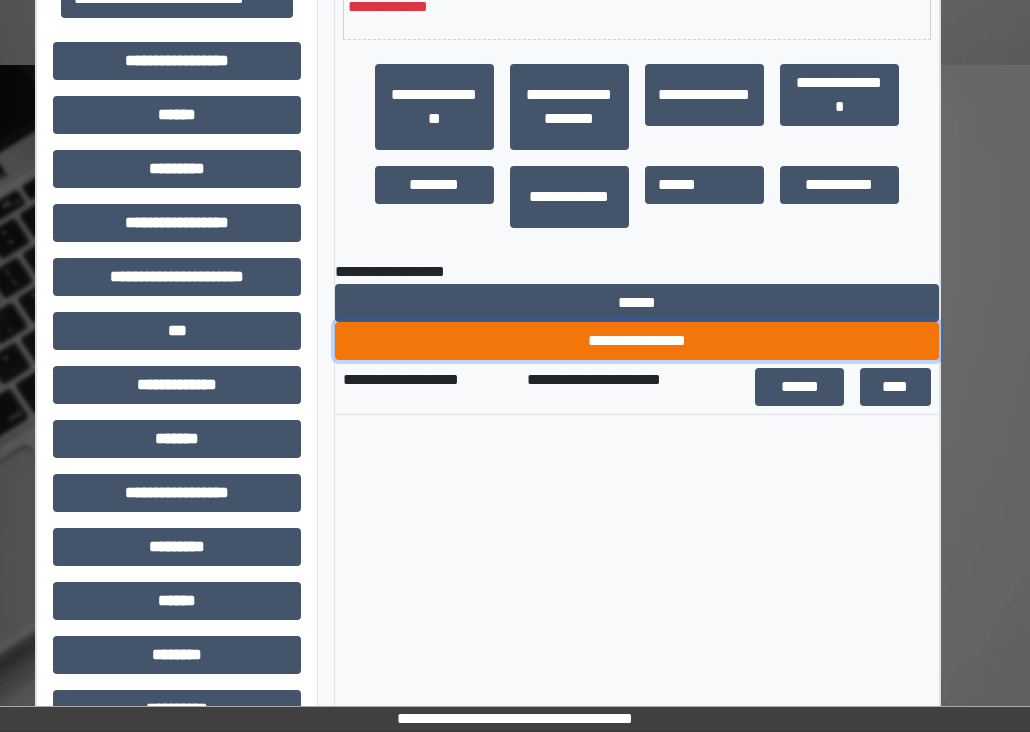 click on "**********" at bounding box center (637, 341) 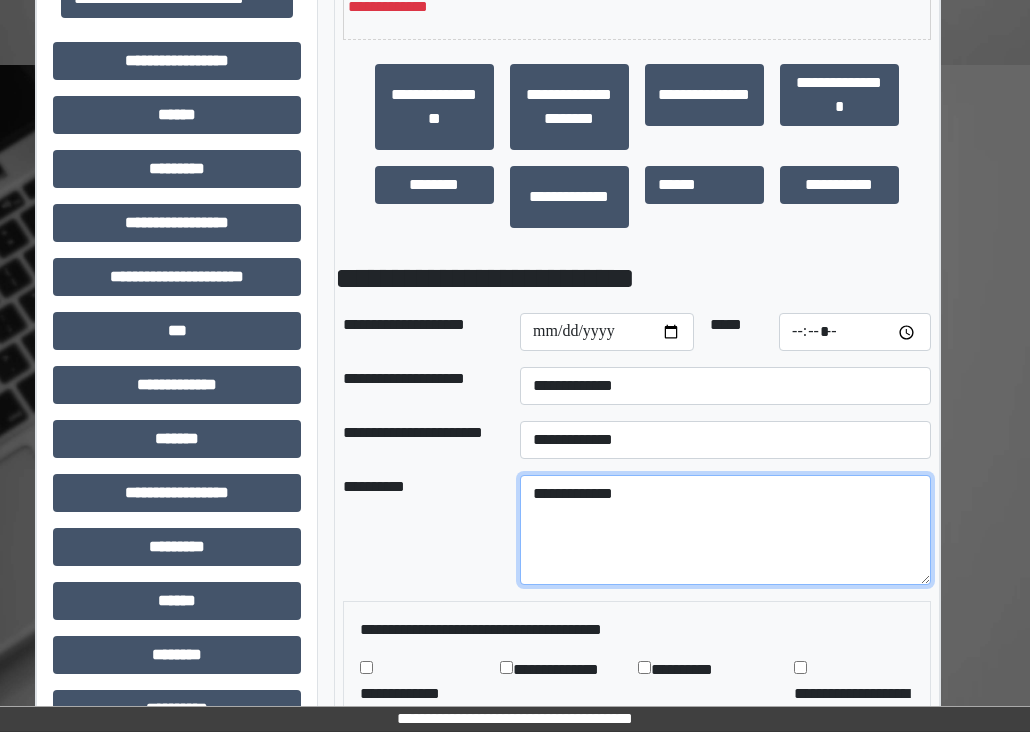 click on "**********" at bounding box center [725, 530] 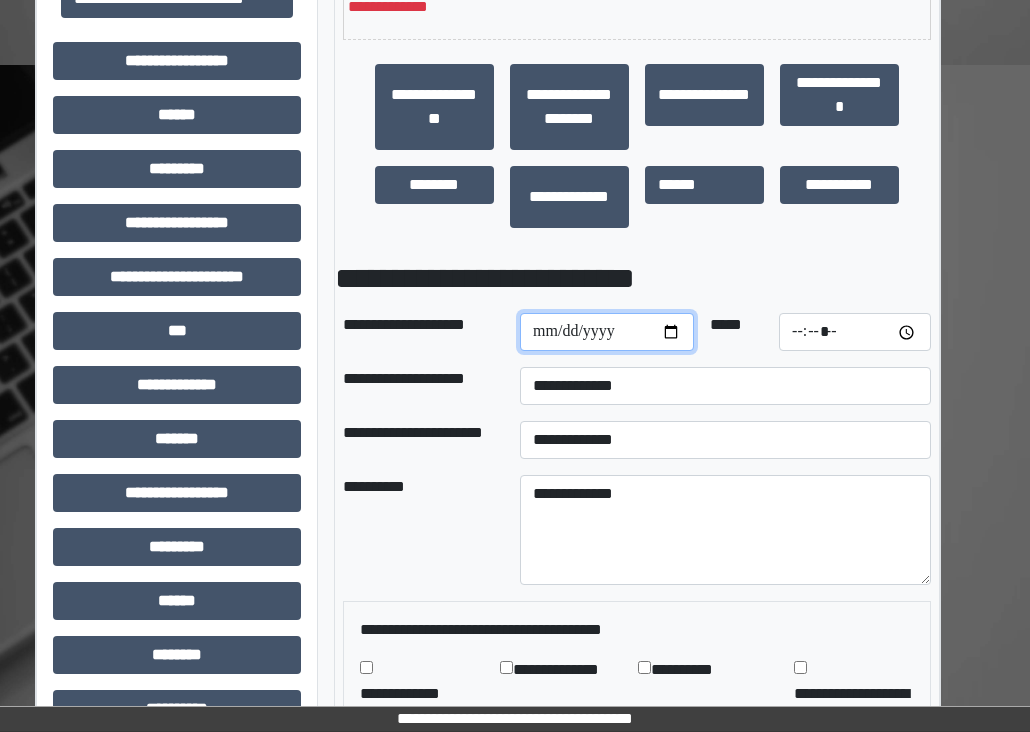 click on "**********" at bounding box center [607, 332] 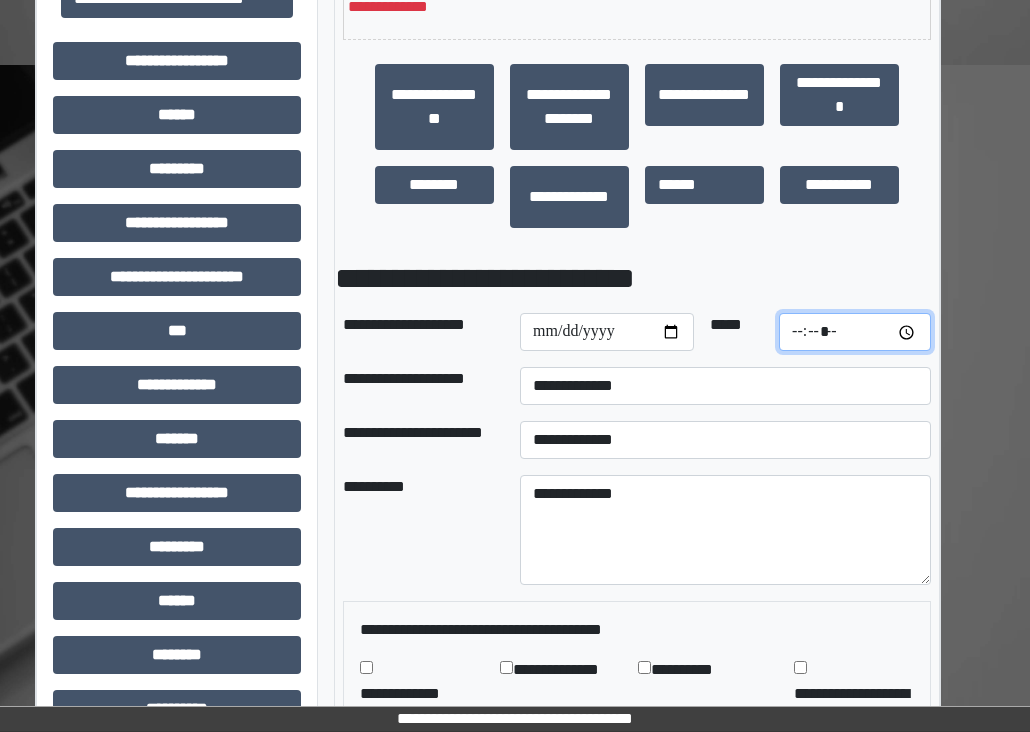 click on "*****" at bounding box center (855, 332) 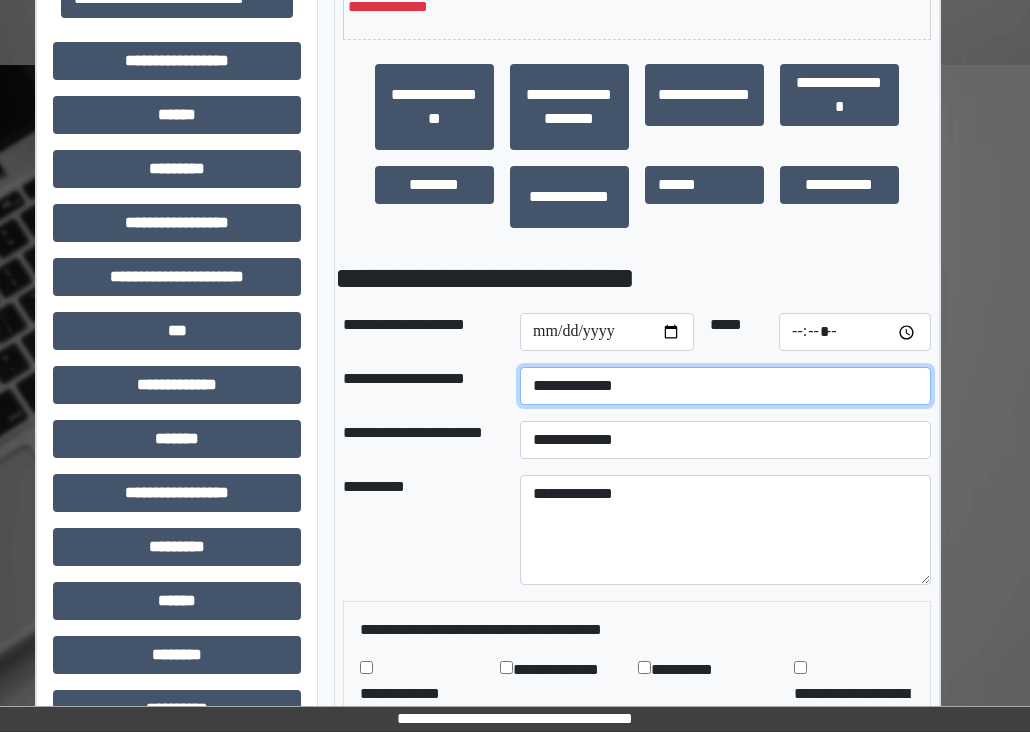 click on "**********" at bounding box center [725, 386] 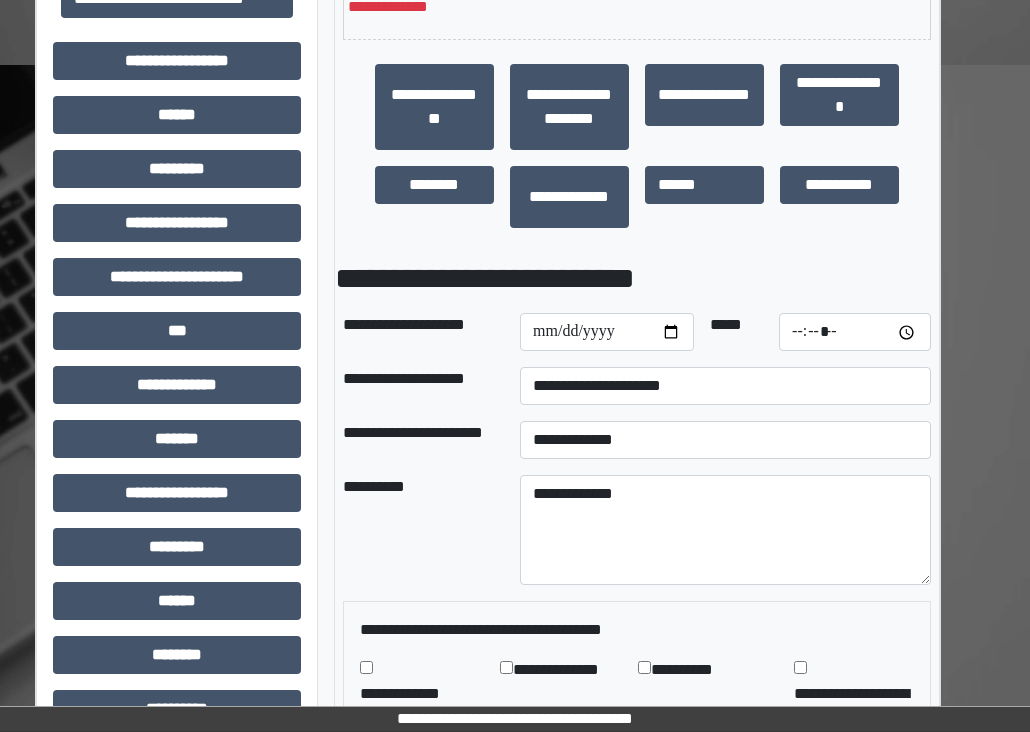 drag, startPoint x: 748, startPoint y: 465, endPoint x: 745, endPoint y: 455, distance: 10.440307 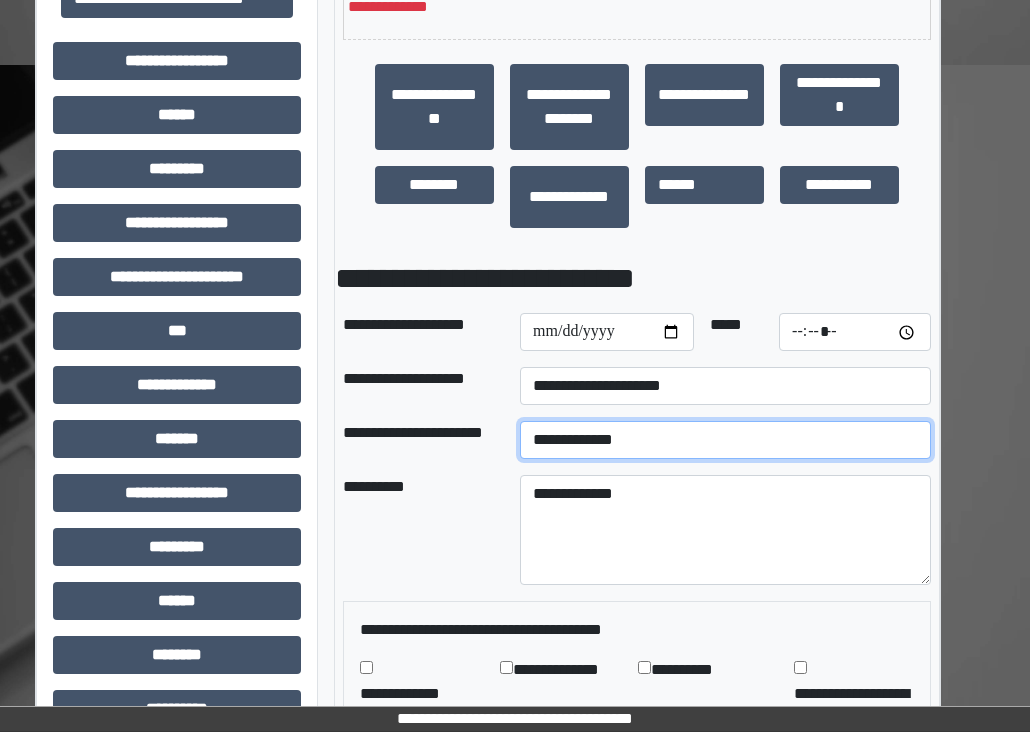click on "**********" at bounding box center (725, 440) 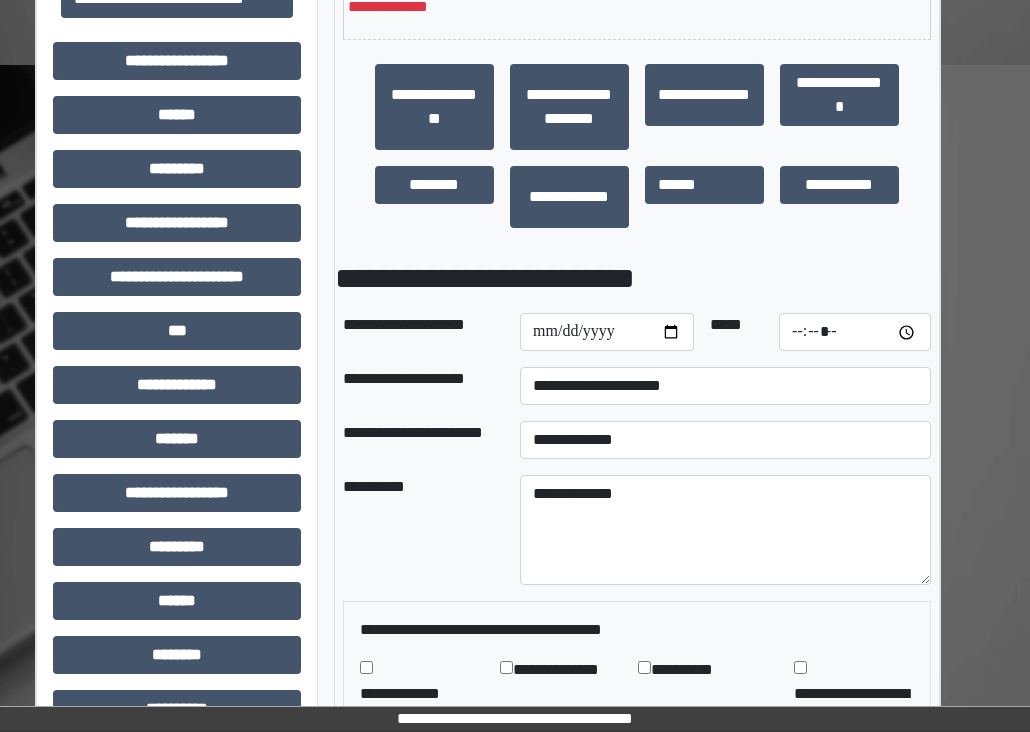 click on "**********" at bounding box center [637, 630] 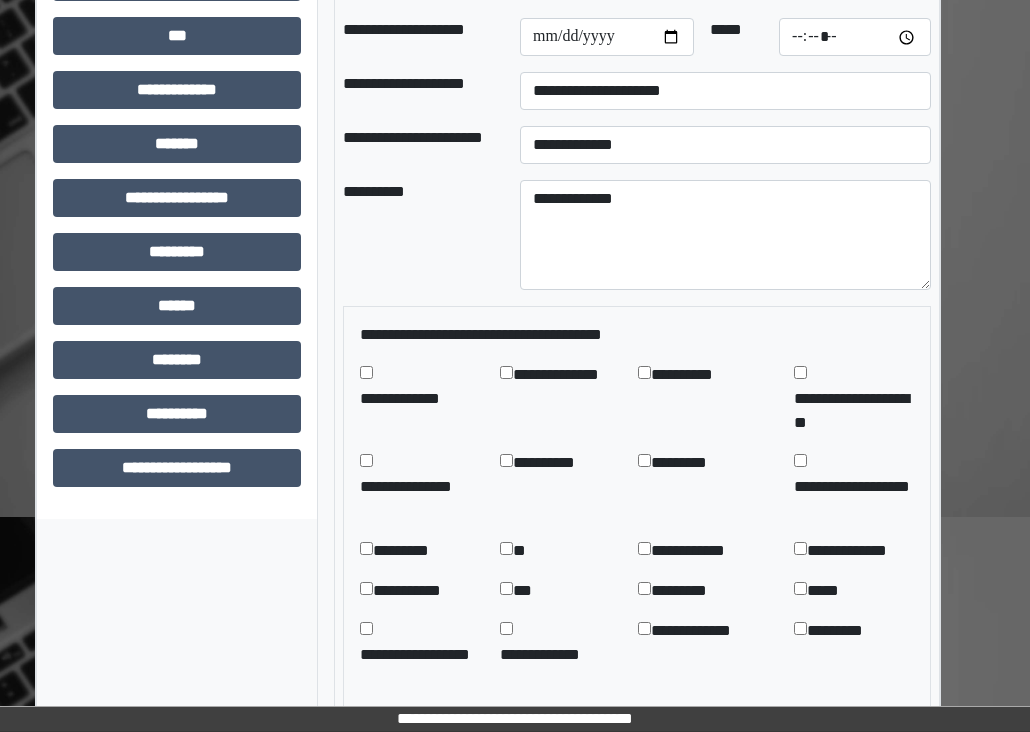 scroll, scrollTop: 982, scrollLeft: 36, axis: both 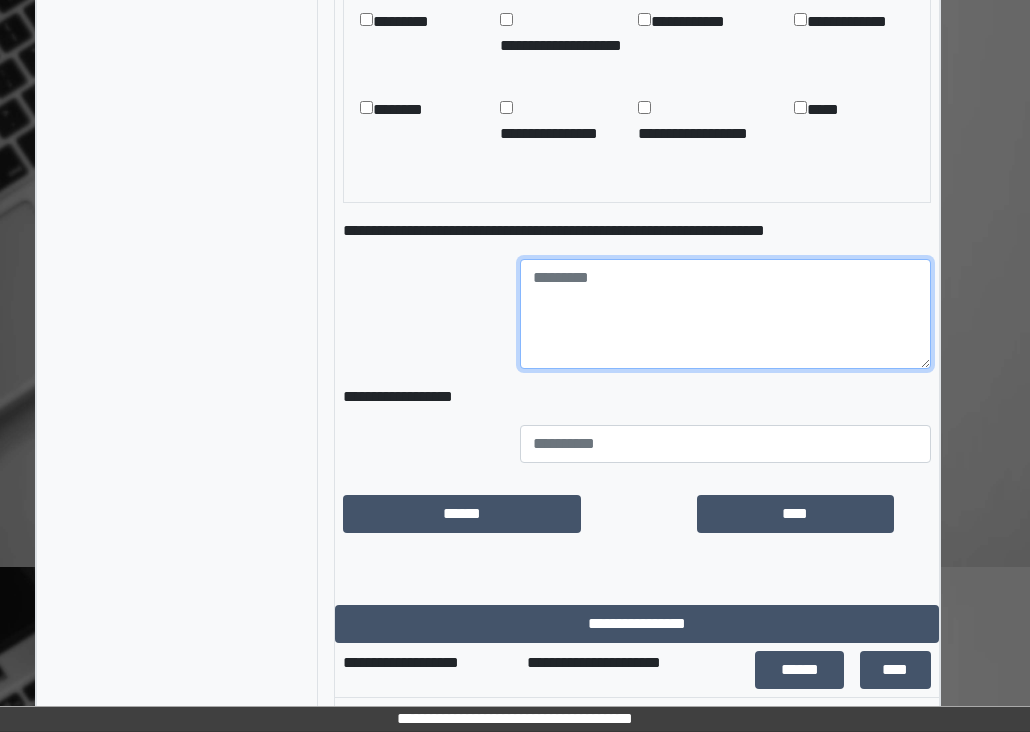 click at bounding box center [725, 314] 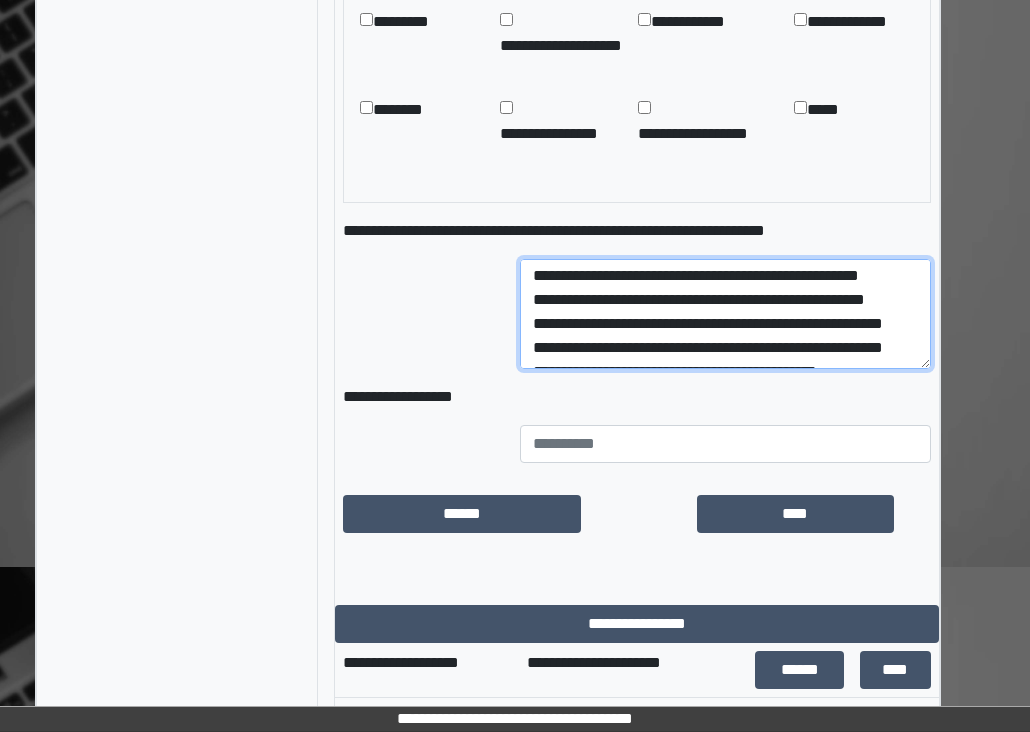 scroll, scrollTop: 0, scrollLeft: 0, axis: both 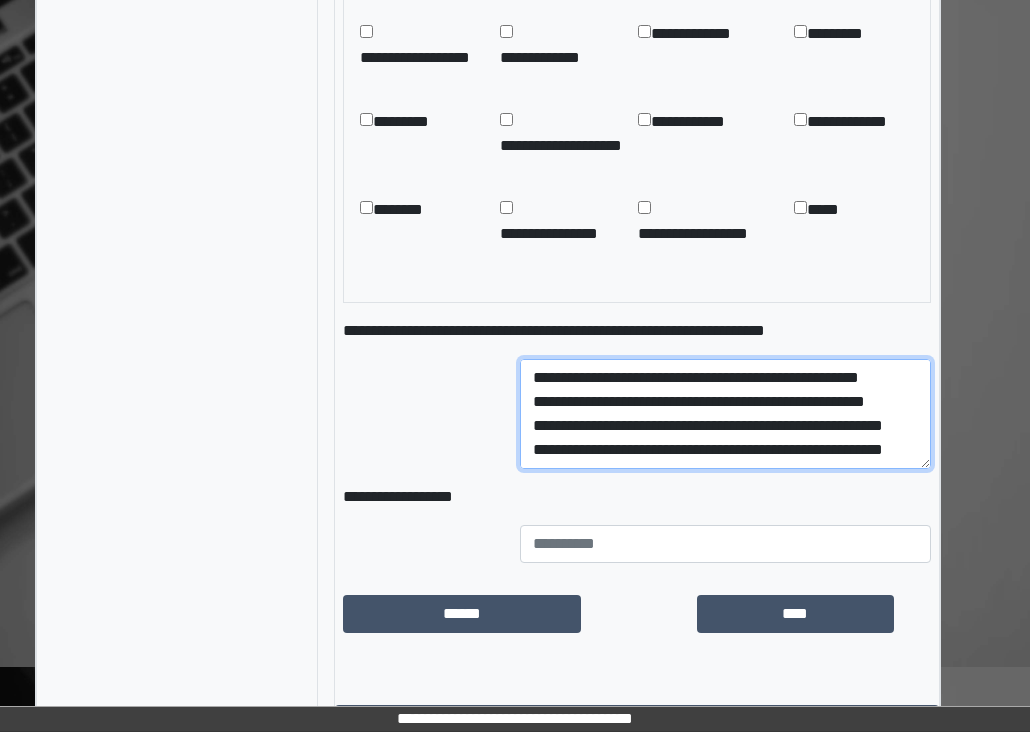 click on "**********" at bounding box center [725, 414] 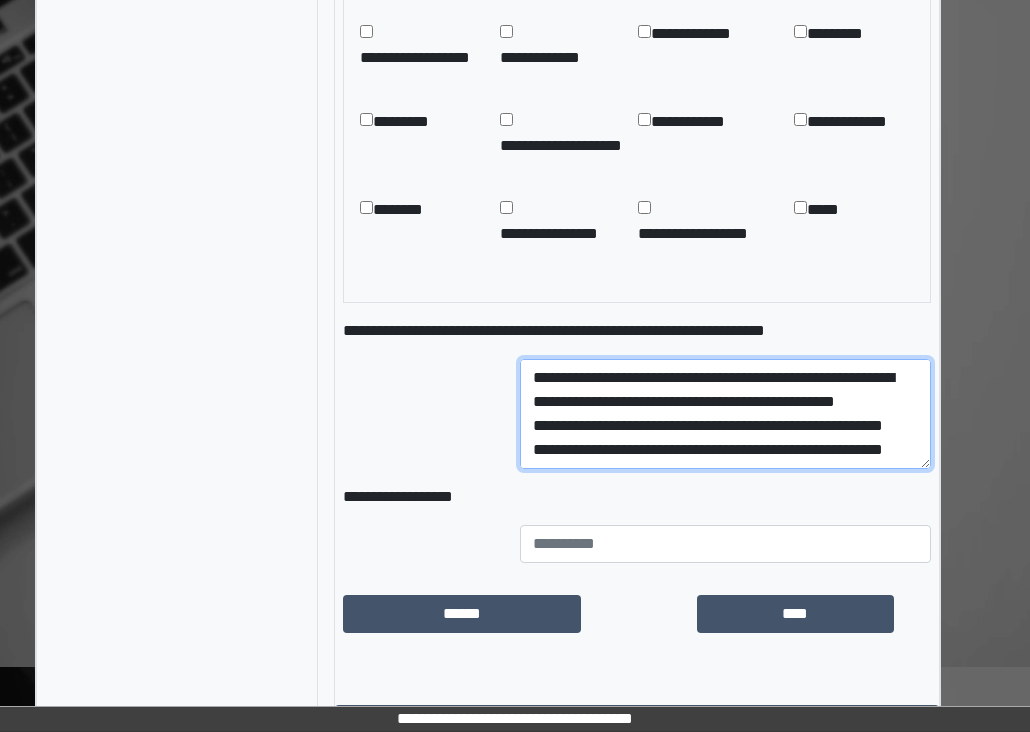 click on "**********" at bounding box center [725, 414] 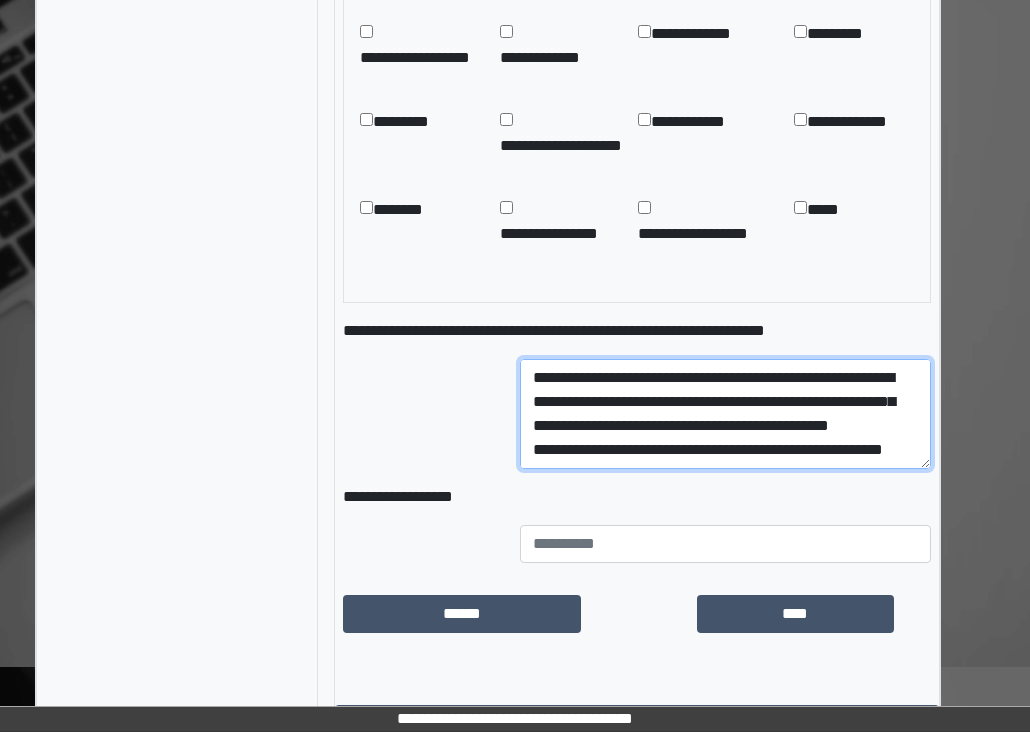 click on "**********" at bounding box center [725, 414] 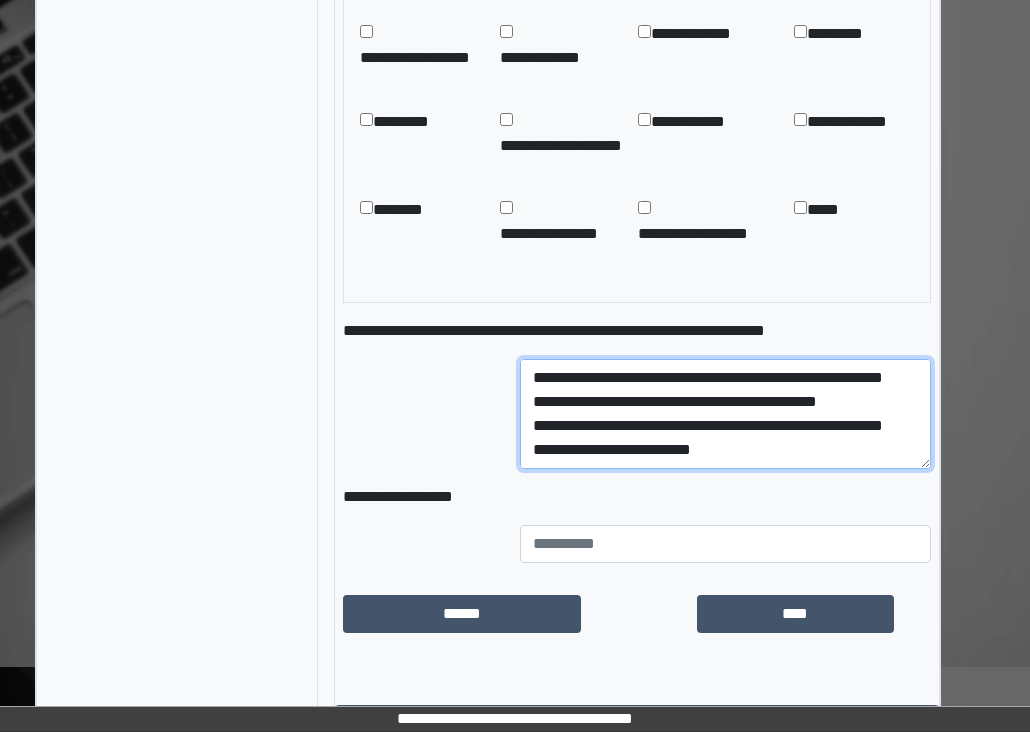 click on "**********" at bounding box center (725, 414) 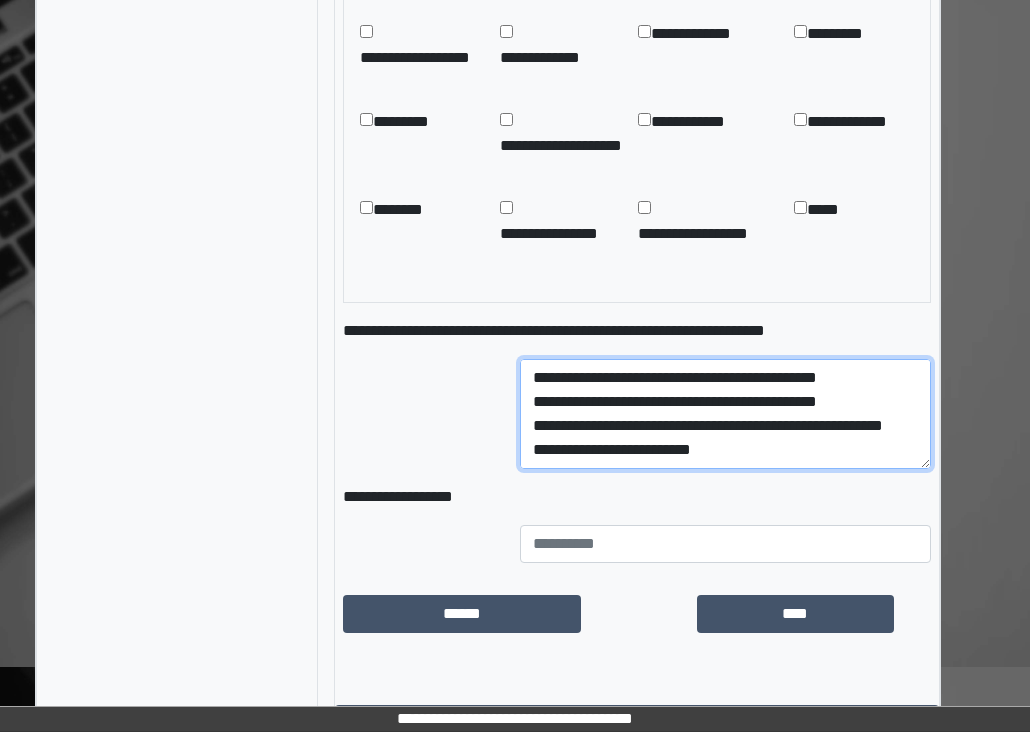 scroll, scrollTop: 76, scrollLeft: 0, axis: vertical 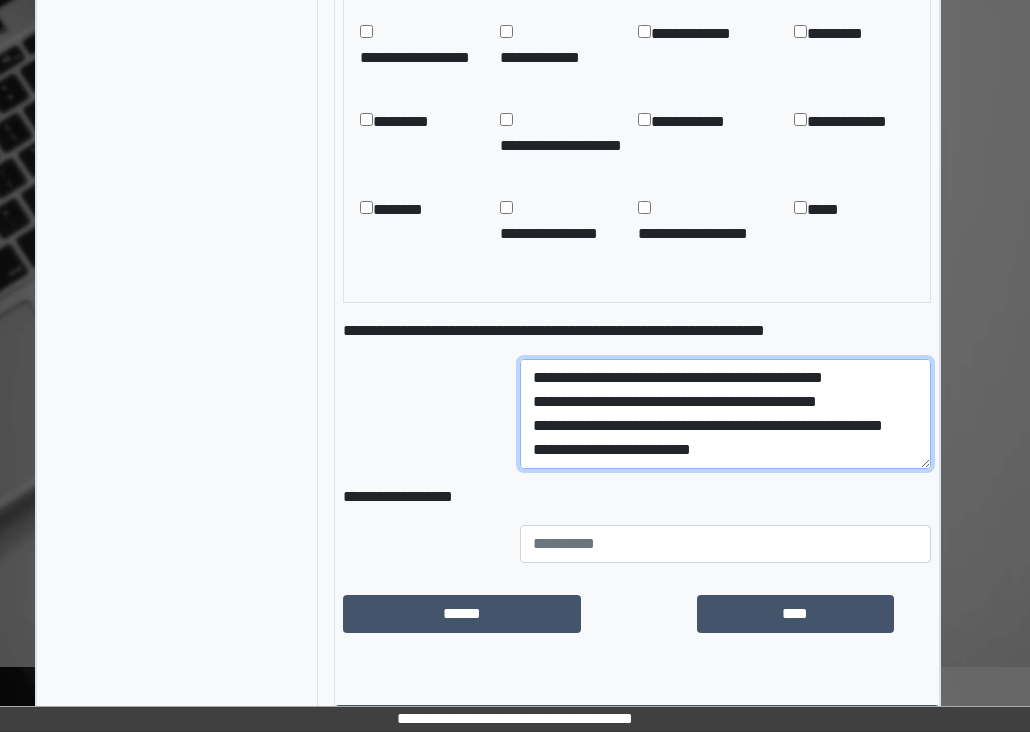 click on "**********" at bounding box center [725, 414] 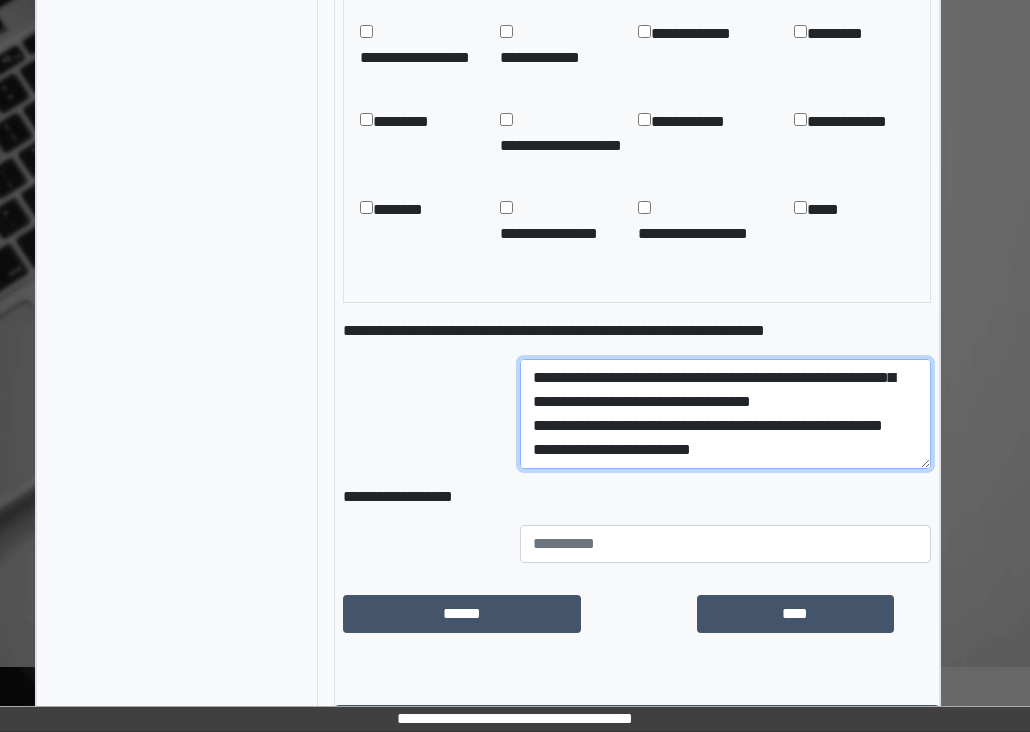scroll, scrollTop: 120, scrollLeft: 0, axis: vertical 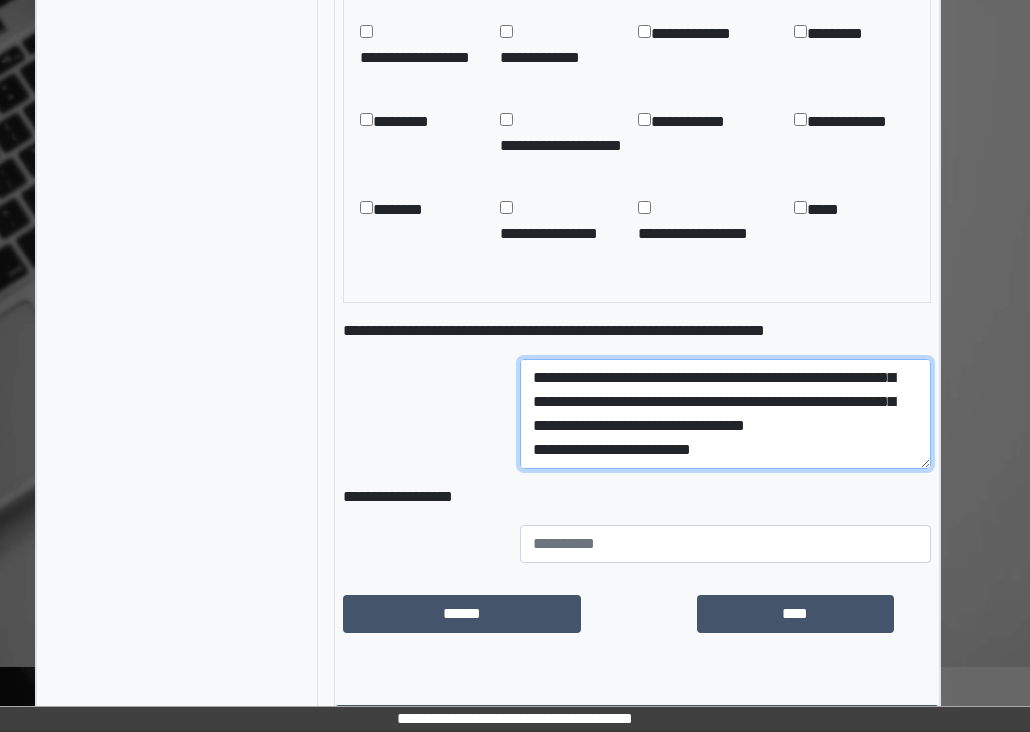click on "**********" at bounding box center [725, 414] 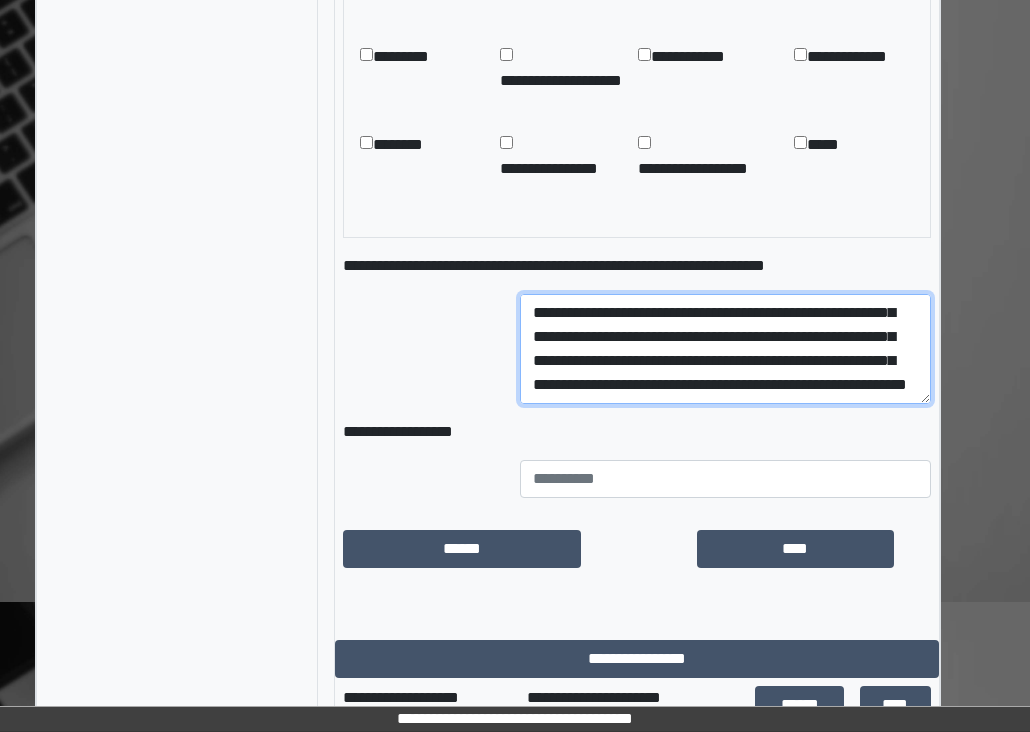 scroll, scrollTop: 1674, scrollLeft: 36, axis: both 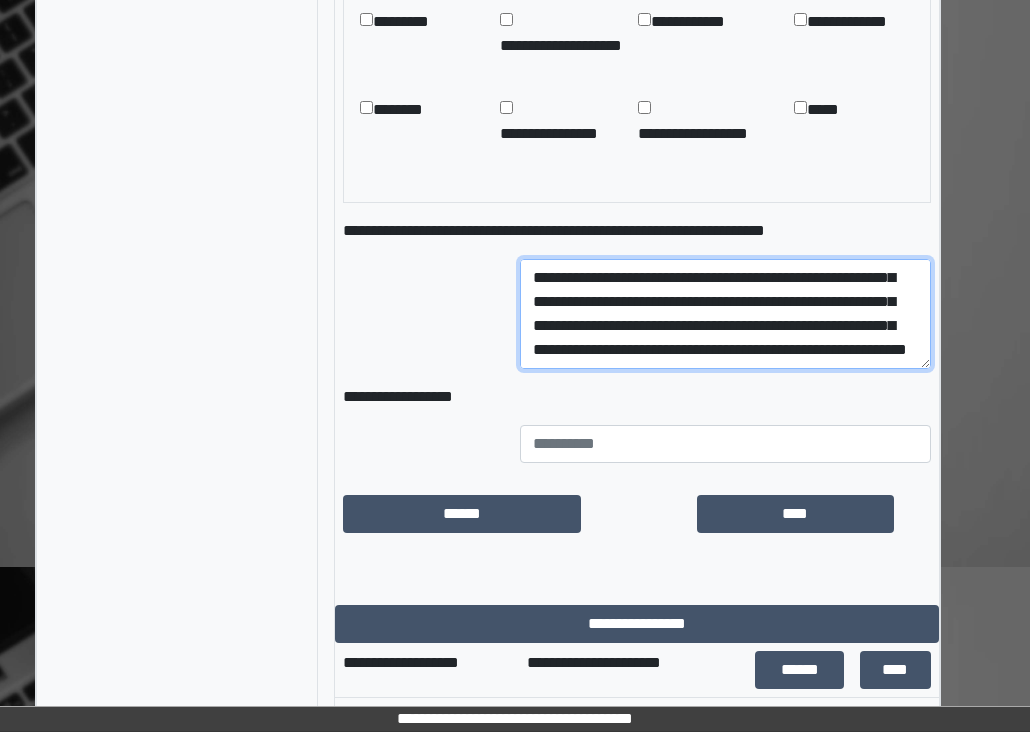 click on "**********" at bounding box center (725, 314) 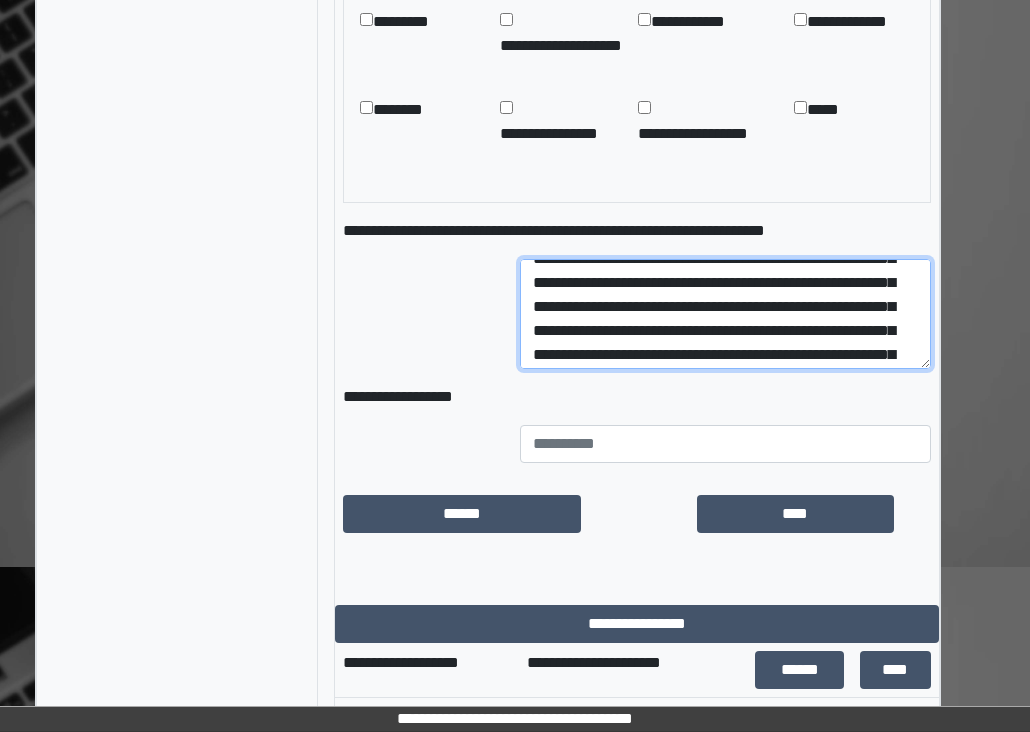scroll, scrollTop: 0, scrollLeft: 0, axis: both 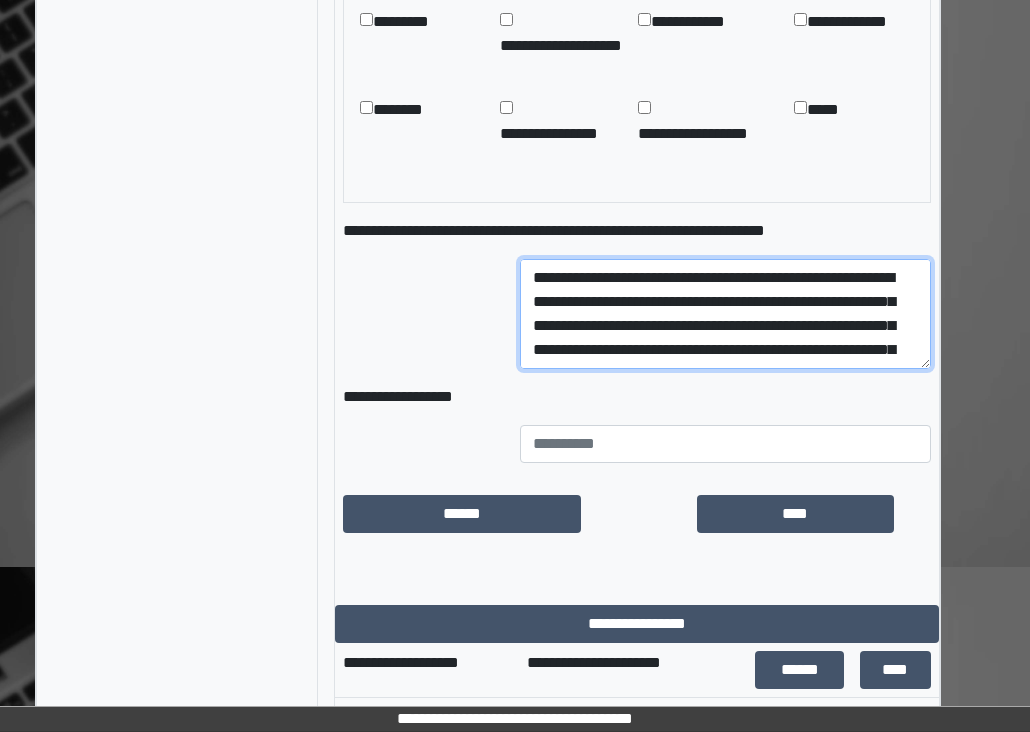 click on "**********" at bounding box center [725, 314] 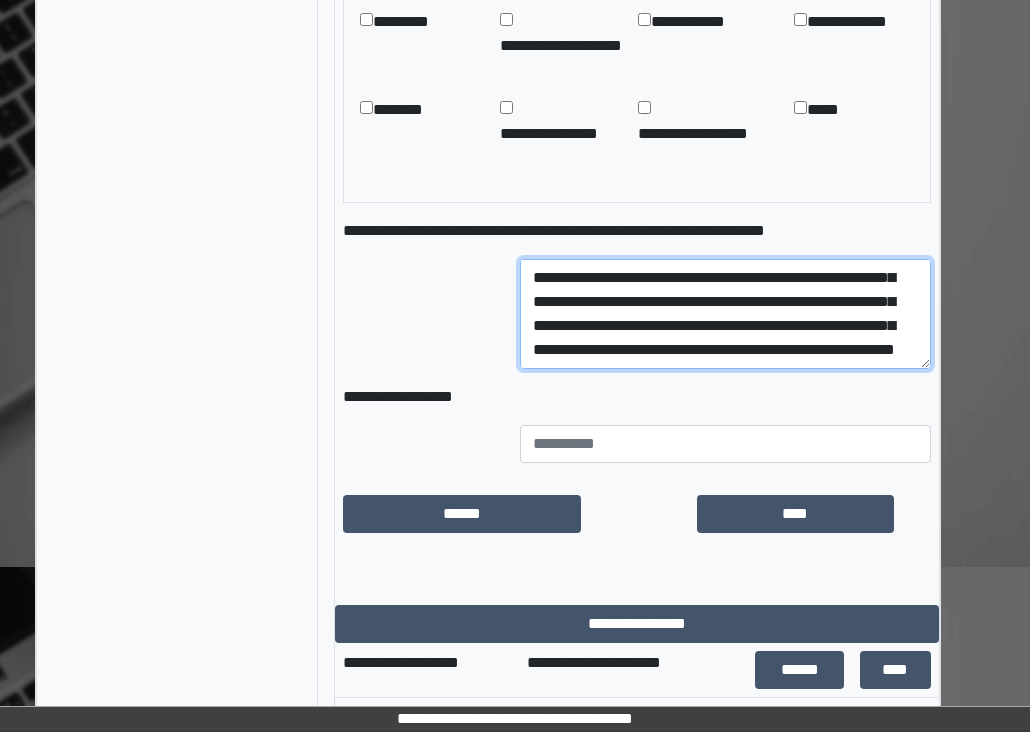 scroll, scrollTop: 120, scrollLeft: 0, axis: vertical 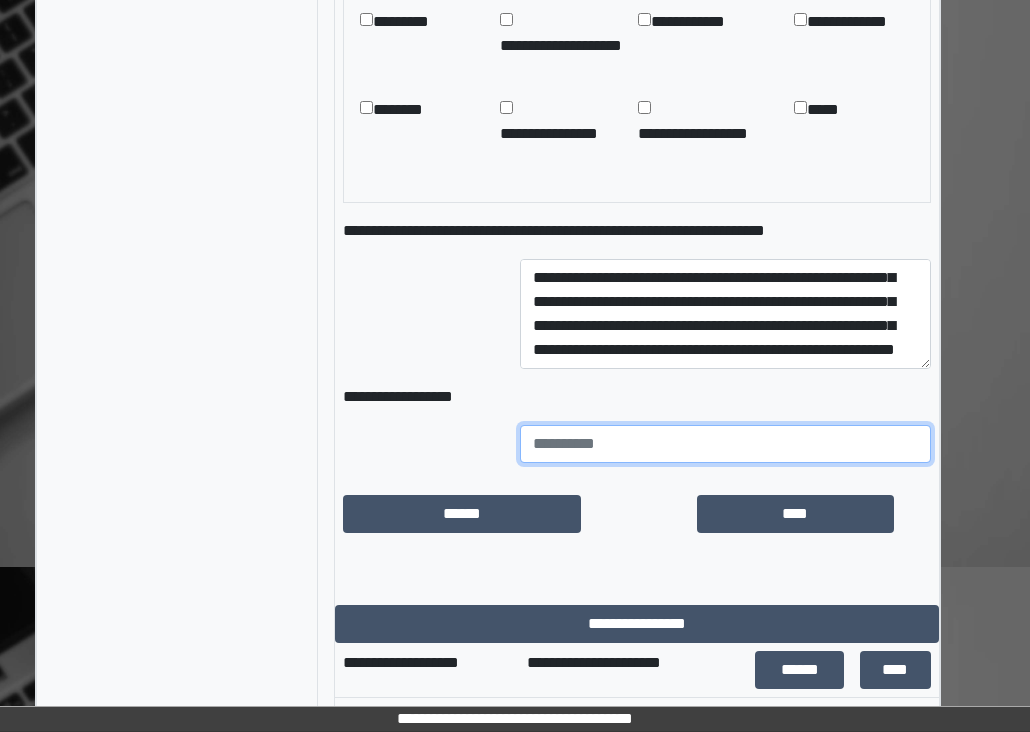 click at bounding box center [725, 444] 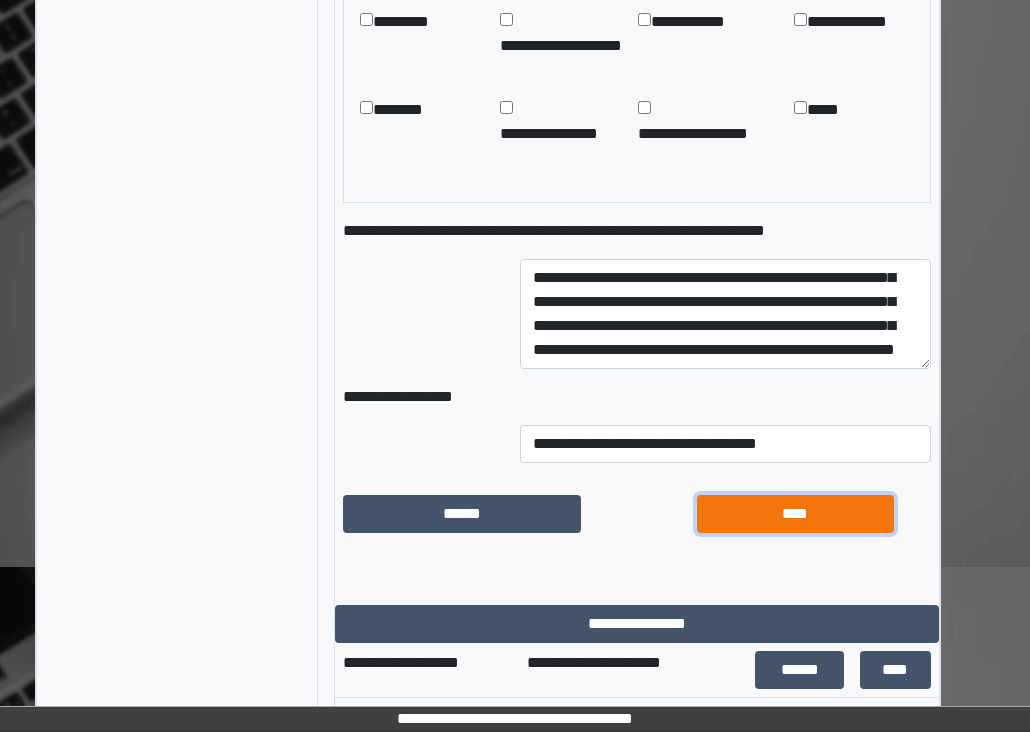 click on "****" at bounding box center [795, 514] 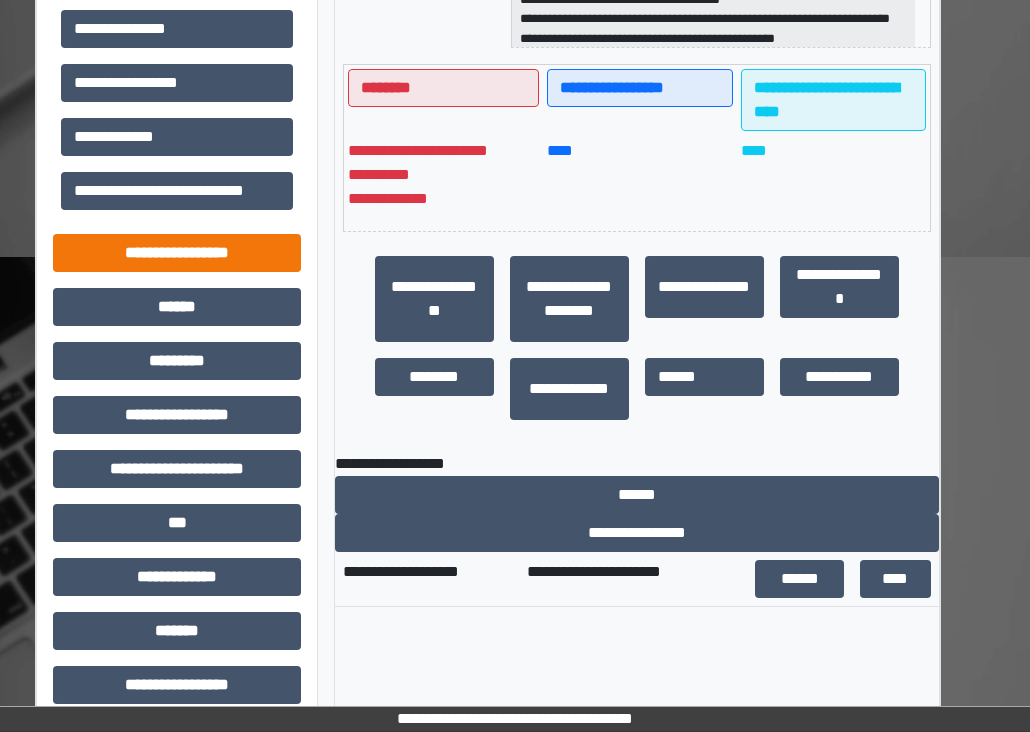 scroll, scrollTop: 482, scrollLeft: 36, axis: both 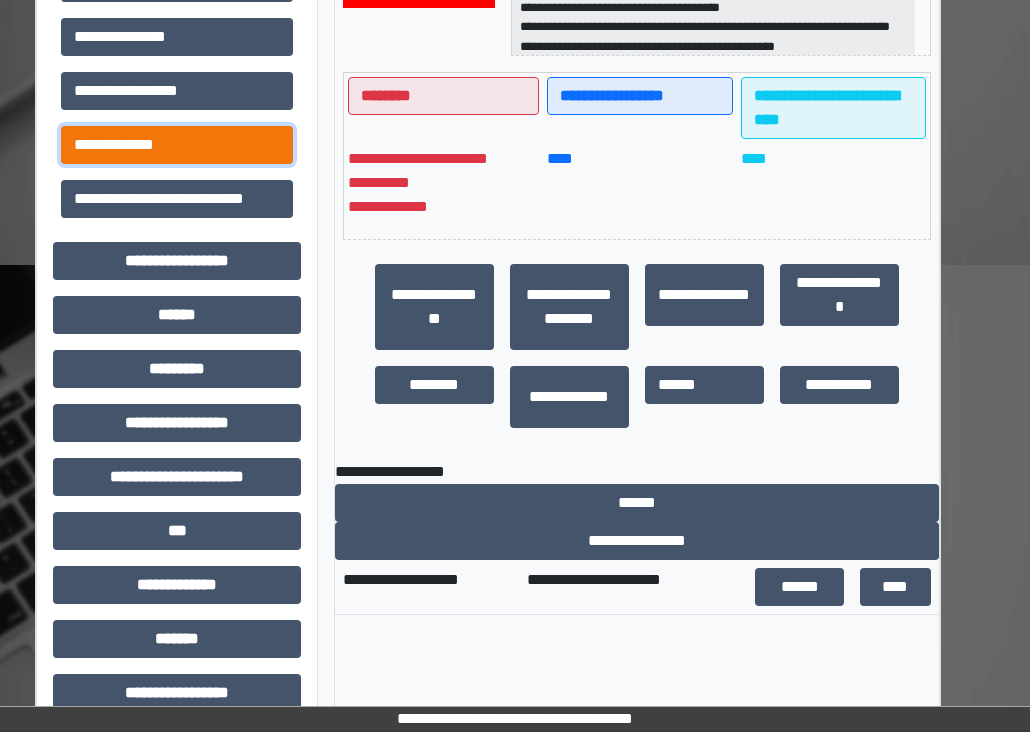 click on "**********" at bounding box center (177, 145) 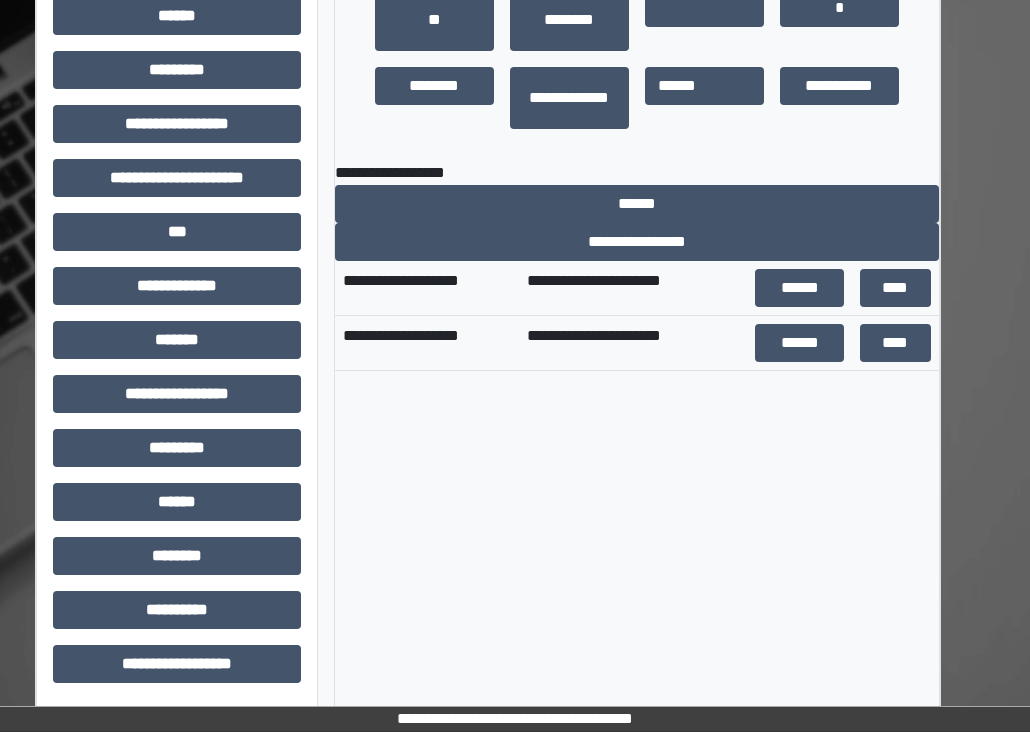 scroll, scrollTop: 782, scrollLeft: 36, axis: both 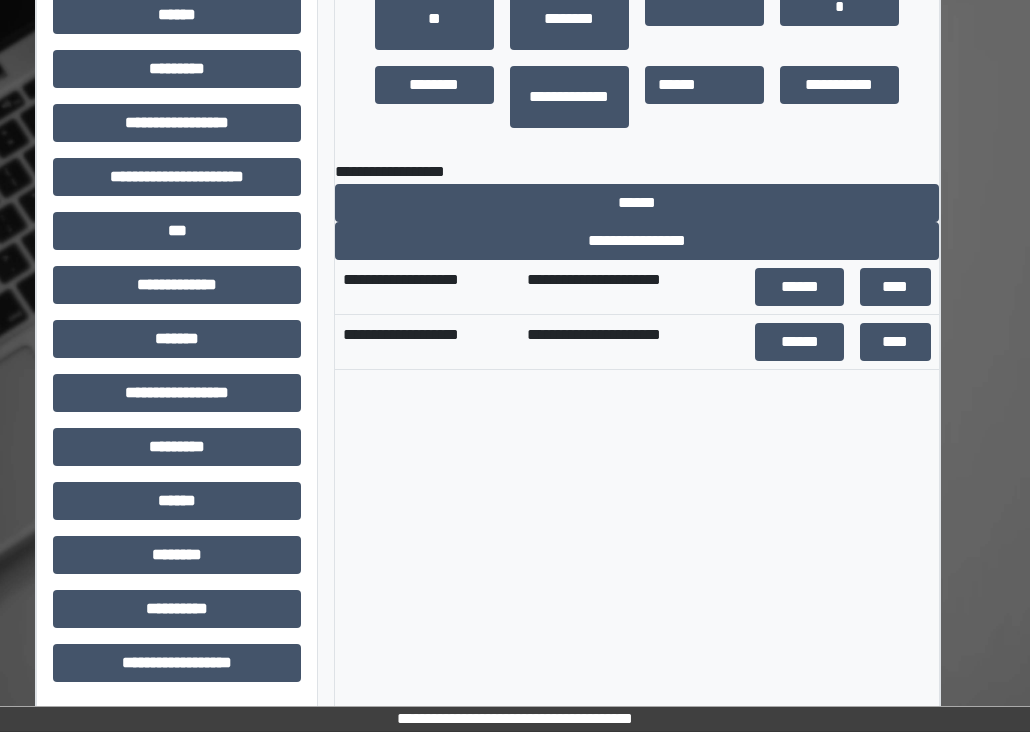 click on "****" at bounding box center (895, 342) 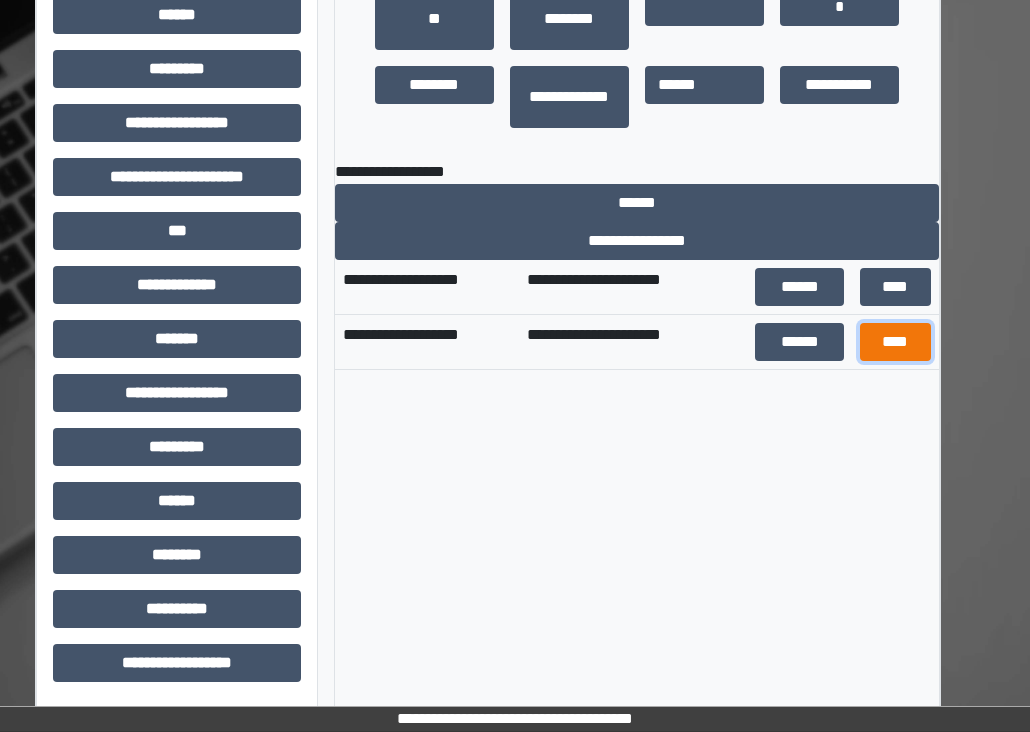 click on "****" at bounding box center (895, 342) 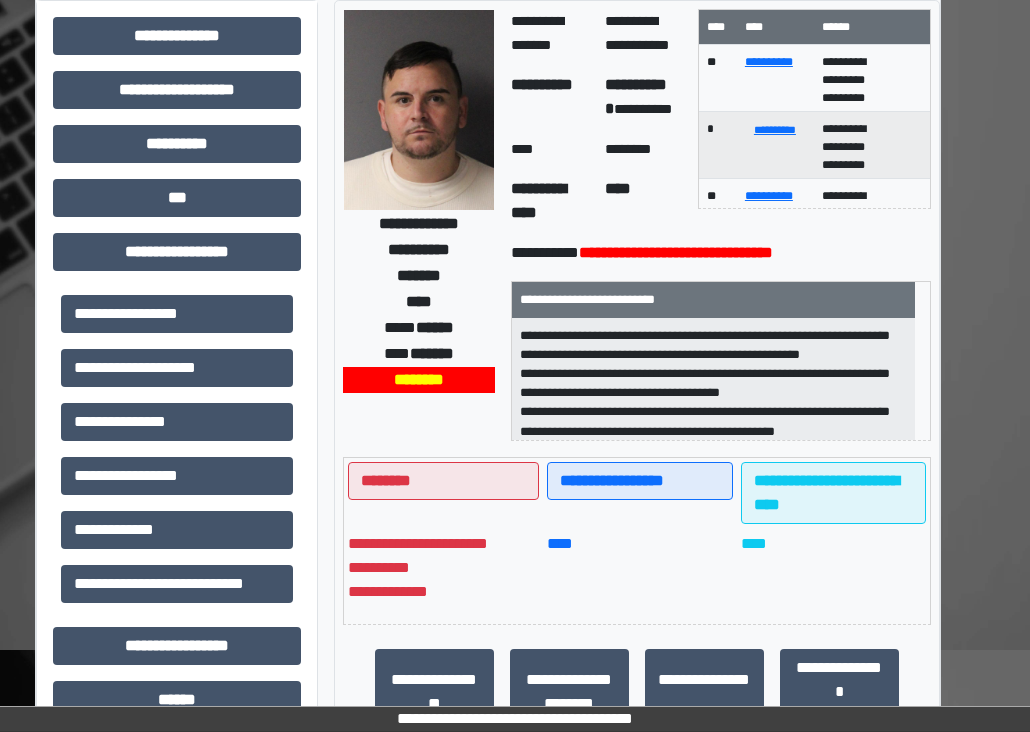 scroll, scrollTop: 82, scrollLeft: 36, axis: both 